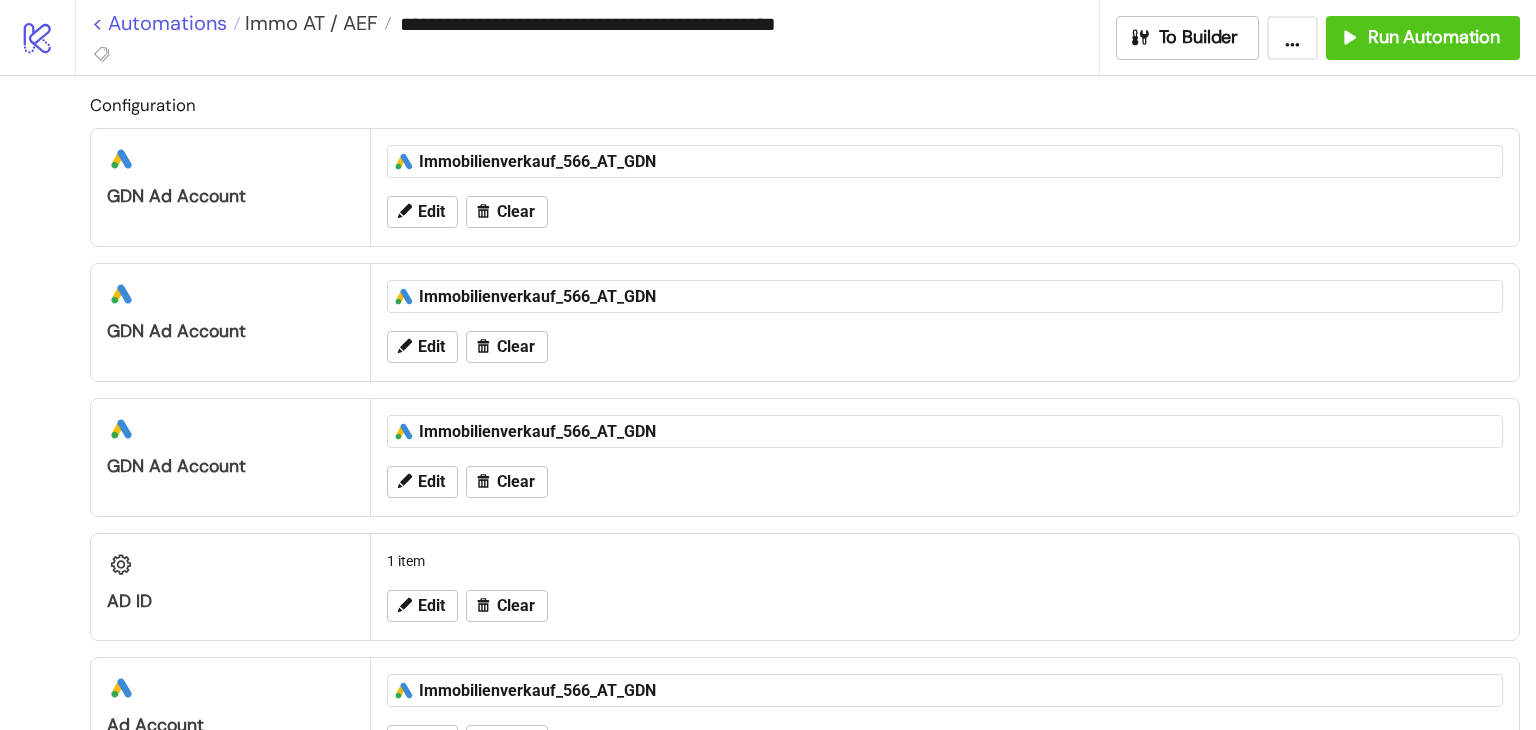 scroll, scrollTop: 0, scrollLeft: 0, axis: both 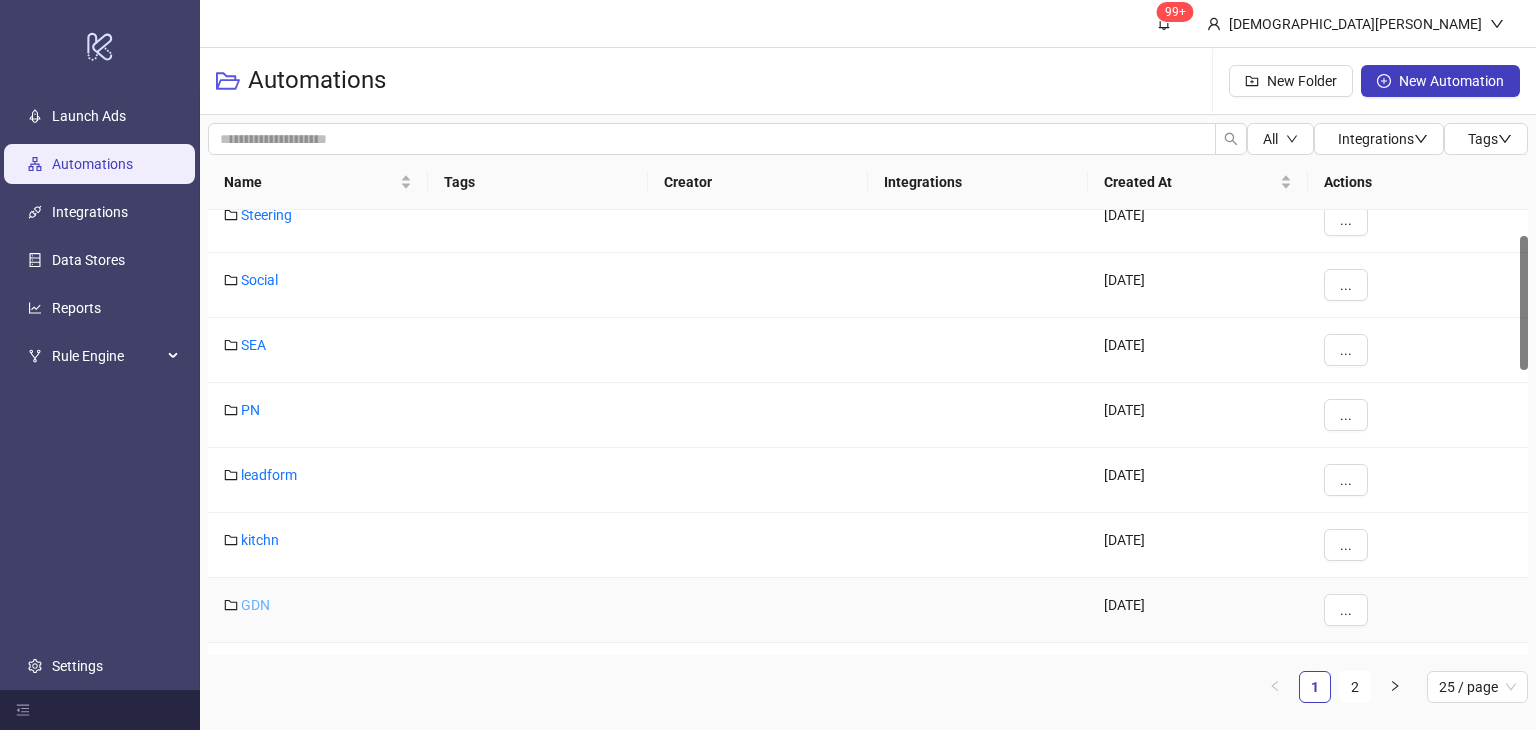 click on "GDN" at bounding box center [255, 605] 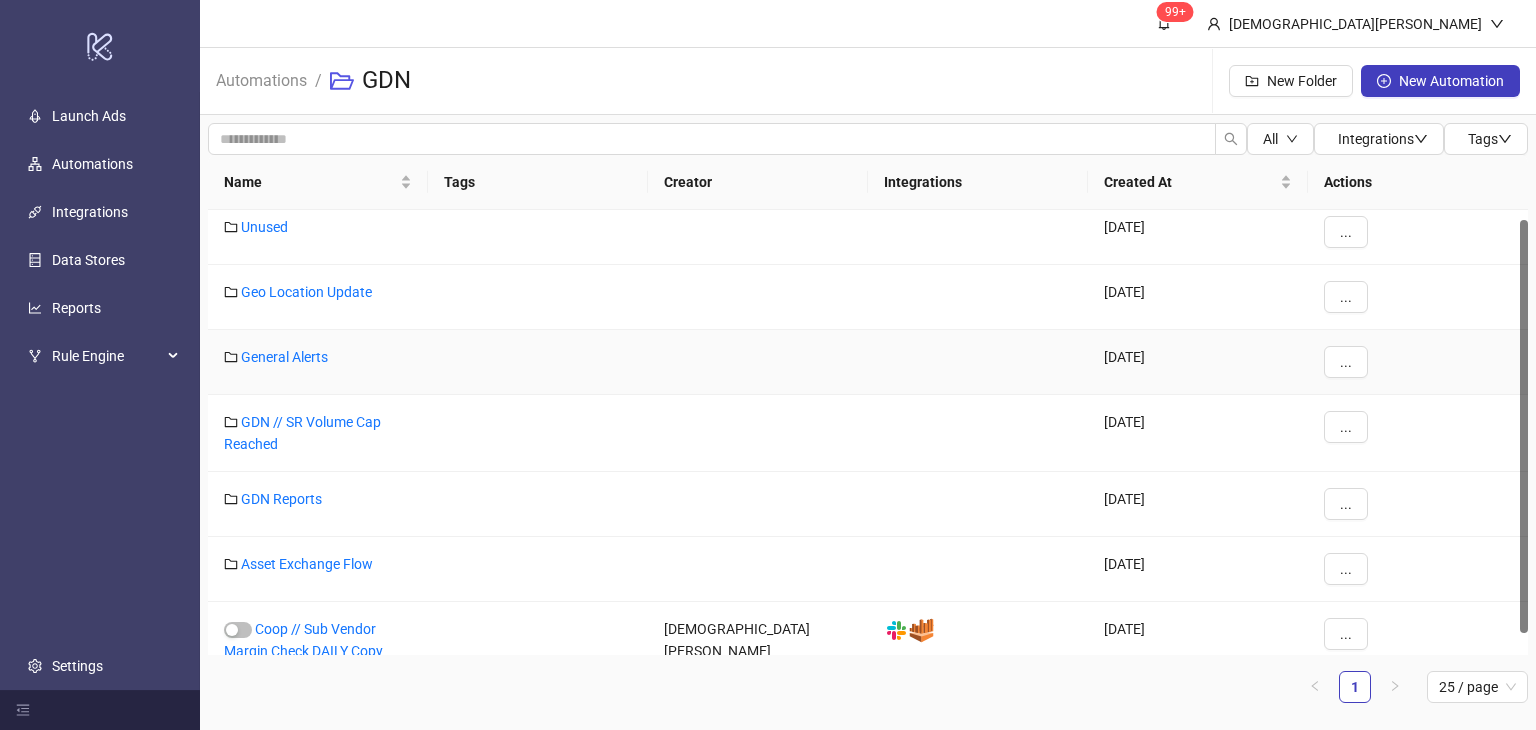 scroll, scrollTop: 34, scrollLeft: 0, axis: vertical 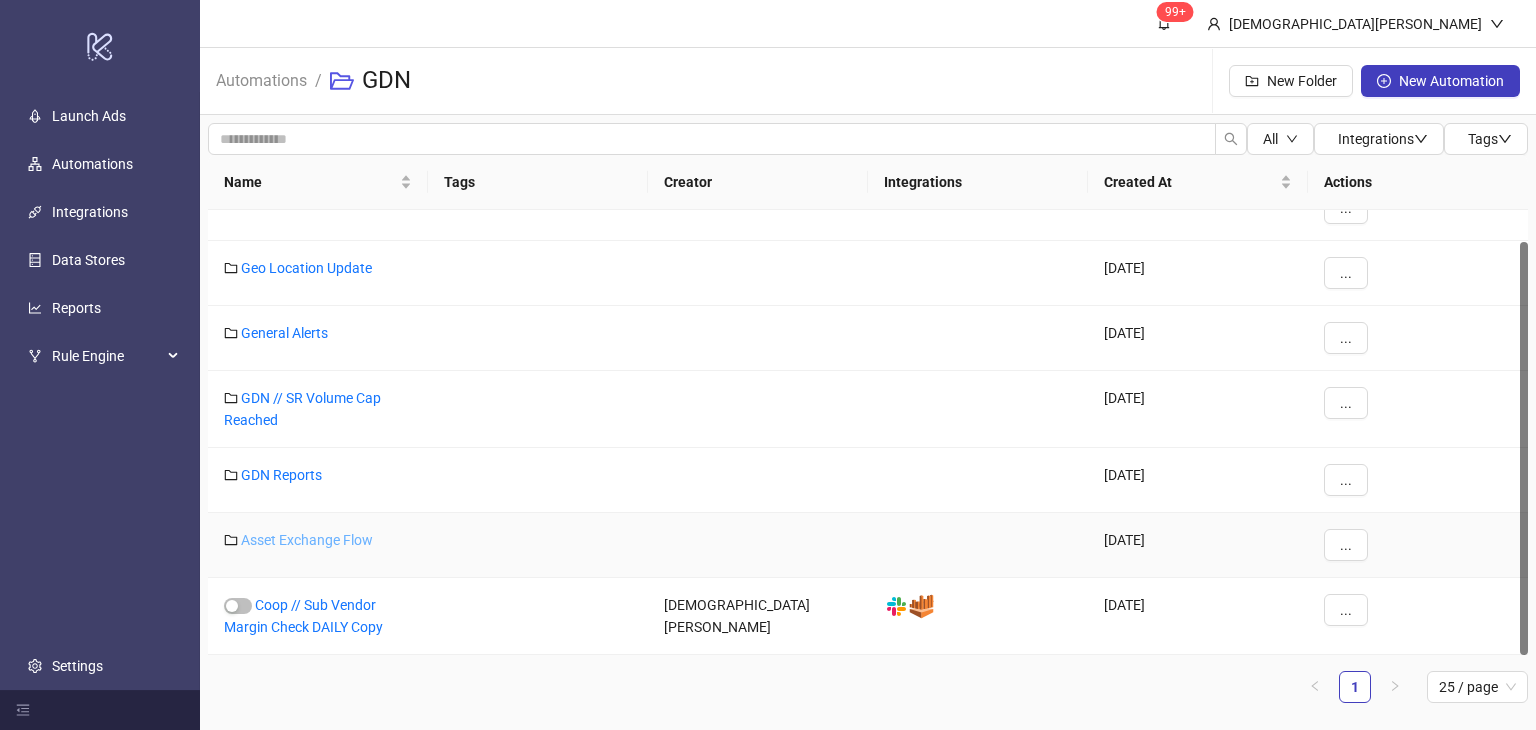 click on "Asset Exchange Flow" at bounding box center (307, 540) 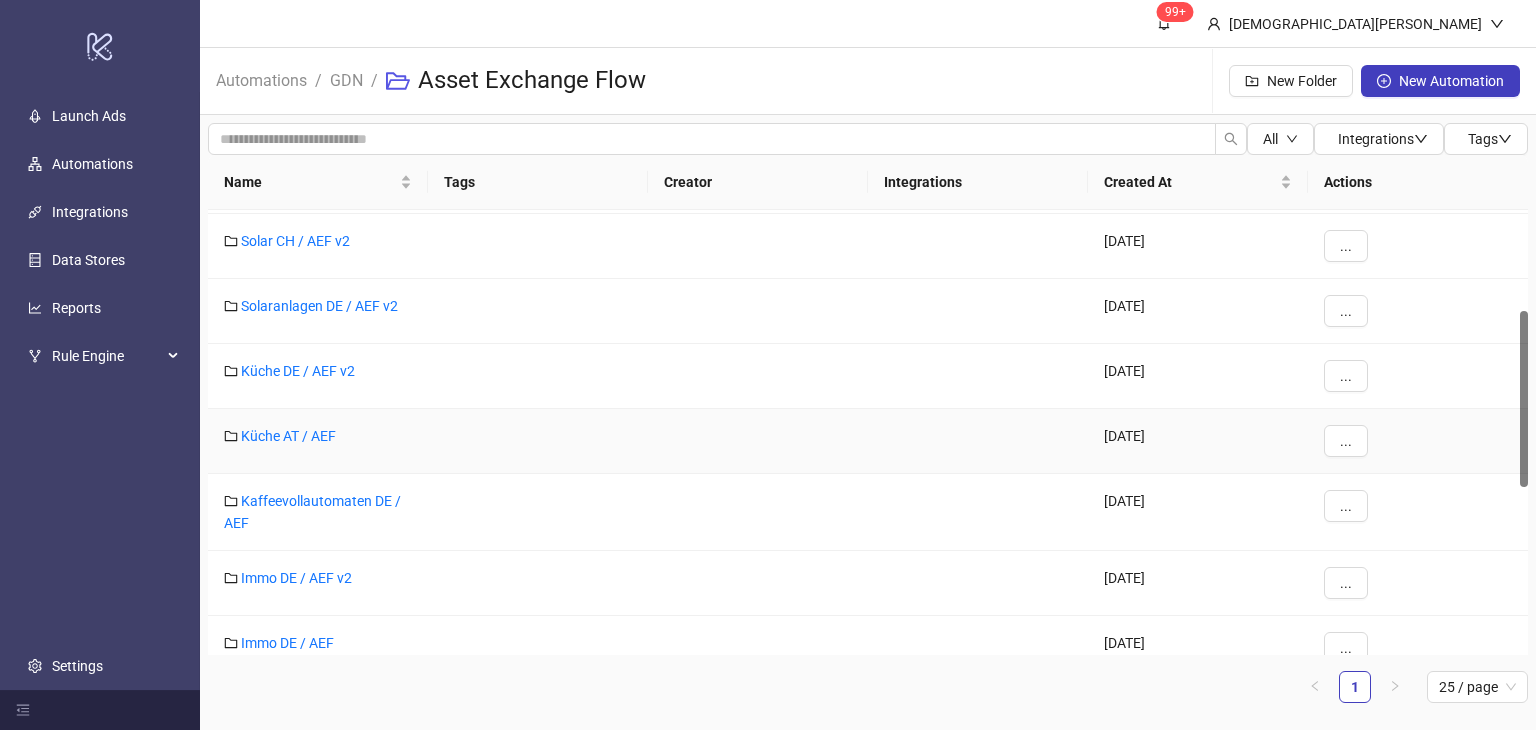 scroll, scrollTop: 255, scrollLeft: 0, axis: vertical 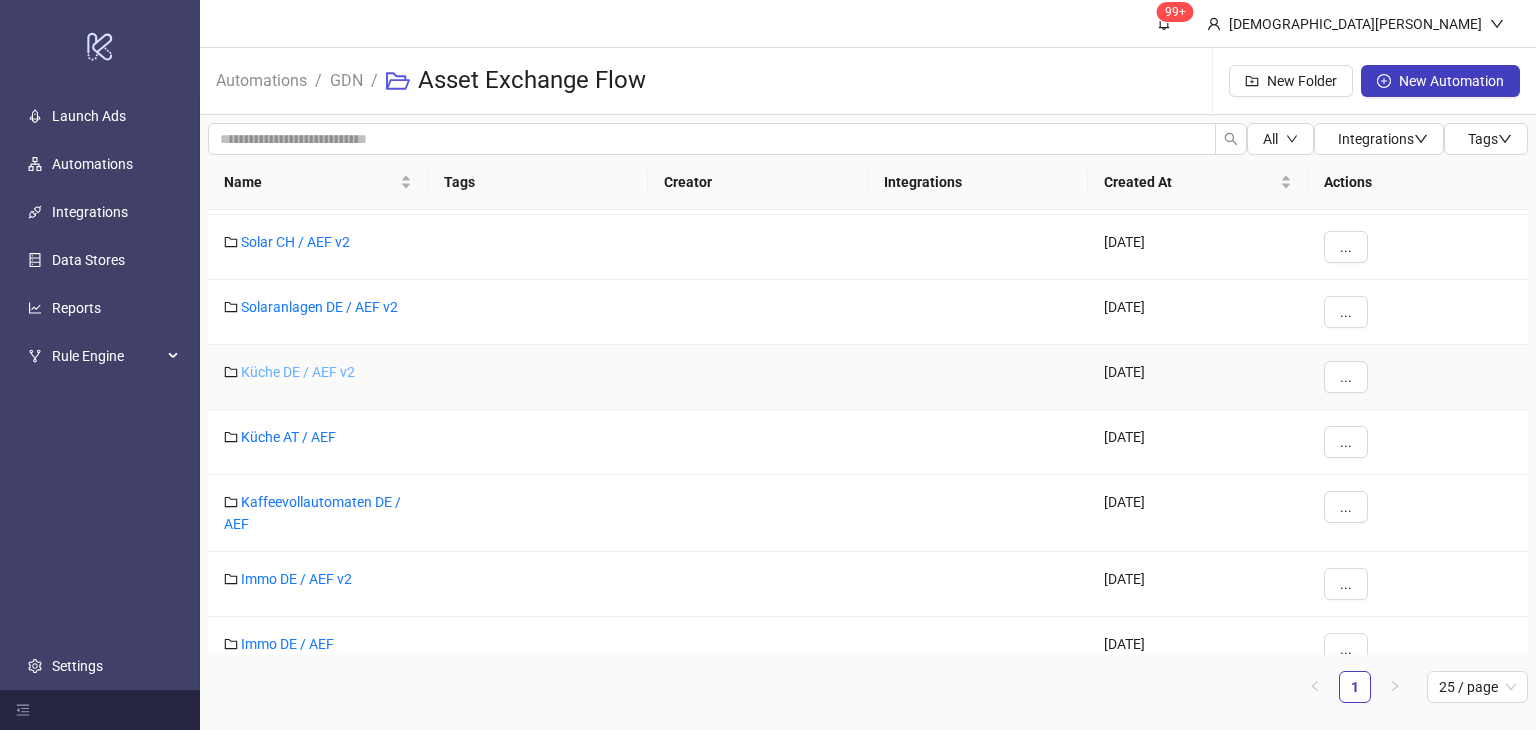 click on "Küche DE / AEF v2" at bounding box center (298, 372) 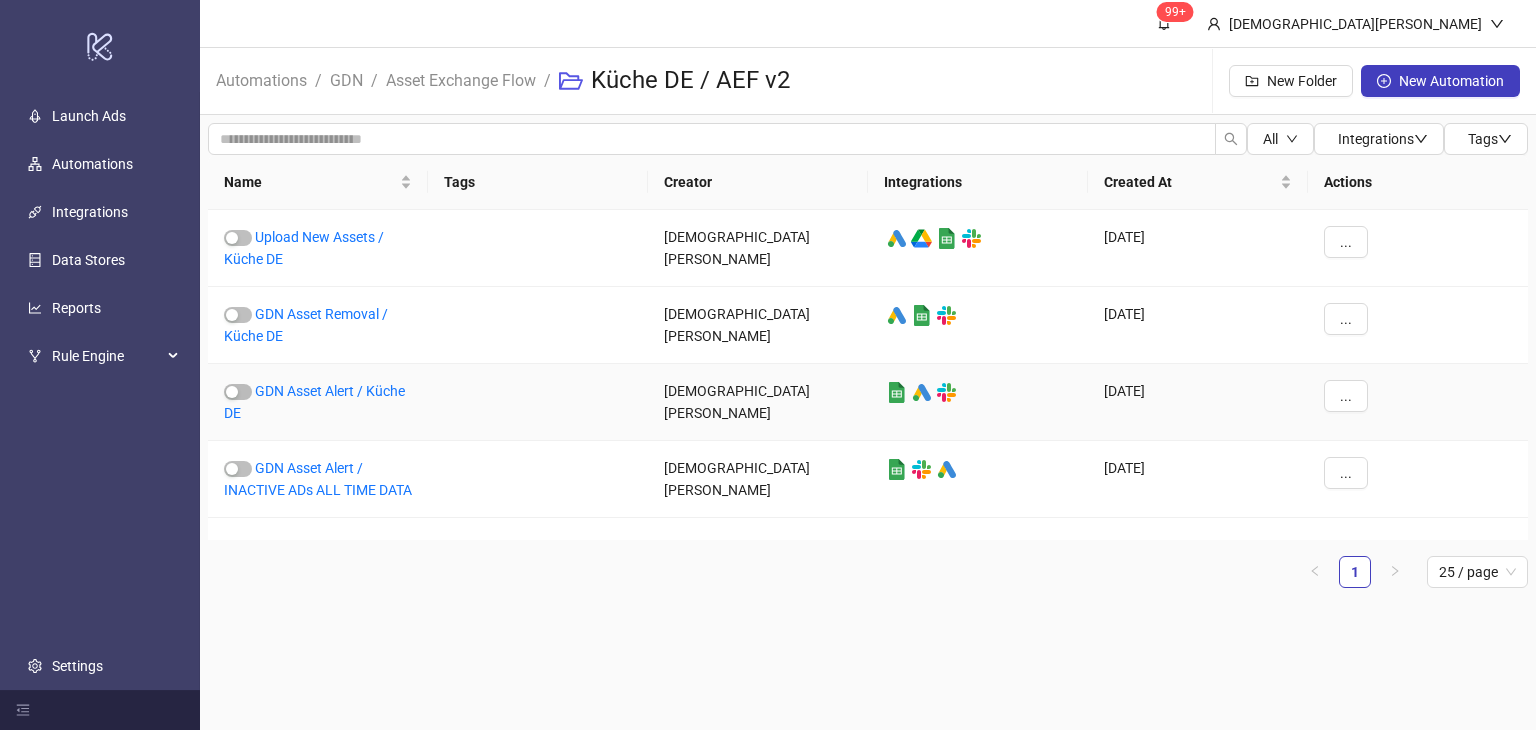 scroll, scrollTop: 0, scrollLeft: 0, axis: both 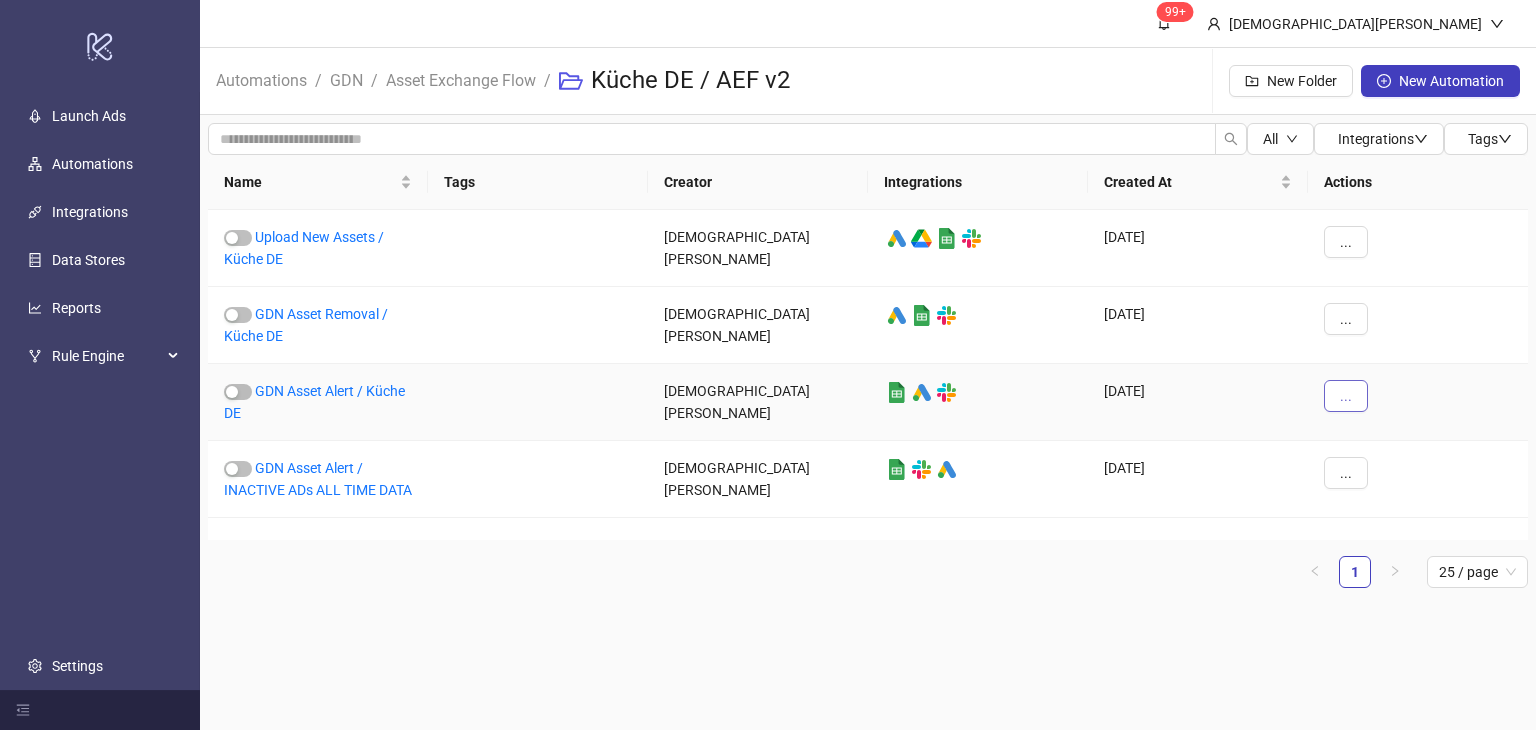 click on "..." at bounding box center (1346, 396) 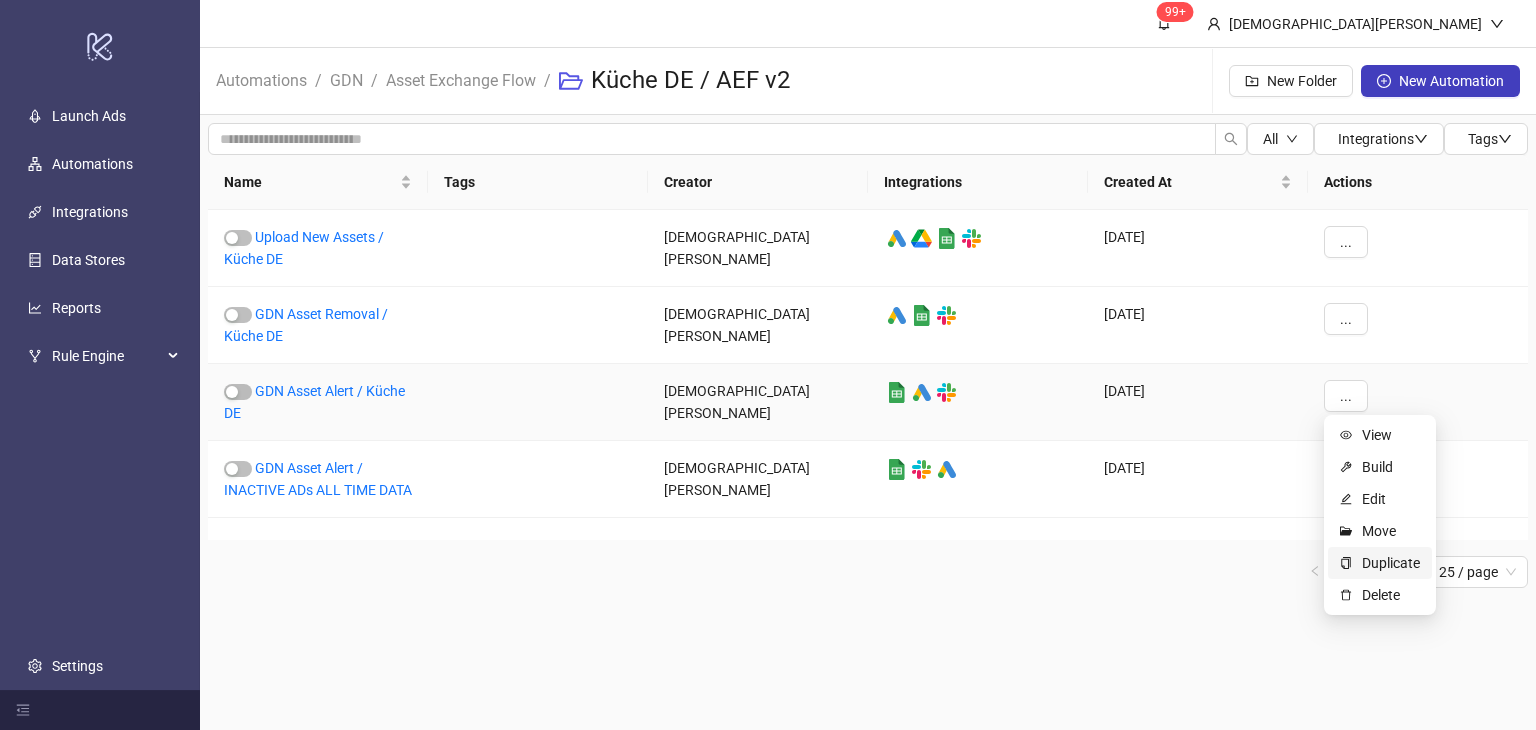 click on "Duplicate" at bounding box center (1391, 563) 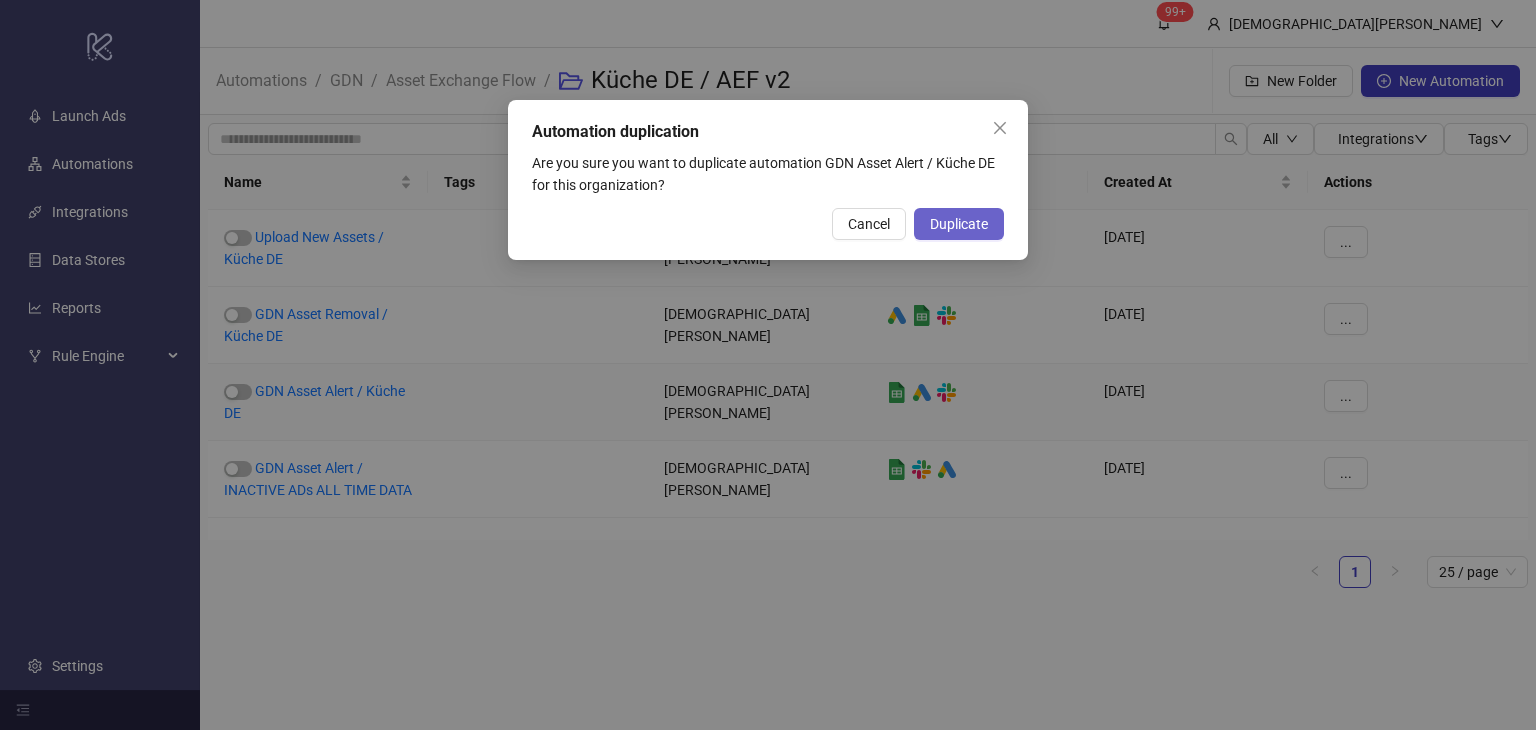 click on "Duplicate" at bounding box center [959, 224] 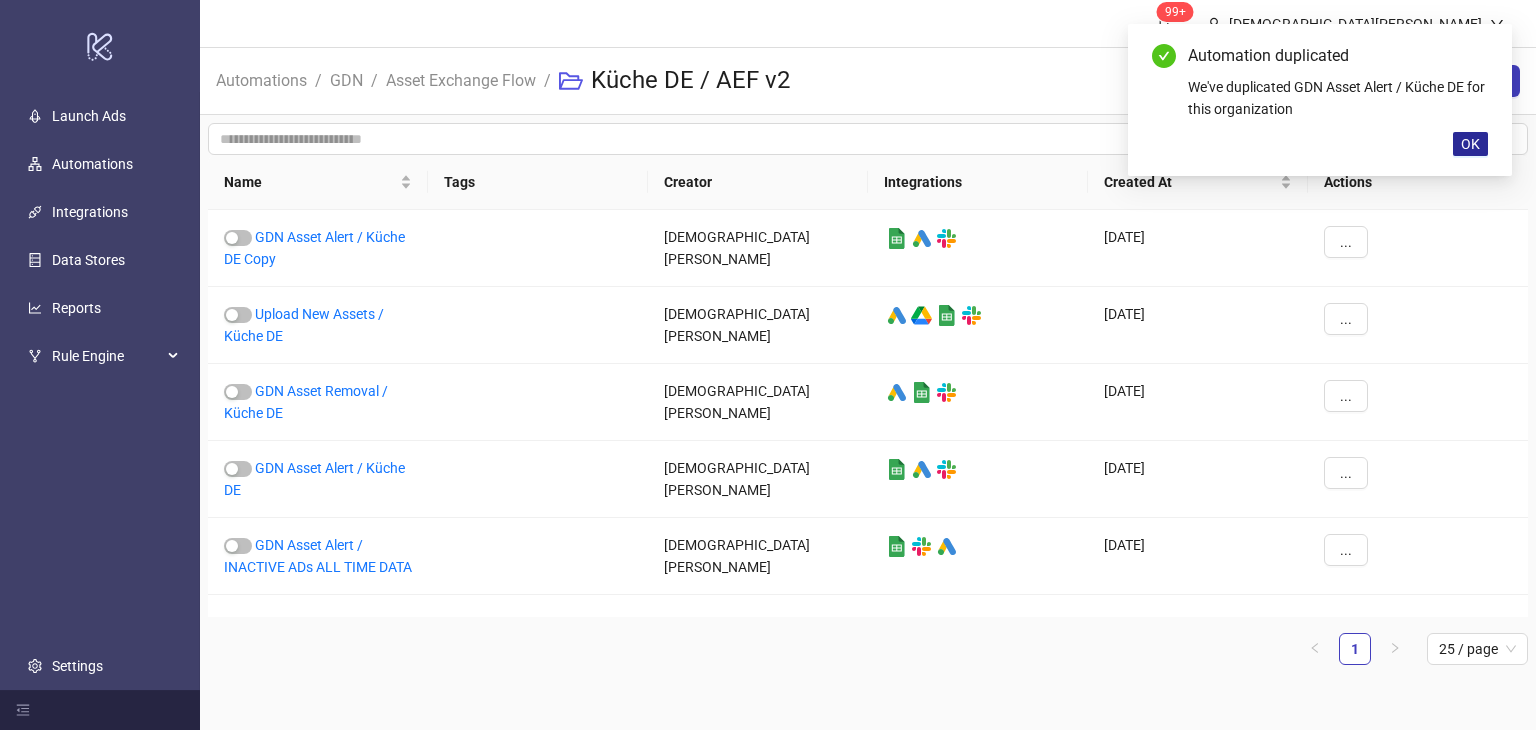 click on "OK" at bounding box center (1470, 144) 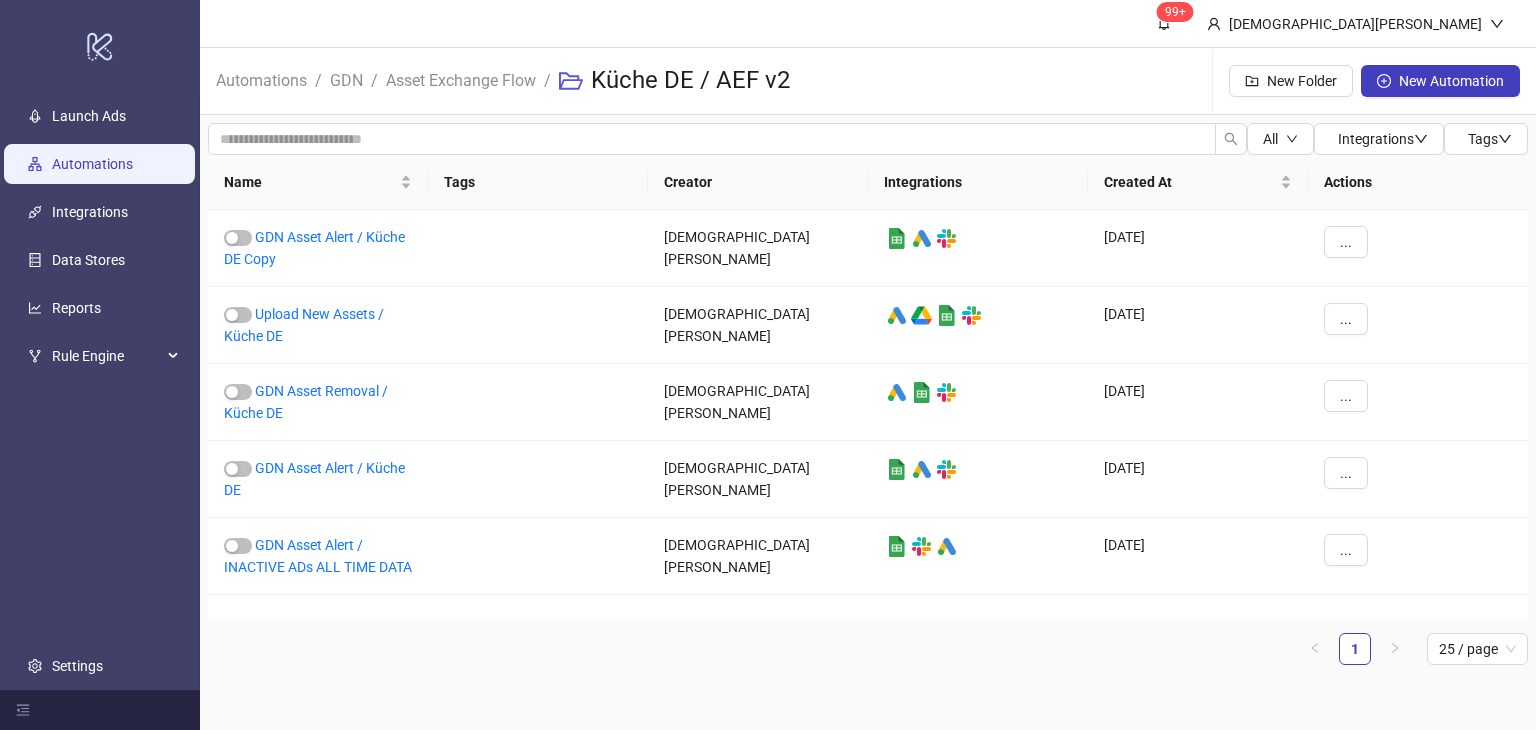 click on "Automations" at bounding box center [92, 164] 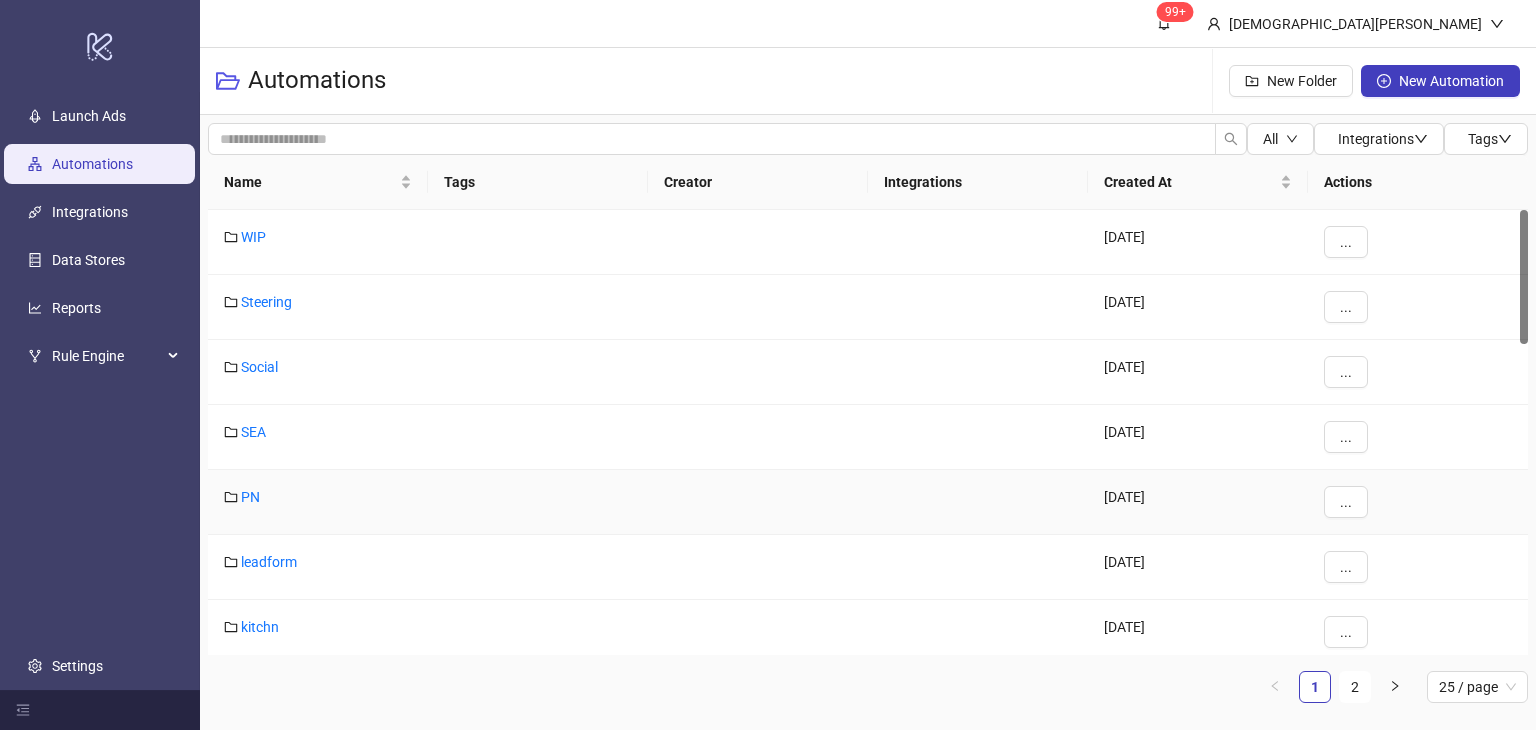 scroll, scrollTop: 200, scrollLeft: 0, axis: vertical 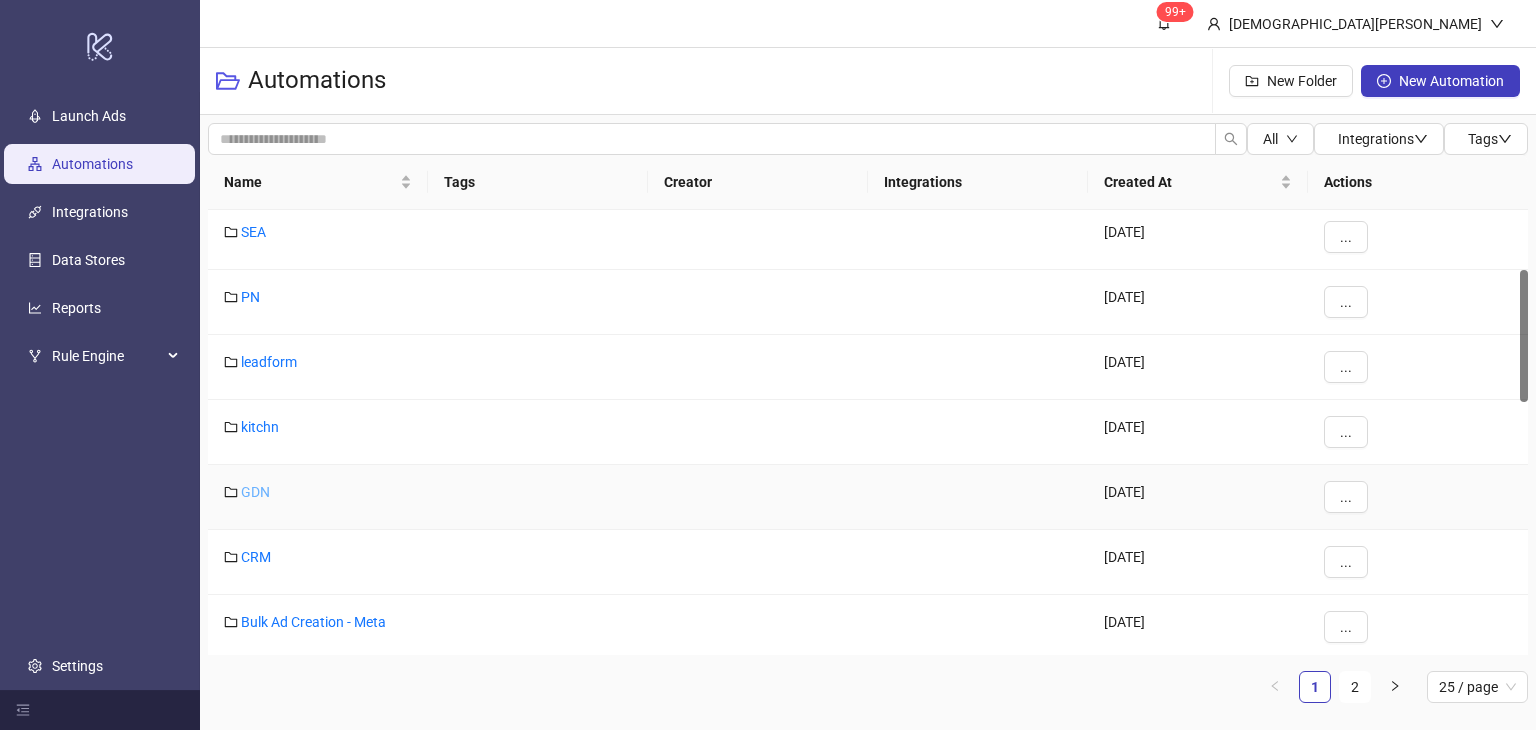 click on "GDN" at bounding box center (255, 492) 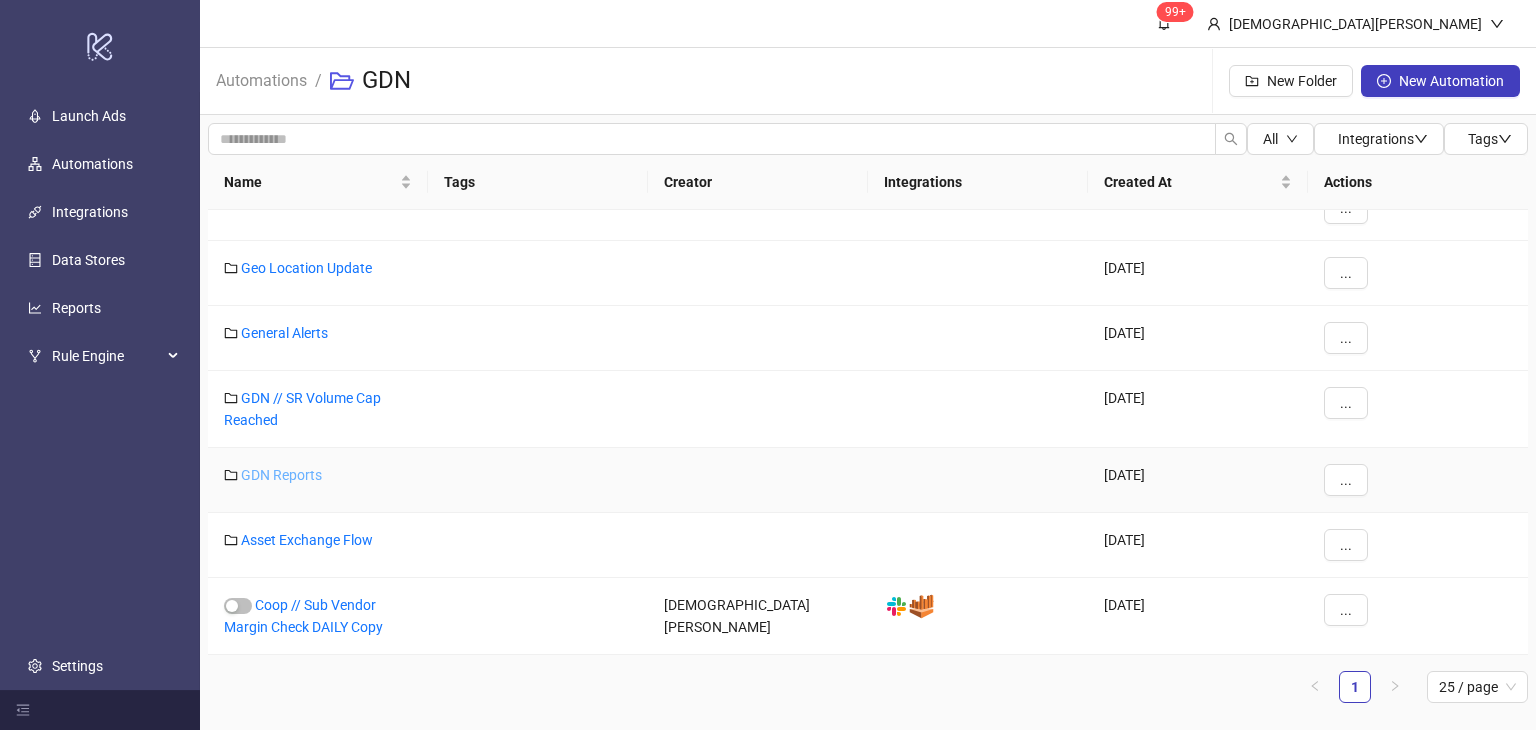 scroll, scrollTop: 0, scrollLeft: 0, axis: both 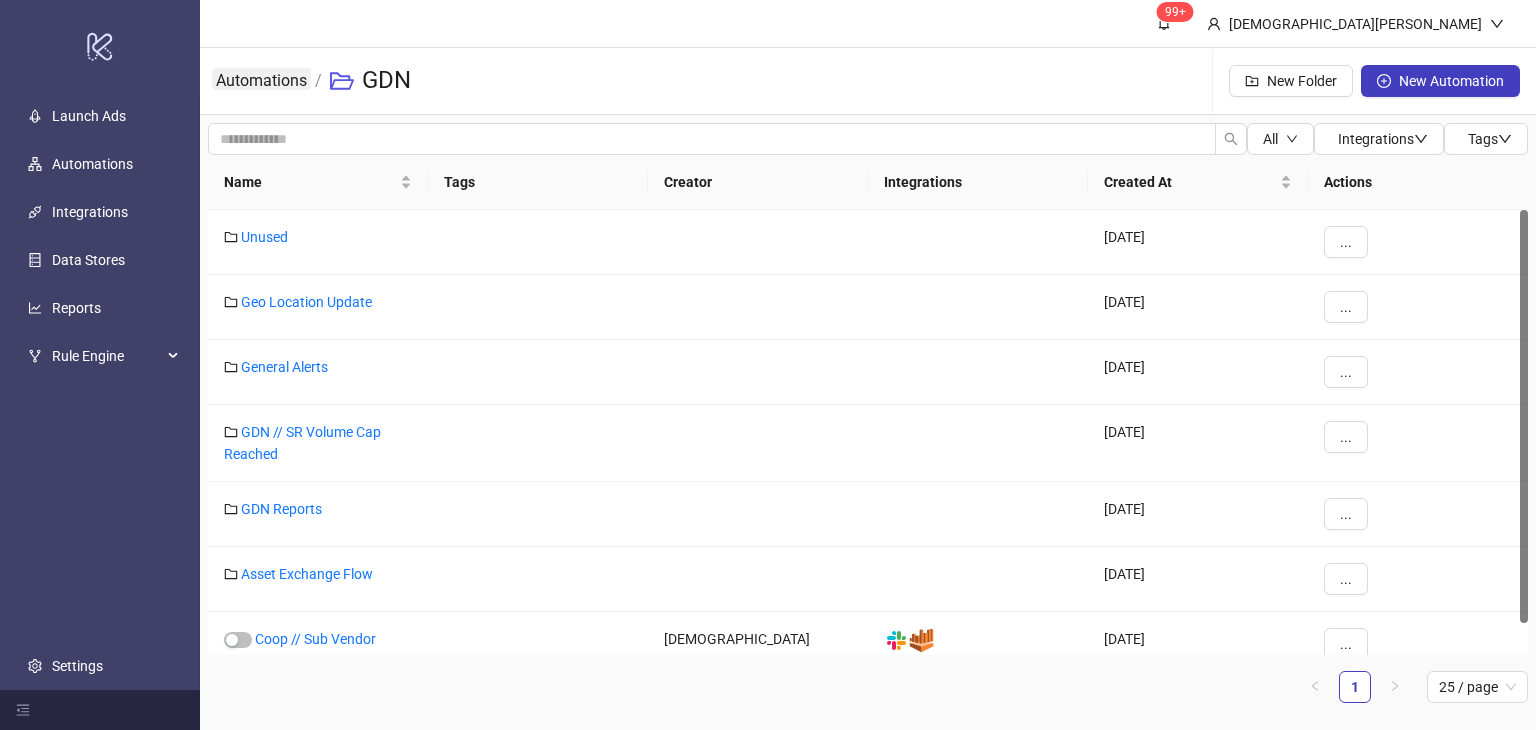 click on "Automations" at bounding box center (261, 79) 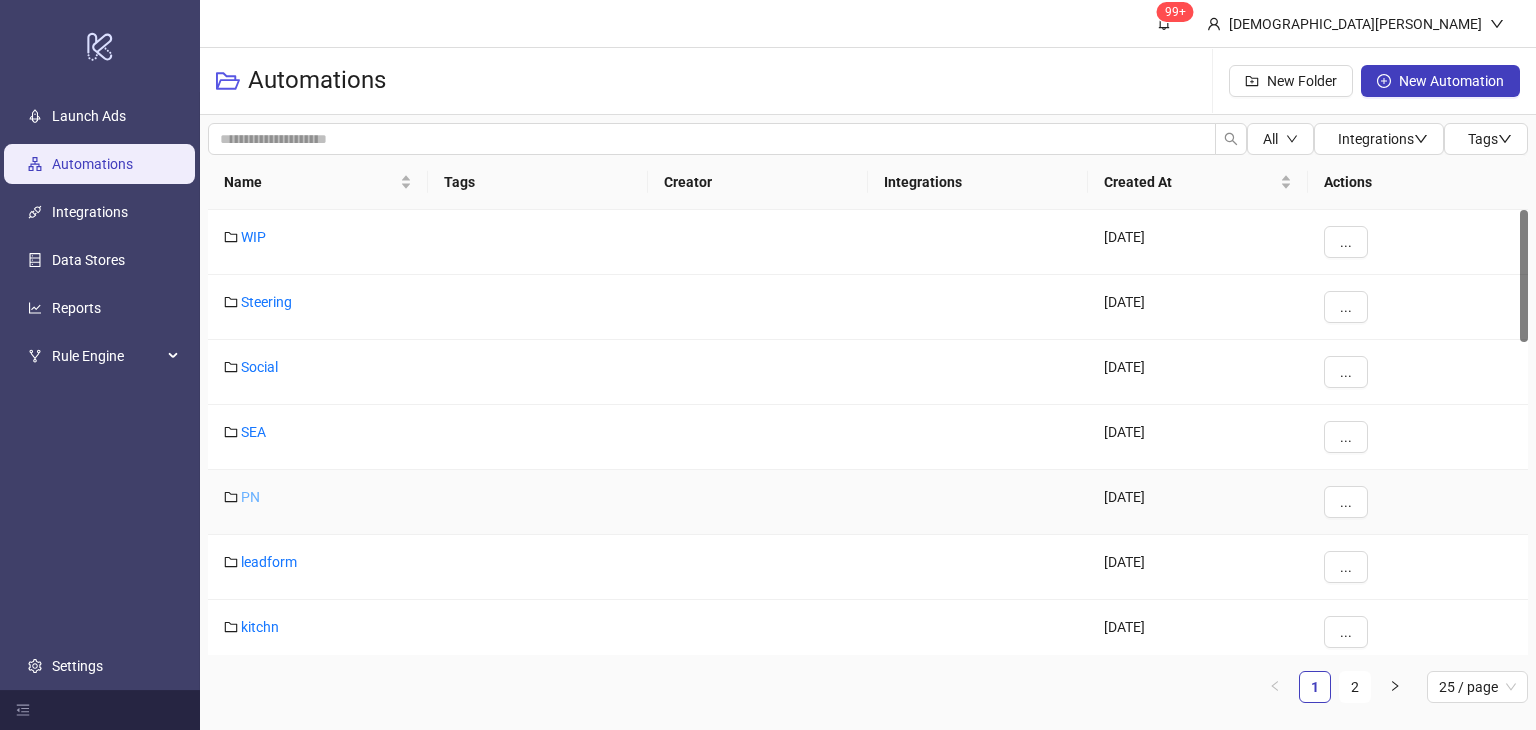 click on "PN" at bounding box center [250, 497] 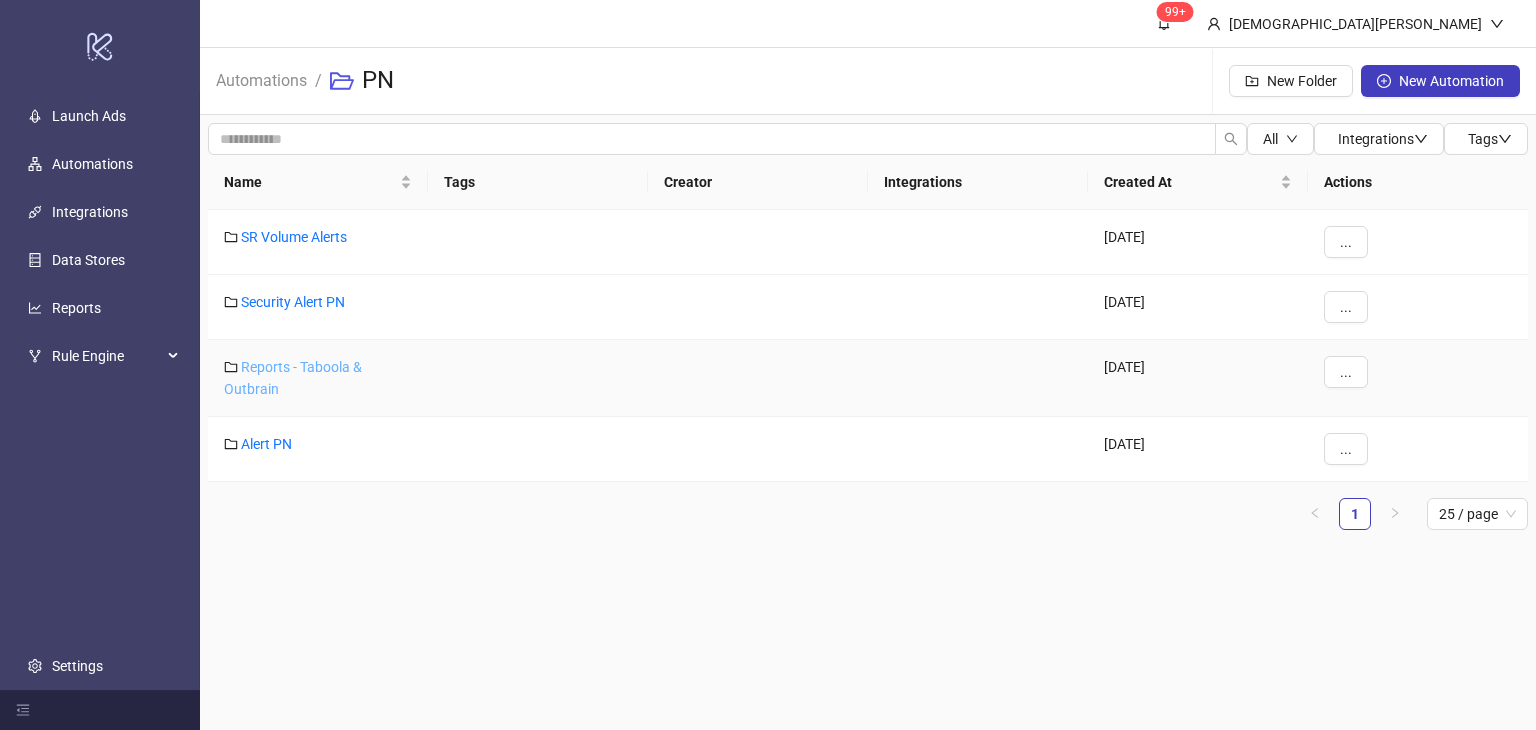 click on "Reports - Taboola & Outbrain" at bounding box center [293, 378] 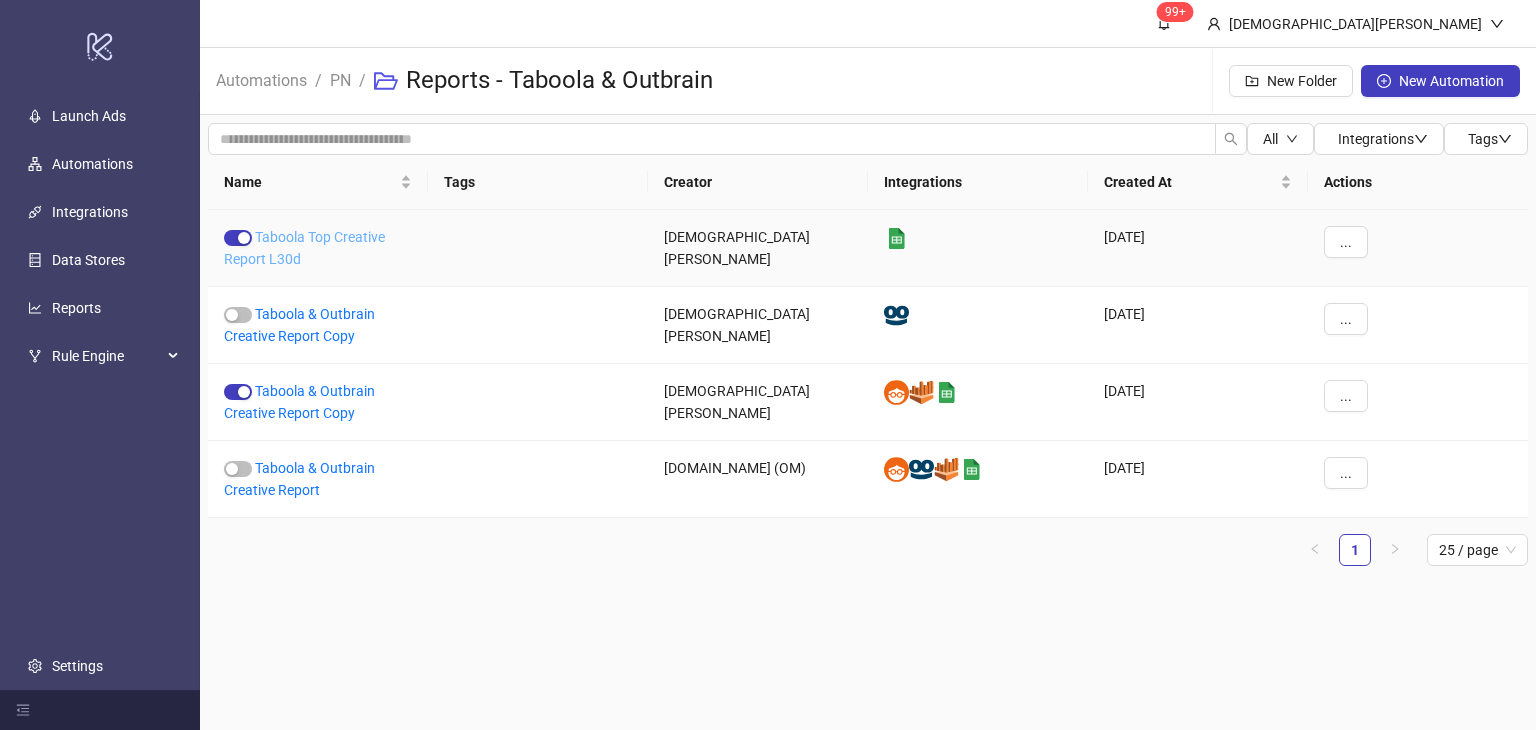 click on "Taboola Top Creative Report L30d" at bounding box center [304, 248] 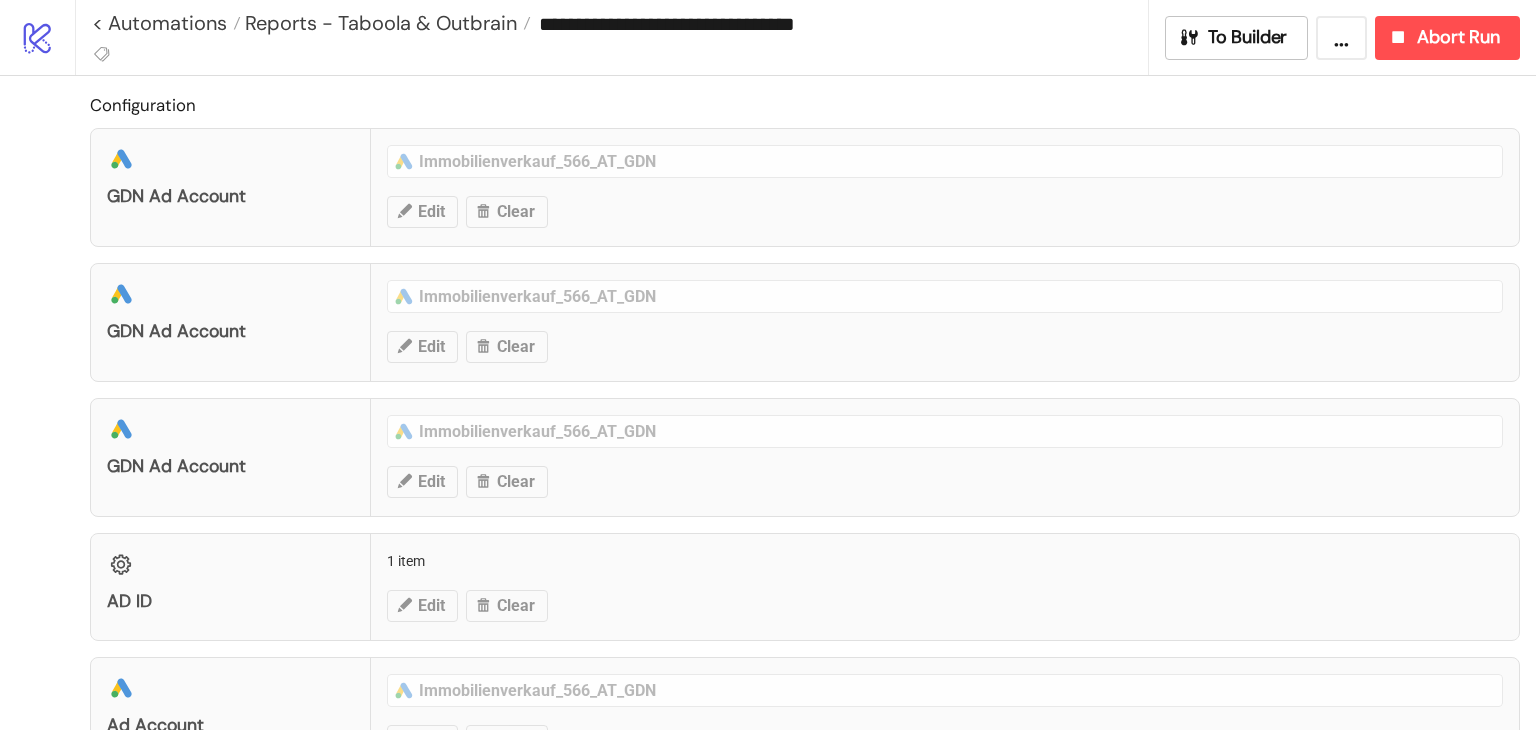 type on "**********" 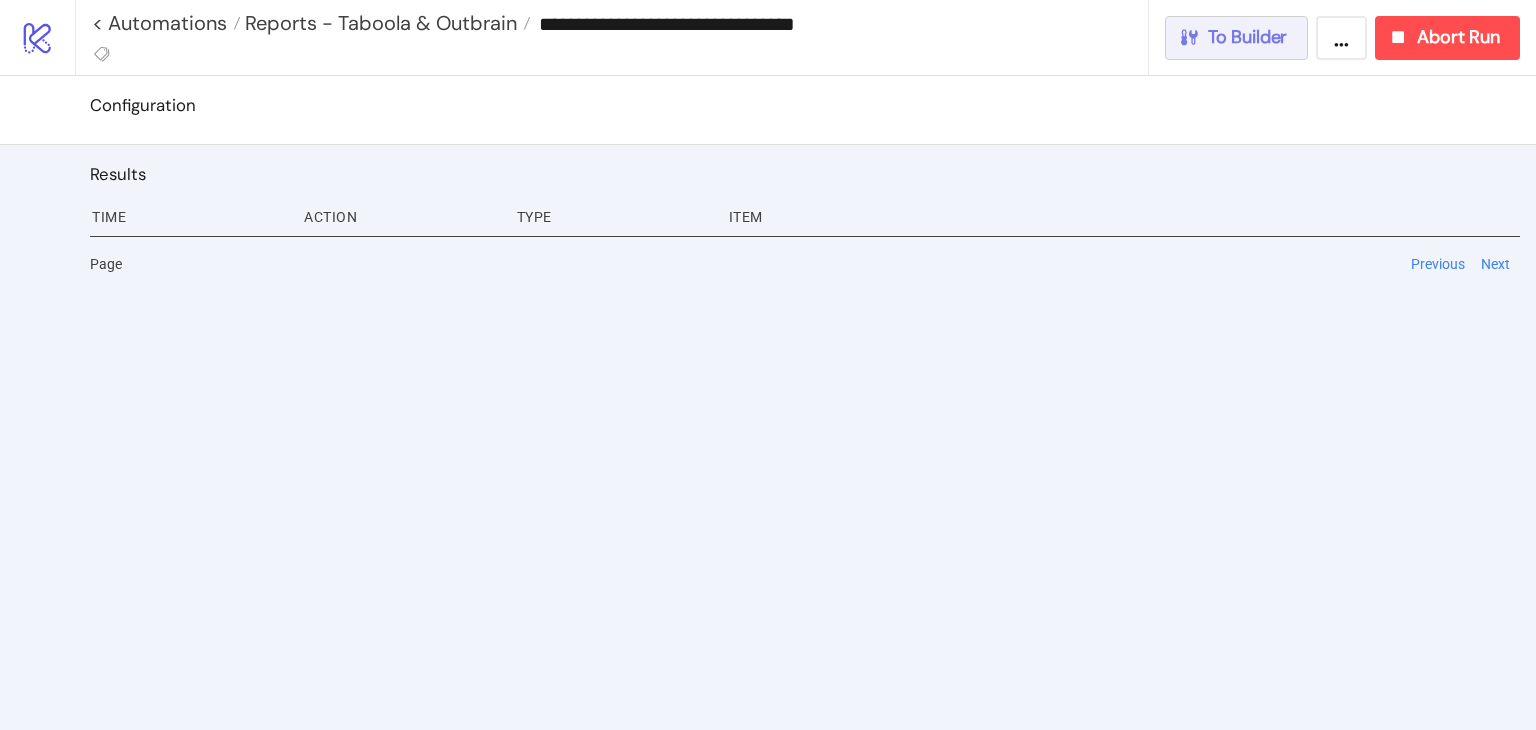 click on "To Builder" at bounding box center [1248, 37] 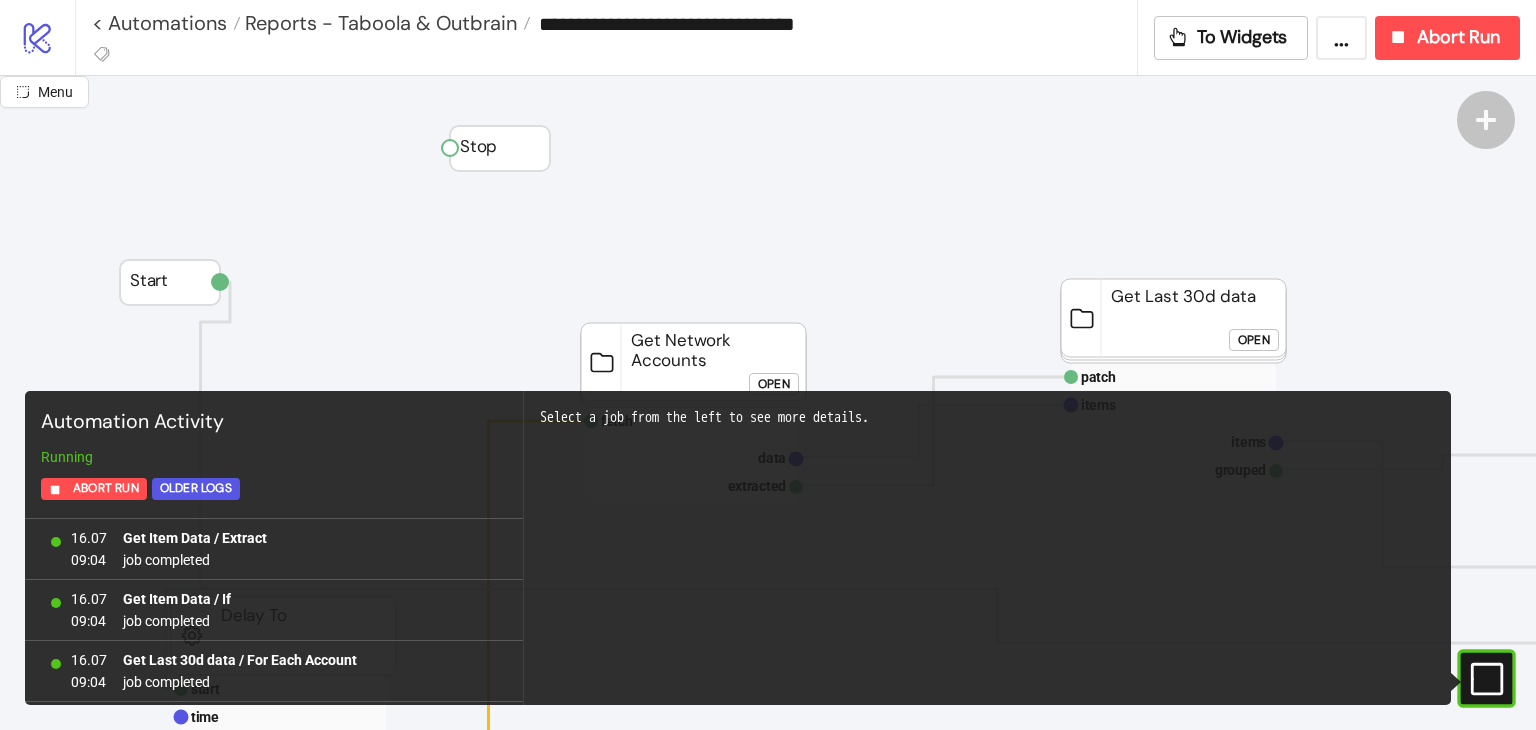 scroll, scrollTop: 1880, scrollLeft: 0, axis: vertical 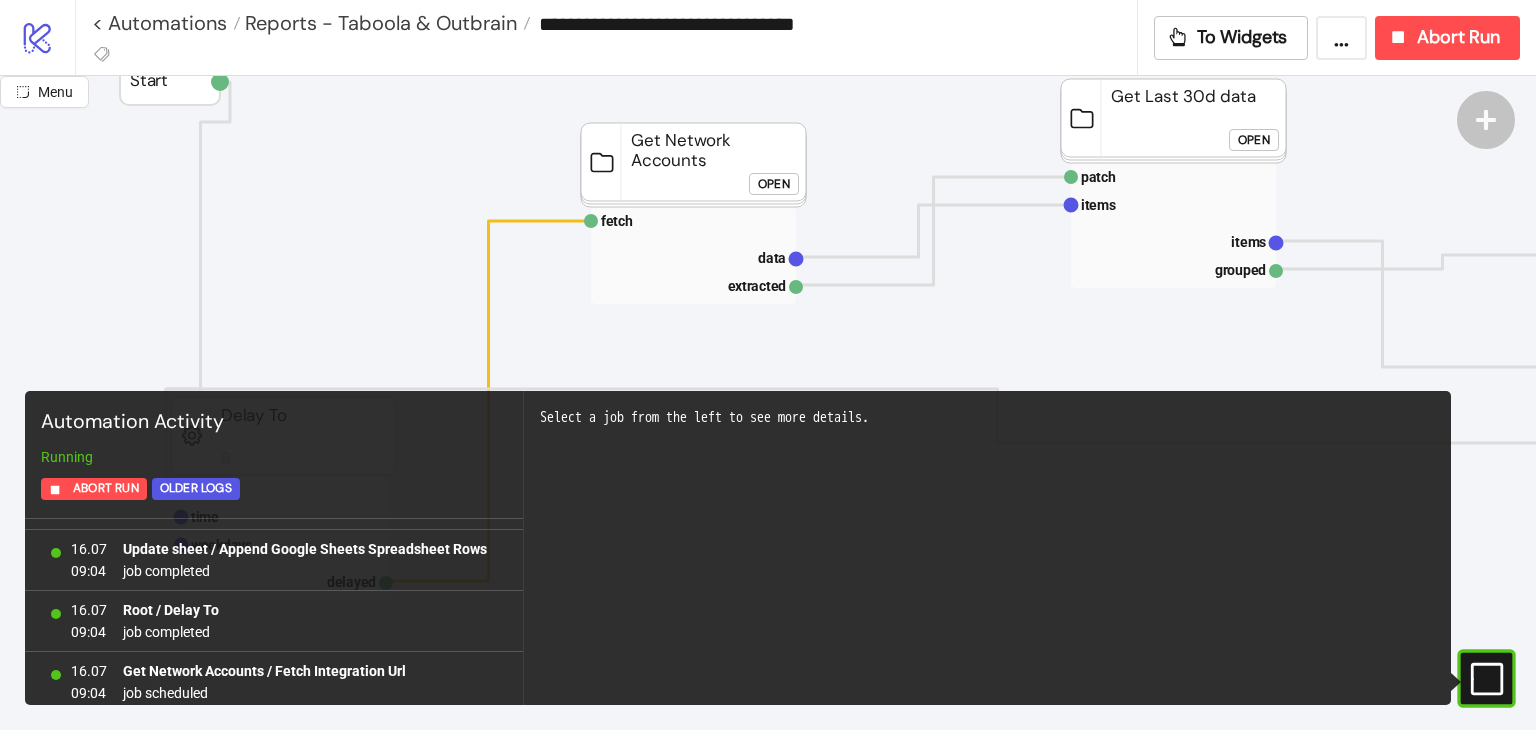 drag, startPoint x: 1495, startPoint y: 673, endPoint x: 1484, endPoint y: 664, distance: 14.21267 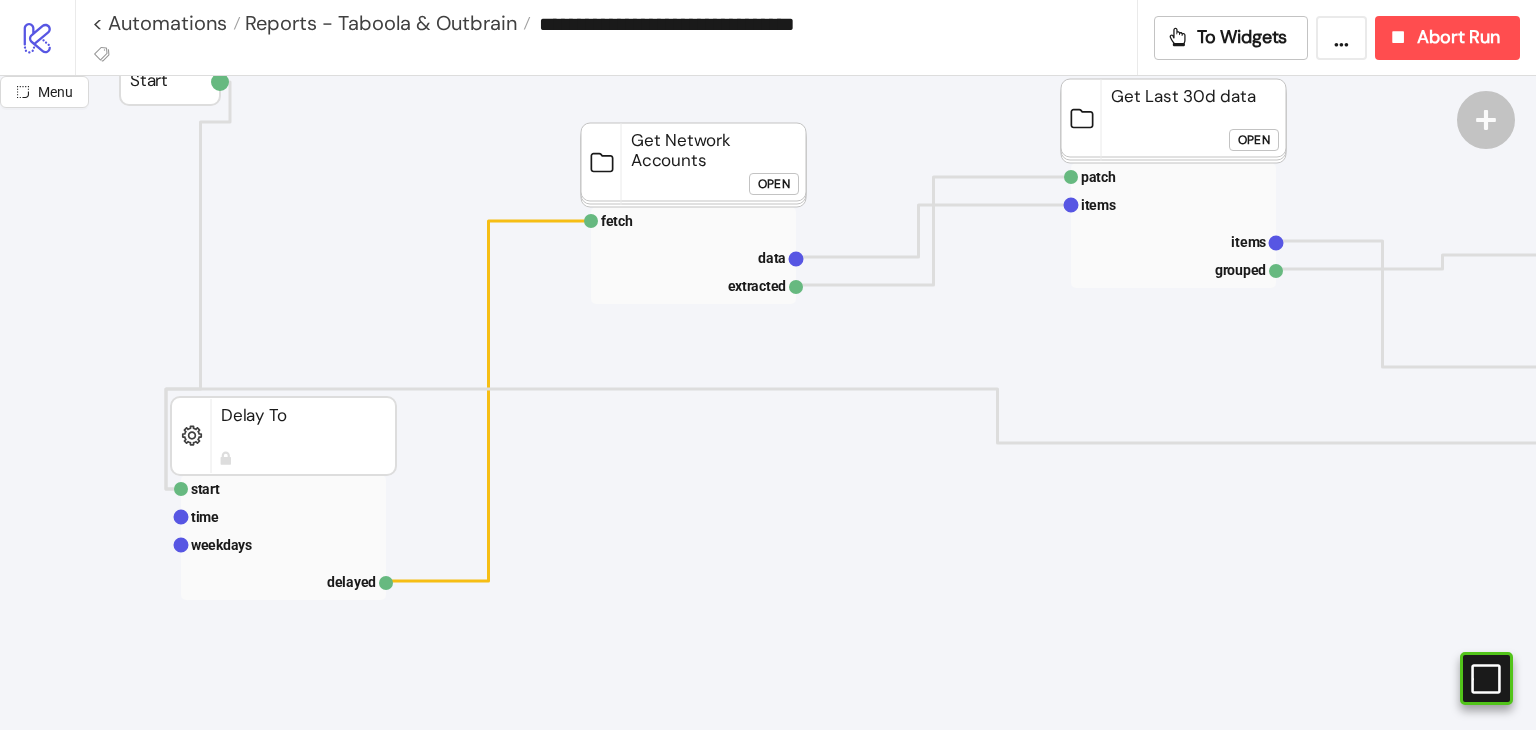 drag, startPoint x: 768, startPoint y: 0, endPoint x: 804, endPoint y: 532, distance: 533.2167 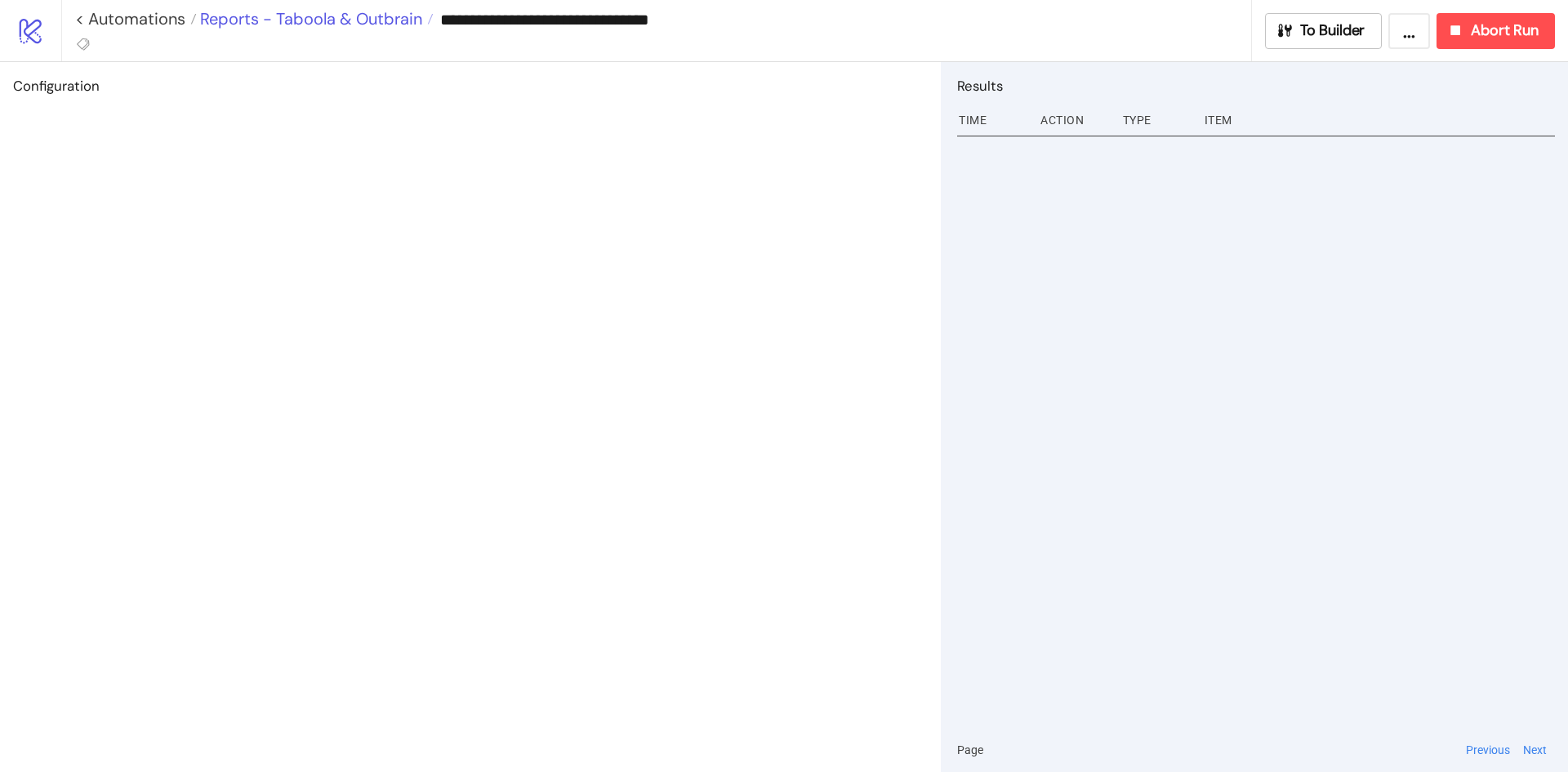 click on "Reports - Taboola & Outbrain" at bounding box center (309, 19) 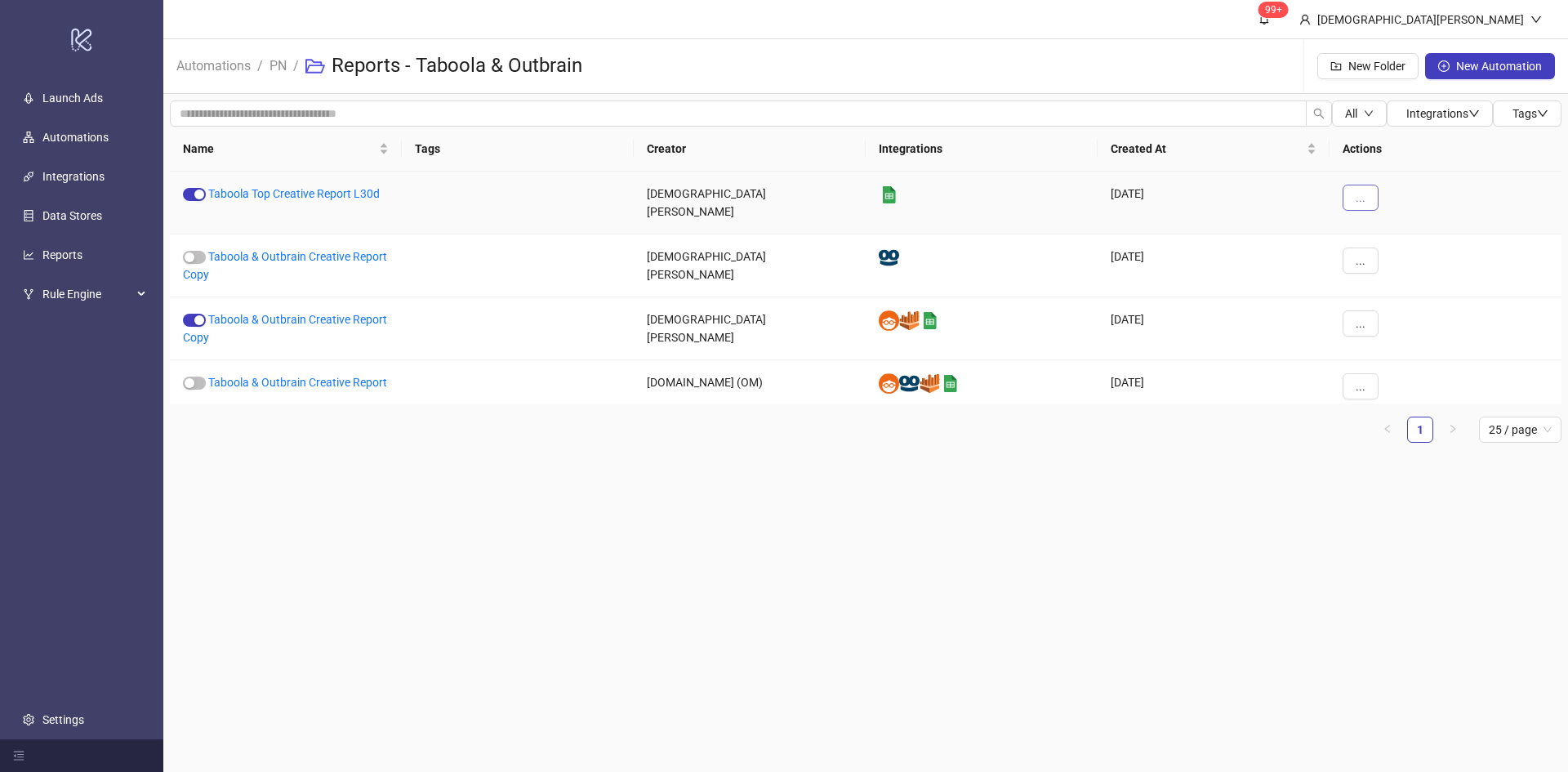 click on "..." at bounding box center (1361, 198) 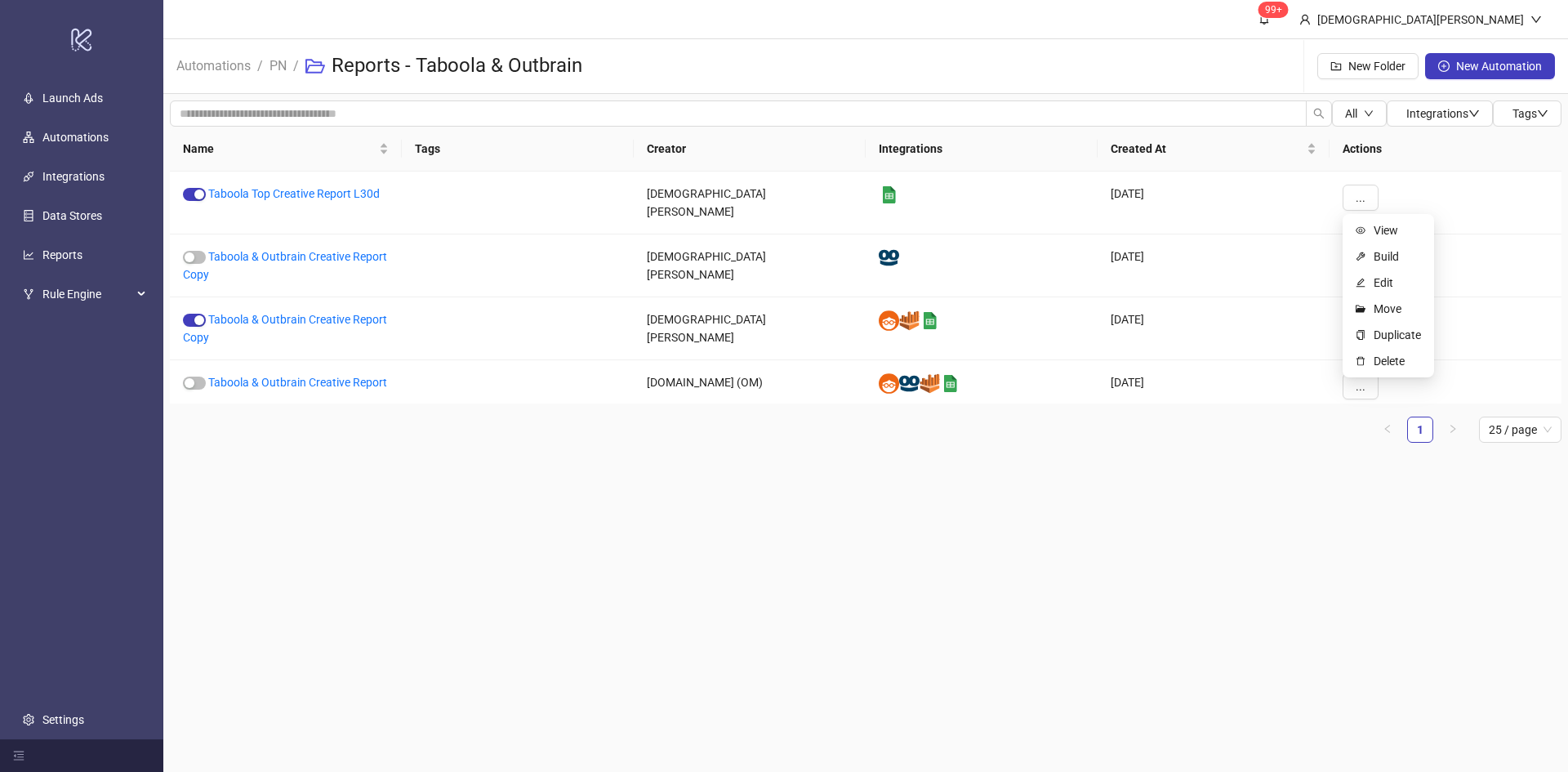 click on "99+ [PERSON_NAME] Automations / PN / Reports - Taboola & Outbrain New Folder New Automation All  Integrations  Tags  Name Tags Creator Integrations Created At Actions   Taboola Top Creative Report L30d [PERSON_NAME] platform/google_sheets [DATE] ...   Taboola & Outbrain Creative Report Copy [PERSON_NAME] [DATE] ...   Taboola & Outbrain Creative Report Copy [PERSON_NAME] platform/google_sheets [DATE] ...   Taboola & Outbrain Creative Report [DOMAIN_NAME] (OM) platform/google_sheets [DATE] ... 1 25 / page" at bounding box center (866, 386) 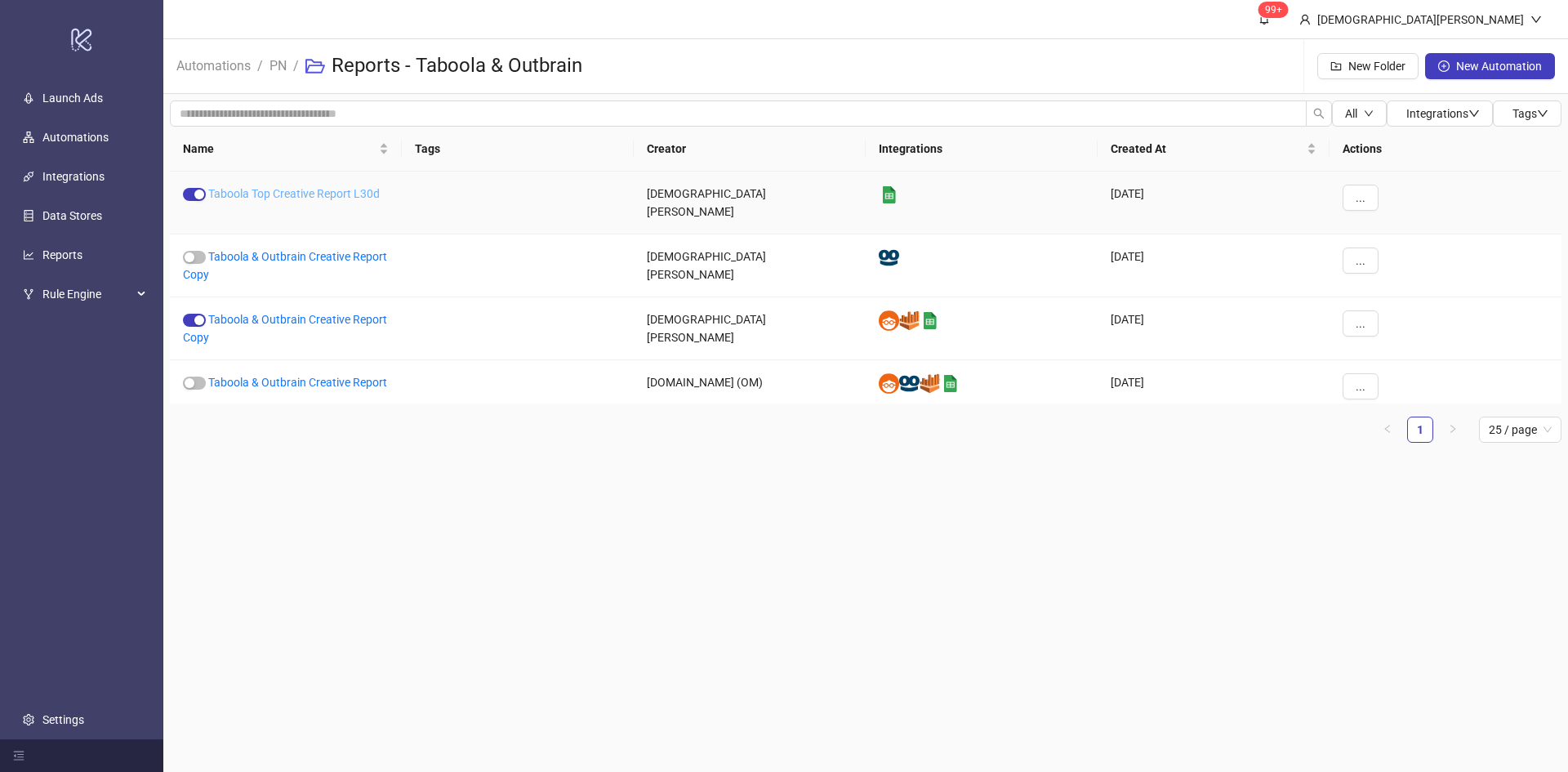 click on "Taboola Top Creative Report L30d" at bounding box center (294, 194) 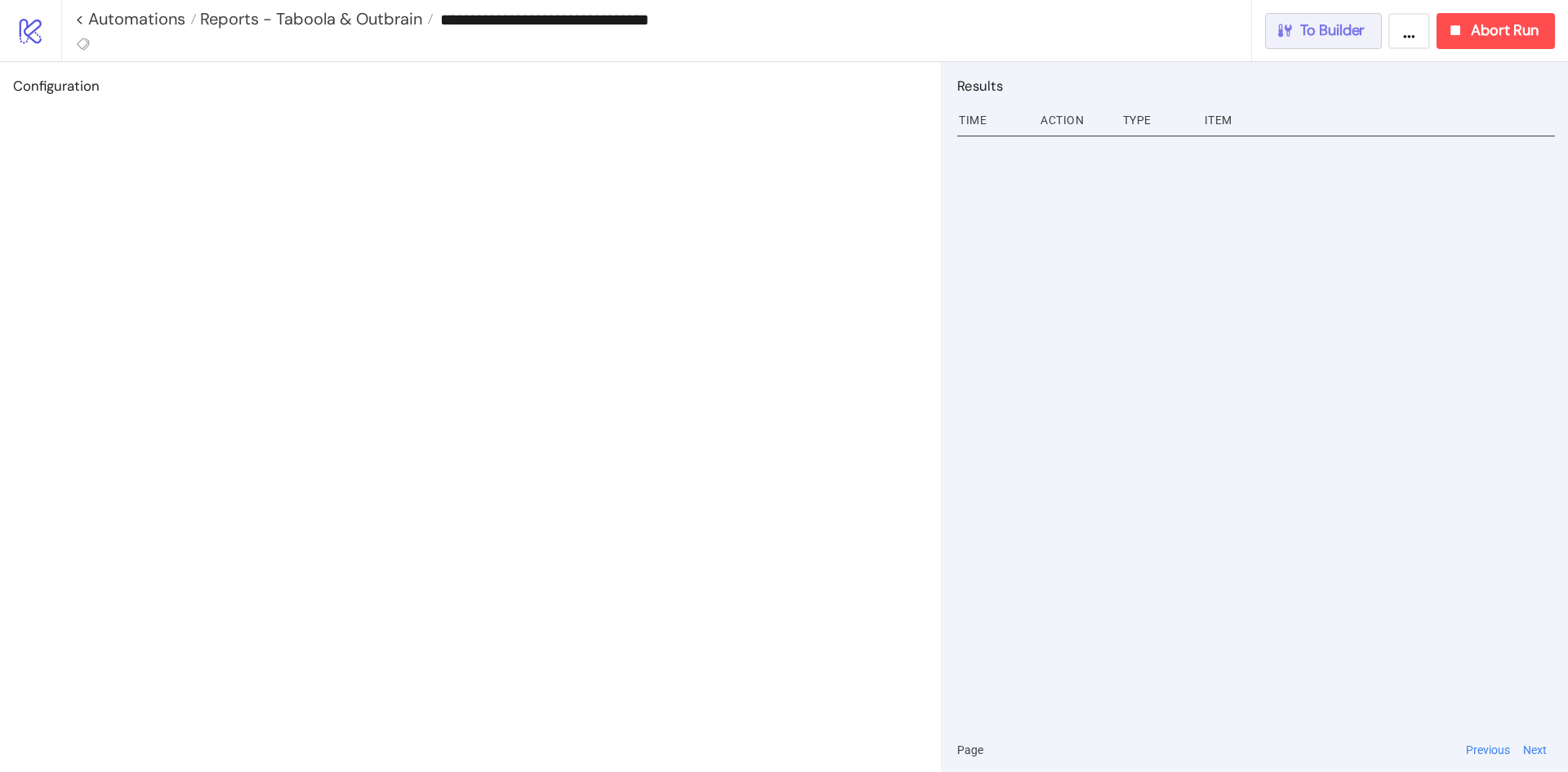 click on "To Builder" at bounding box center (1324, 31) 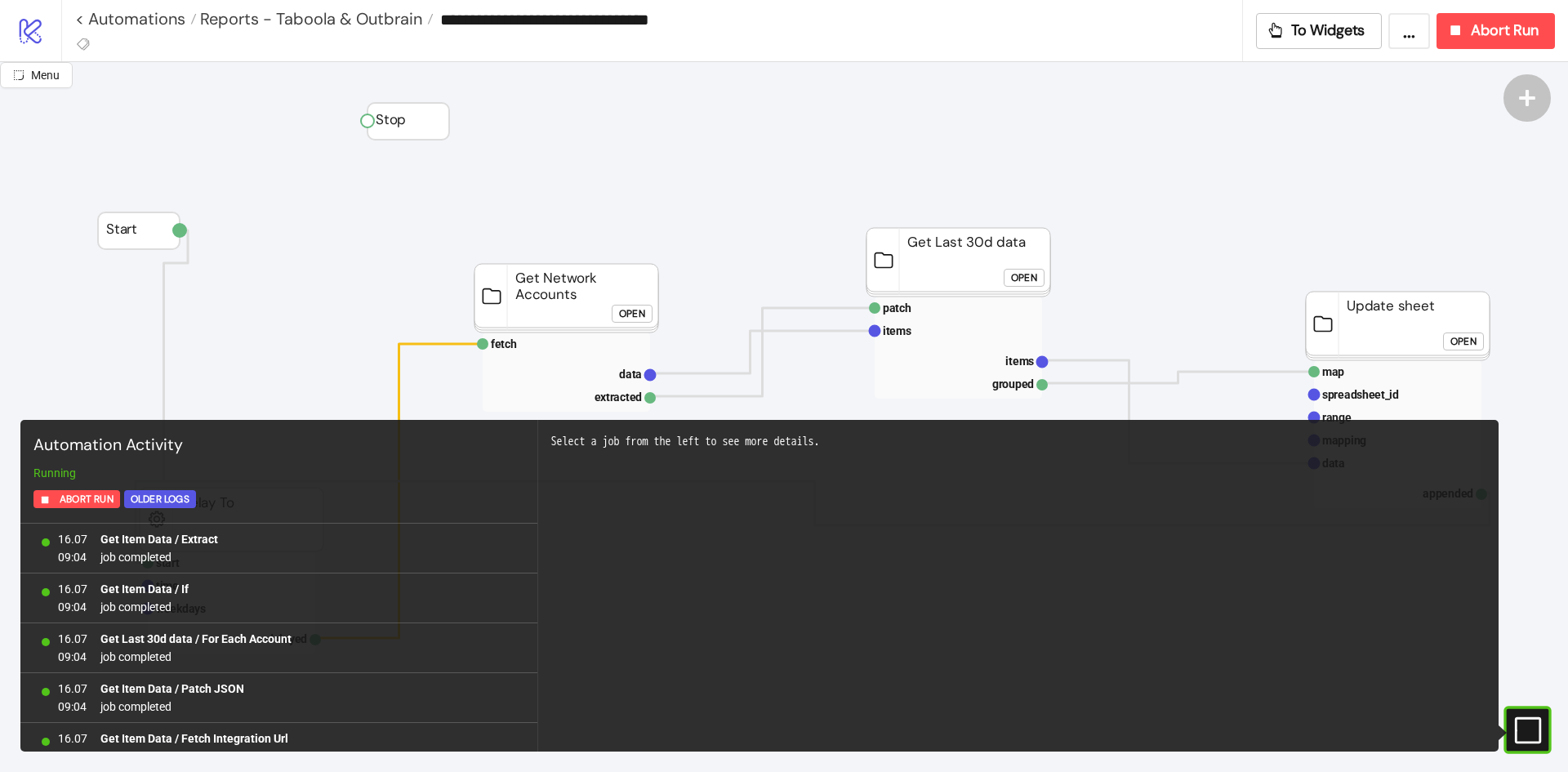 scroll, scrollTop: 1466, scrollLeft: 0, axis: vertical 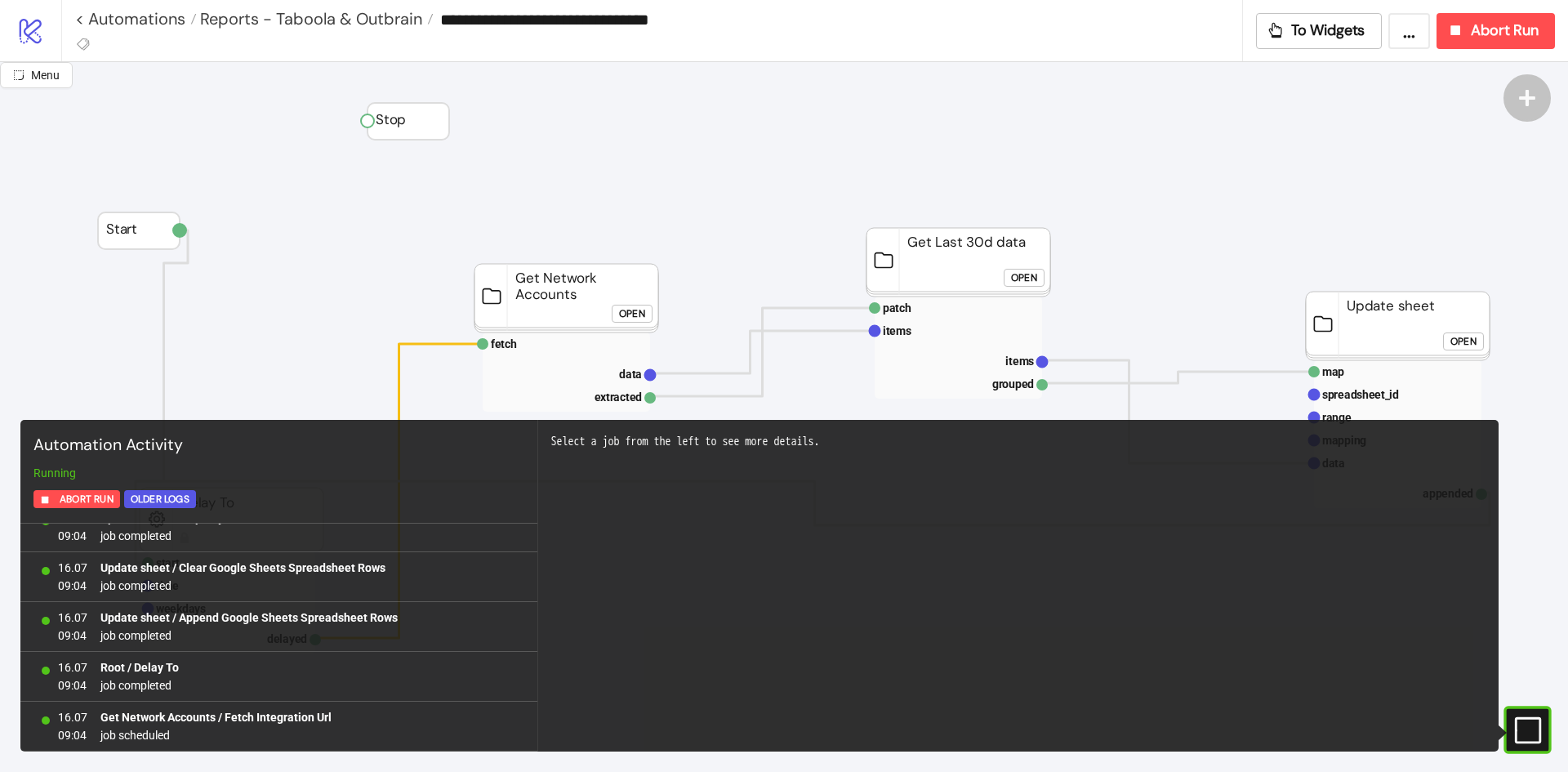 click 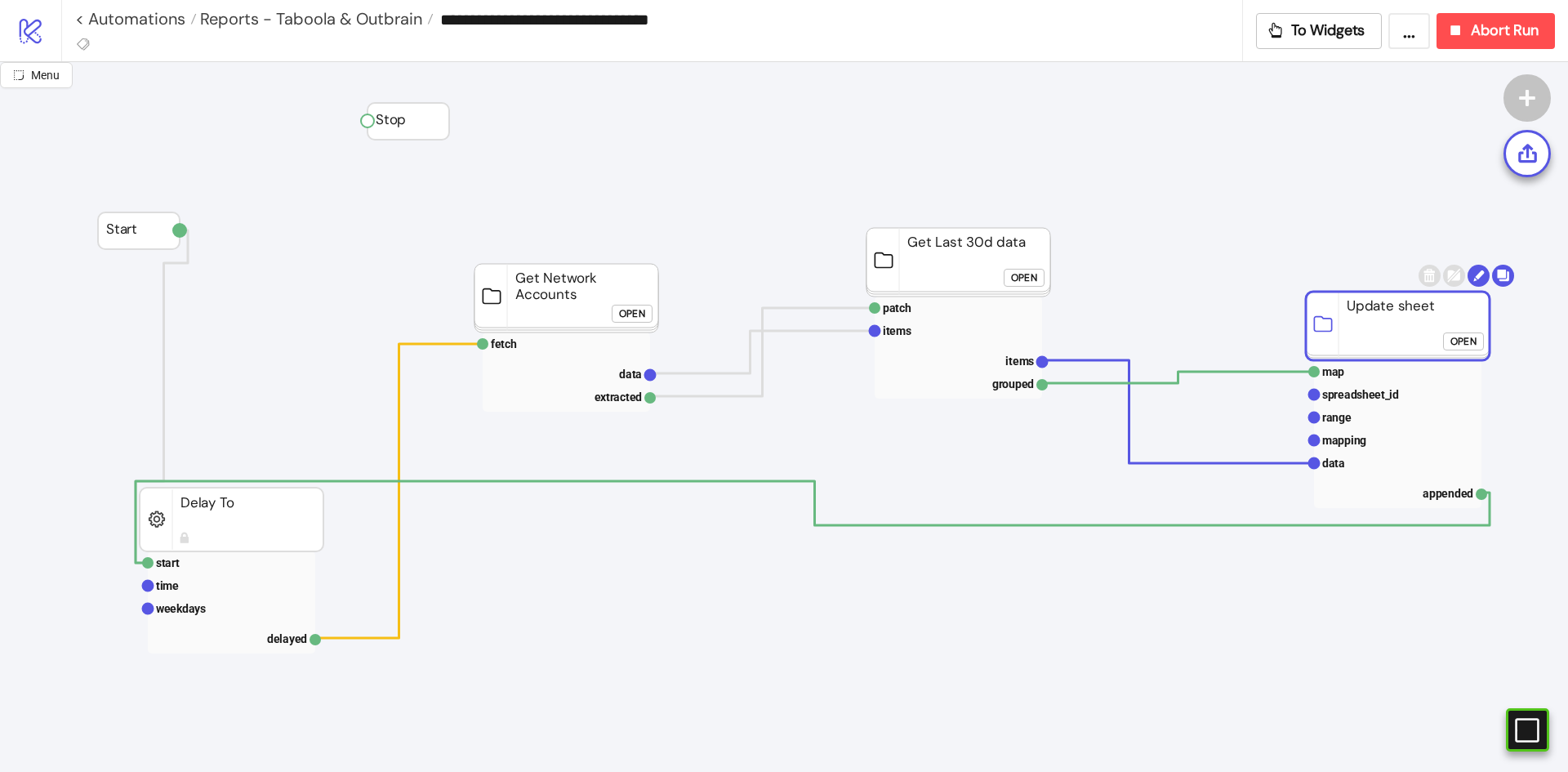 drag, startPoint x: 1334, startPoint y: 337, endPoint x: 1185, endPoint y: 484, distance: 209.30838 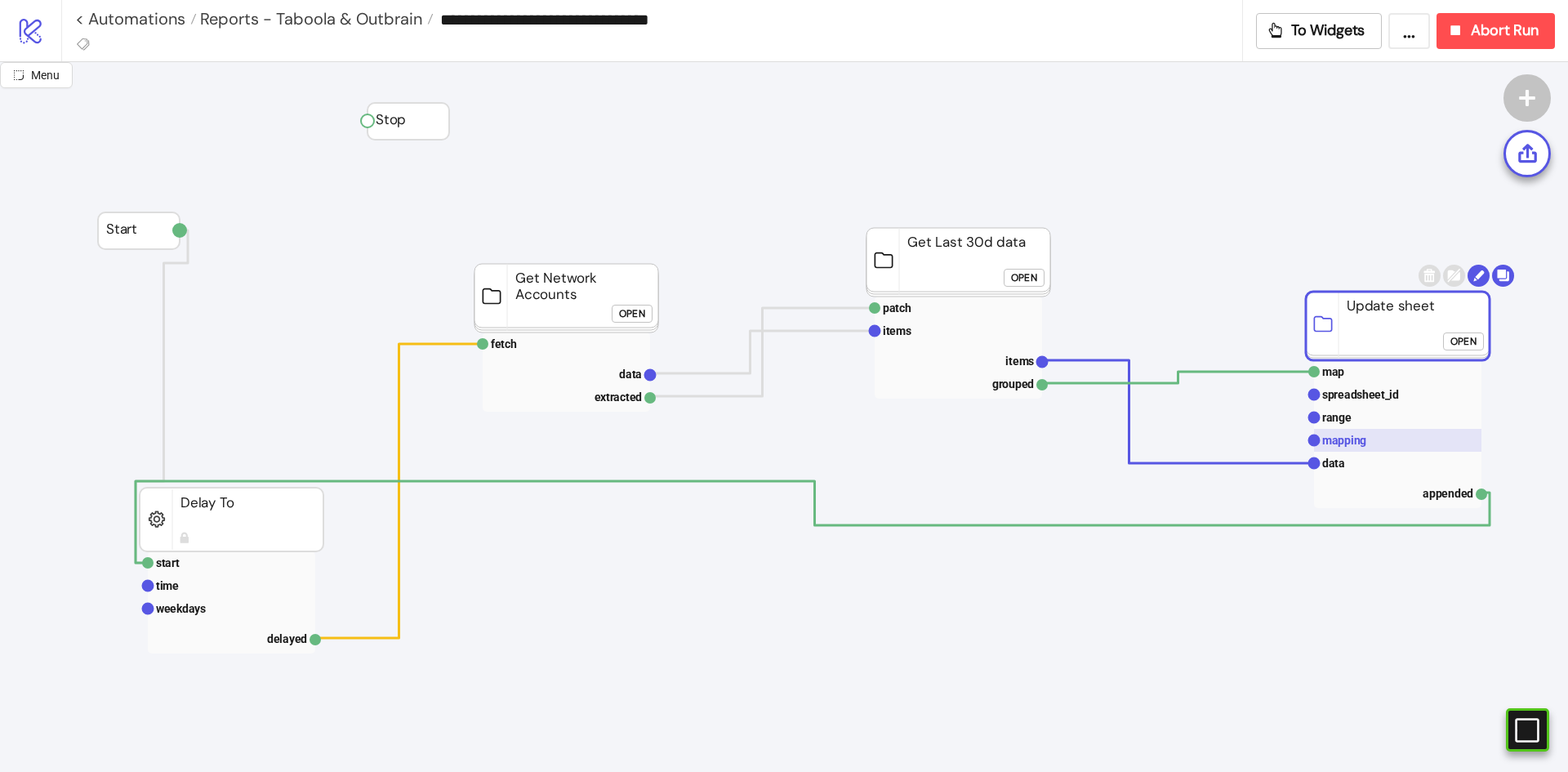 click on "mapping" 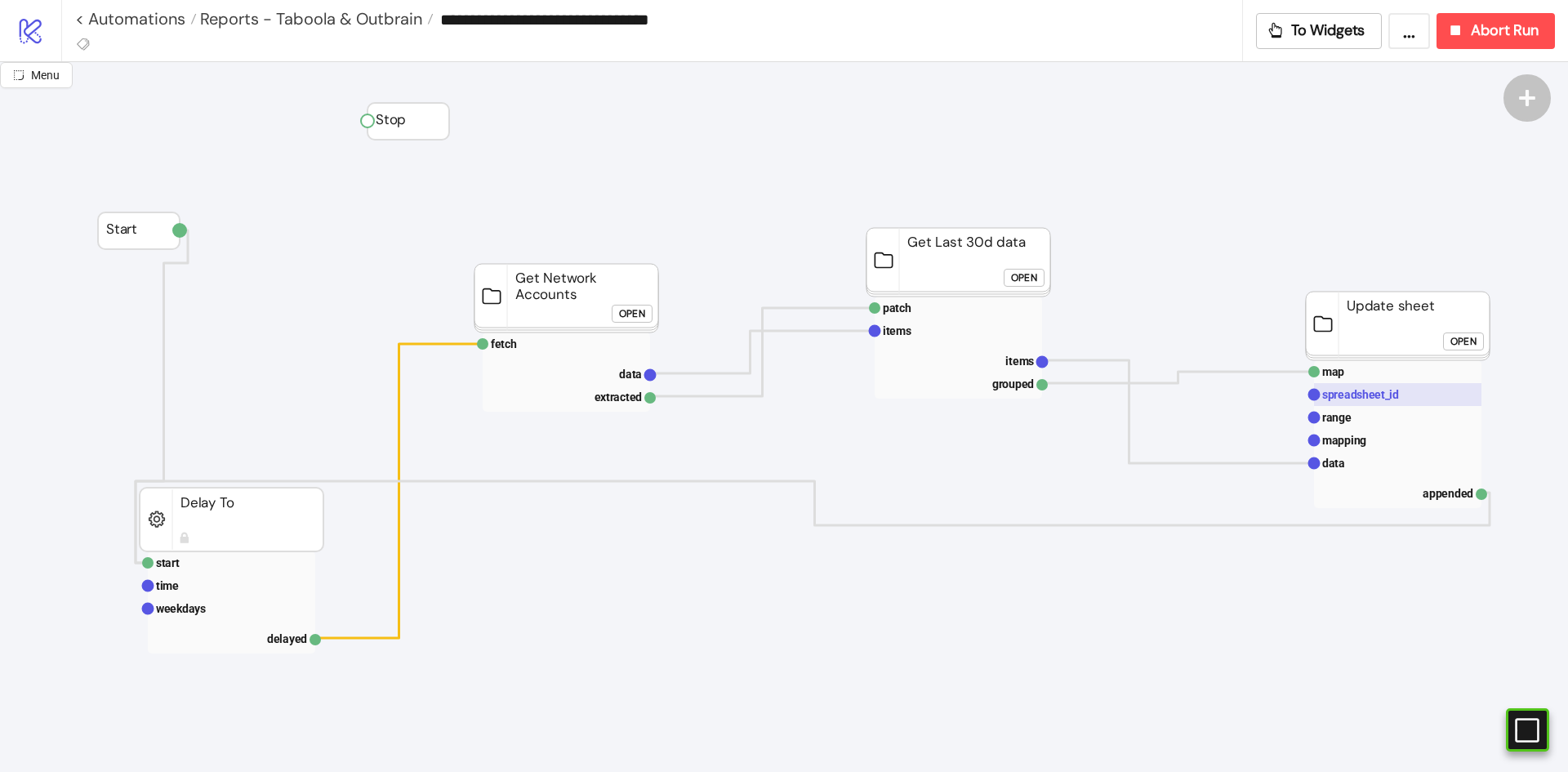 click on "spreadsheet_id" 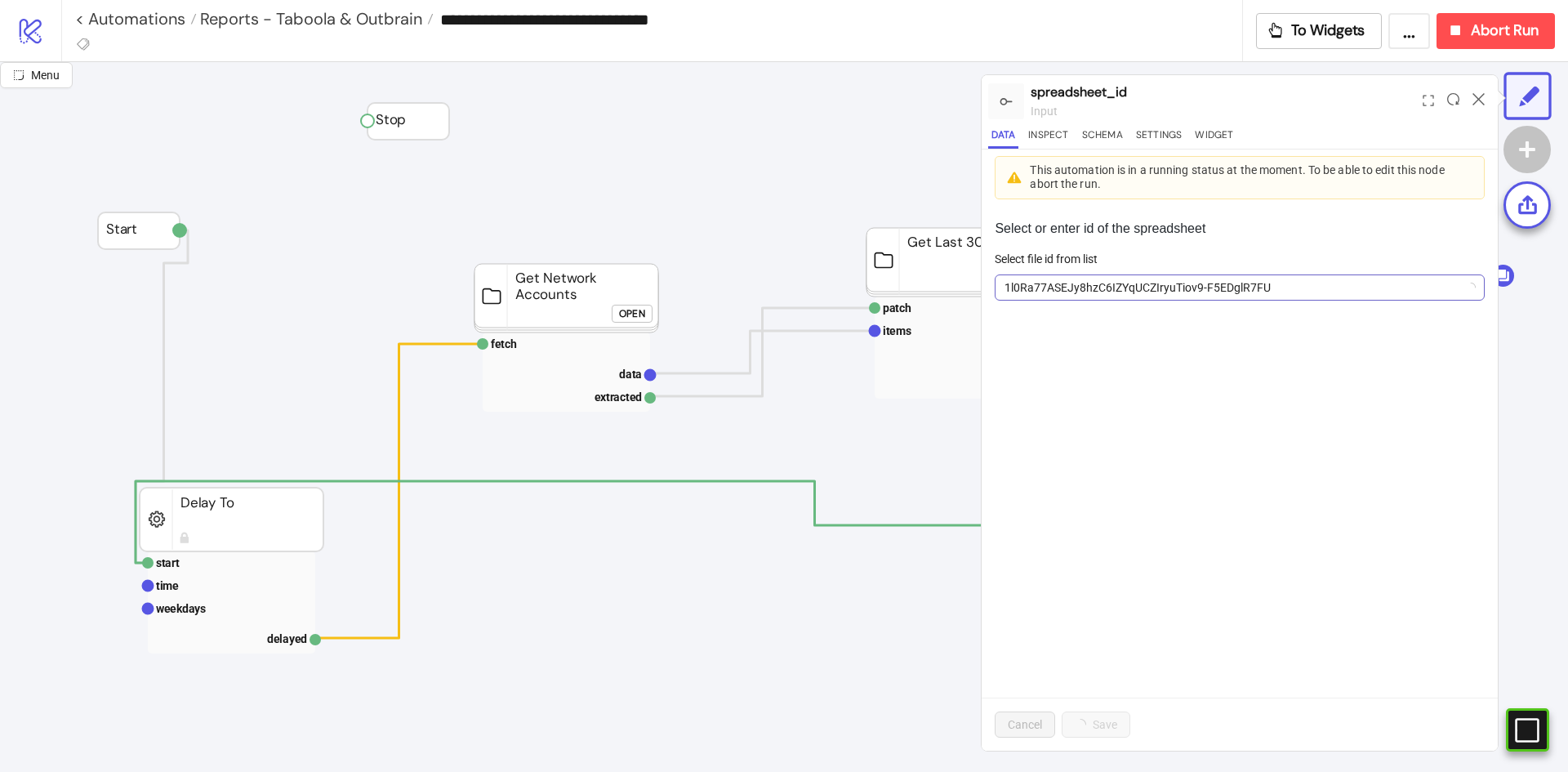 click on "1l0Ra77ASEJy8hzC6IZYqUCZIryuTiov9-F5EDglR7FU" at bounding box center (1240, 288) 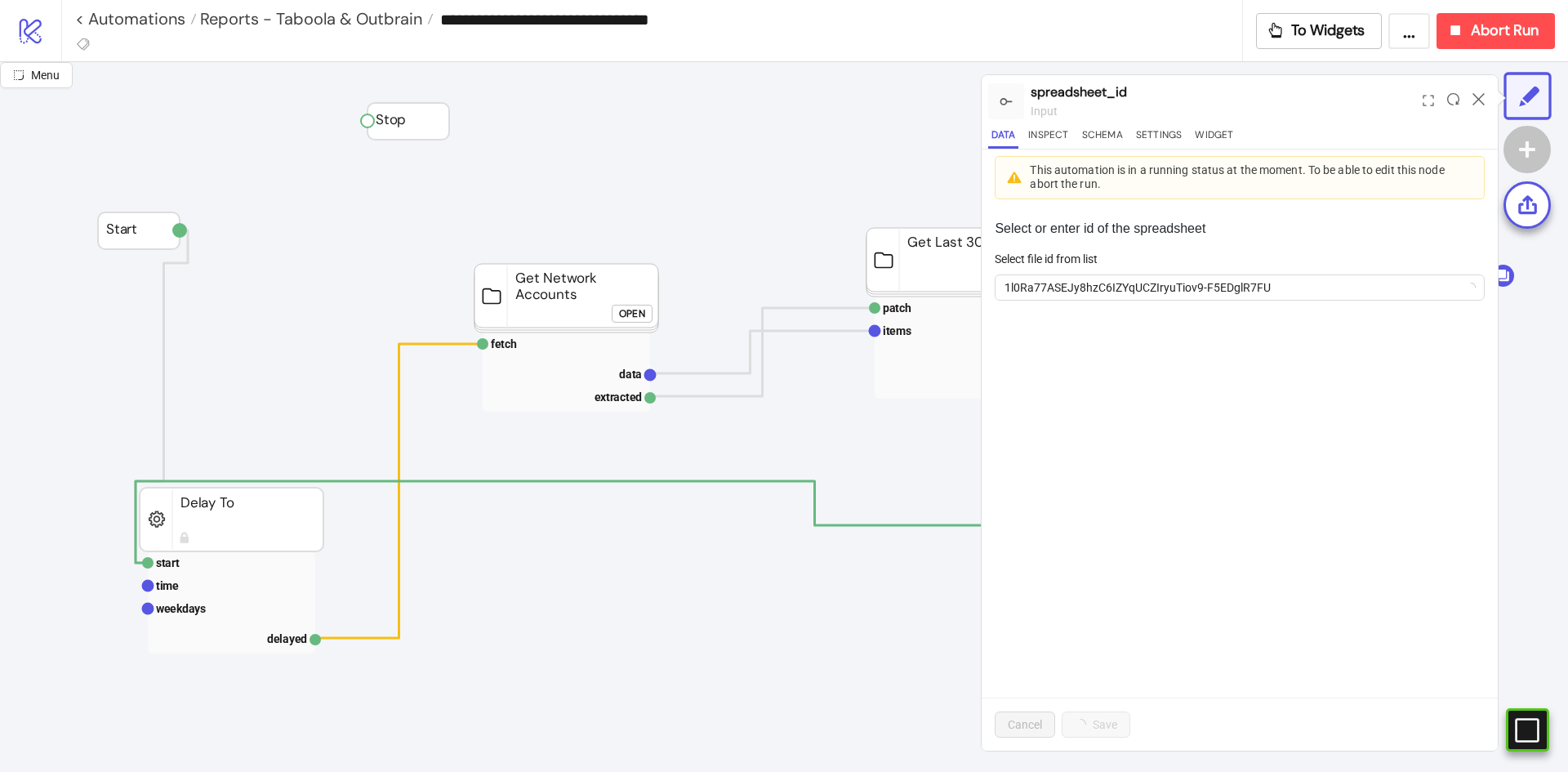 click on "Select or enter id of the spreadsheet Select file id from list 1l0Ra77ASEJy8hzC6IZYqUCZIryuTiov9-F5EDglR7FU Cancel Save" at bounding box center [1240, 478] 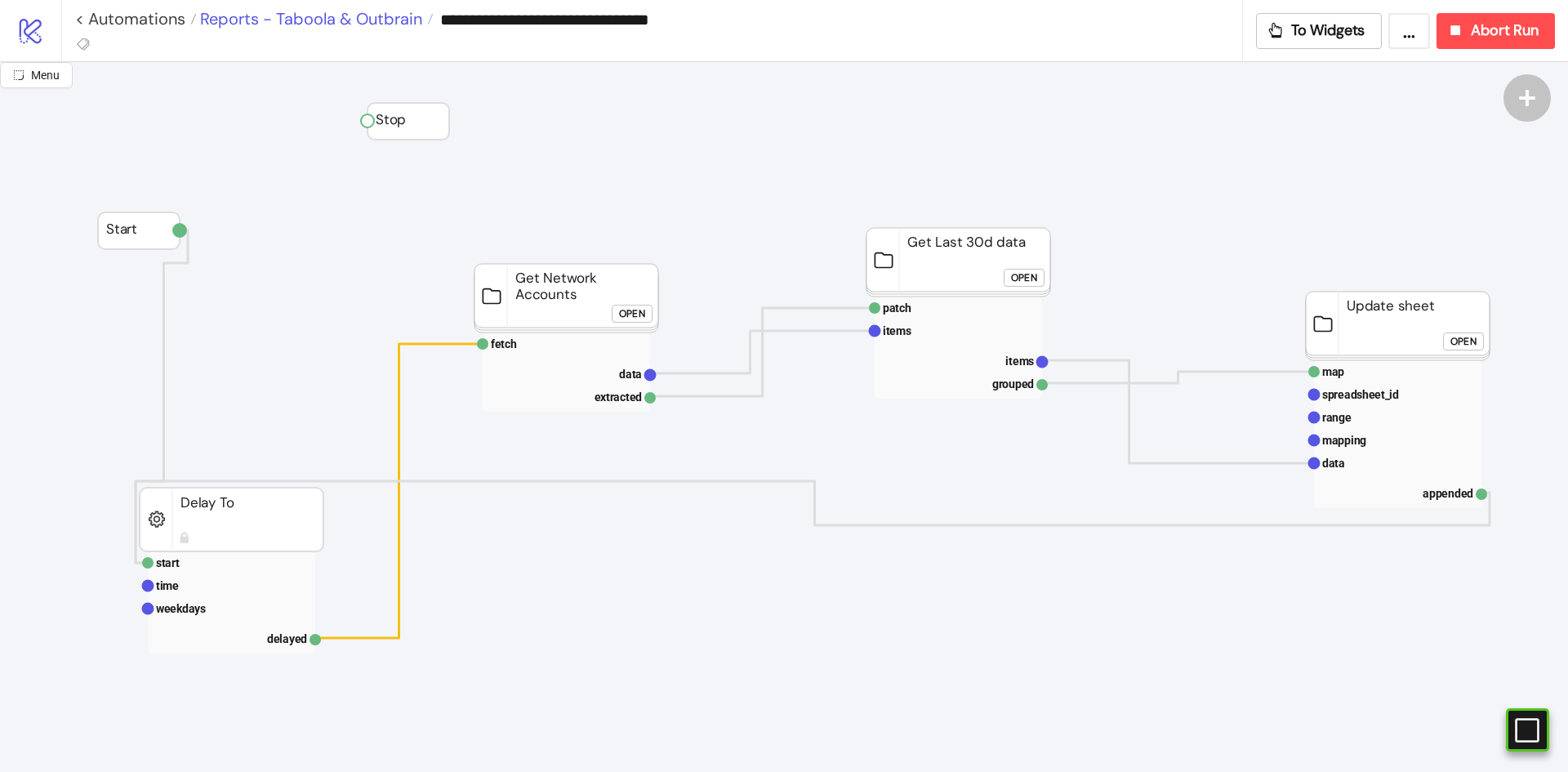 click on "Reports - Taboola & Outbrain" at bounding box center (309, 19) 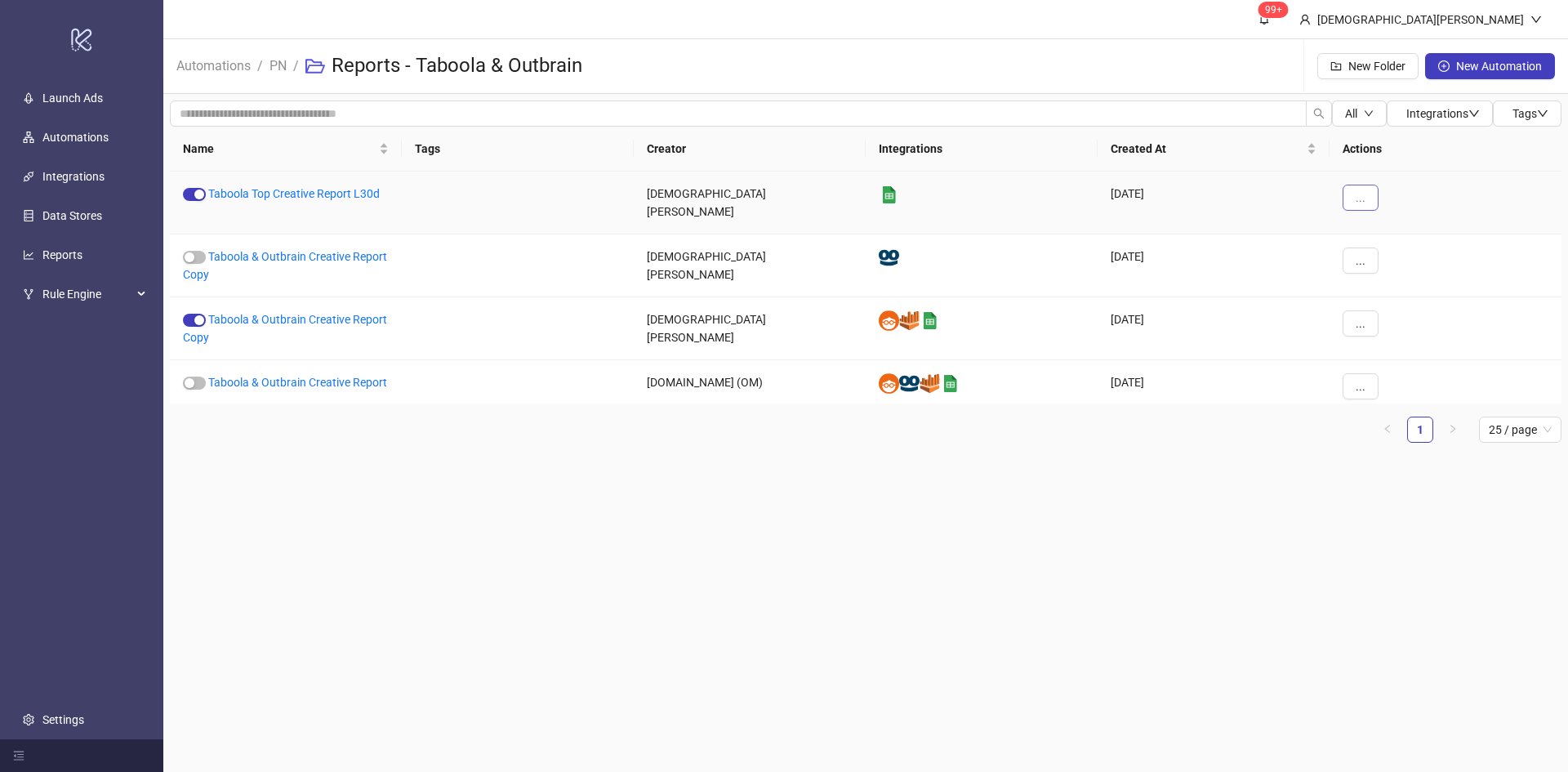 click on "..." at bounding box center (1361, 198) 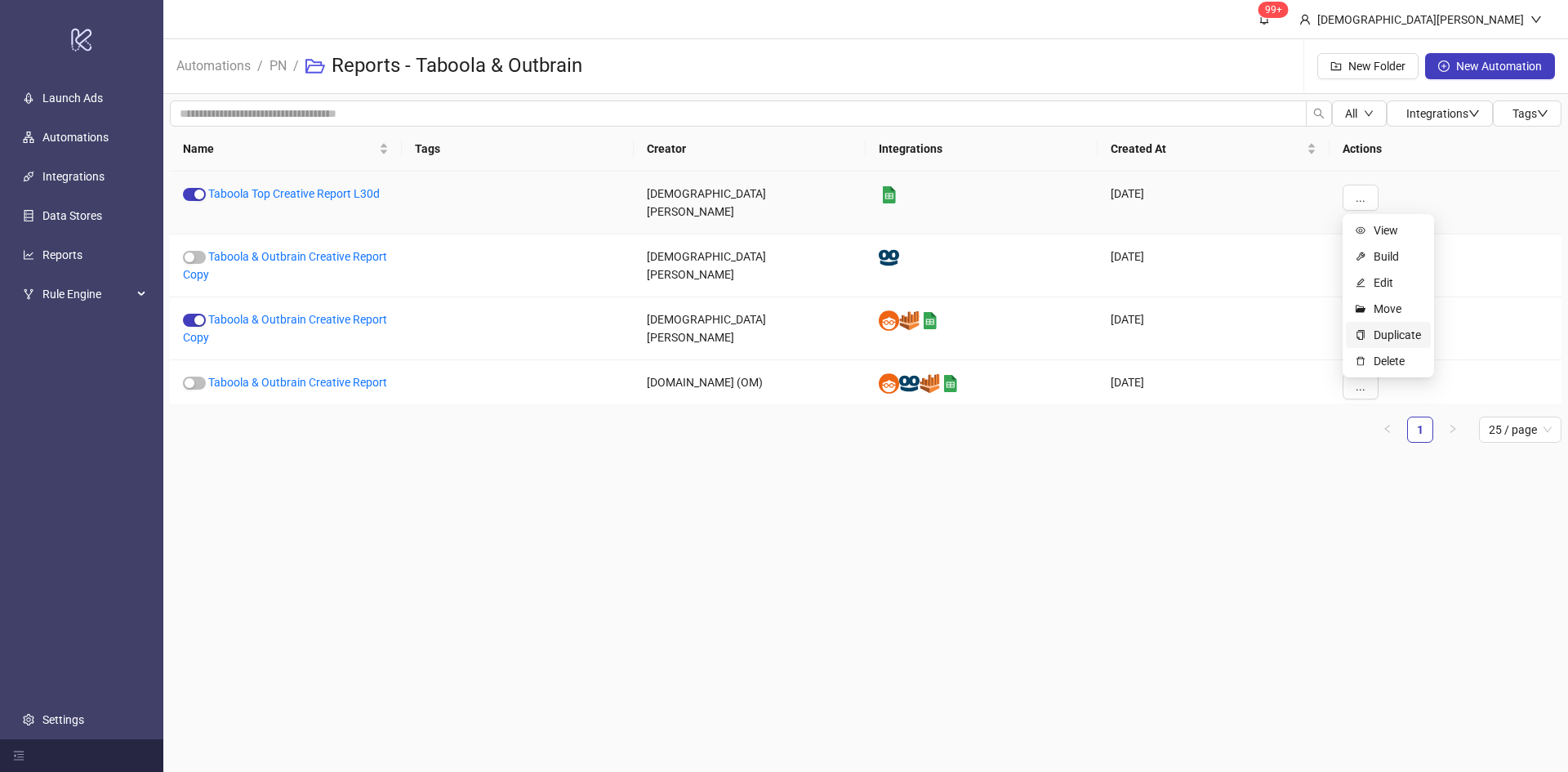 click on "Duplicate" at bounding box center [1397, 335] 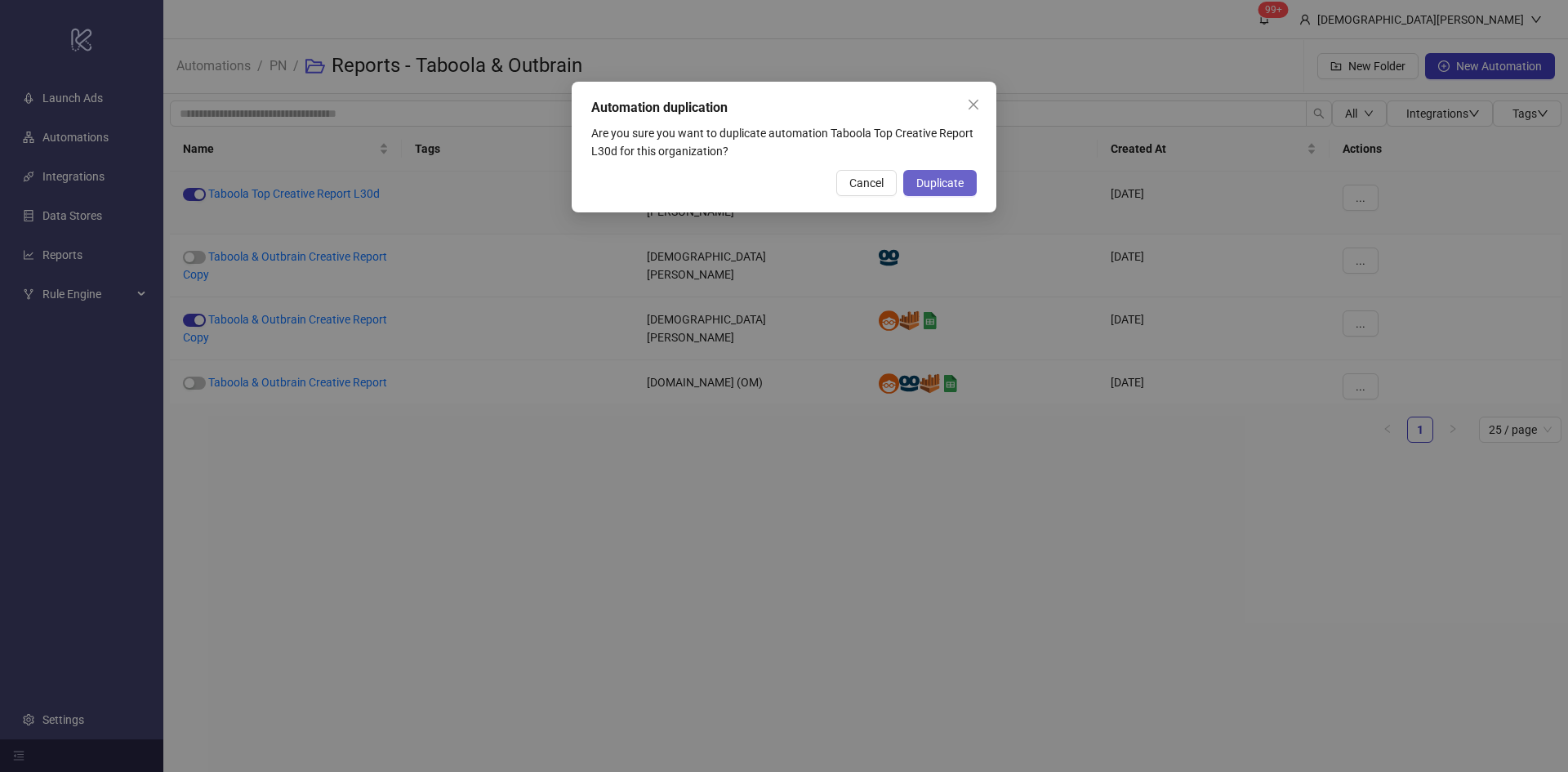 click on "Duplicate" at bounding box center (940, 183) 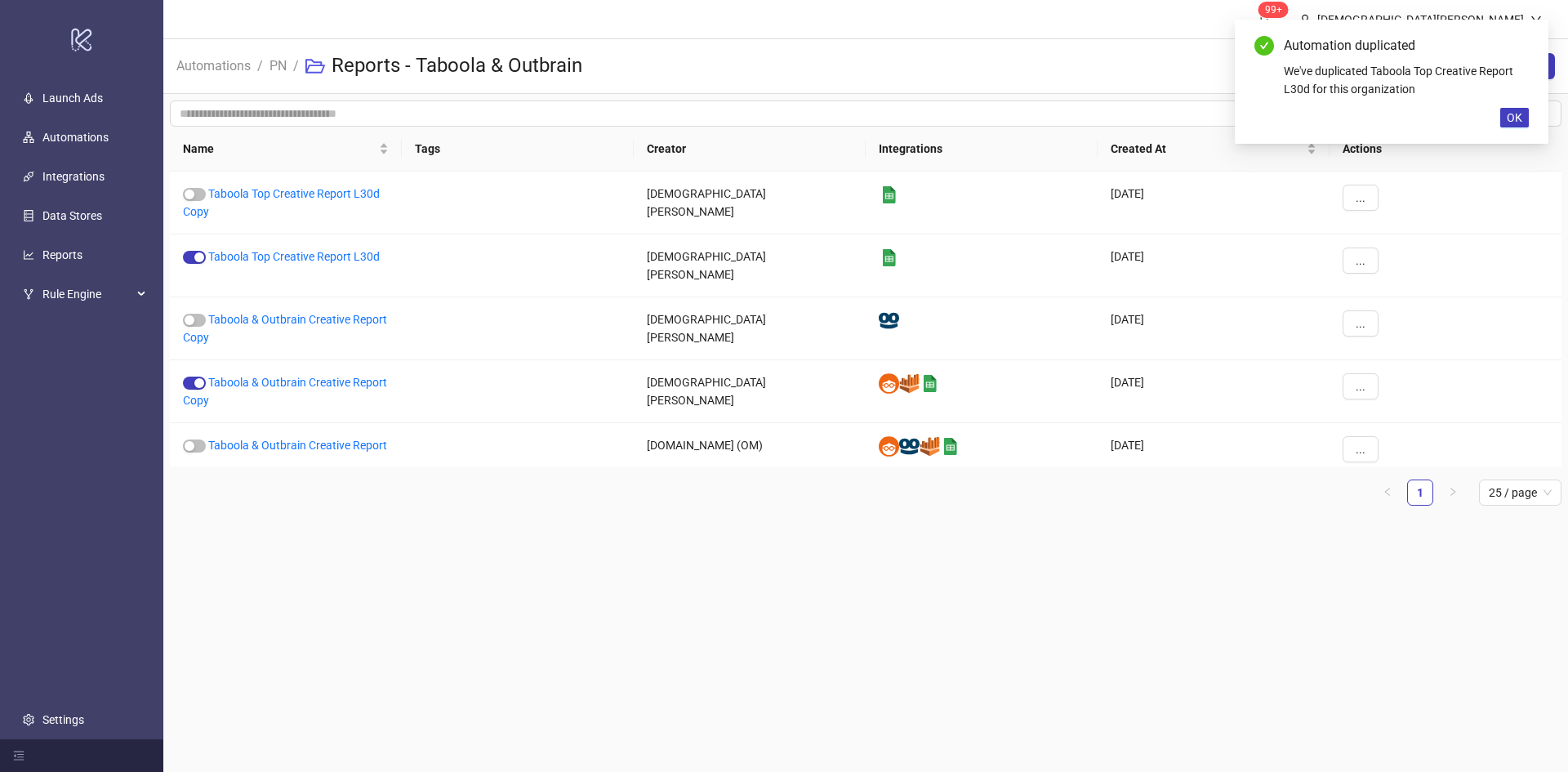 click on "99+ [DEMOGRAPHIC_DATA][PERSON_NAME] Automations / PN / Reports - Taboola & Outbrain New Folder New Automation All  Integrations  Tags  Name Tags Creator Integrations Created At Actions   Taboola Top Creative Report L30d Copy [PERSON_NAME] platform/google_sheets [DATE] ...   Taboola Top Creative Report L30d [PERSON_NAME] platform/google_sheets [DATE] ...   Taboola & Outbrain Creative Report Copy [PERSON_NAME] [DATE] ...   Taboola & Outbrain Creative Report Copy [PERSON_NAME] platform/google_sheets [DATE] ...   Taboola & Outbrain Creative Report [DOMAIN_NAME] (OM) platform/google_sheets [DATE] ... 1 25 / page" at bounding box center [866, 386] 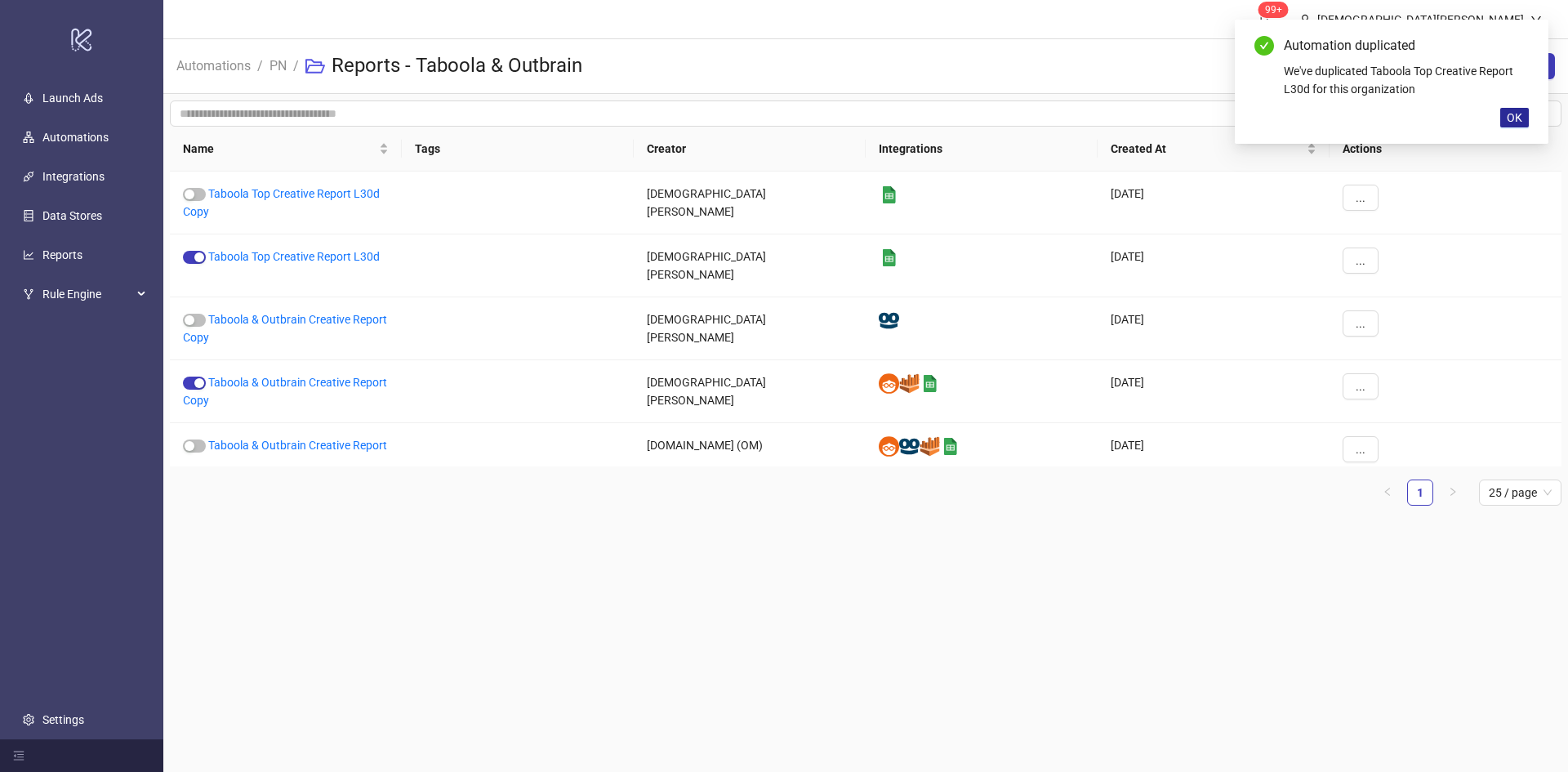 click on "OK" at bounding box center [1514, 118] 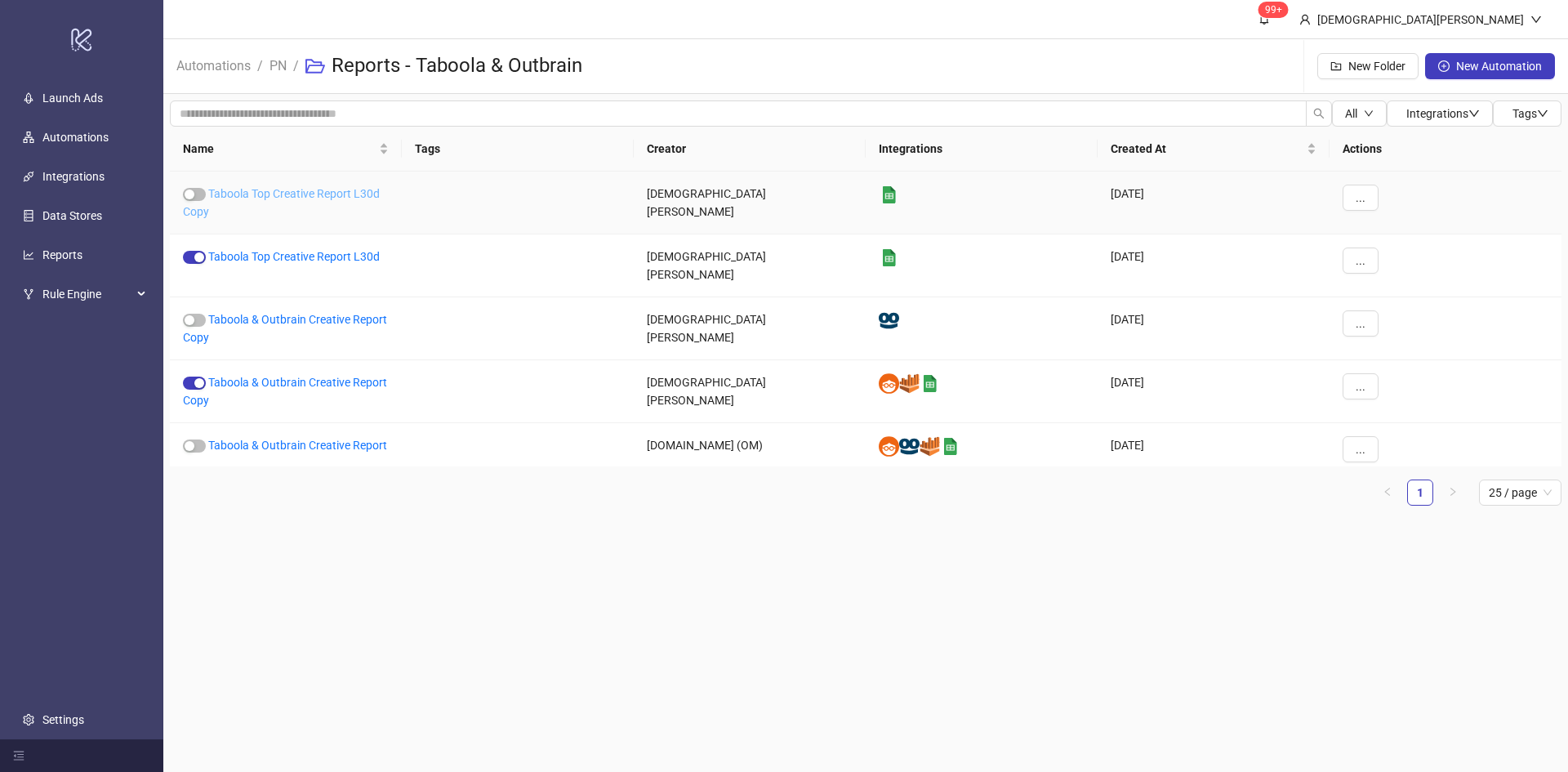 click on "Taboola Top Creative Report L30d Copy" at bounding box center (281, 203) 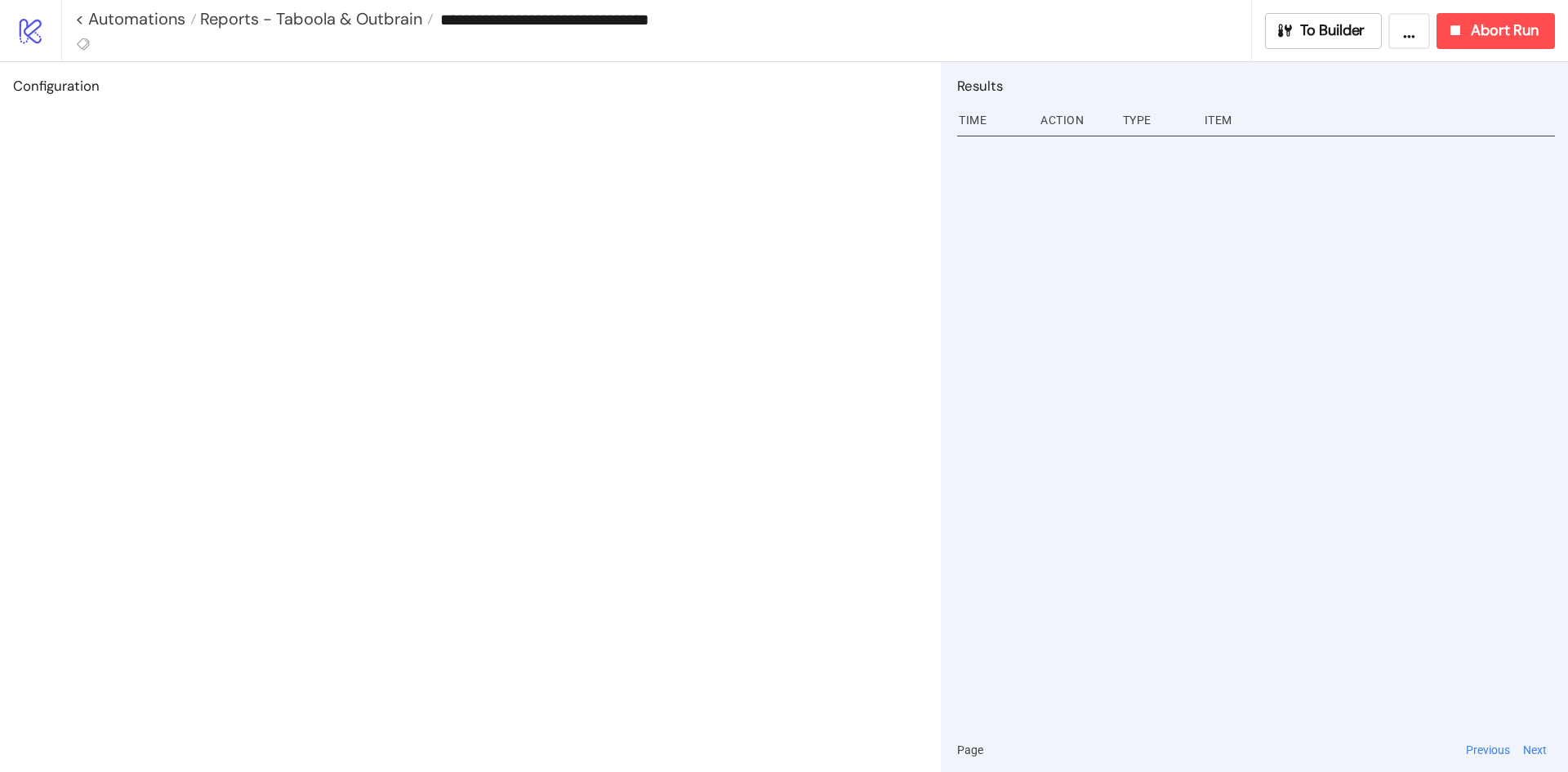 type on "**********" 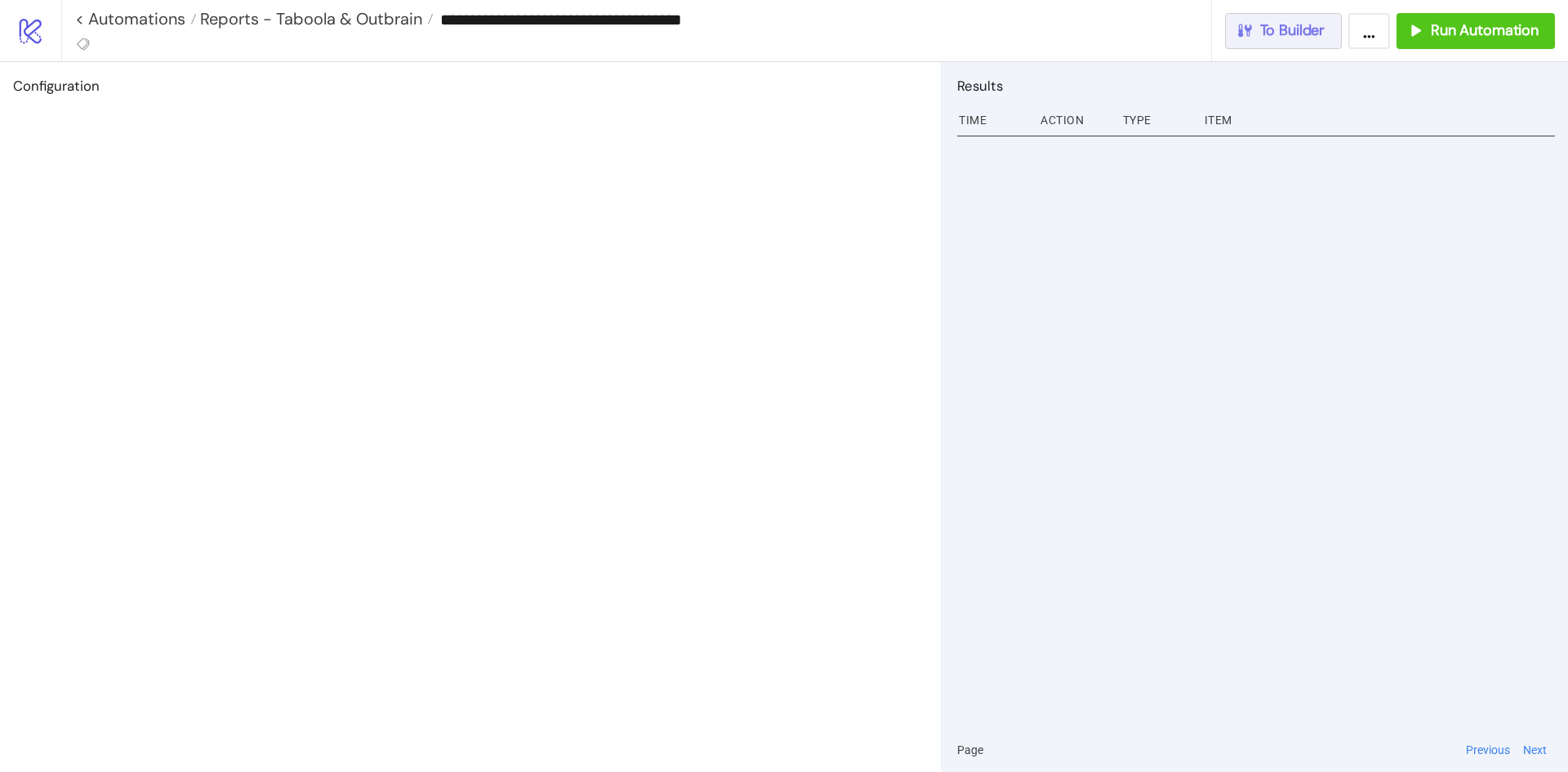 click on "To Builder" at bounding box center [1293, 30] 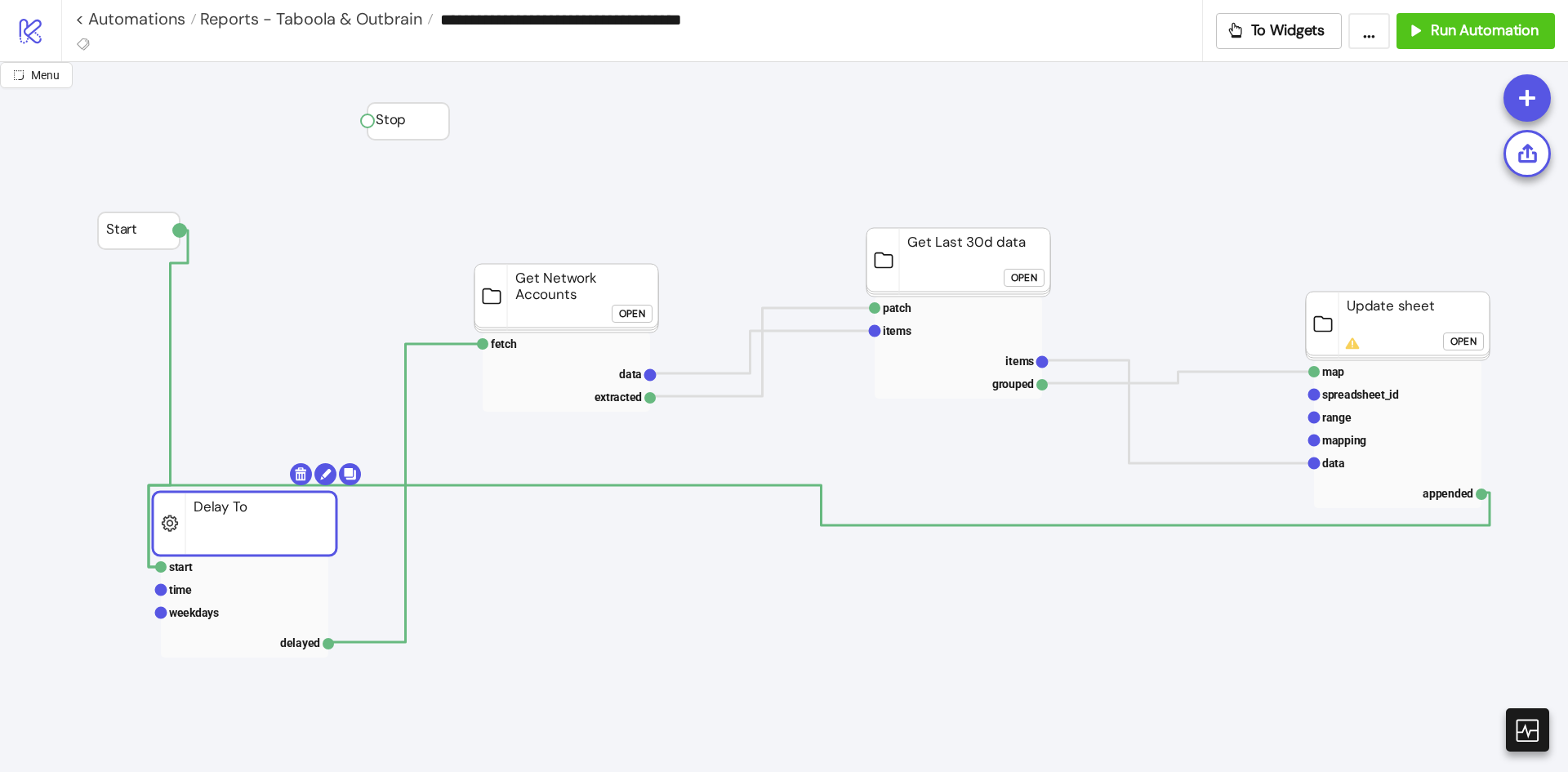 drag, startPoint x: 316, startPoint y: 532, endPoint x: 515, endPoint y: 536, distance: 199.0402 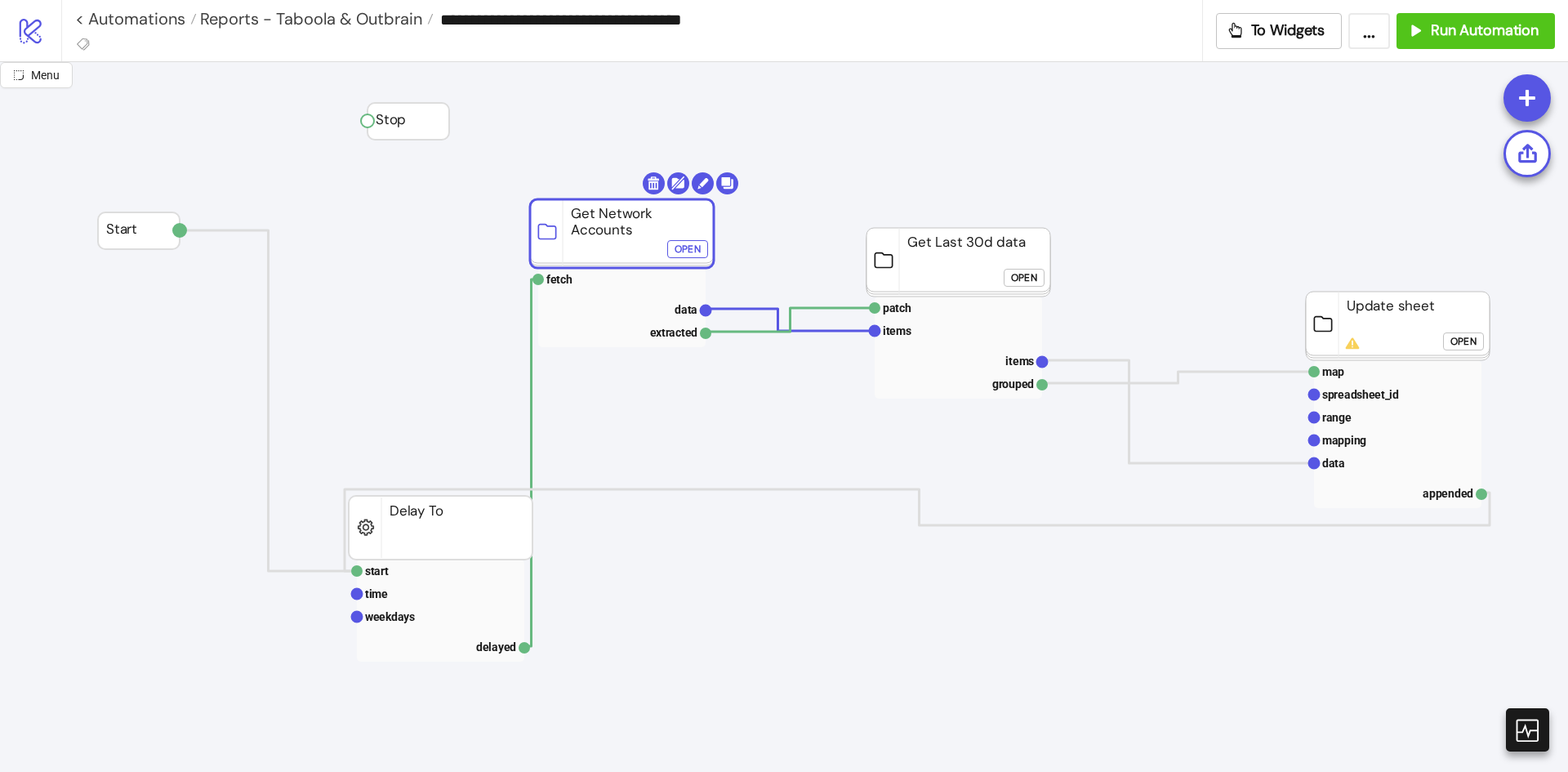 drag, startPoint x: 598, startPoint y: 259, endPoint x: 604, endPoint y: 250, distance: 10.816654 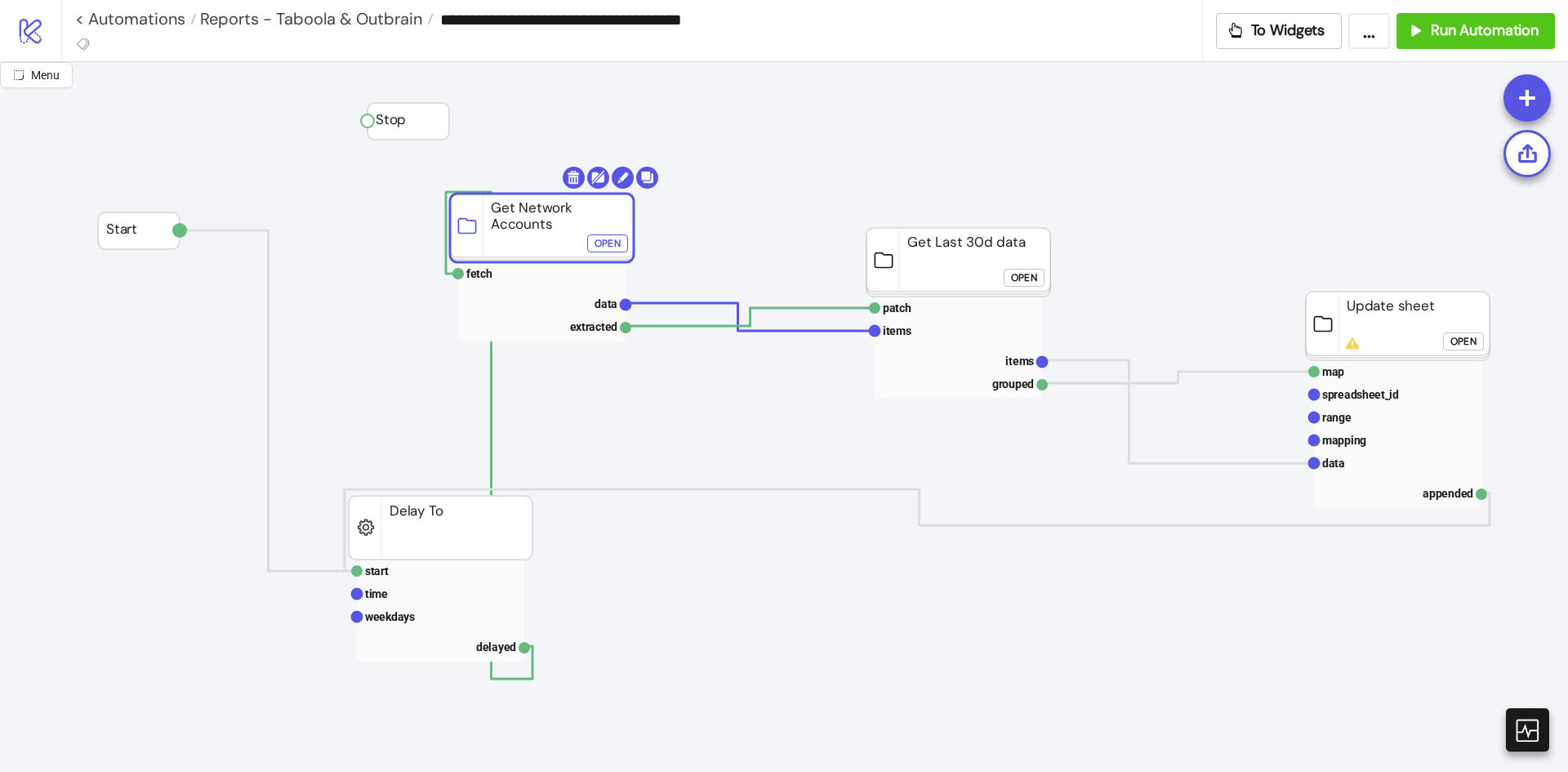 drag, startPoint x: 626, startPoint y: 255, endPoint x: 543, endPoint y: 249, distance: 83.21658 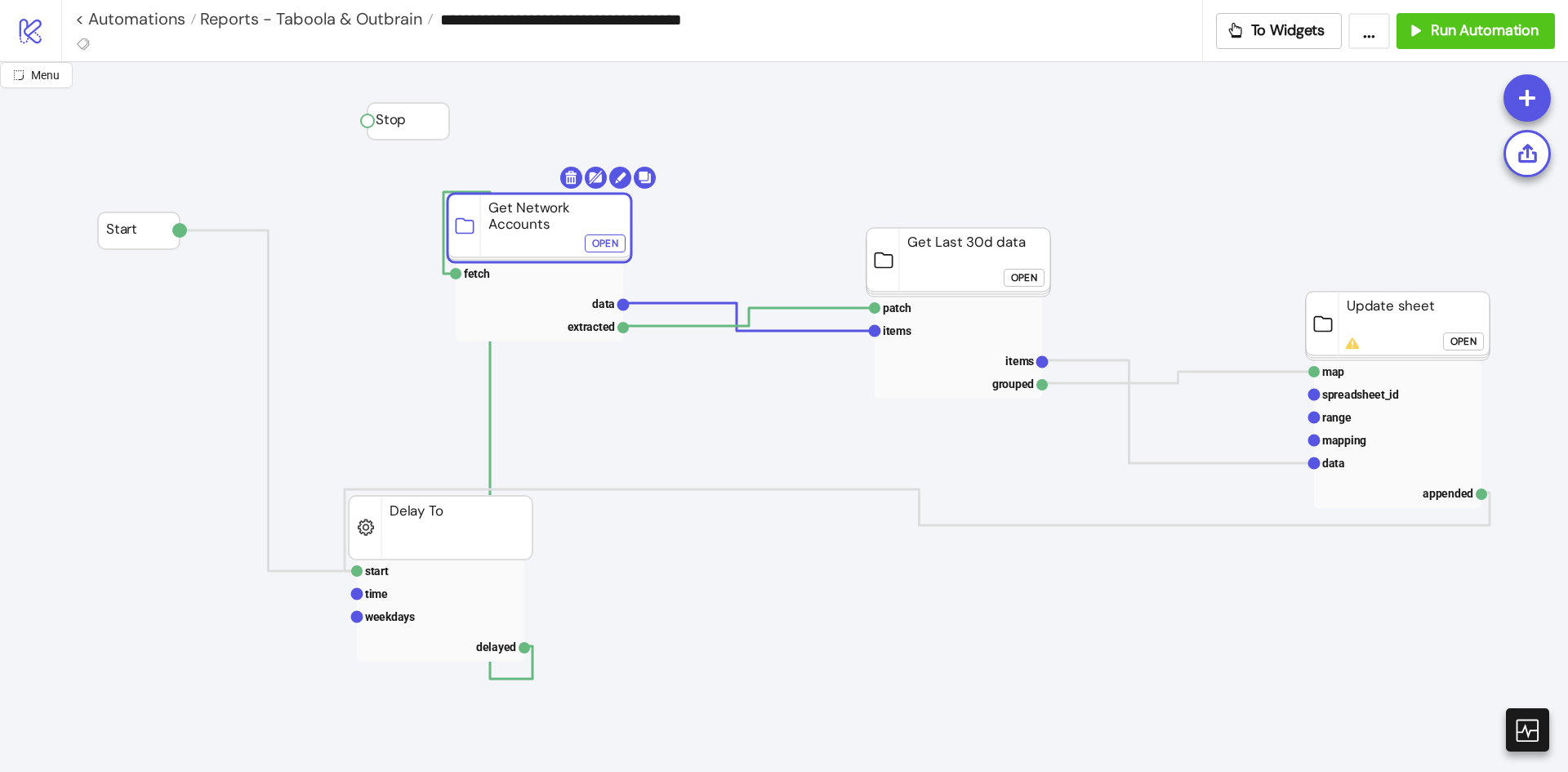 click on "Open" 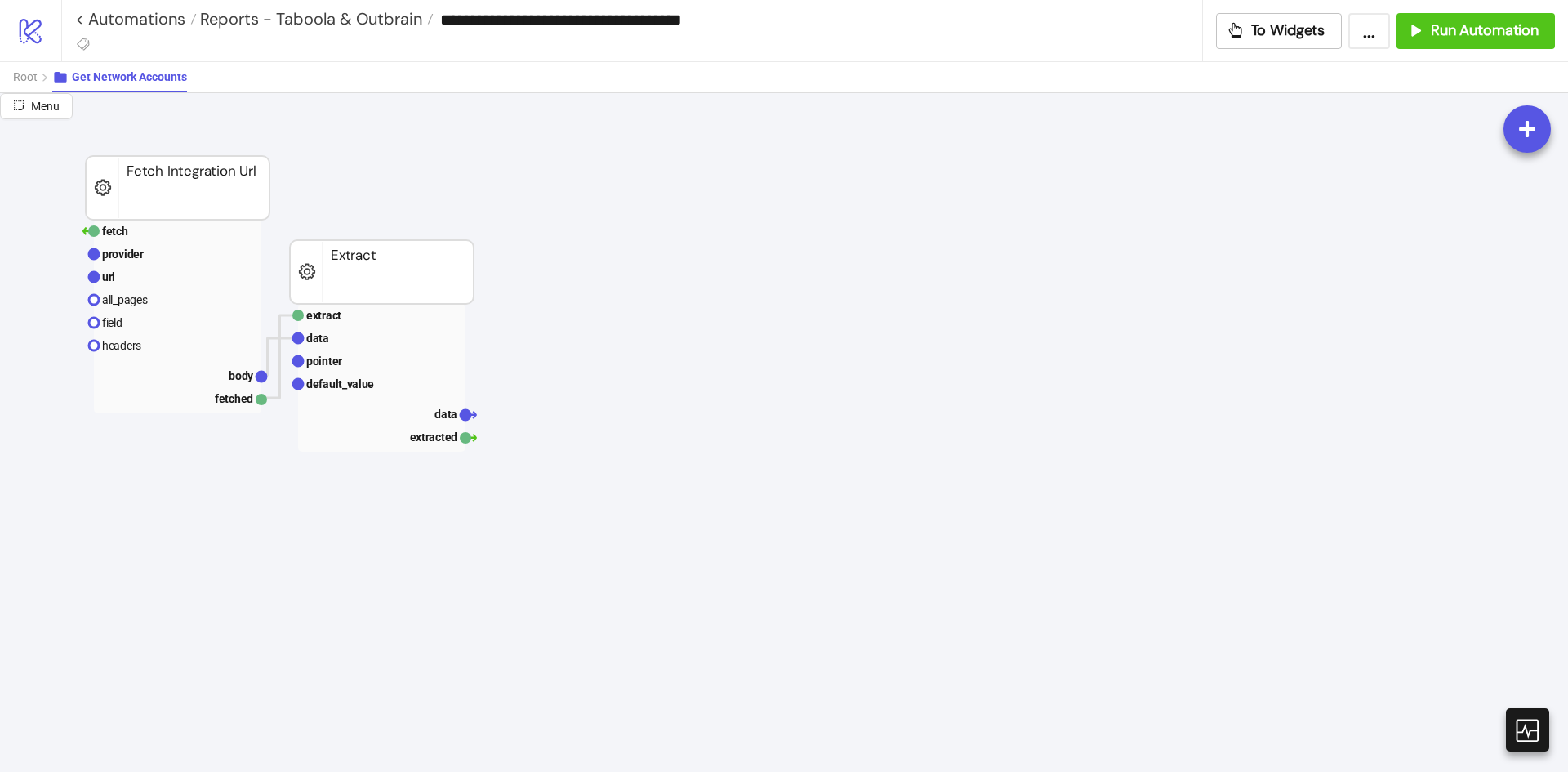 scroll, scrollTop: 163, scrollLeft: 0, axis: vertical 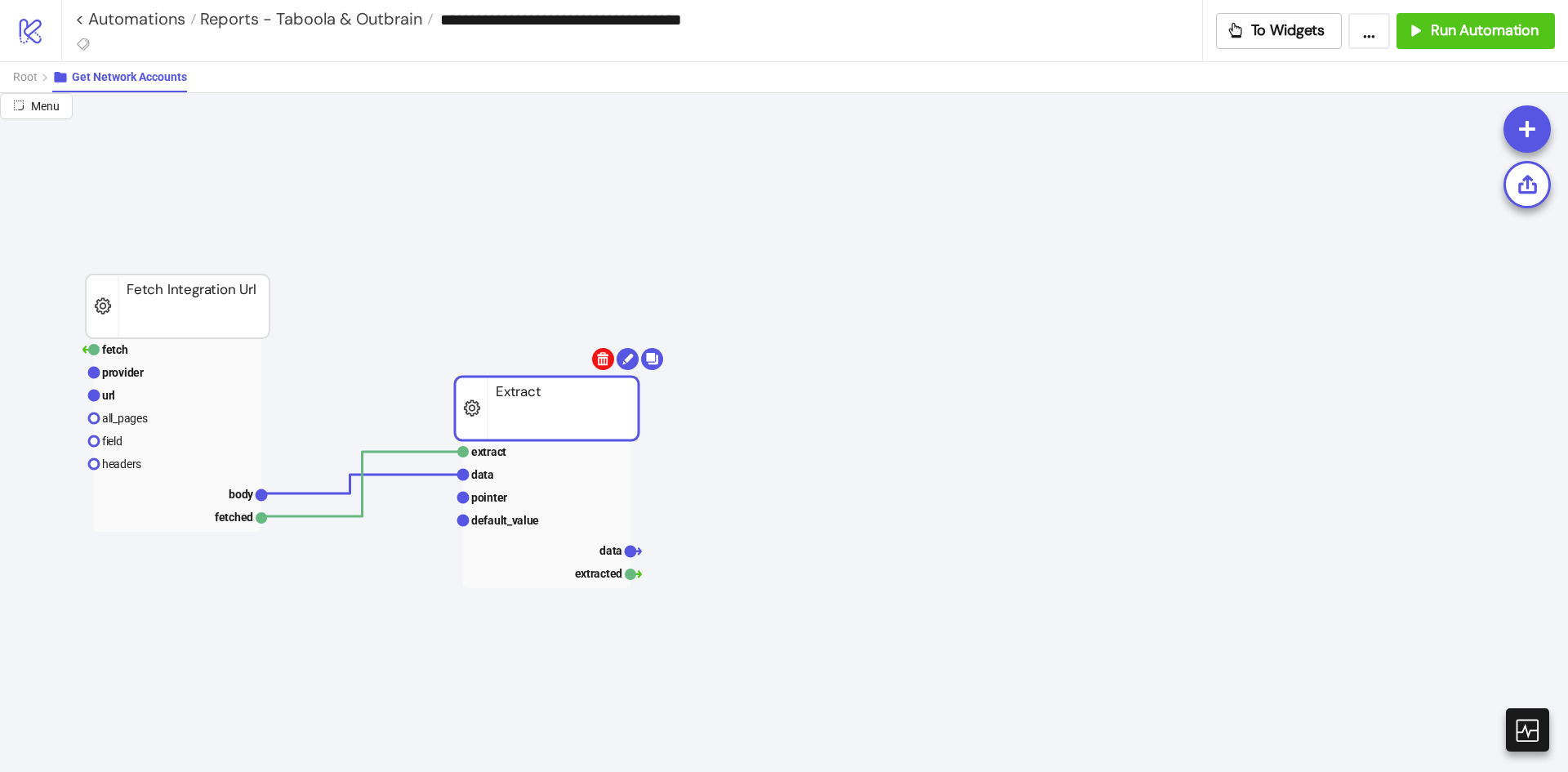 drag, startPoint x: 449, startPoint y: 391, endPoint x: 930, endPoint y: 299, distance: 489.71931 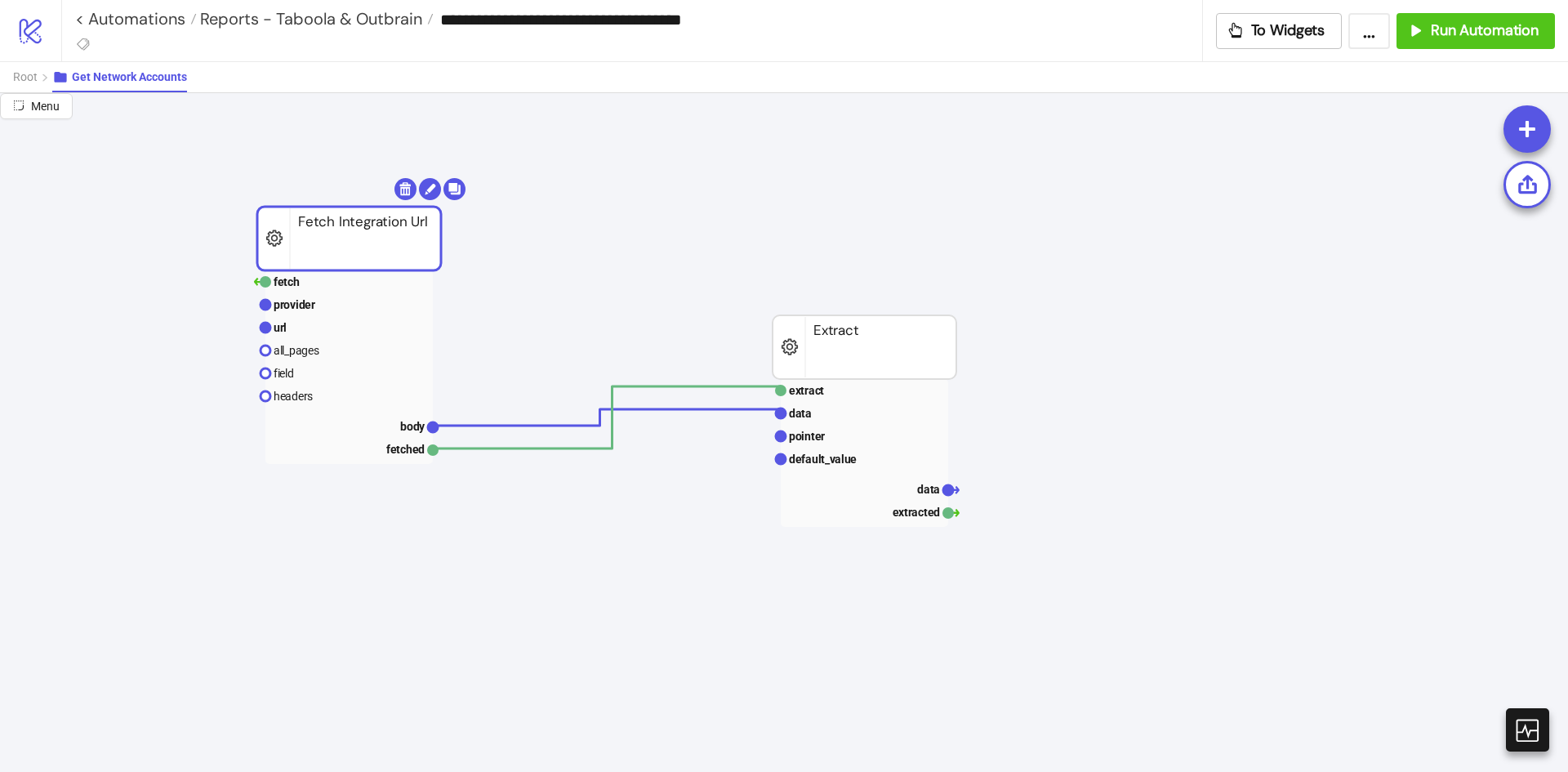 drag, startPoint x: 224, startPoint y: 315, endPoint x: 369, endPoint y: 260, distance: 155.08062 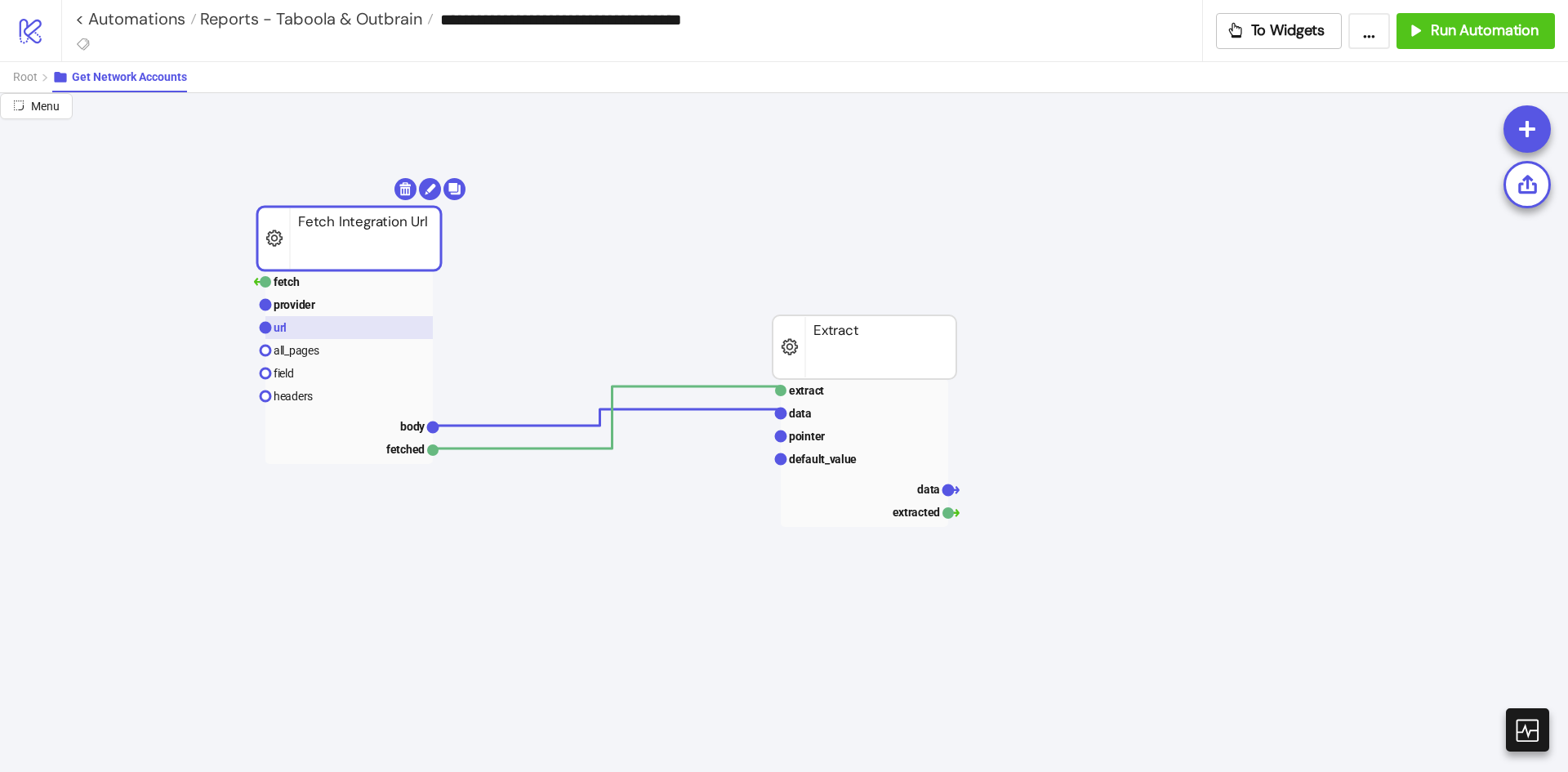 click 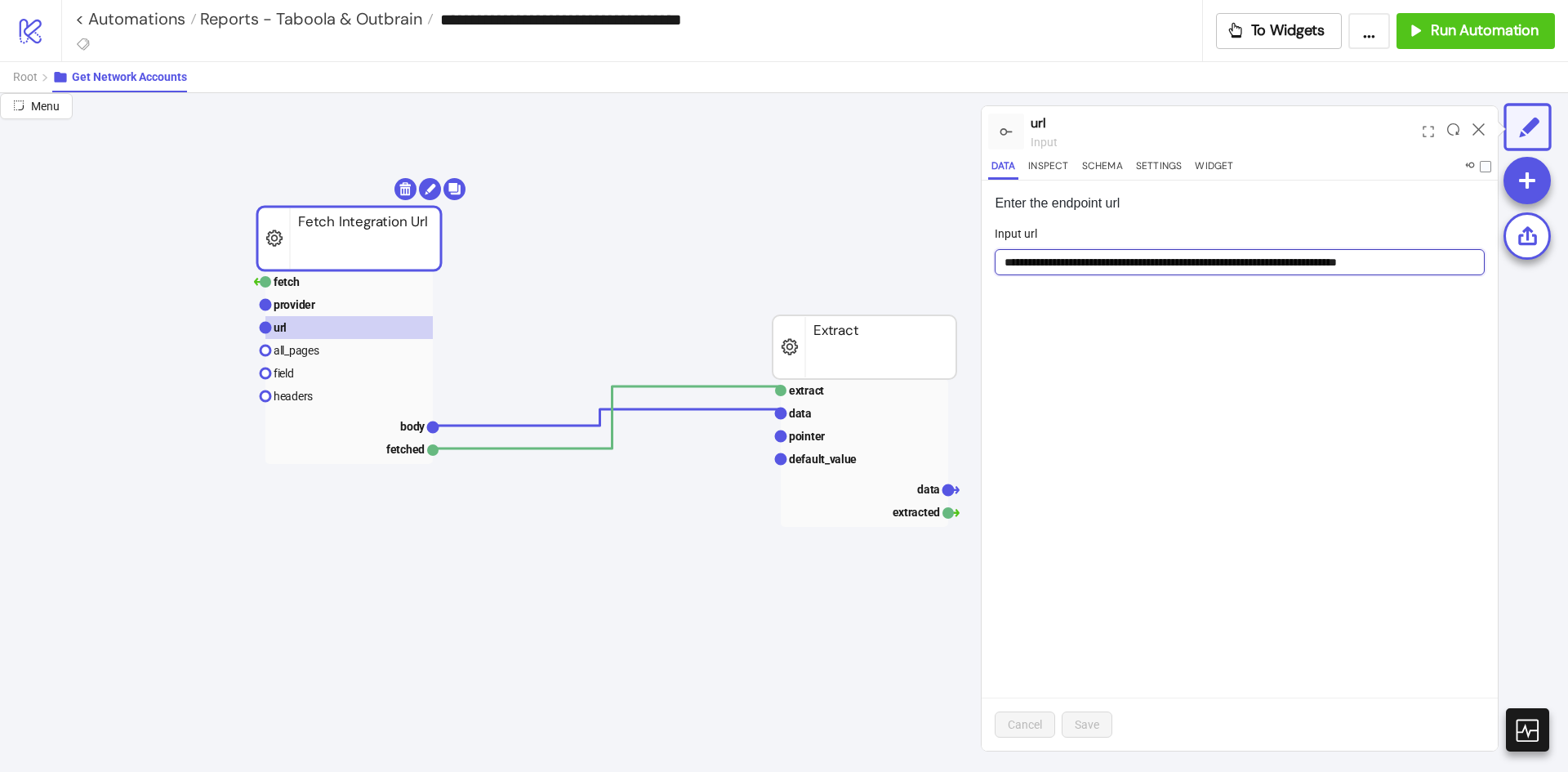 drag, startPoint x: 1340, startPoint y: 263, endPoint x: 1539, endPoint y: 554, distance: 352.5365 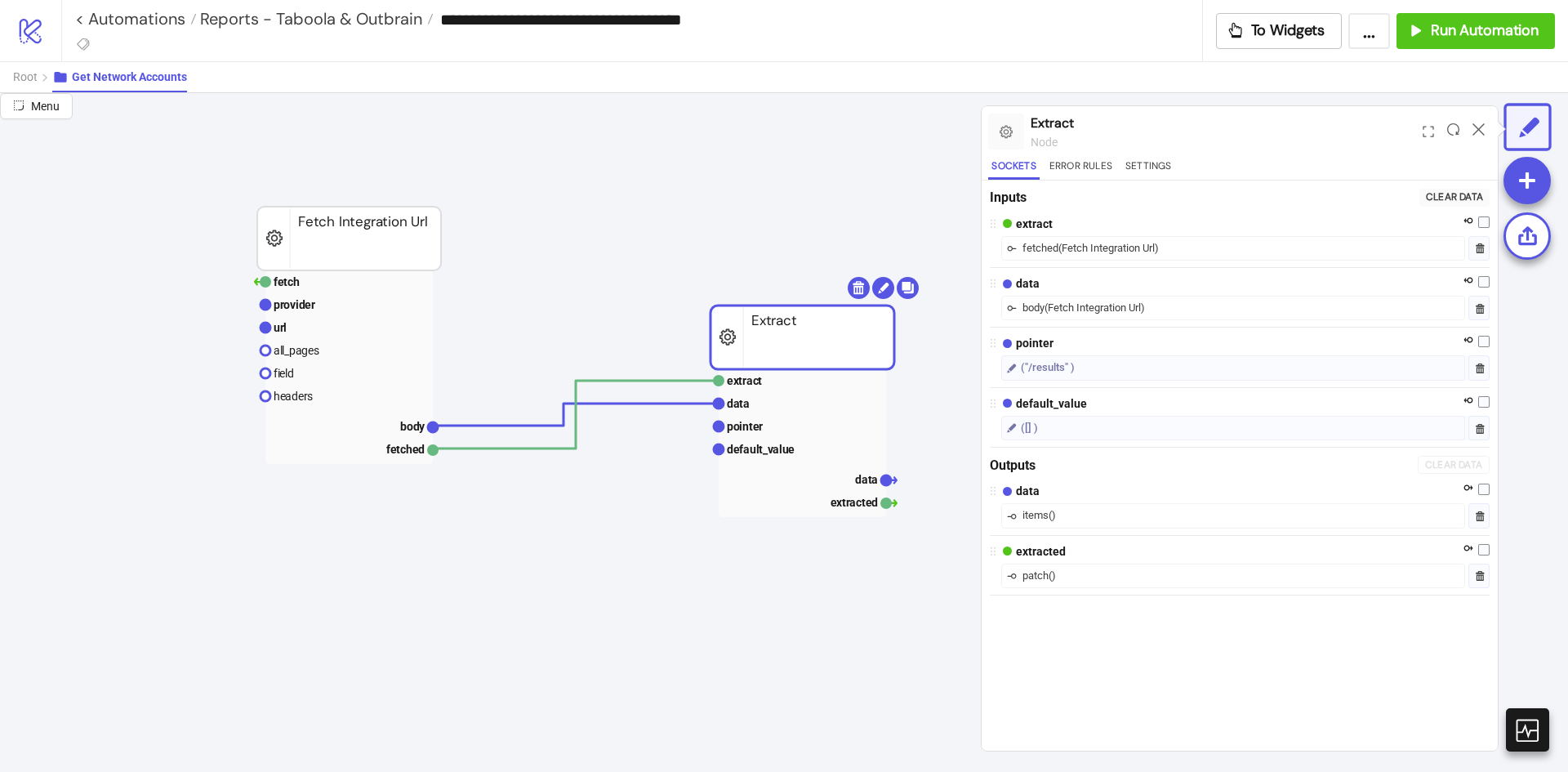 drag, startPoint x: 863, startPoint y: 377, endPoint x: 779, endPoint y: 363, distance: 85.15868 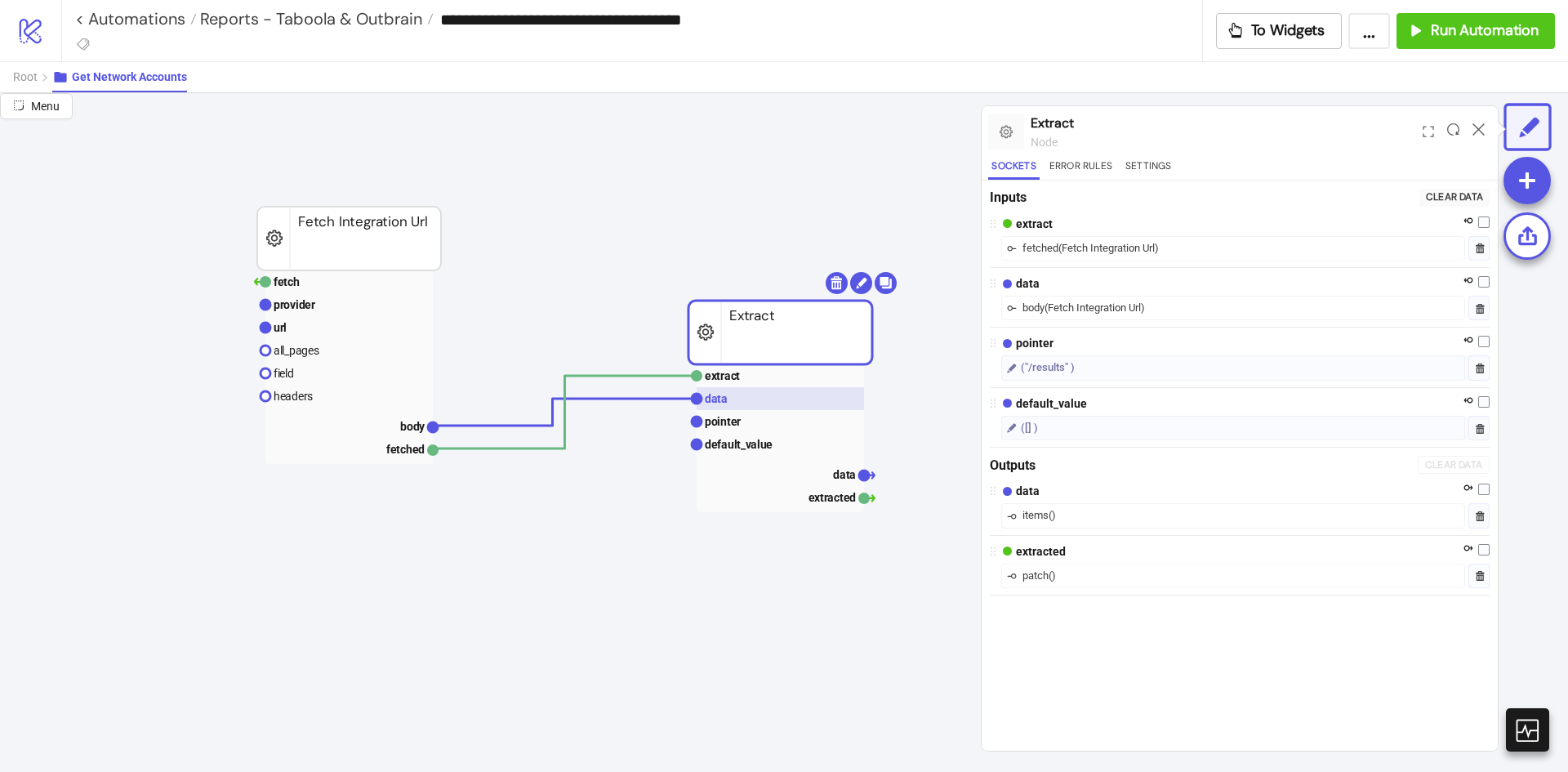 click 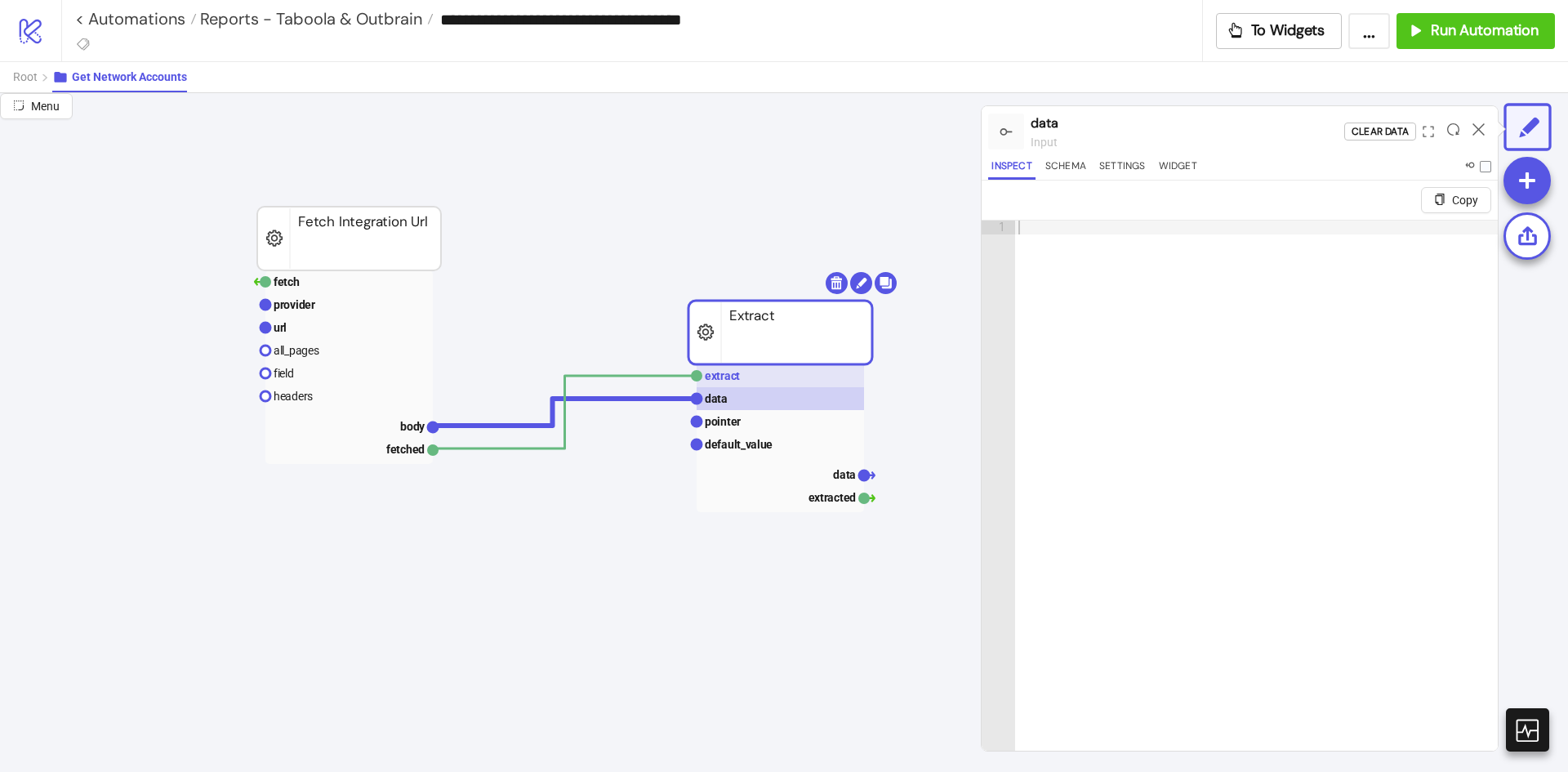 click 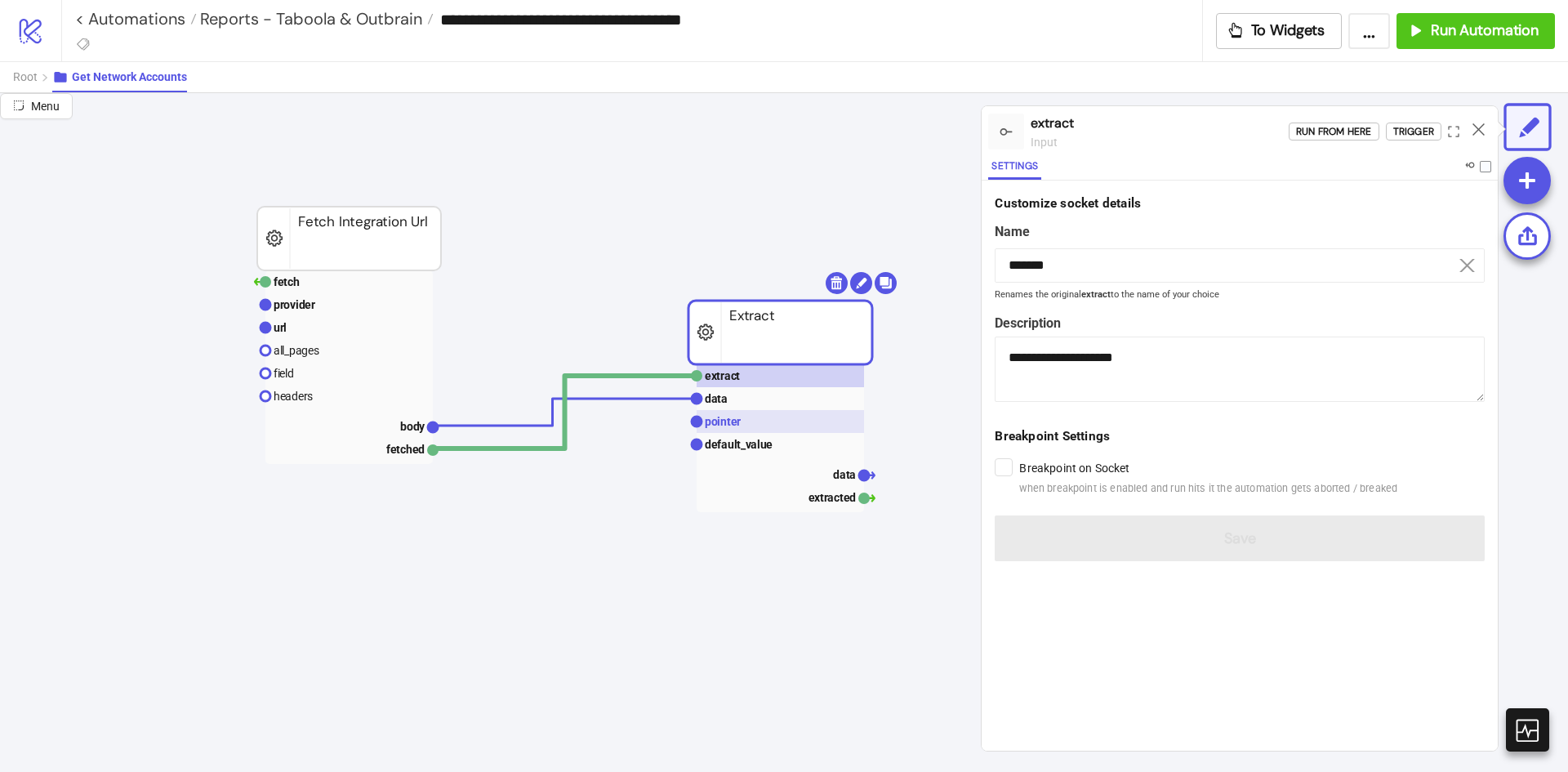 click 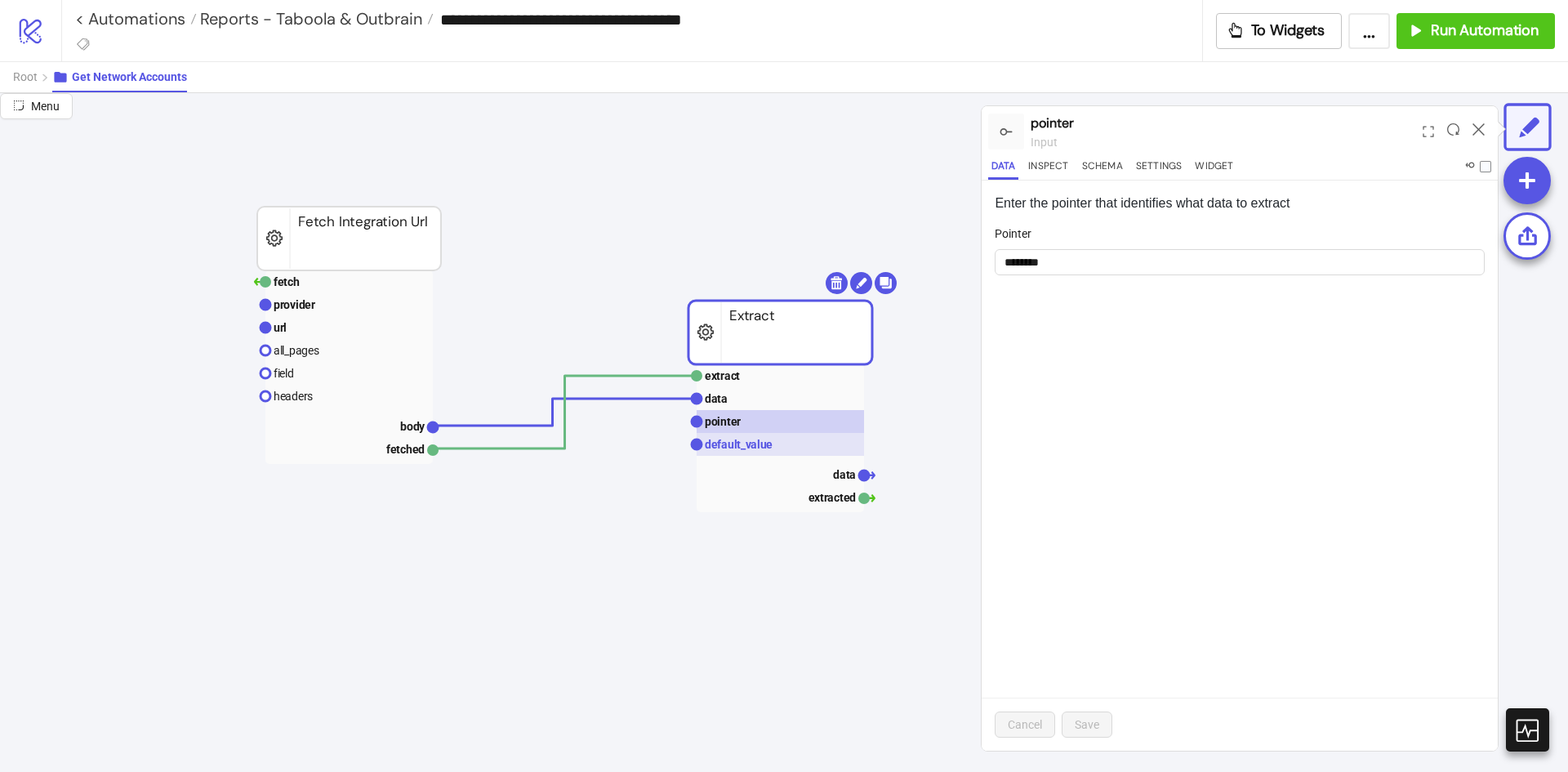 click on "default_value" 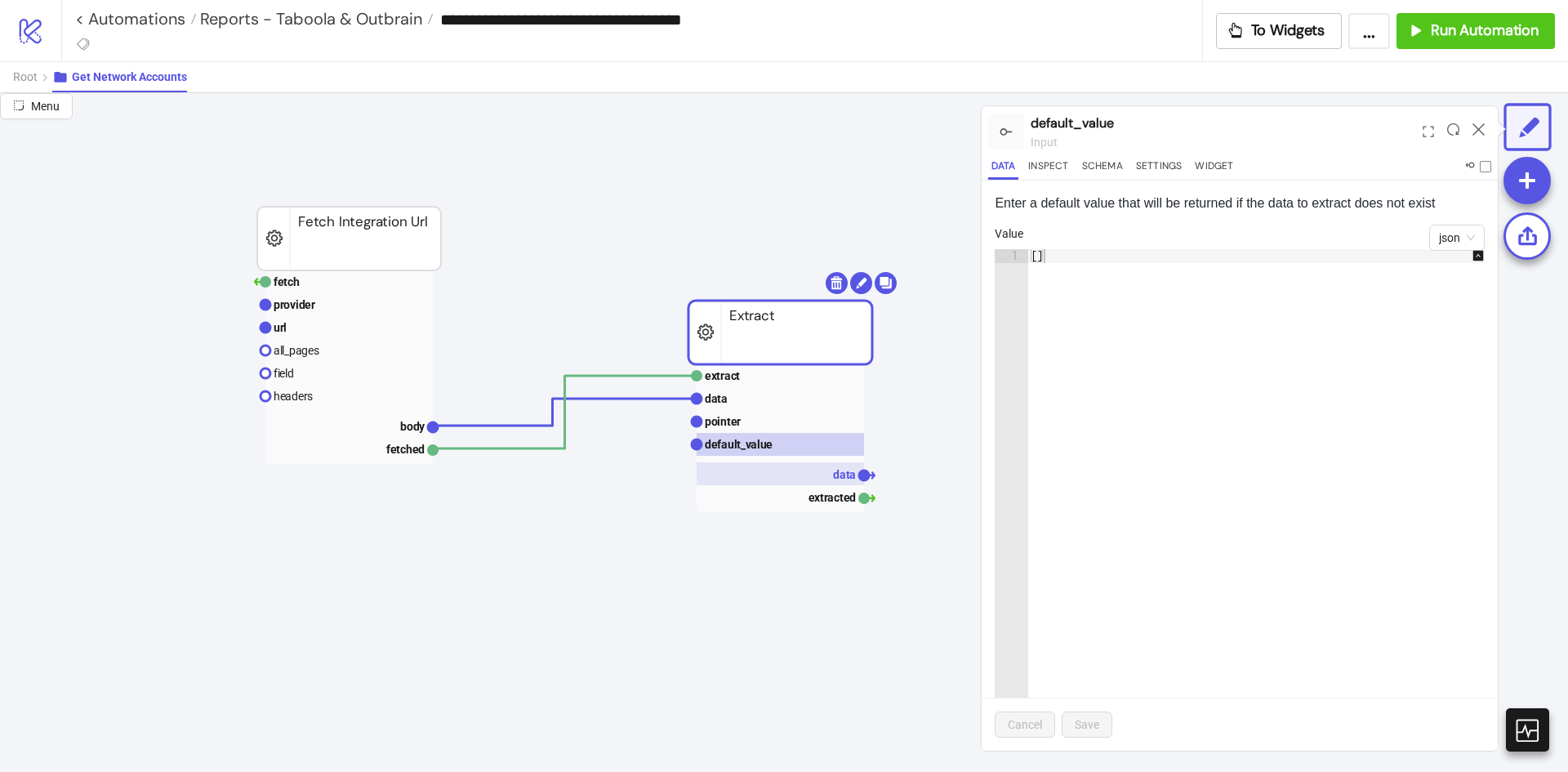 click 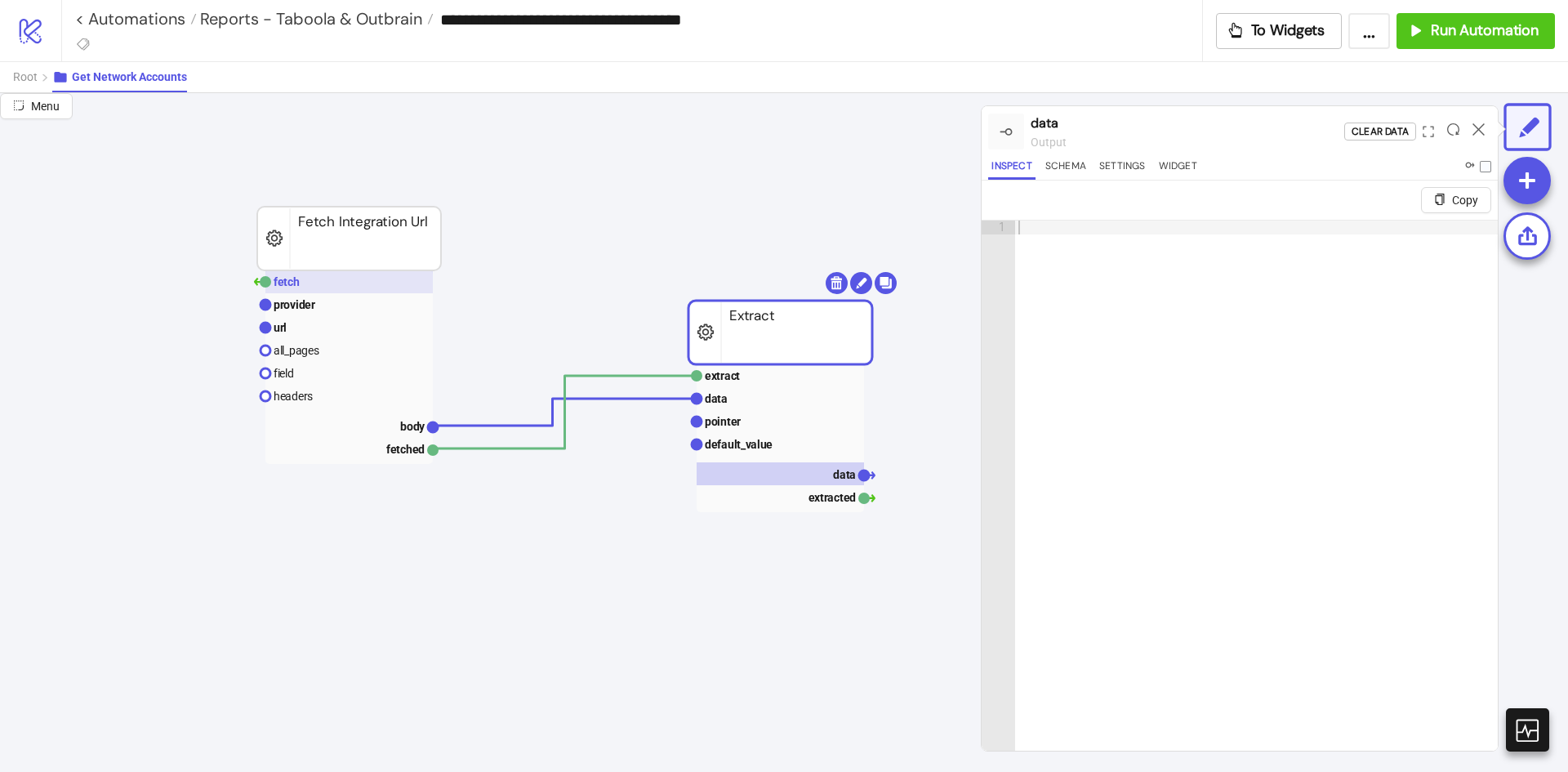 drag, startPoint x: 326, startPoint y: 281, endPoint x: 336, endPoint y: 283, distance: 10.198039 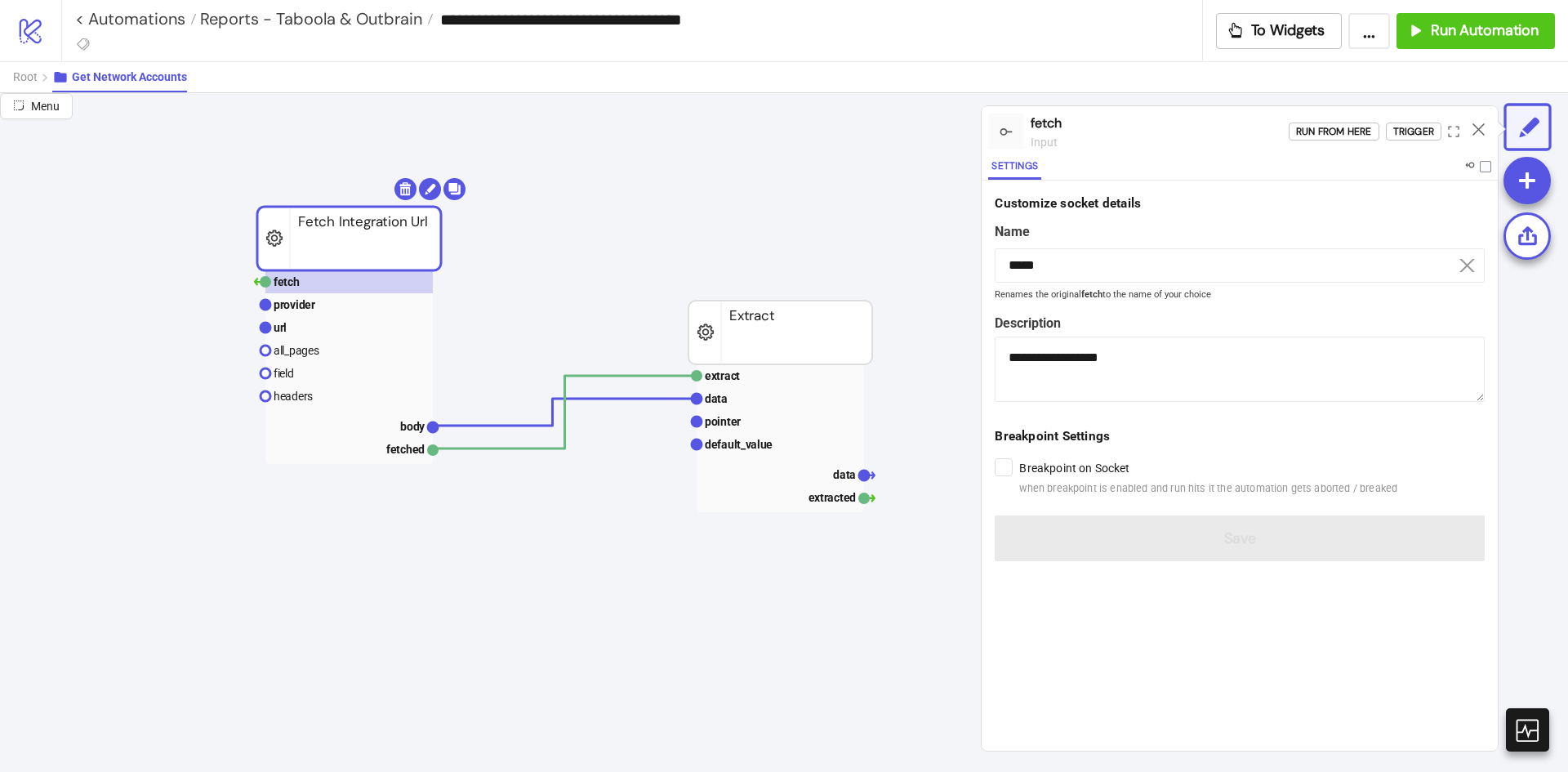 click on "Run from here Trigger" at bounding box center (1393, 132) 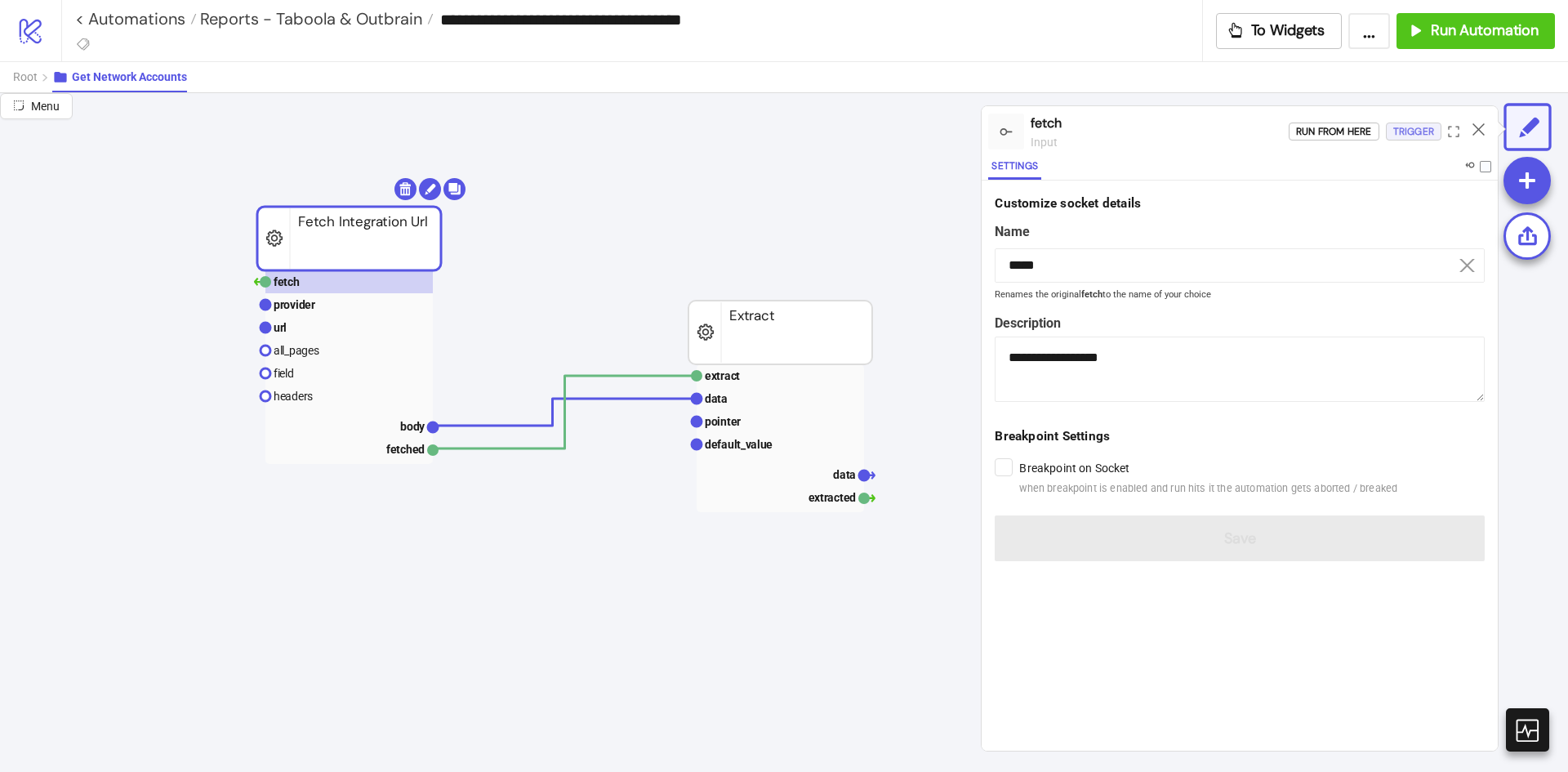 click on "Trigger" at bounding box center [1414, 132] 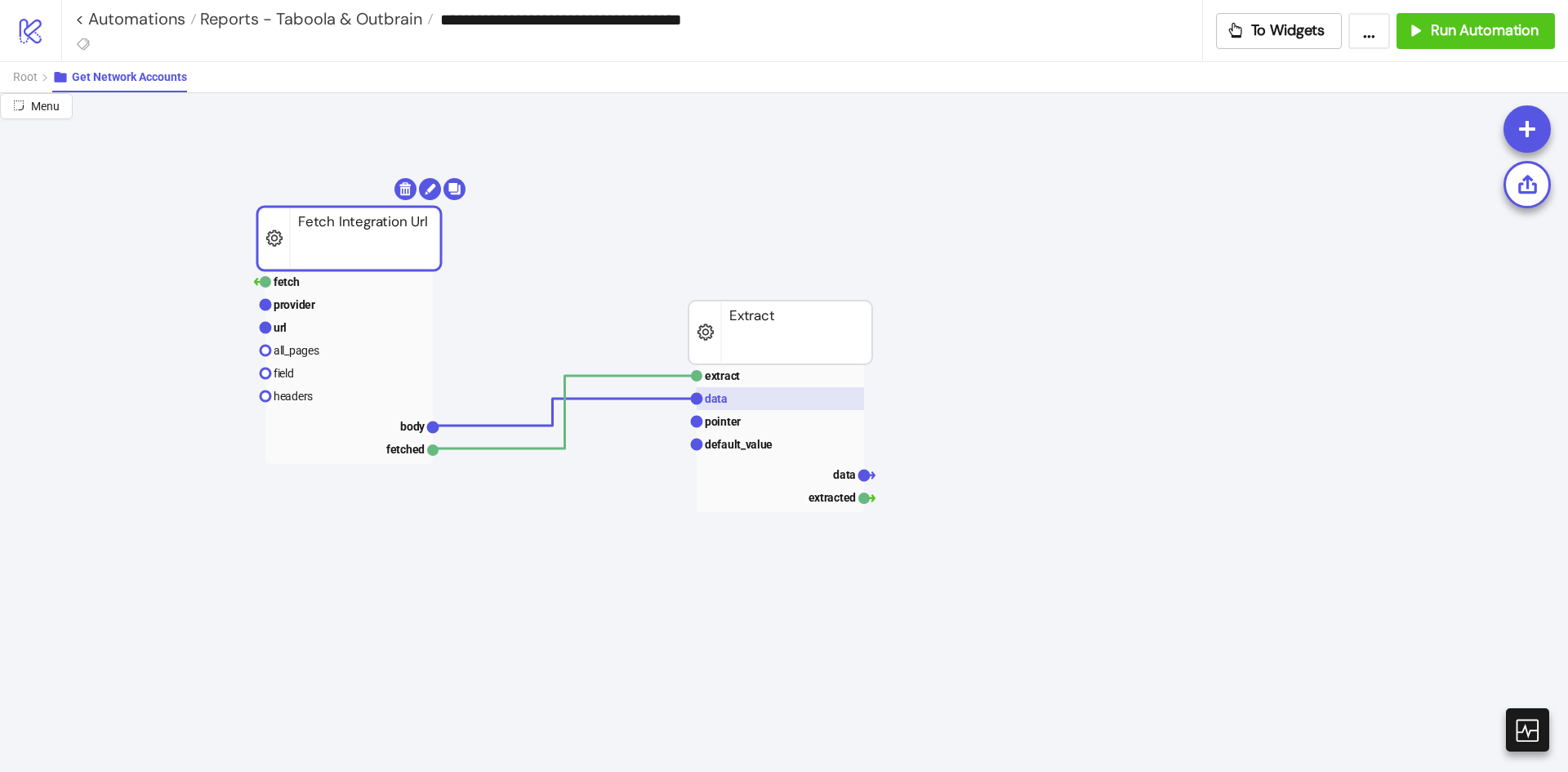 click 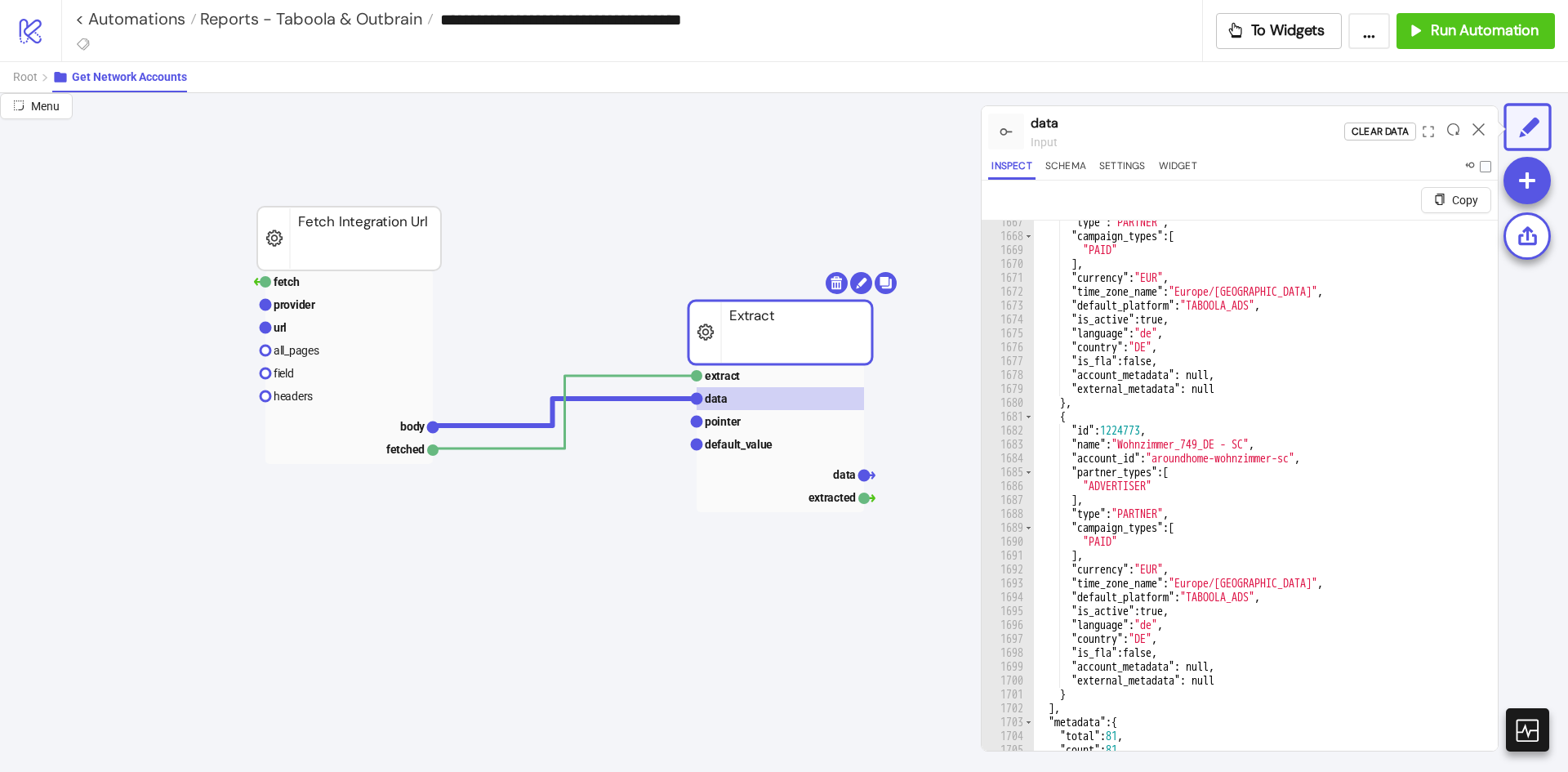 scroll, scrollTop: 22746, scrollLeft: 0, axis: vertical 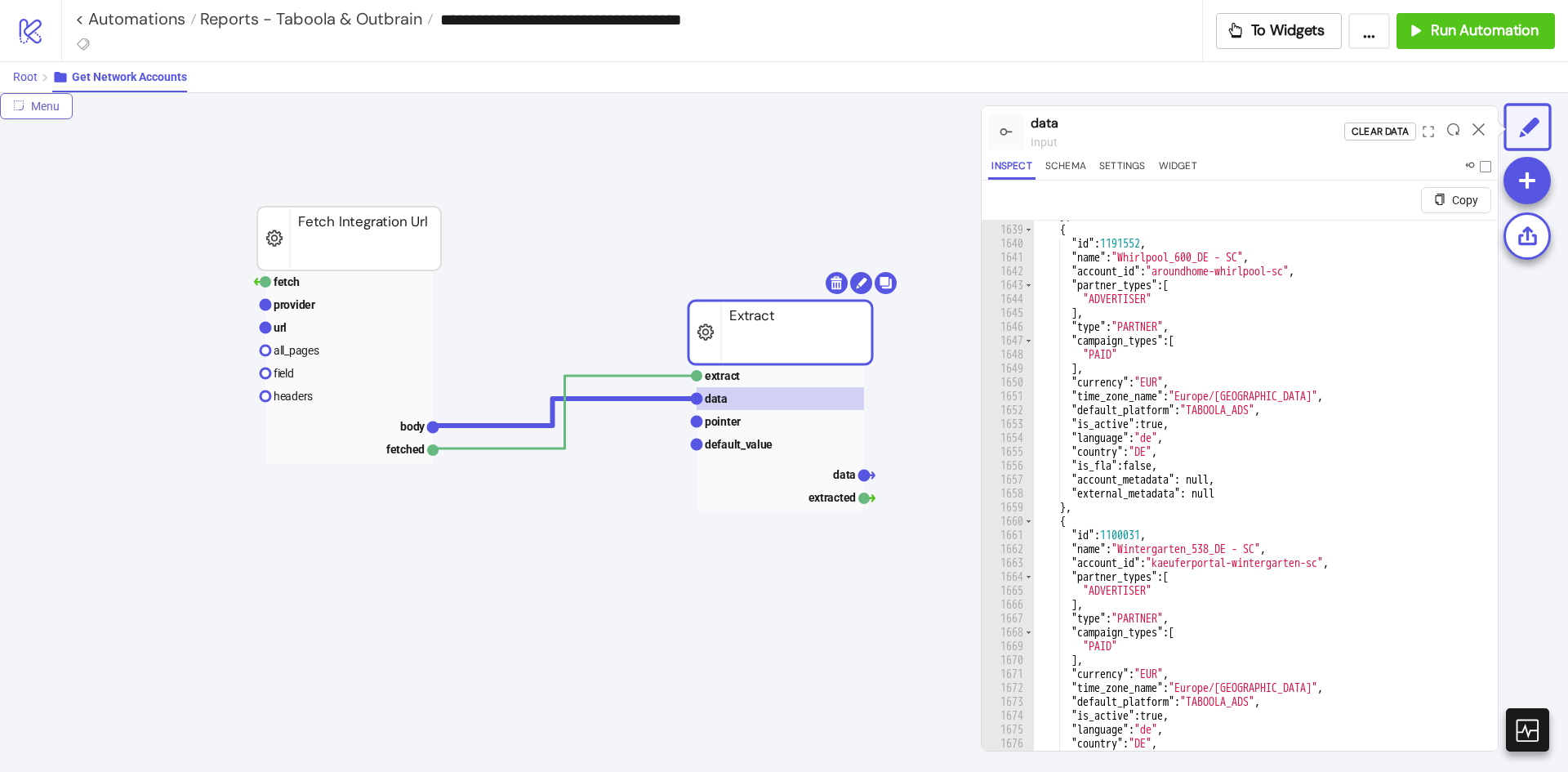 click on "Root" at bounding box center (33, 77) 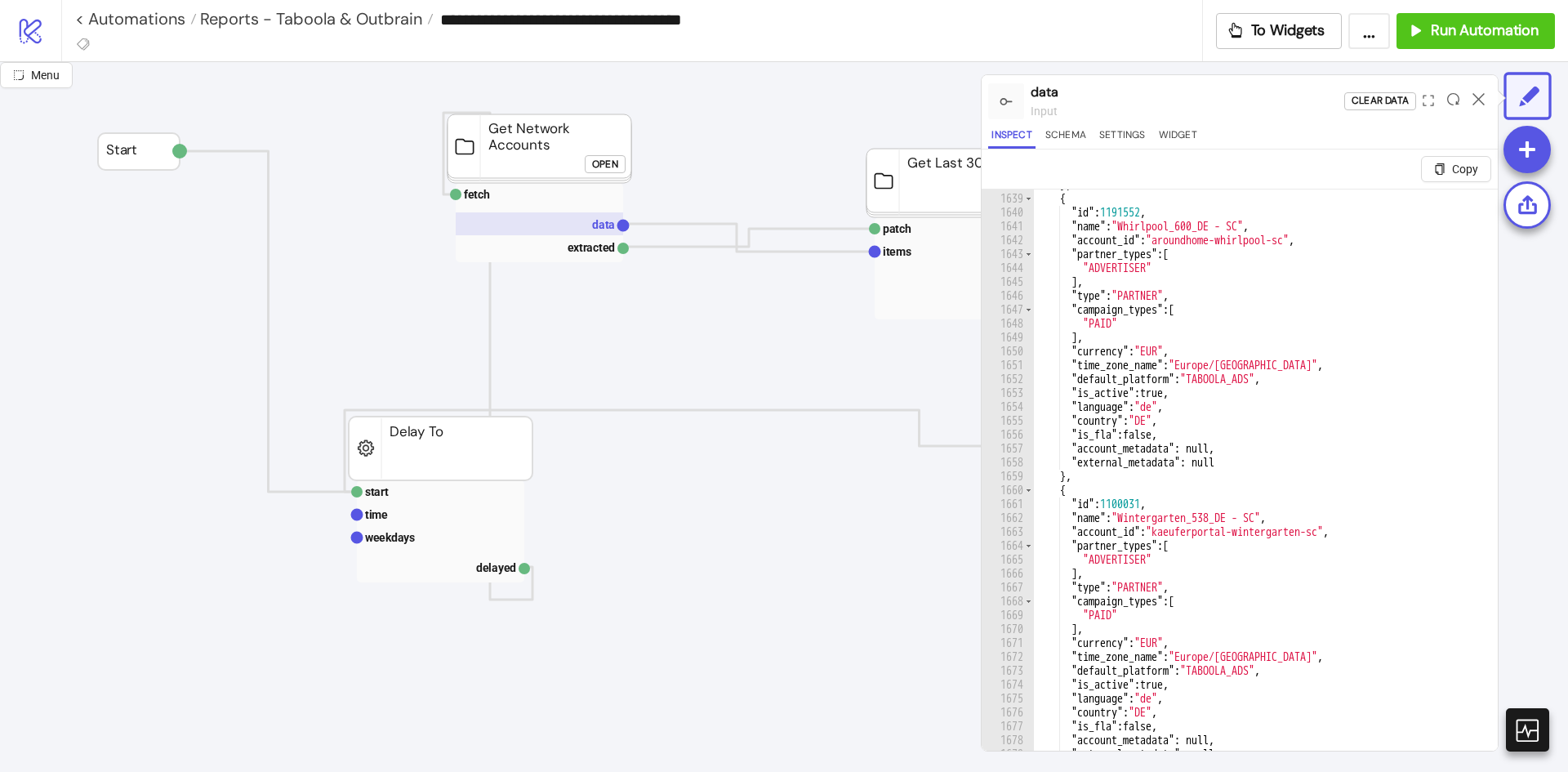 scroll, scrollTop: 0, scrollLeft: 0, axis: both 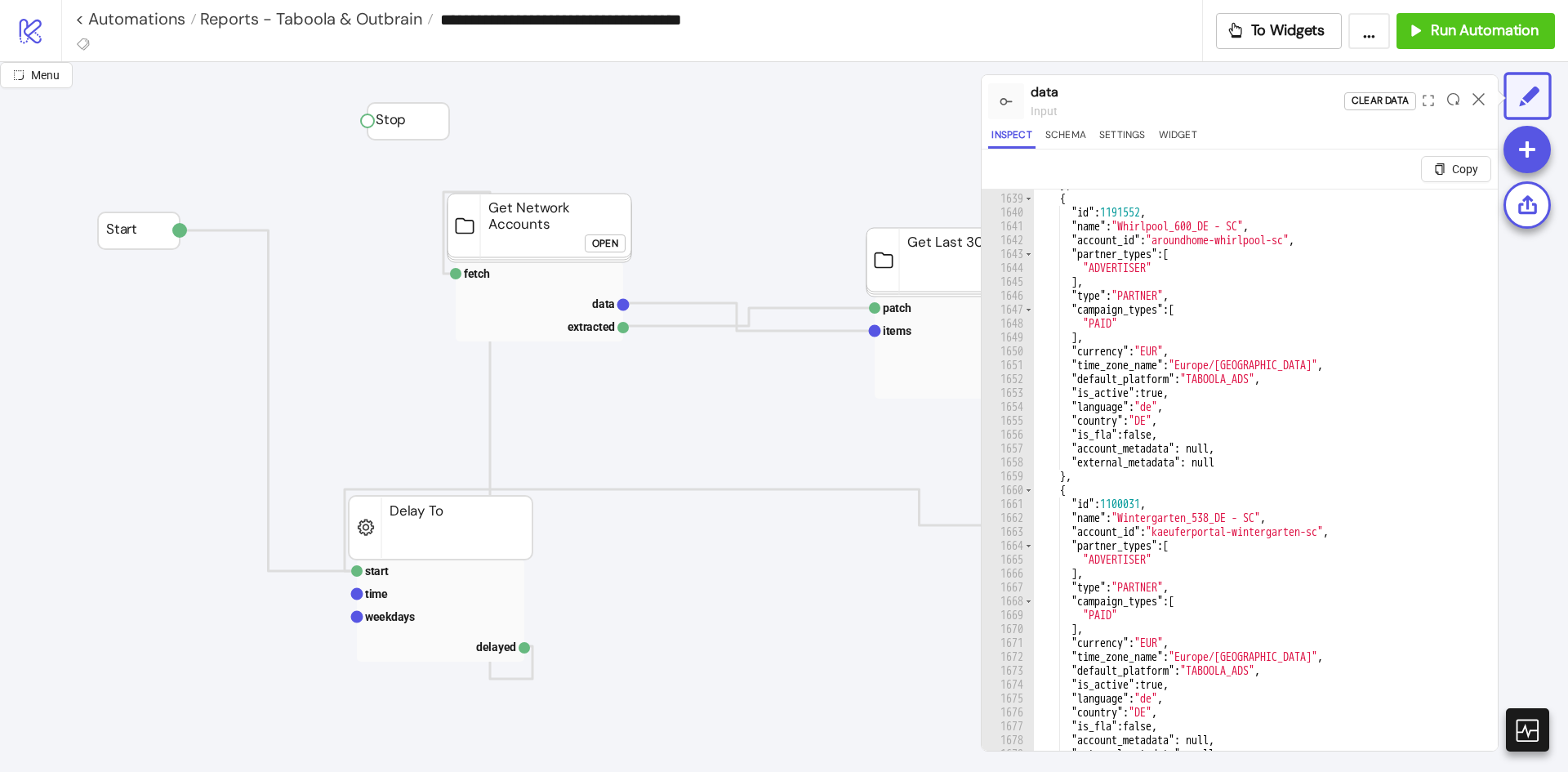 click at bounding box center [1478, 101] 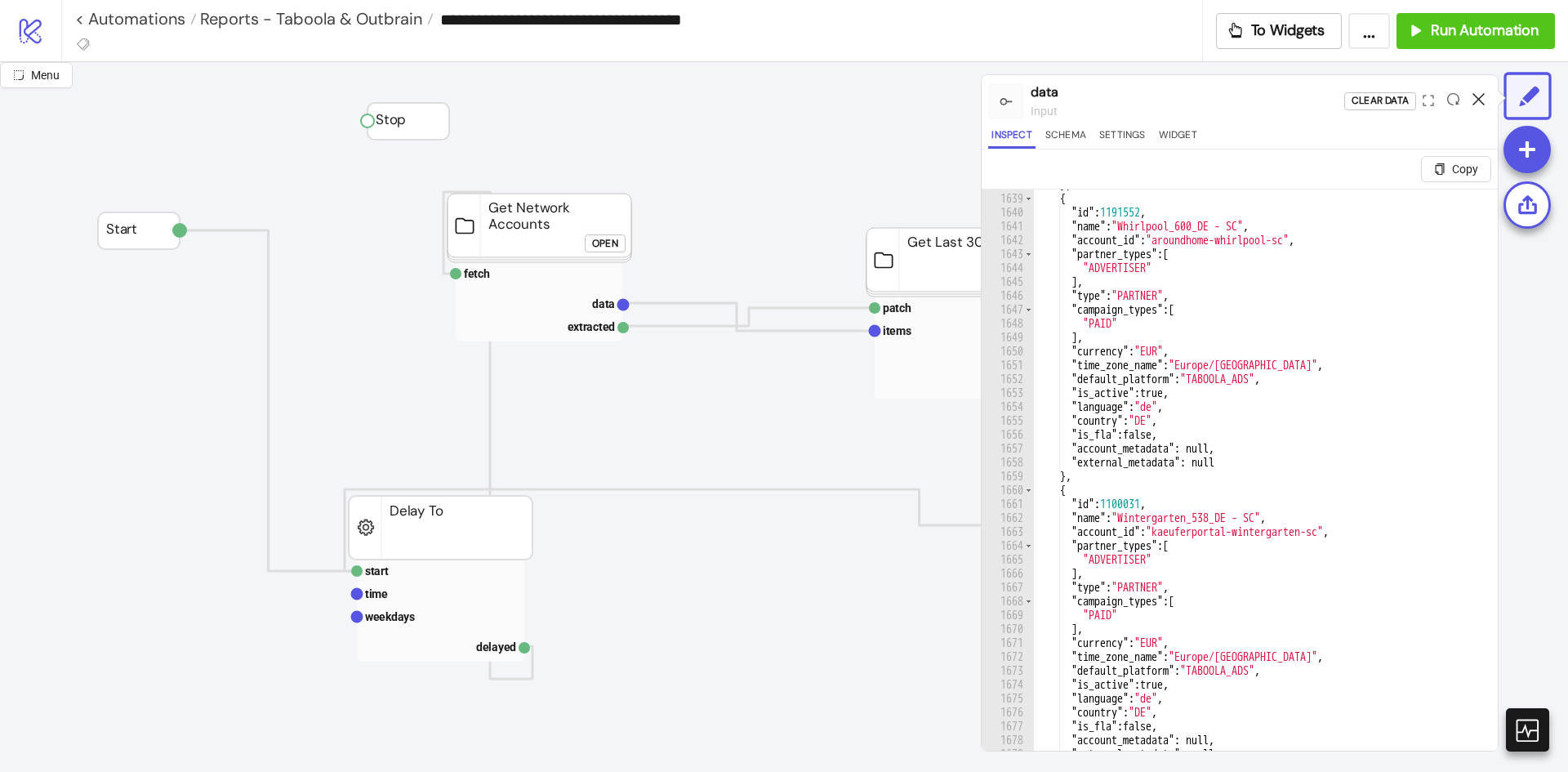 click 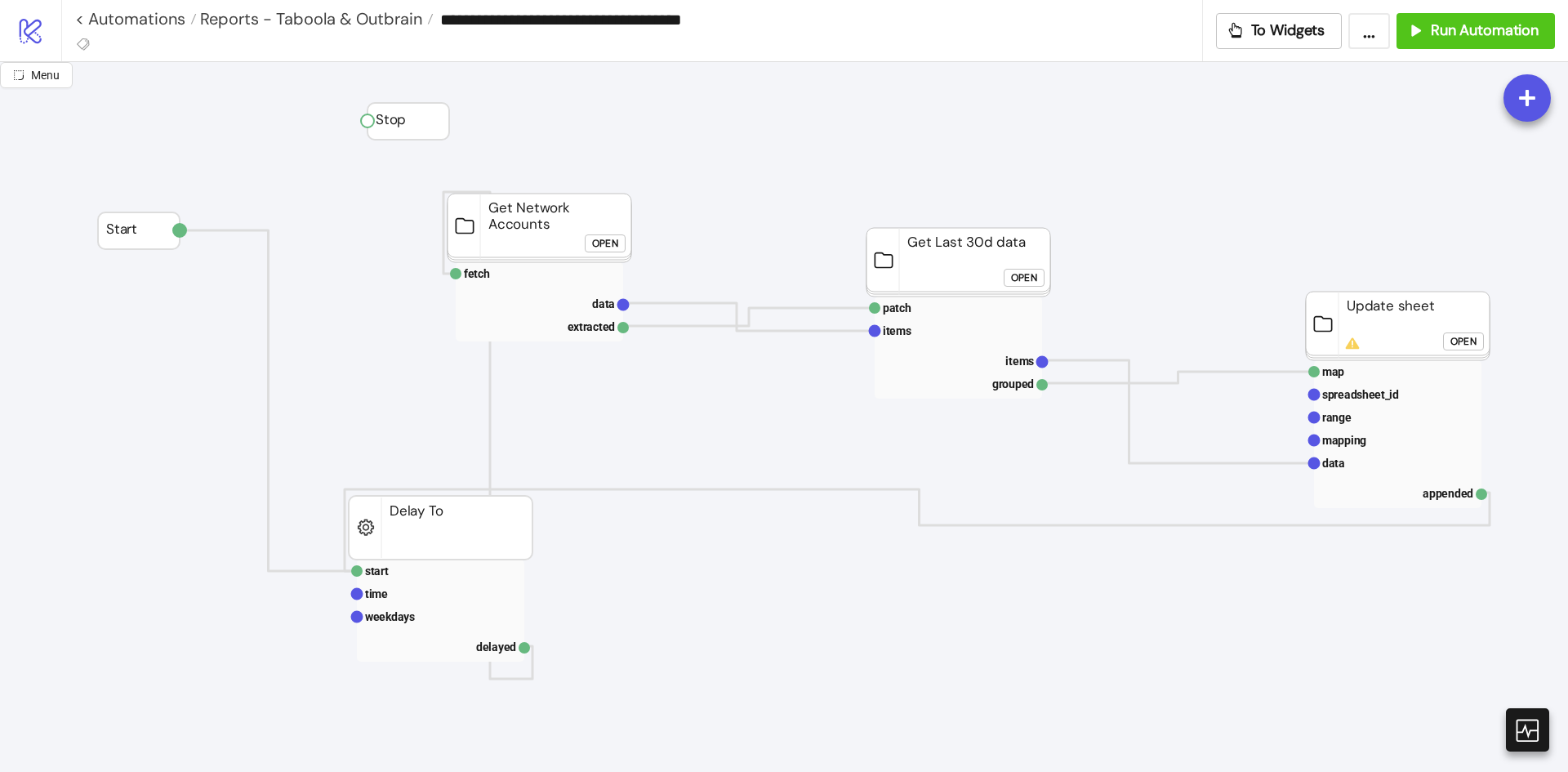click on "Open" 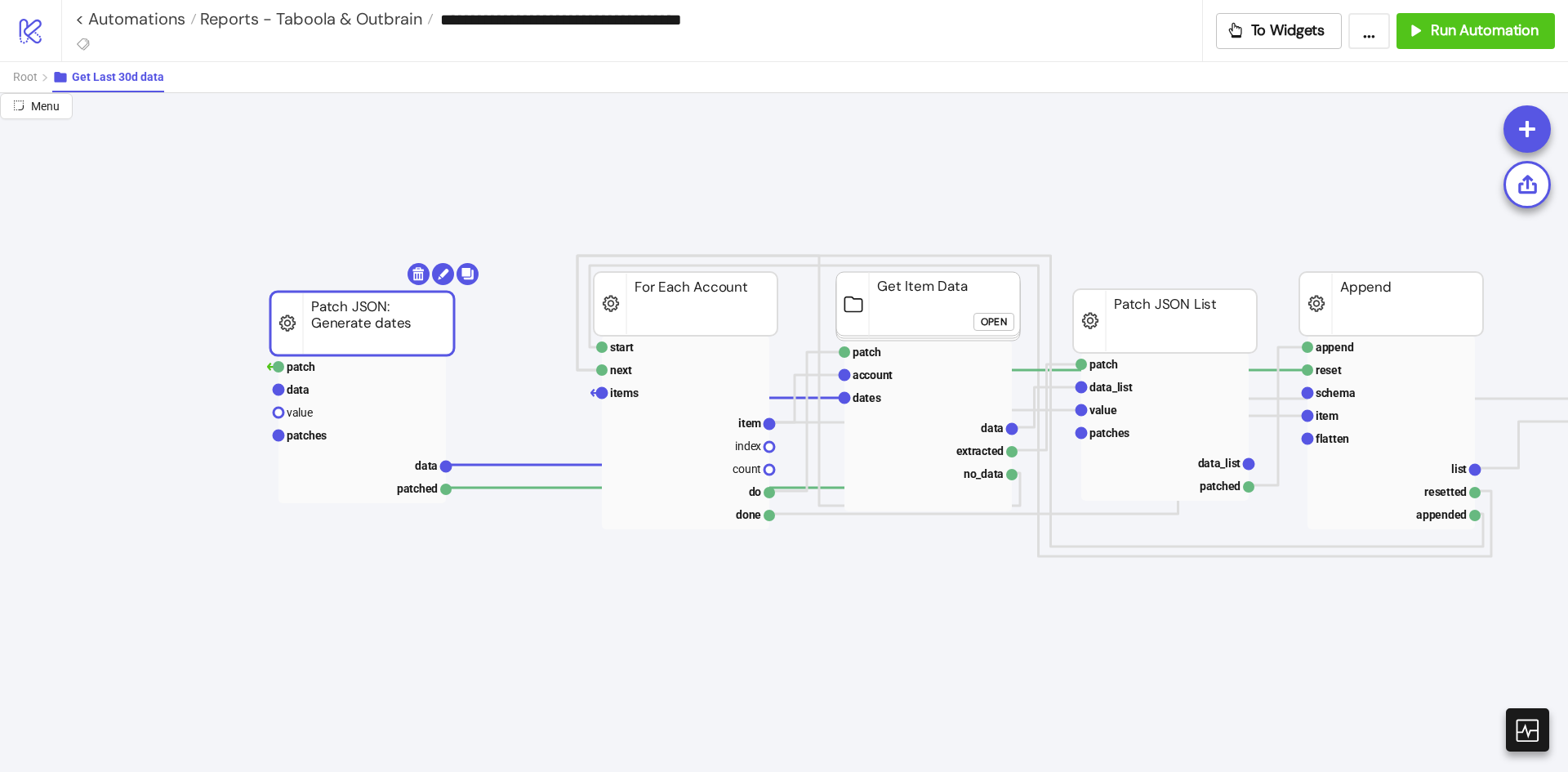 drag, startPoint x: 474, startPoint y: 318, endPoint x: 392, endPoint y: 320, distance: 82.02439 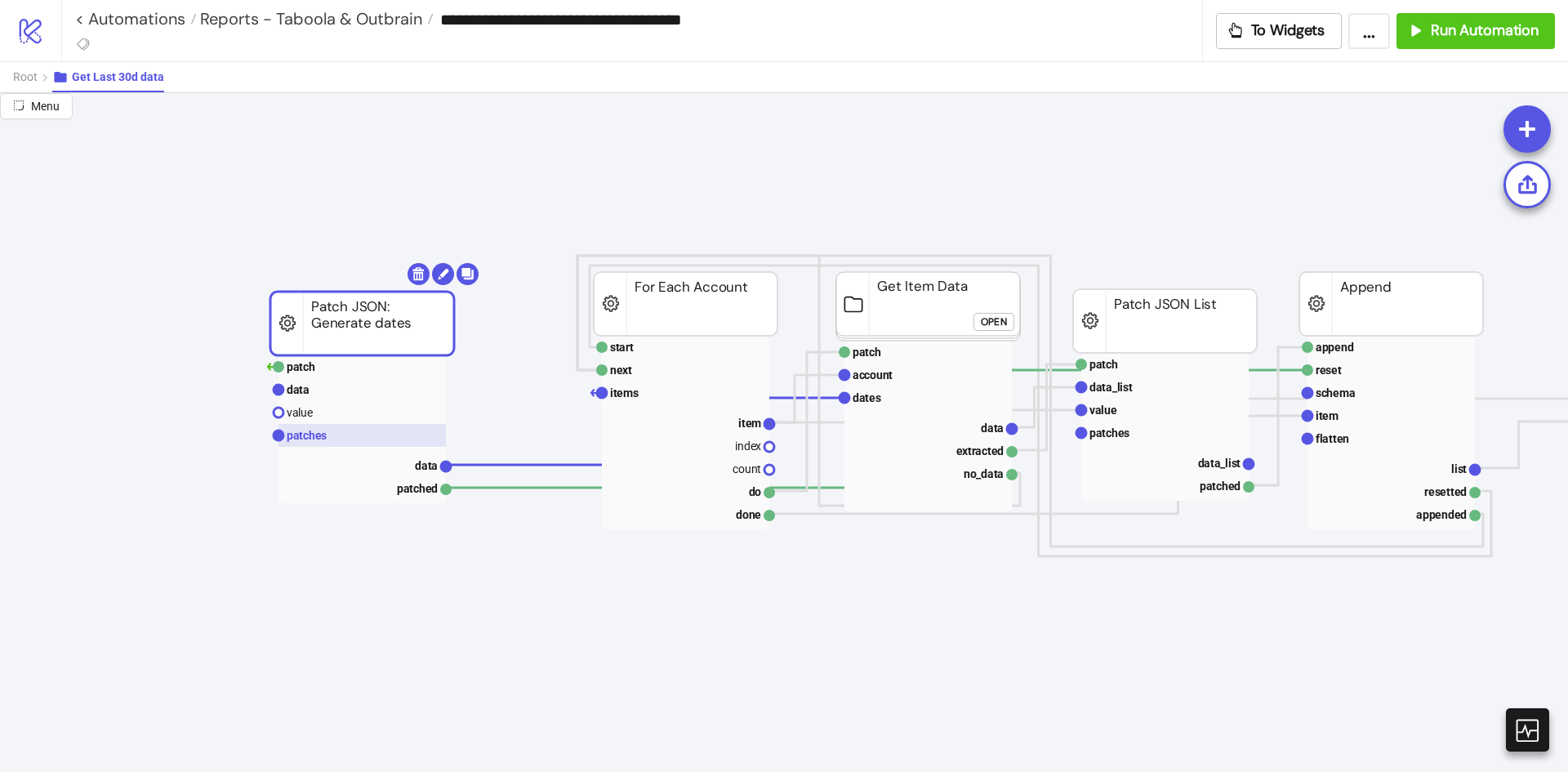 click on "patches" 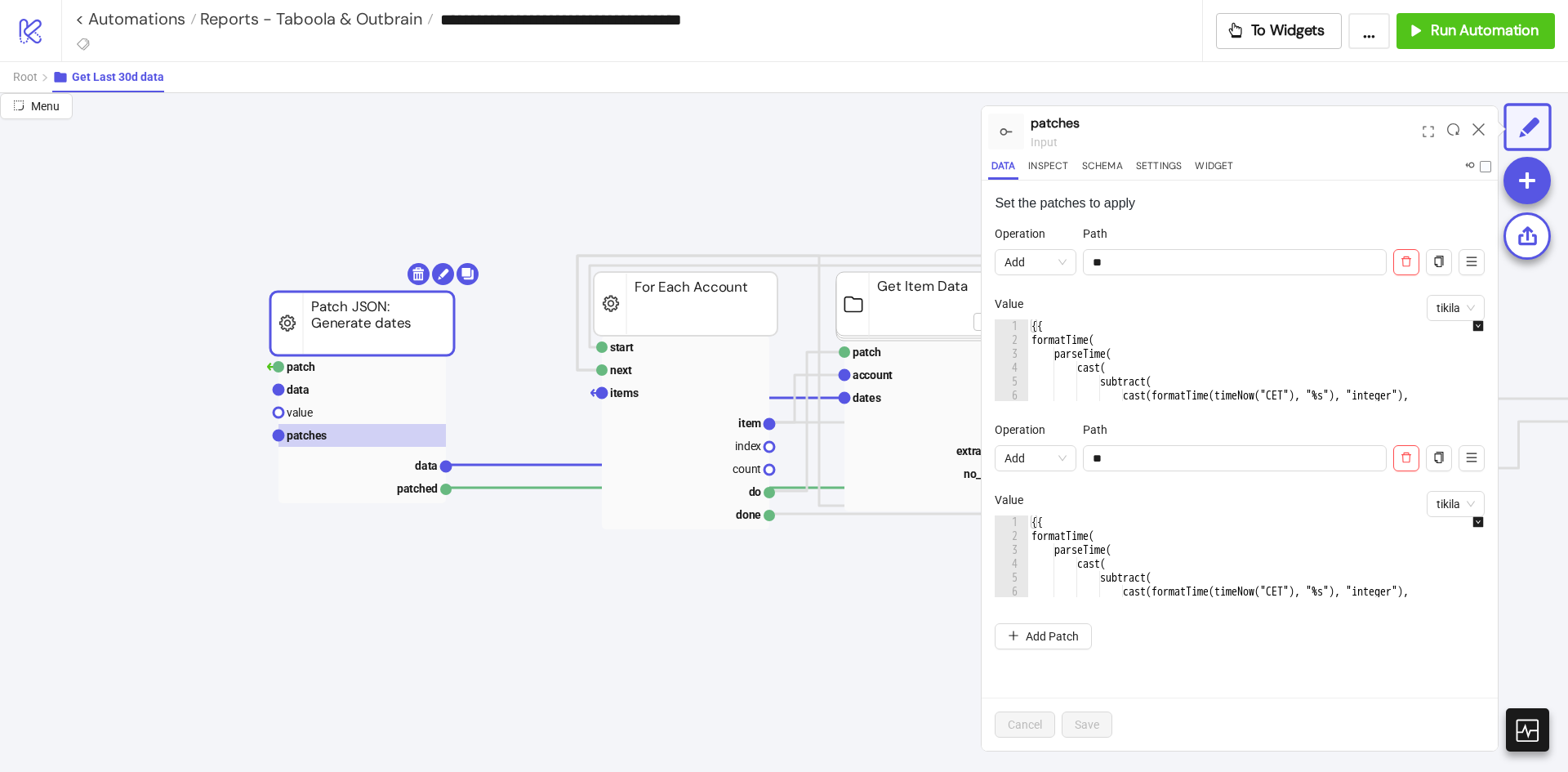 click 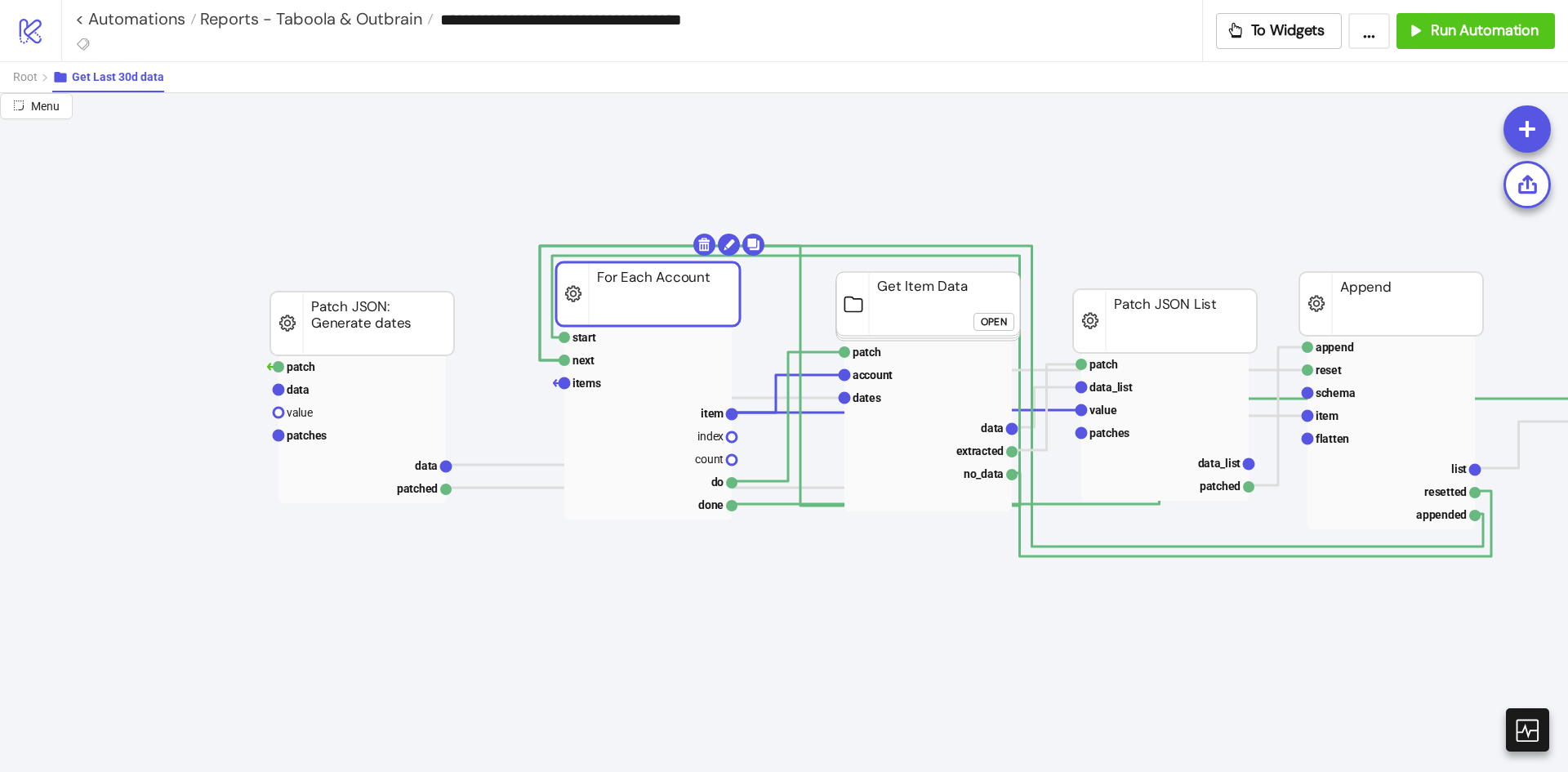 drag, startPoint x: 651, startPoint y: 312, endPoint x: 612, endPoint y: 301, distance: 40.5216 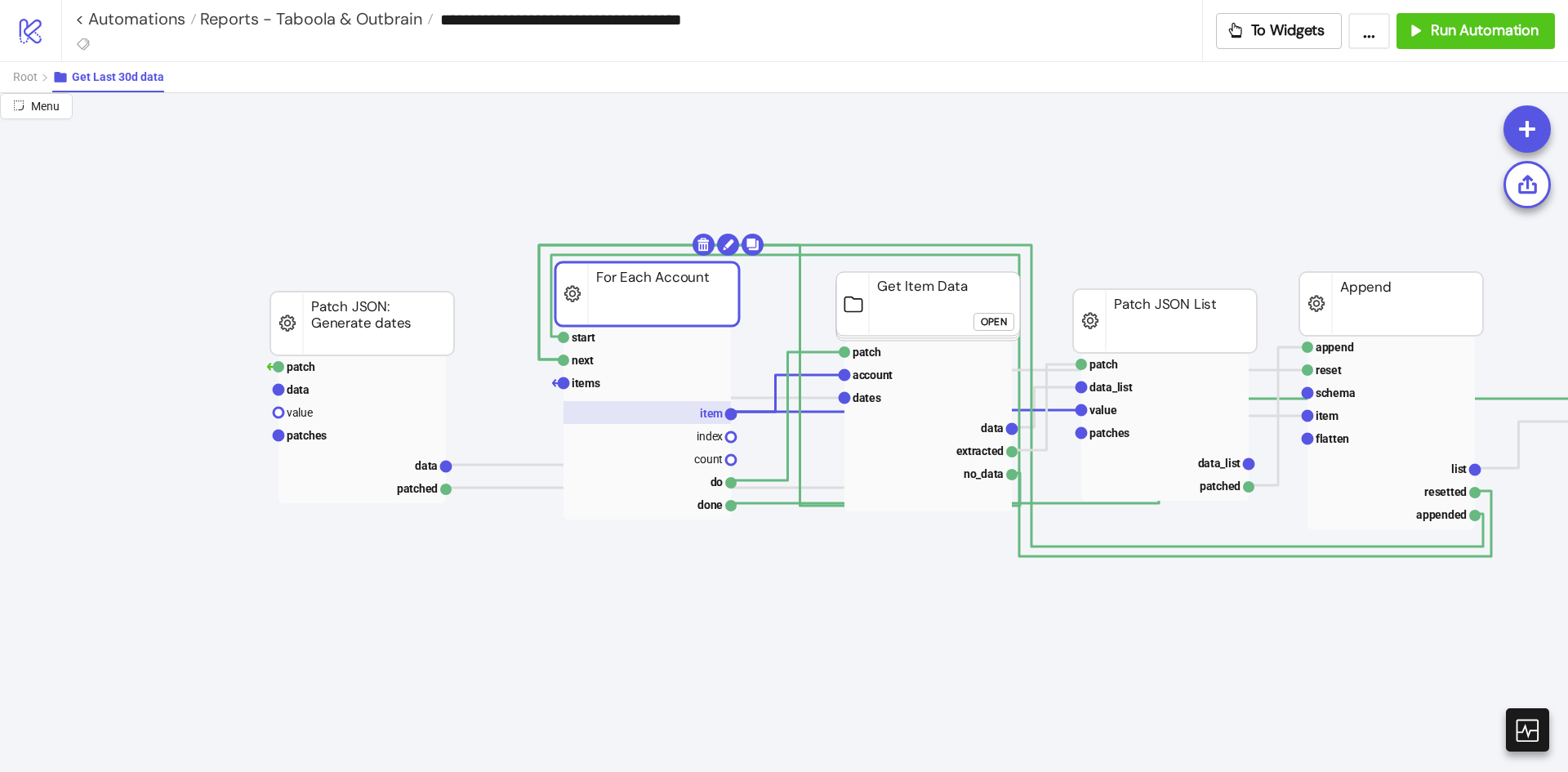 click 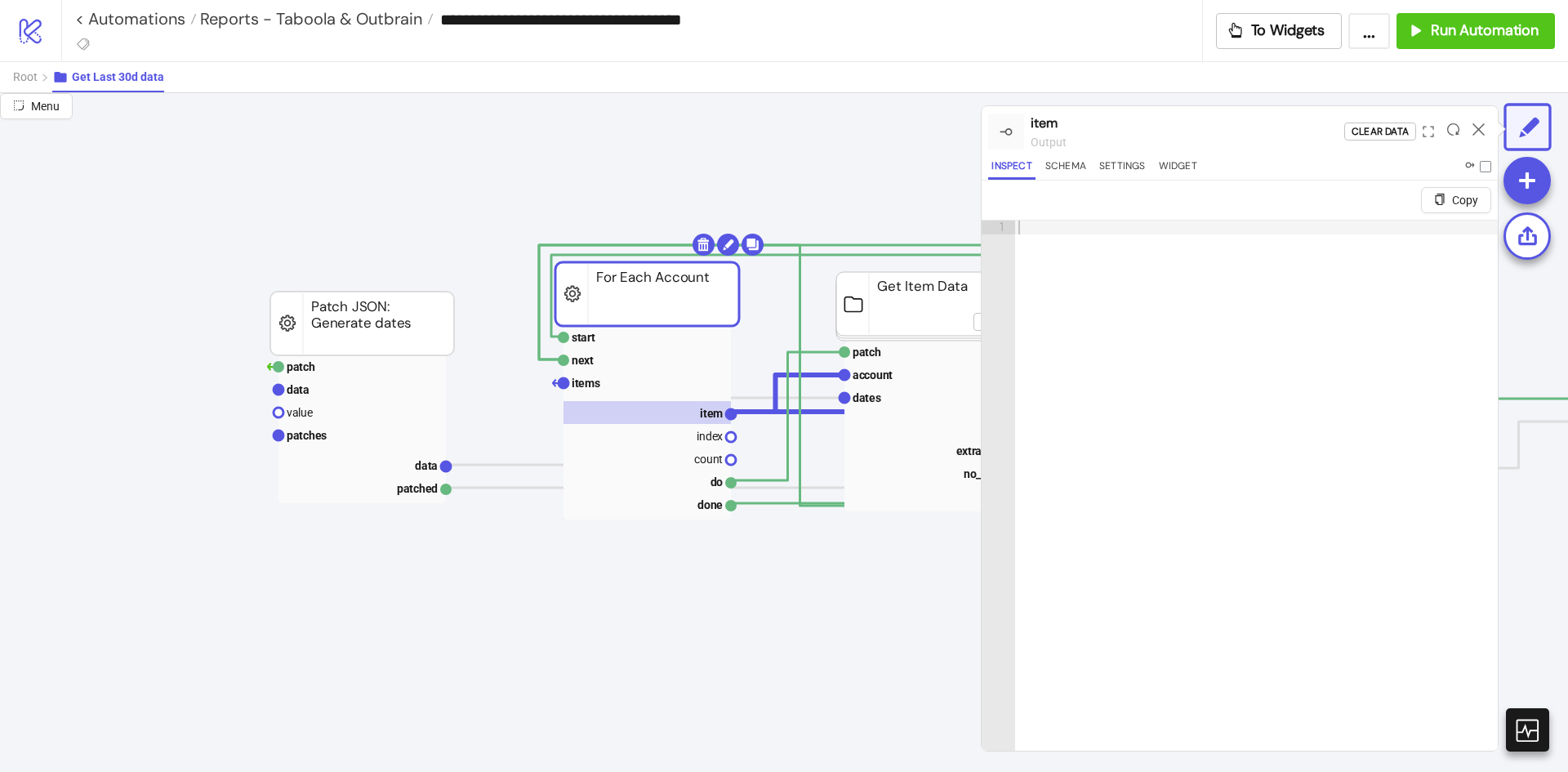 drag, startPoint x: 1477, startPoint y: 128, endPoint x: 1446, endPoint y: 130, distance: 31.064449 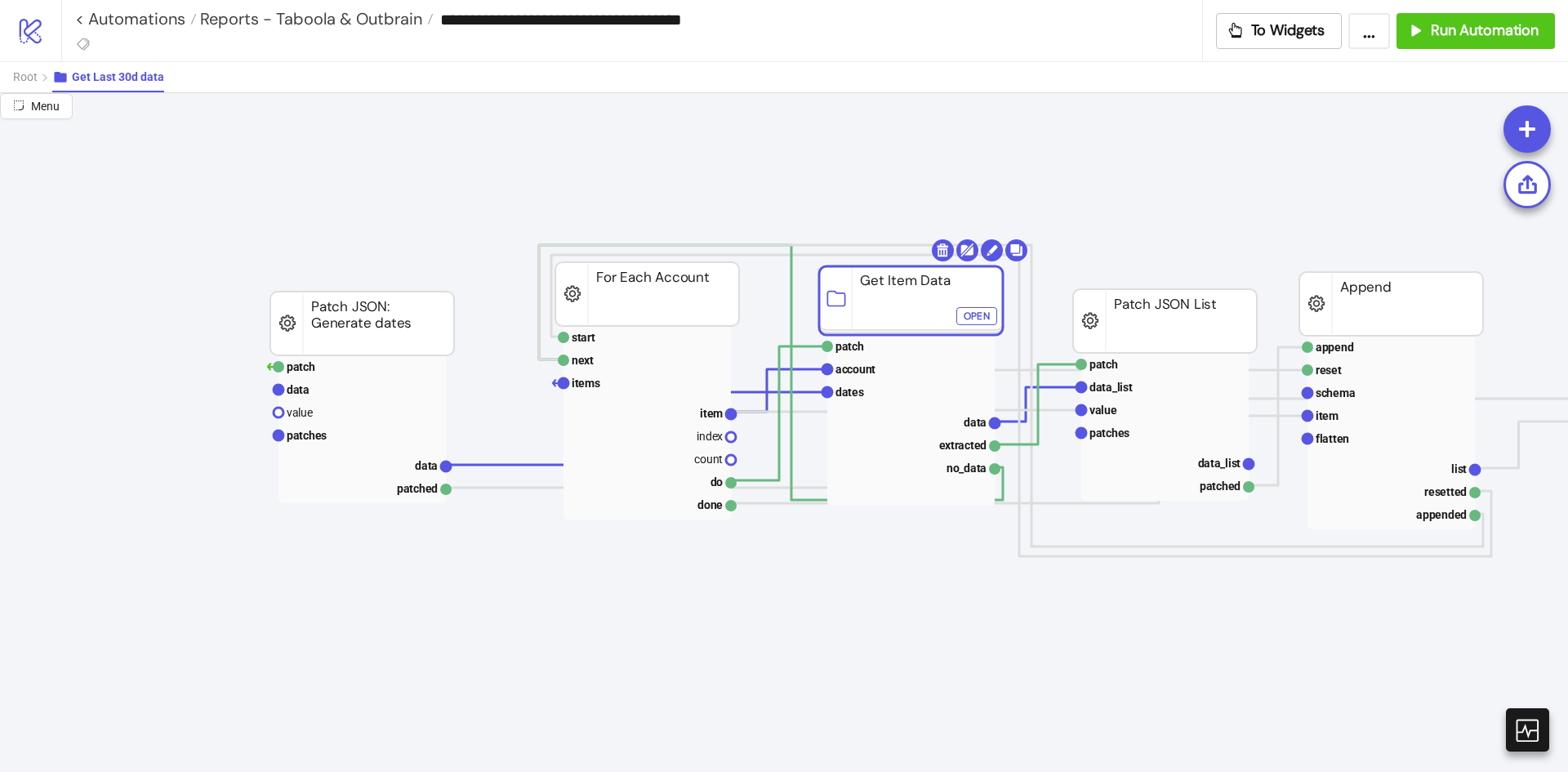 drag, startPoint x: 949, startPoint y: 306, endPoint x: 931, endPoint y: 301, distance: 18.681542 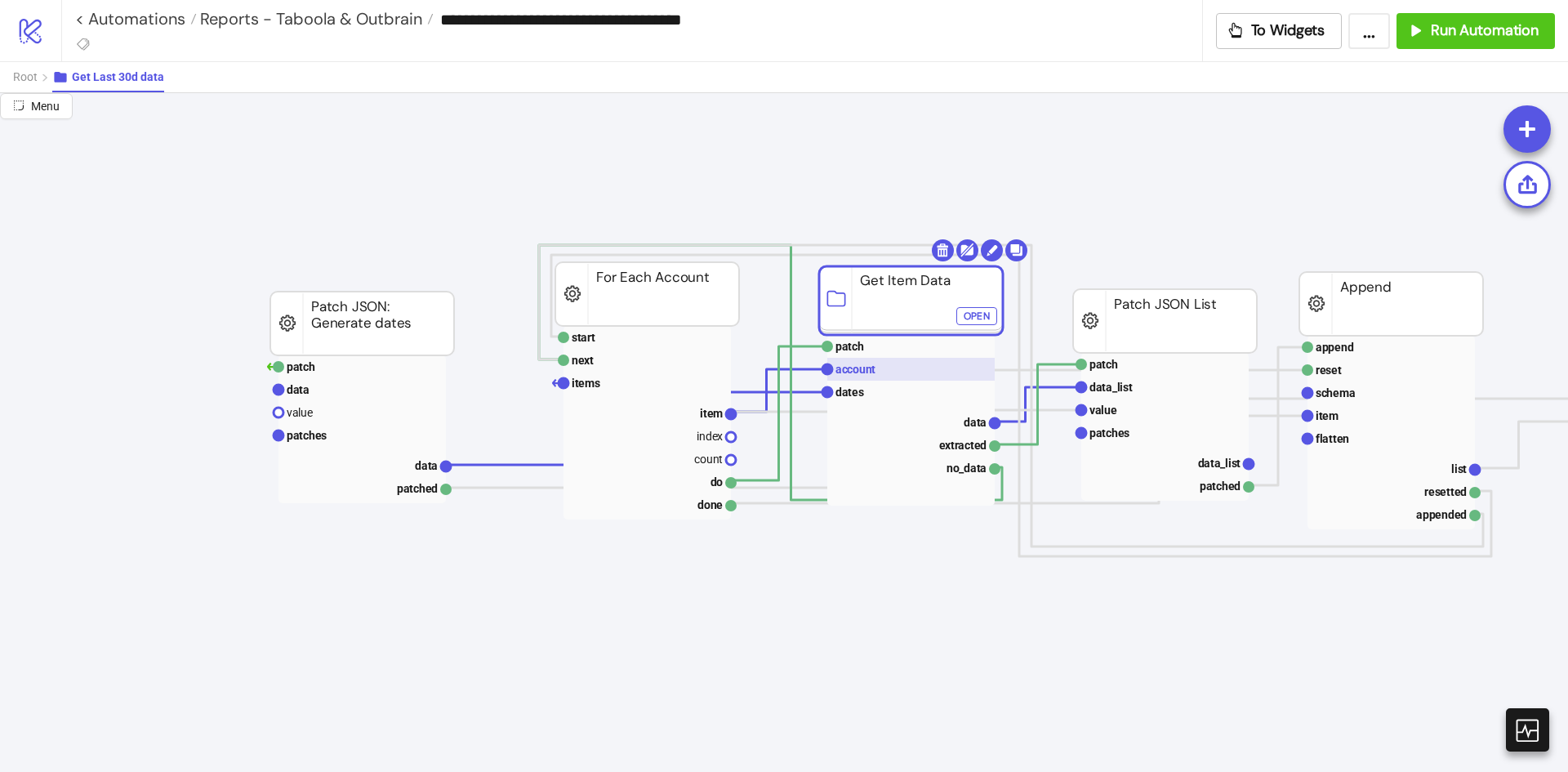 click 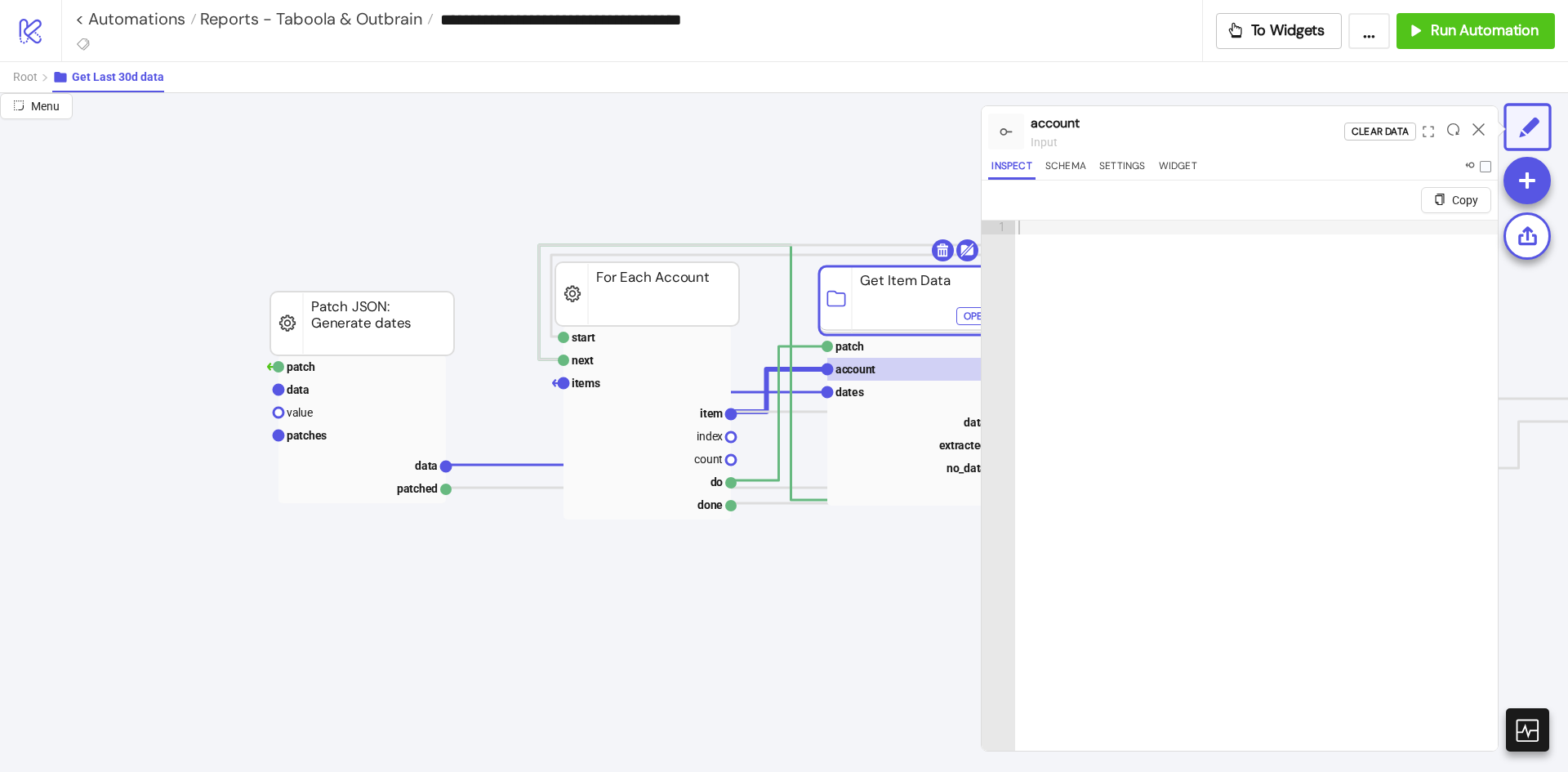 click 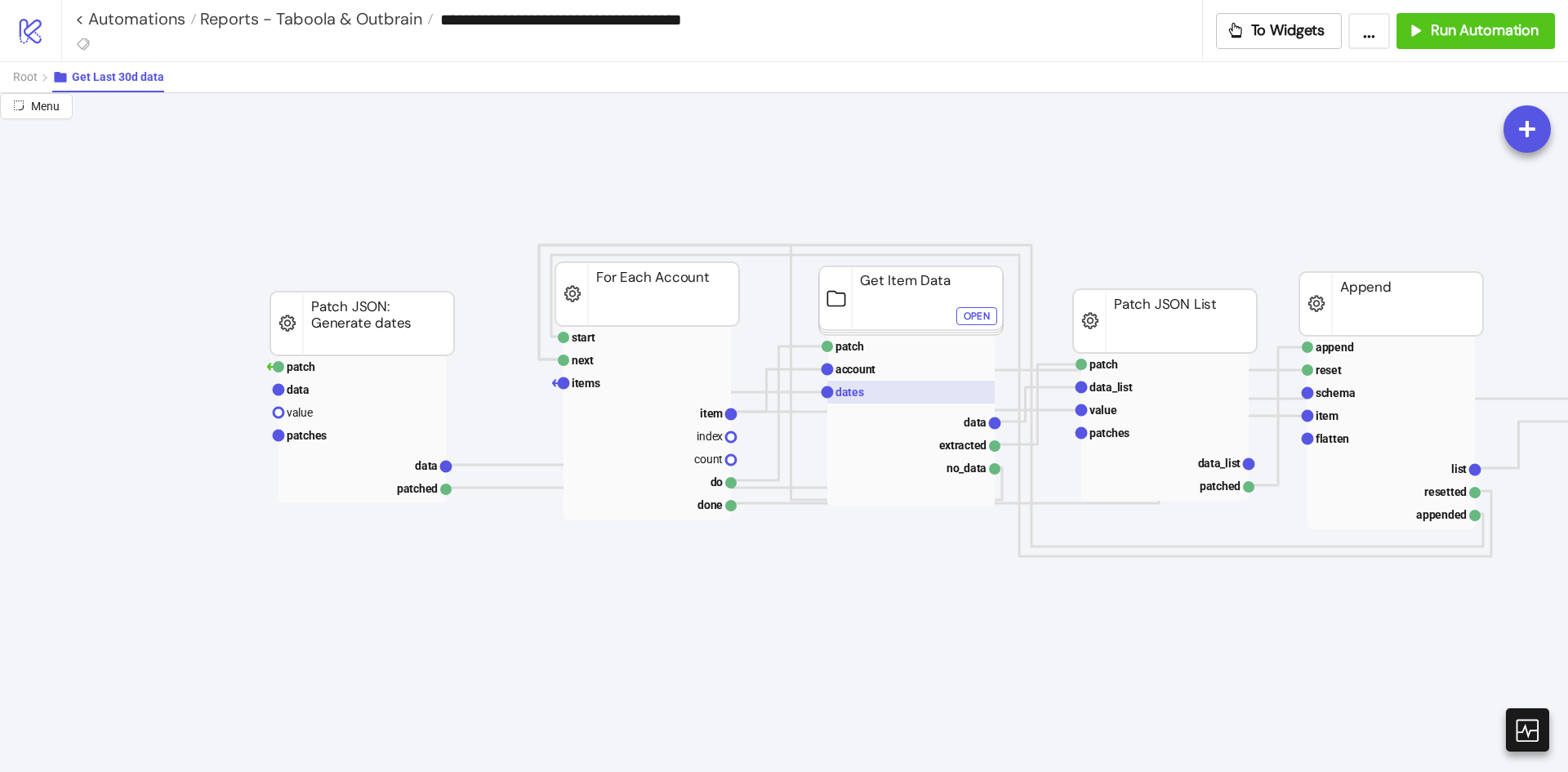 click 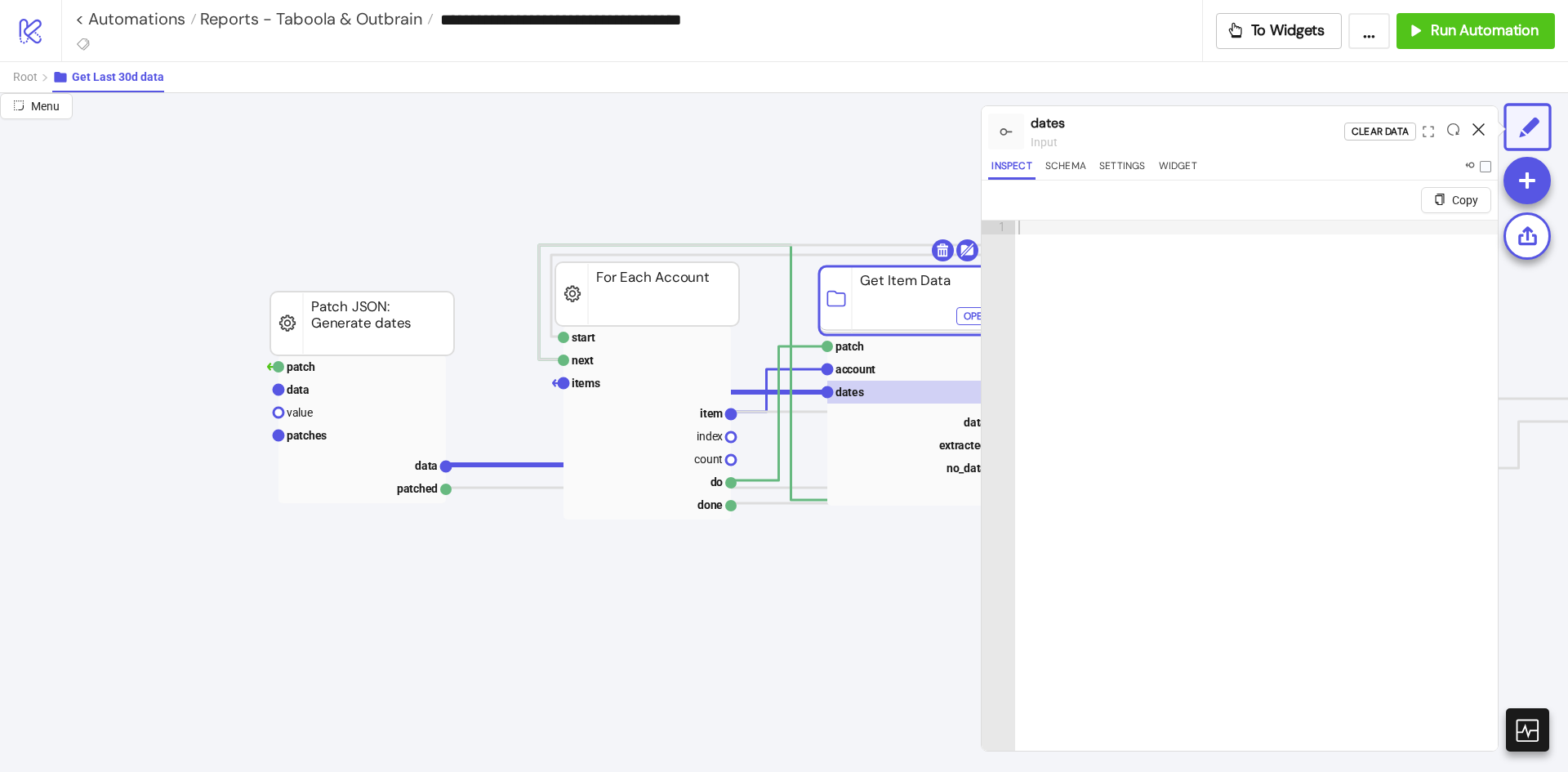 click 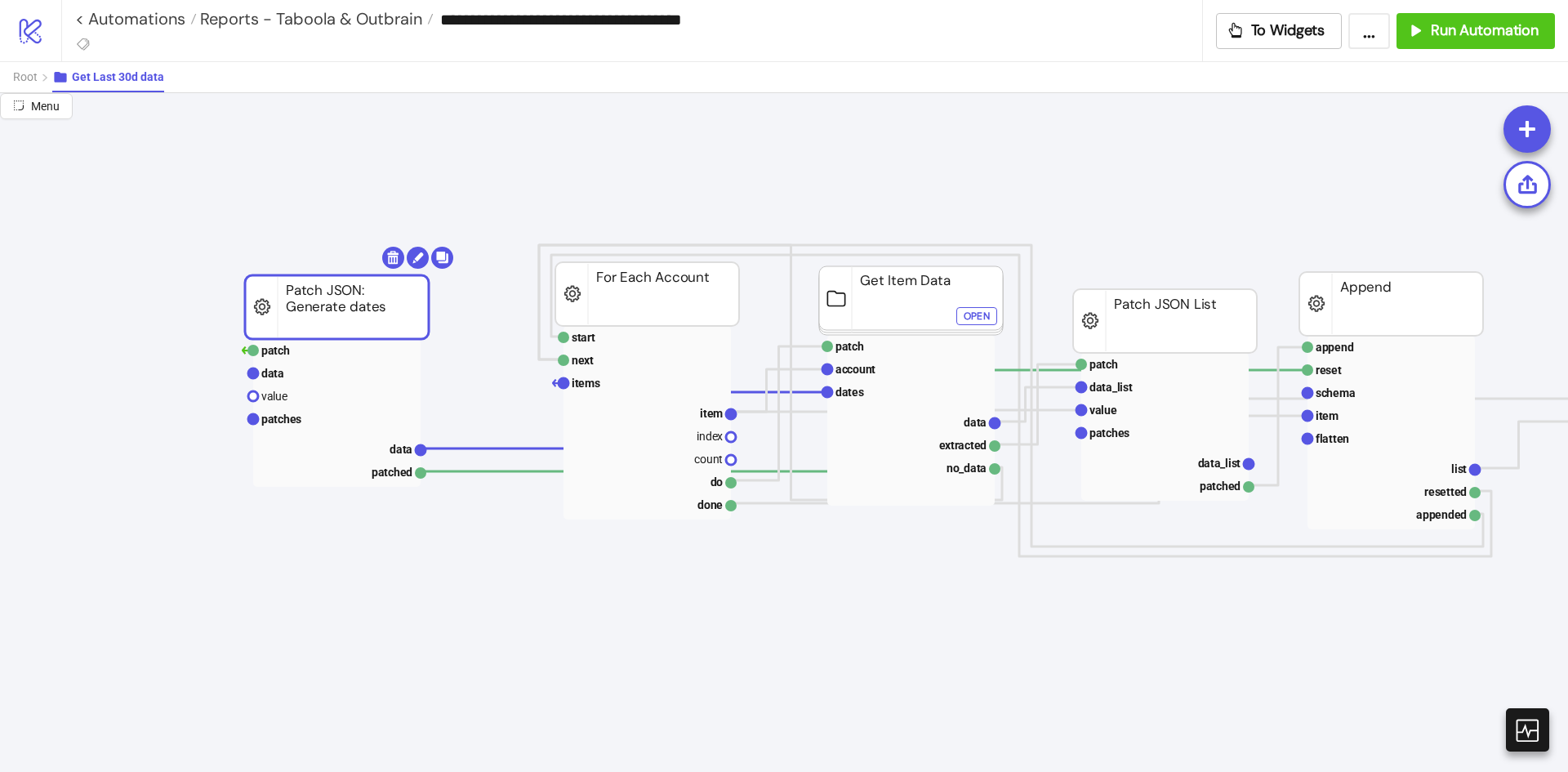 drag, startPoint x: 400, startPoint y: 311, endPoint x: 368, endPoint y: 290, distance: 38.275318 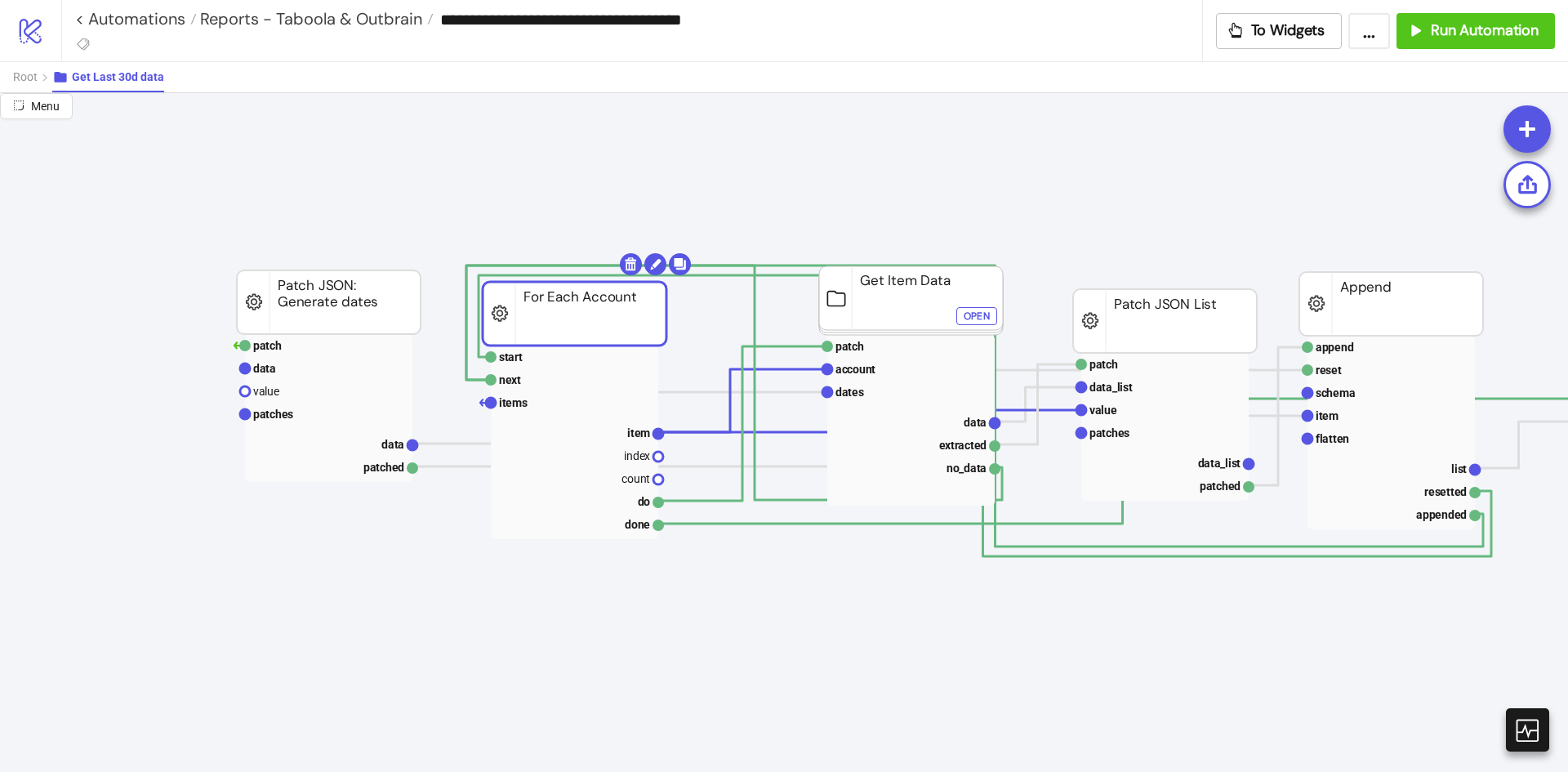 drag, startPoint x: 642, startPoint y: 291, endPoint x: 569, endPoint y: 310, distance: 75.43209 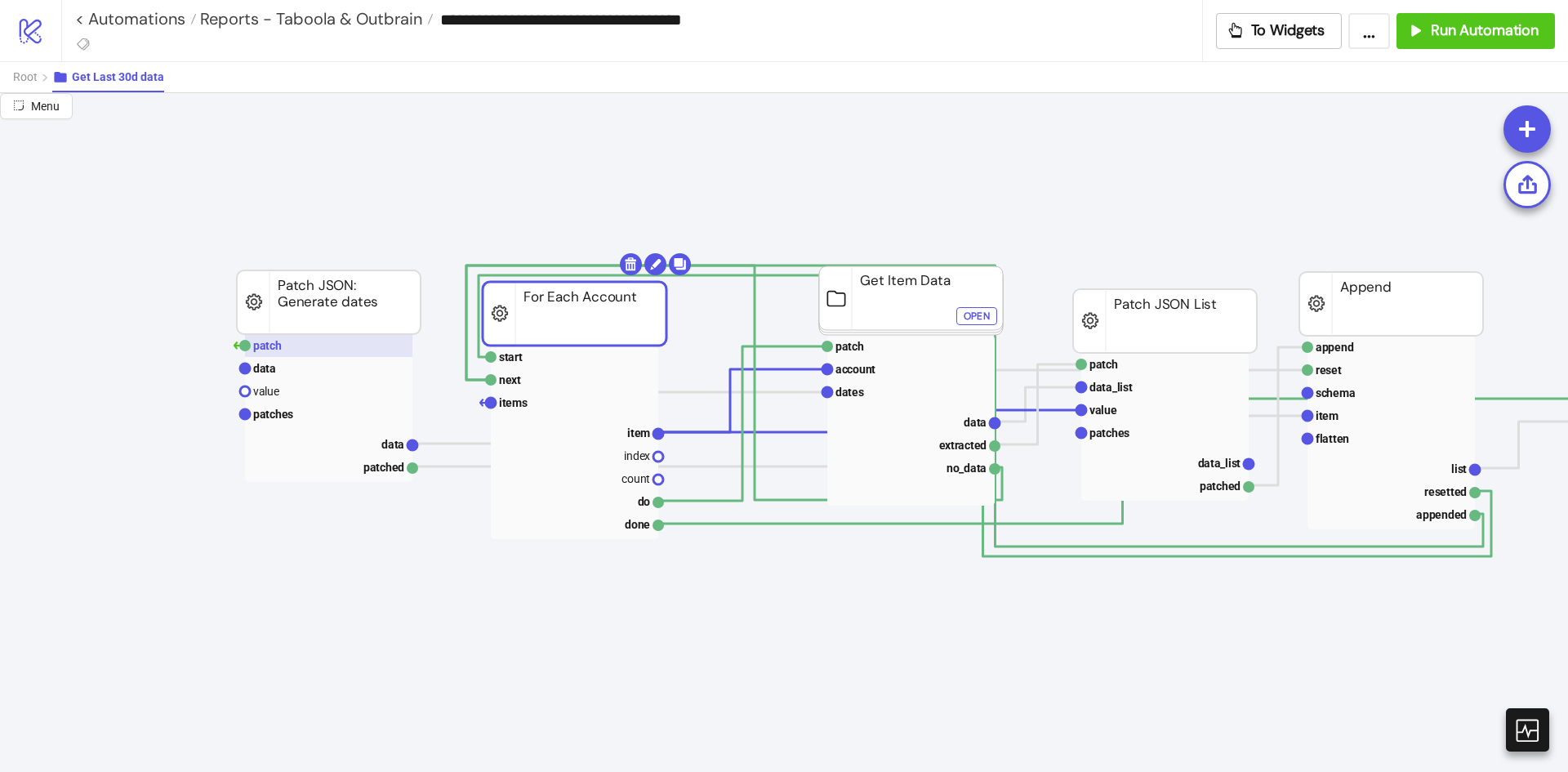 click 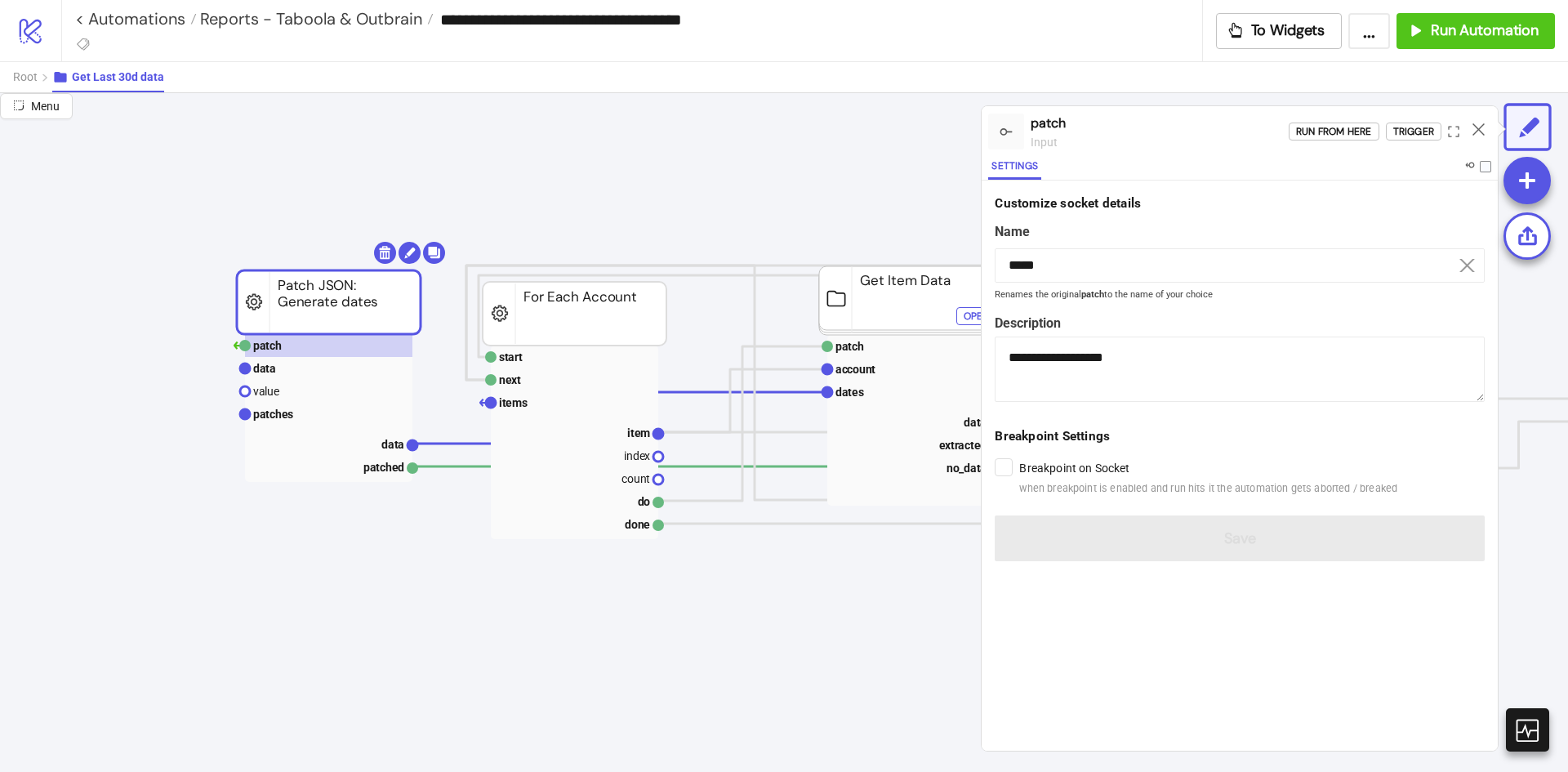 click at bounding box center (1478, 132) 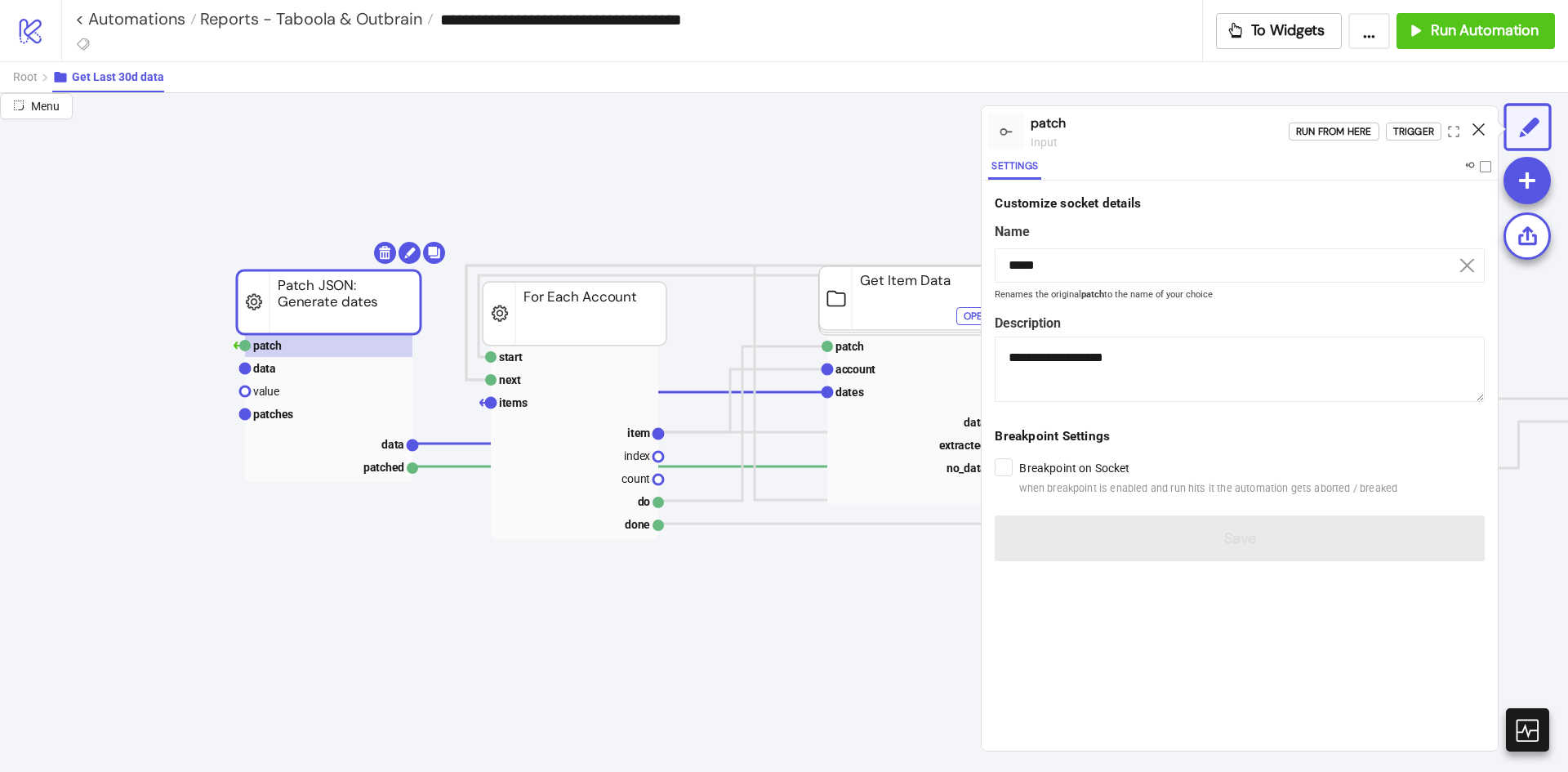 click 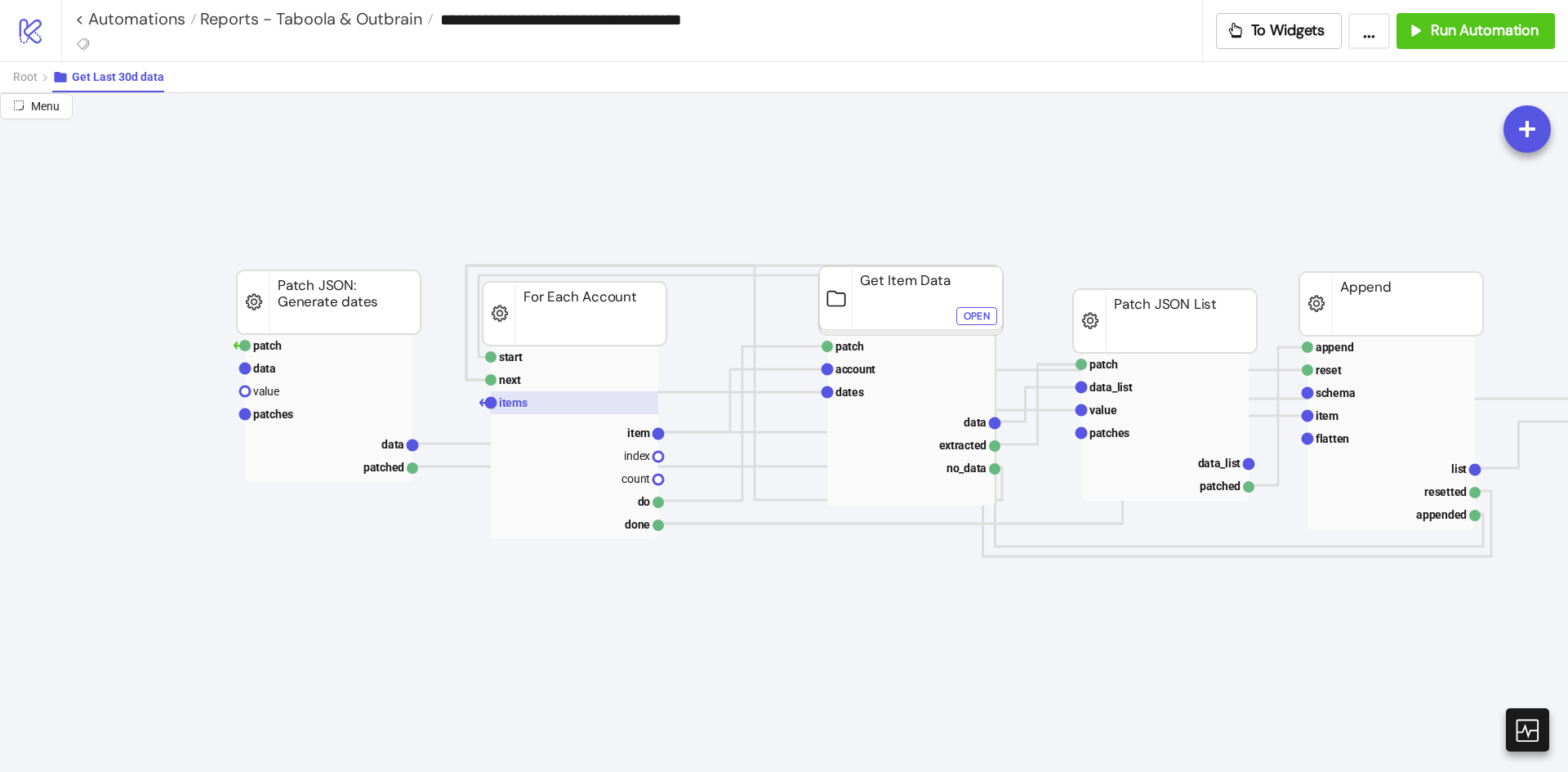 click 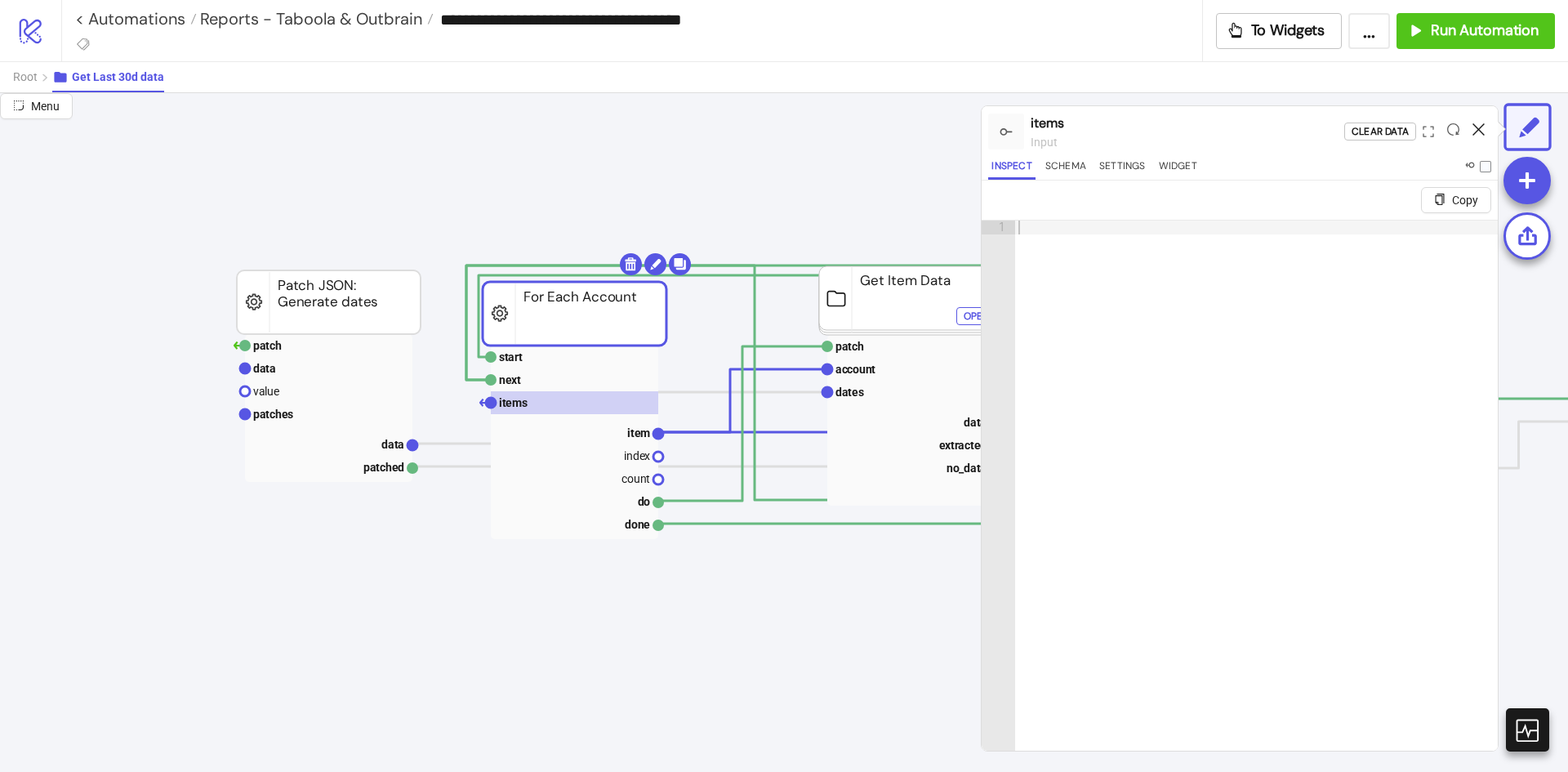 click 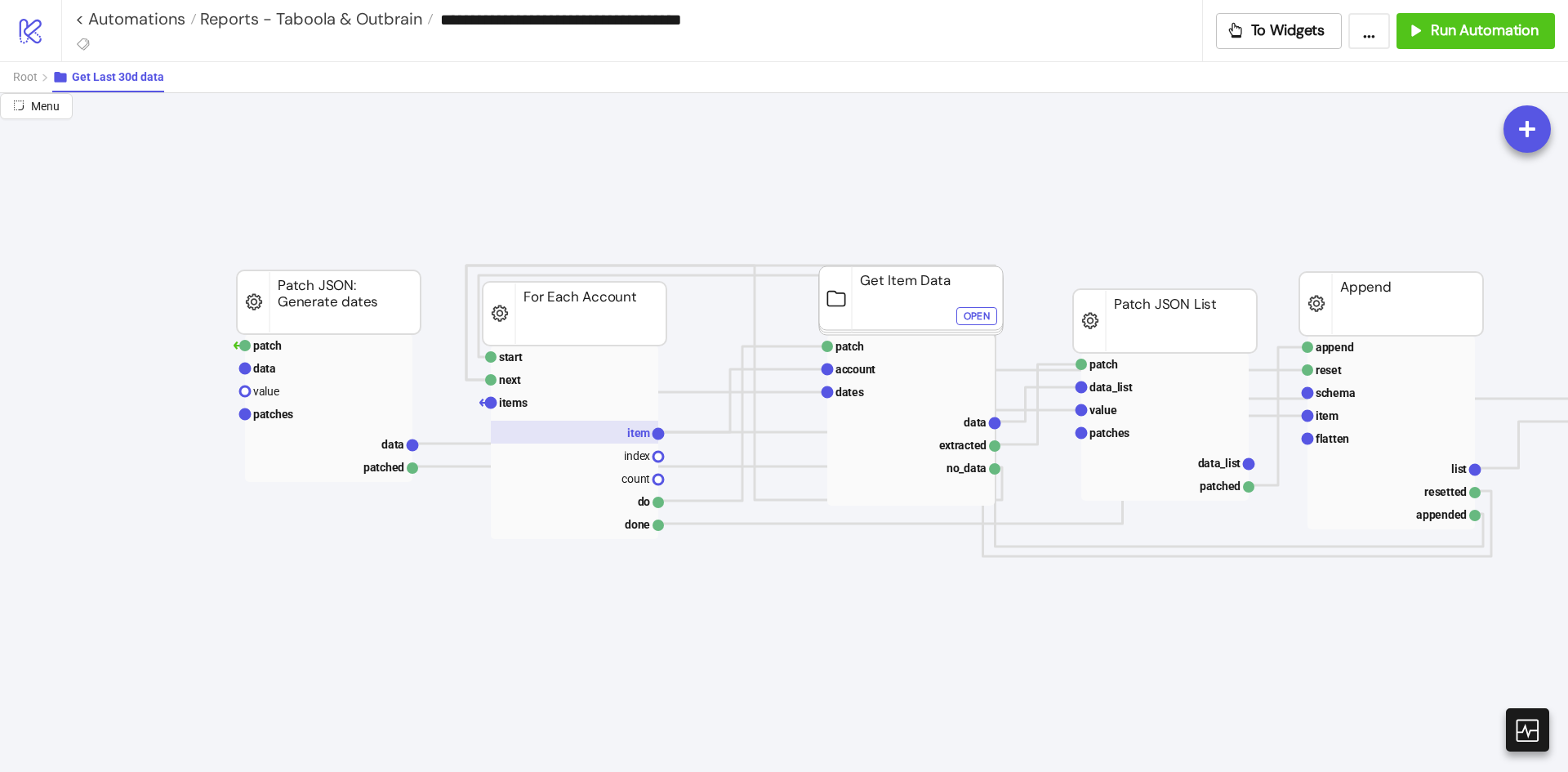 click 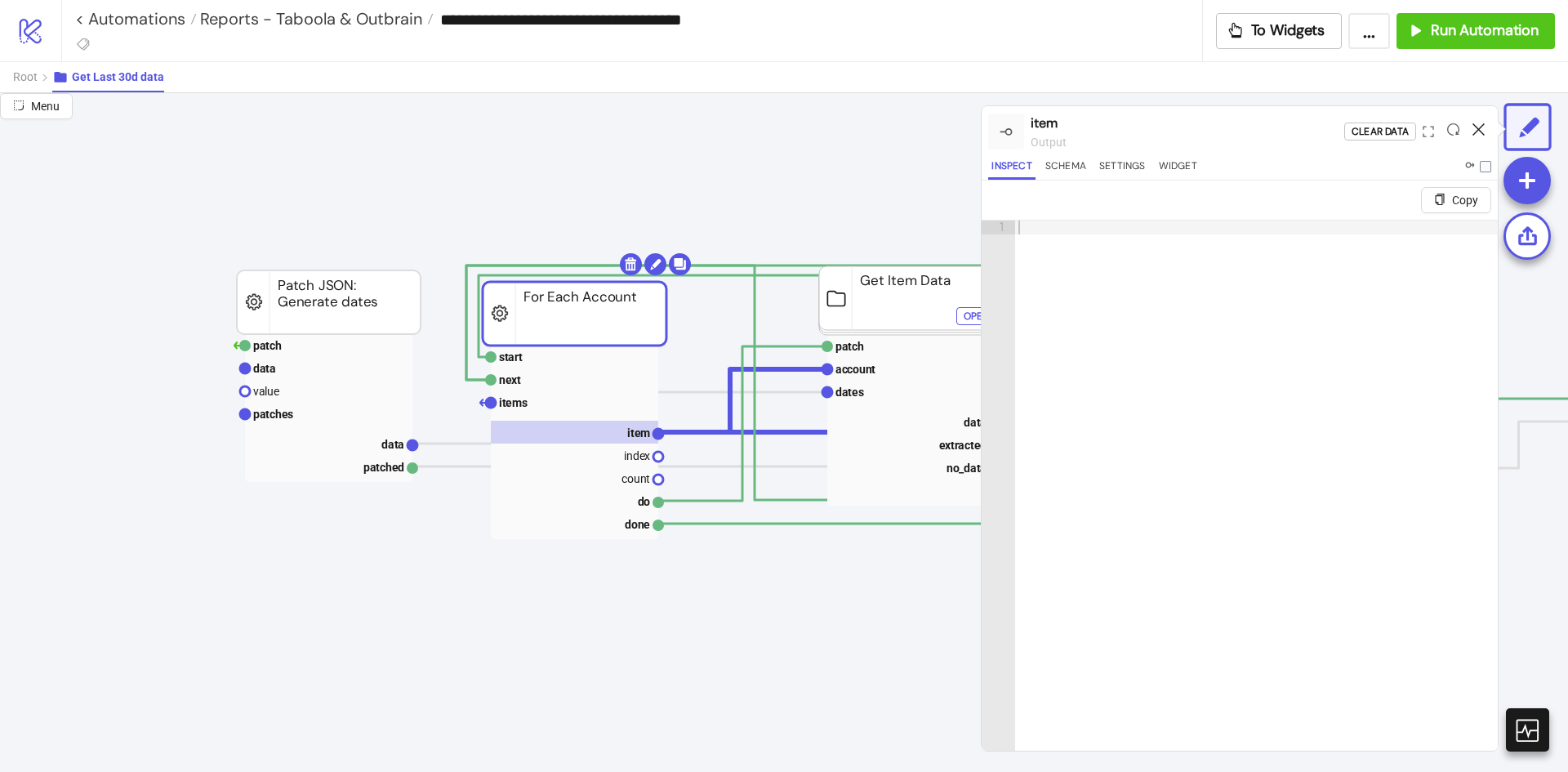 click 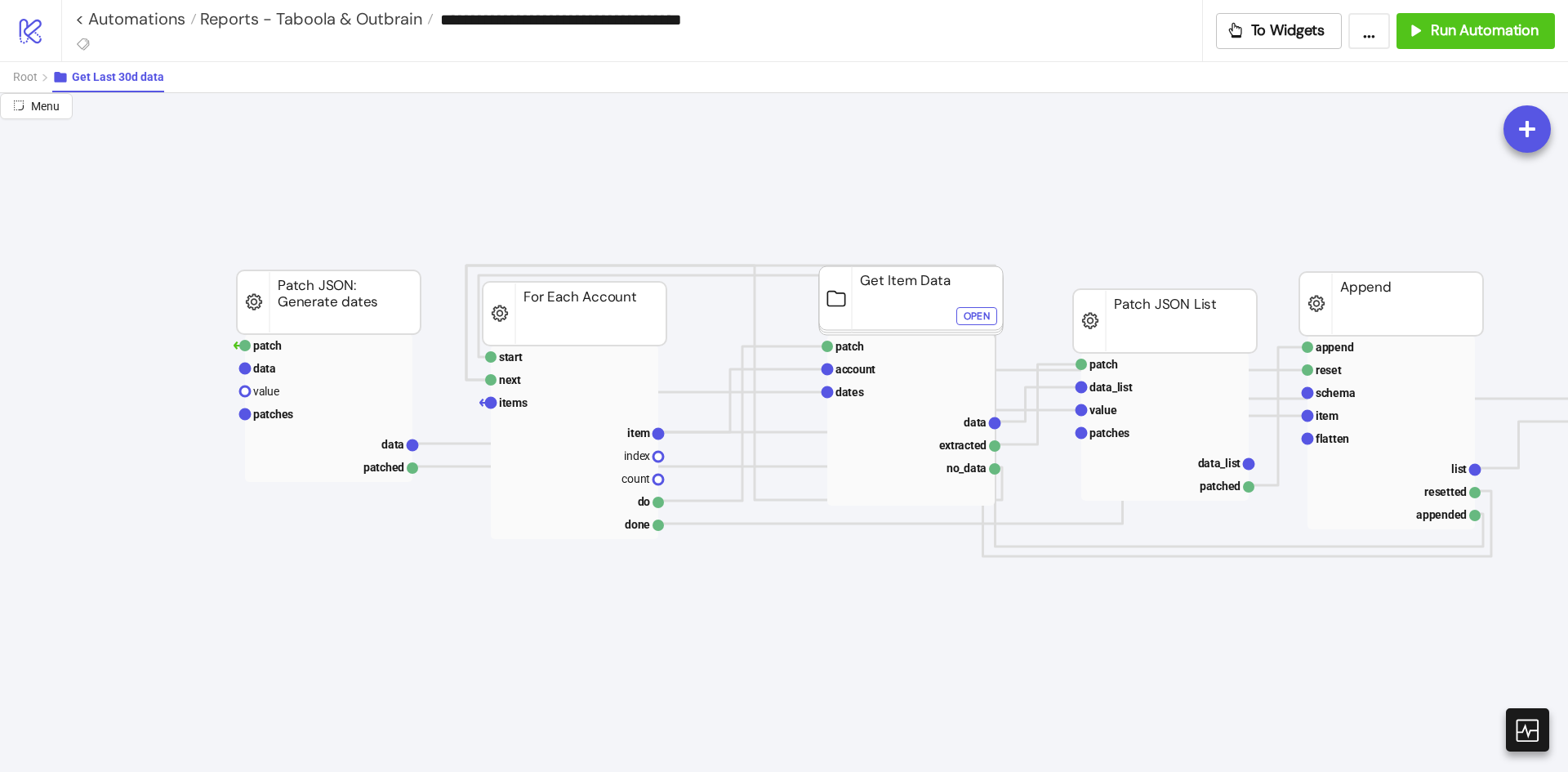 click on "append reset schema item flatten list resetted appended Append patch data_list value patches data_list patched Patch JSON List group items dimensions metrics items grouped Group By patch account dates data extracted no_data Get Item Data Open patch data value patches data patched Patch JSON: Generate dates start next items item index count do done For Each Account" 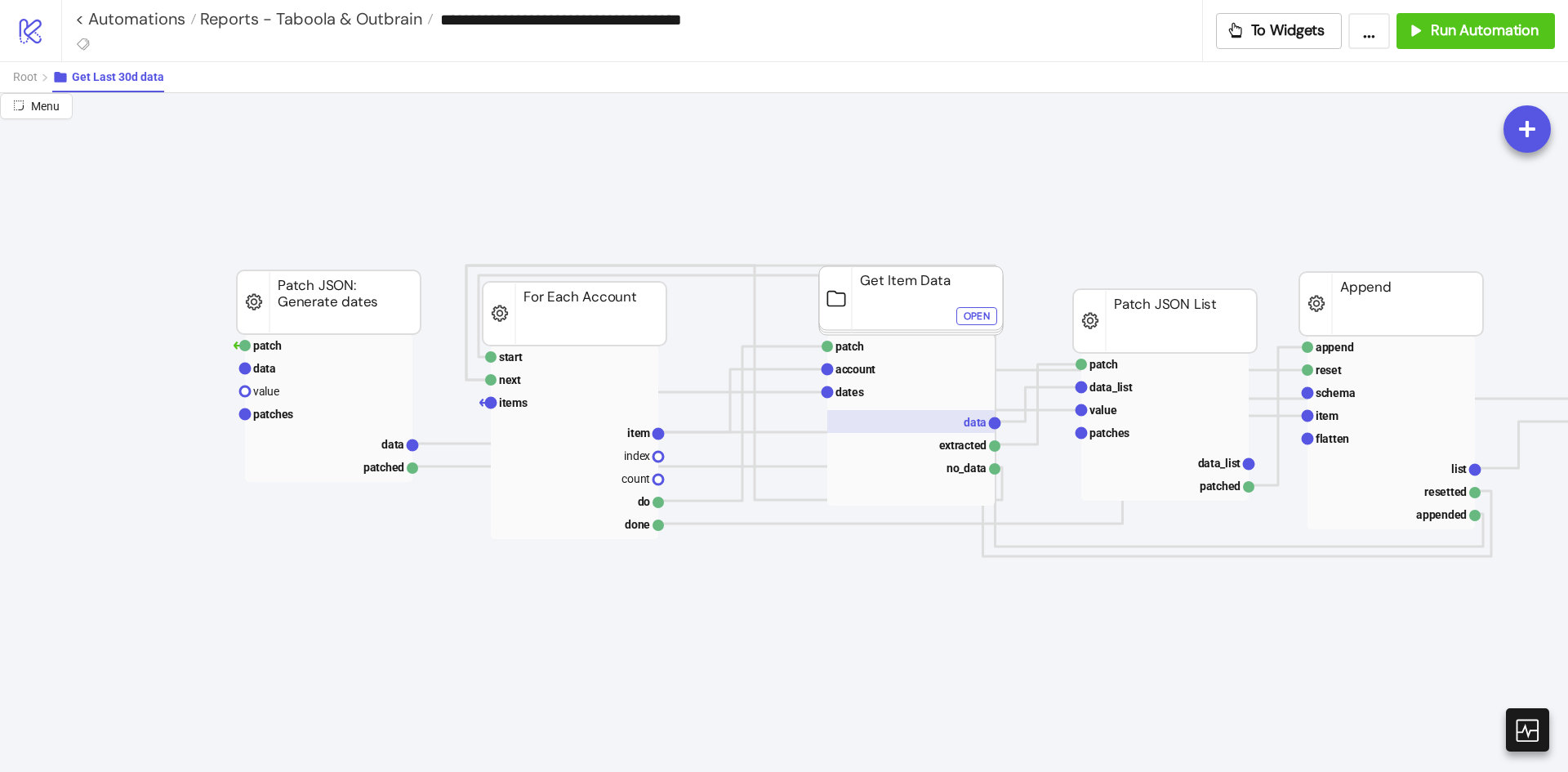 click 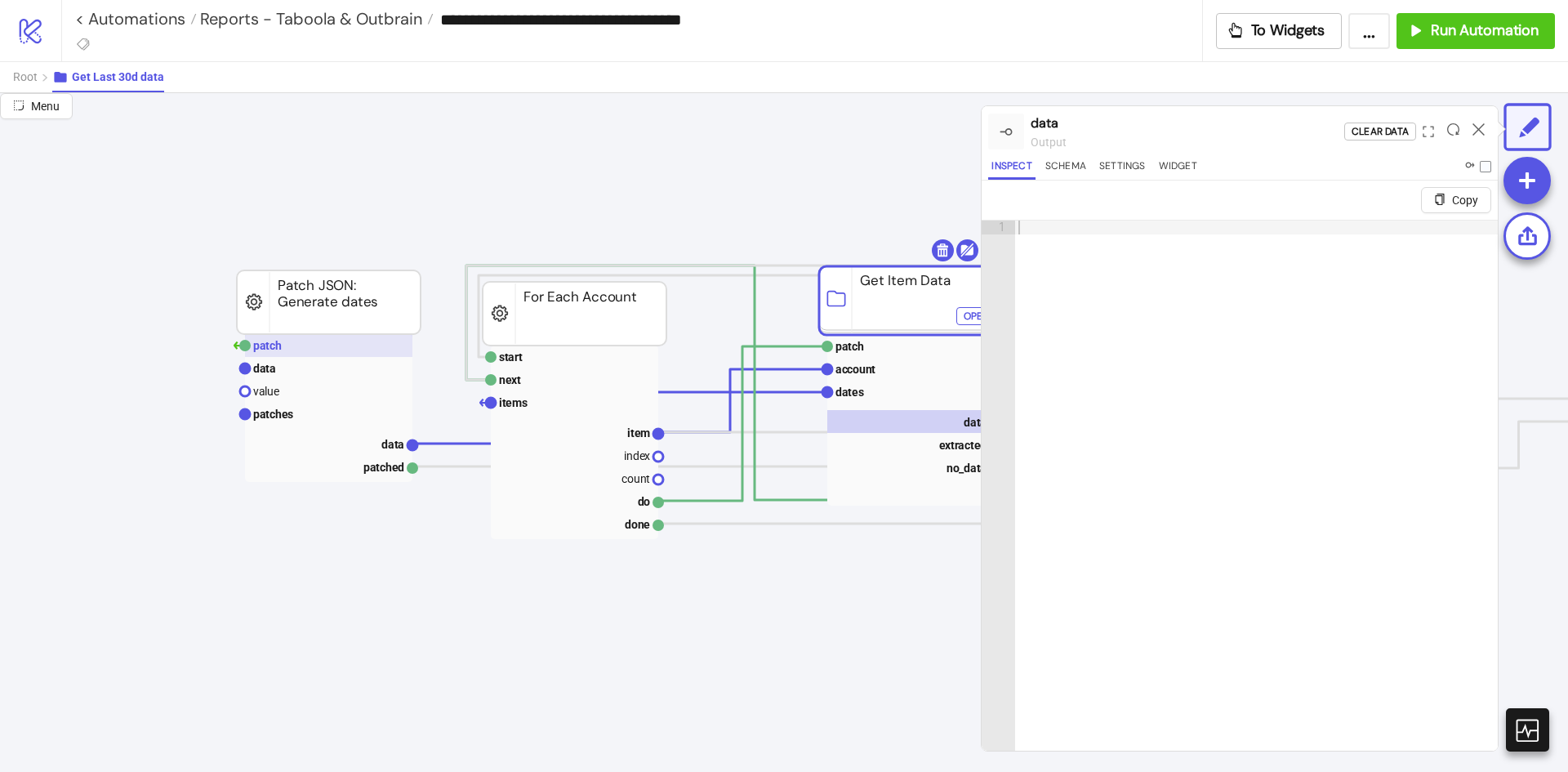 click 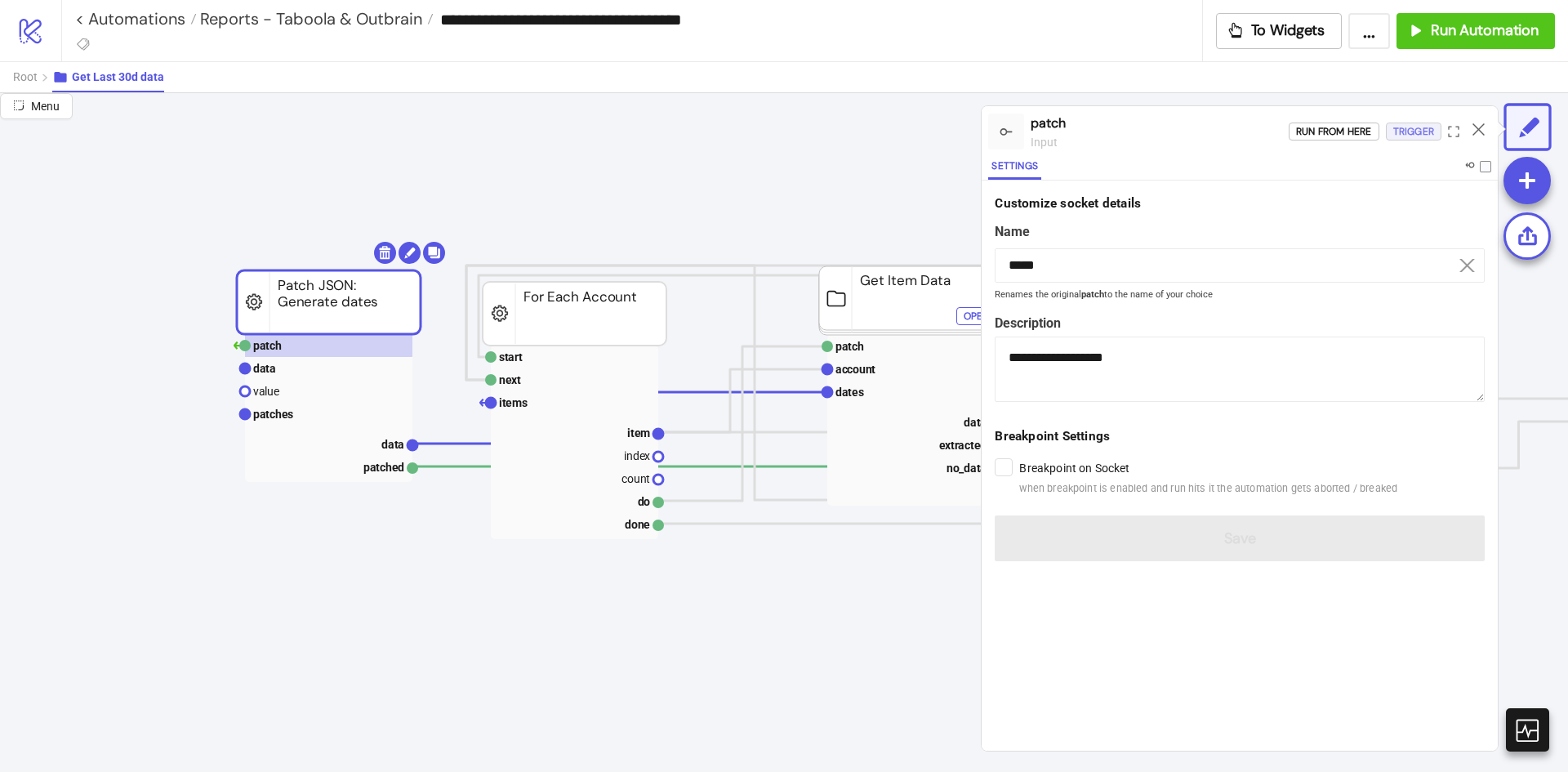 click on "Trigger" at bounding box center [1414, 132] 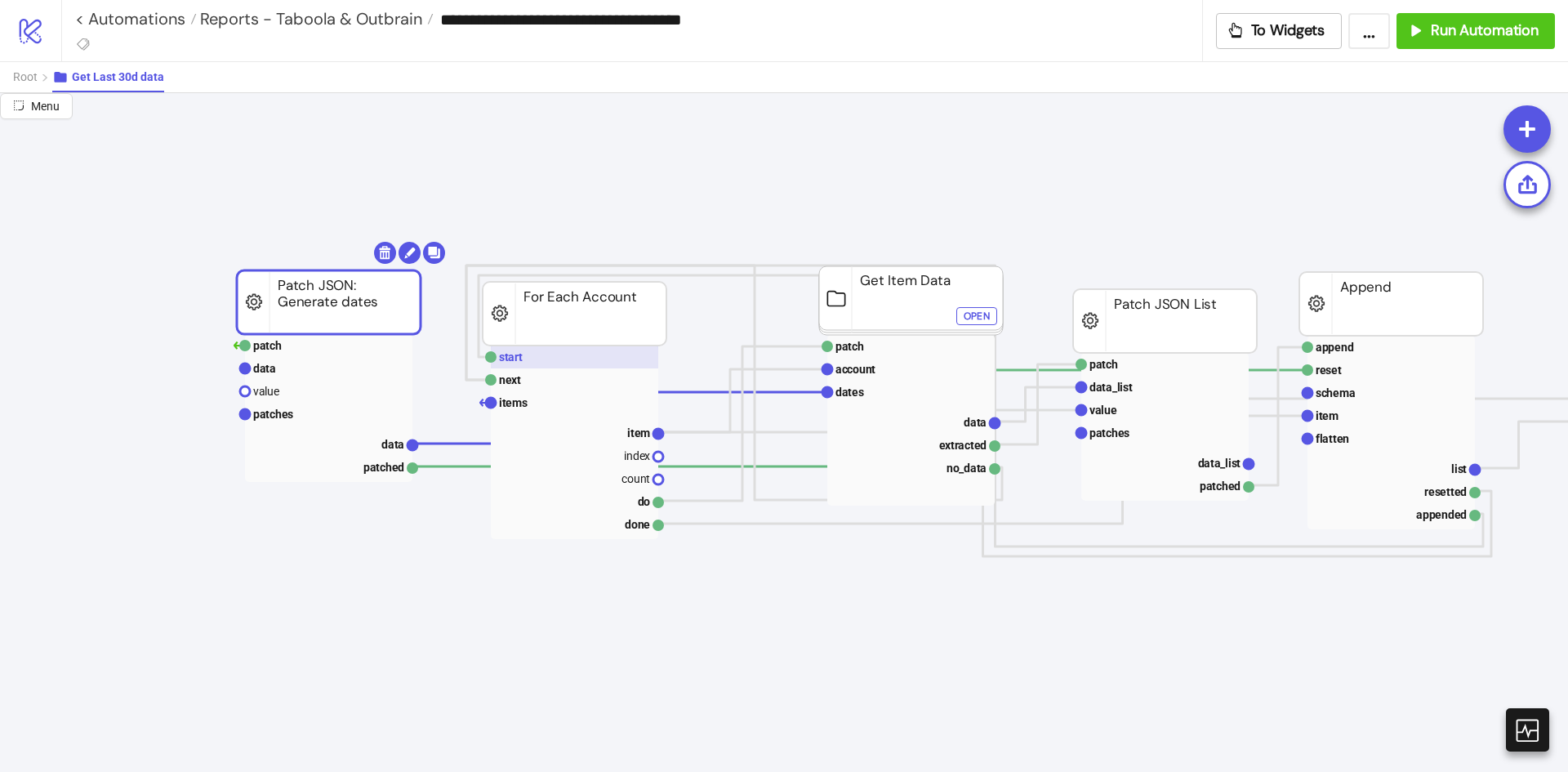 click 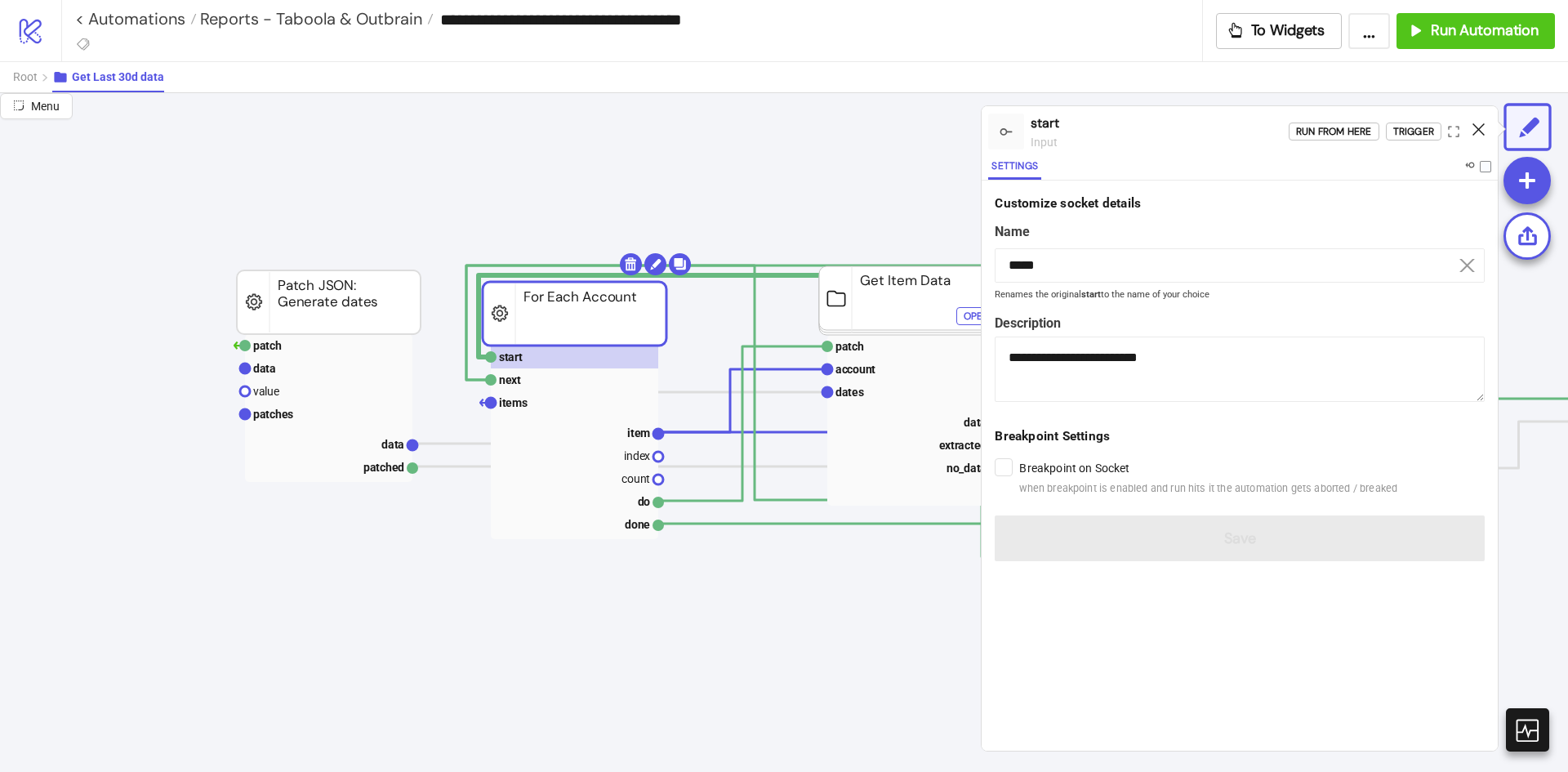 click 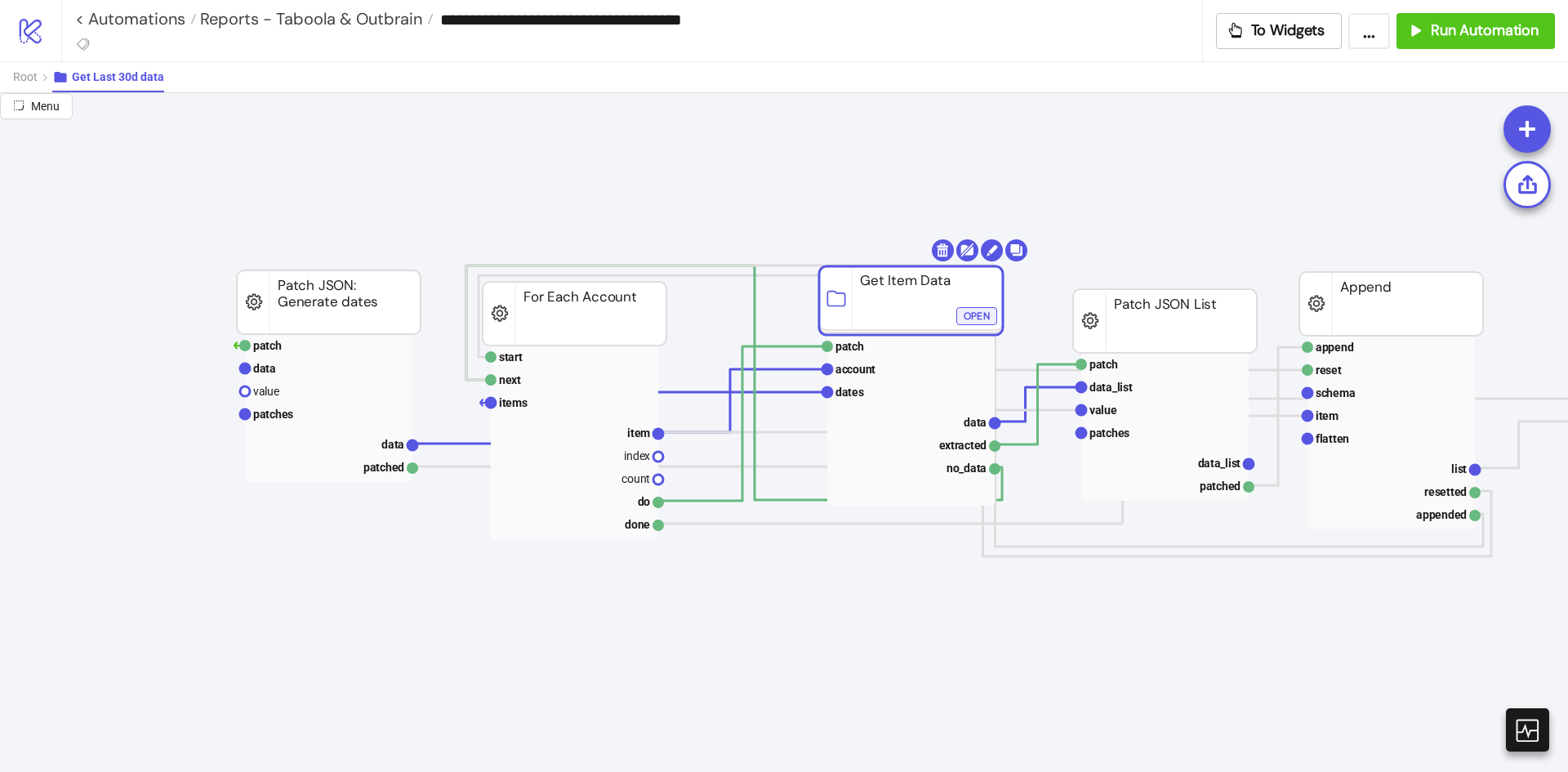 click on "Open" 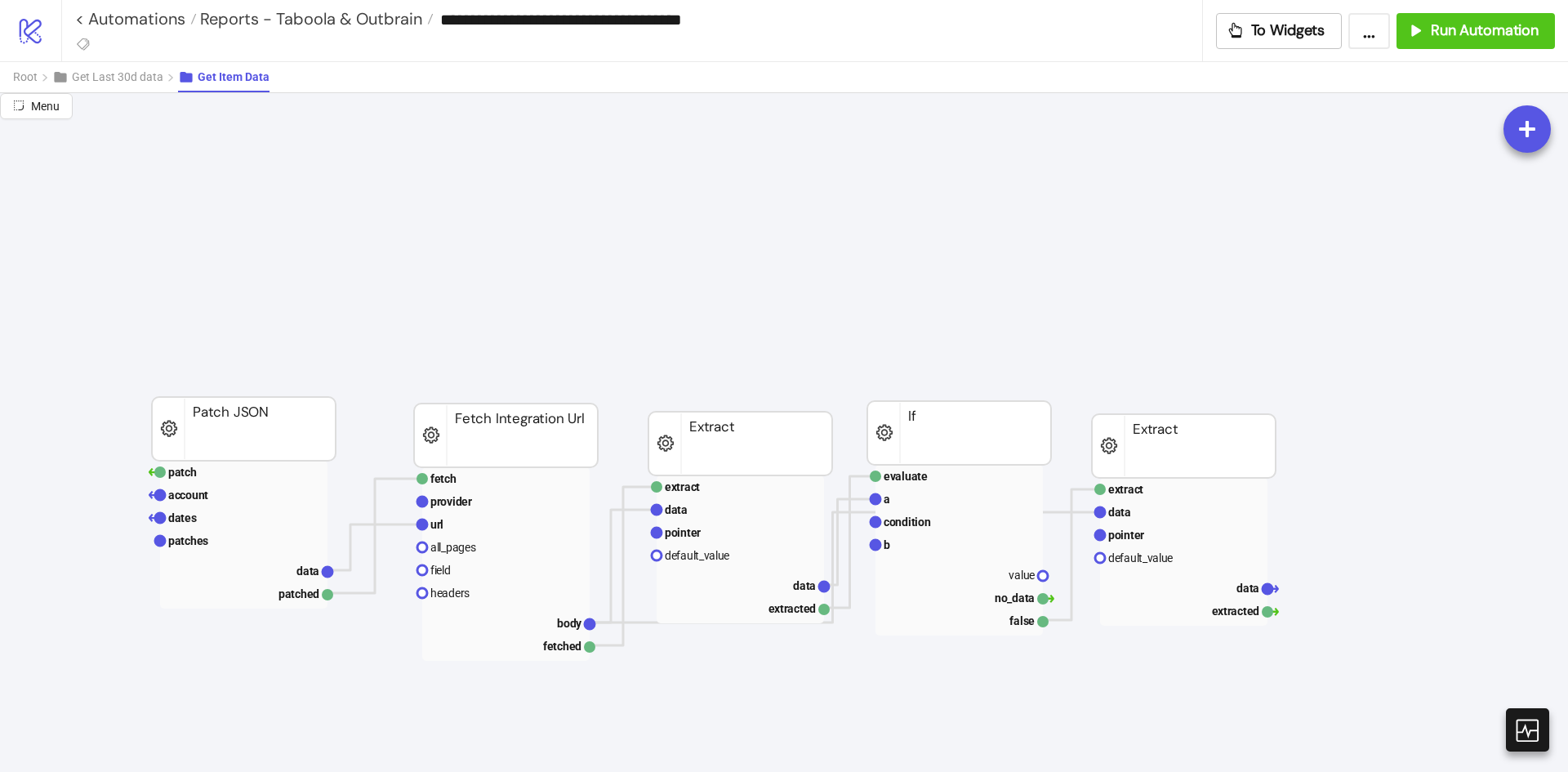 click on "**********" at bounding box center (632, 30) 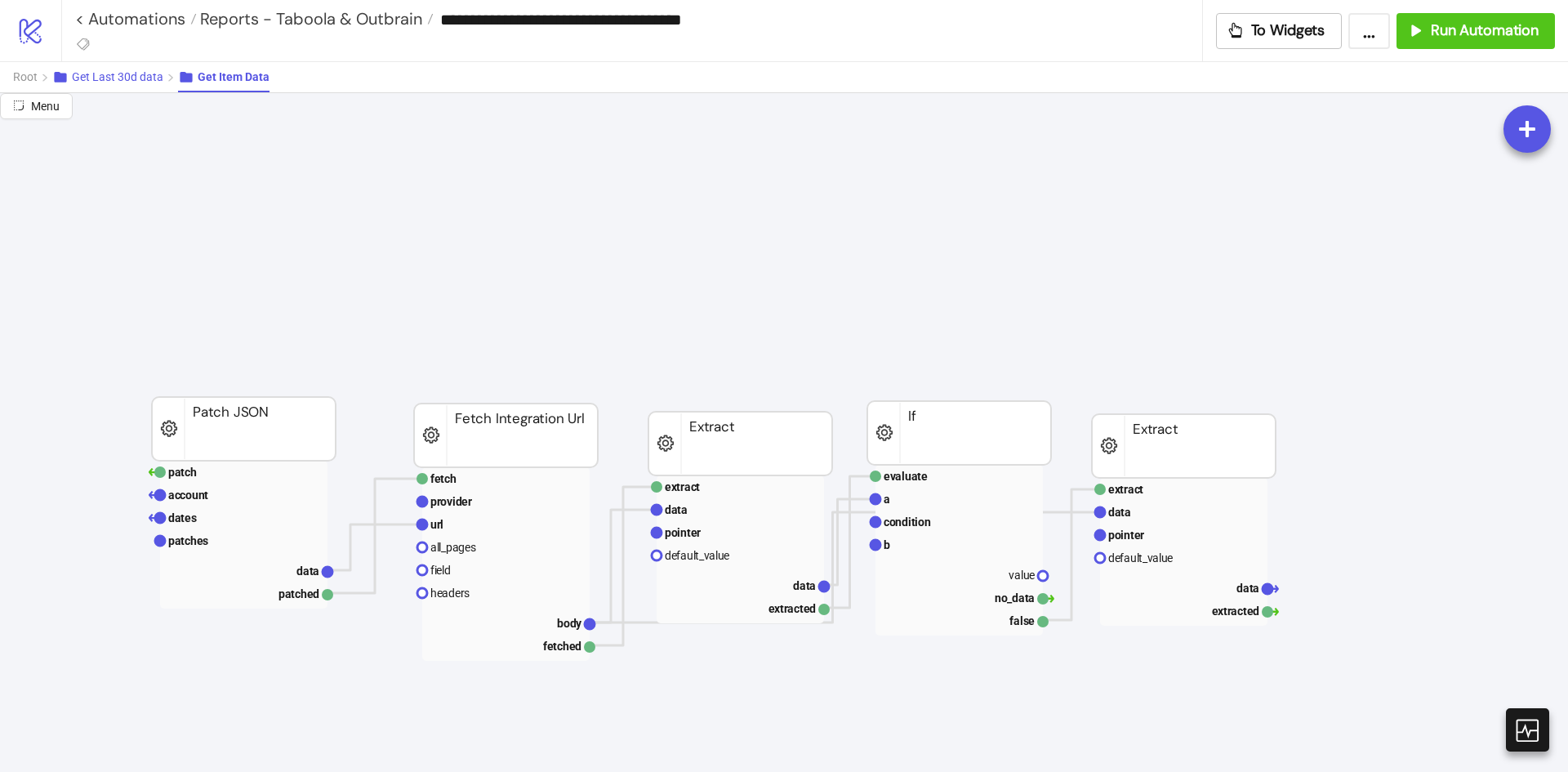 click on "Get Last 30d data" at bounding box center (118, 77) 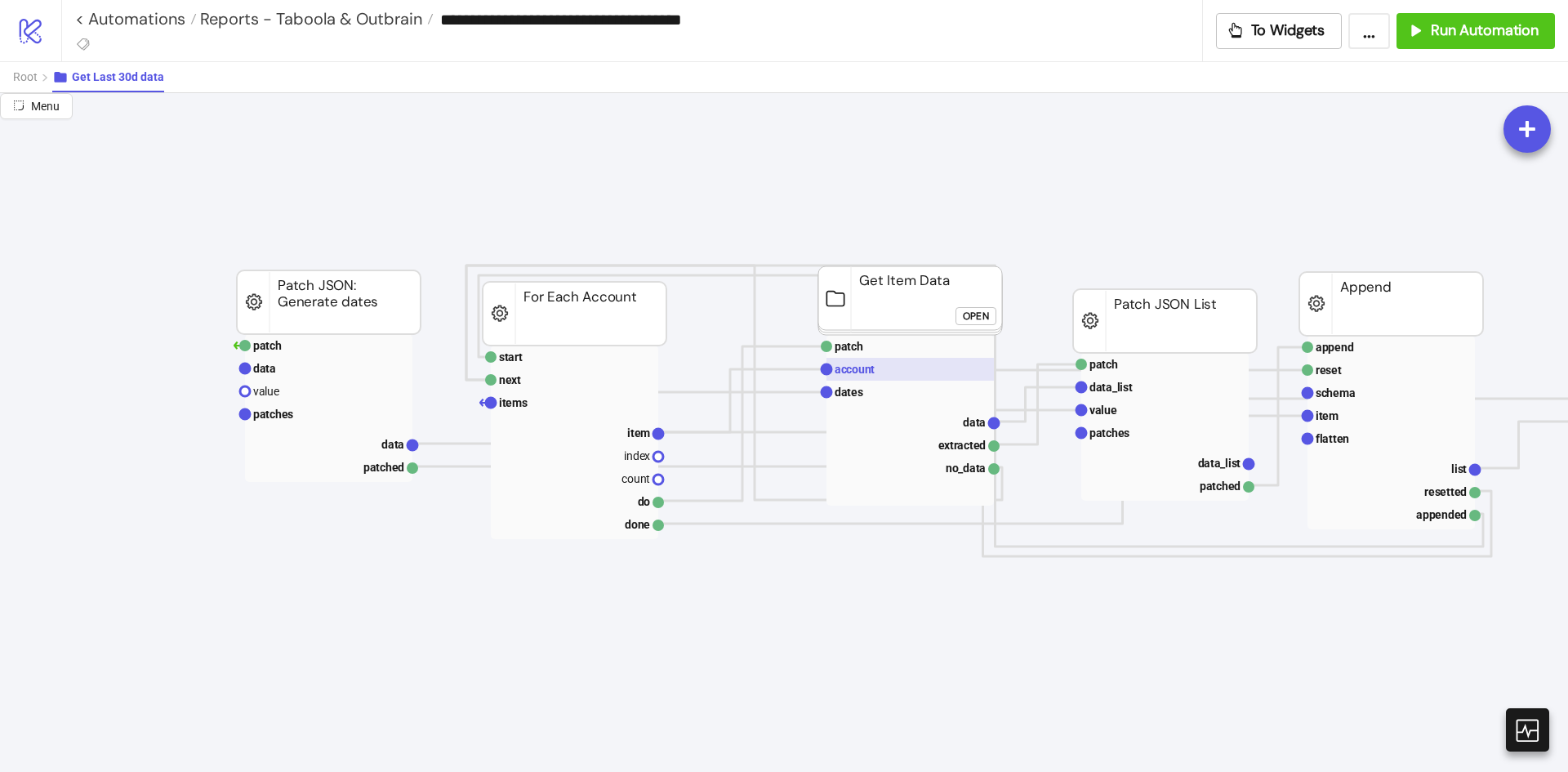 click 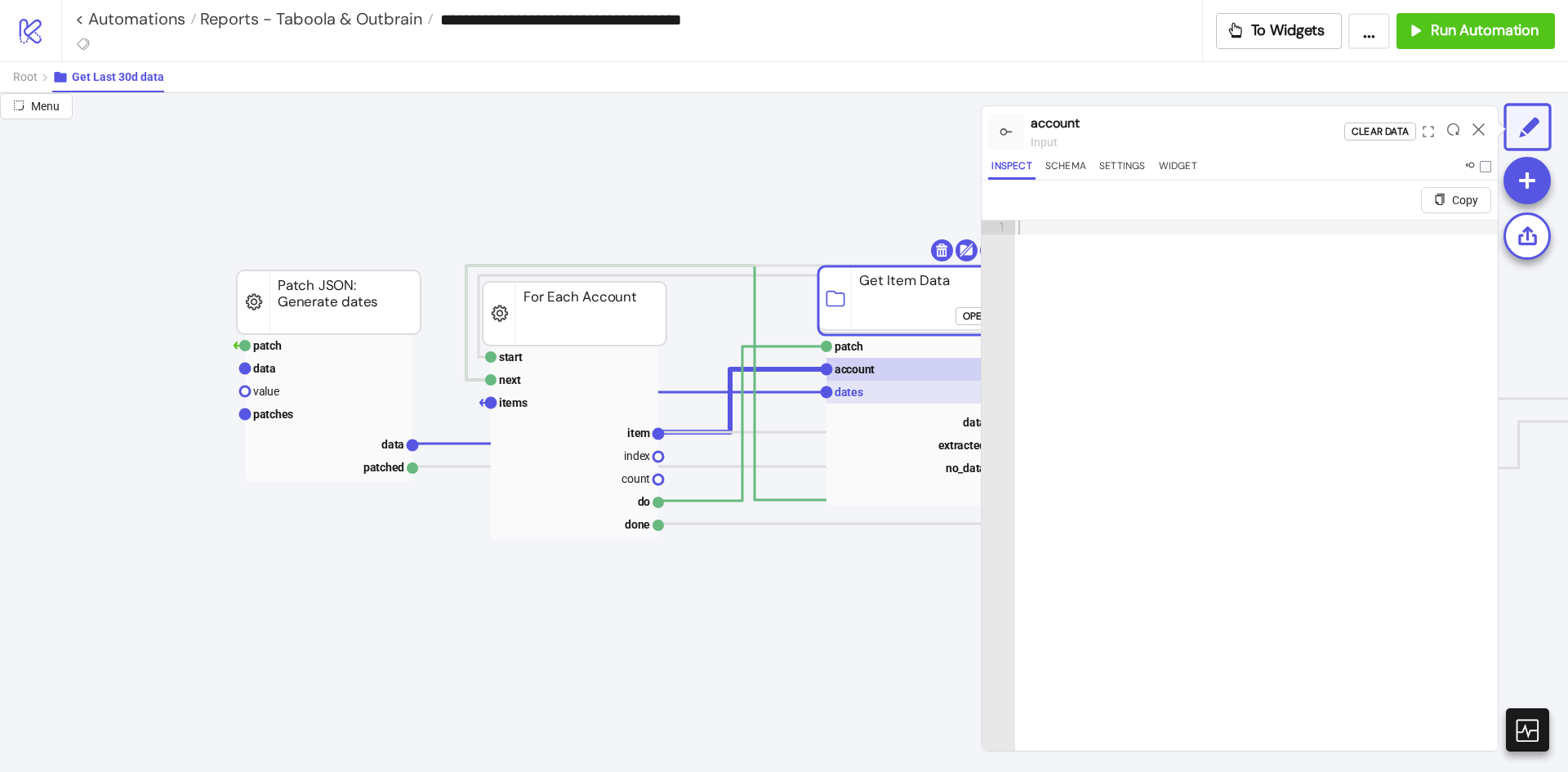 click 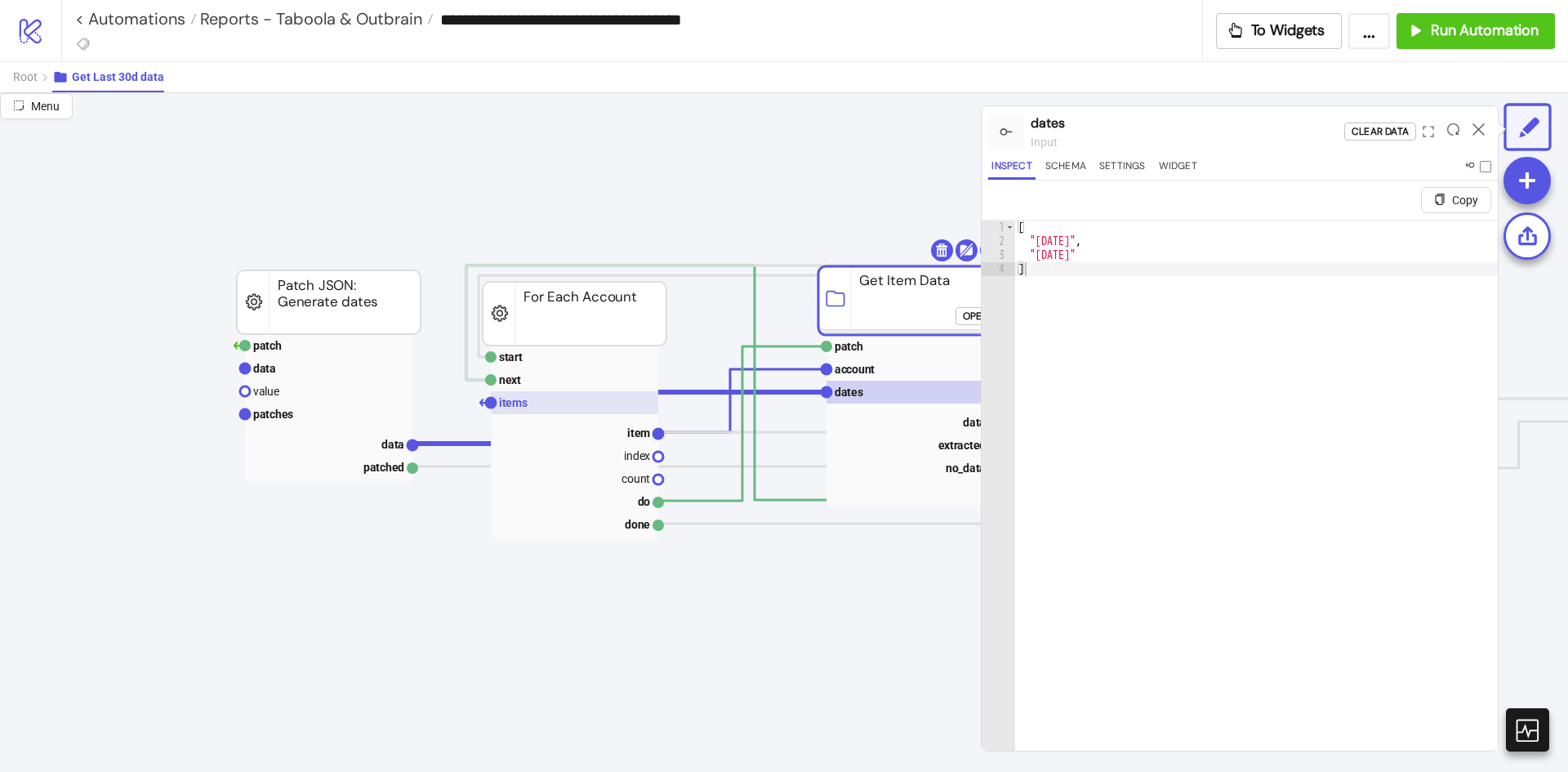 click 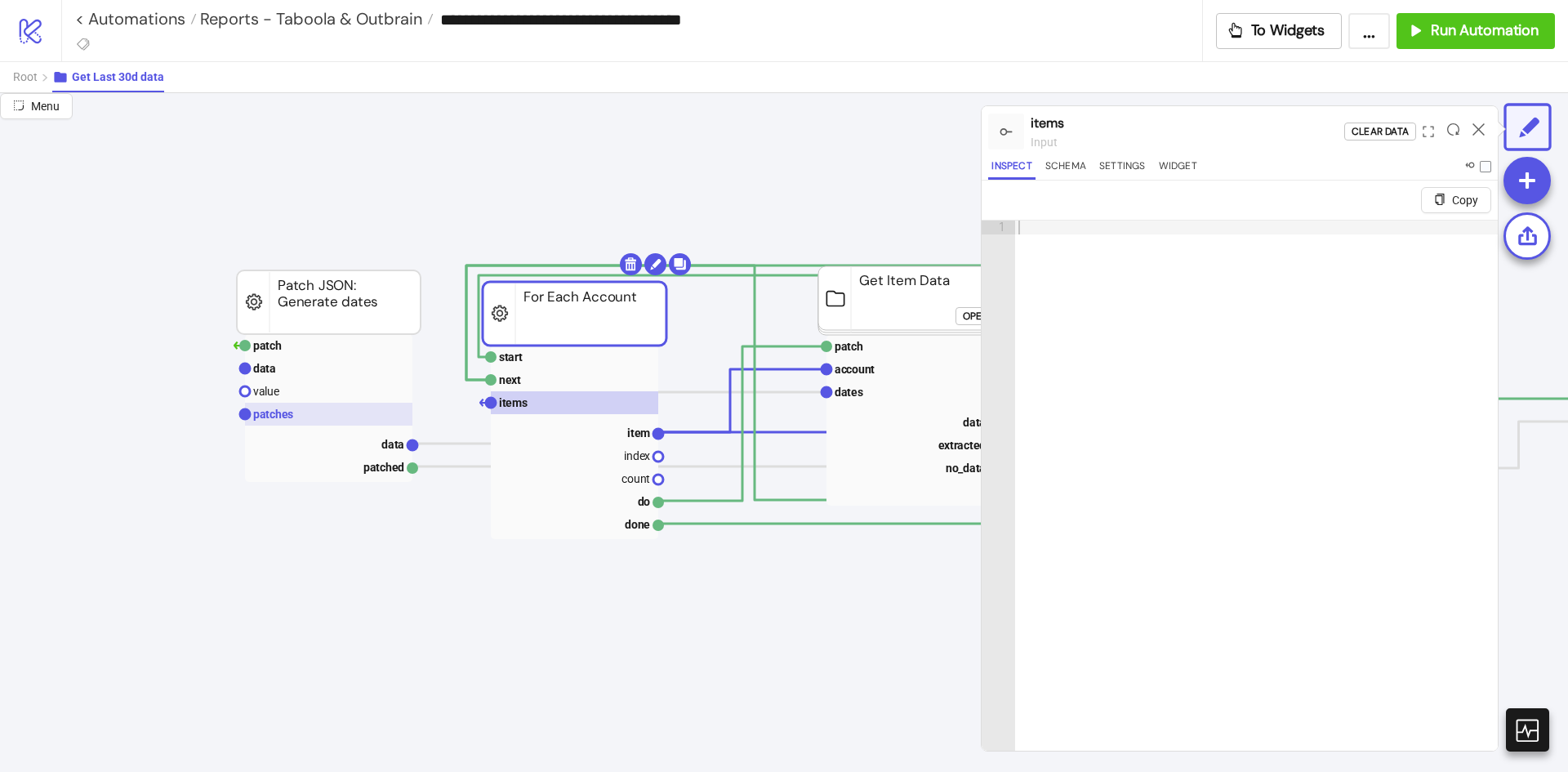 click on "patches" 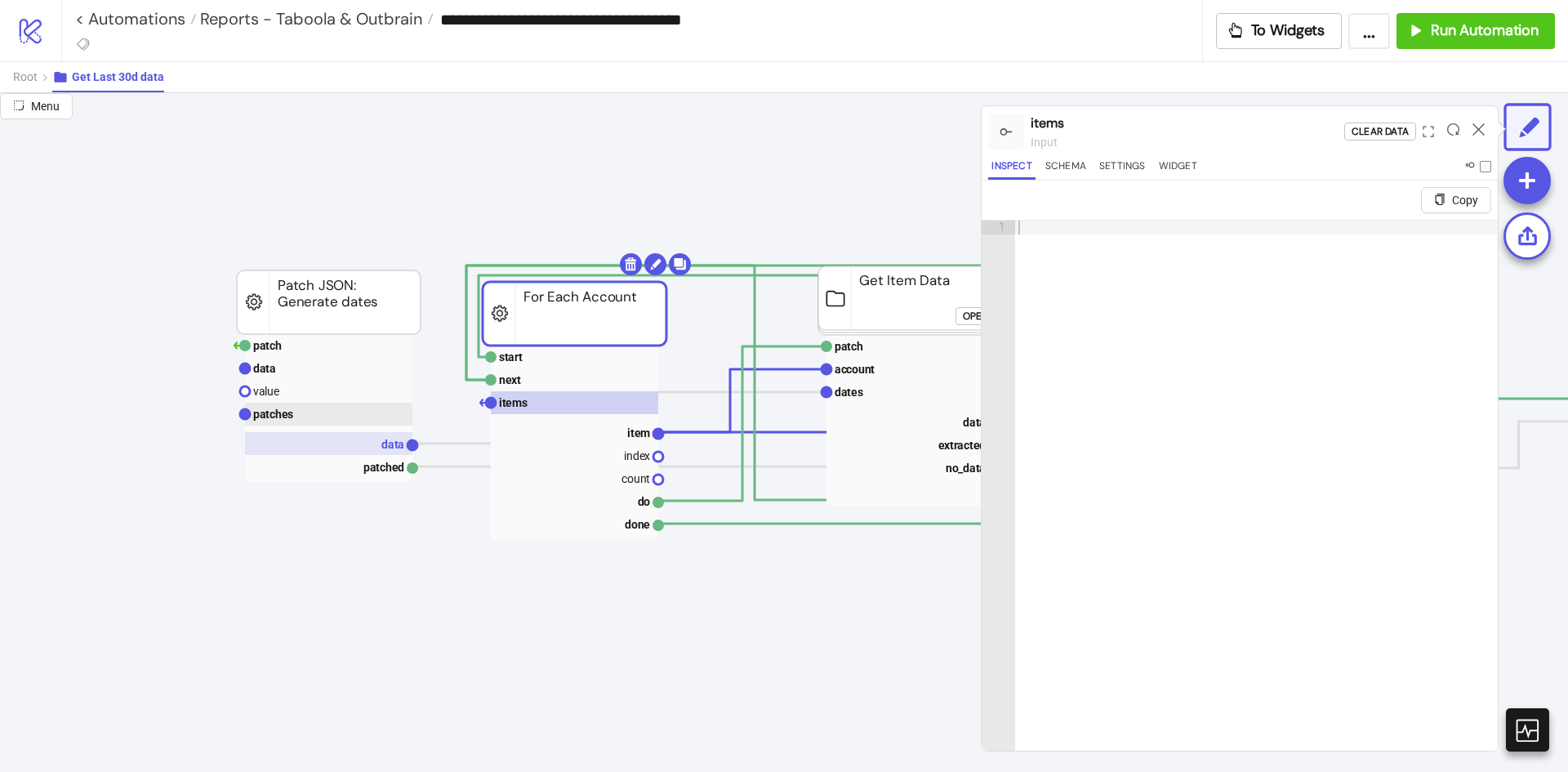click on "data" 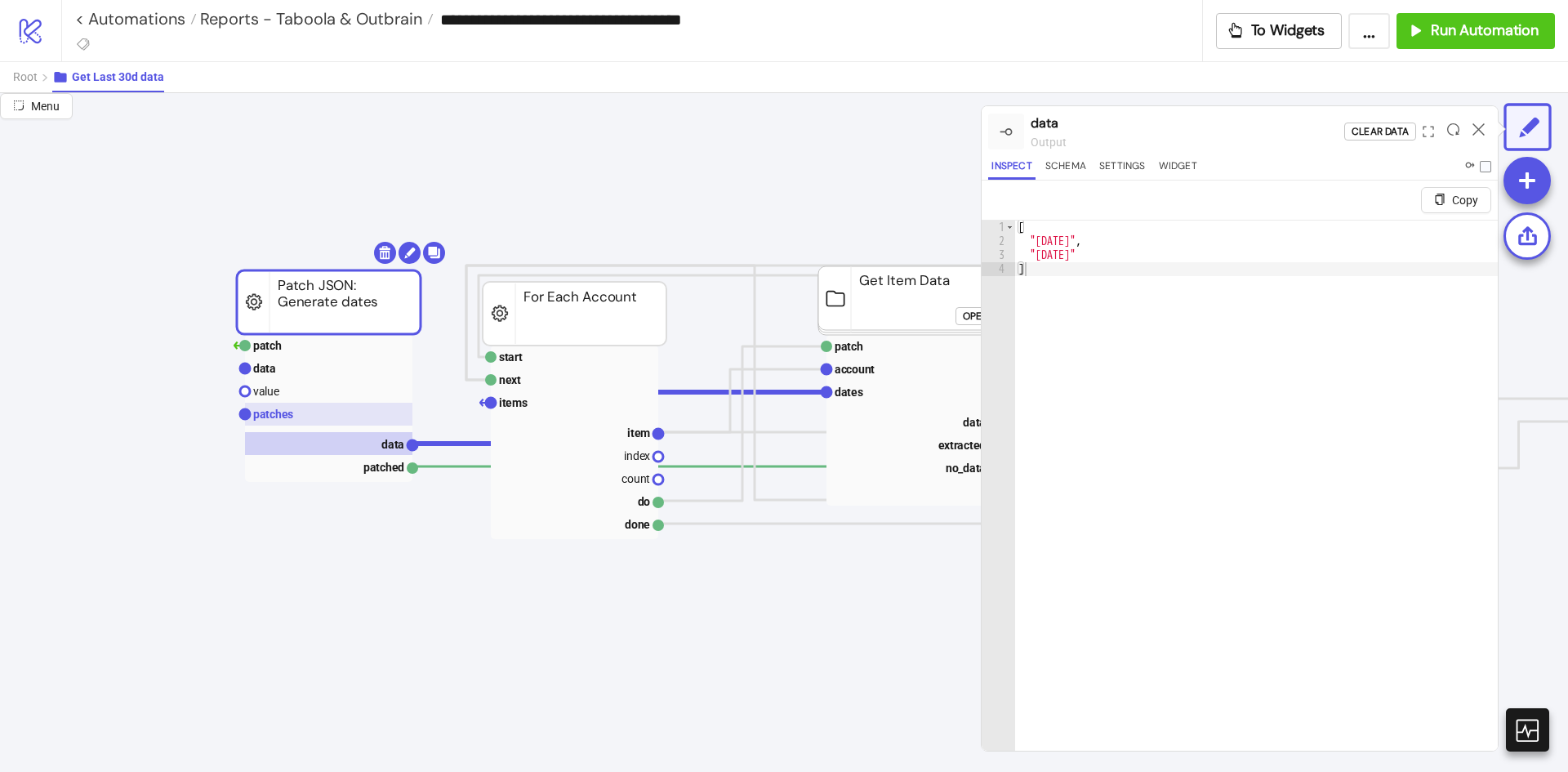 click 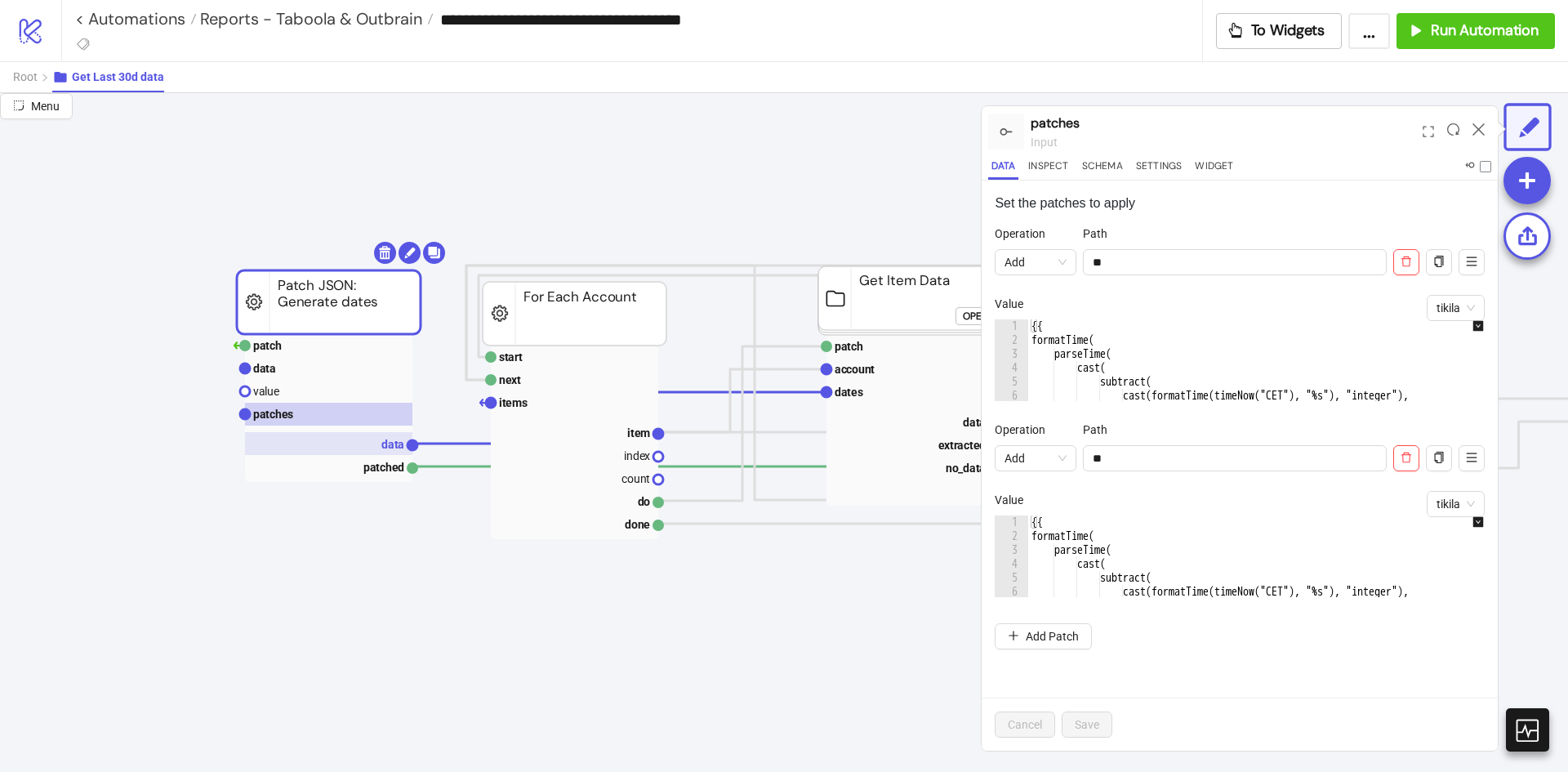 click on "data" 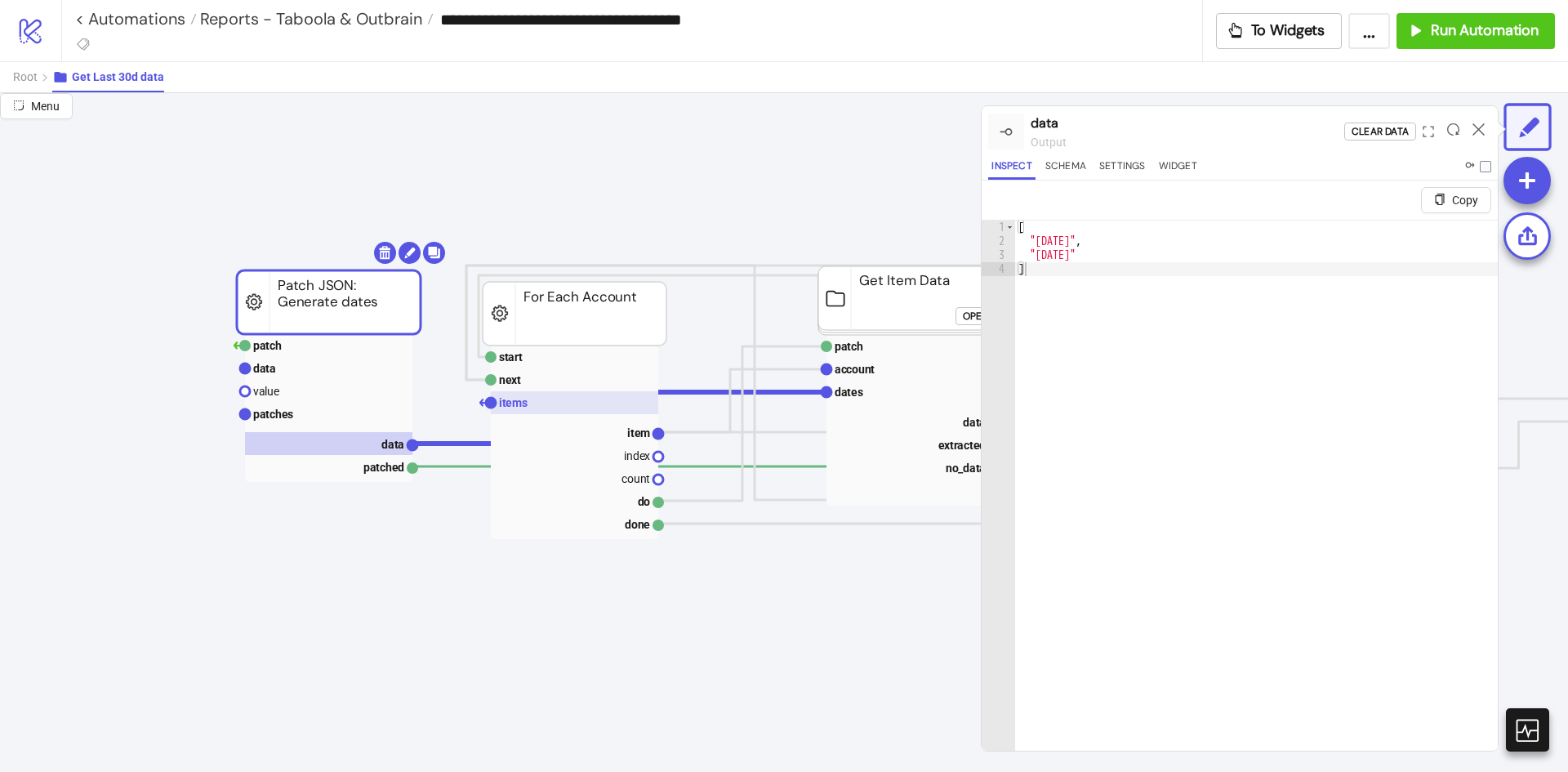 click 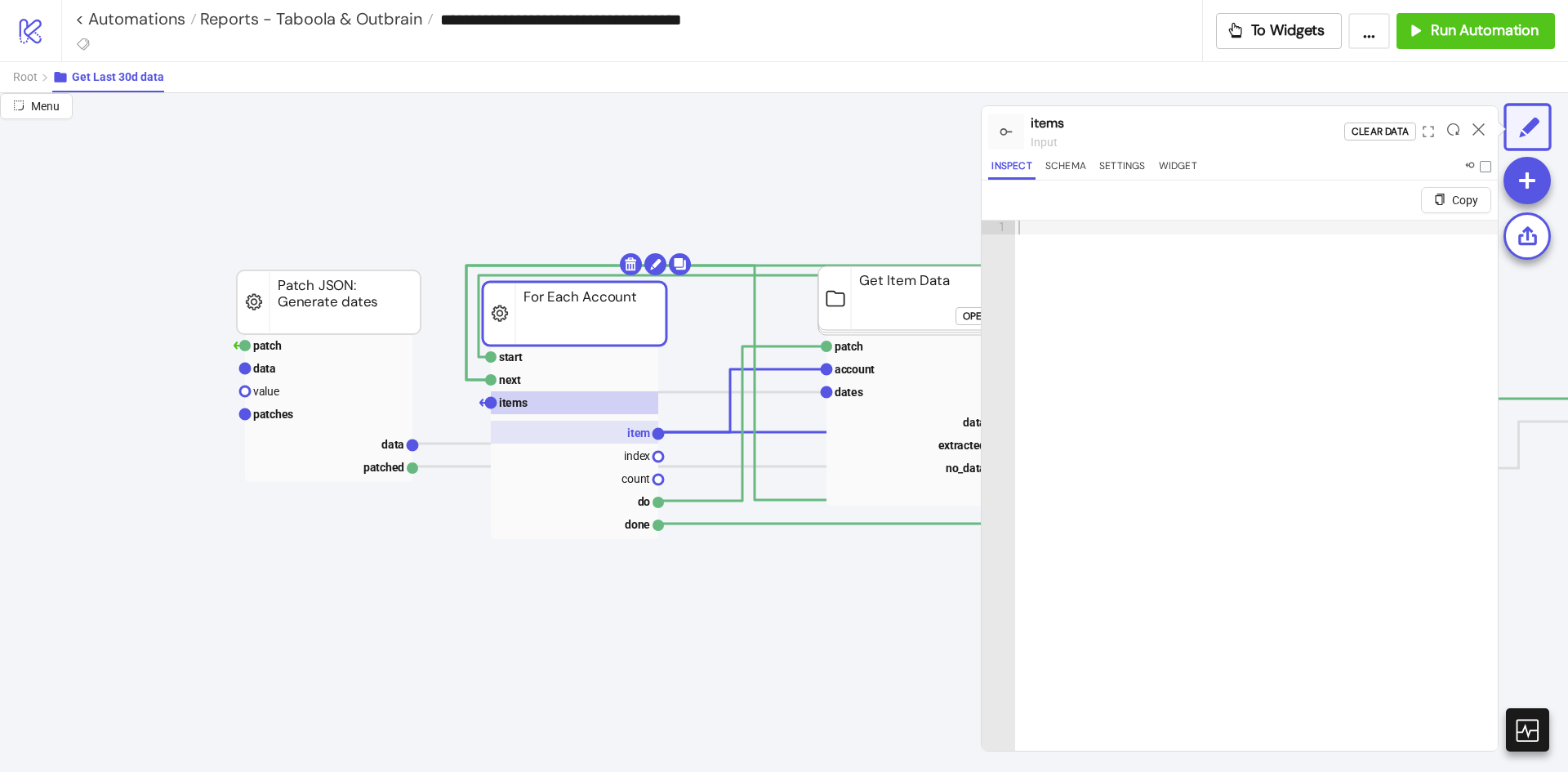 click 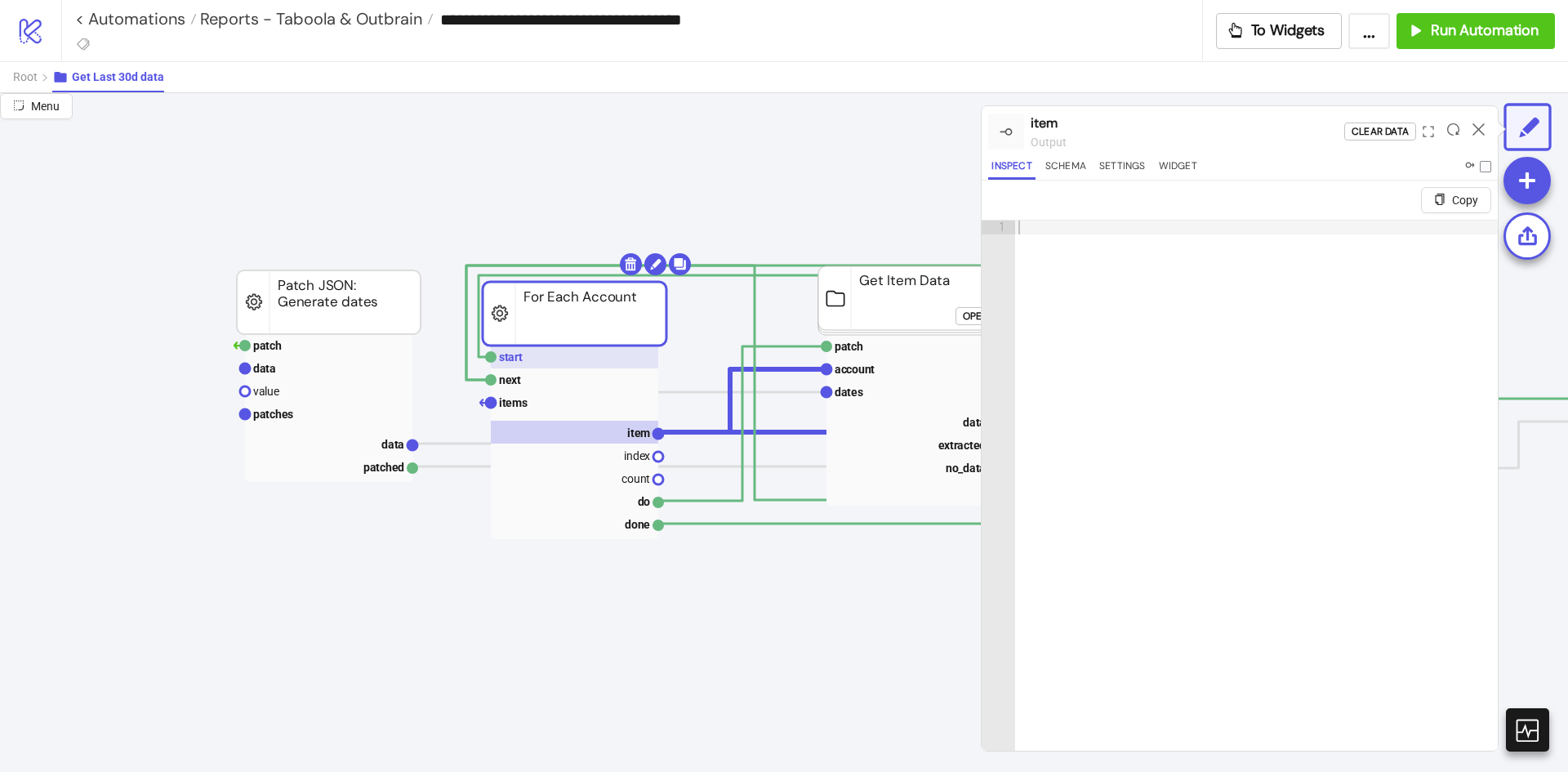 click 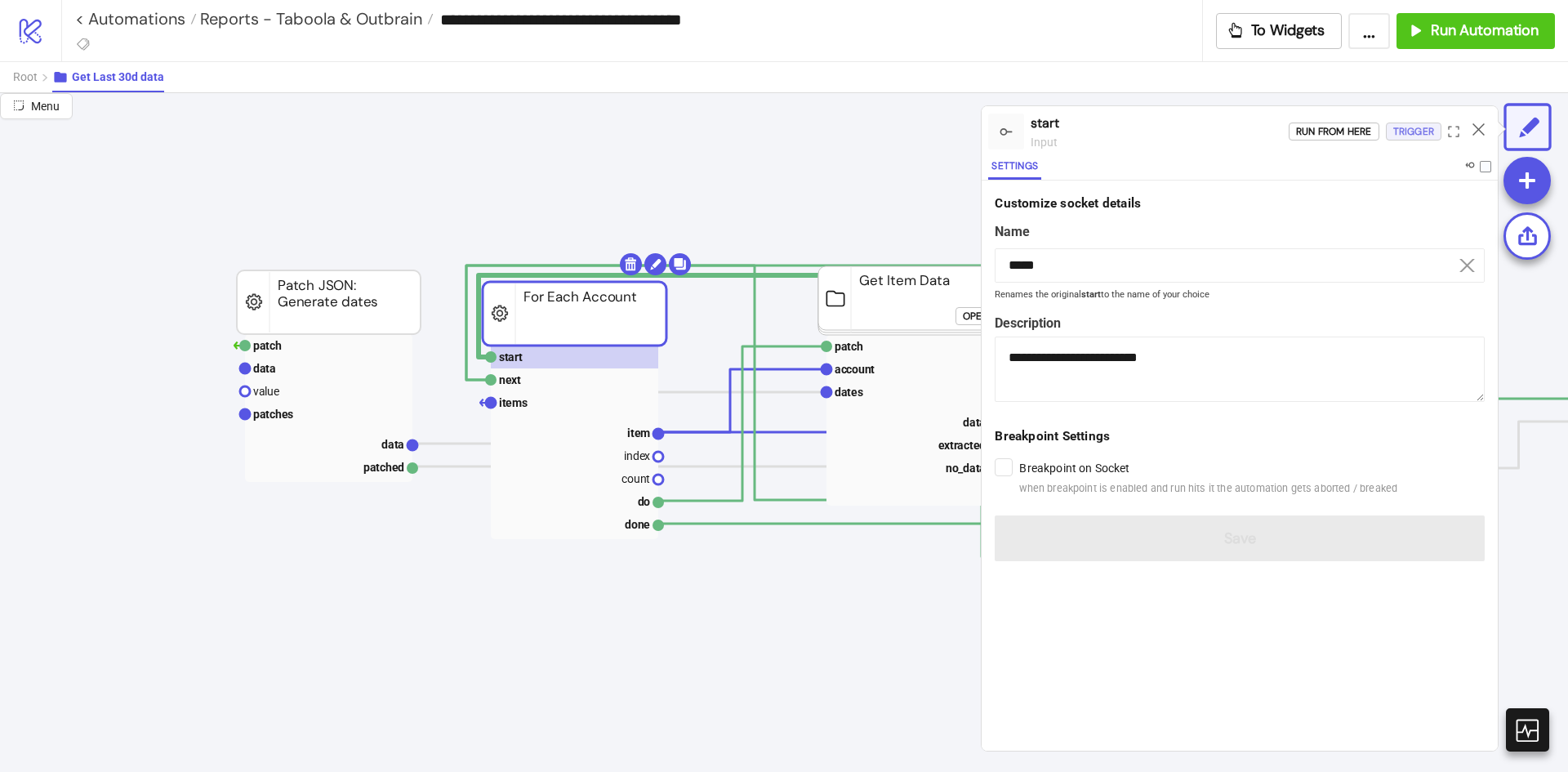 click on "Trigger" at bounding box center (1414, 132) 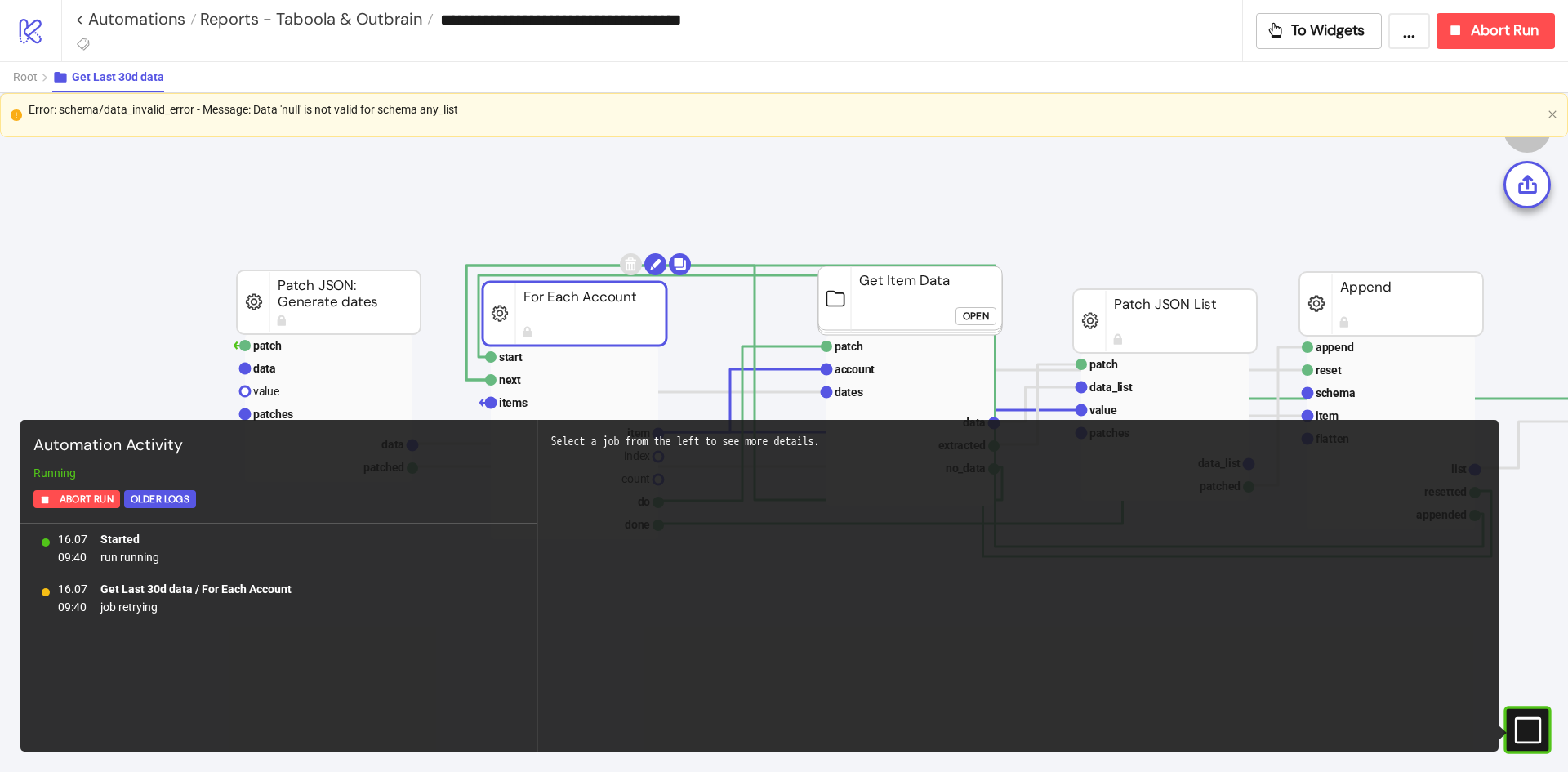 drag, startPoint x: 578, startPoint y: 413, endPoint x: 776, endPoint y: 127, distance: 347.851 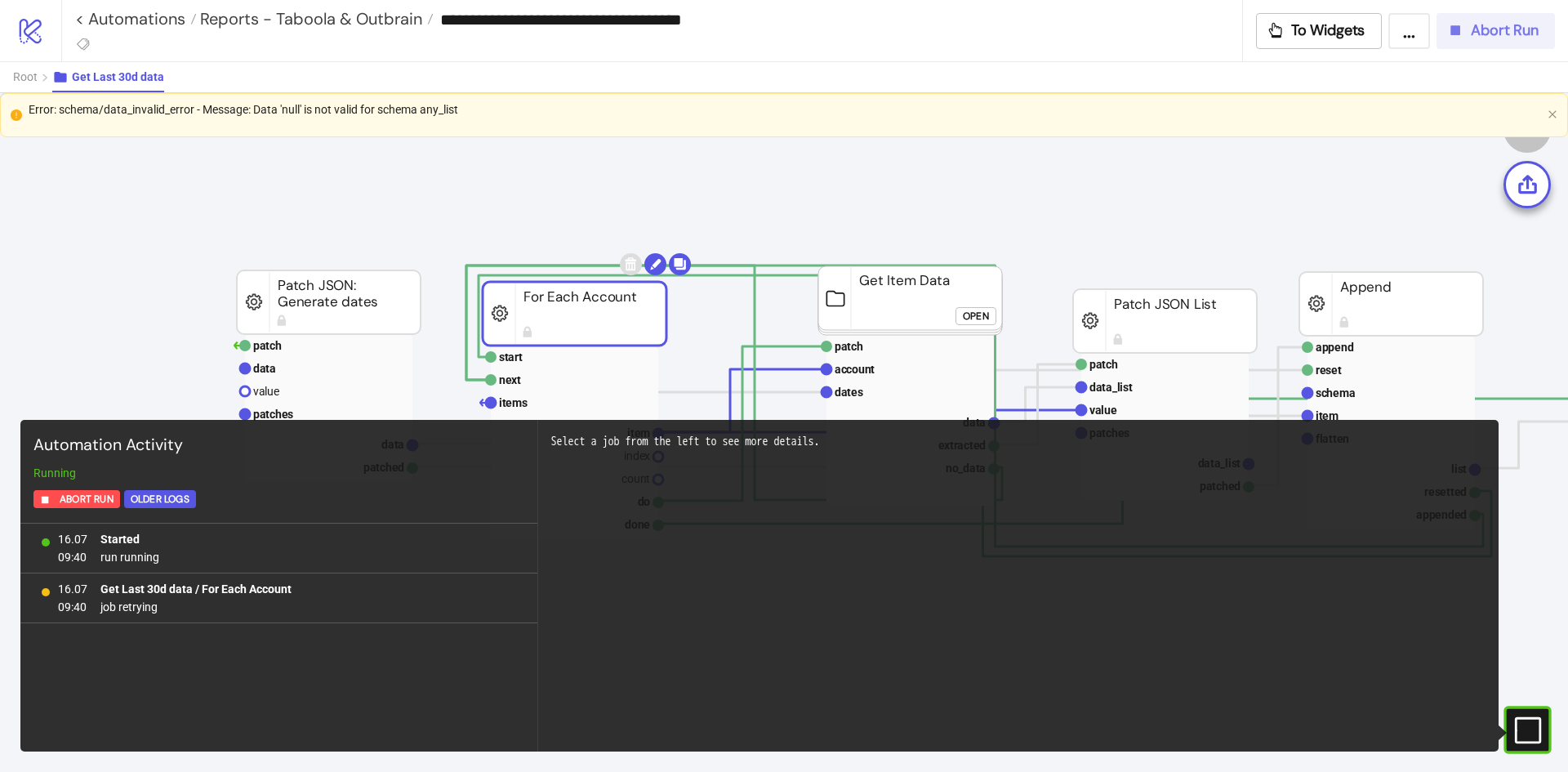 drag, startPoint x: 777, startPoint y: 127, endPoint x: 1477, endPoint y: 48, distance: 704.4438 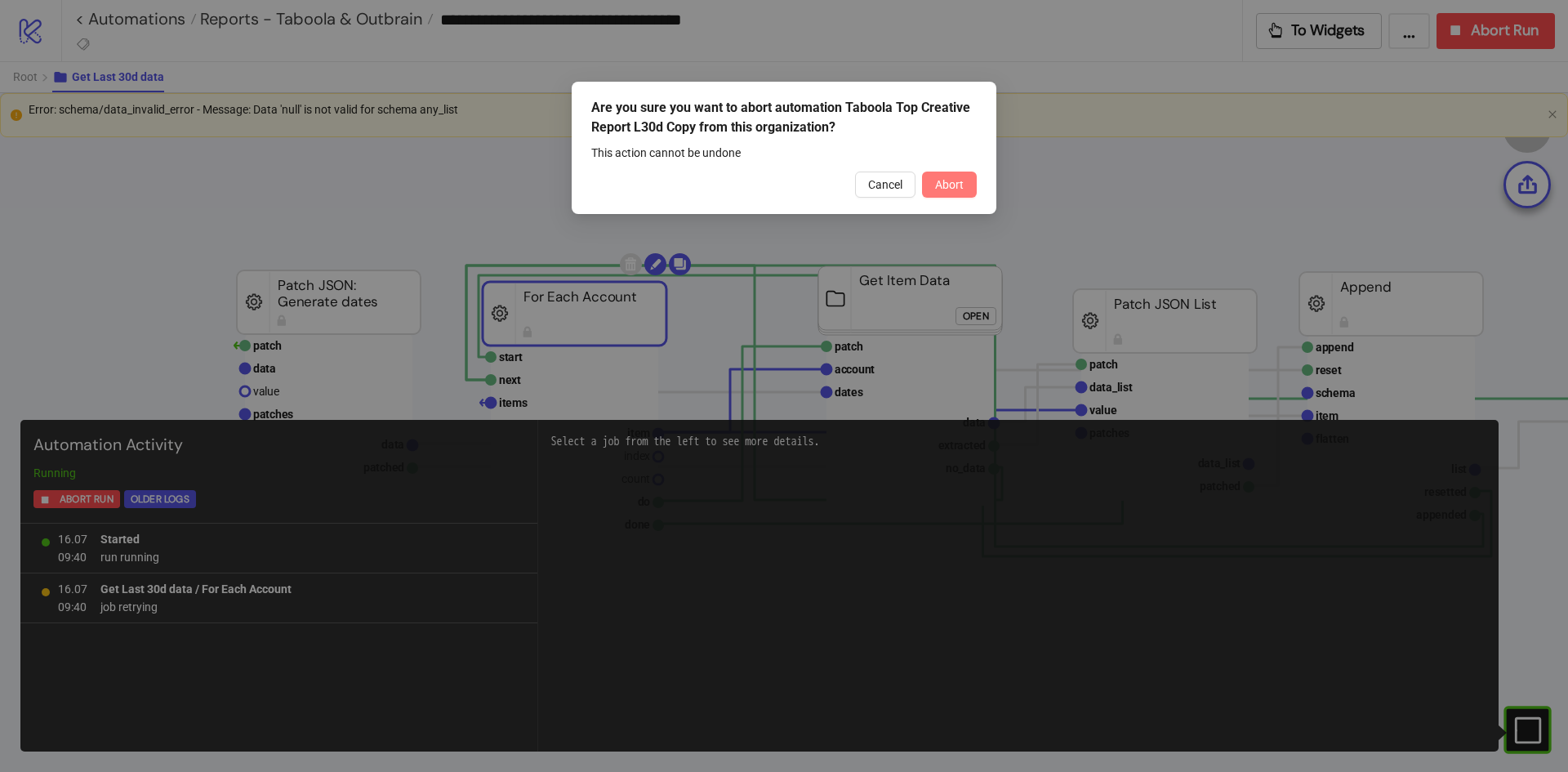 click on "Abort" at bounding box center [949, 185] 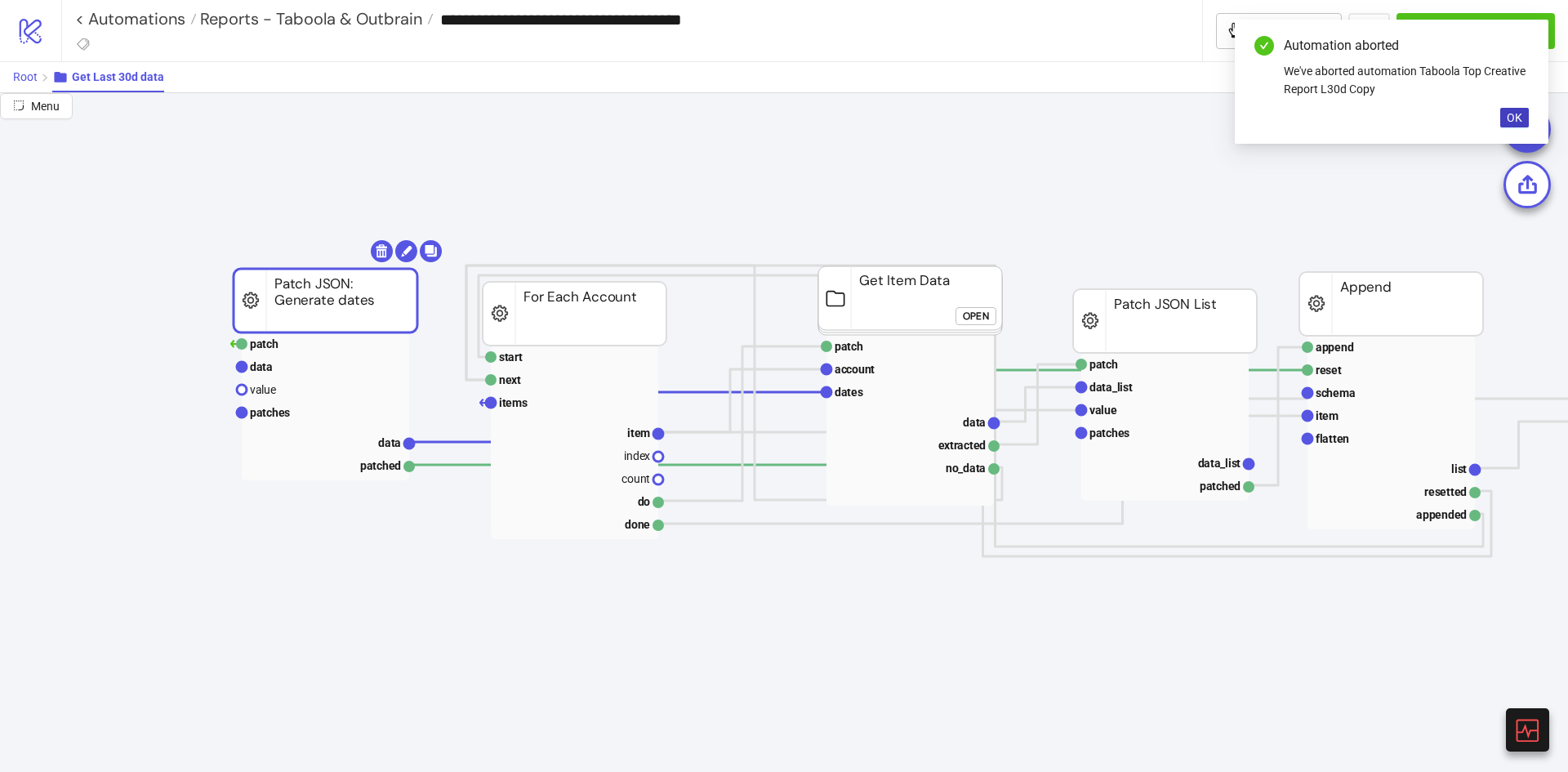 click on "Root" at bounding box center (33, 77) 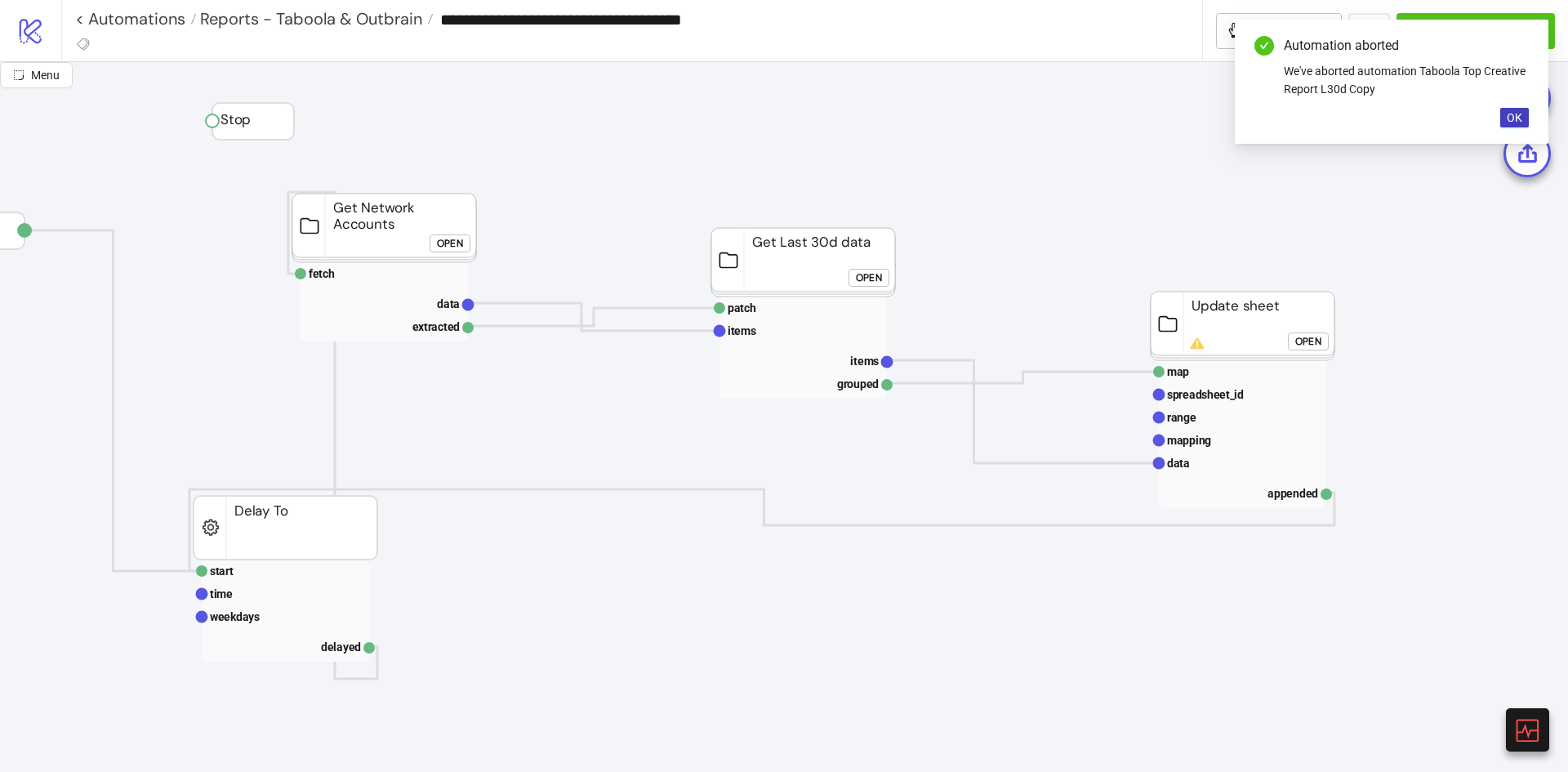 scroll, scrollTop: 0, scrollLeft: 158, axis: horizontal 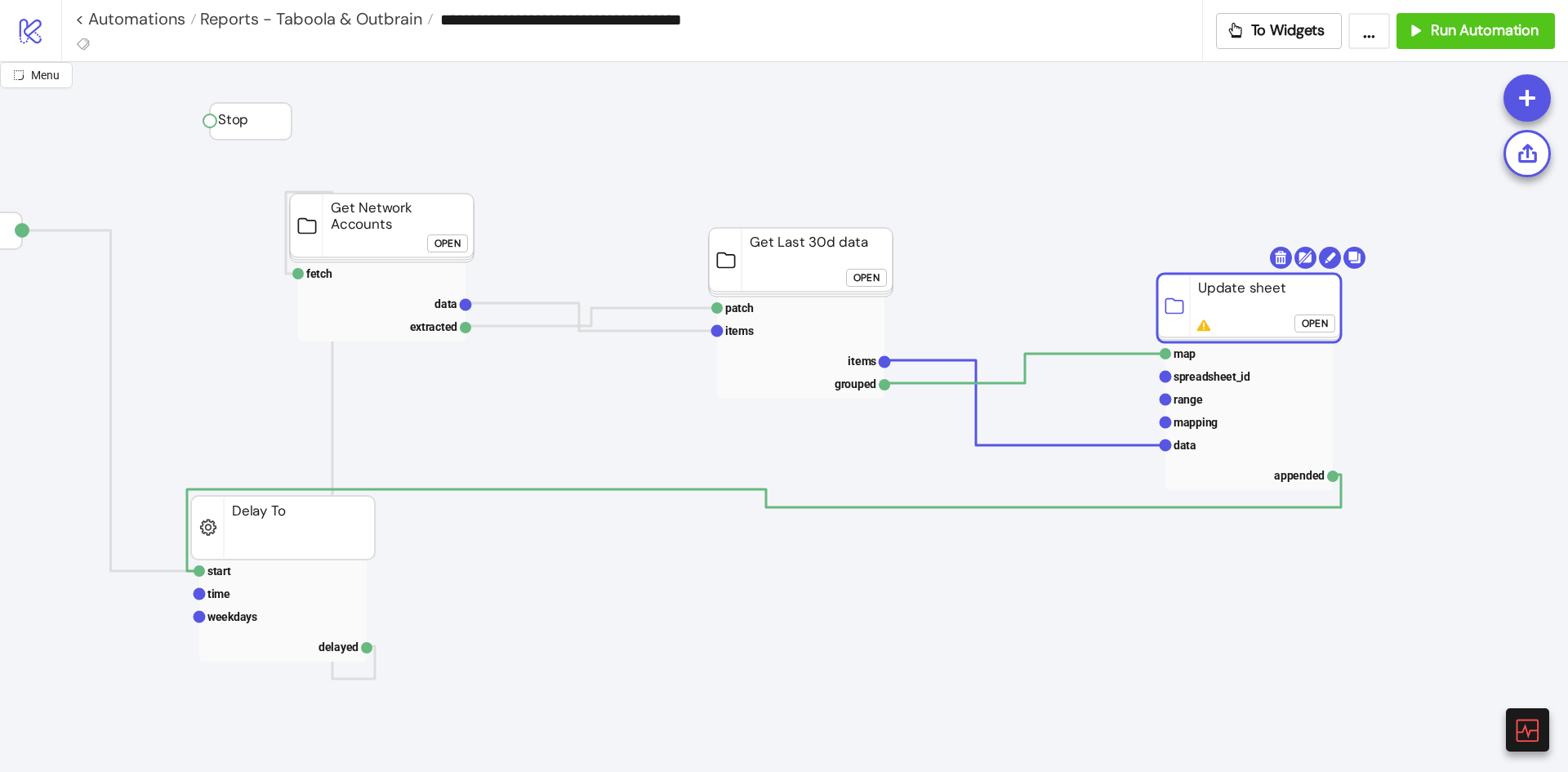 drag, startPoint x: 1239, startPoint y: 329, endPoint x: 1248, endPoint y: 311, distance: 20.124612 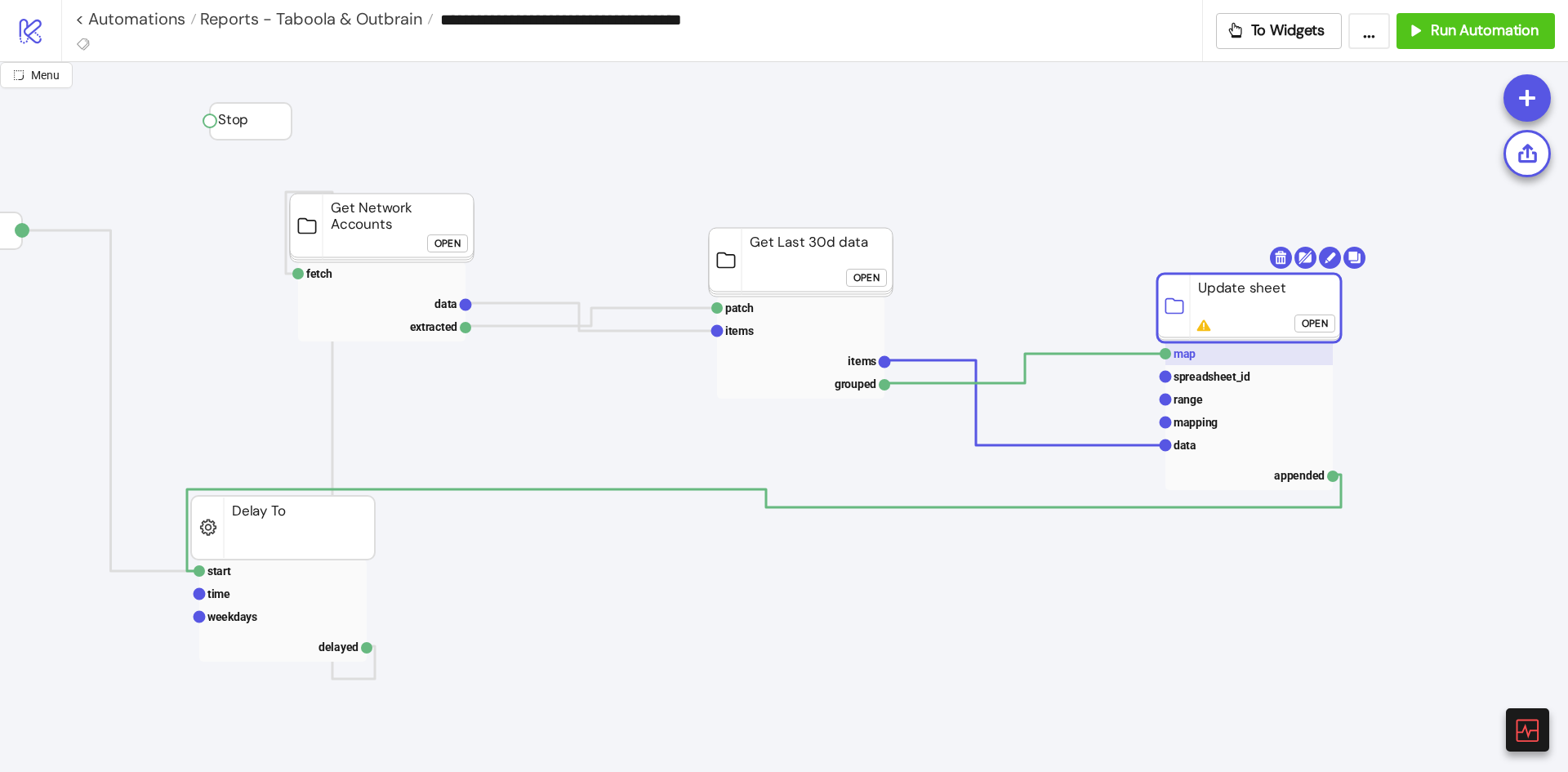 click 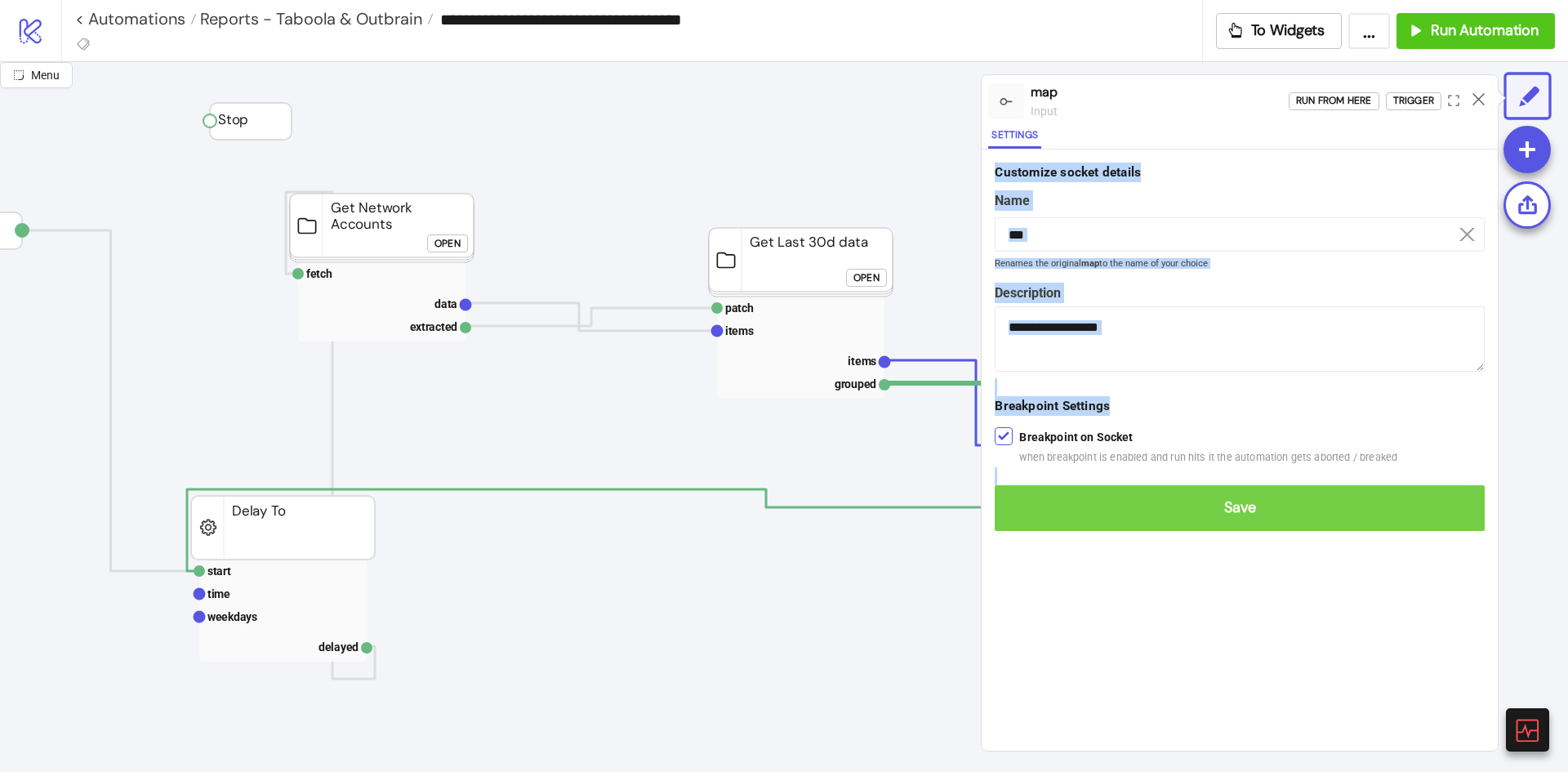 click on "**********" at bounding box center [1240, 346] 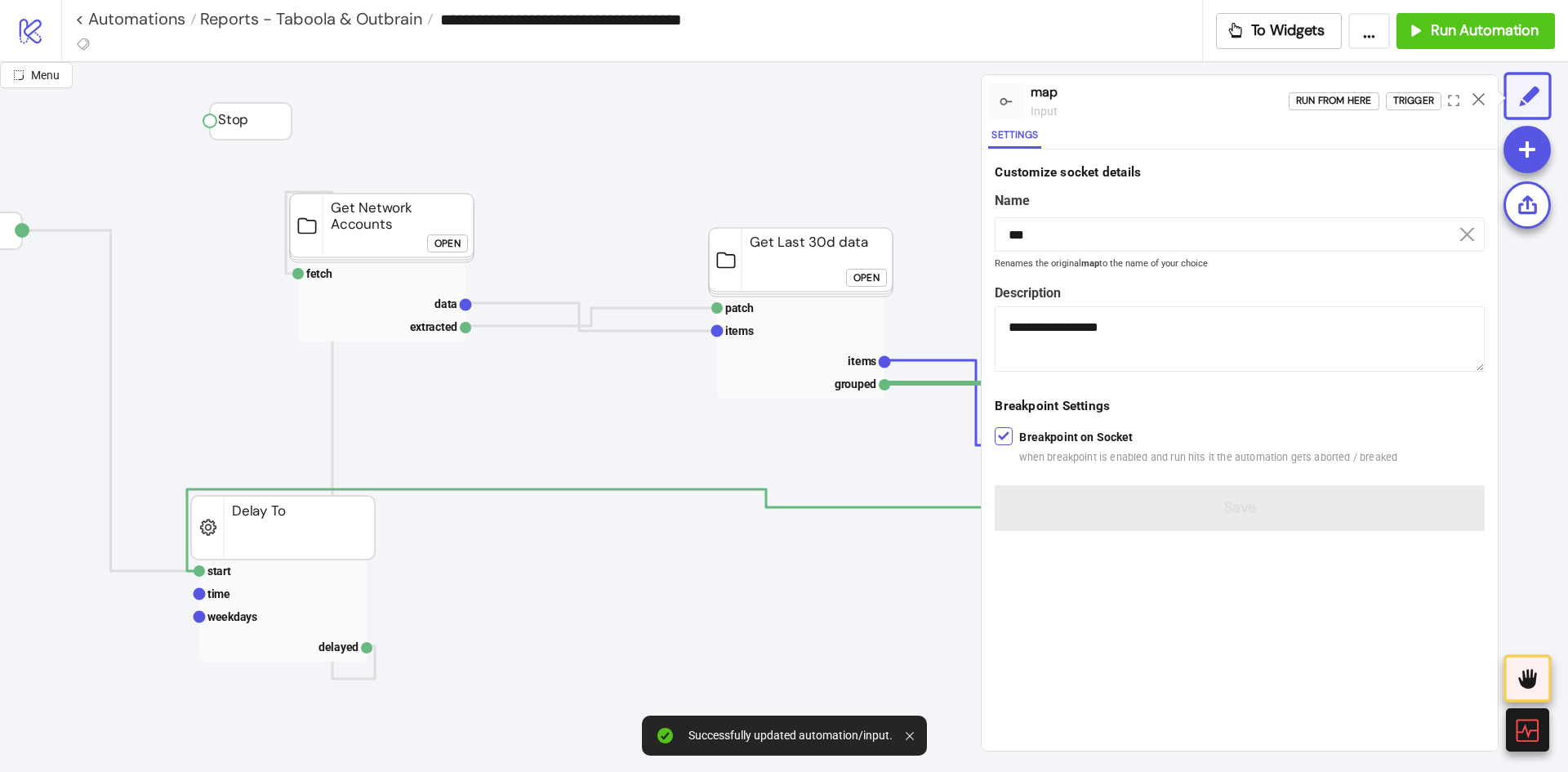 click at bounding box center [1478, 101] 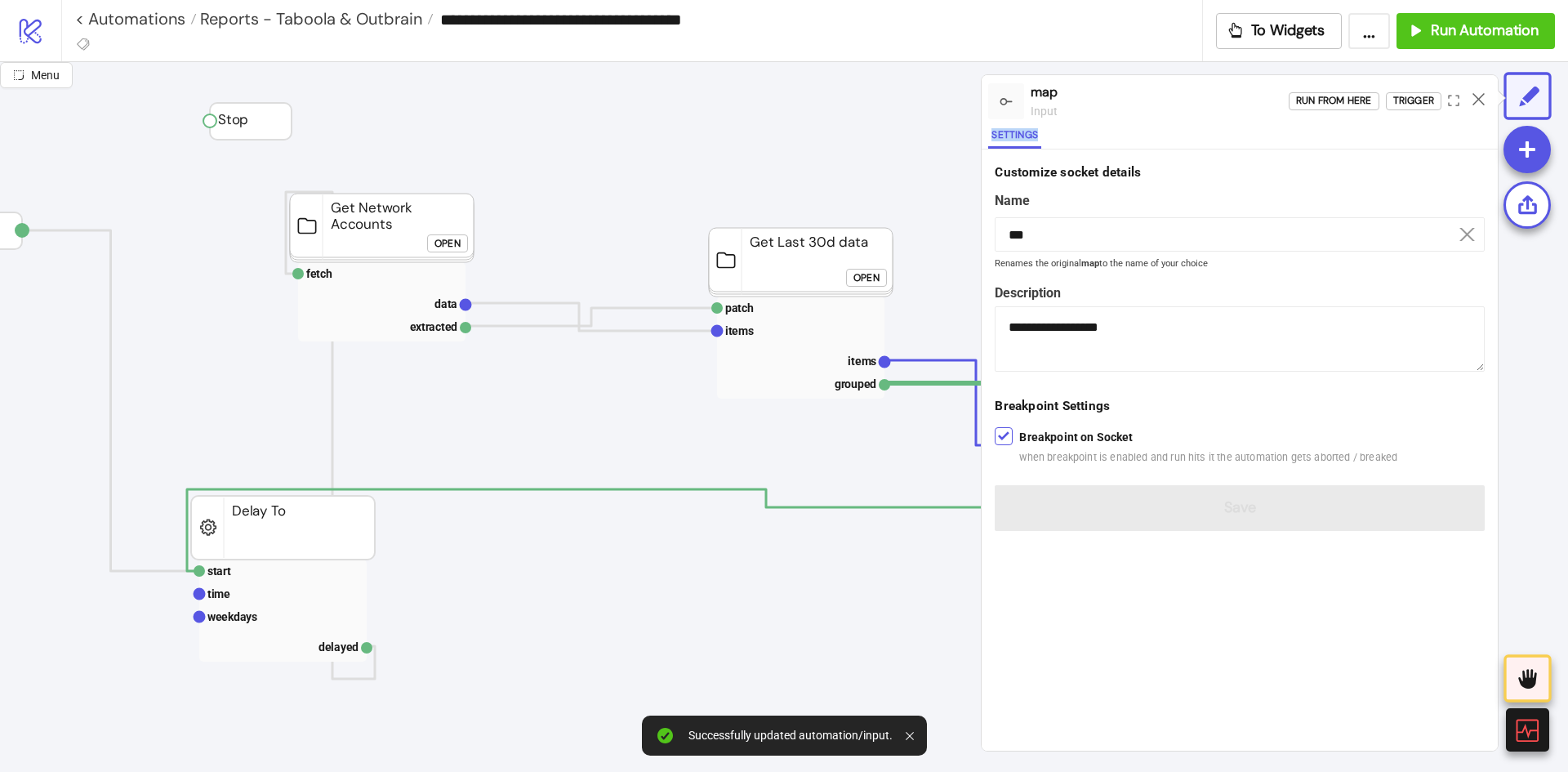 click at bounding box center (1478, 101) 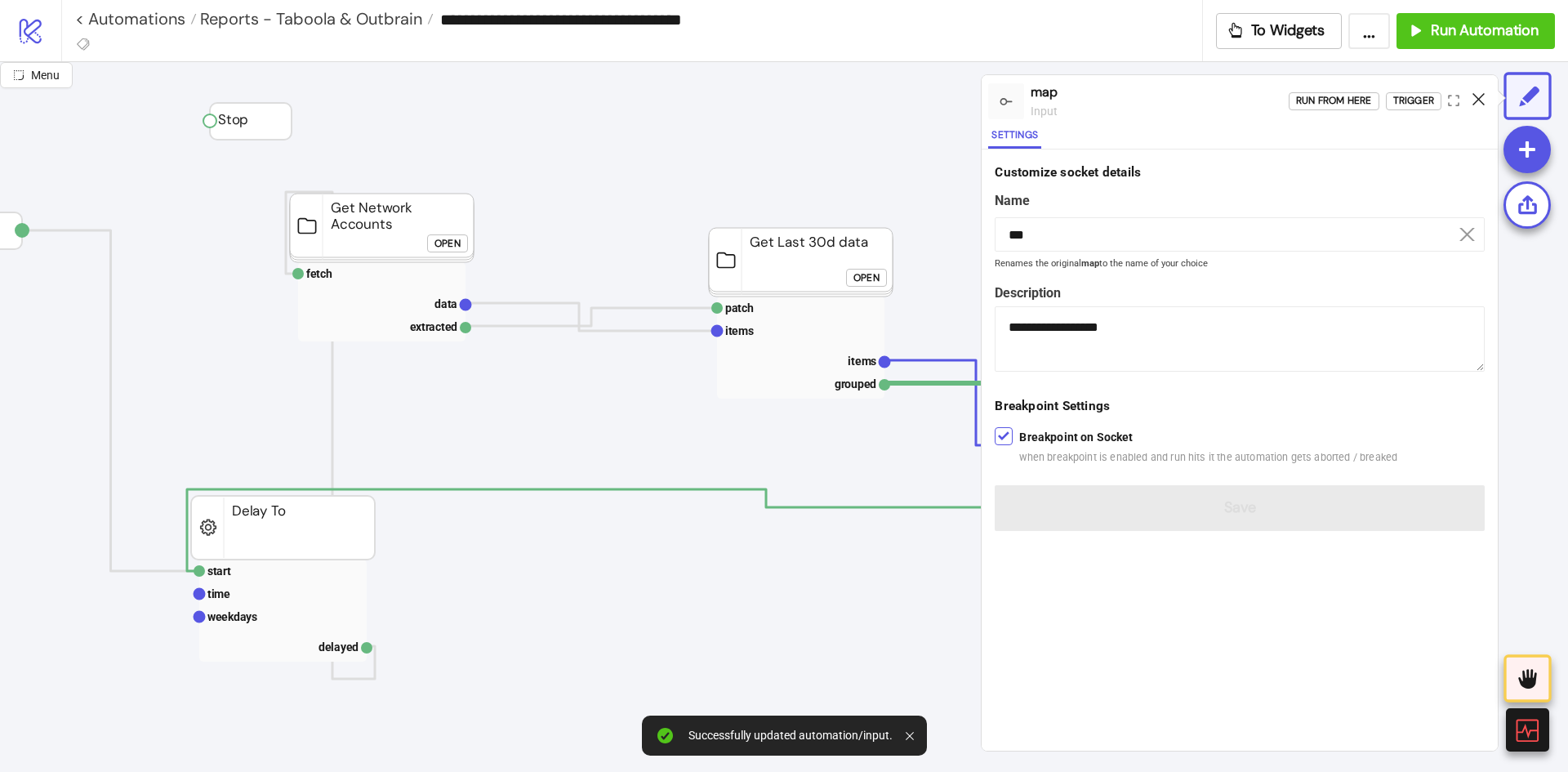 click 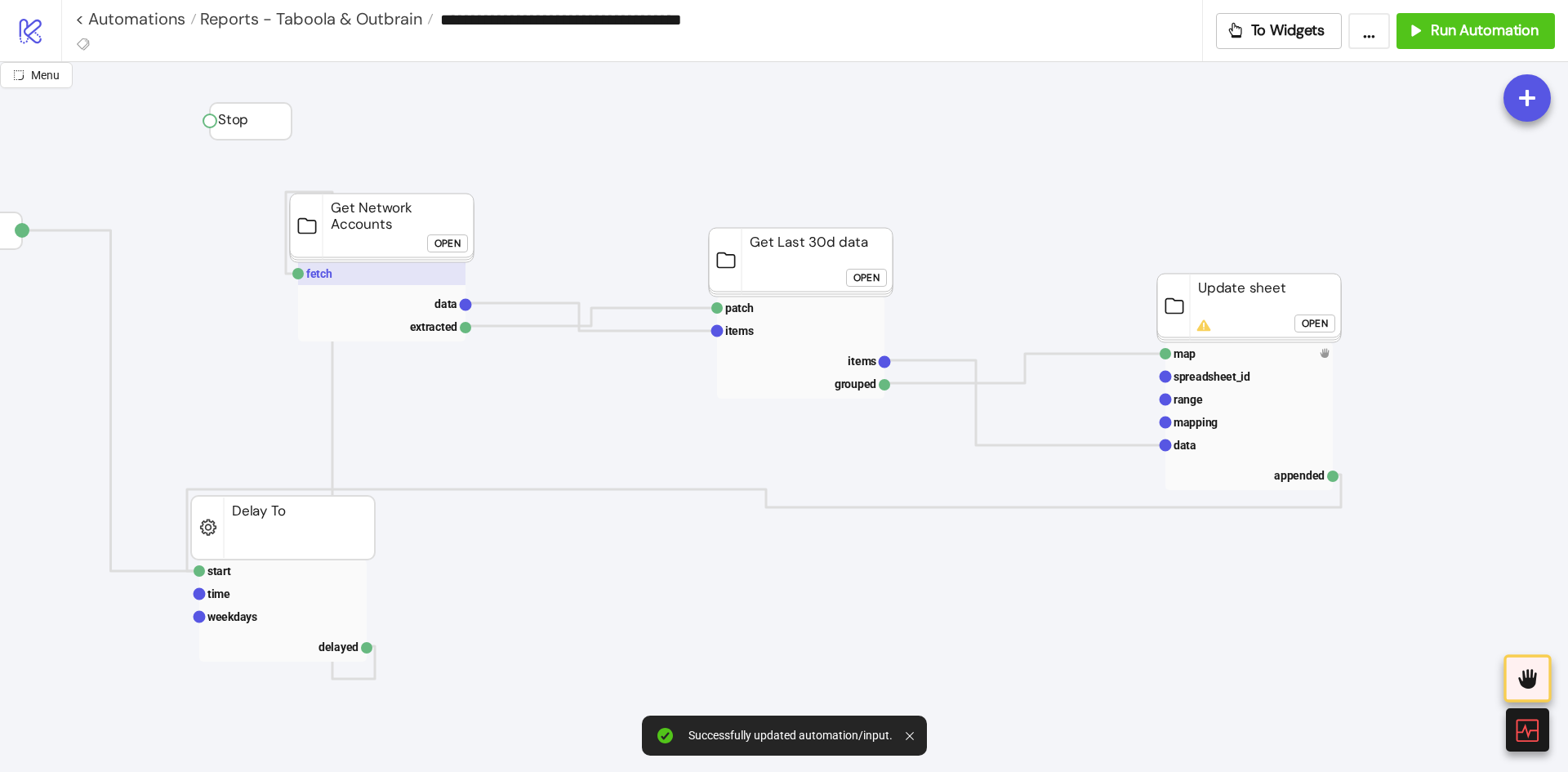 click 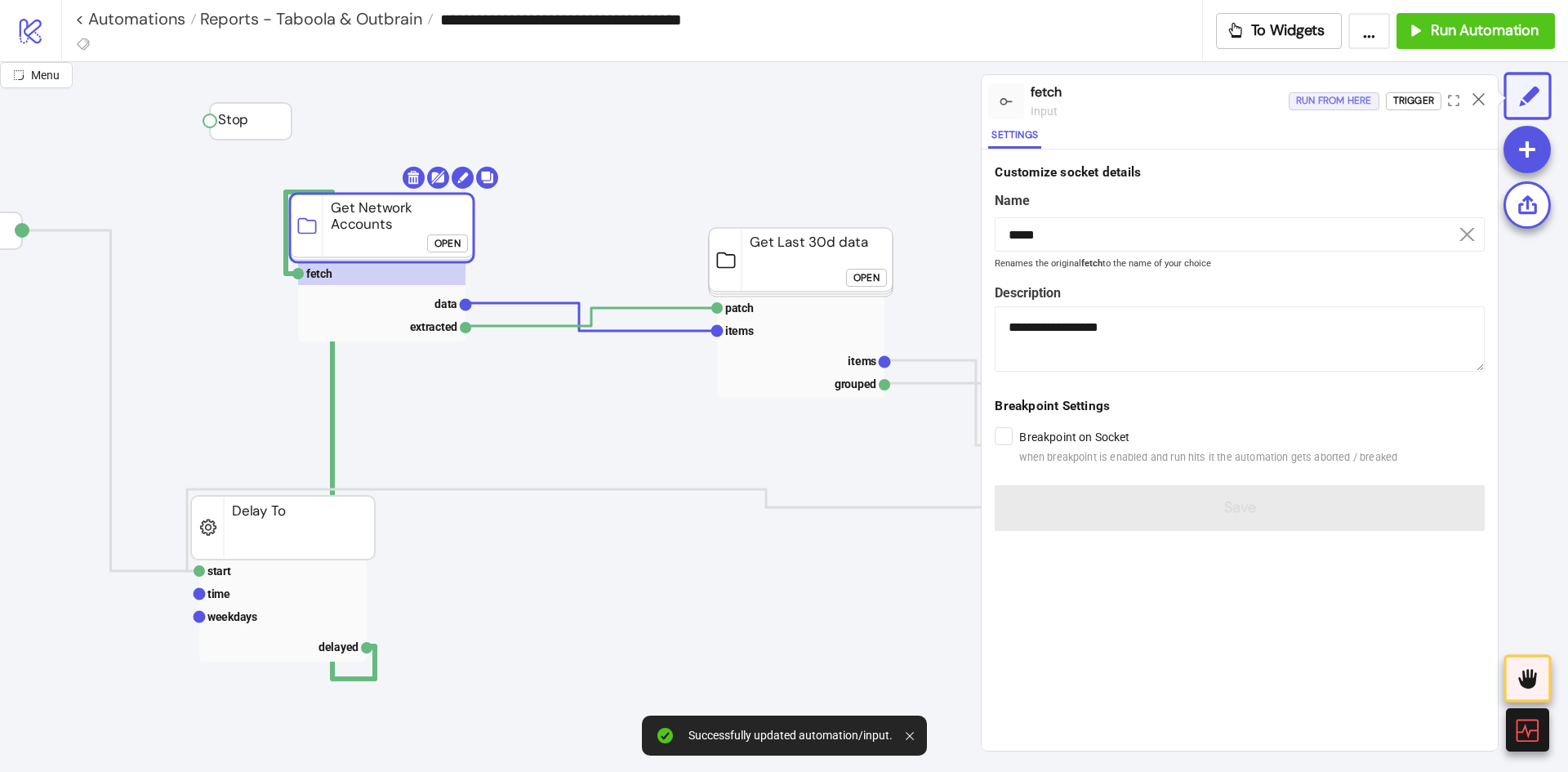 drag, startPoint x: 1292, startPoint y: 97, endPoint x: 1255, endPoint y: 112, distance: 39.92493 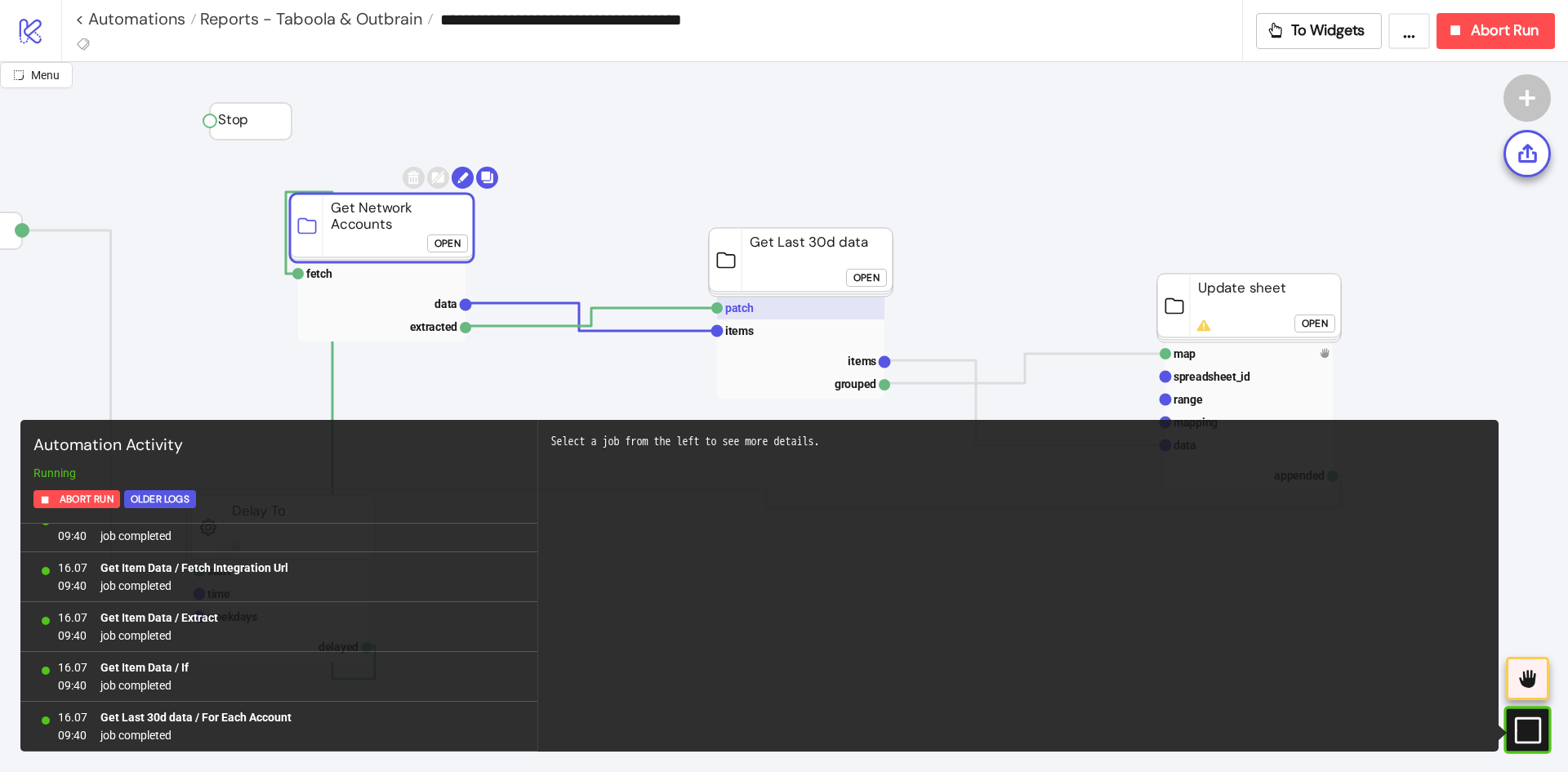 scroll, scrollTop: 5852, scrollLeft: 0, axis: vertical 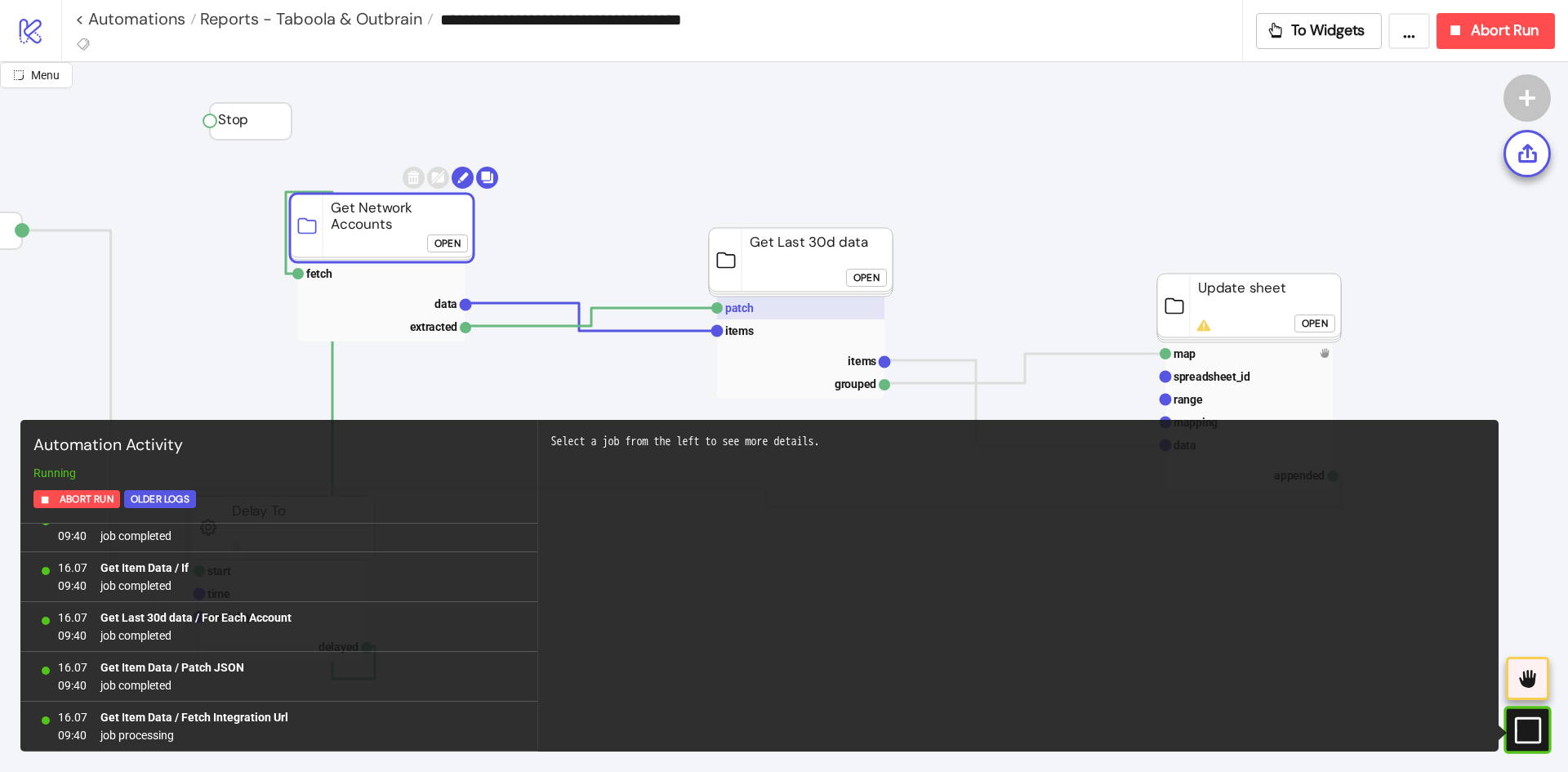 click 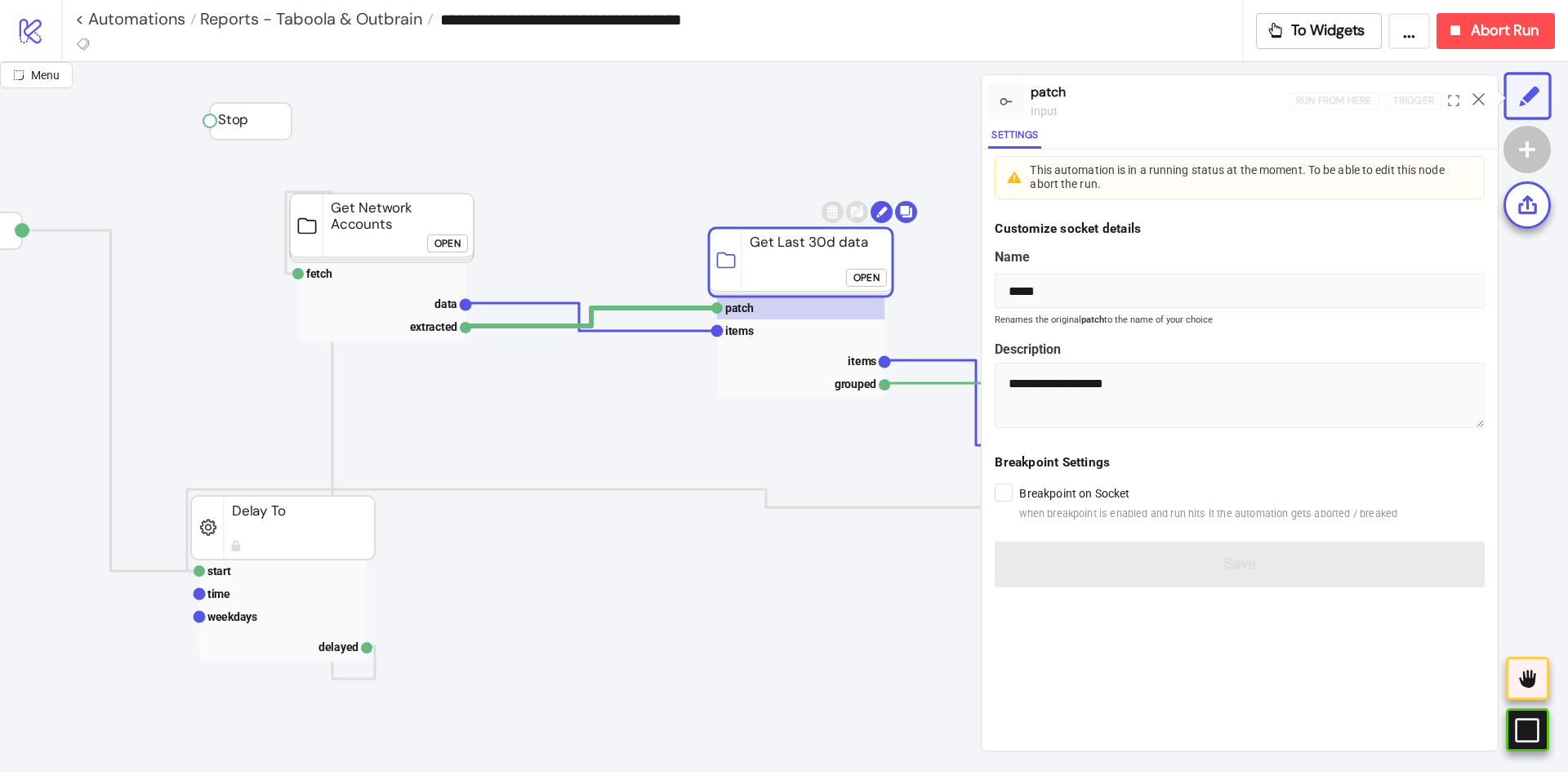 click on "Open" 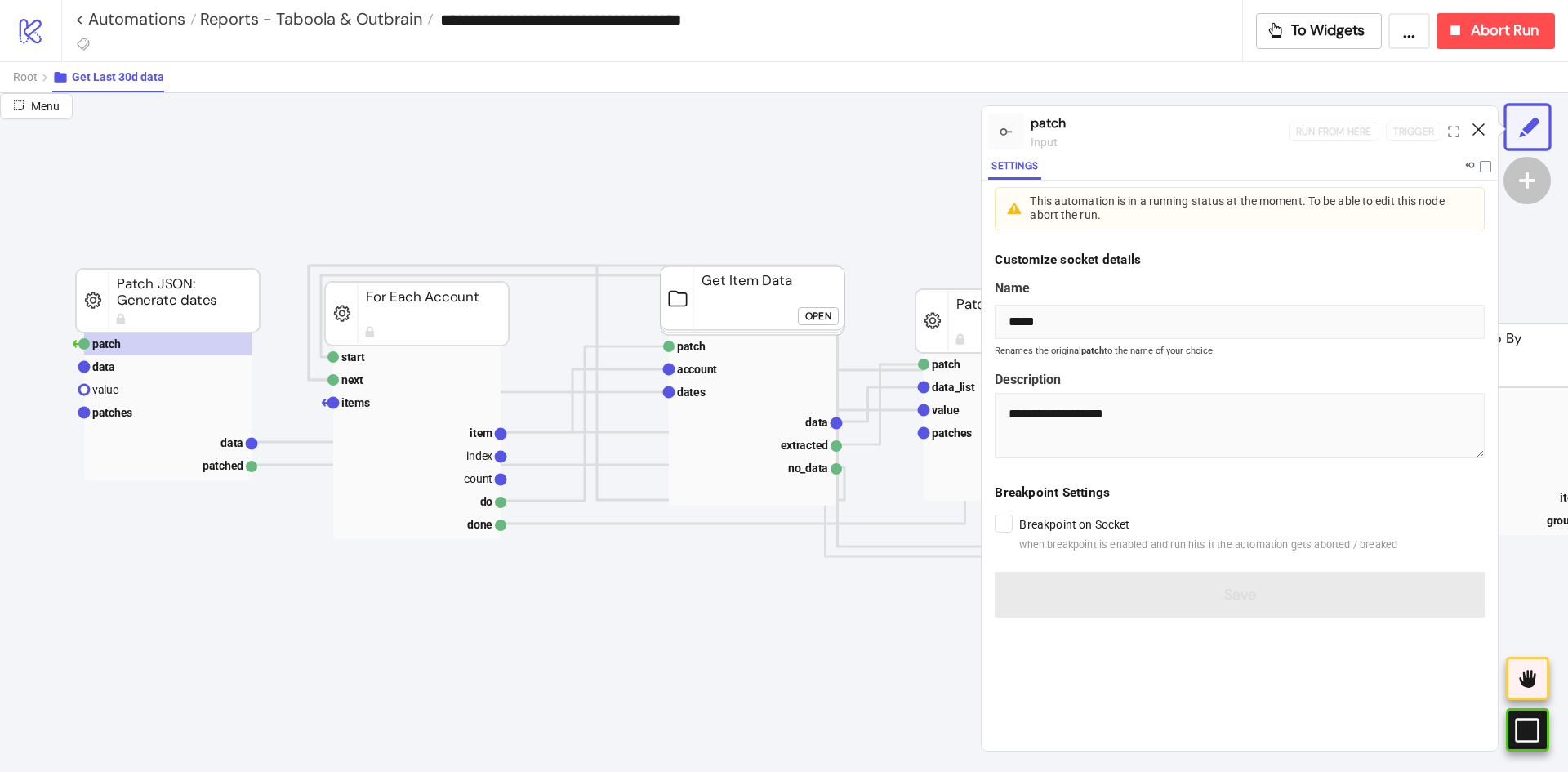 click 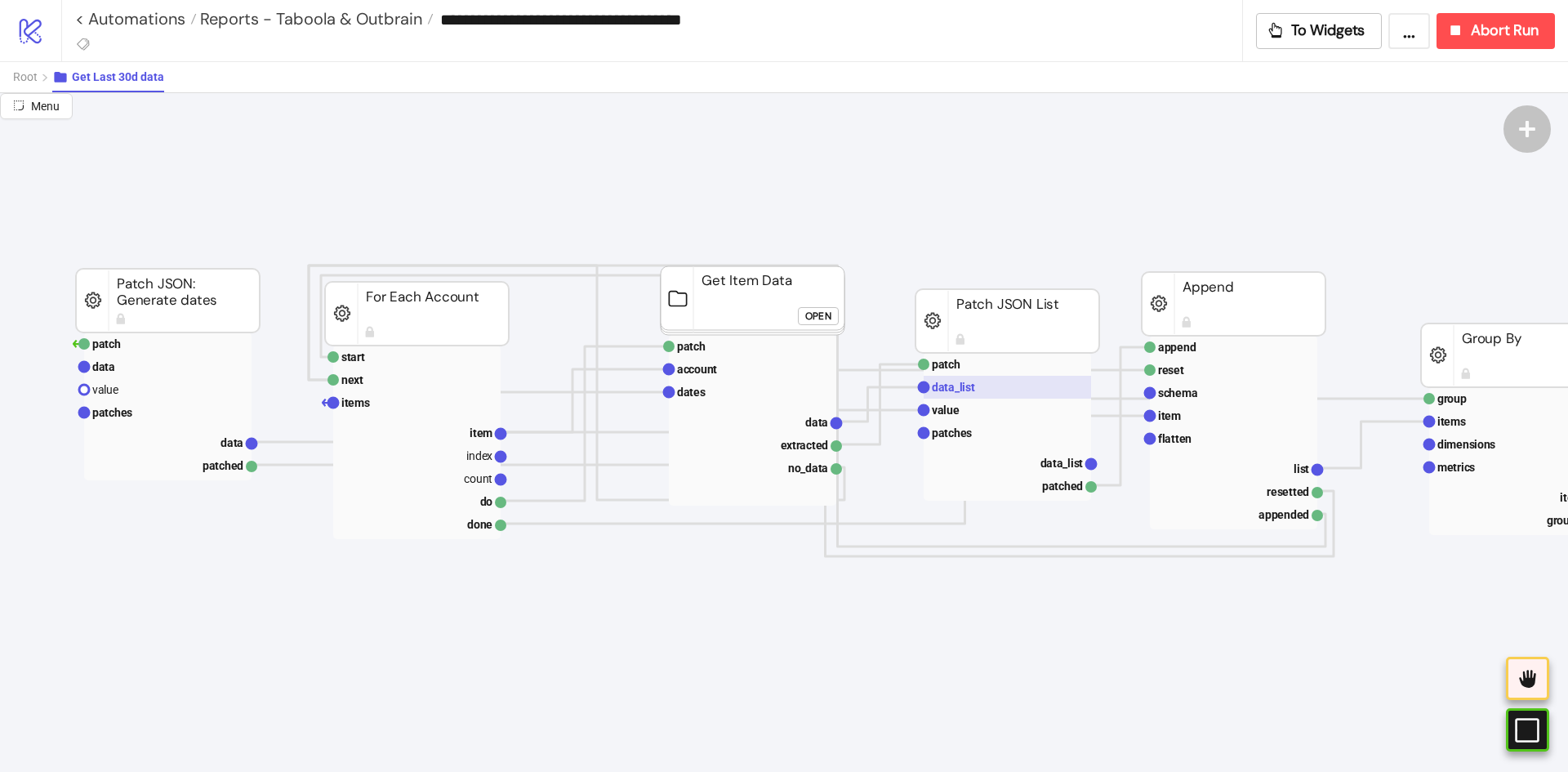 click 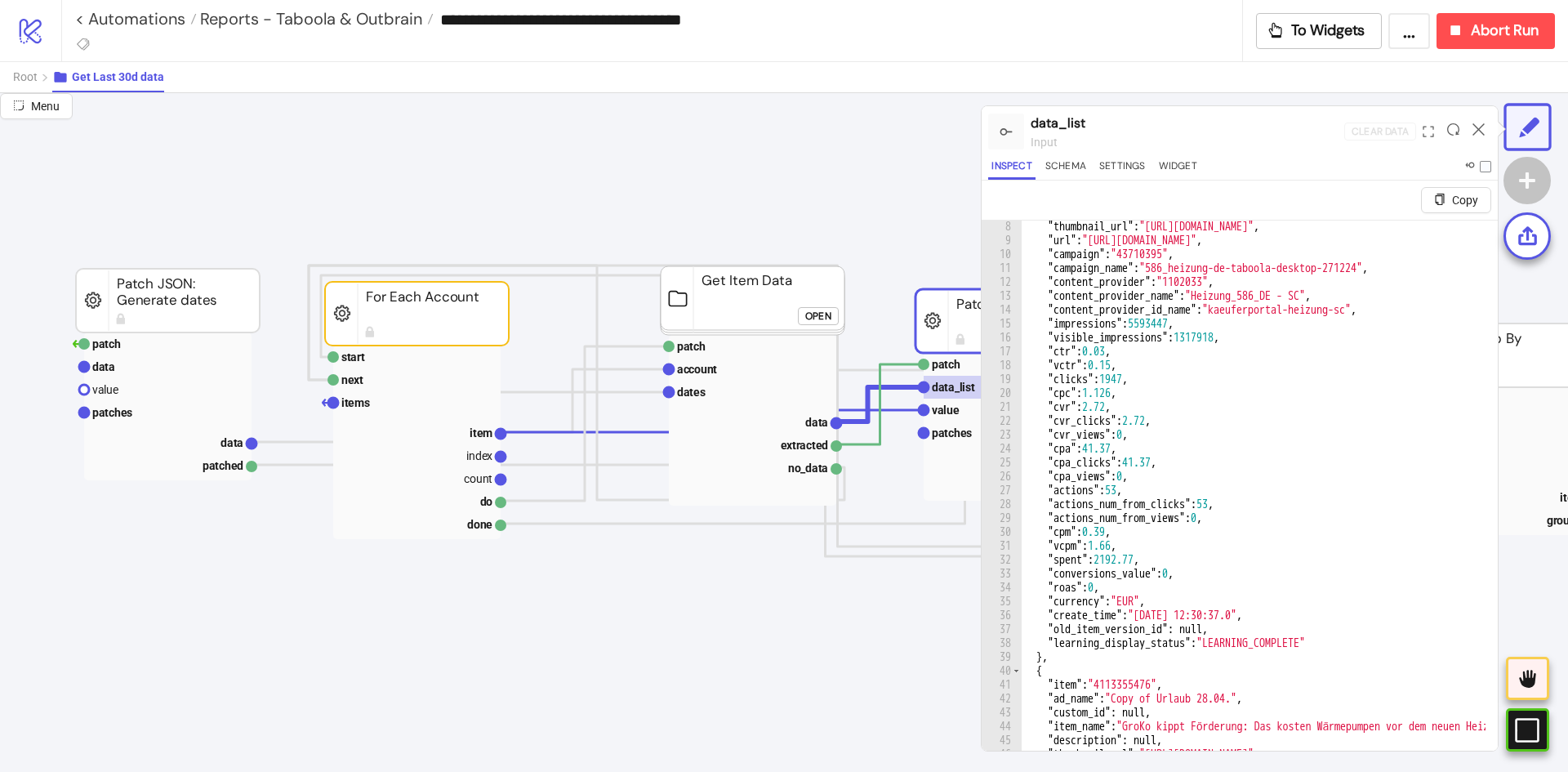 scroll, scrollTop: 147, scrollLeft: 0, axis: vertical 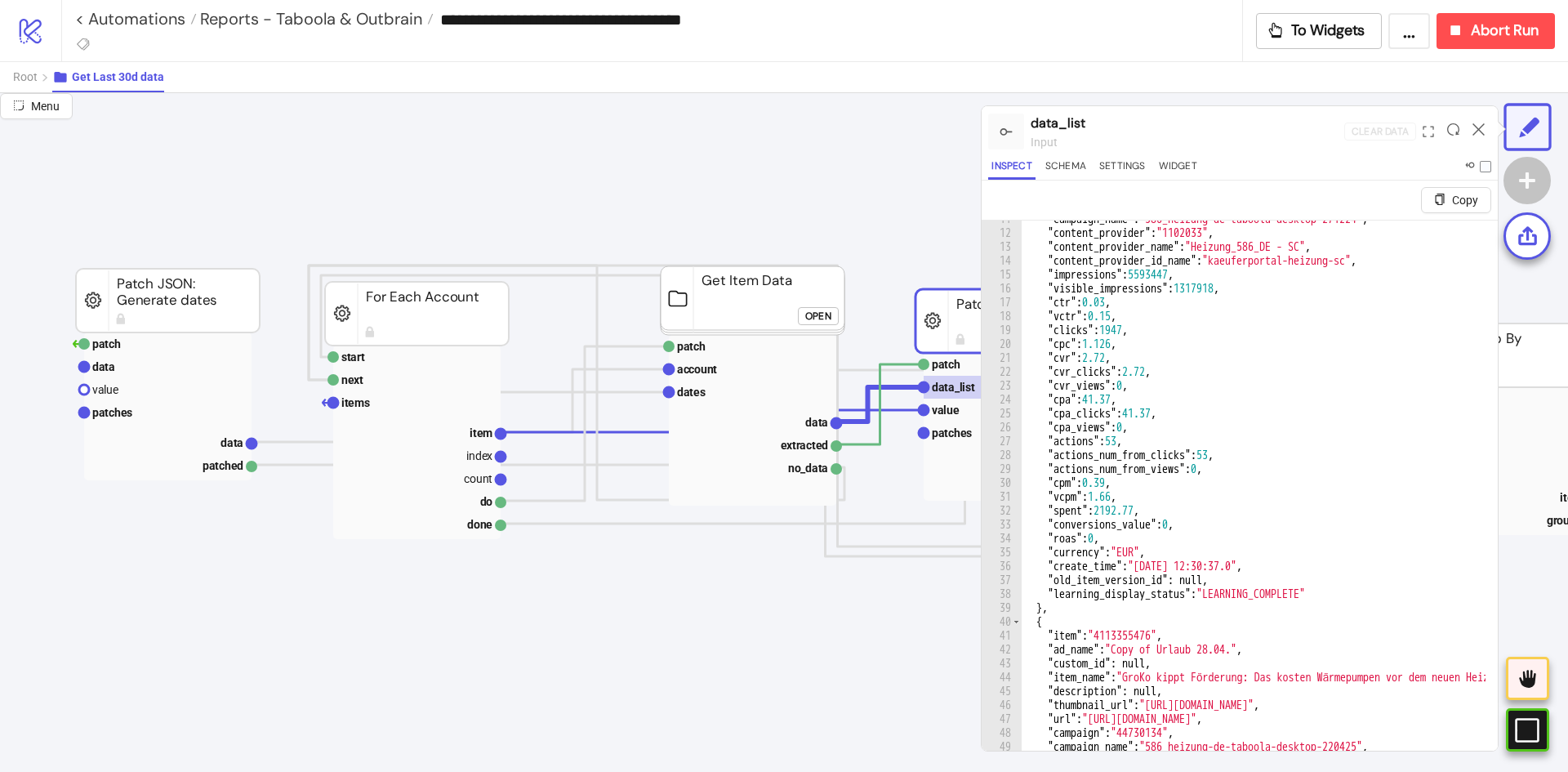 click on ""campaign_name" :  "586_heizung-de-taboola-desktop-271224" ,      "content_provider" :  "1102033" ,      "content_provider_name" :  "Heizung_586_DE - SC" ,      "content_provider_id_name" :  "kaeuferportal-heizung-sc" ,      "impressions" :  5593447 ,      "visible_impressions" :  1317918 ,      "ctr" :  0.03 ,      "vctr" :  0.15 ,      "clicks" :  1947 ,      "cpc" :  1.126 ,      "cvr" :  2.72 ,      "cvr_clicks" :  2.72 ,      "cvr_views" :  0 ,      "cpa" :  41.37 ,      "cpa_clicks" :  41.37 ,      "cpa_views" :  0 ,      "actions" :  53 ,      "actions_num_from_clicks" :  53 ,      "actions_num_from_views" :  0 ,      "cpm" :  0.39 ,      "vcpm" :  1.66 ,      "spent" :  2192.77 ,      "conversions_value" :  0 ,      "roas" :  0 ,      "currency" :  "EUR" ,      "create_time" :  "[DATE] 12:30:37.0" ,      "old_item_version_id" : null ,      "learning_display_status" :  "LEARNING_COMPLETE"    } ,    {      "item" :  "4113355476" ,      "ad_name" :  "Copy of Urlaub 28.04." ,      "custom_id" , ," at bounding box center (1641, 505) 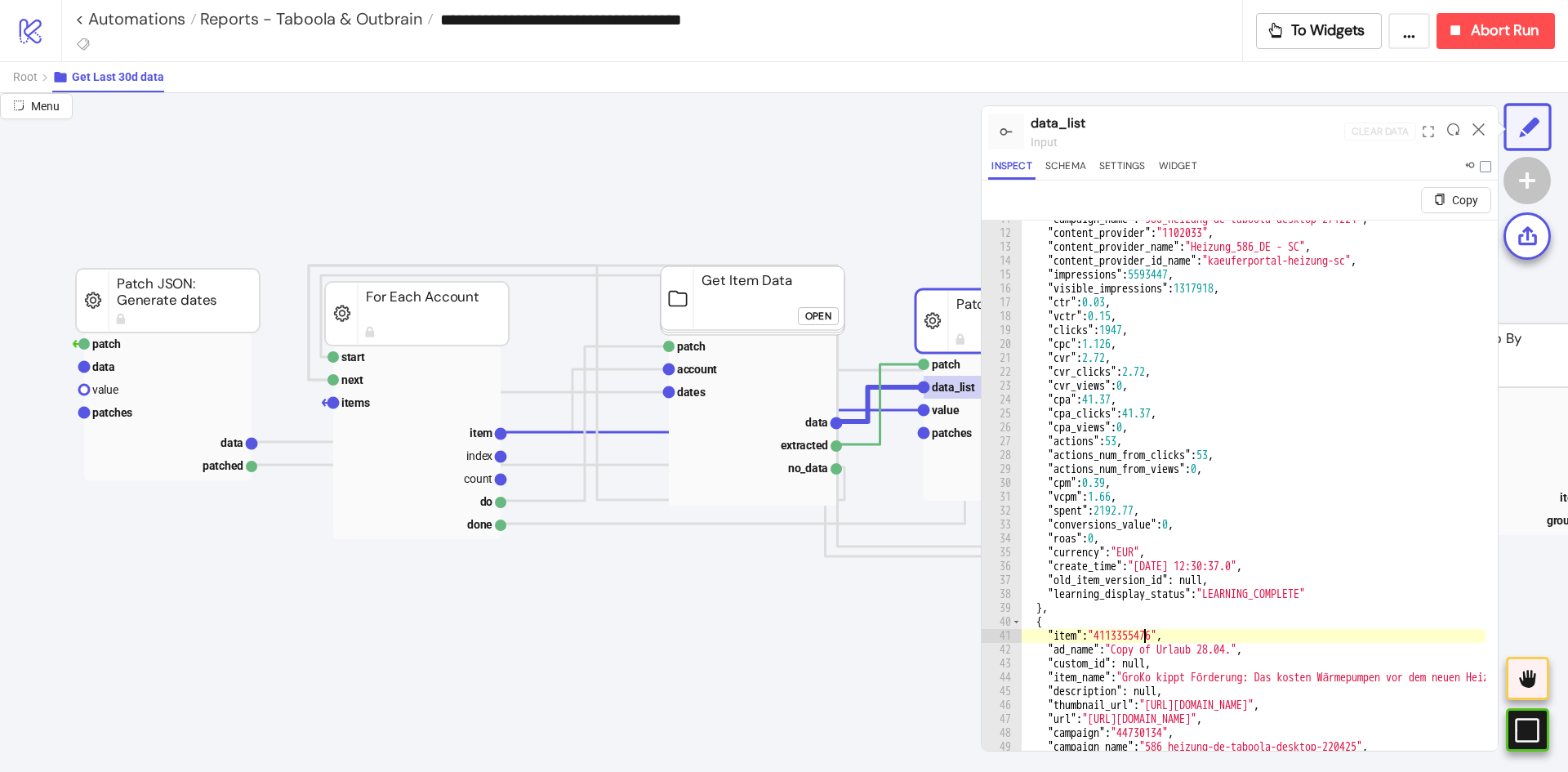 click on ""campaign_name" :  "586_heizung-de-taboola-desktop-271224" ,      "content_provider" :  "1102033" ,      "content_provider_name" :  "Heizung_586_DE - SC" ,      "content_provider_id_name" :  "kaeuferportal-heizung-sc" ,      "impressions" :  5593447 ,      "visible_impressions" :  1317918 ,      "ctr" :  0.03 ,      "vctr" :  0.15 ,      "clicks" :  1947 ,      "cpc" :  1.126 ,      "cvr" :  2.72 ,      "cvr_clicks" :  2.72 ,      "cvr_views" :  0 ,      "cpa" :  41.37 ,      "cpa_clicks" :  41.37 ,      "cpa_views" :  0 ,      "actions" :  53 ,      "actions_num_from_clicks" :  53 ,      "actions_num_from_views" :  0 ,      "cpm" :  0.39 ,      "vcpm" :  1.66 ,      "spent" :  2192.77 ,      "conversions_value" :  0 ,      "roas" :  0 ,      "currency" :  "EUR" ,      "create_time" :  "[DATE] 12:30:37.0" ,      "old_item_version_id" : null ,      "learning_display_status" :  "LEARNING_COMPLETE"    } ,    {      "item" :  "4113355476" ,      "ad_name" :  "Copy of Urlaub 28.04." ,      "custom_id" , ," at bounding box center (1641, 505) 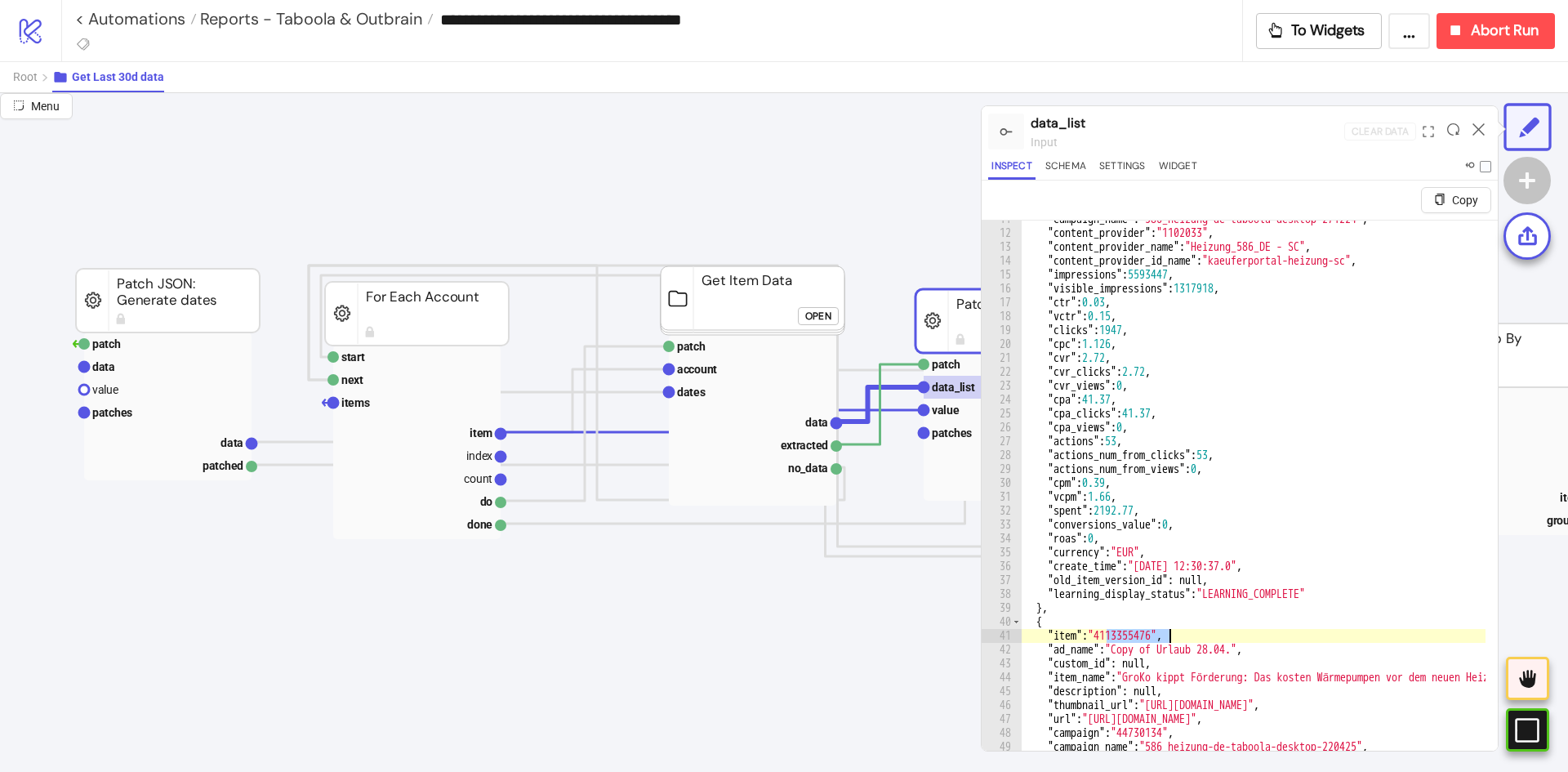 click on ""campaign_name" :  "586_heizung-de-taboola-desktop-271224" ,      "content_provider" :  "1102033" ,      "content_provider_name" :  "Heizung_586_DE - SC" ,      "content_provider_id_name" :  "kaeuferportal-heizung-sc" ,      "impressions" :  5593447 ,      "visible_impressions" :  1317918 ,      "ctr" :  0.03 ,      "vctr" :  0.15 ,      "clicks" :  1947 ,      "cpc" :  1.126 ,      "cvr" :  2.72 ,      "cvr_clicks" :  2.72 ,      "cvr_views" :  0 ,      "cpa" :  41.37 ,      "cpa_clicks" :  41.37 ,      "cpa_views" :  0 ,      "actions" :  53 ,      "actions_num_from_clicks" :  53 ,      "actions_num_from_views" :  0 ,      "cpm" :  0.39 ,      "vcpm" :  1.66 ,      "spent" :  2192.77 ,      "conversions_value" :  0 ,      "roas" :  0 ,      "currency" :  "EUR" ,      "create_time" :  "[DATE] 12:30:37.0" ,      "old_item_version_id" : null ,      "learning_display_status" :  "LEARNING_COMPLETE"    } ,    {      "item" :  "4113355476" ,      "ad_name" :  "Copy of Urlaub 28.04." ,      "custom_id" , ," at bounding box center (1641, 505) 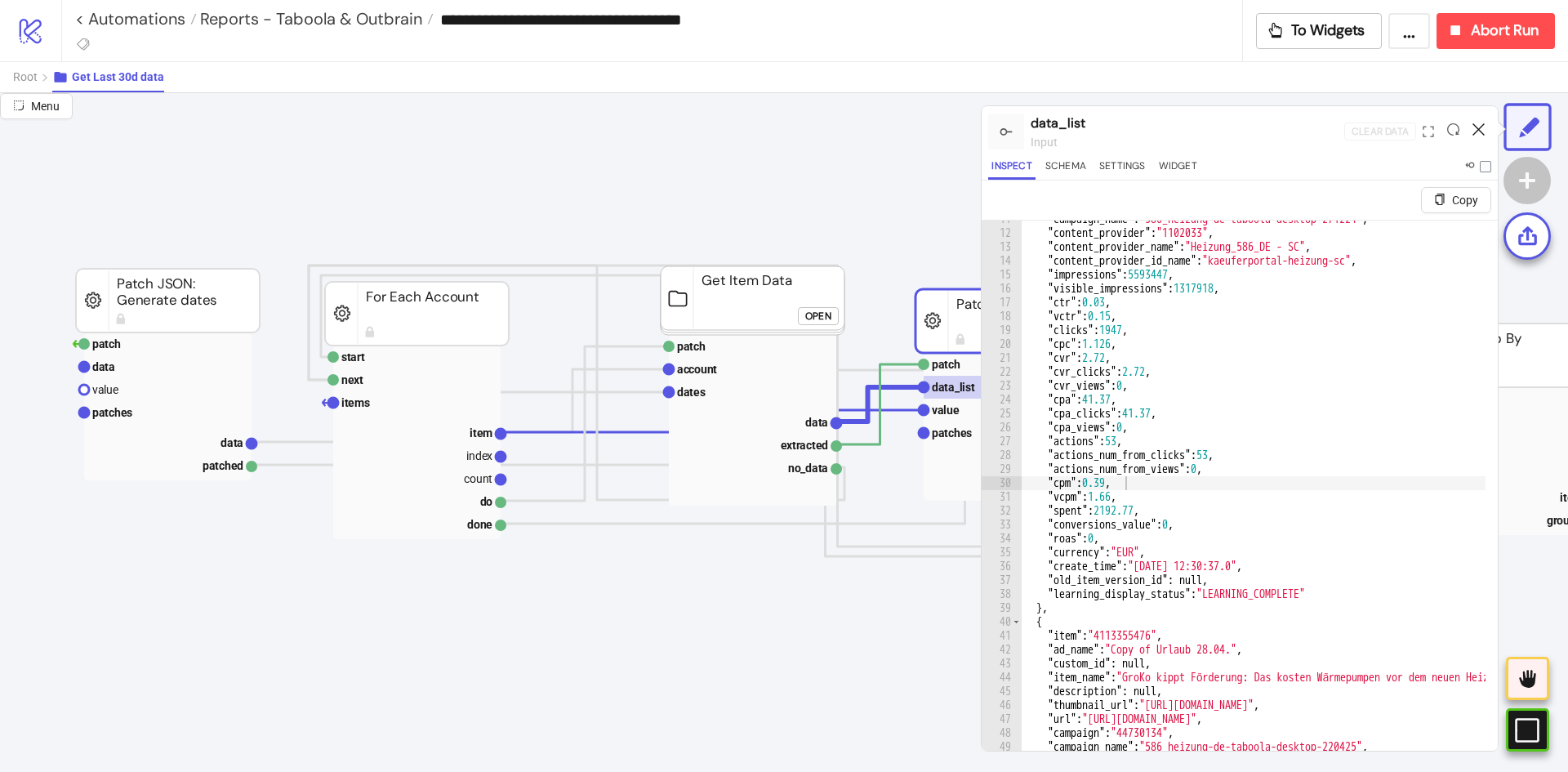 click 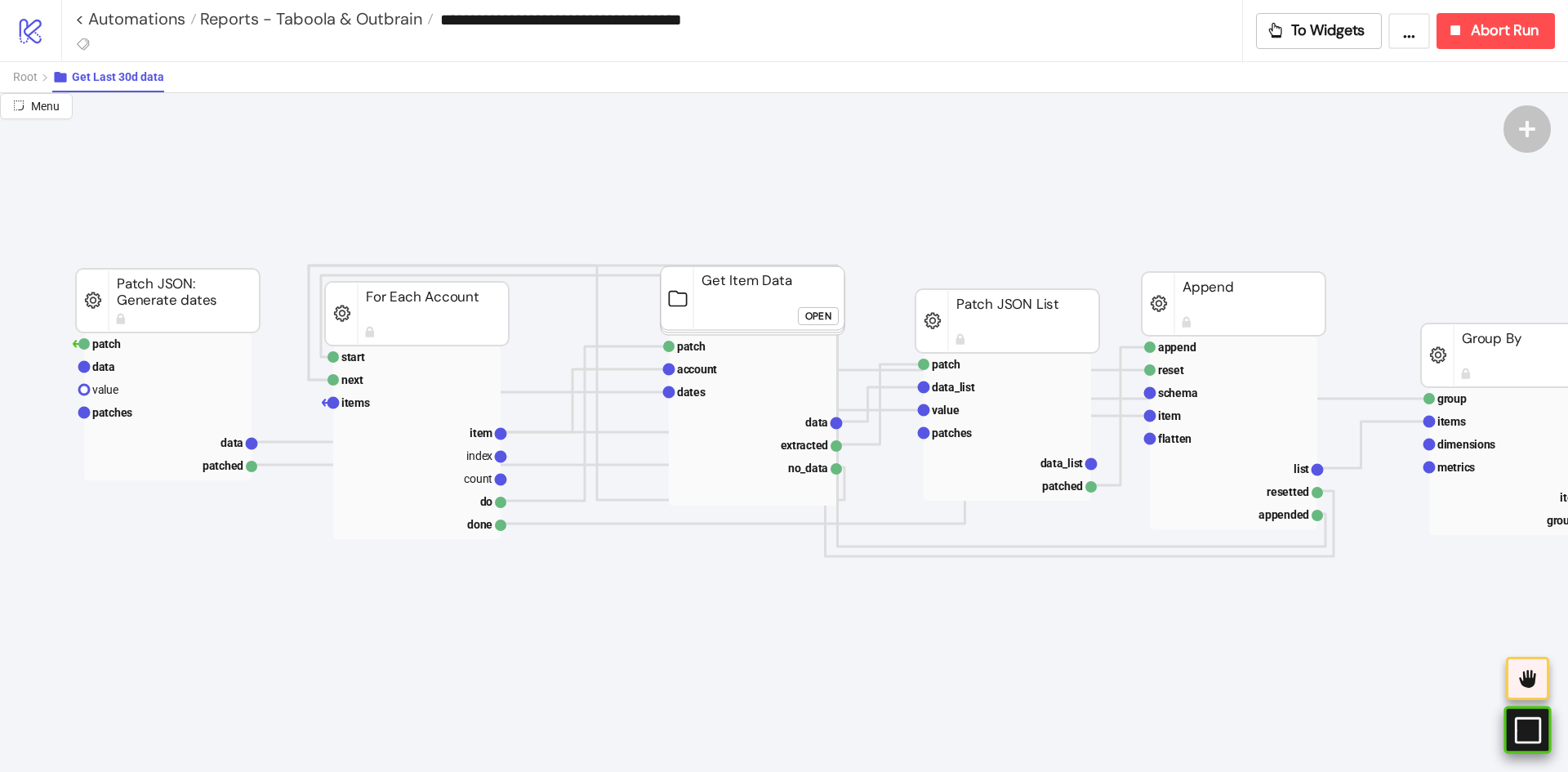 click on "#e9k1n36qviq57_to {
animation: e9k1n36qviq57_to__to 2000ms linear infinite normal forwards;
}
@keyframes e9k1n36qviq57_to__to {
0% {transform: translate(-9.500000px,7.500000px)}
30% {transform: translate(11.500000px,7.500000px)}
60% {transform: translate(10.642857px,7.500000px)}
100% {transform: translate(30.500000px,7.500000px)}
}" 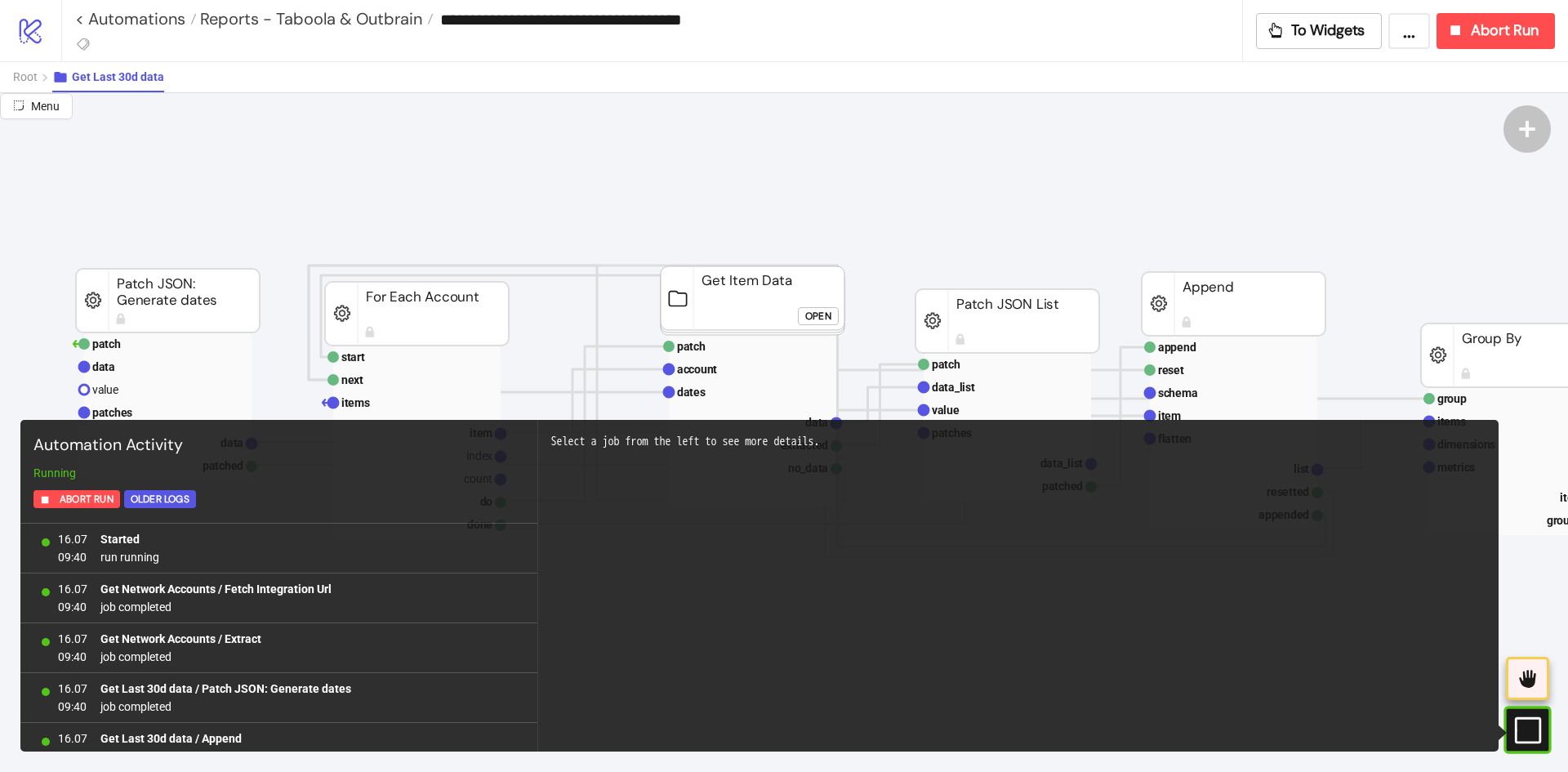 scroll, scrollTop: 9888, scrollLeft: 0, axis: vertical 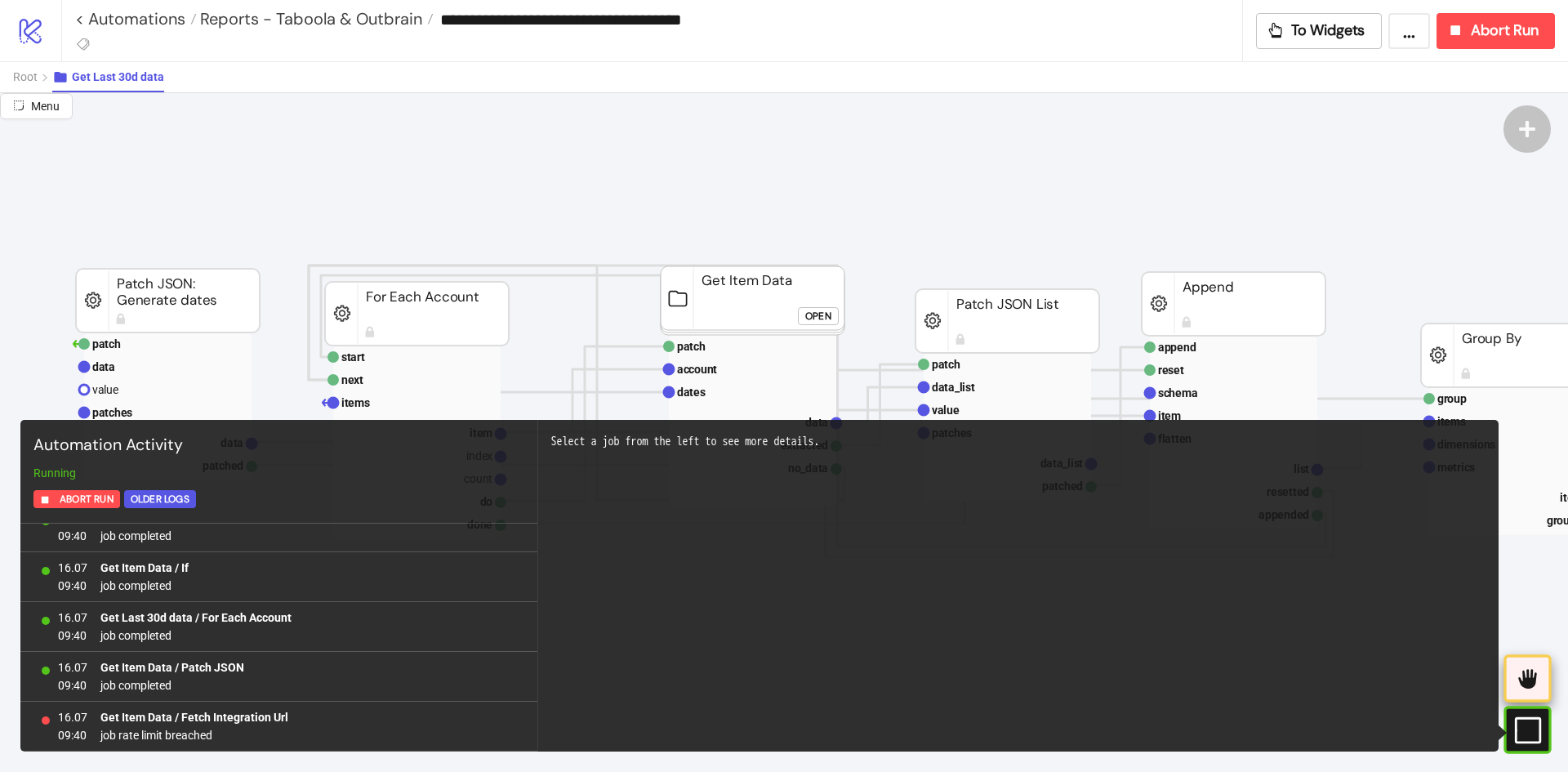 drag, startPoint x: 1521, startPoint y: 725, endPoint x: 1510, endPoint y: 676, distance: 50.21952 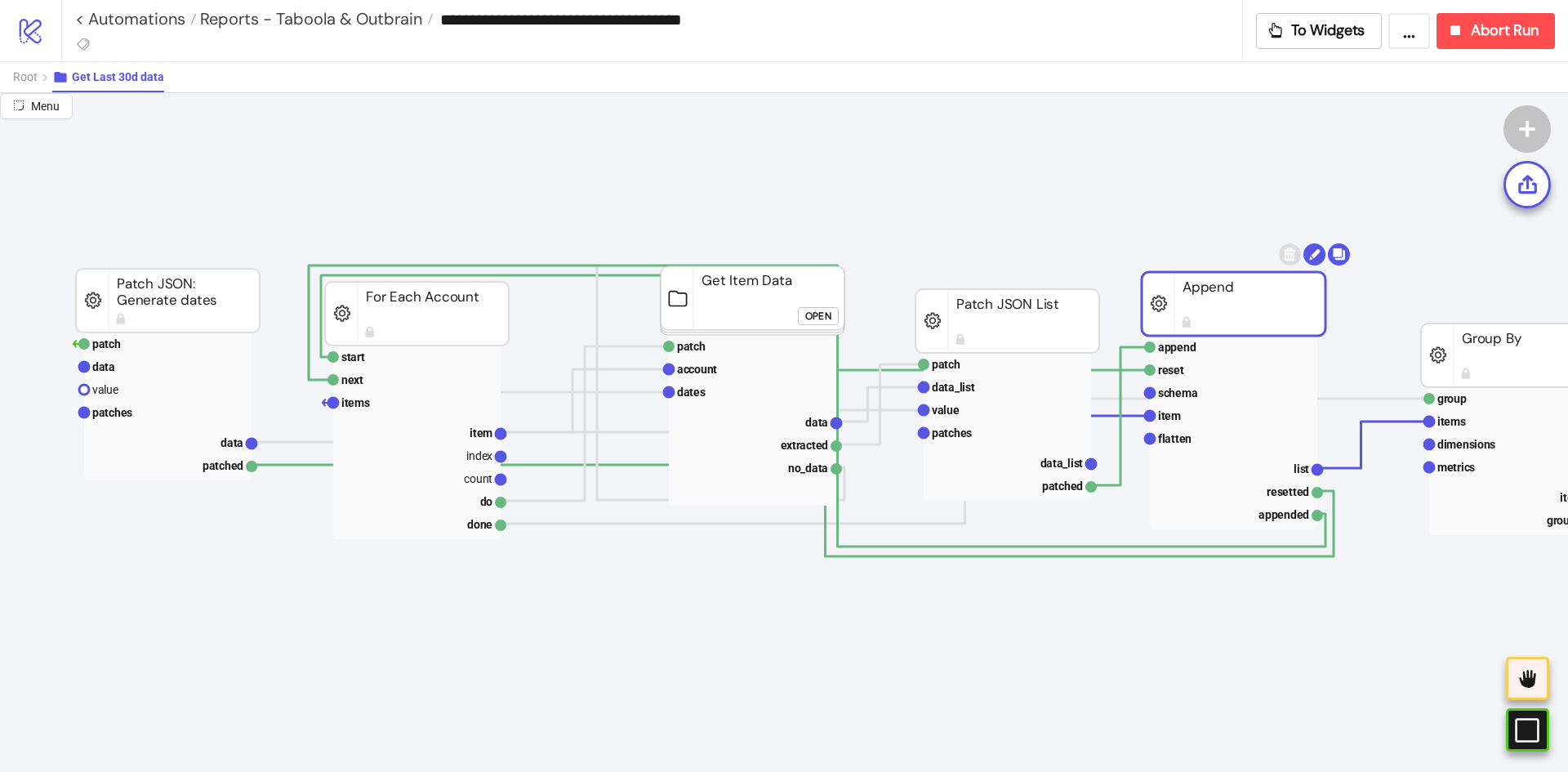 drag, startPoint x: 1265, startPoint y: 318, endPoint x: 1248, endPoint y: 316, distance: 17.117243 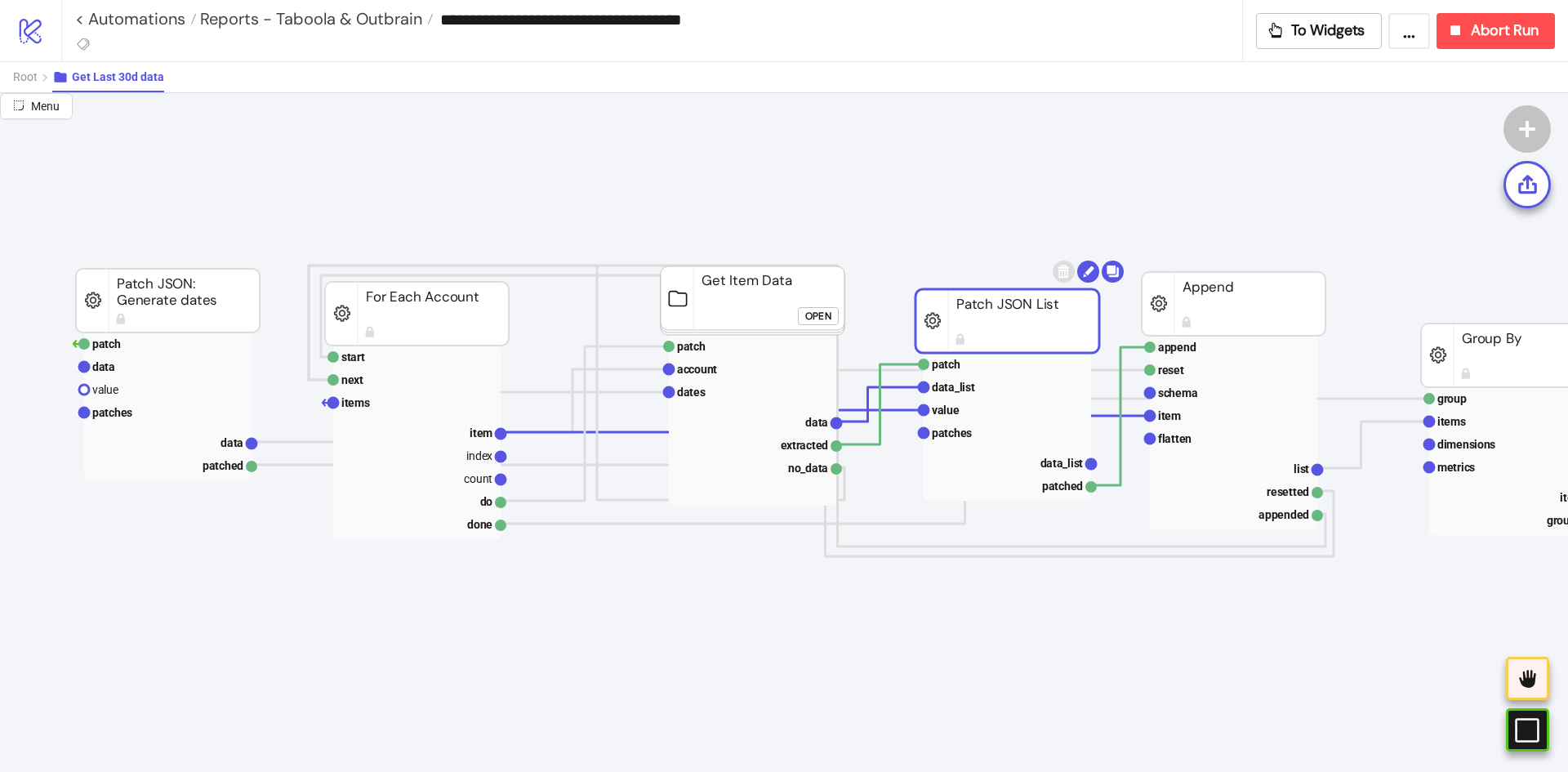 click 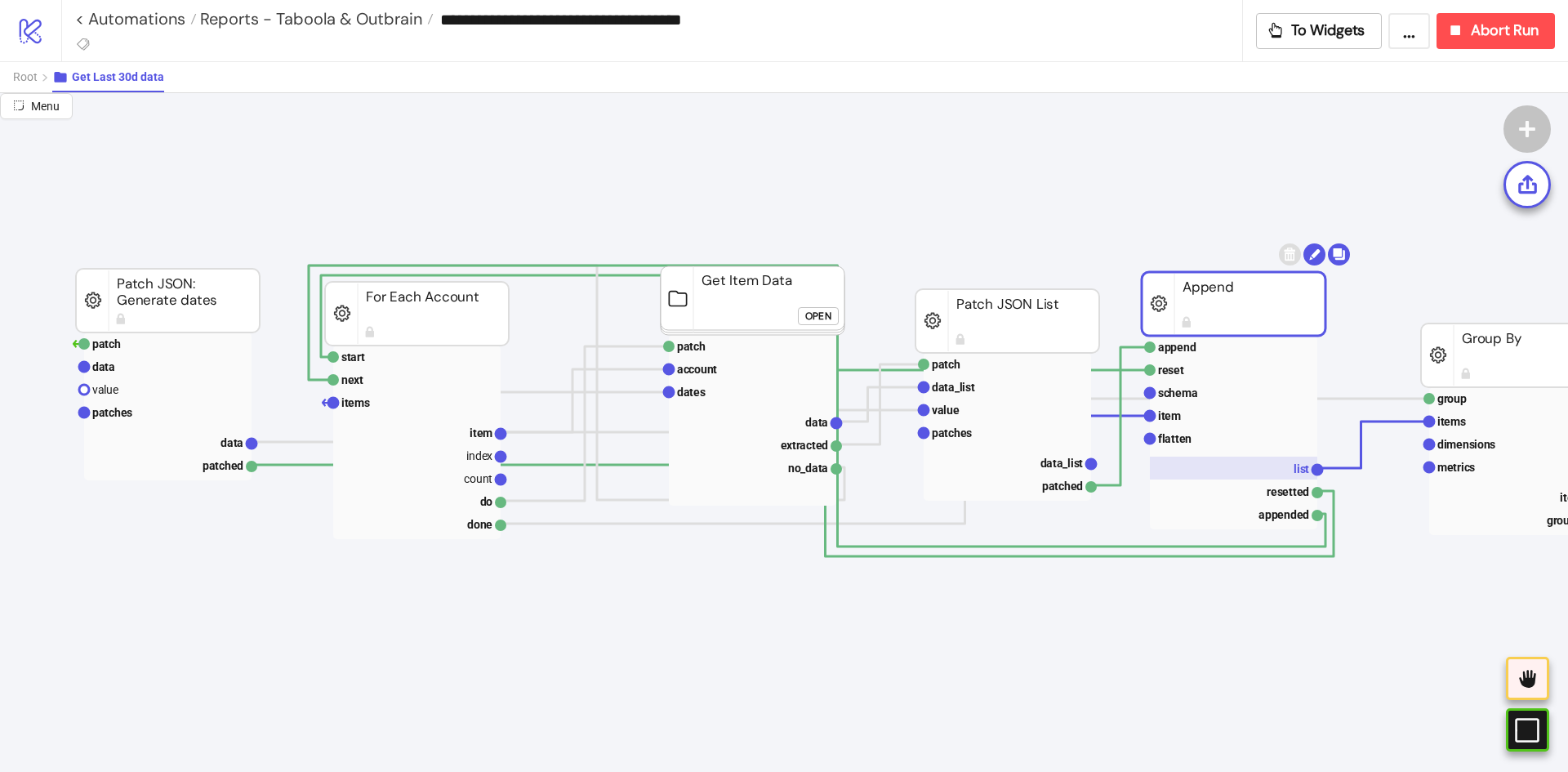 click on "list" 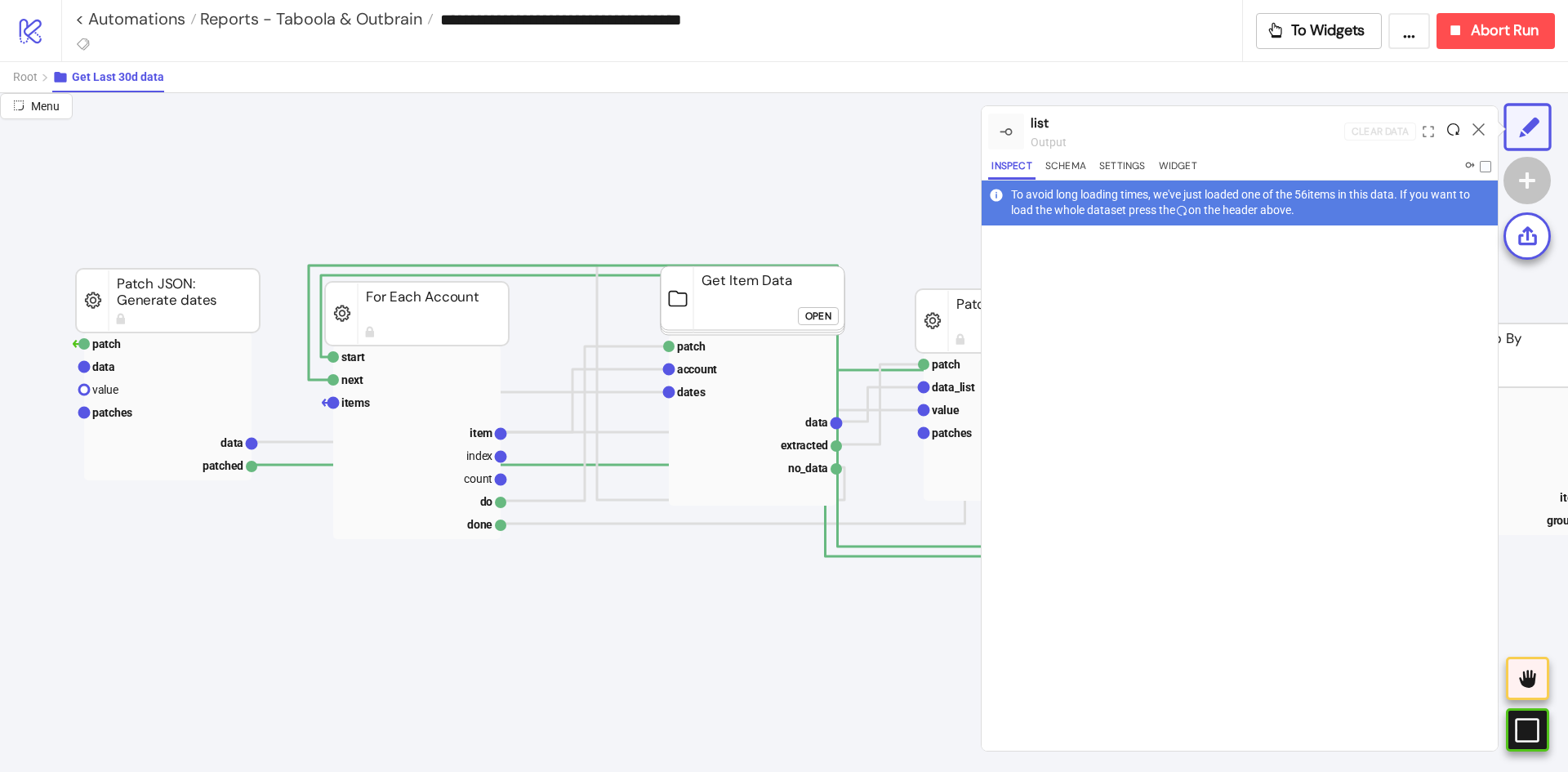 click 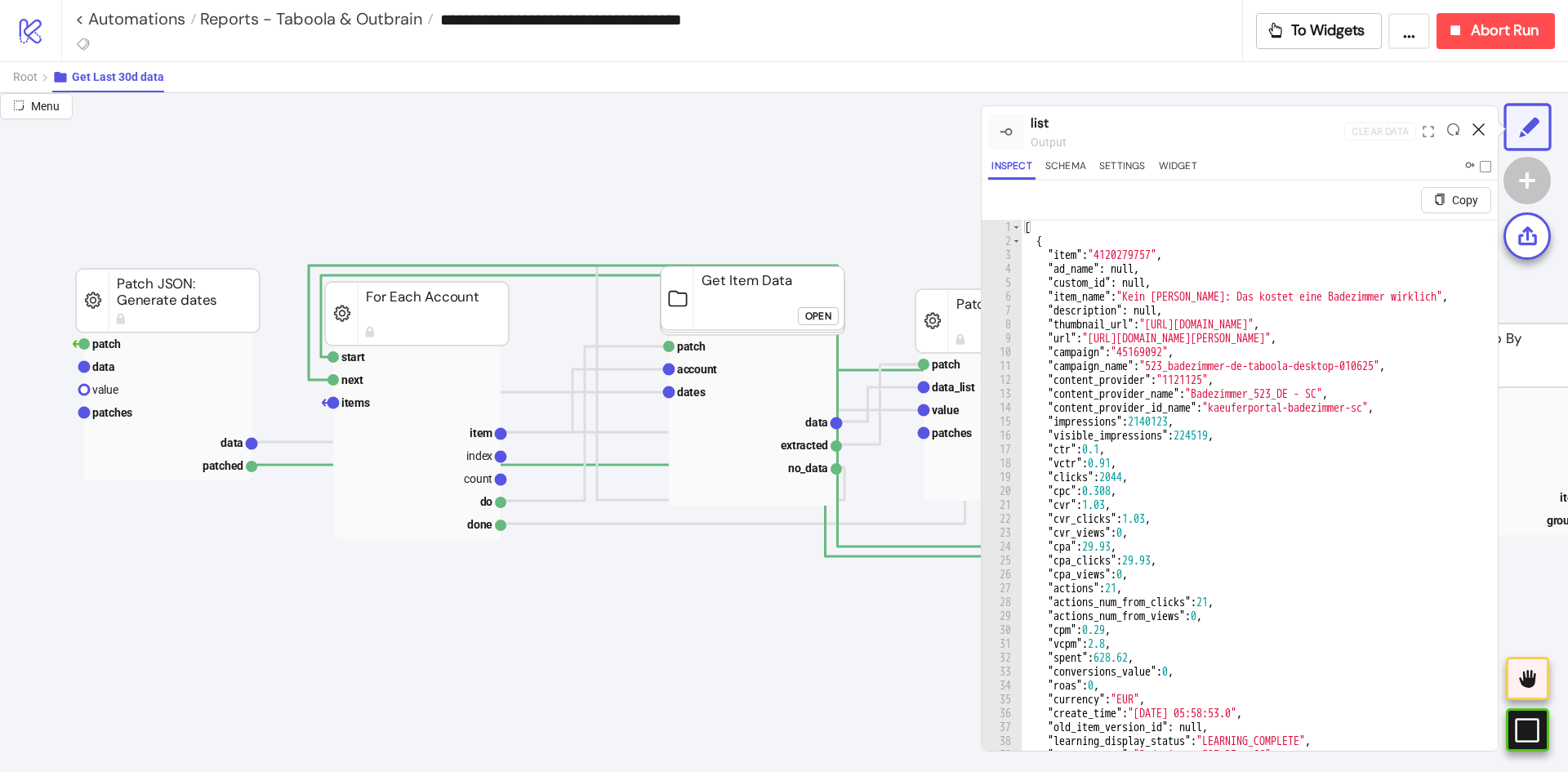click 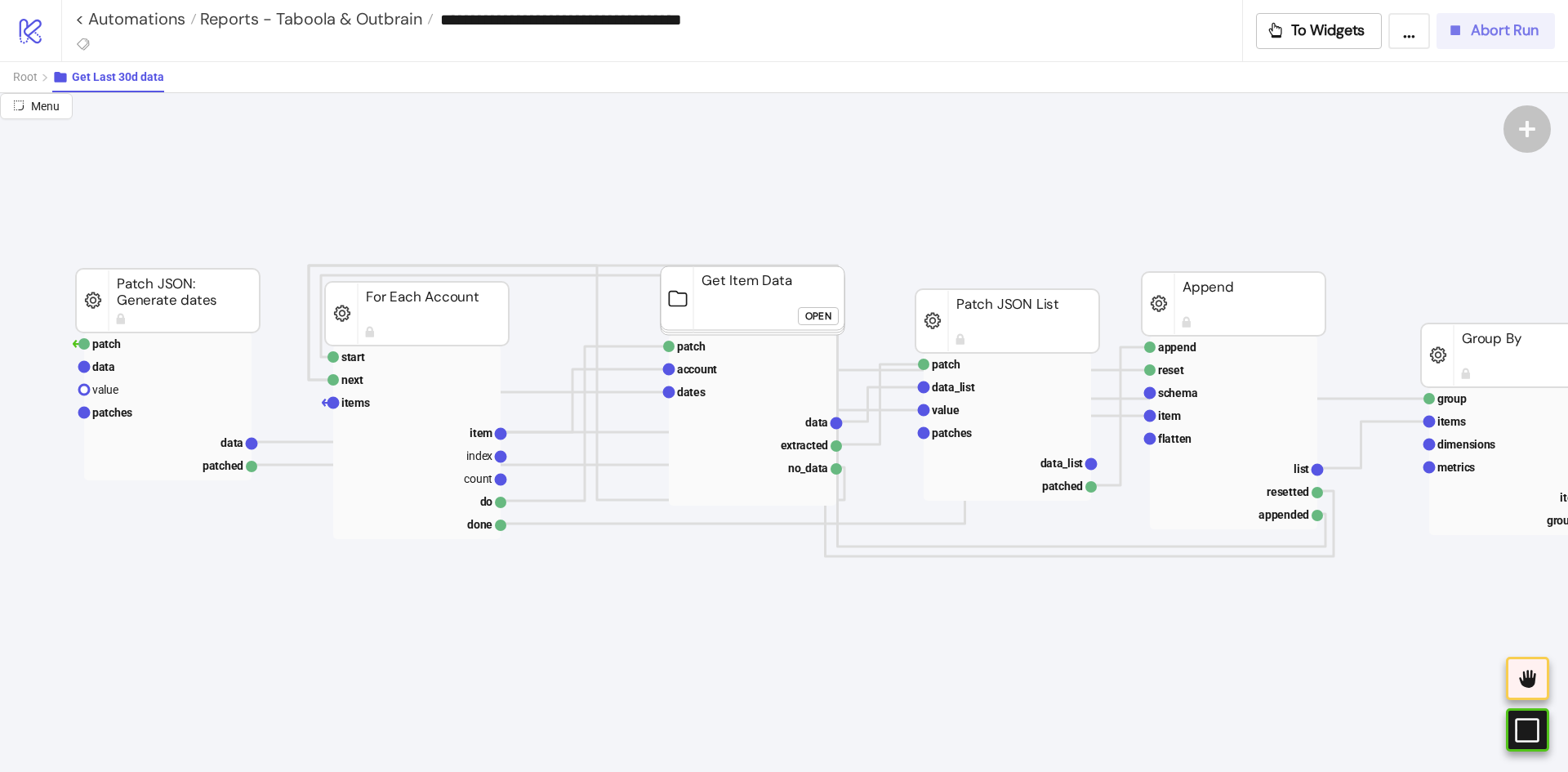 click on "Abort Run" at bounding box center [1495, 31] 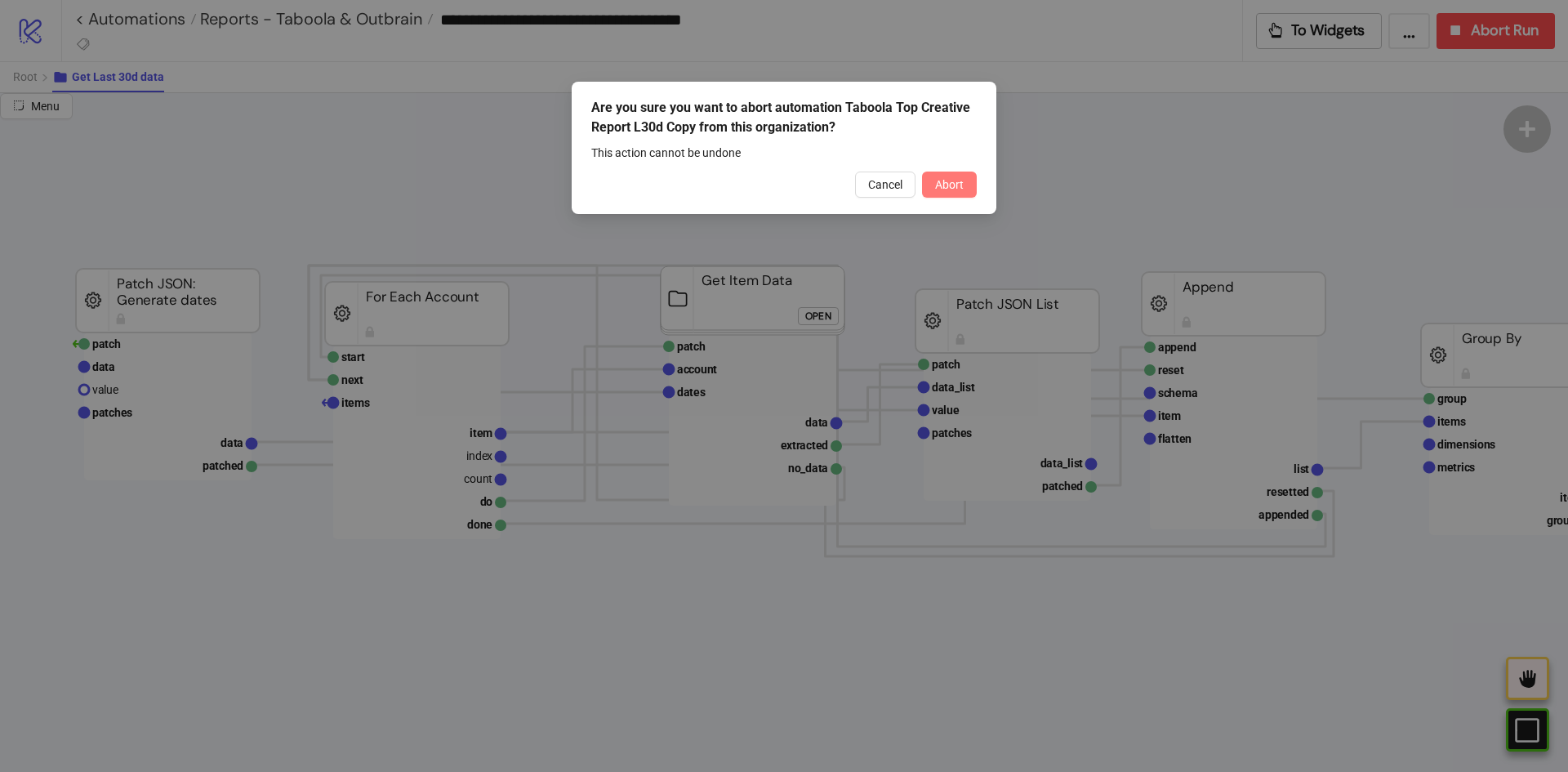 click on "Abort" at bounding box center [949, 185] 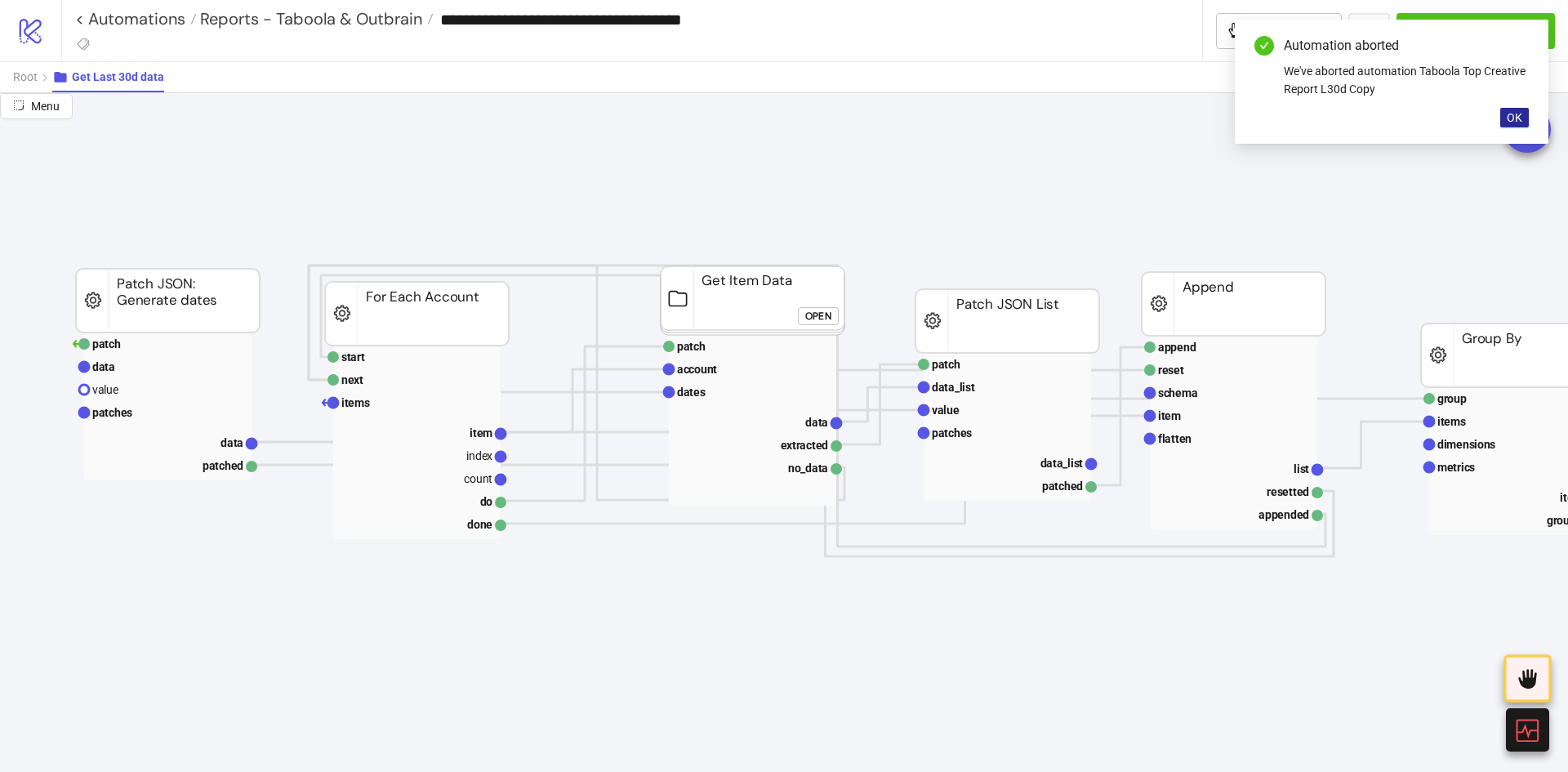 click on "OK" at bounding box center (1514, 118) 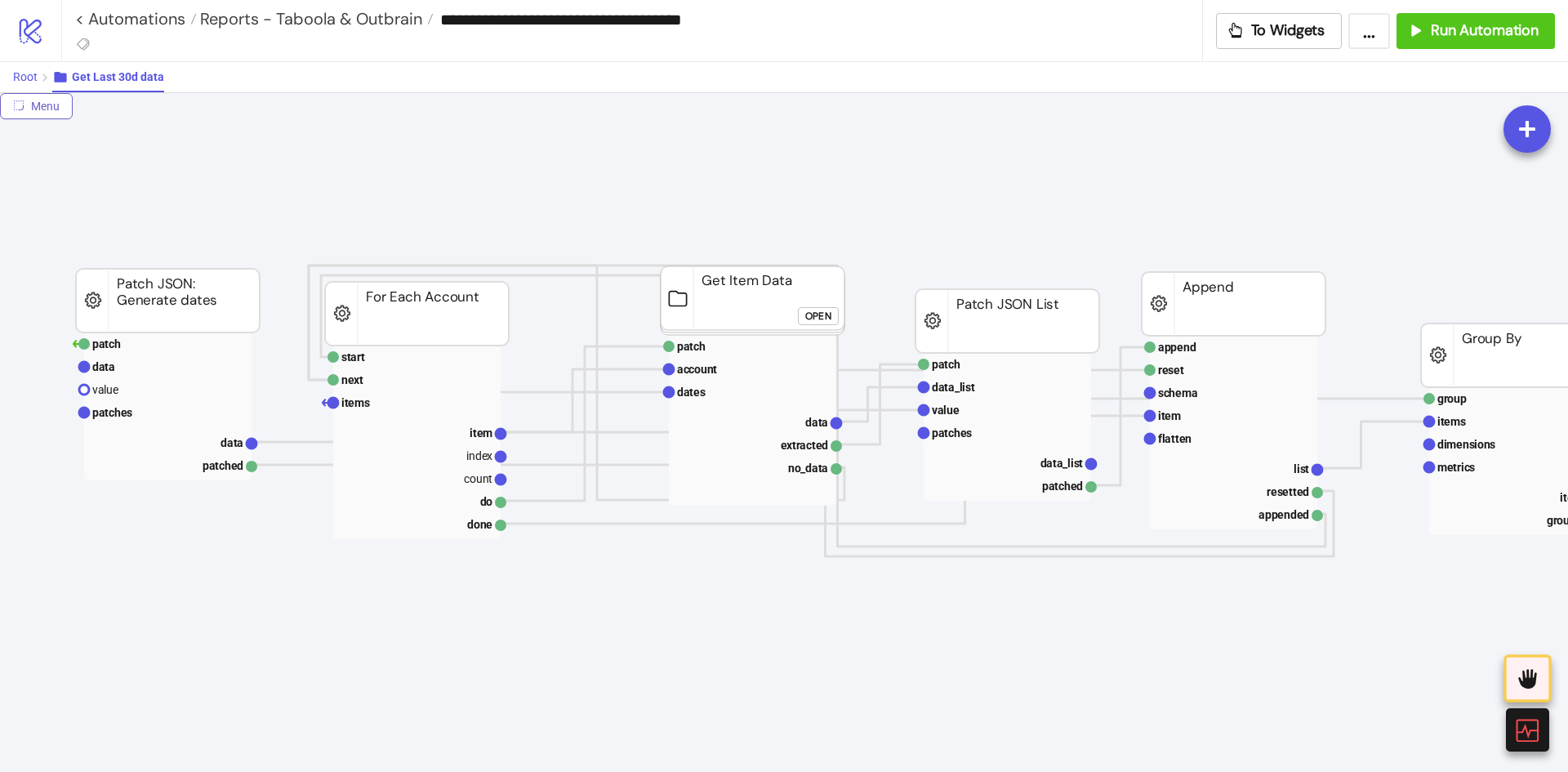 drag, startPoint x: 27, startPoint y: 91, endPoint x: 20, endPoint y: 80, distance: 13.038405 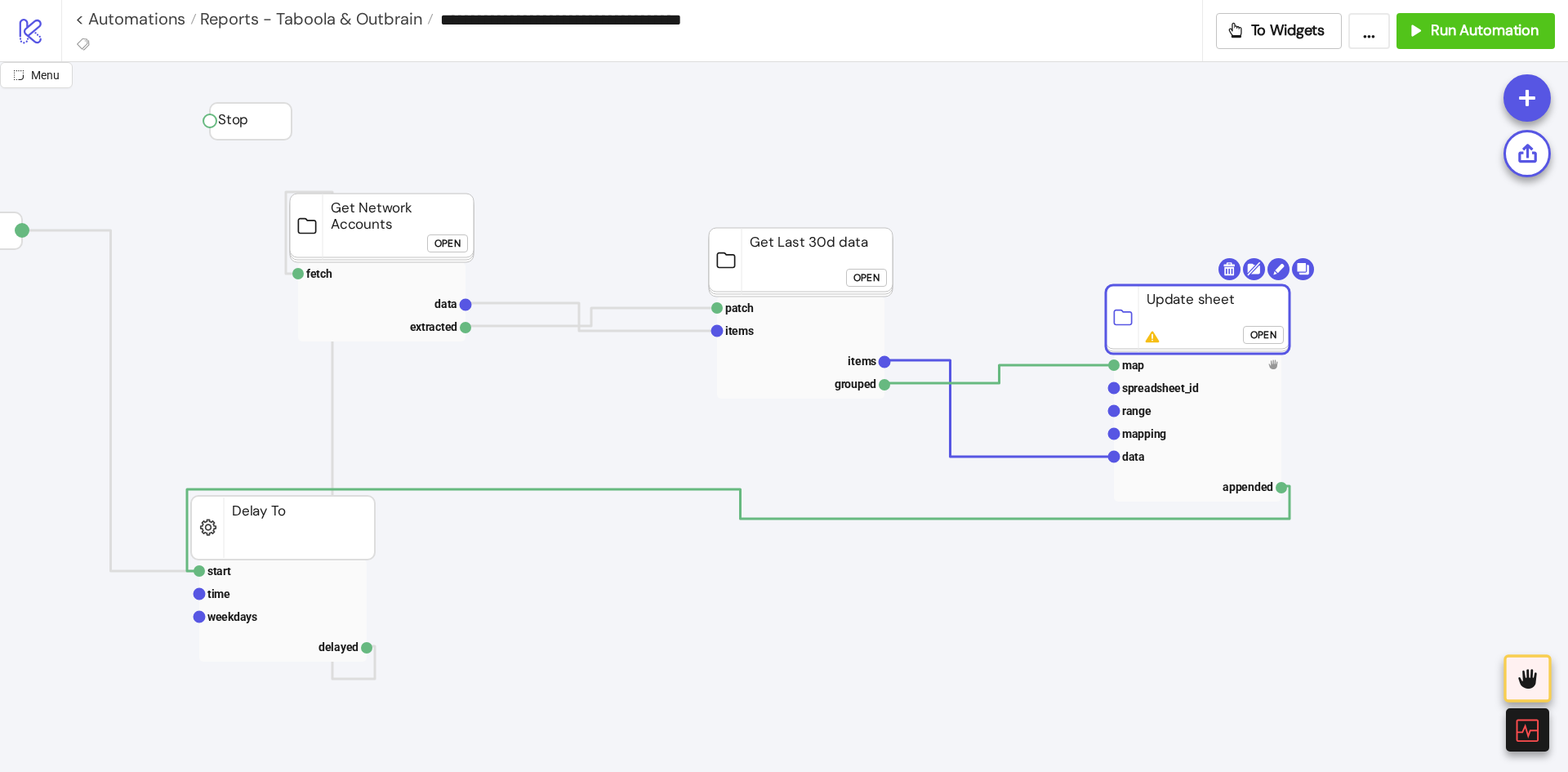 drag, startPoint x: 1229, startPoint y: 304, endPoint x: 1161, endPoint y: 318, distance: 69.42622 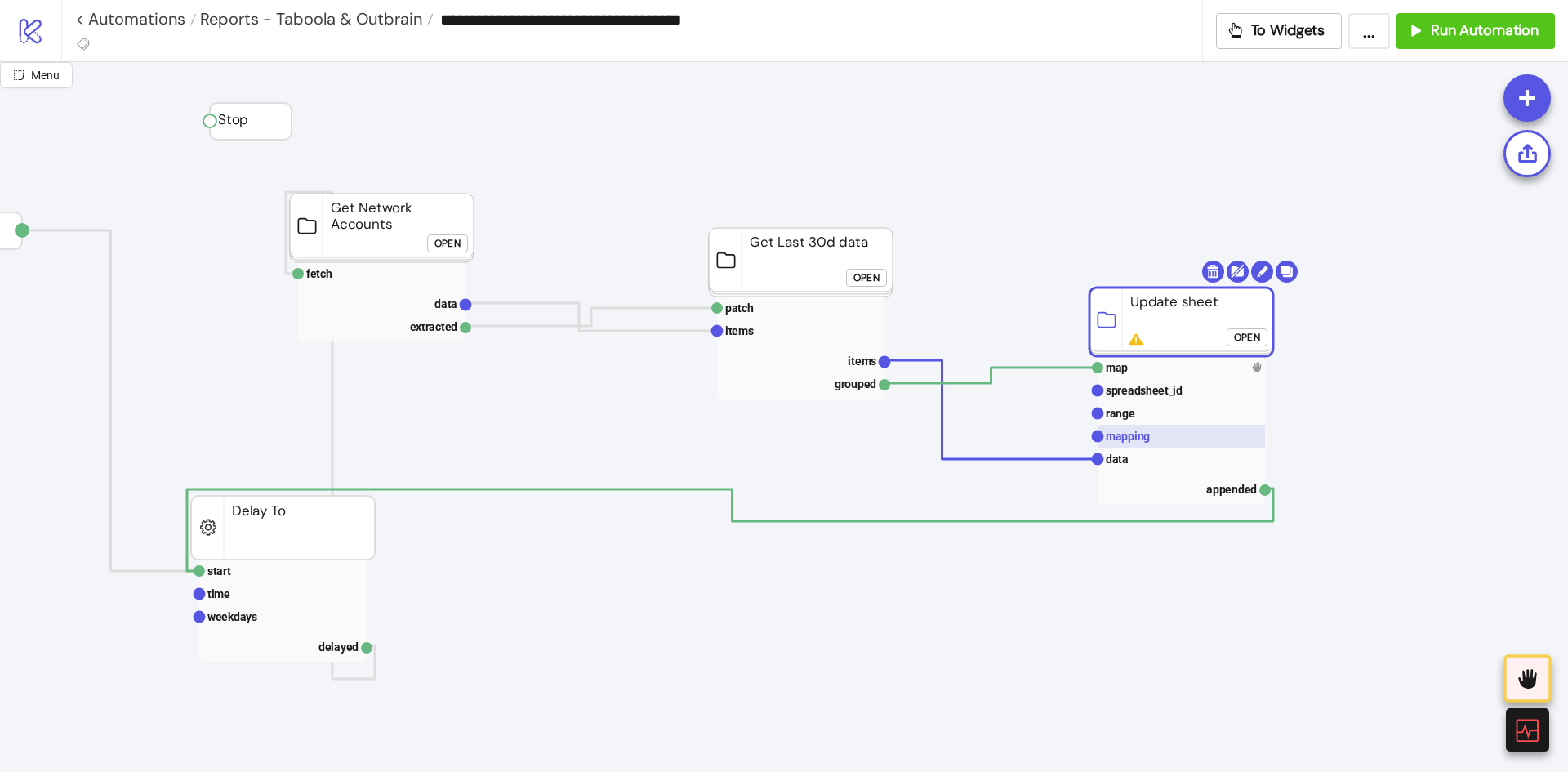 click 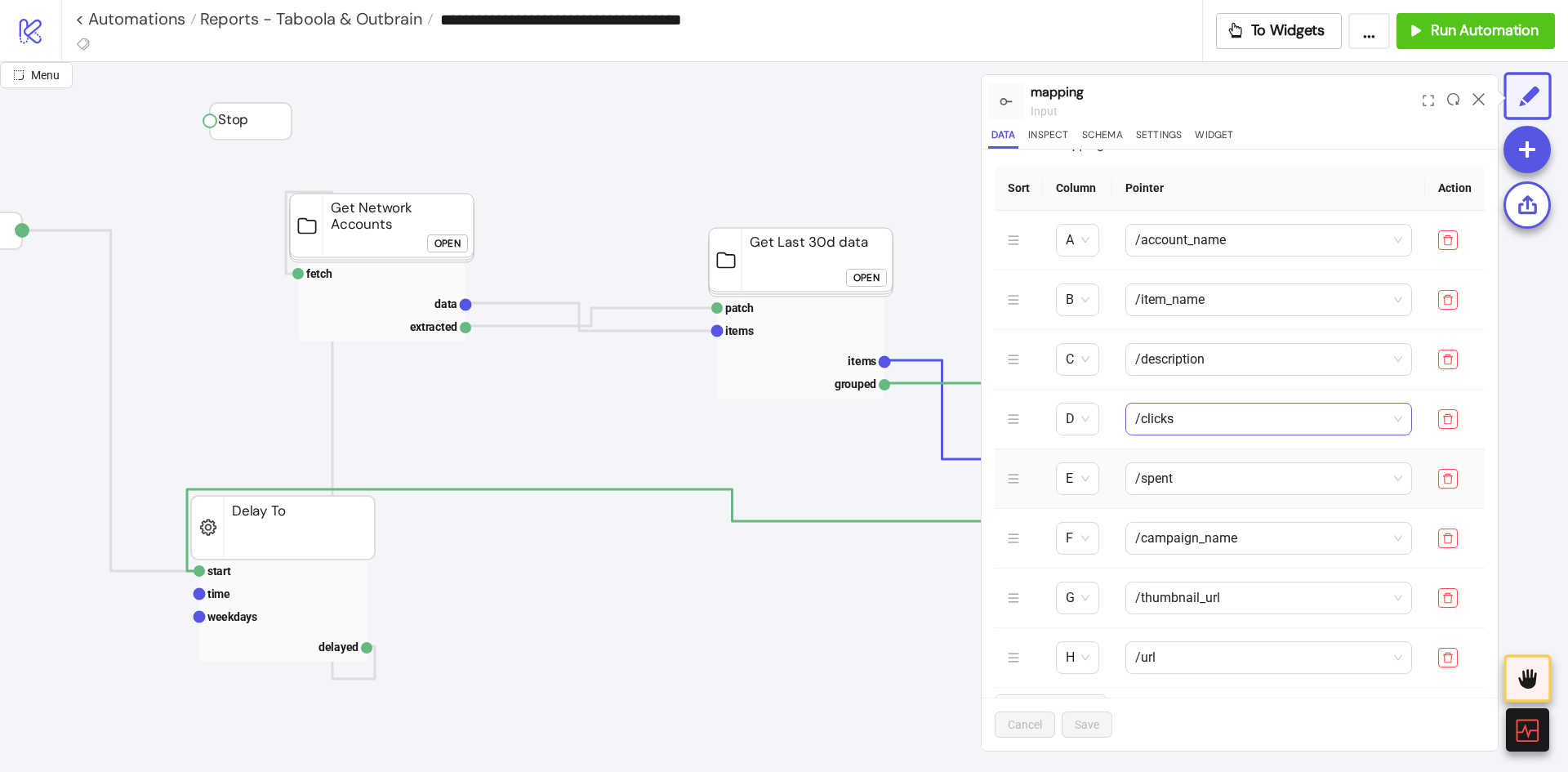 scroll, scrollTop: 0, scrollLeft: 0, axis: both 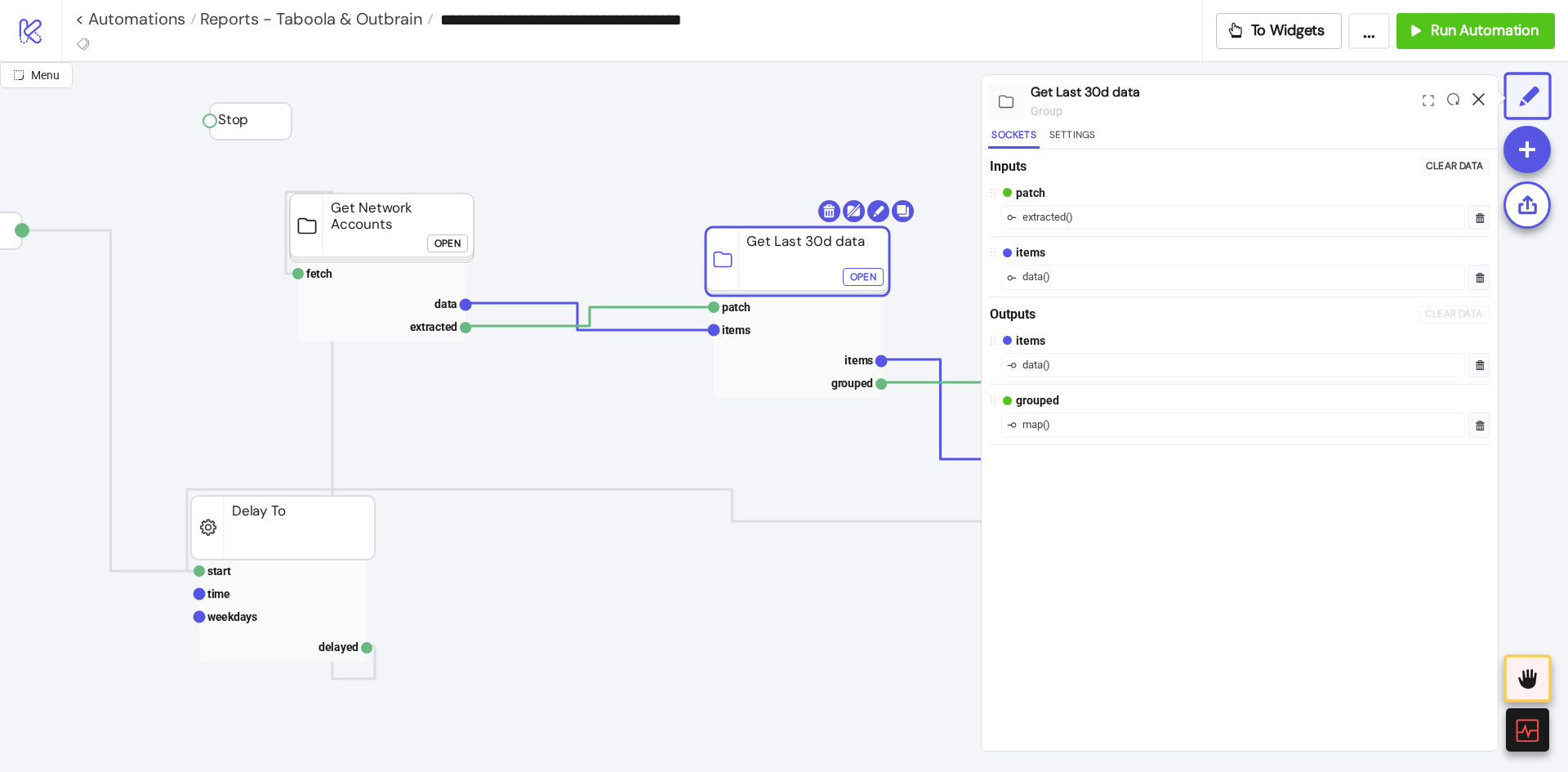 click 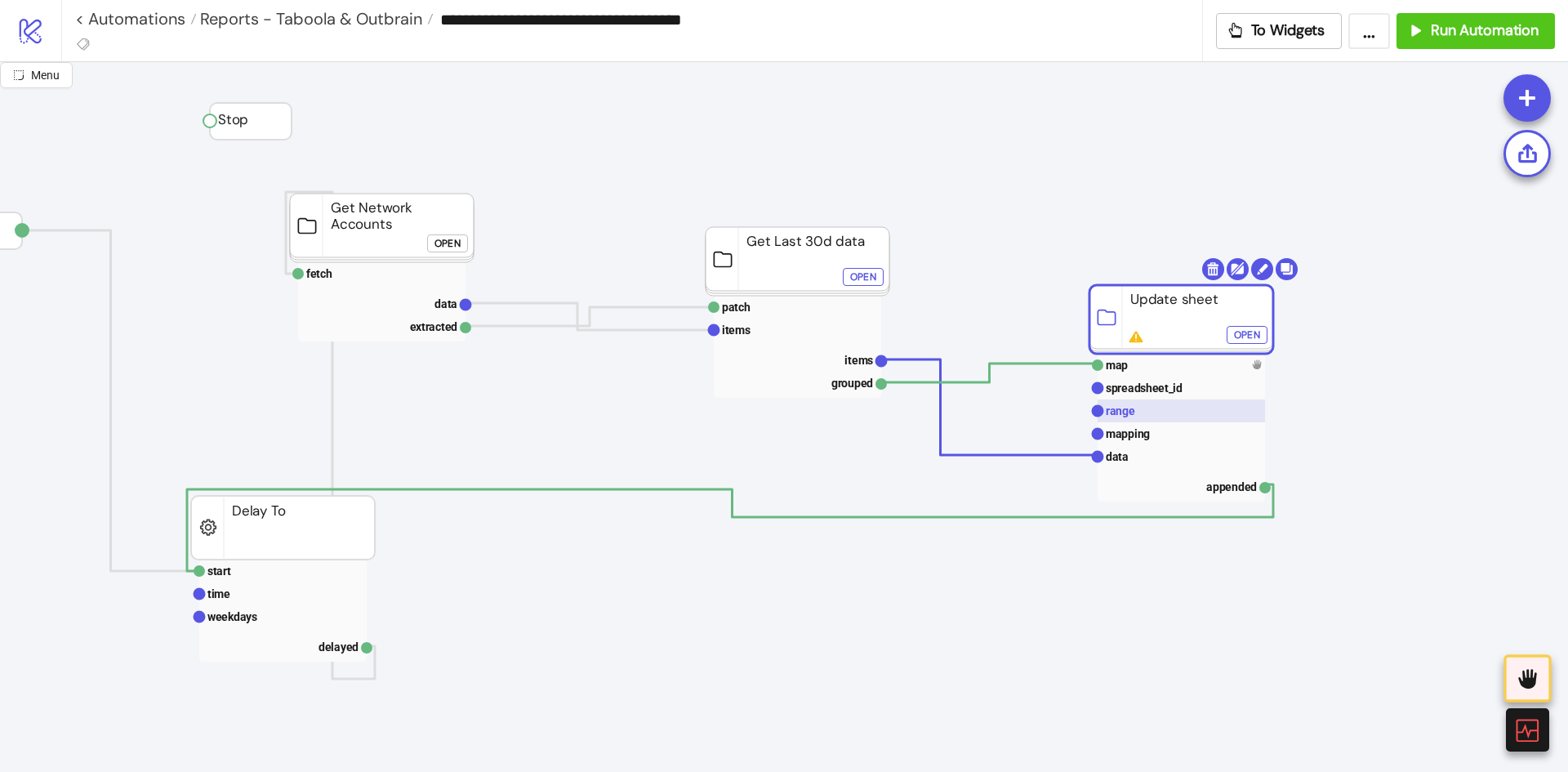 click 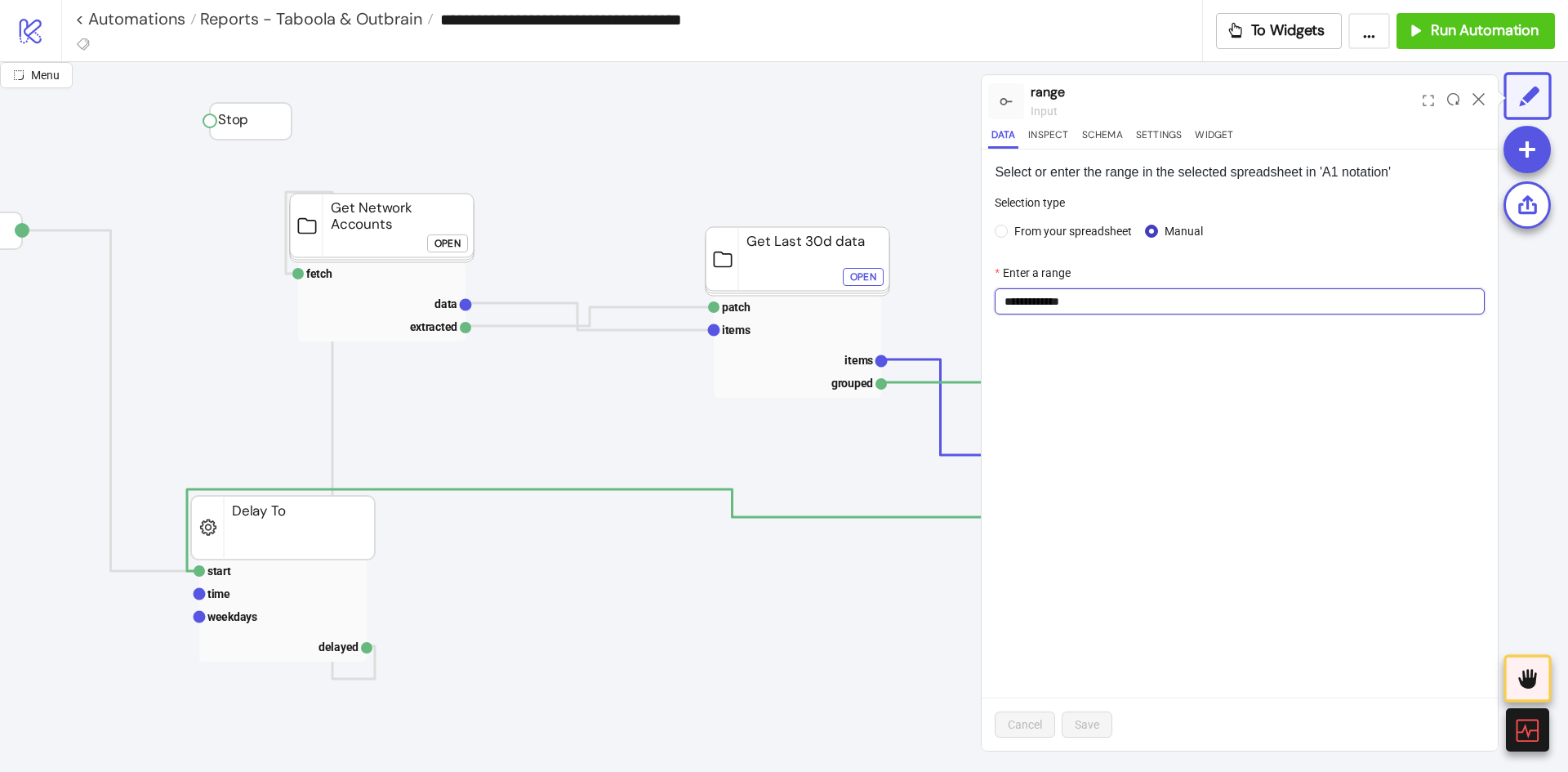 click on "**********" at bounding box center [1240, 301] 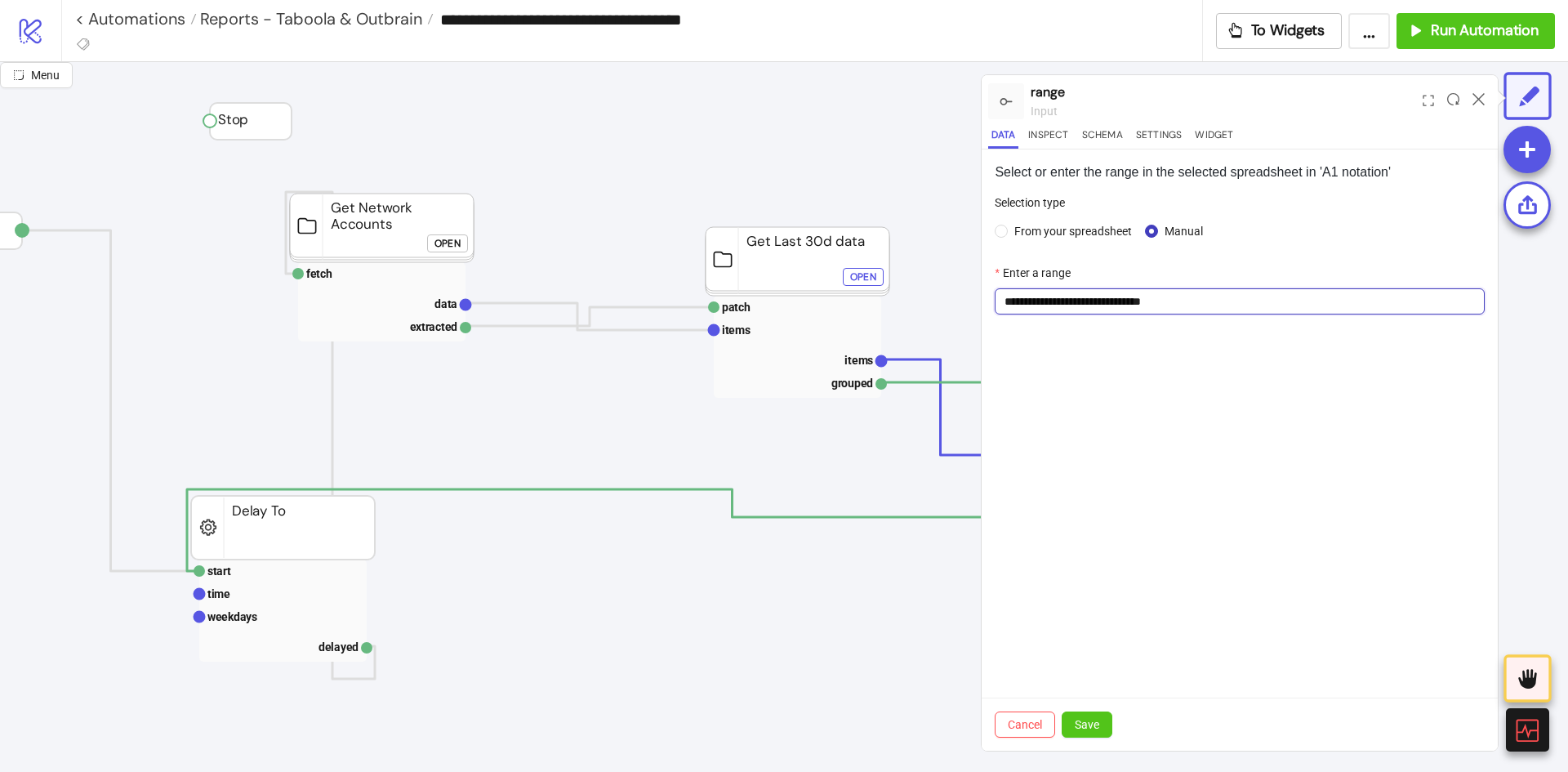 paste 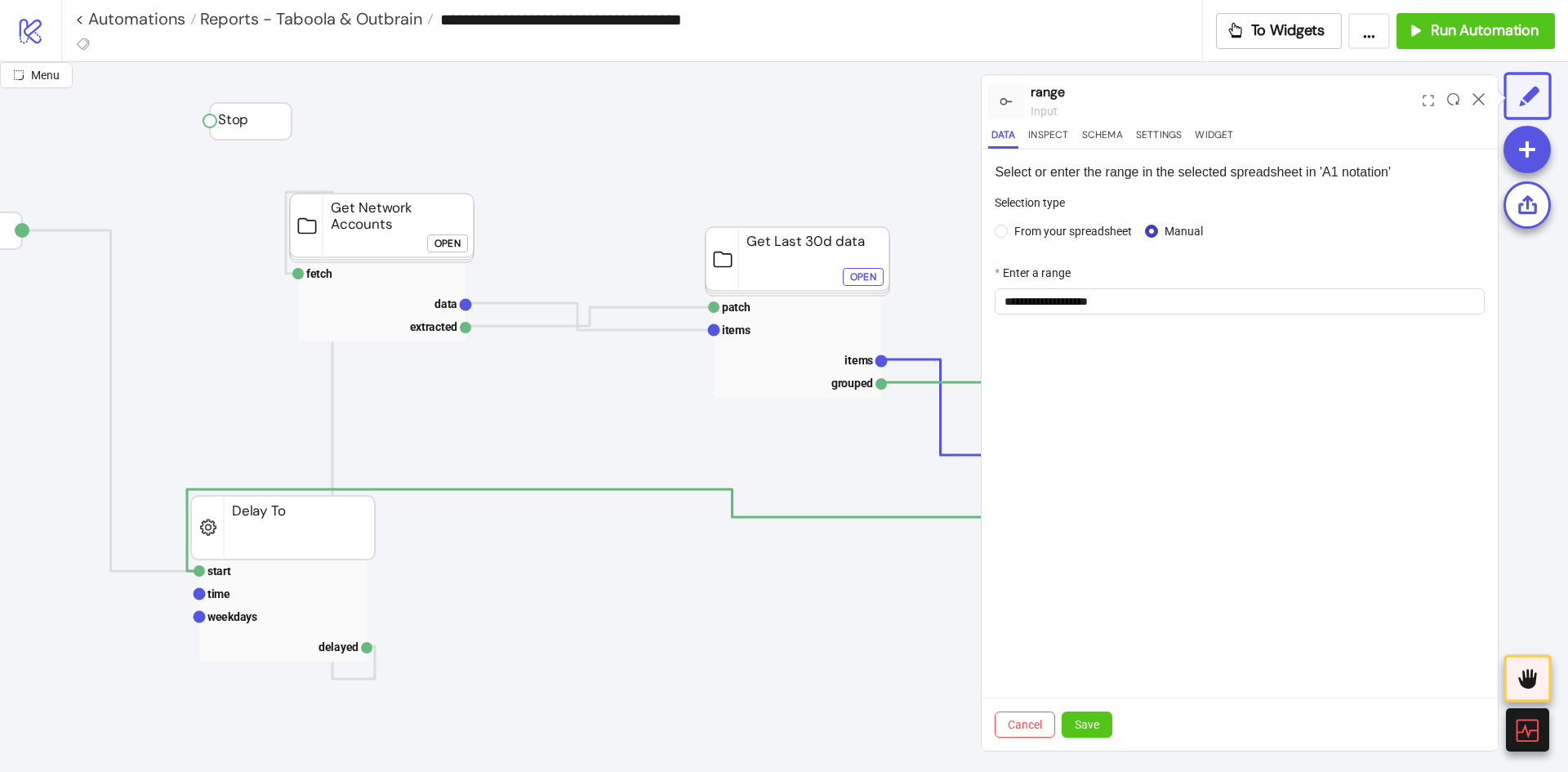 drag, startPoint x: 1096, startPoint y: 715, endPoint x: 1117, endPoint y: 707, distance: 22.472205 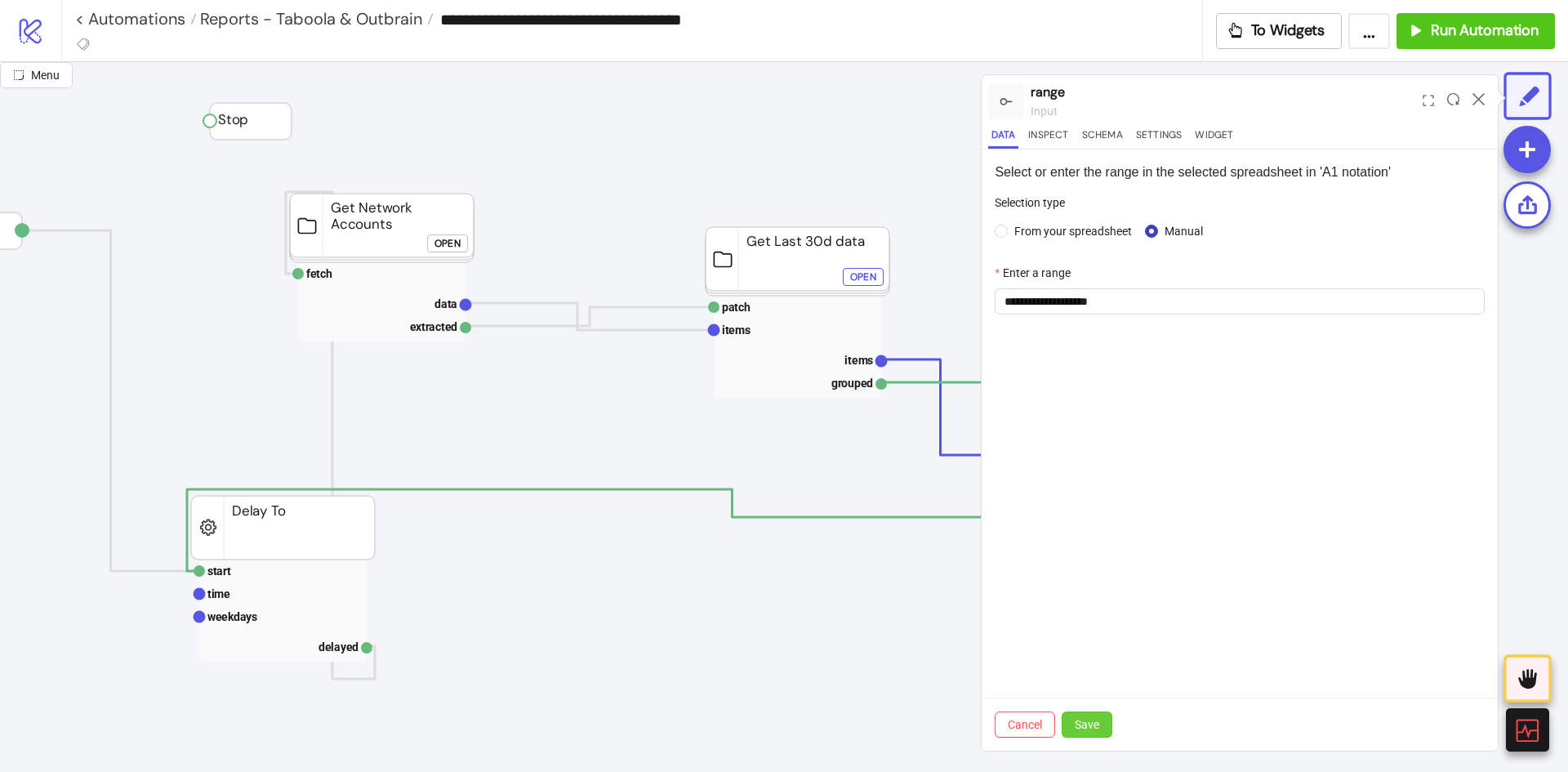 click on "Save" at bounding box center (1087, 725) 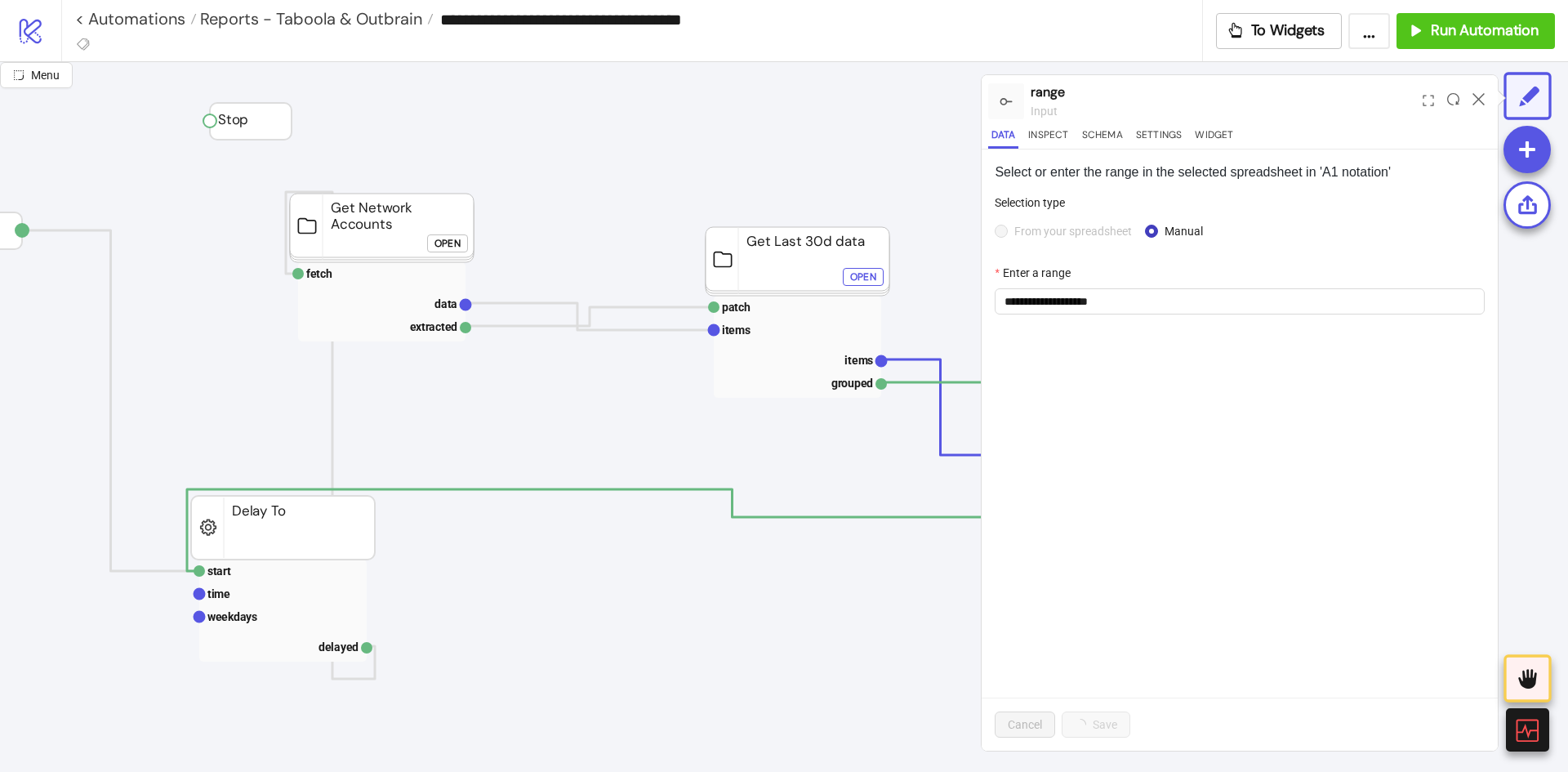 click on "Enter a range" at bounding box center (1240, 276) 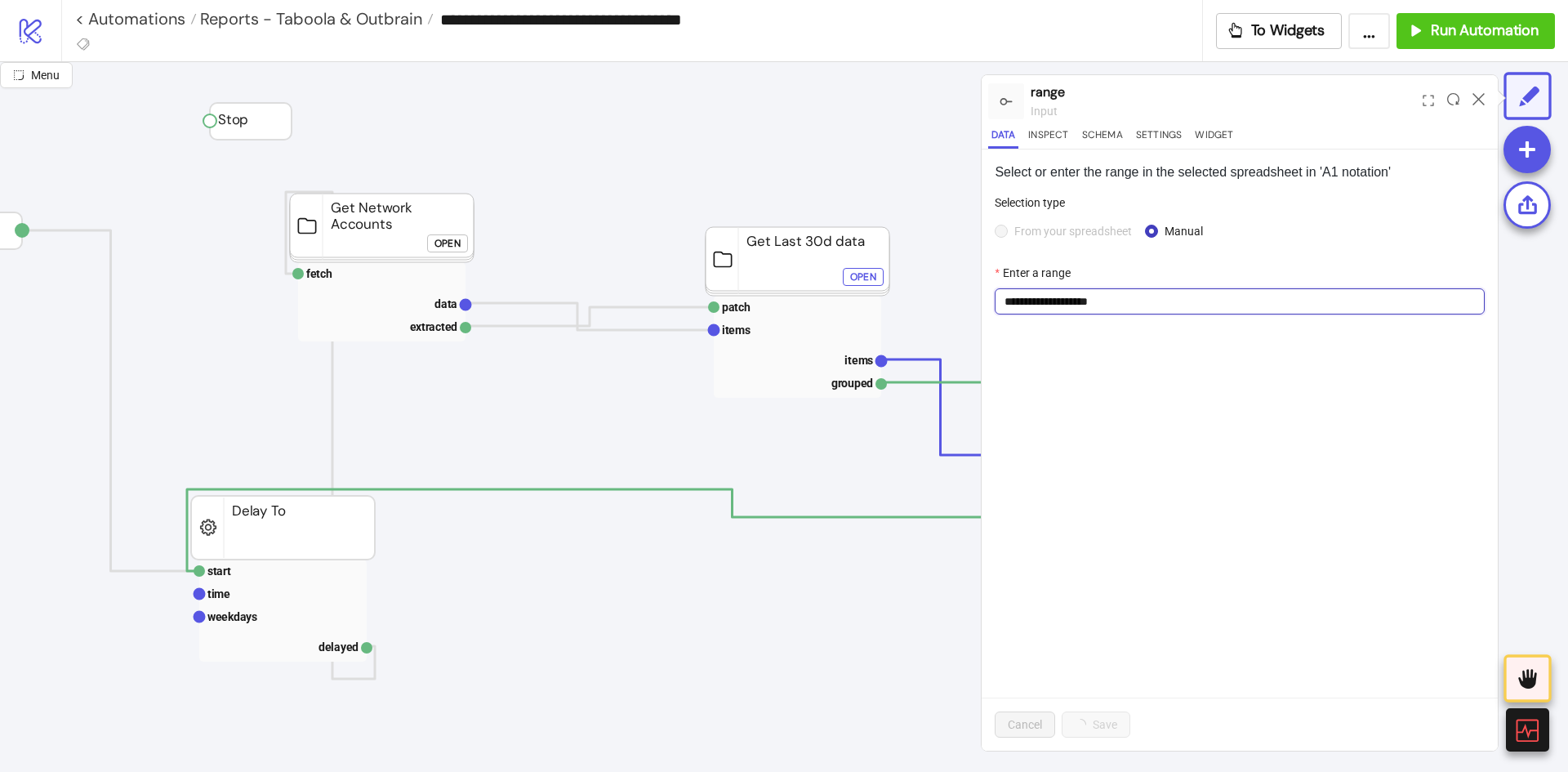 click on "**********" at bounding box center [1240, 301] 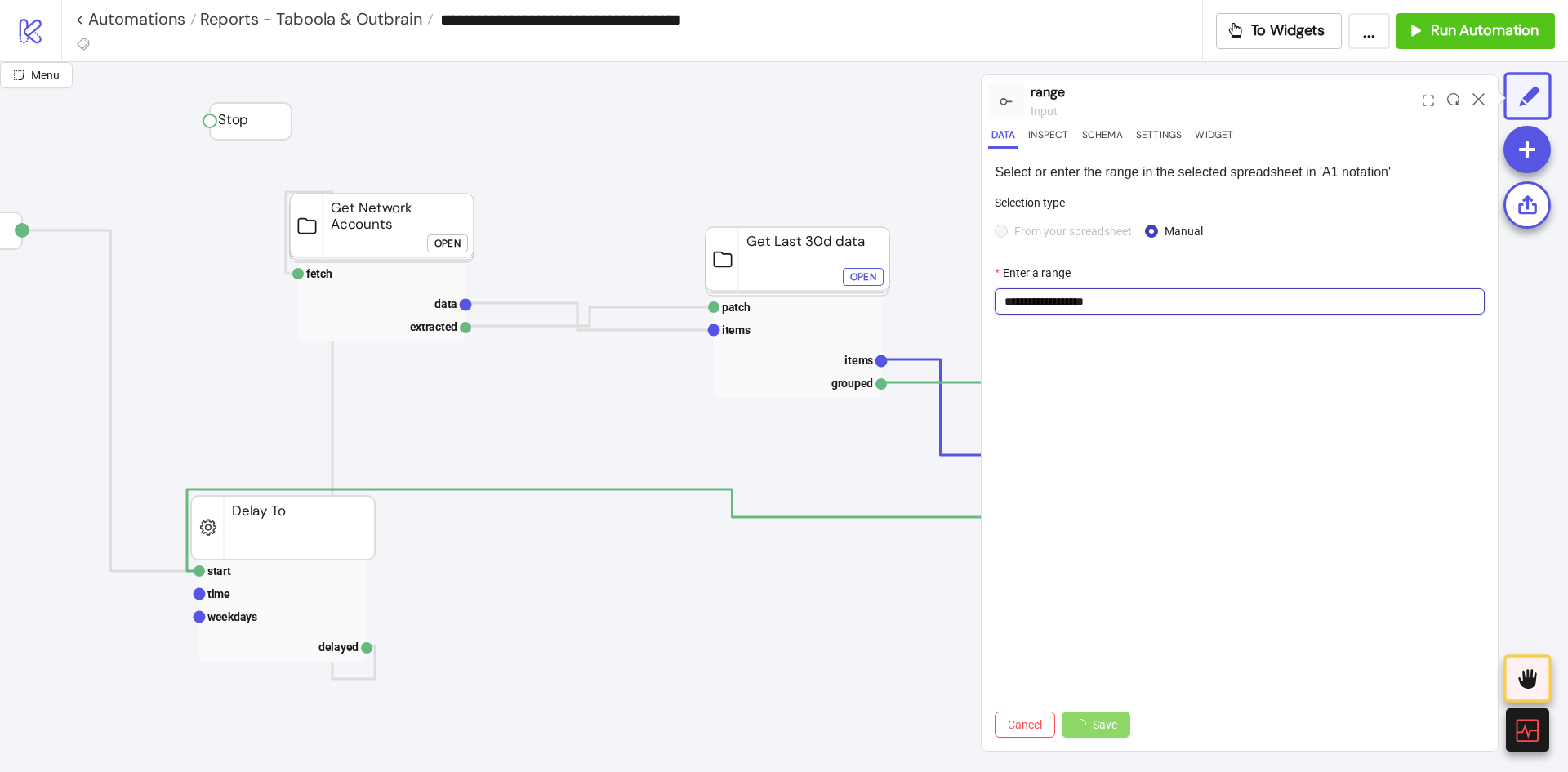 type on "**********" 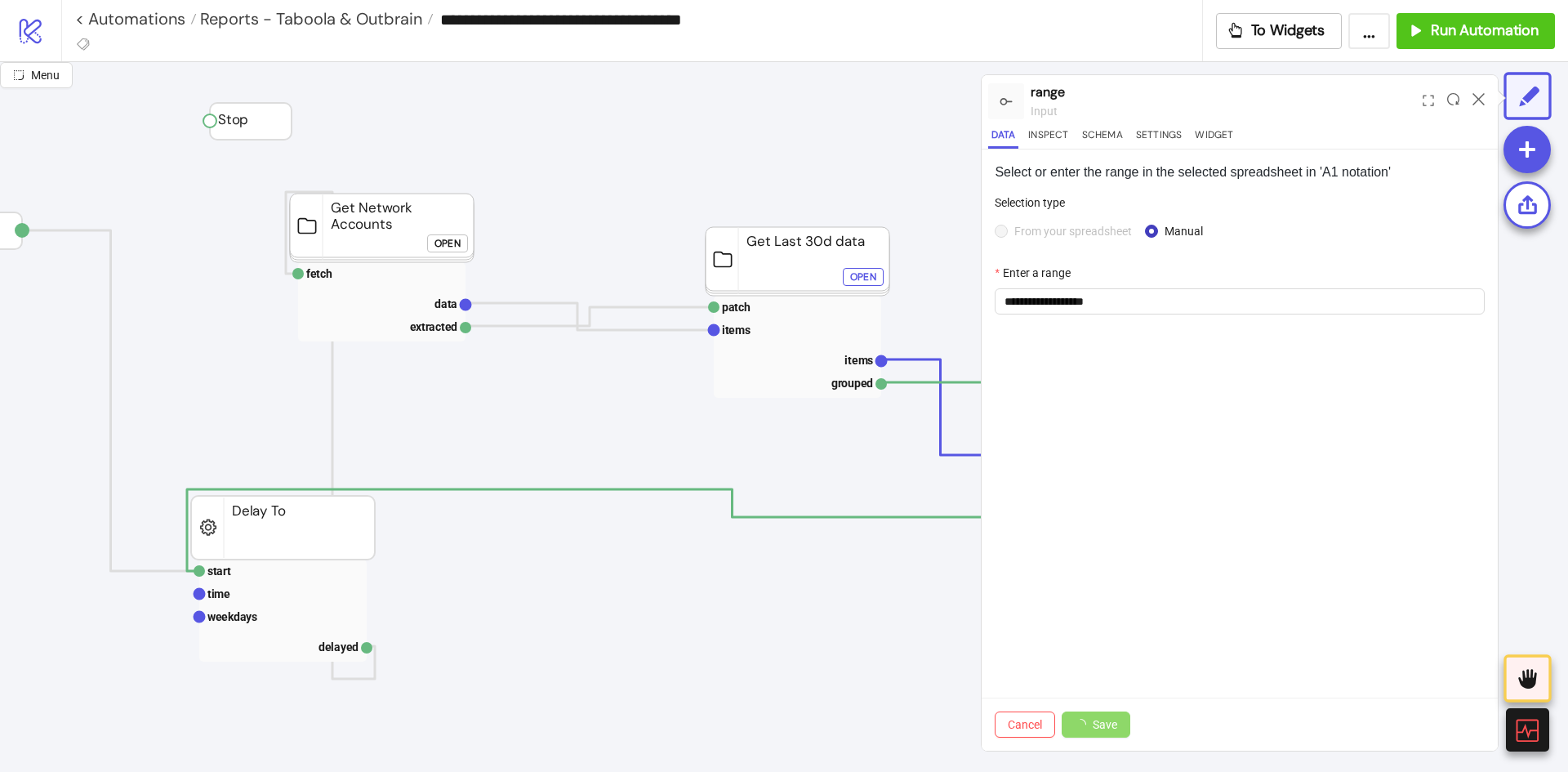 click on "**********" at bounding box center [1240, 450] 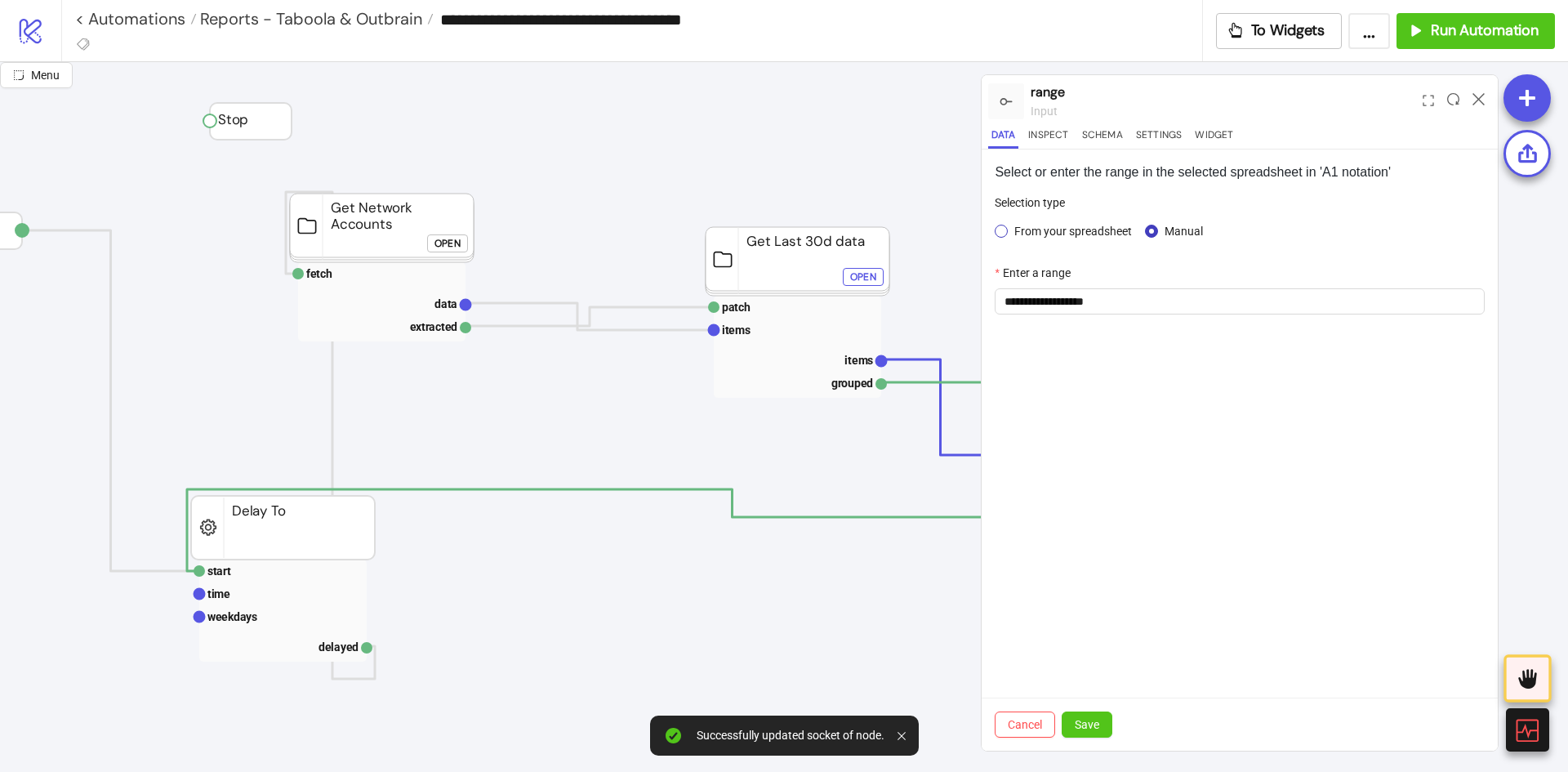 click on "From your spreadsheet" at bounding box center [1073, 231] 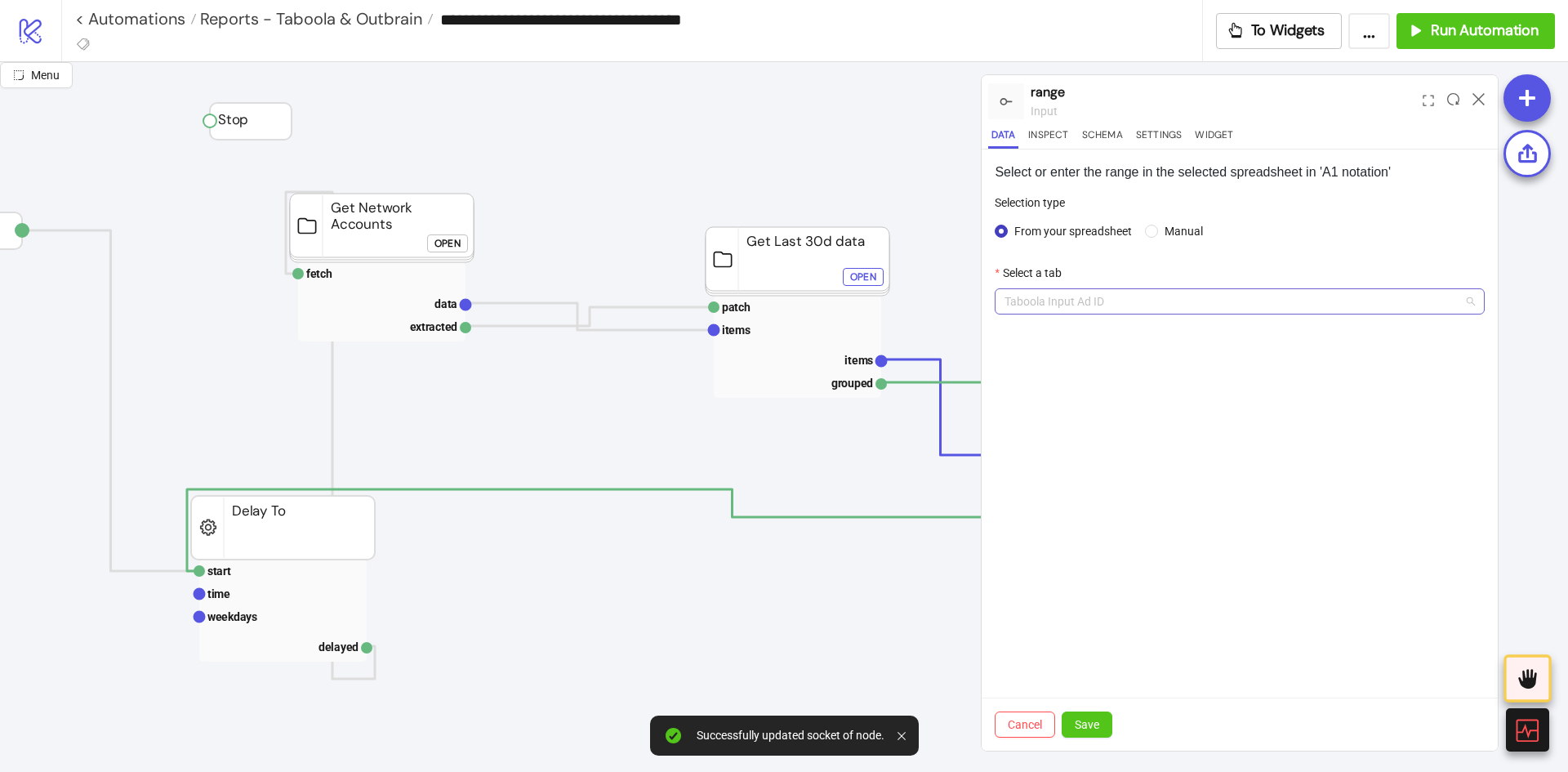click on "Taboola Input Ad ID" at bounding box center [1240, 301] 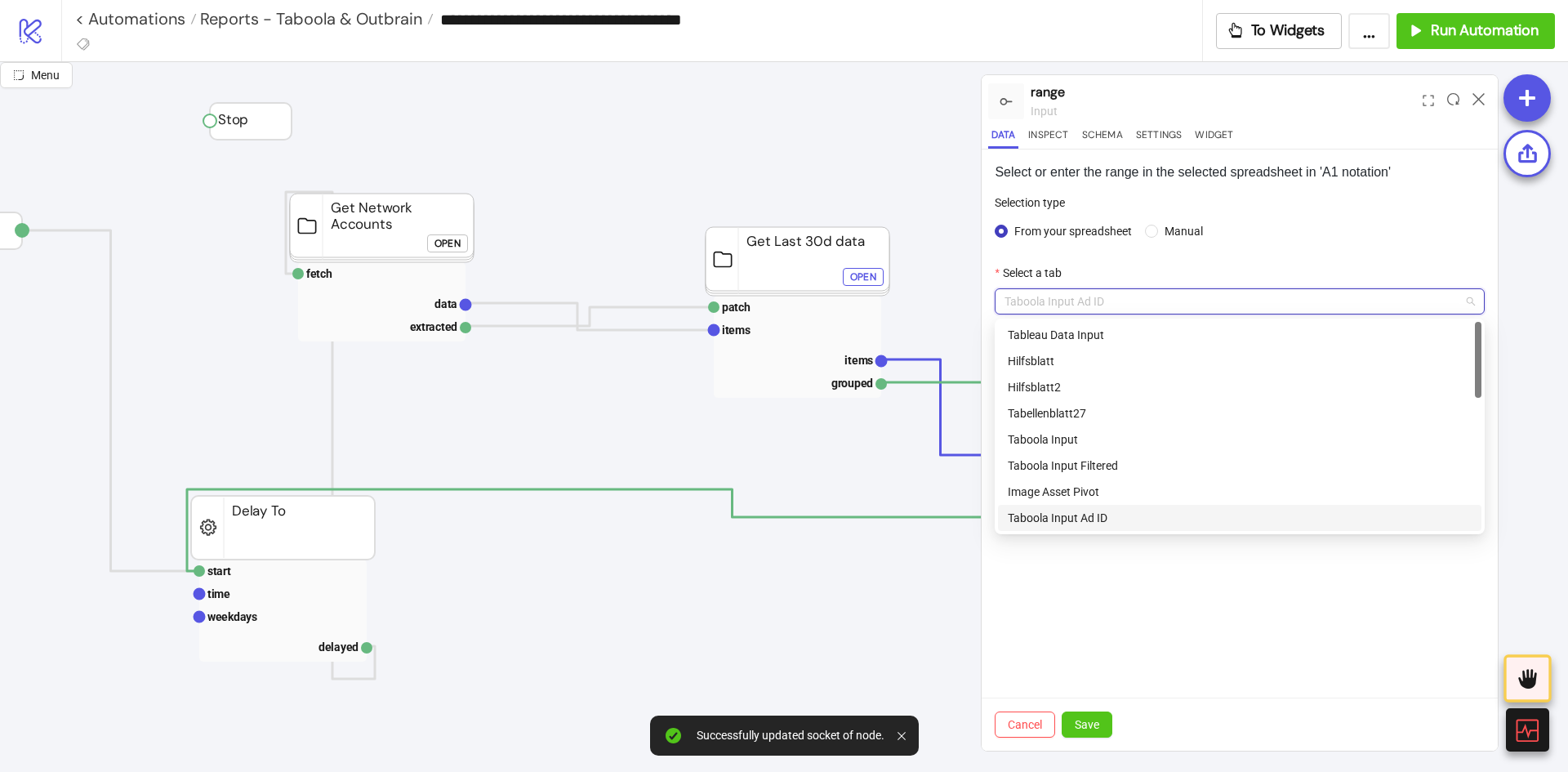 click on "Taboola Input Ad ID" at bounding box center [1240, 518] 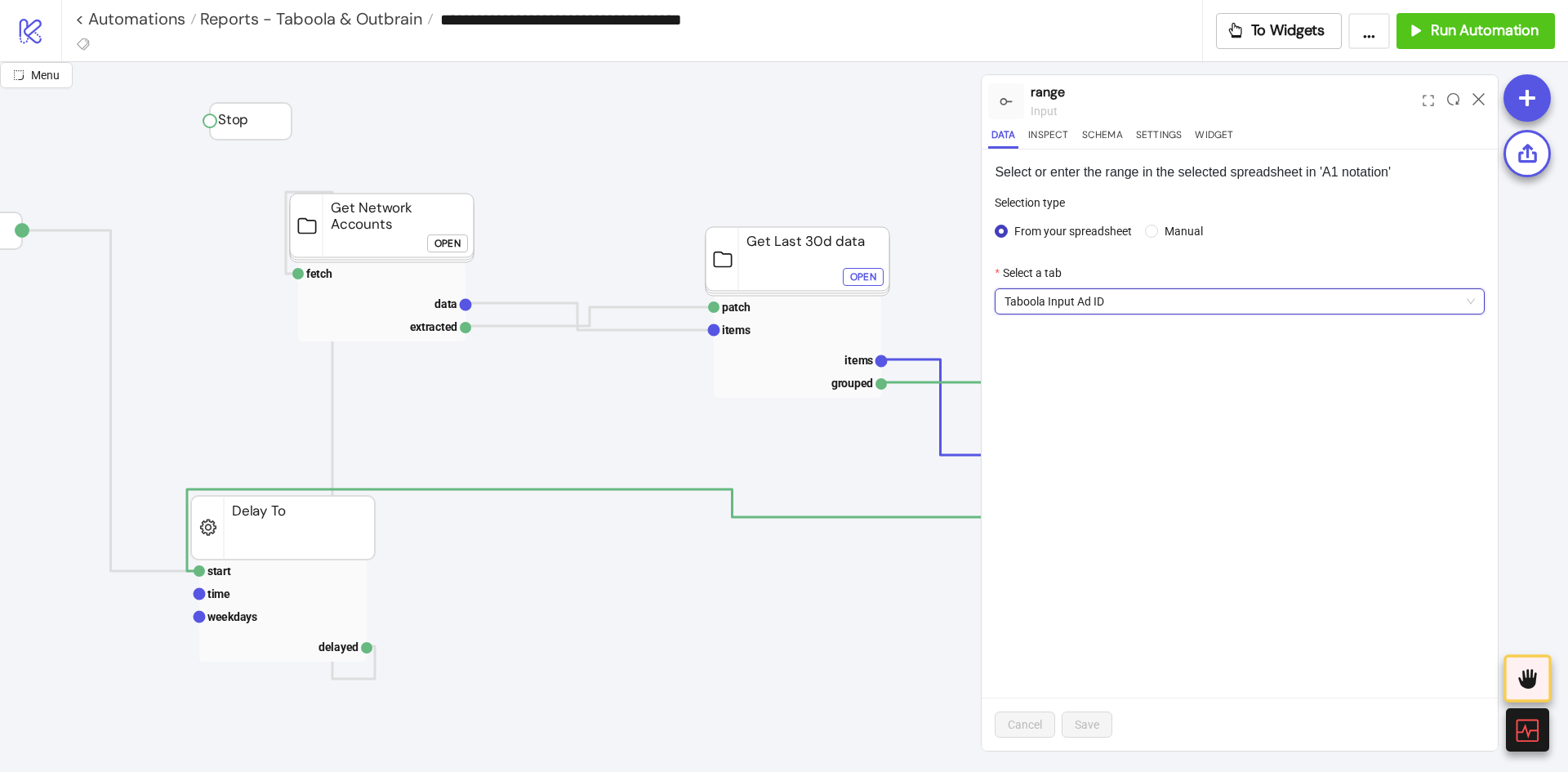 click on "Select or enter the range in the selected spreadsheet in 'A1 notation' Selection type From your spreadsheet Manual Select a tab Taboola Input Ad ID  Taboola Input Ad ID  Cancel Save" at bounding box center (1240, 450) 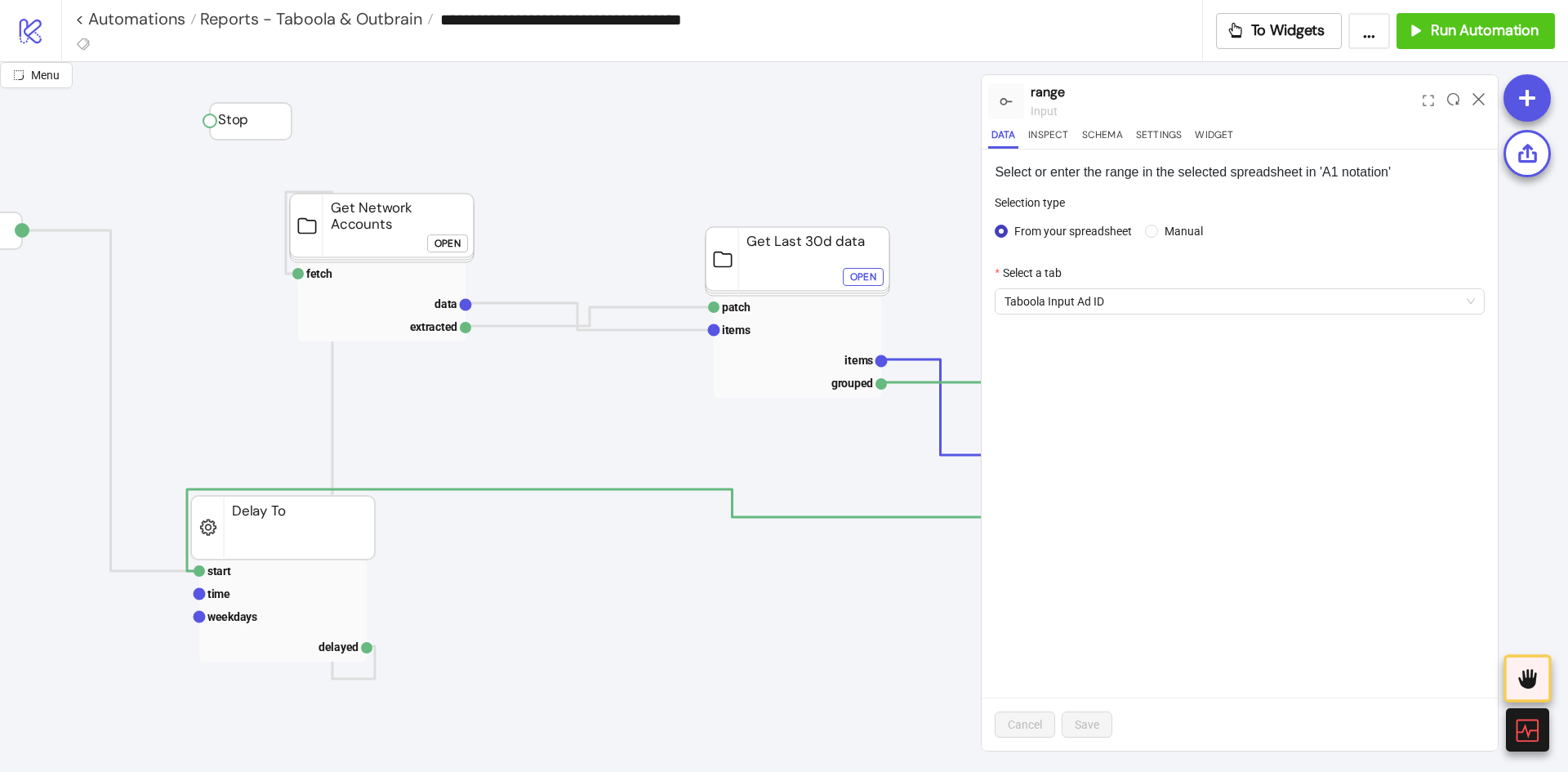 click 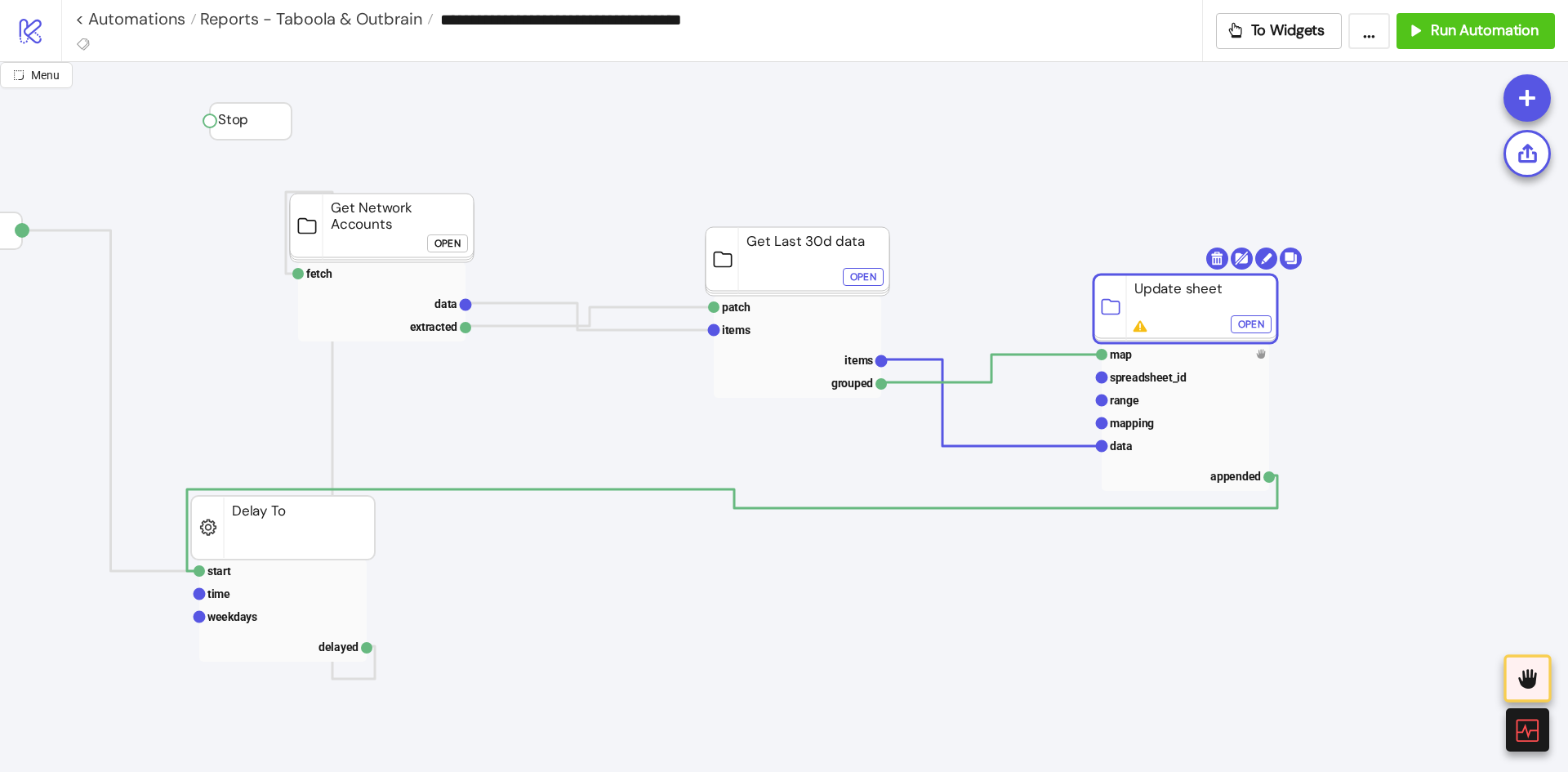 drag, startPoint x: 1160, startPoint y: 308, endPoint x: 1166, endPoint y: 288, distance: 21 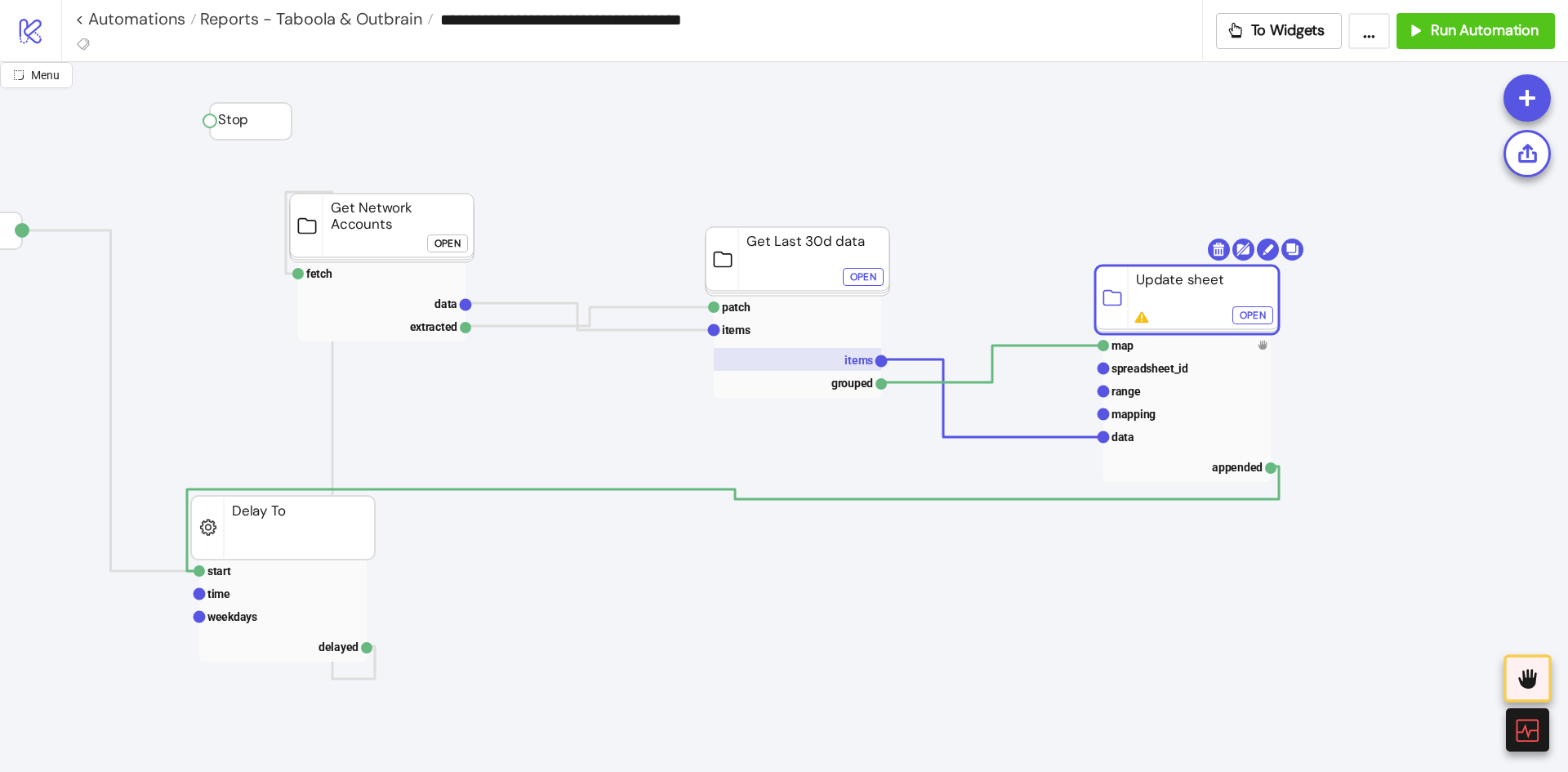 click 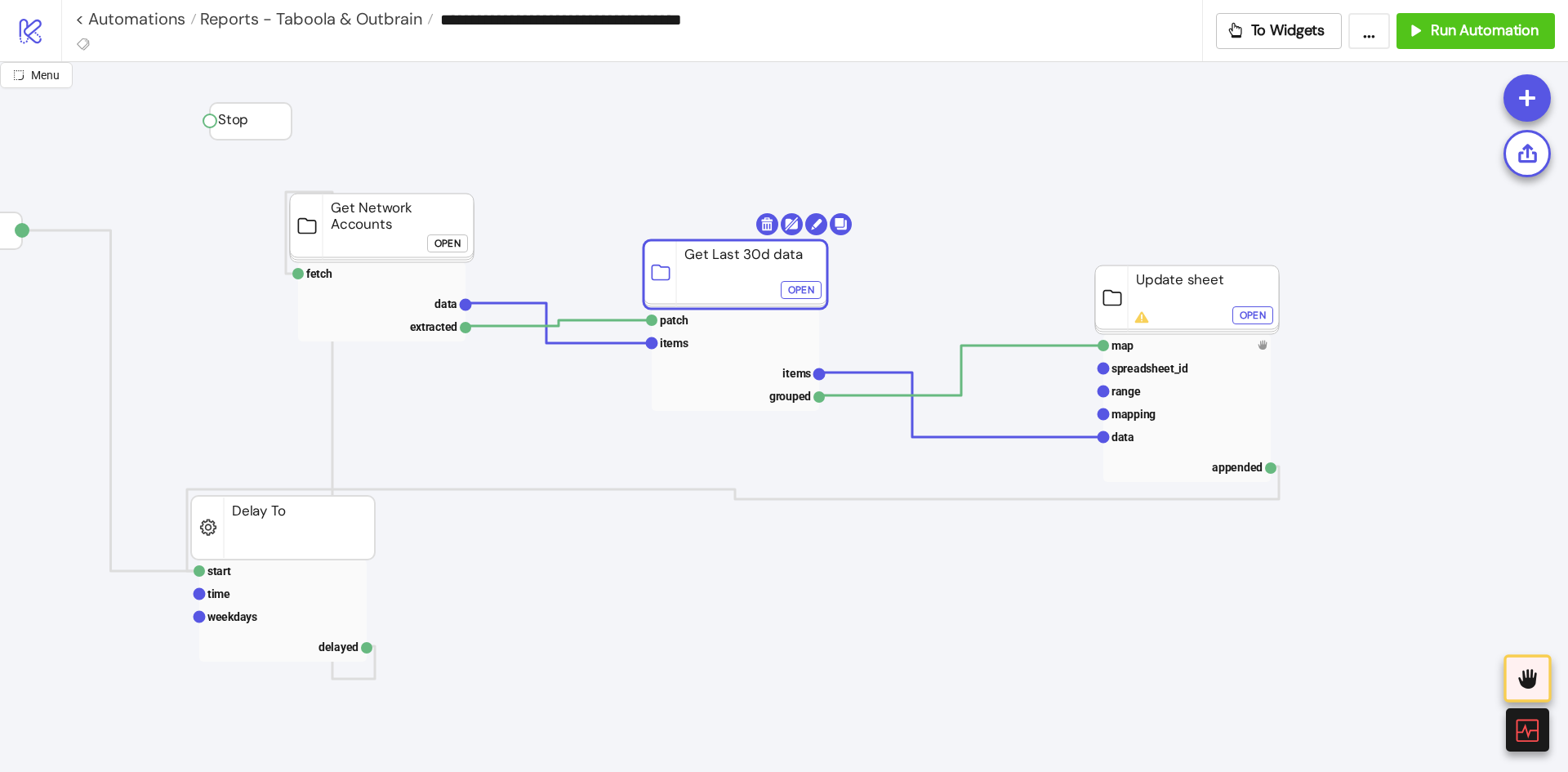 drag, startPoint x: 788, startPoint y: 242, endPoint x: 727, endPoint y: 252, distance: 61.81424 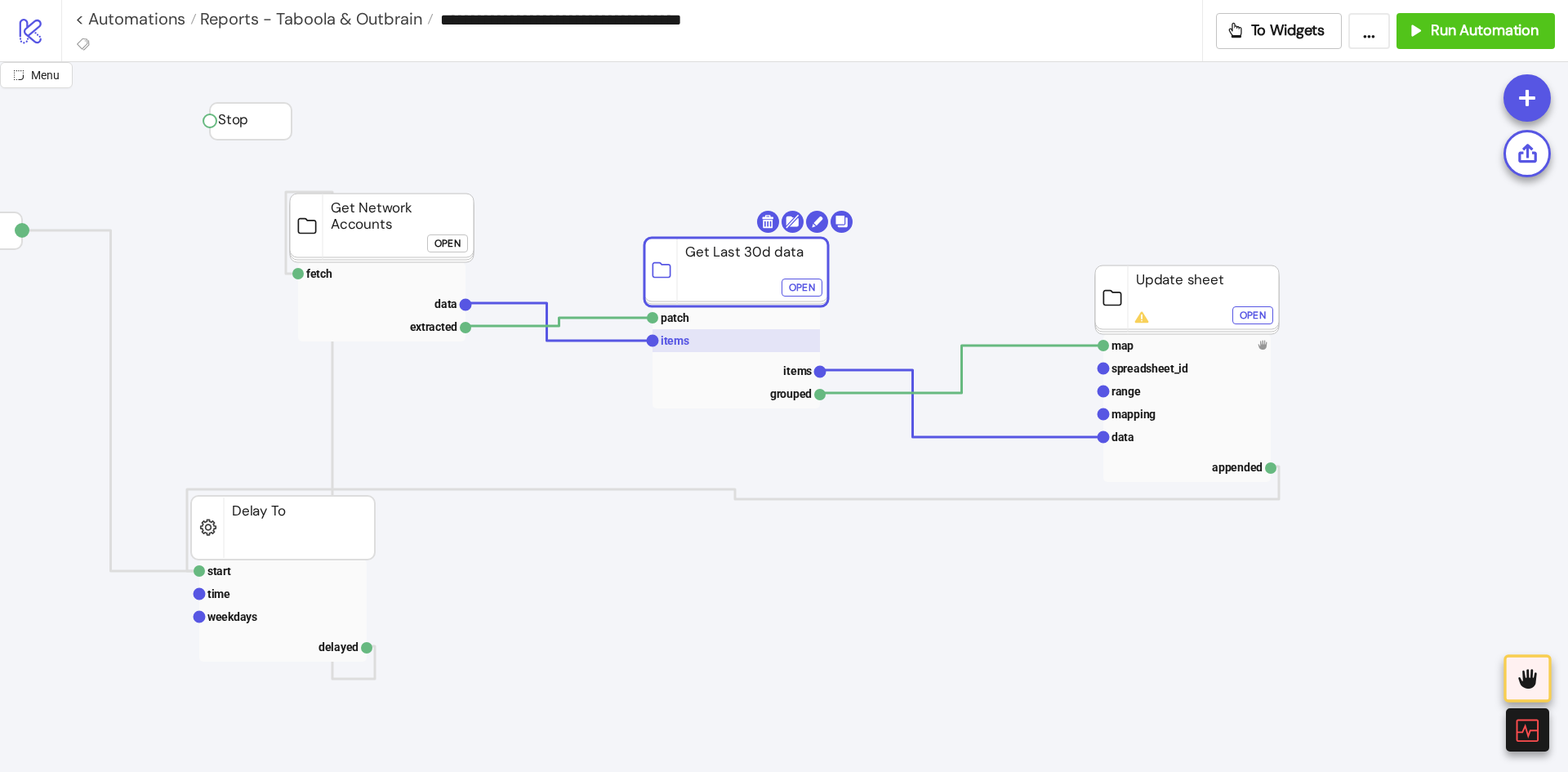 click 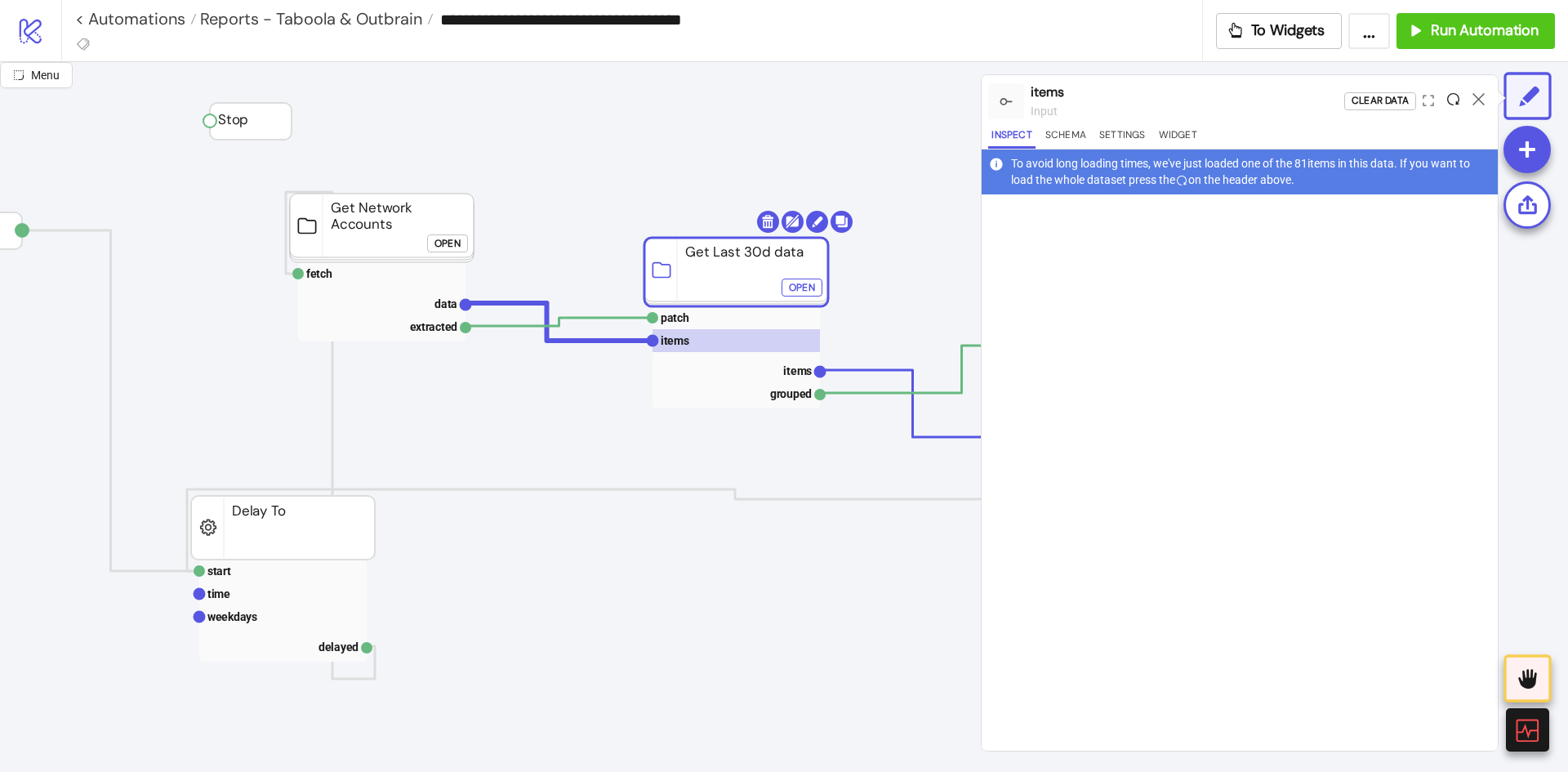 click 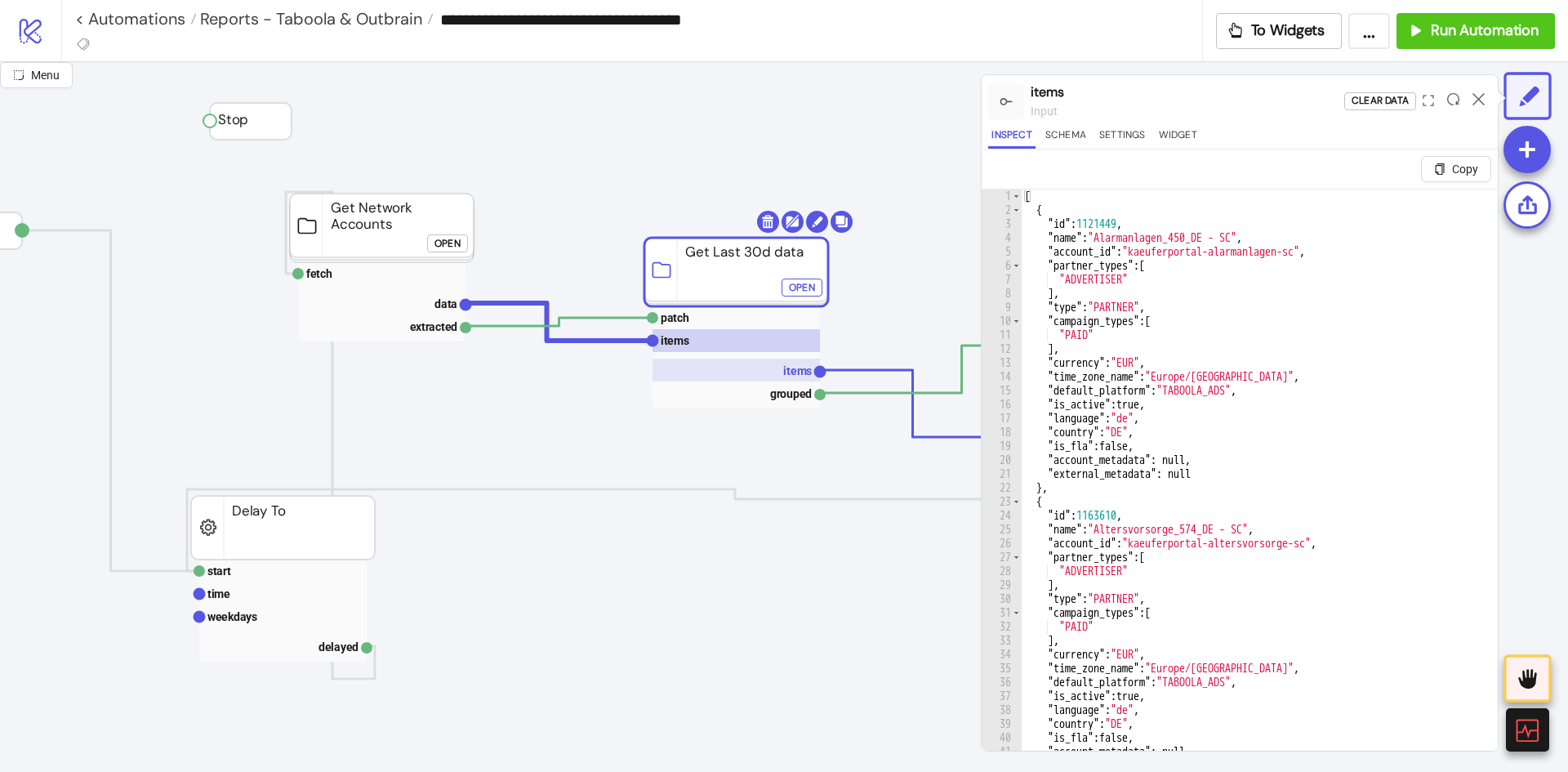 click 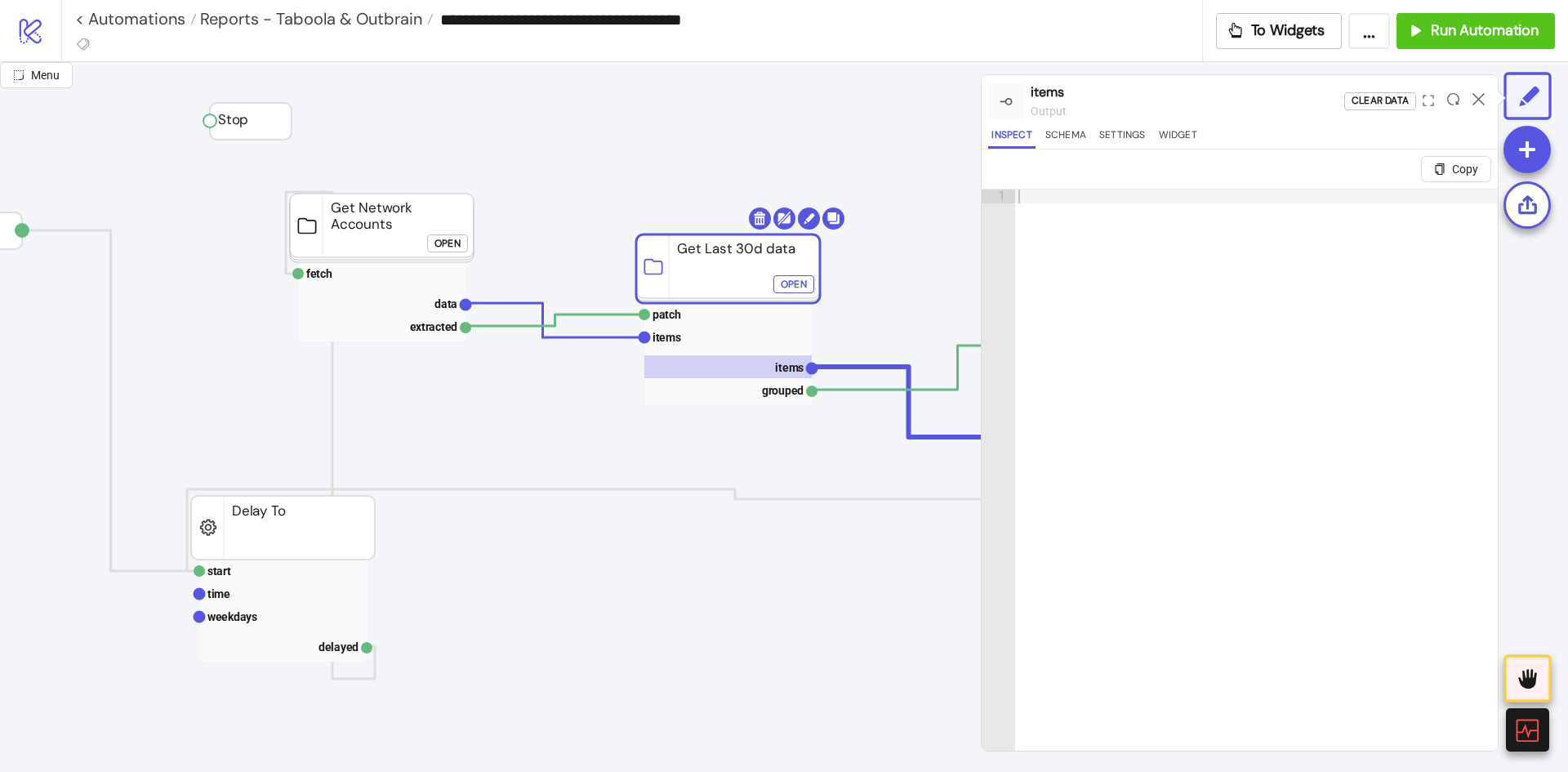 drag, startPoint x: 656, startPoint y: 262, endPoint x: 626, endPoint y: 256, distance: 30.59412 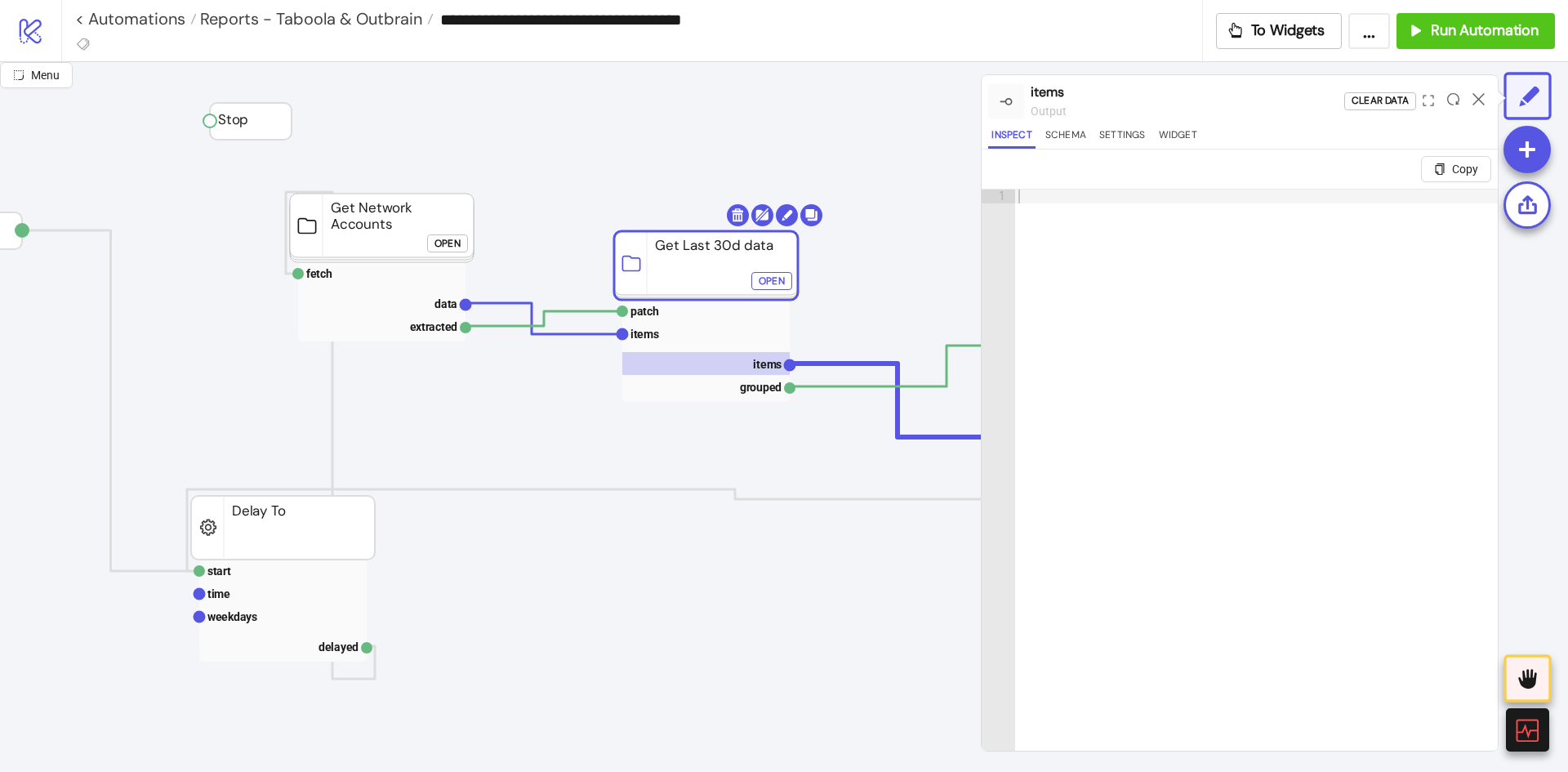 click on "Open" 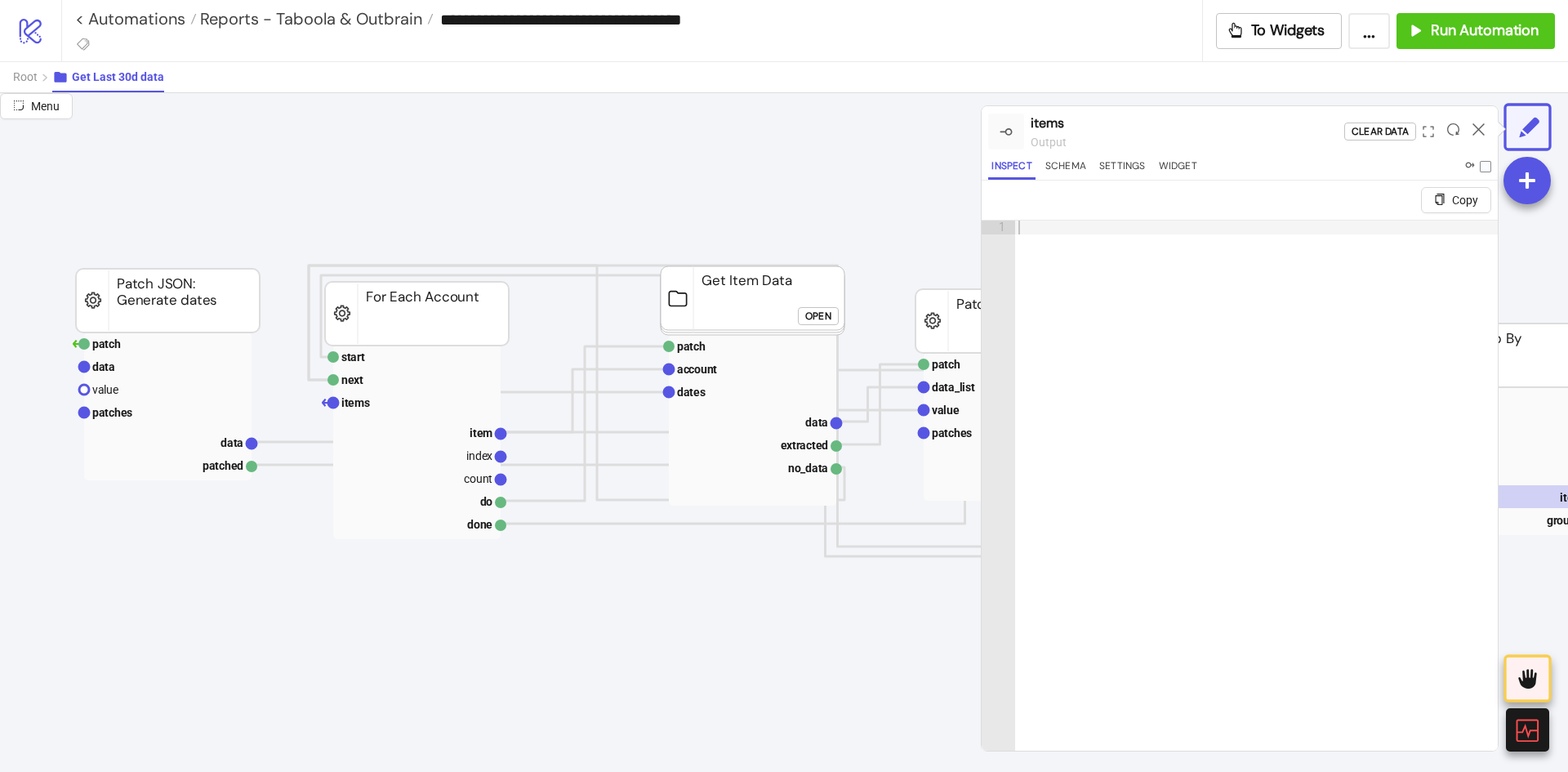 click at bounding box center [1478, 132] 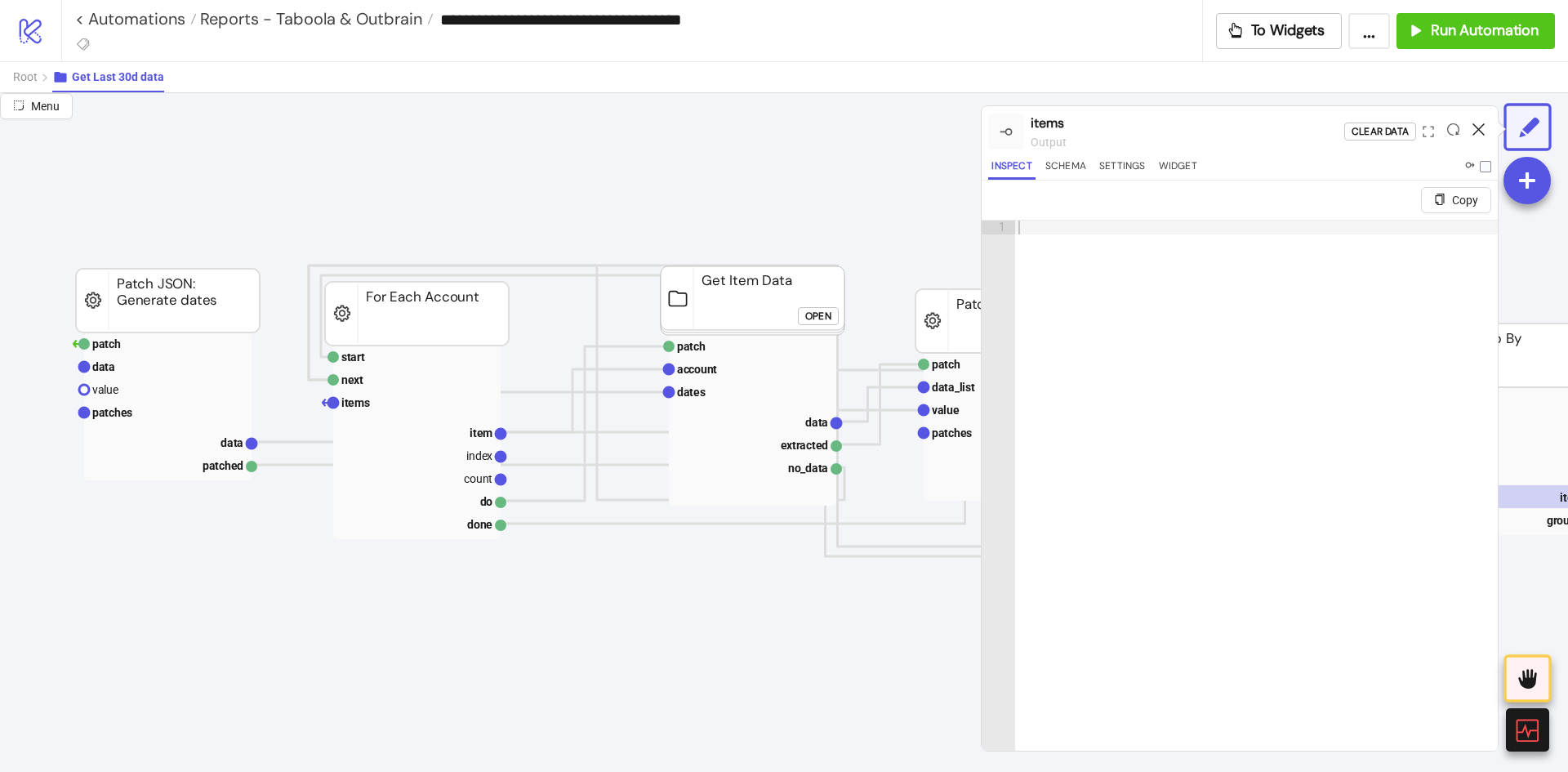 click 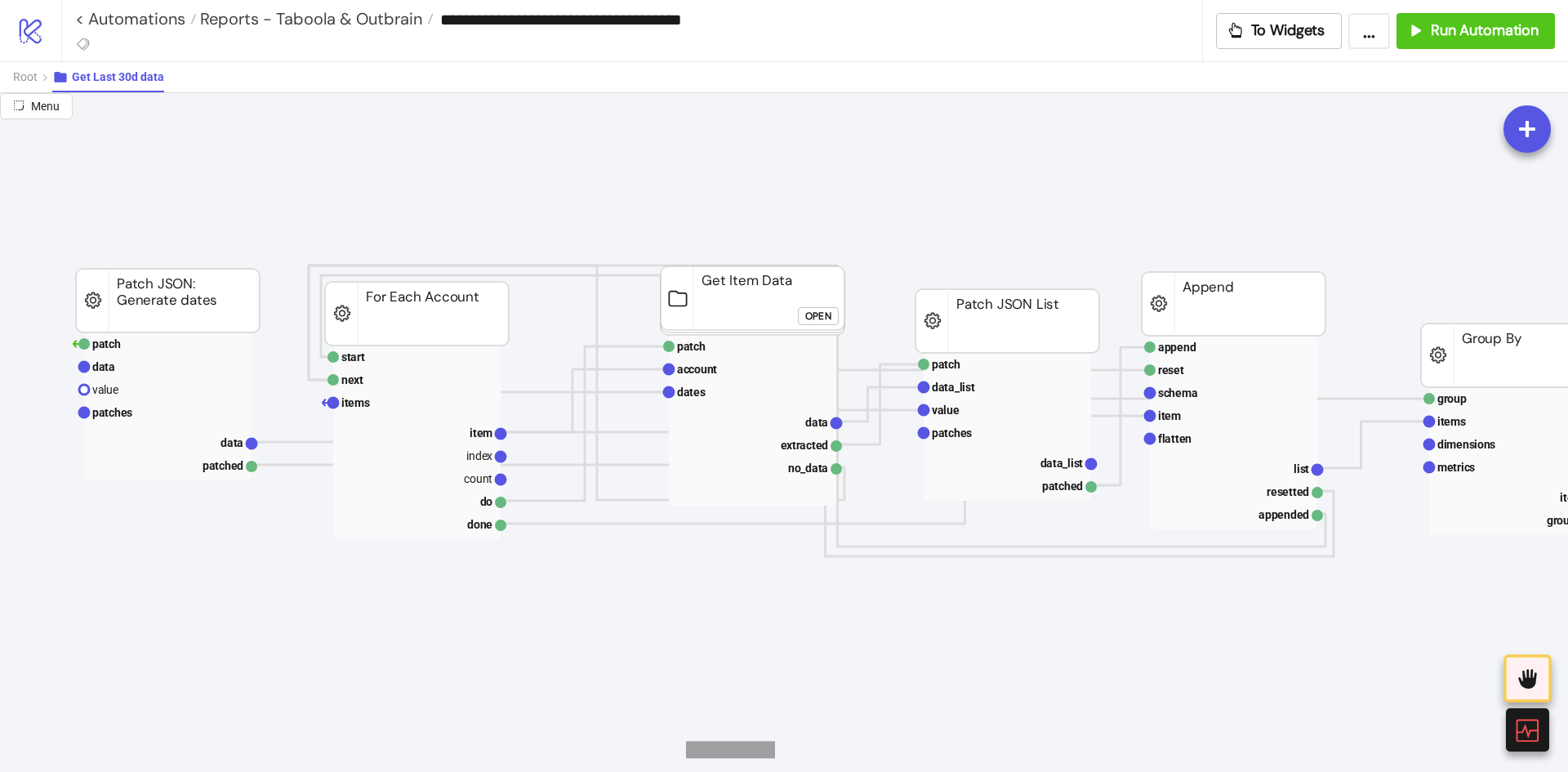 drag, startPoint x: 686, startPoint y: 758, endPoint x: 775, endPoint y: 741, distance: 90.6091 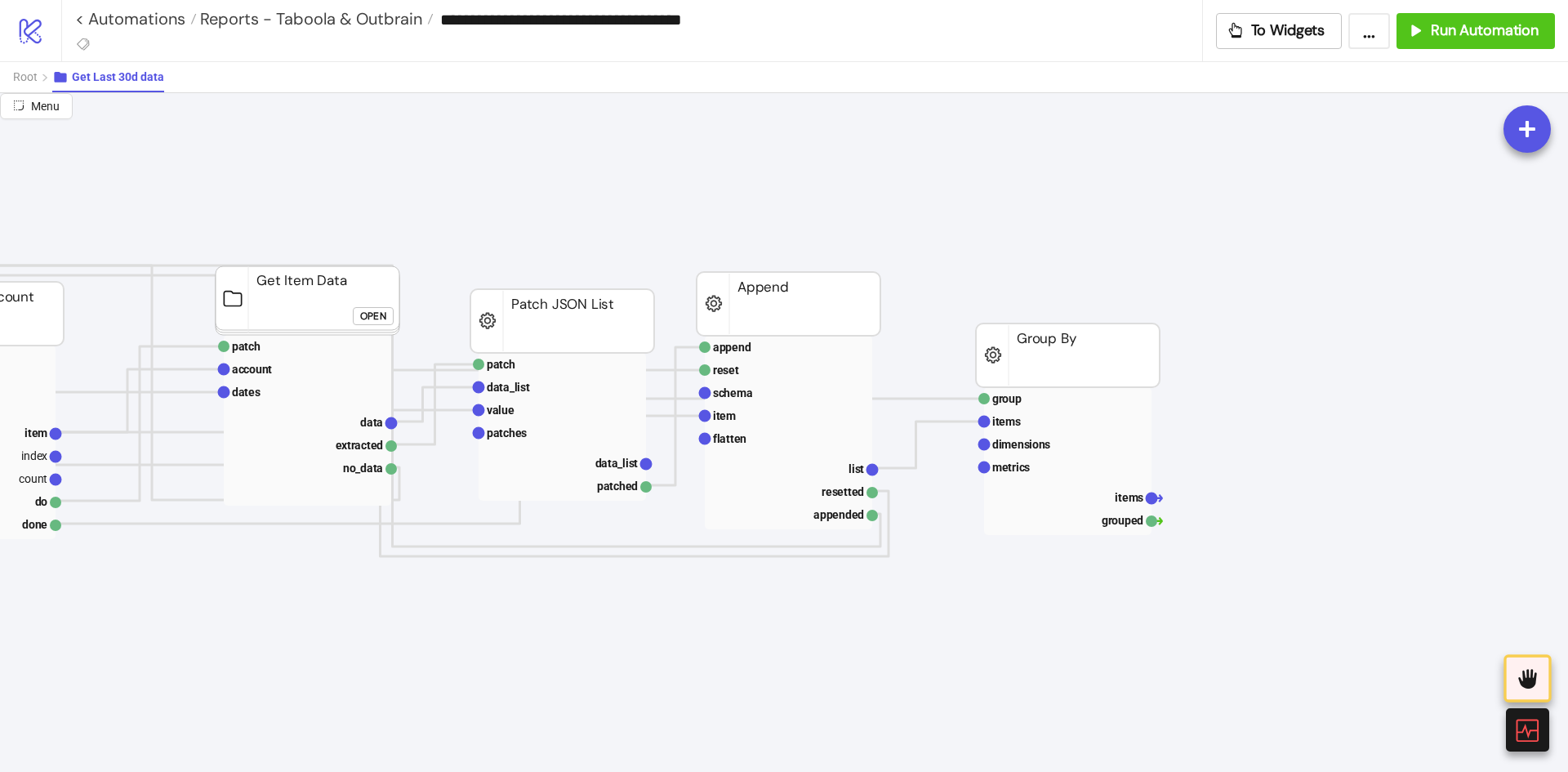 scroll, scrollTop: 0, scrollLeft: 563, axis: horizontal 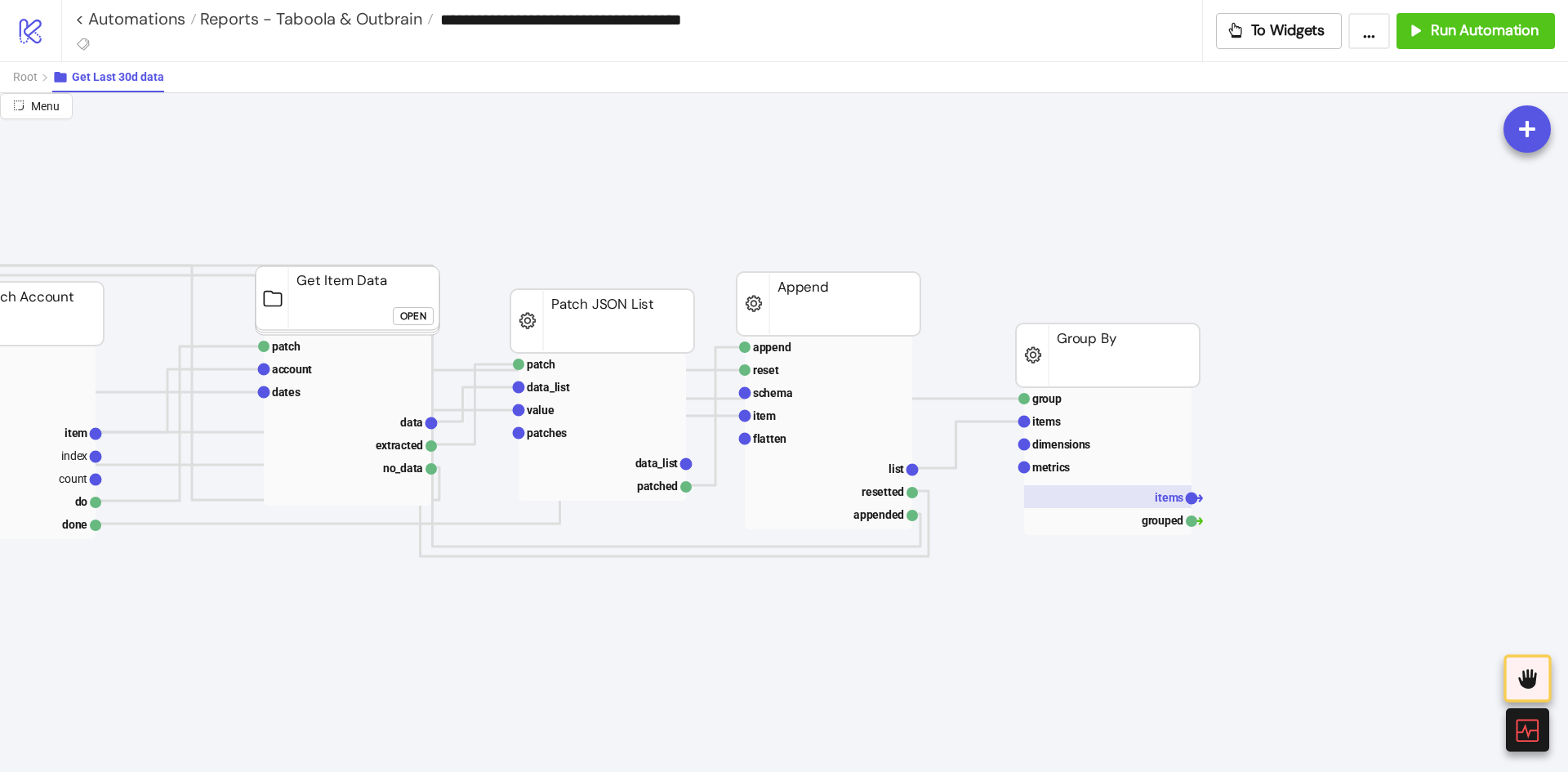 click 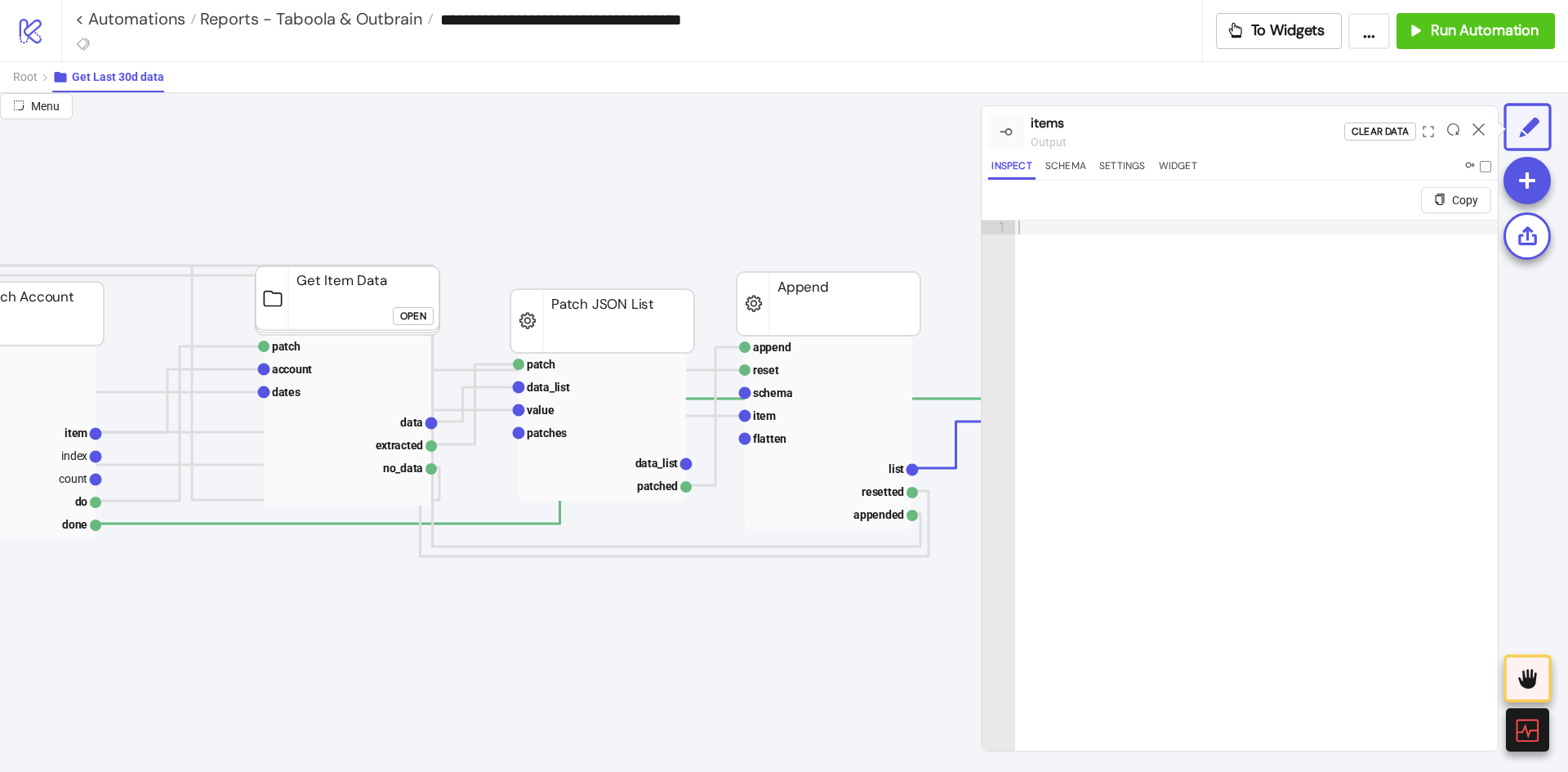 click at bounding box center (1478, 132) 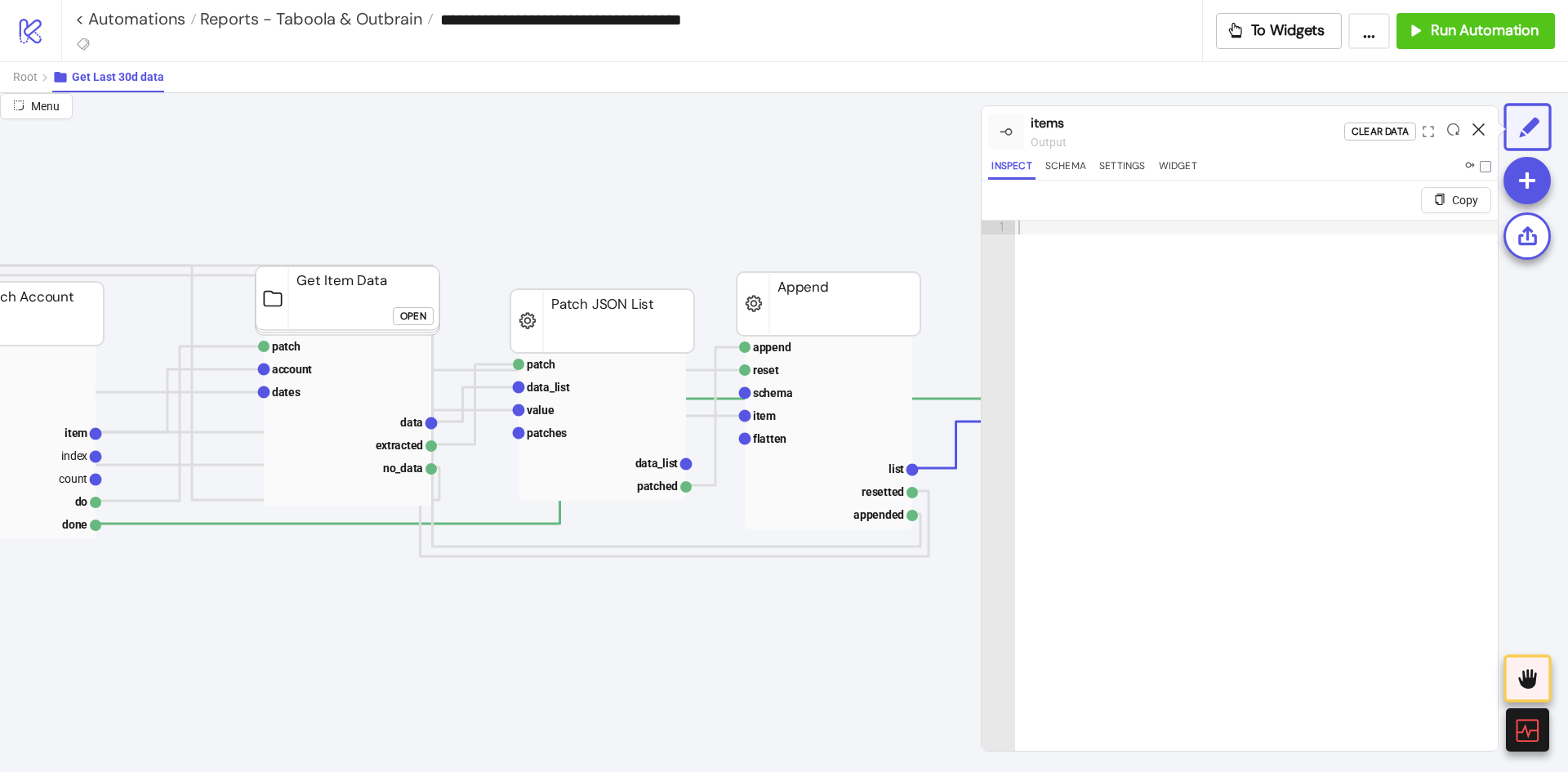 click 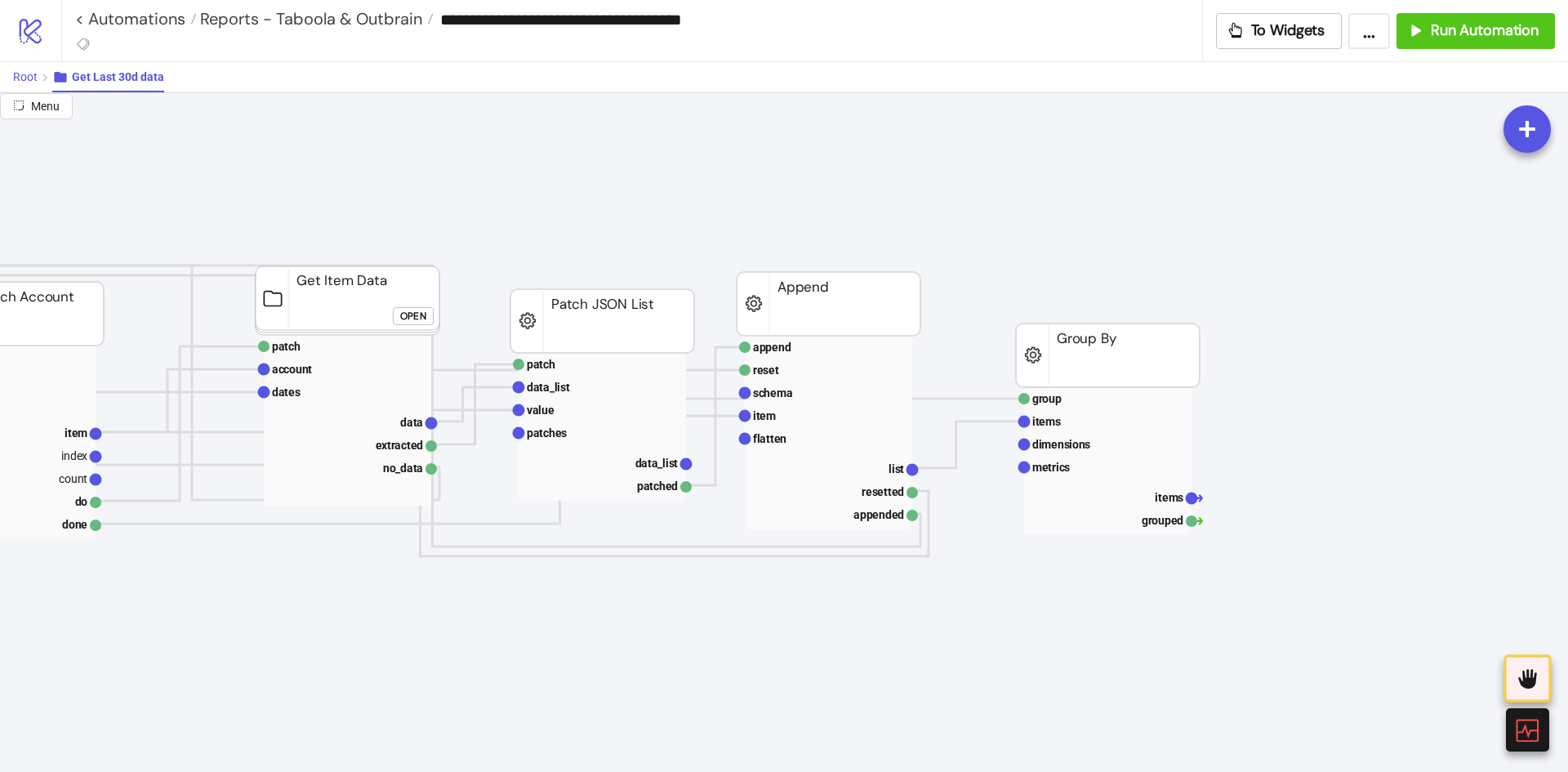 click on "Root" at bounding box center [33, 77] 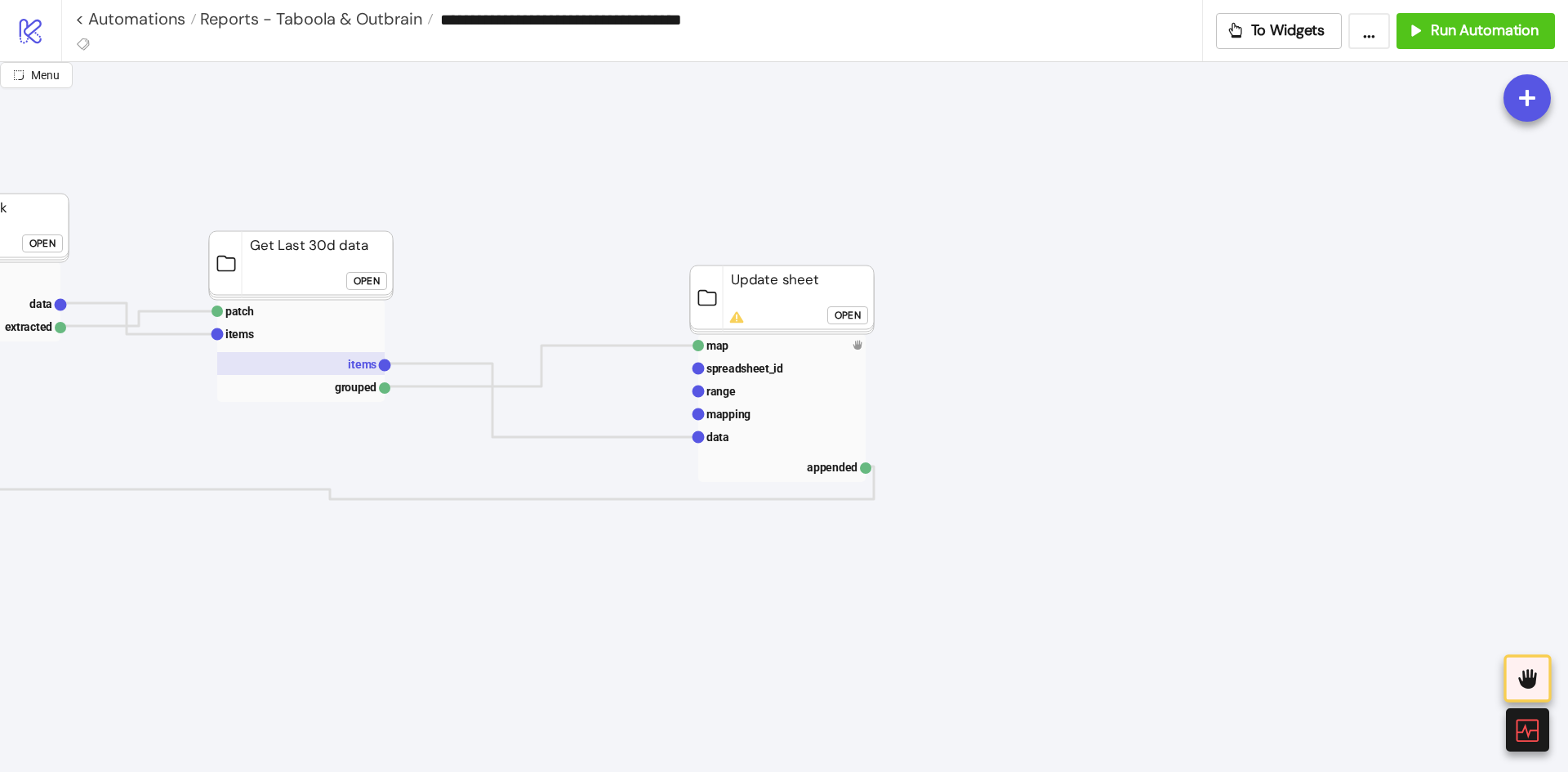 click 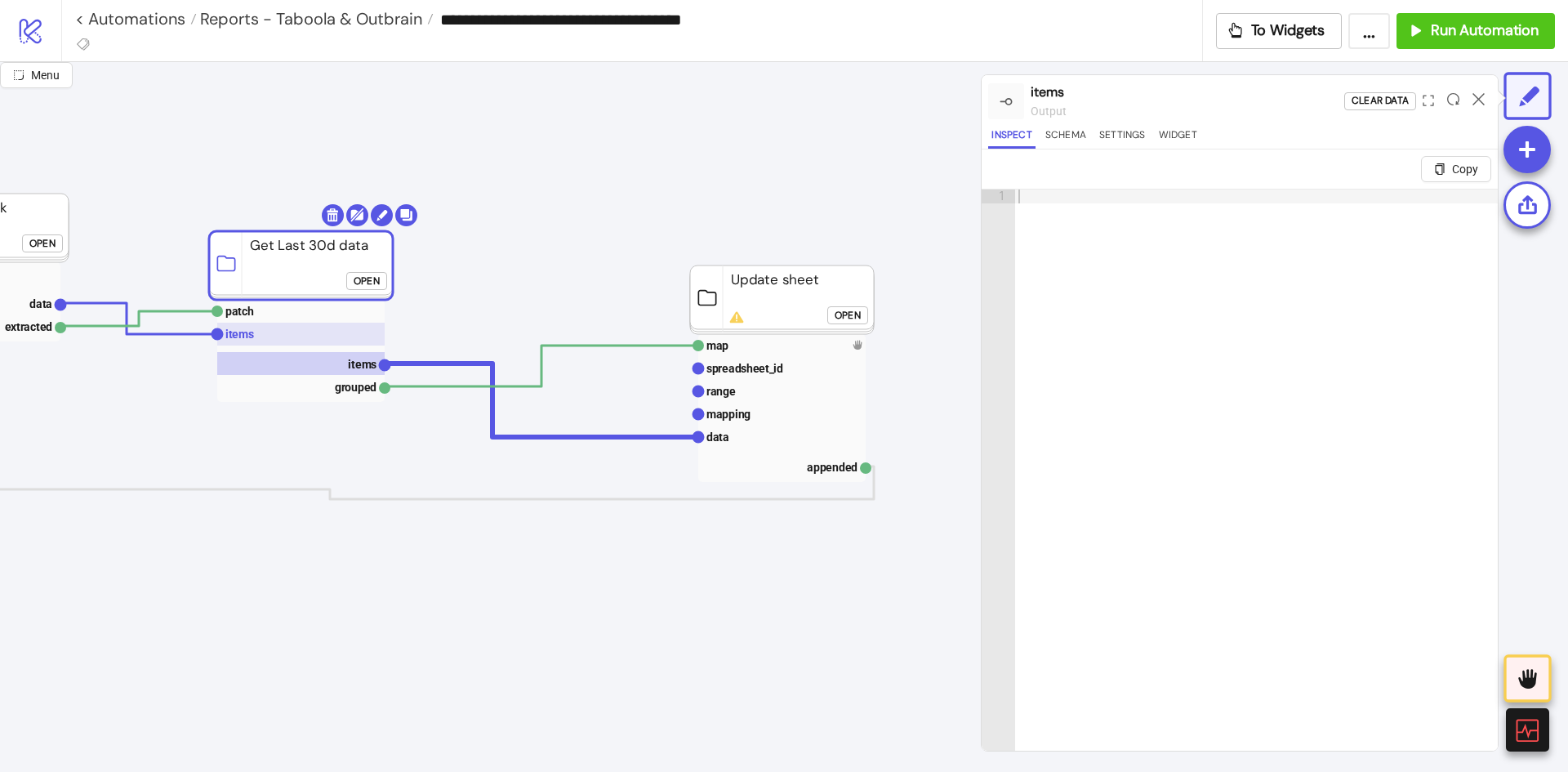 click 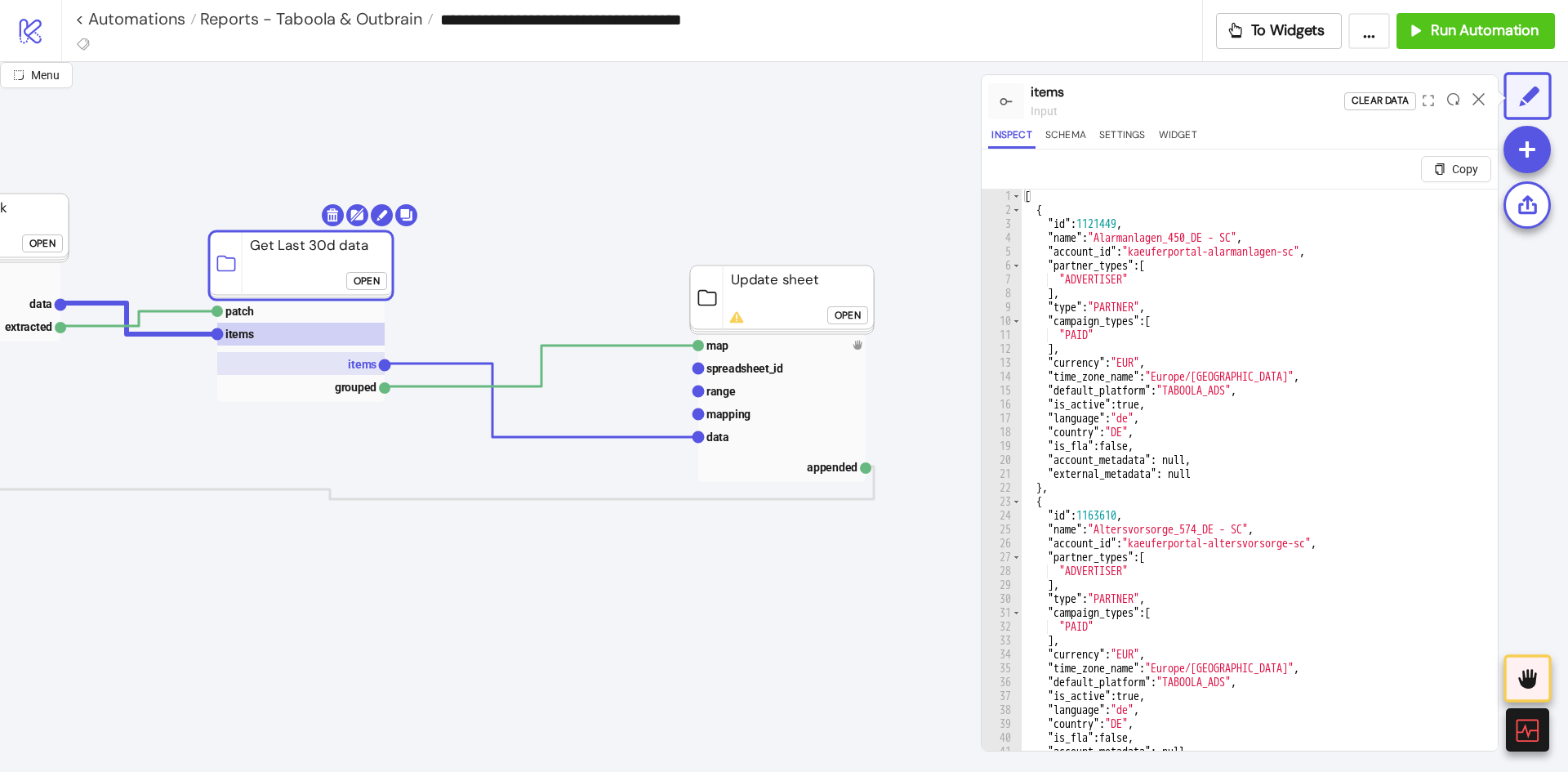 click on "items" 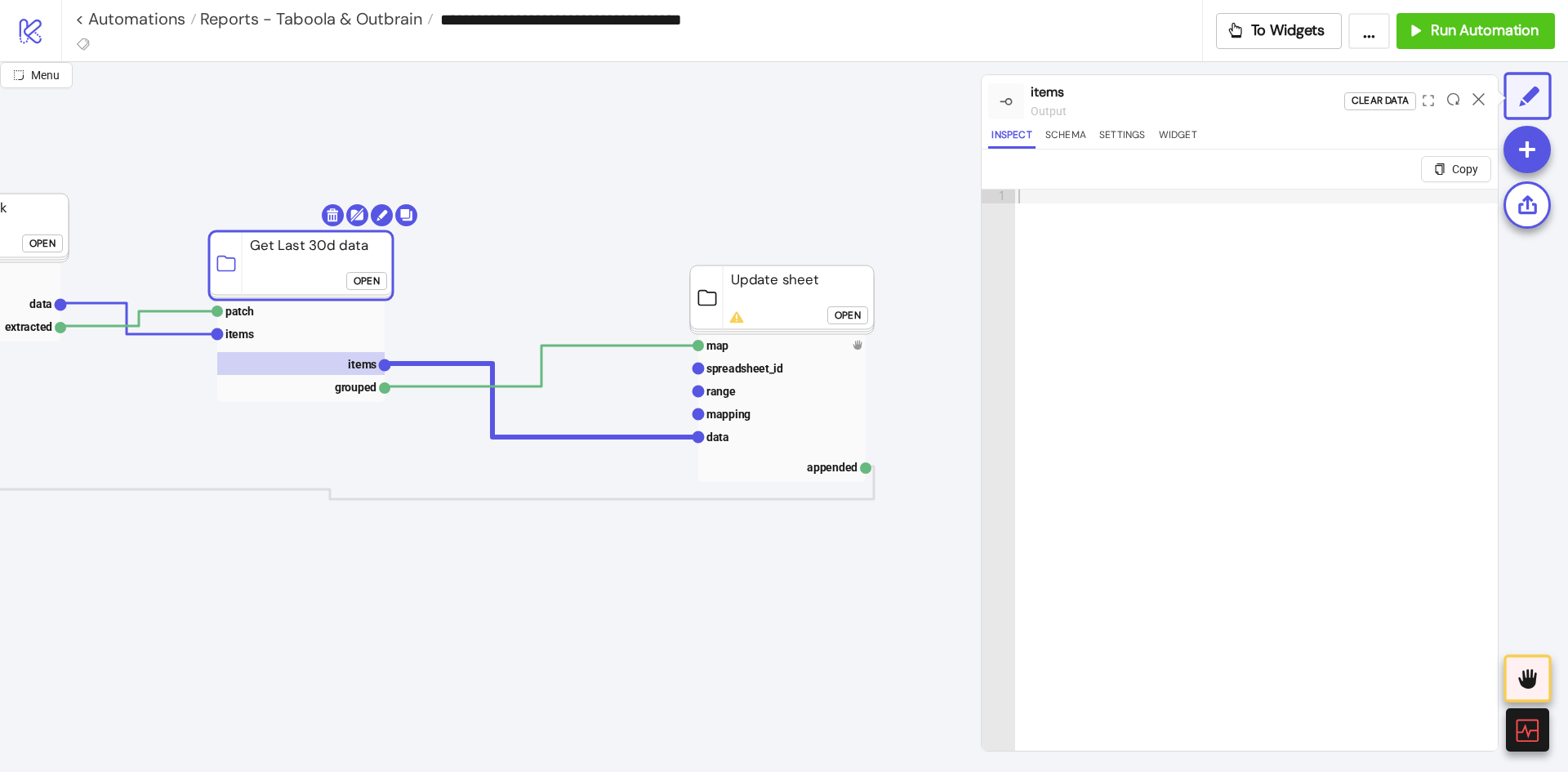click 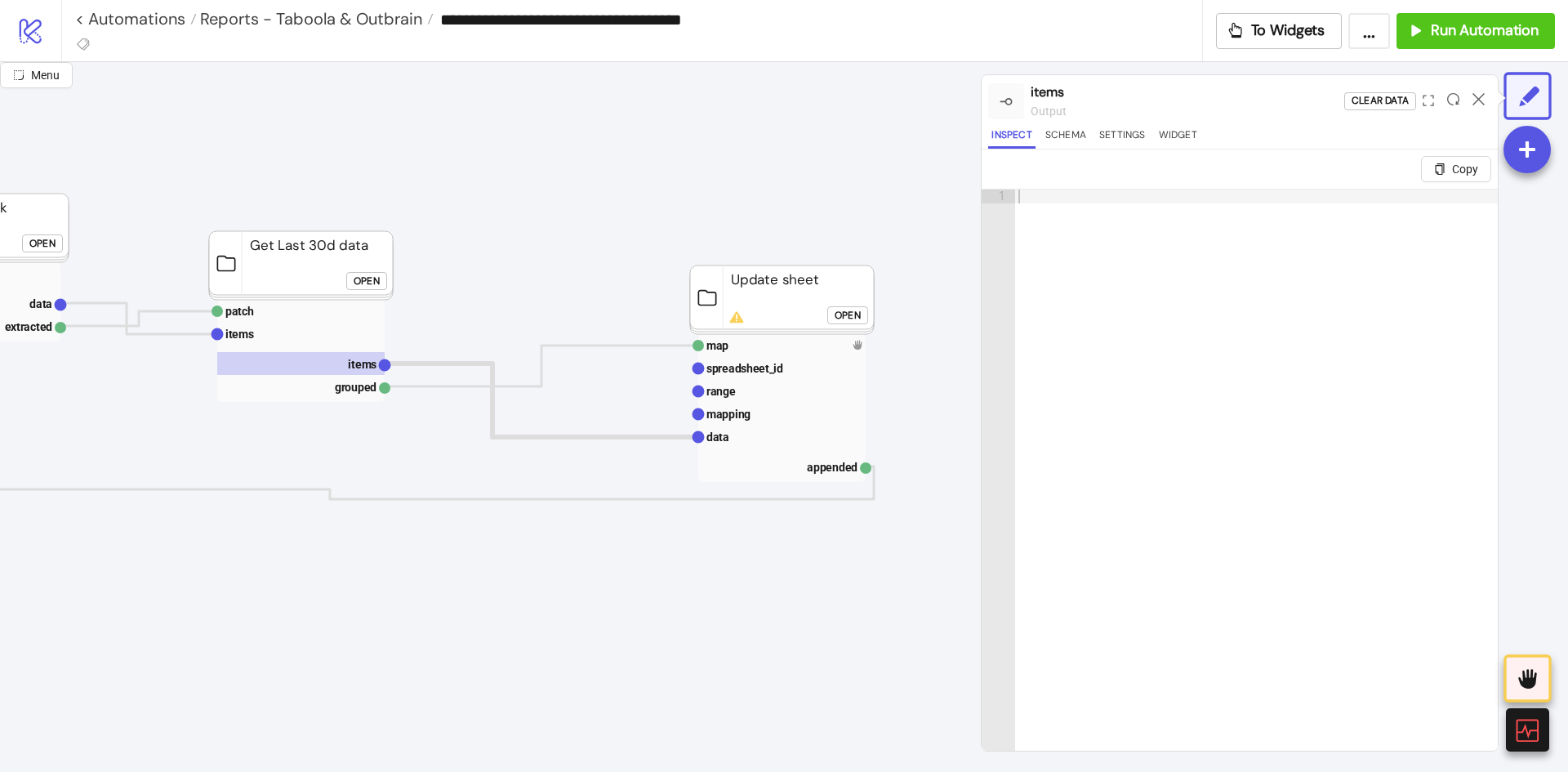 click on "Open" 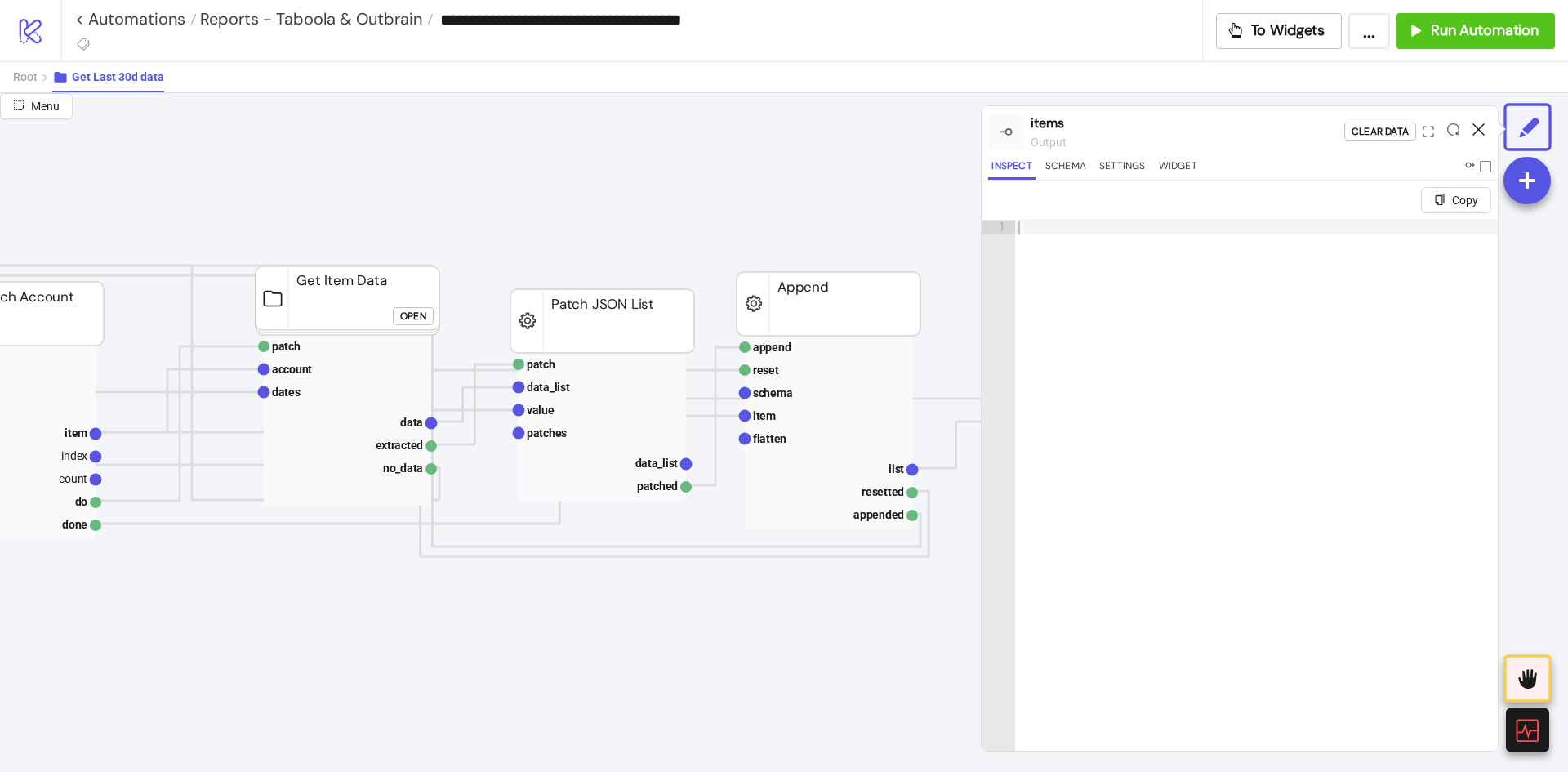 click 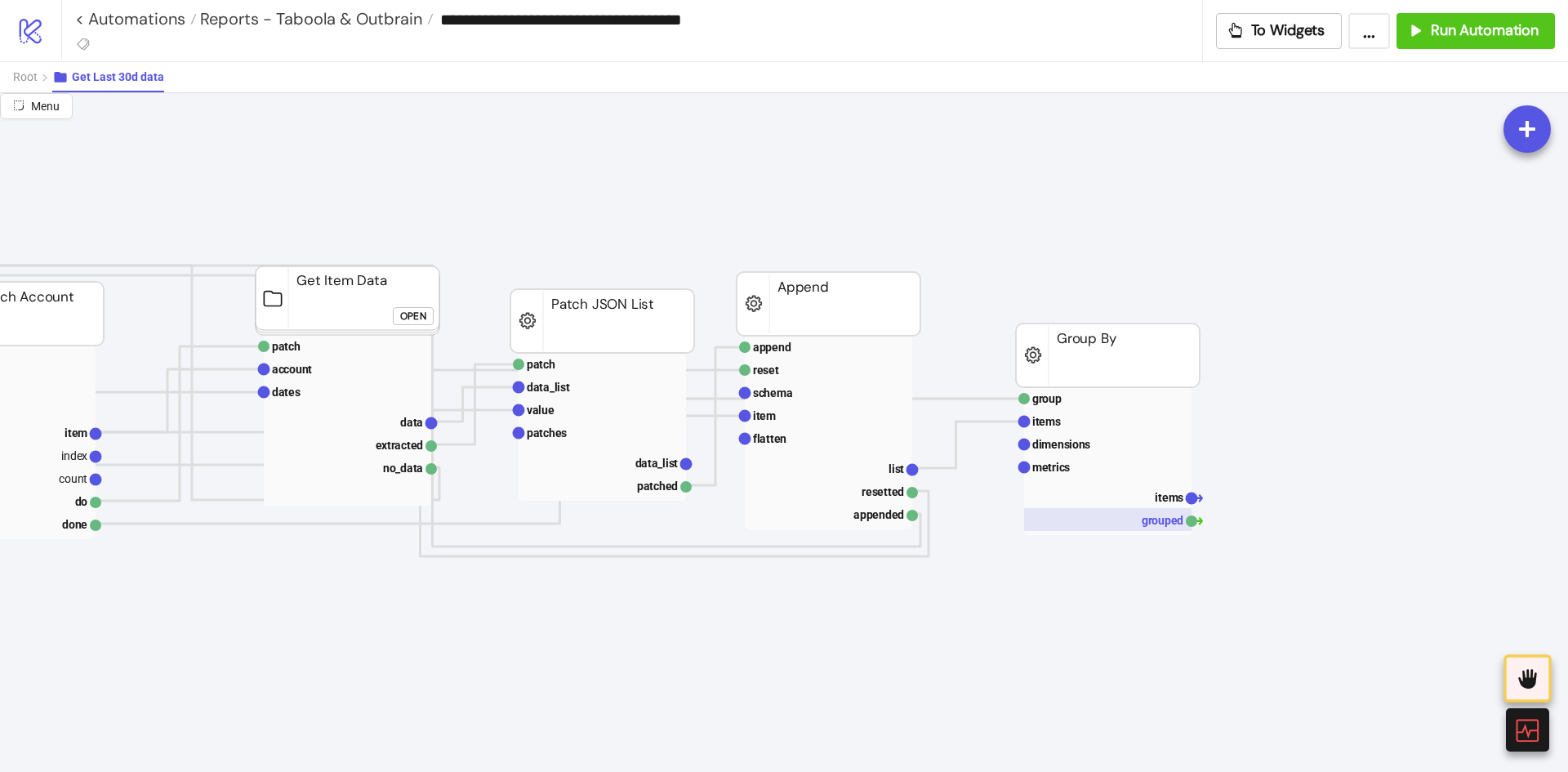 click 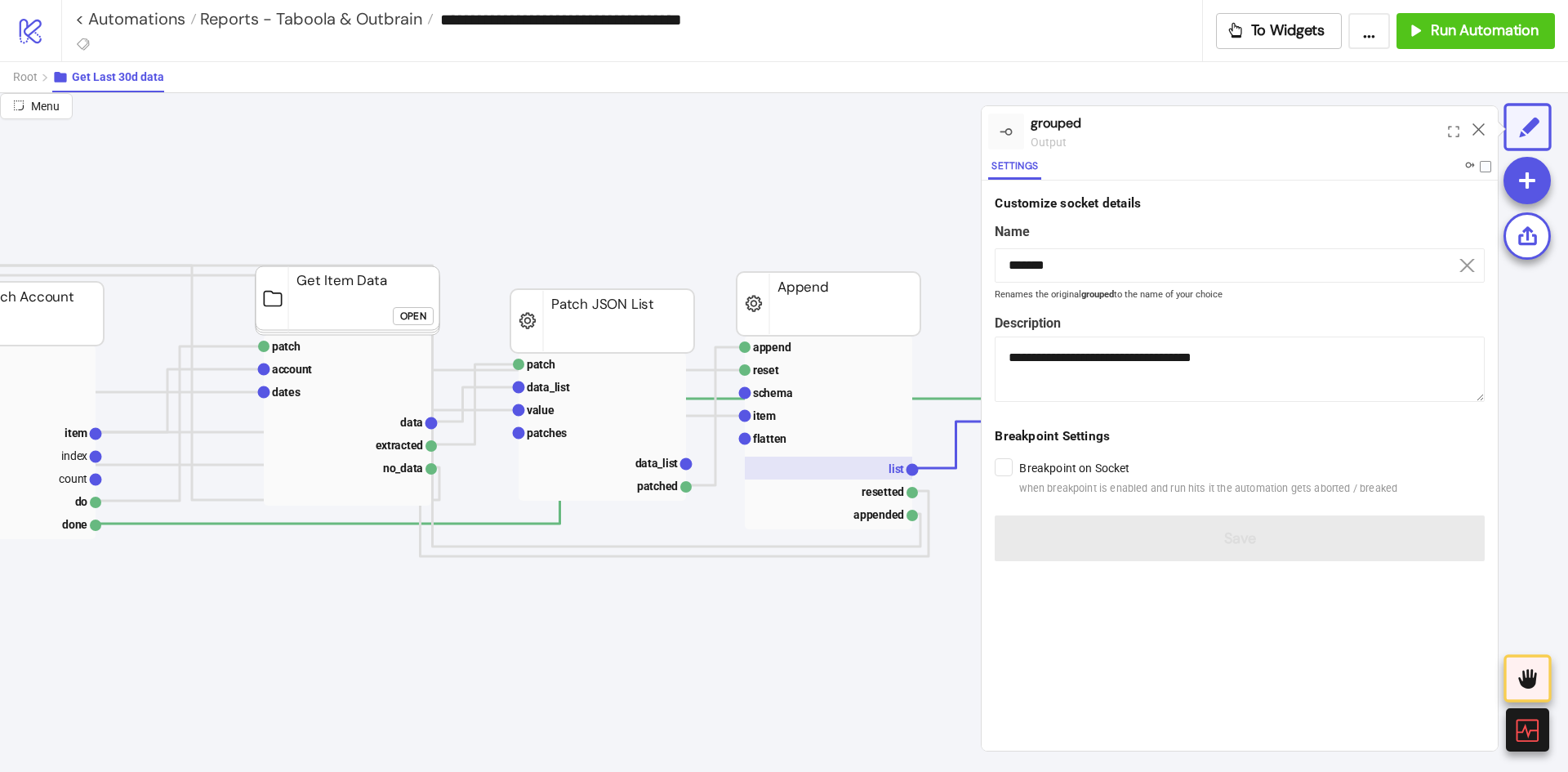 click 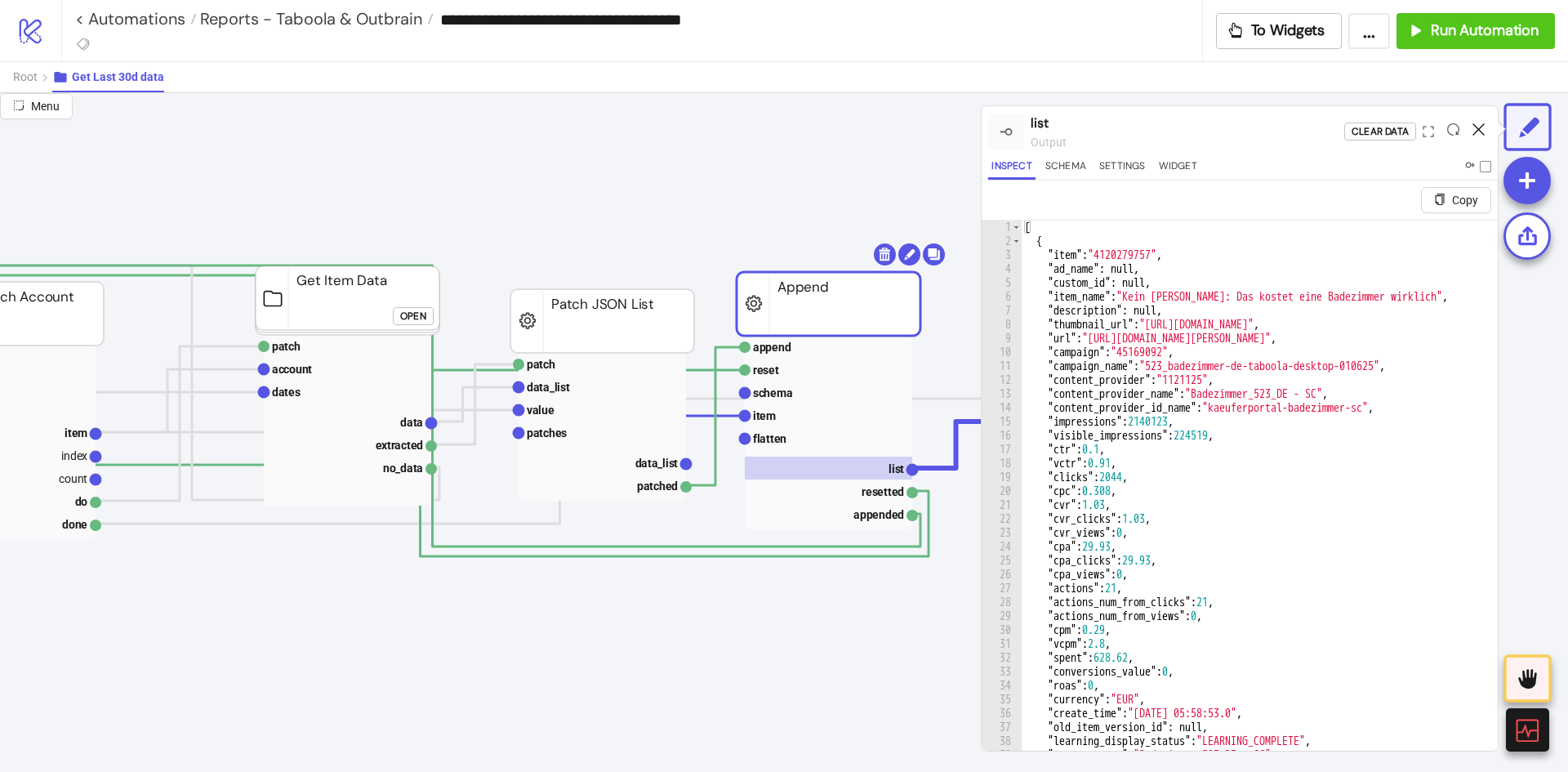 click at bounding box center [1478, 132] 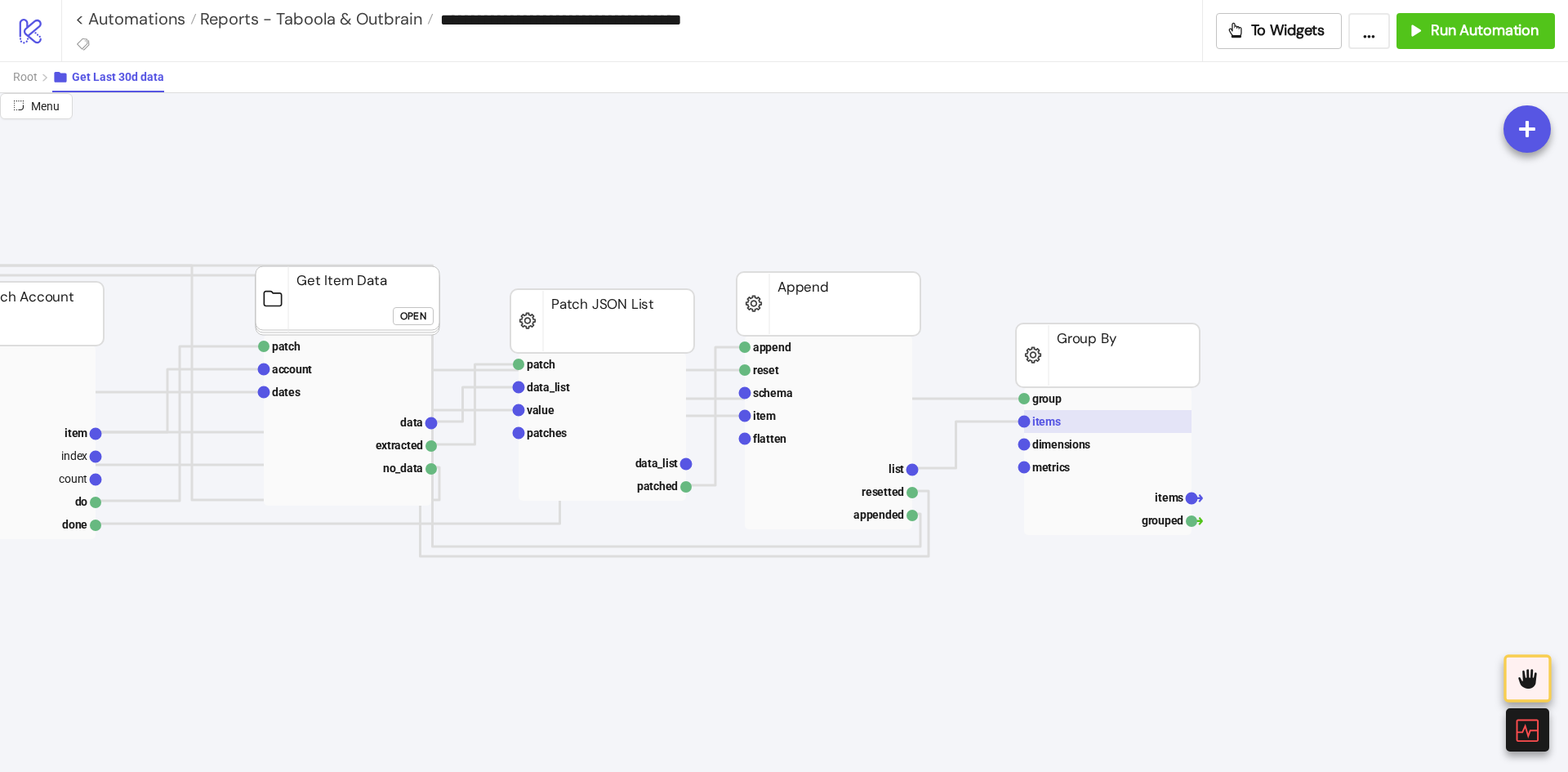 click 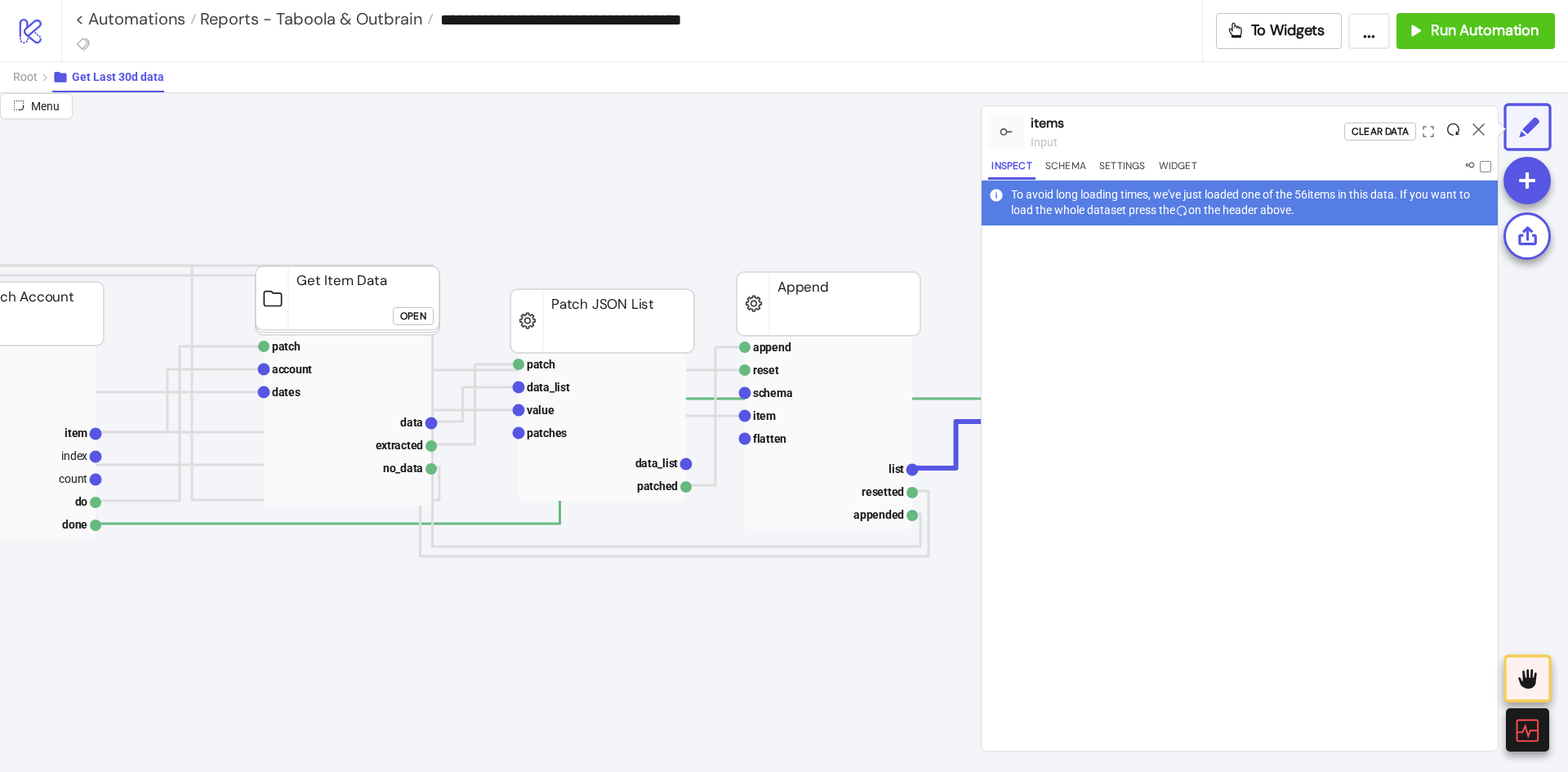 click 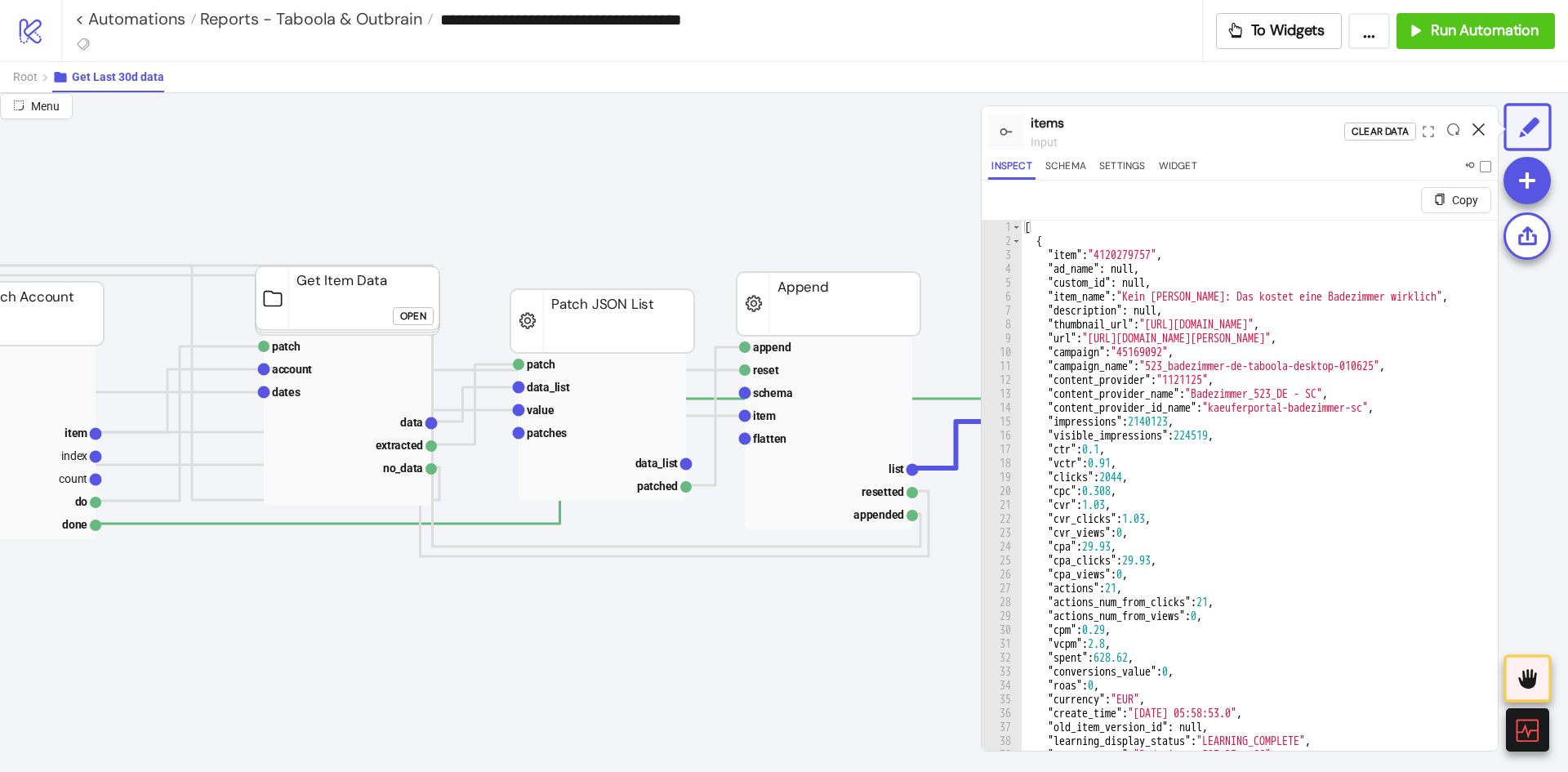 click 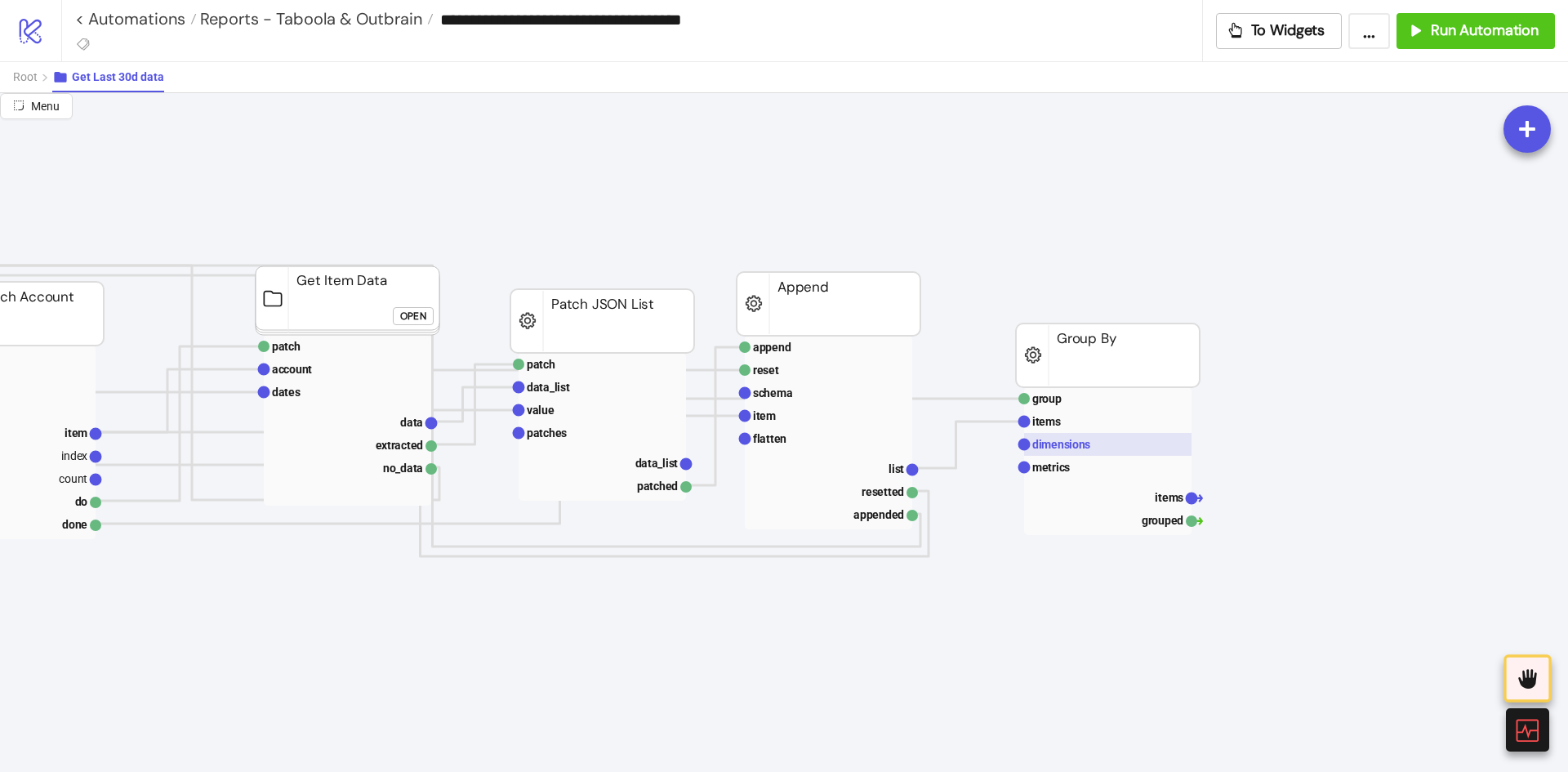 click 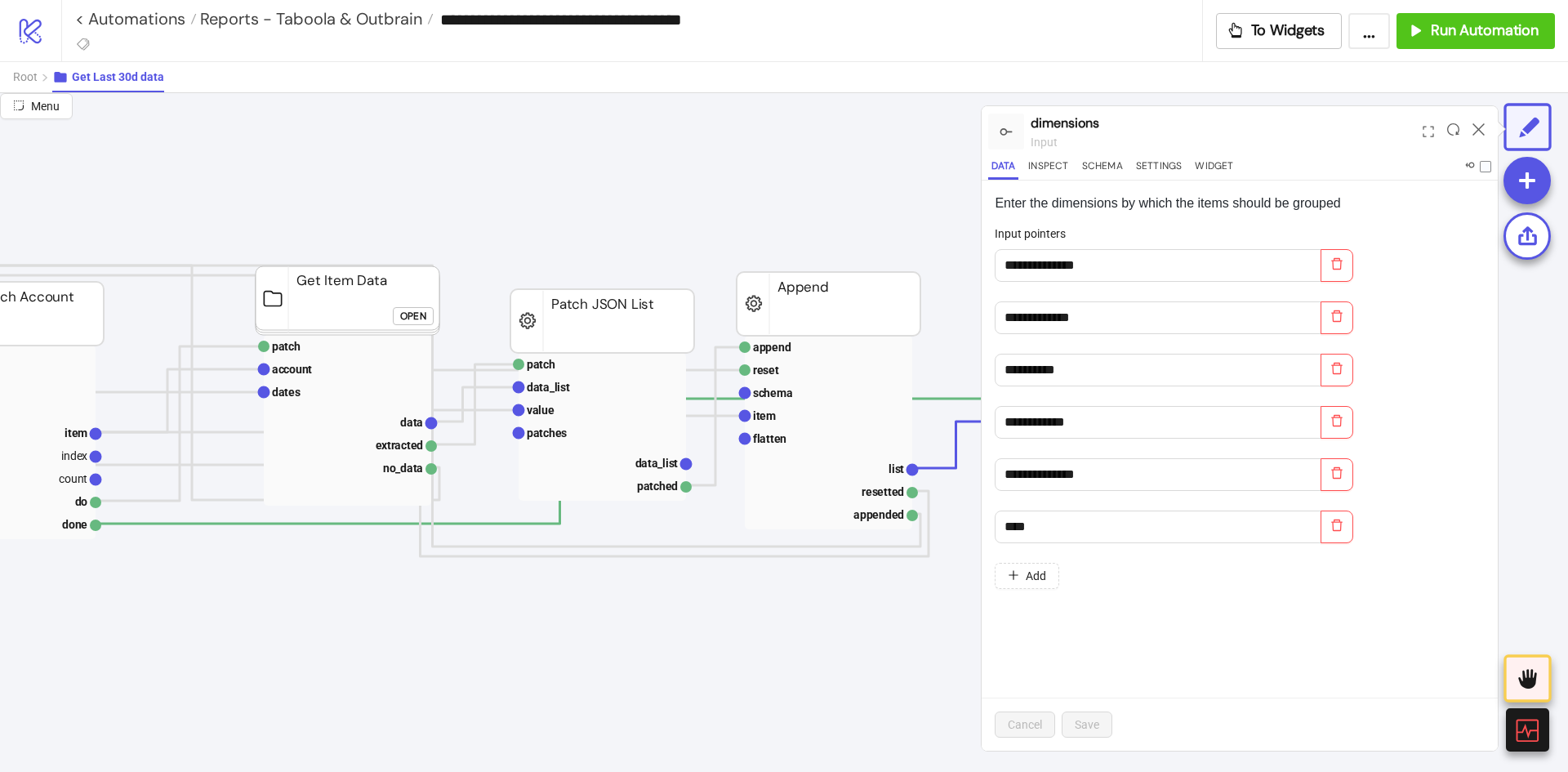 click at bounding box center (1478, 132) 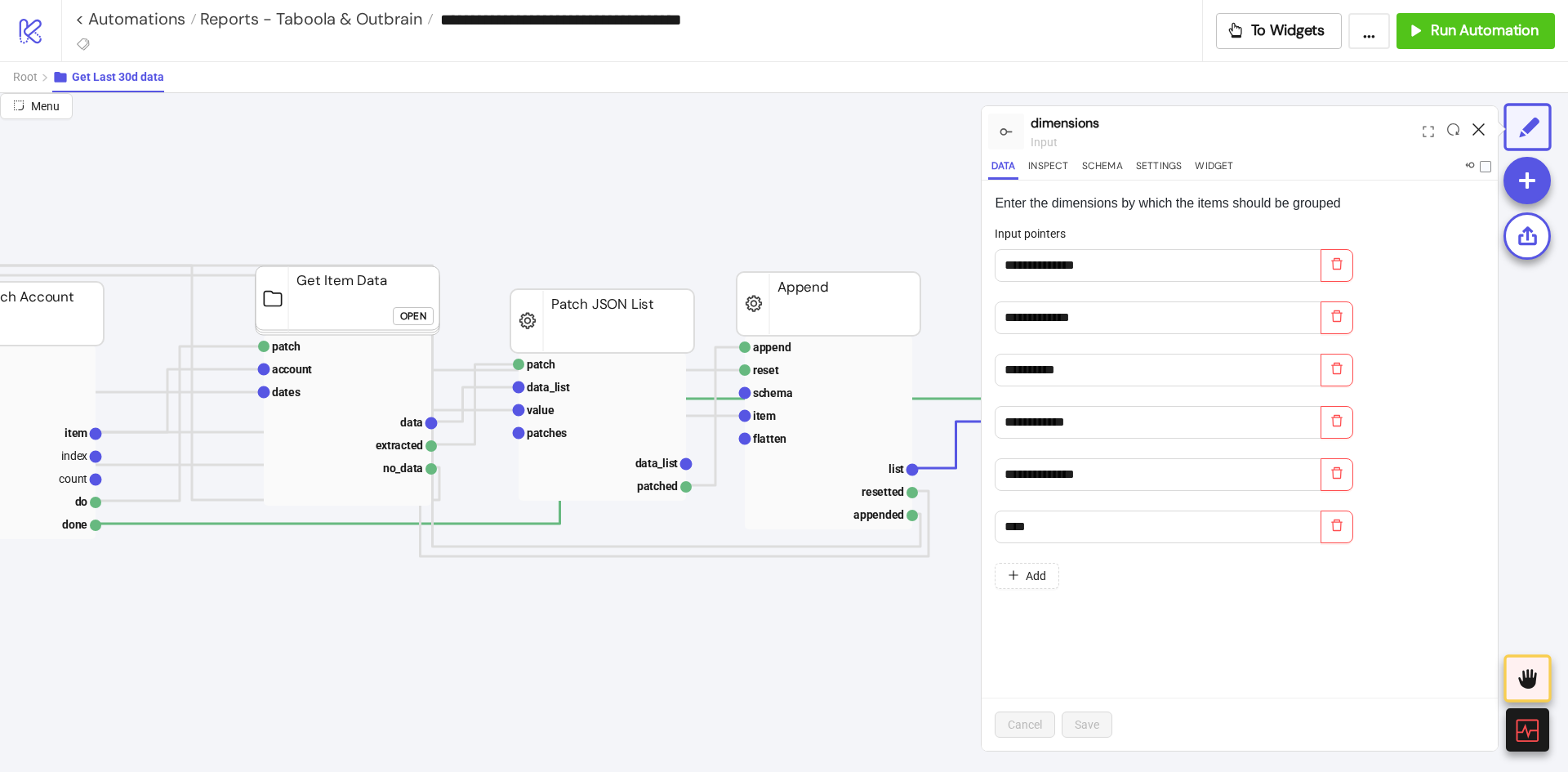 click 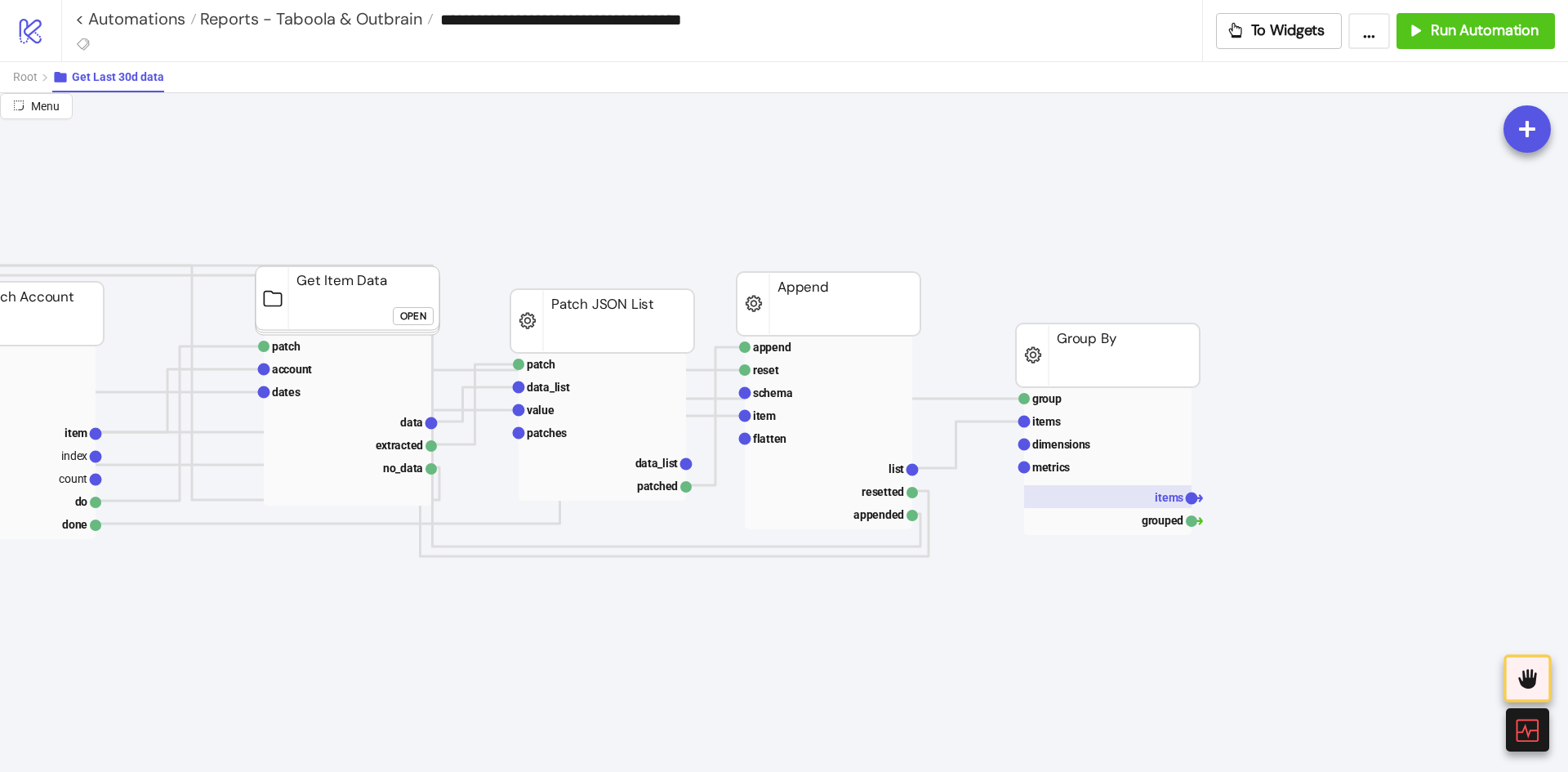 click 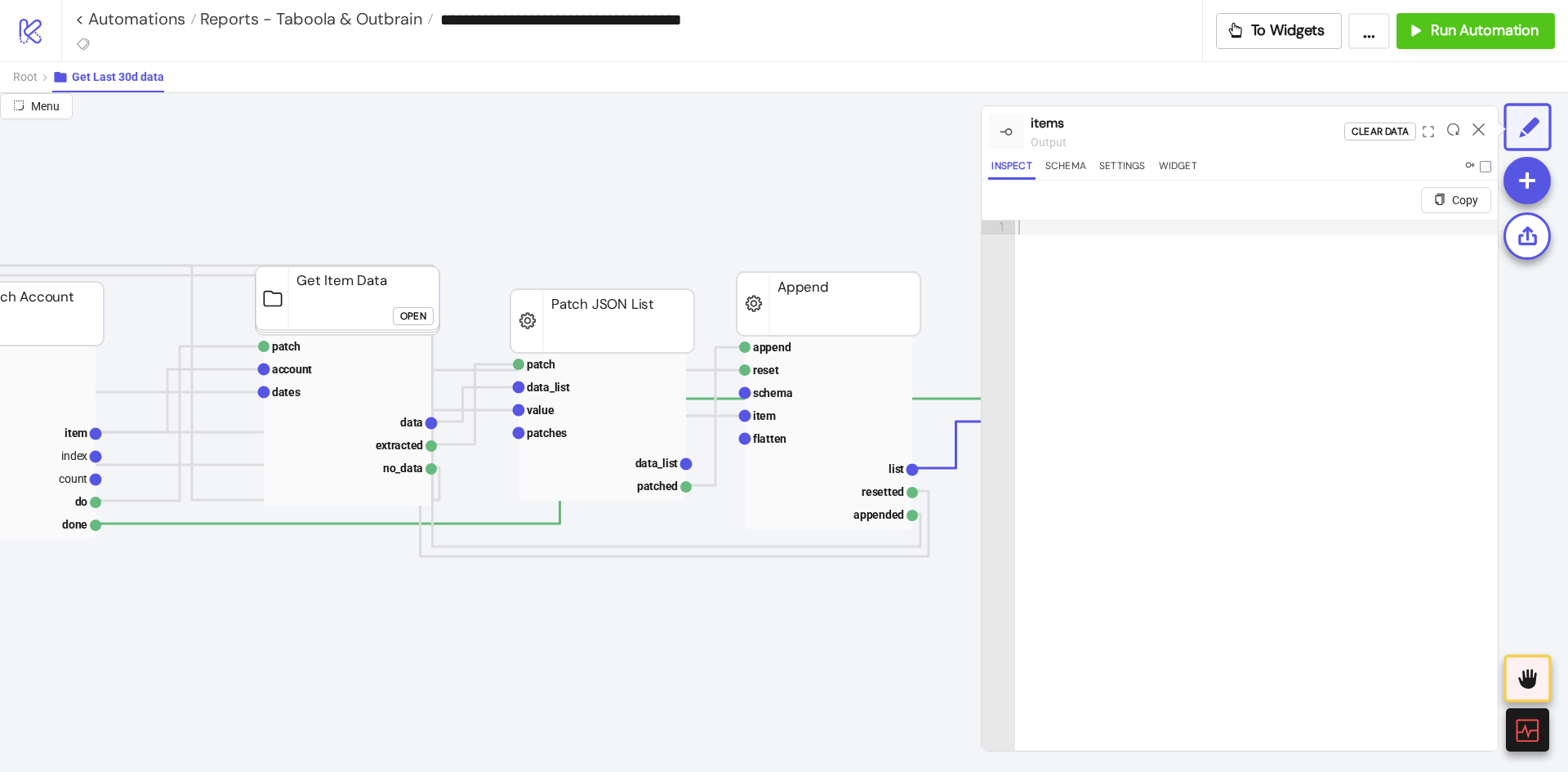 click at bounding box center (1478, 132) 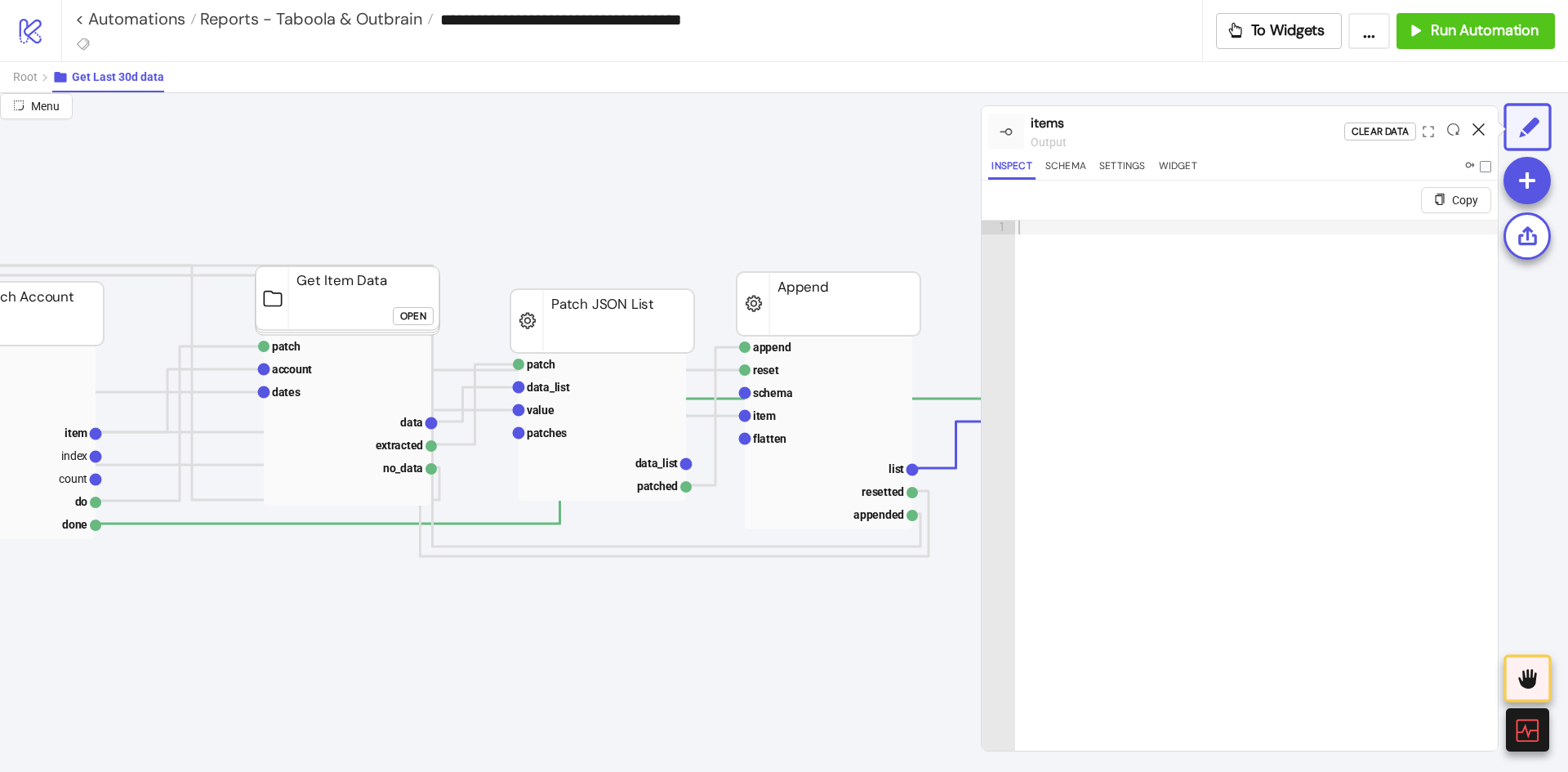 click at bounding box center [1478, 132] 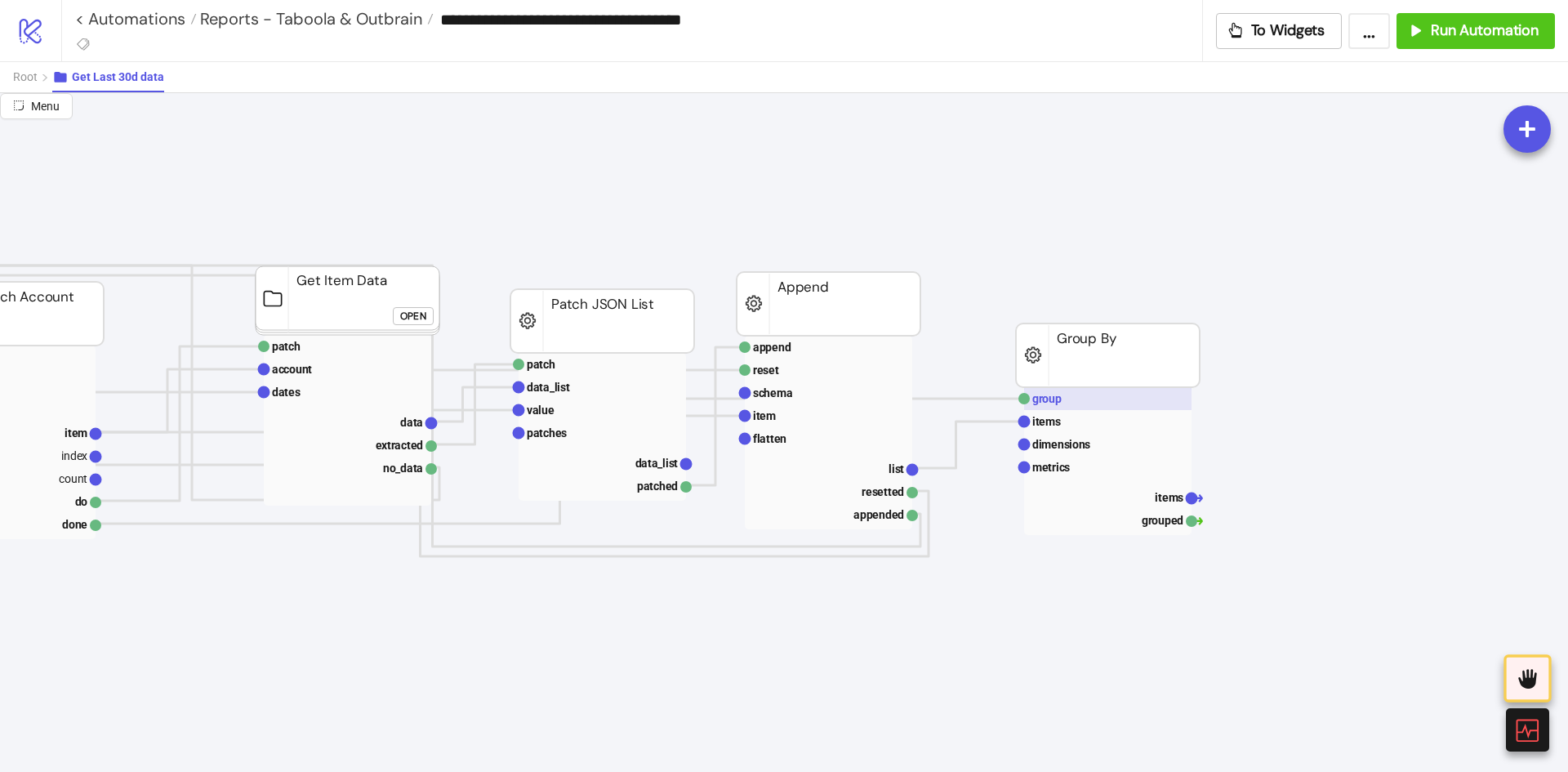 click 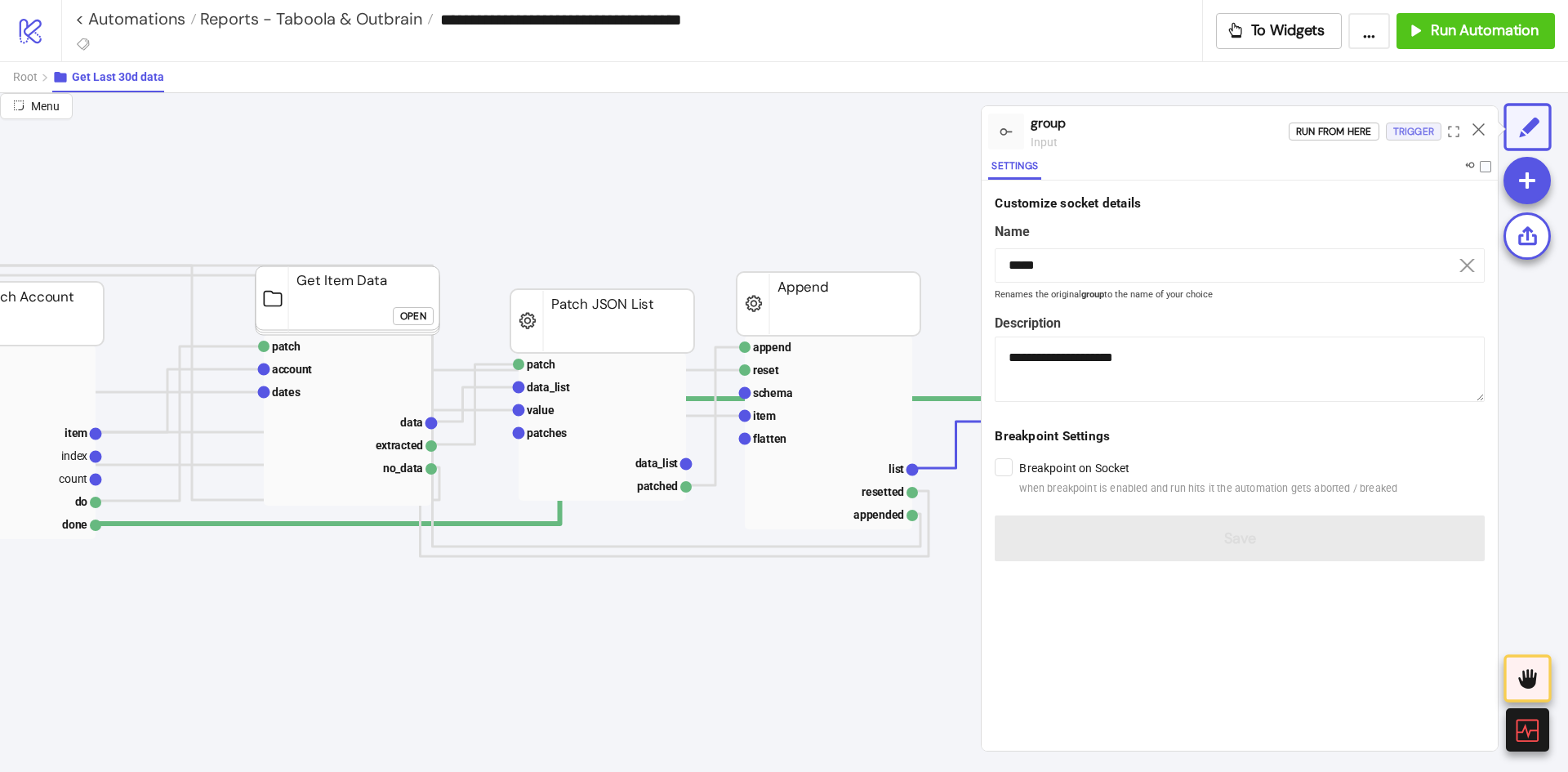 click on "Trigger" at bounding box center (1414, 132) 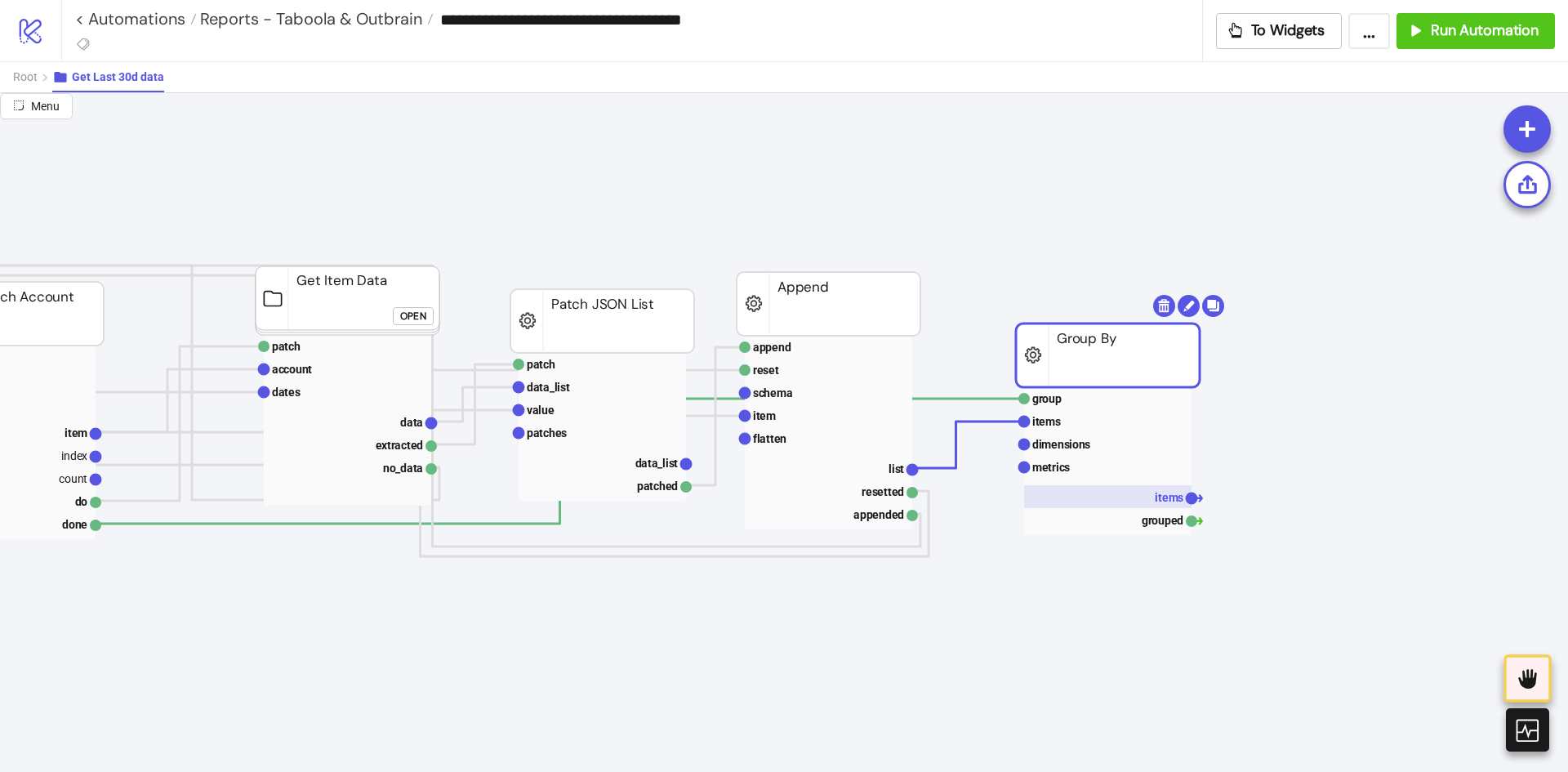 click on "items" 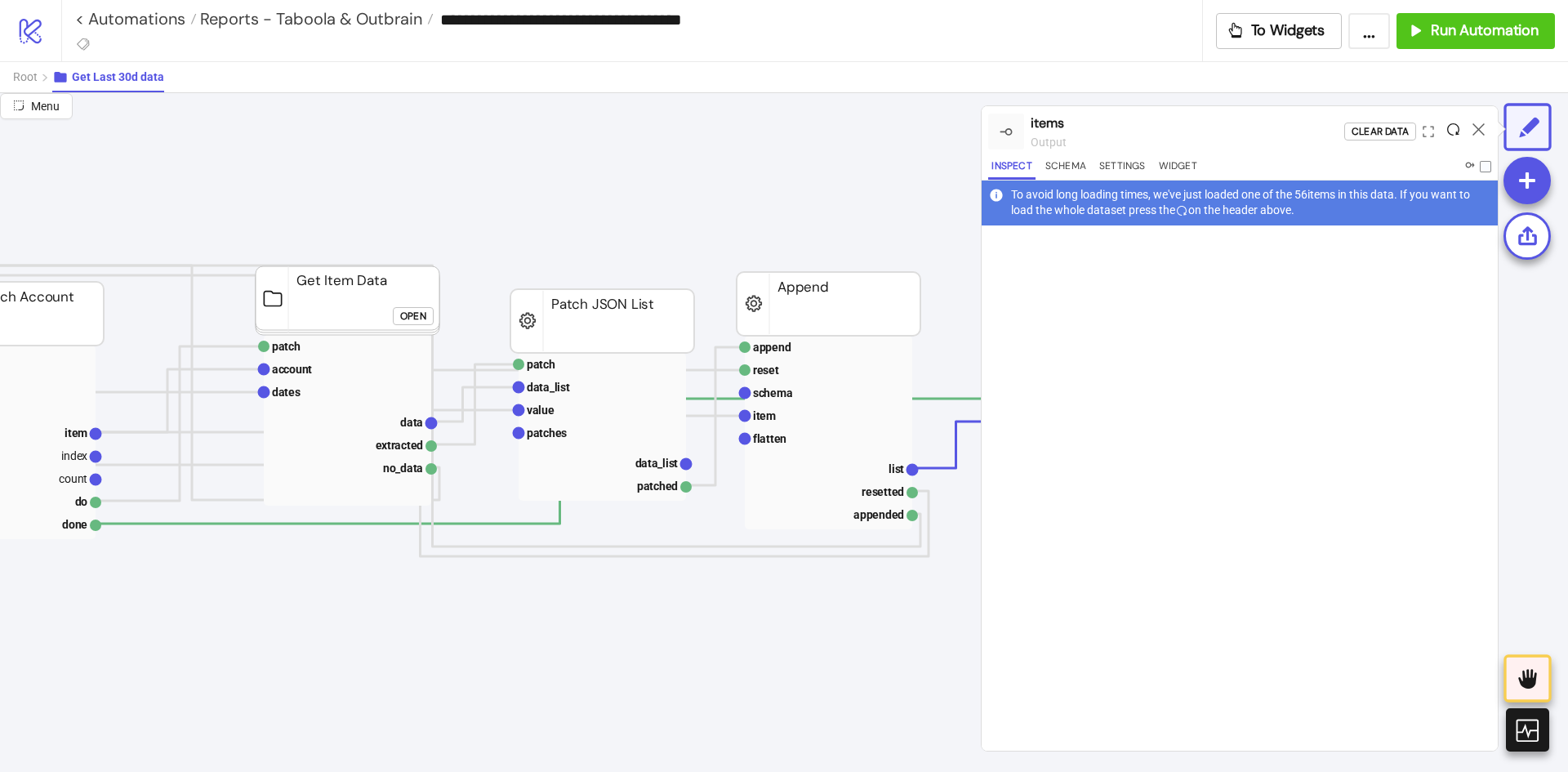 click 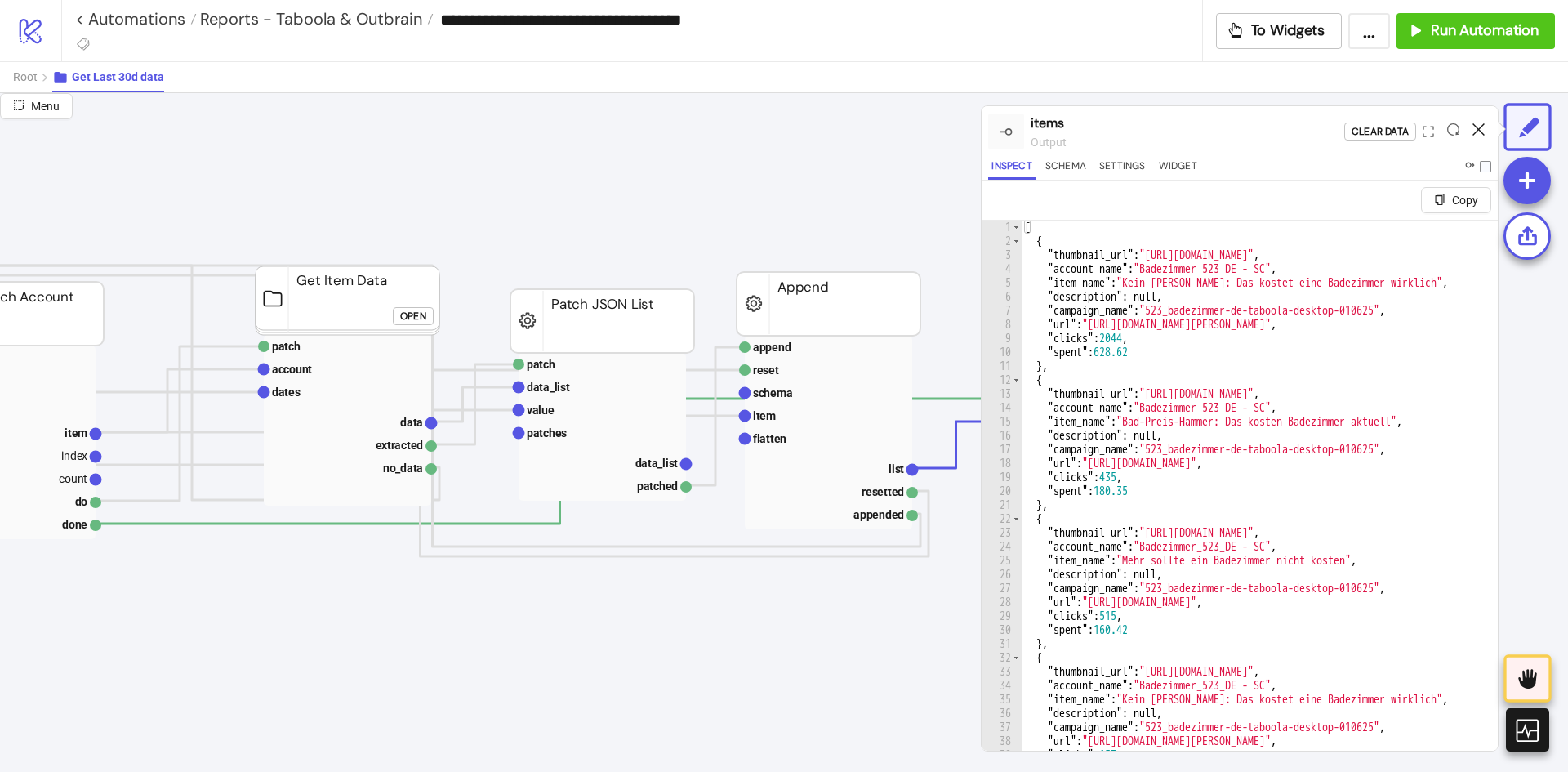 click 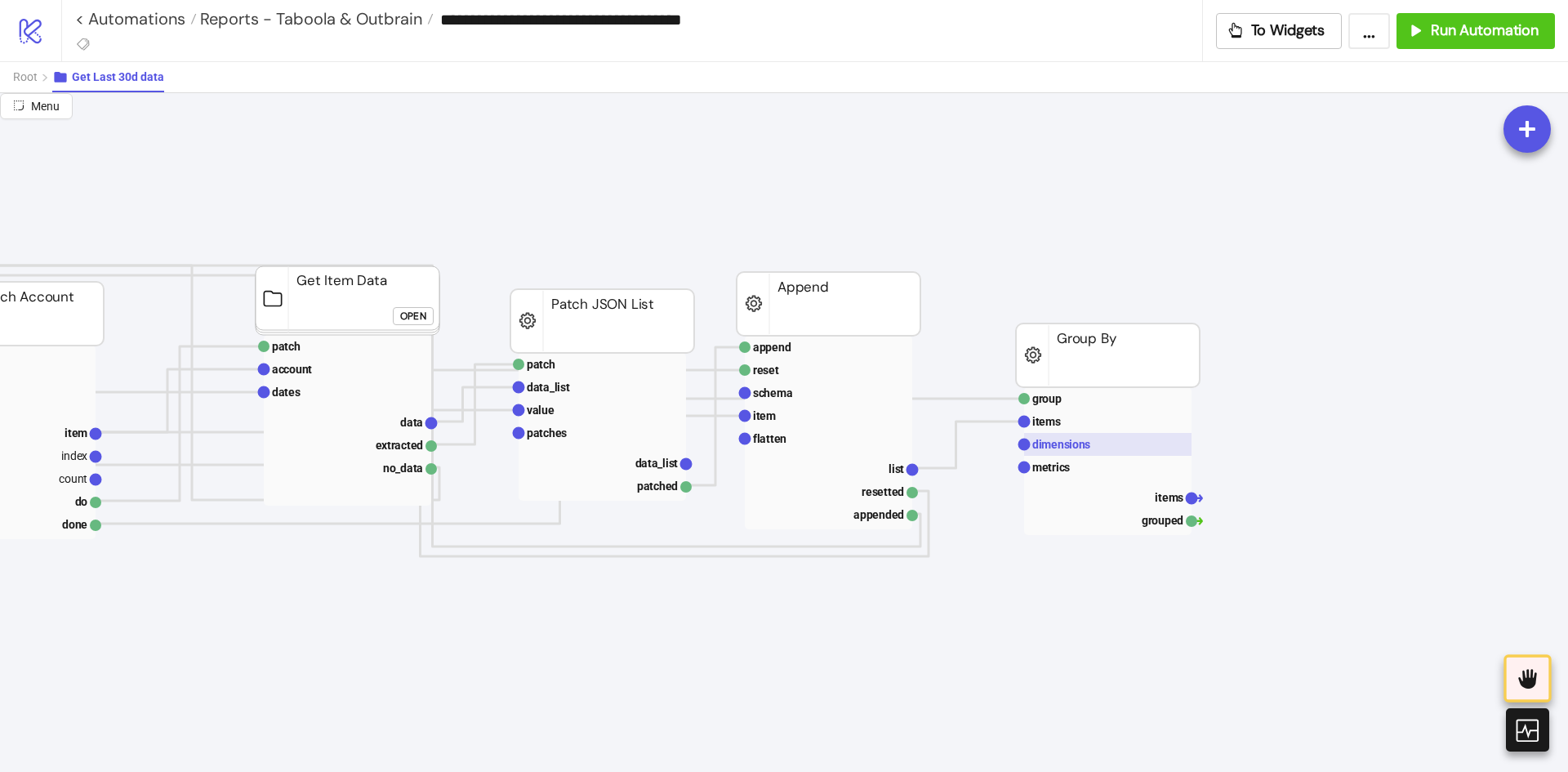 click on "dimensions" 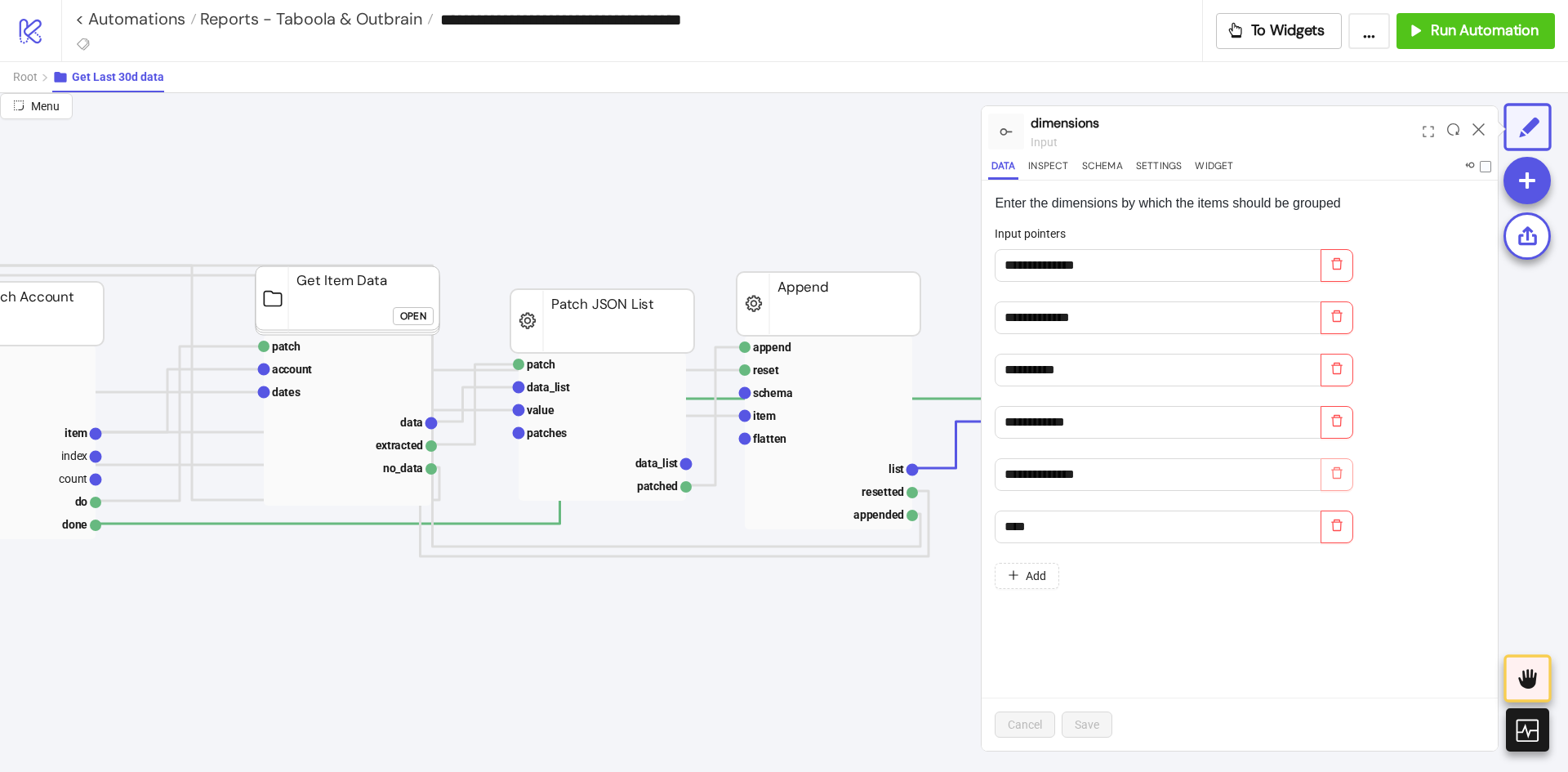 click 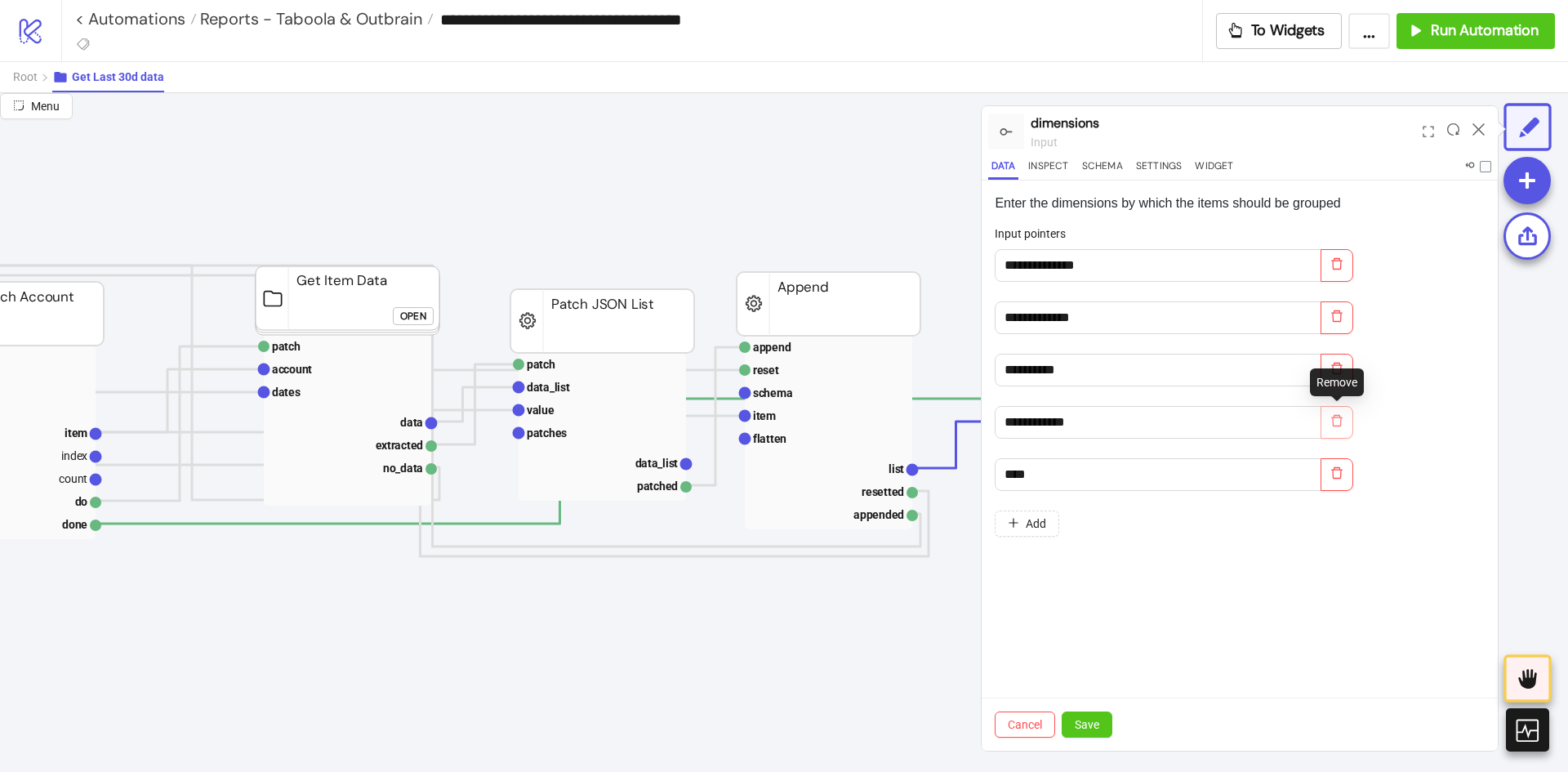 click at bounding box center (1337, 422) 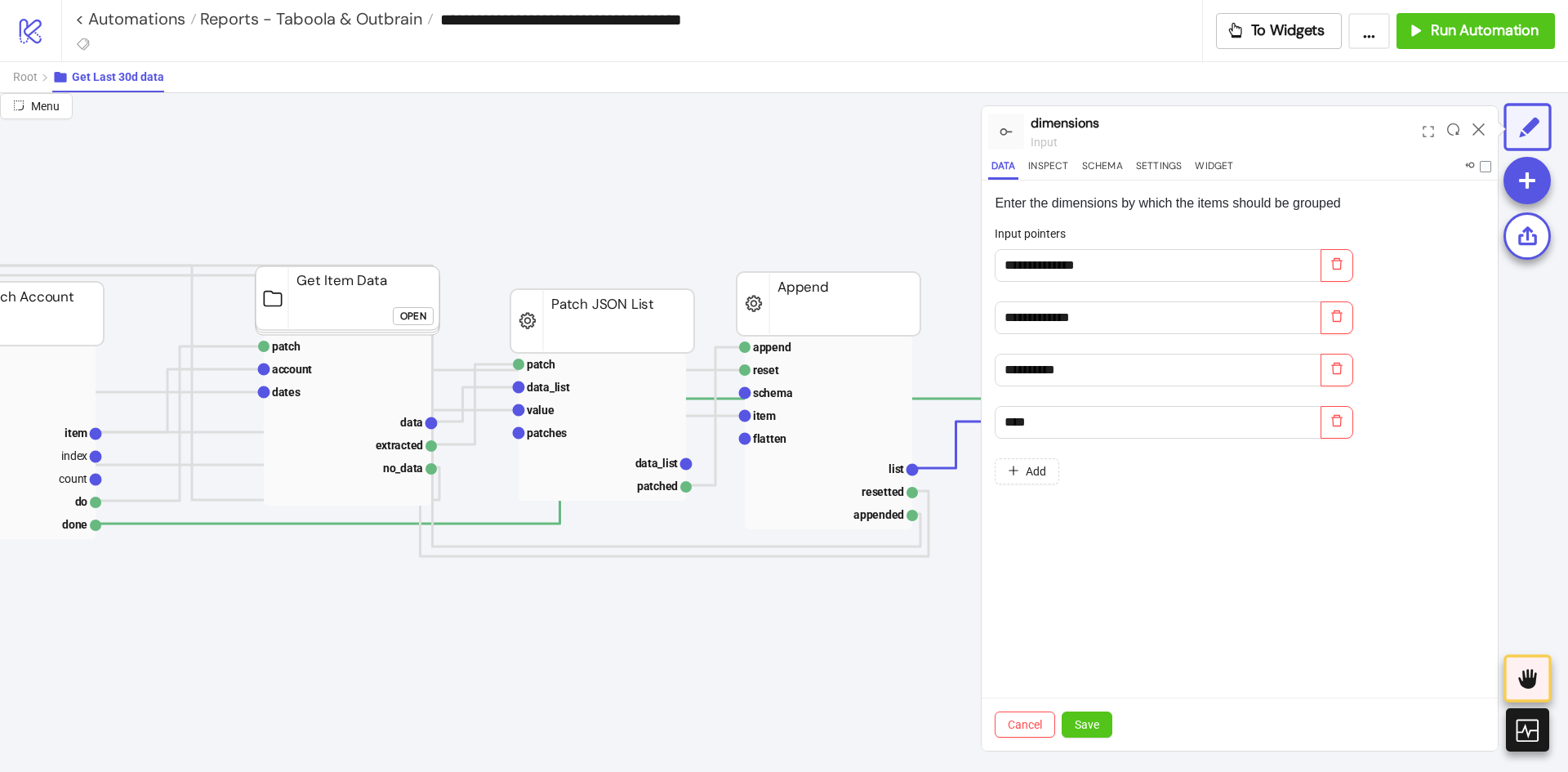 click on "**********" at bounding box center [1240, 364] 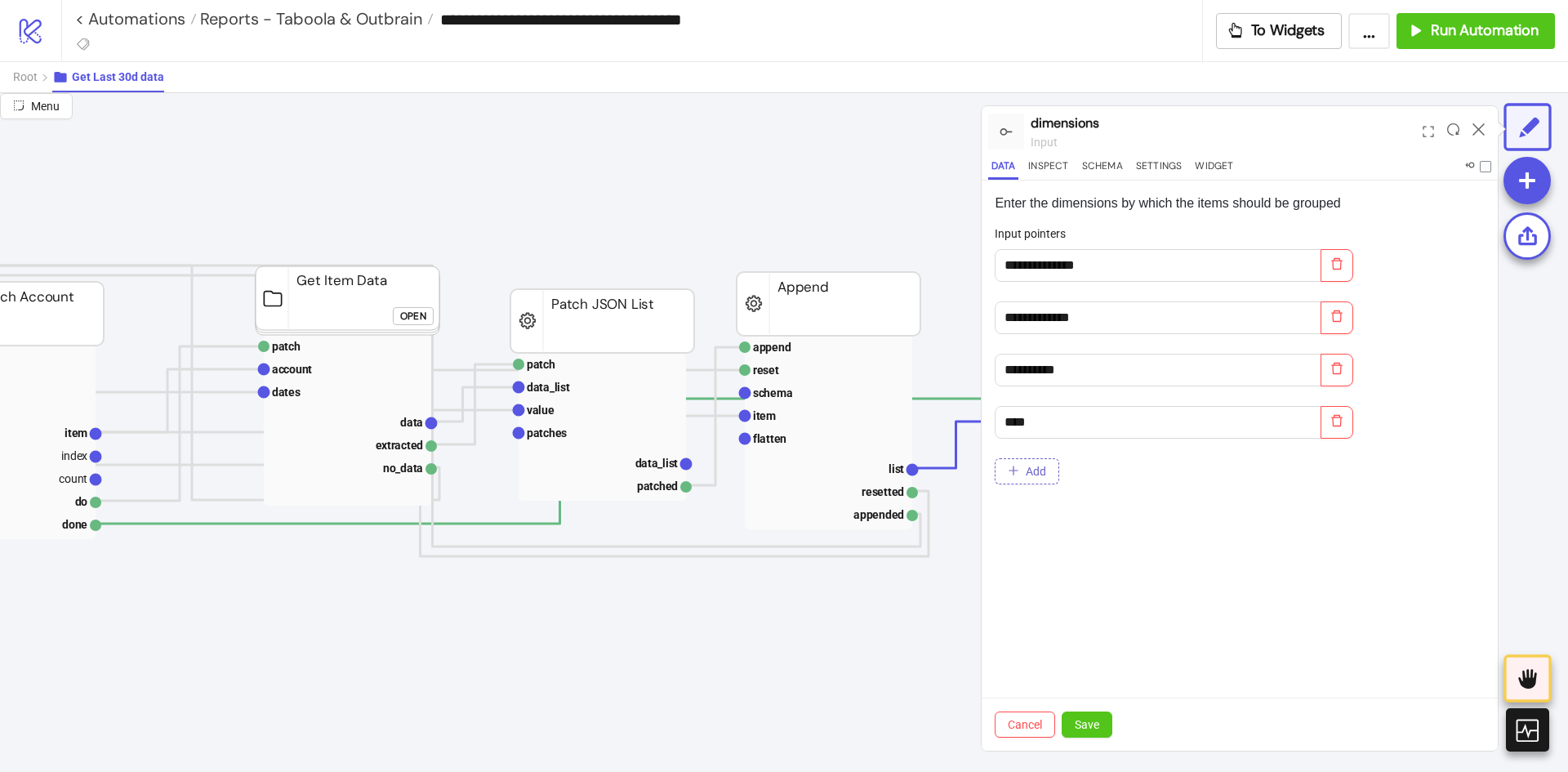 click on "Add" at bounding box center [1027, 471] 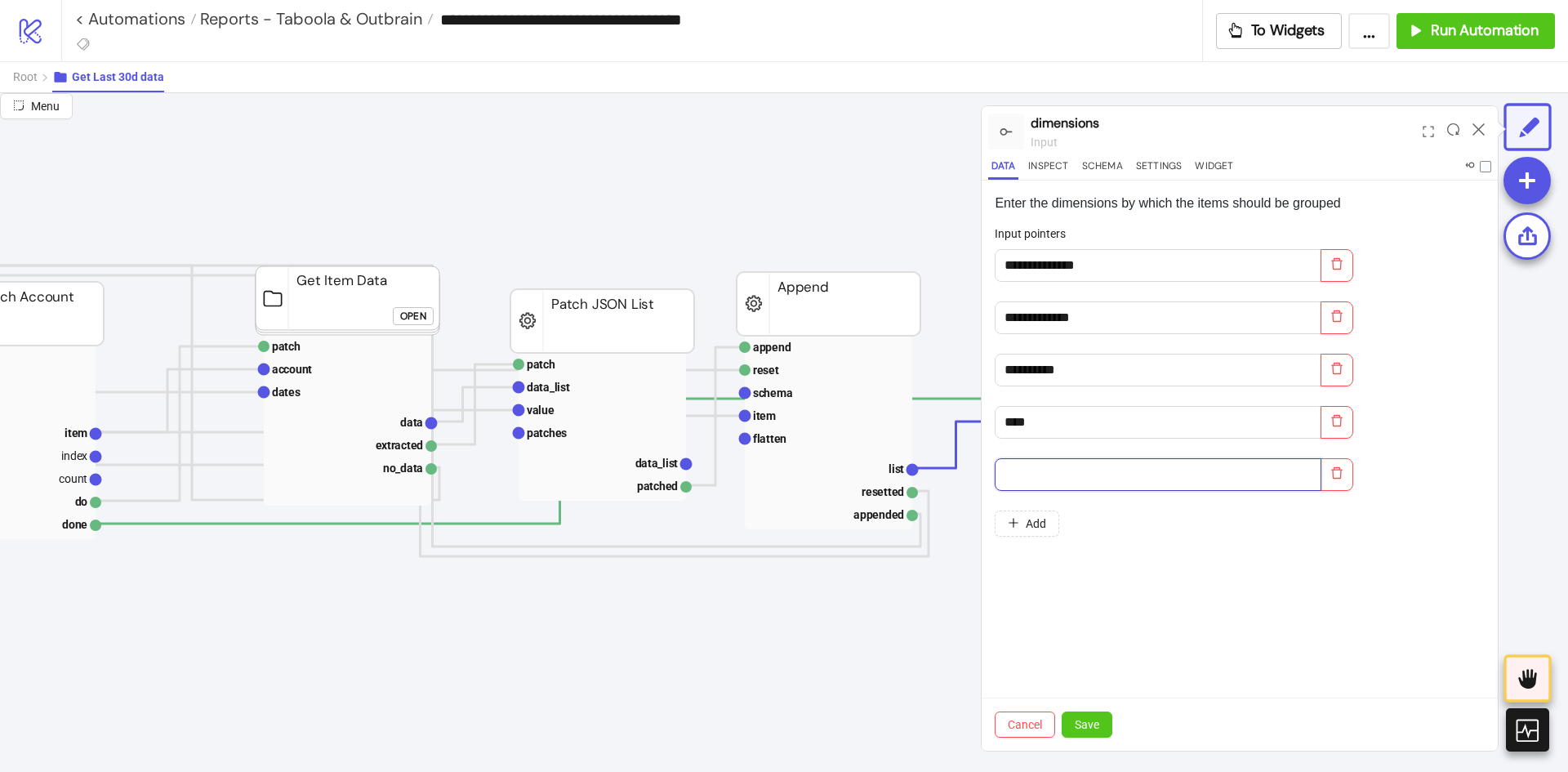 click at bounding box center (1158, 475) 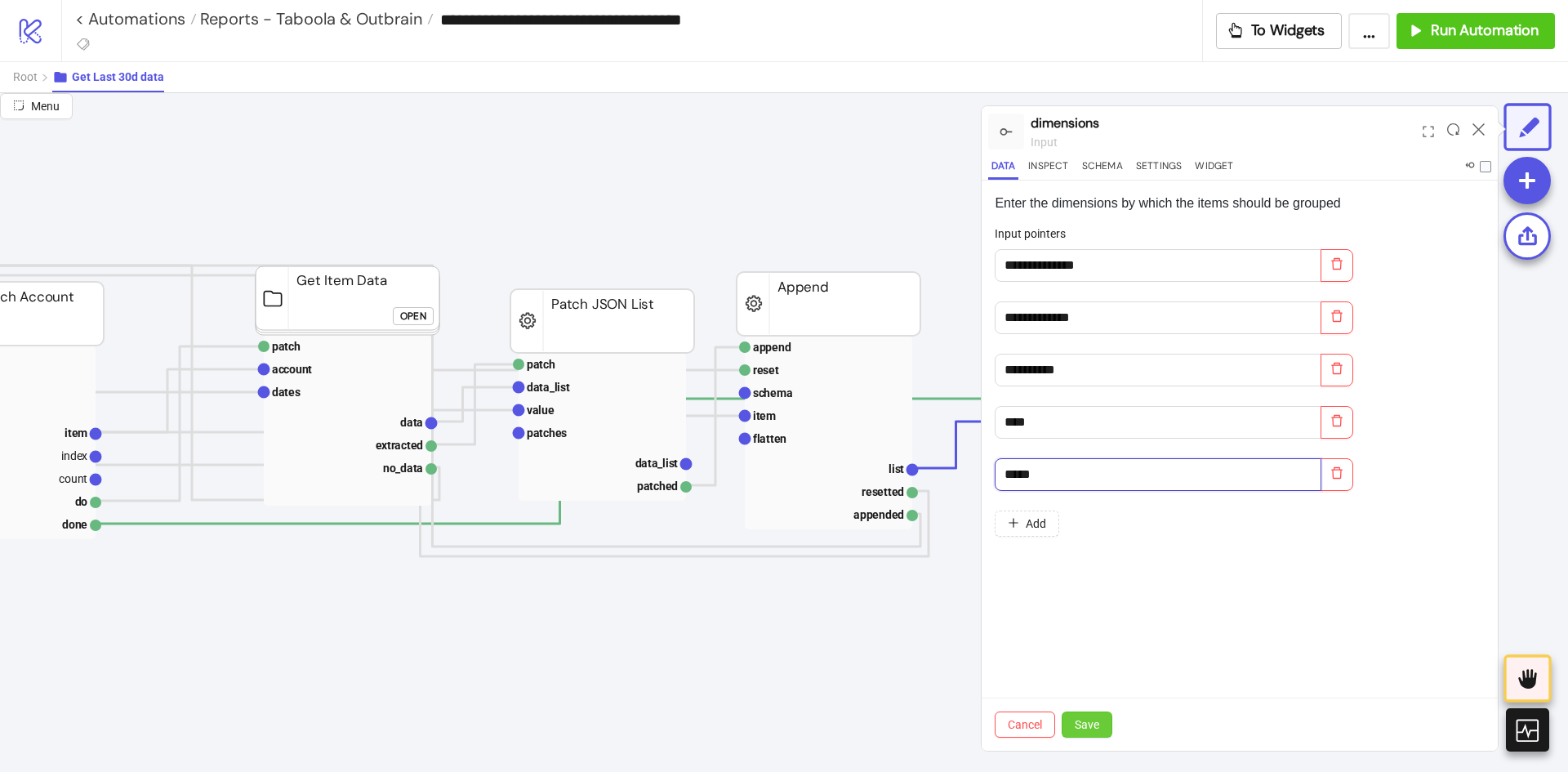 type on "*****" 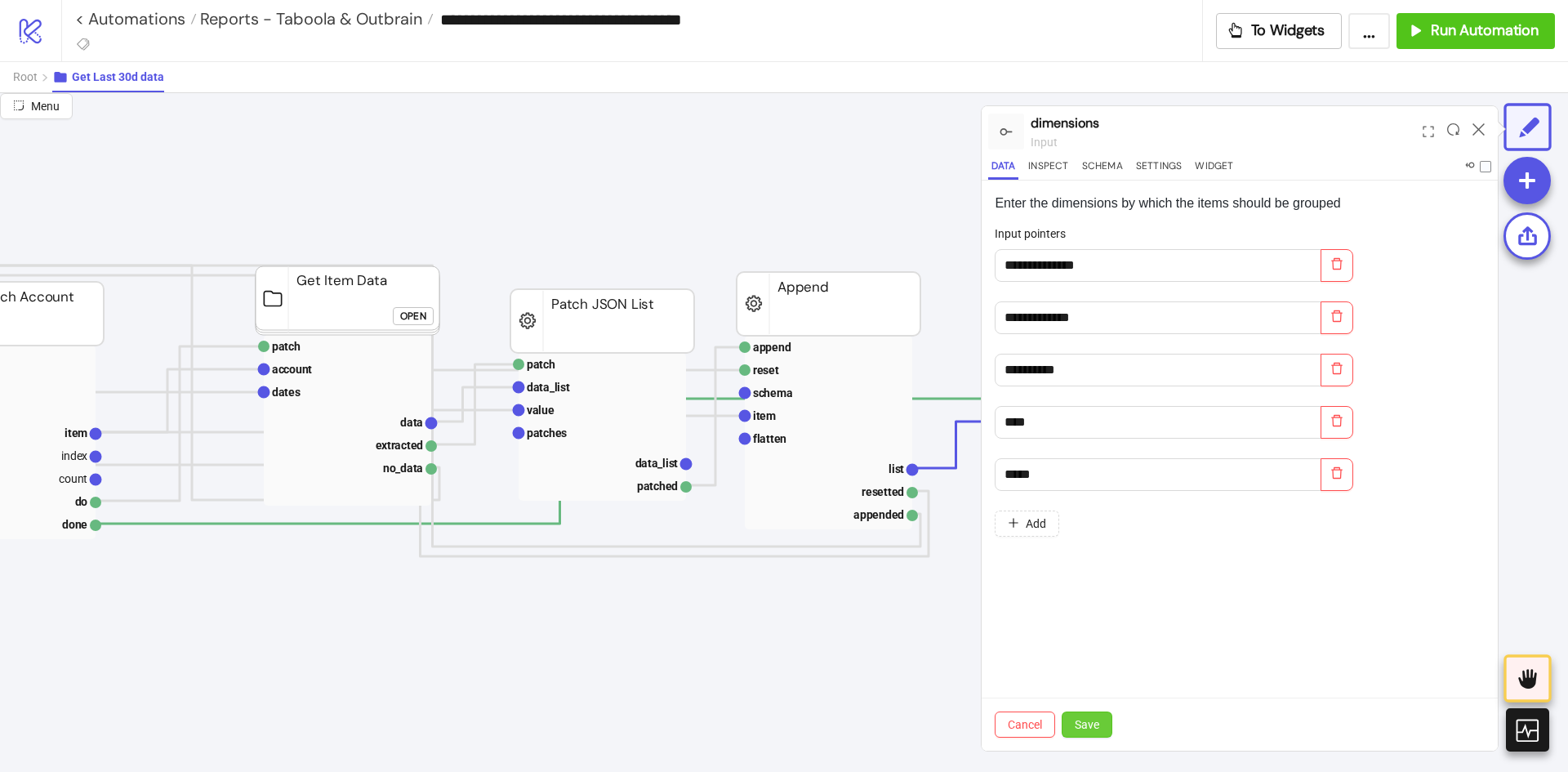 click on "Save" at bounding box center (1087, 725) 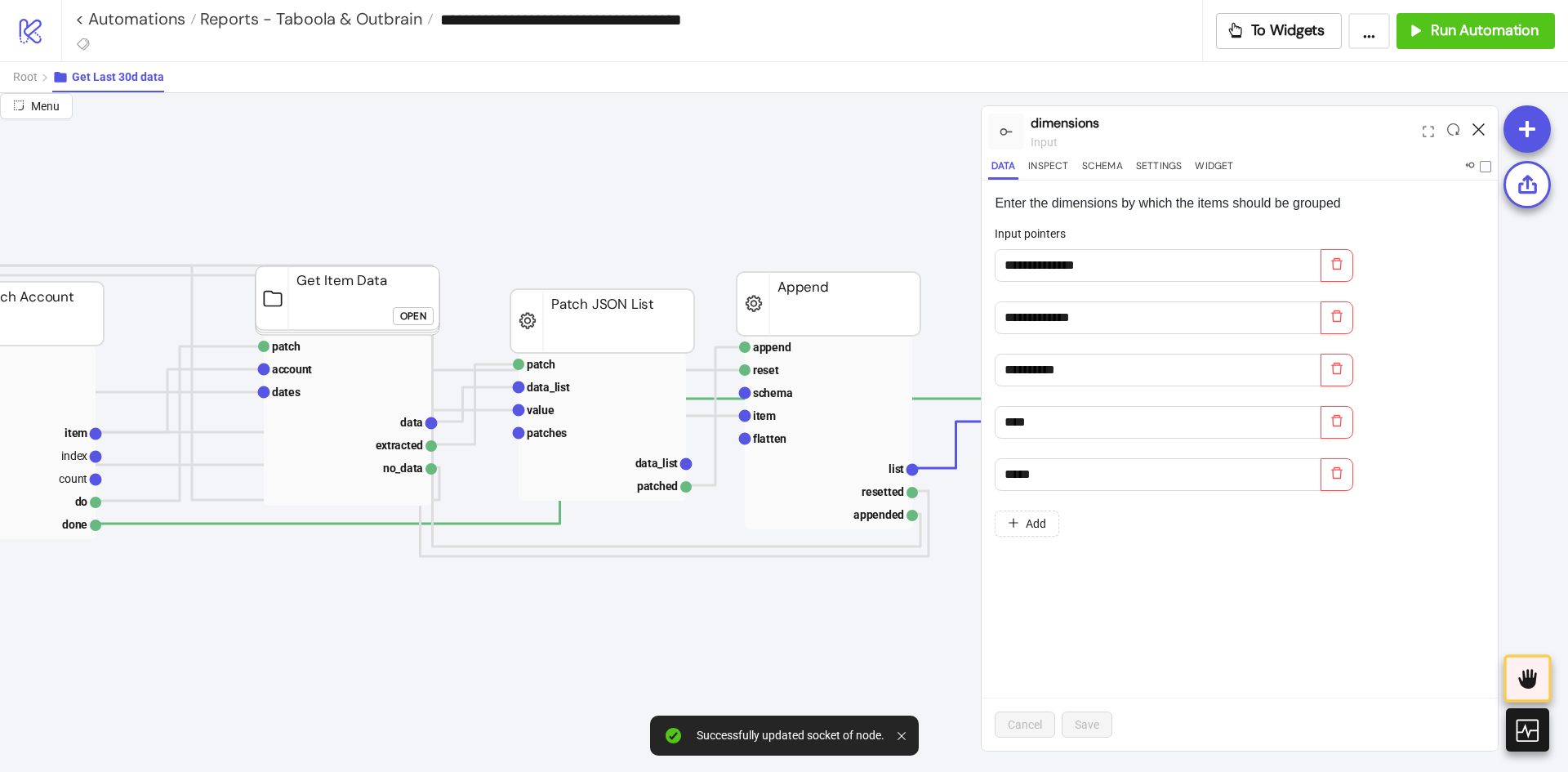 click 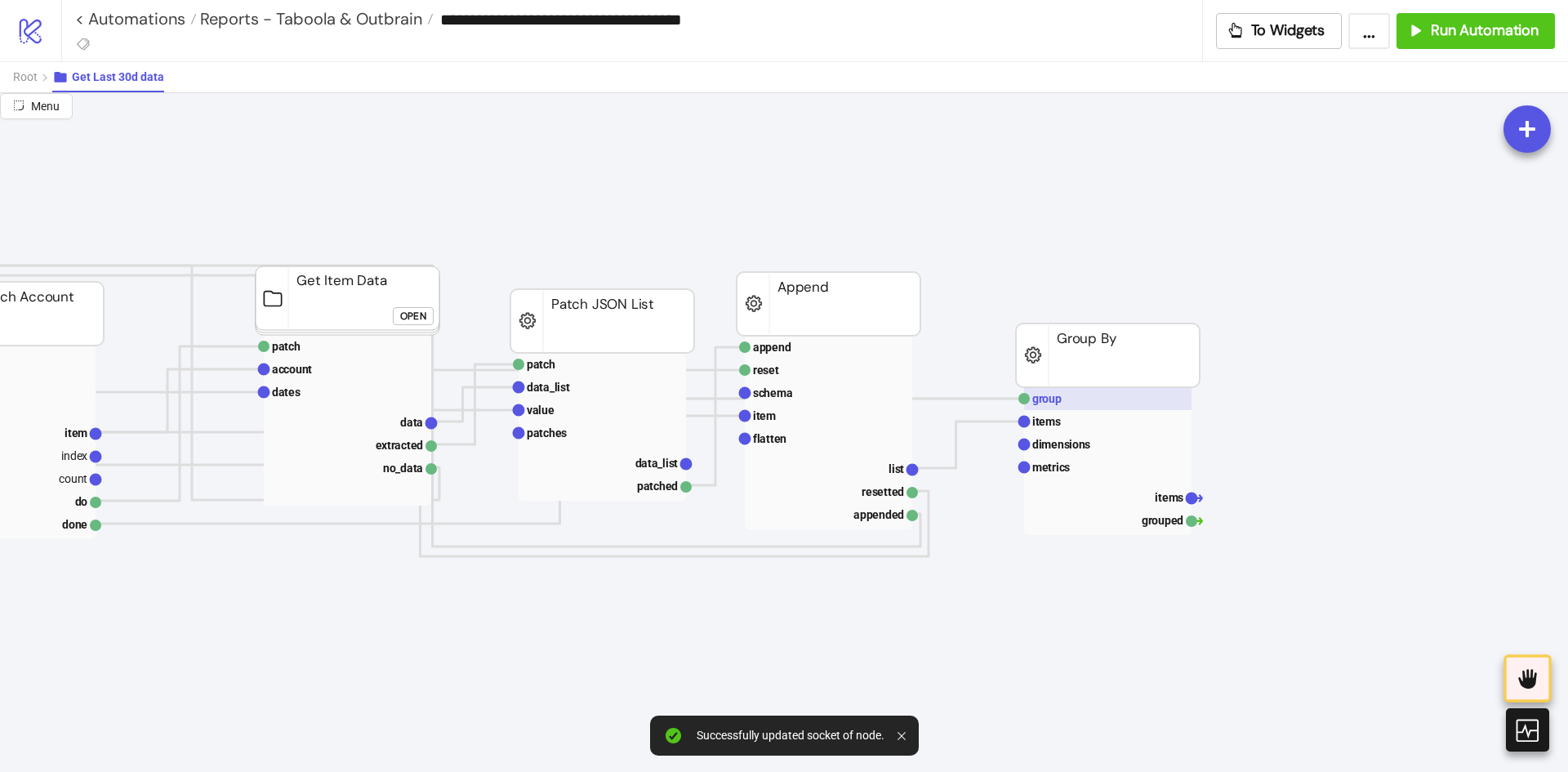click 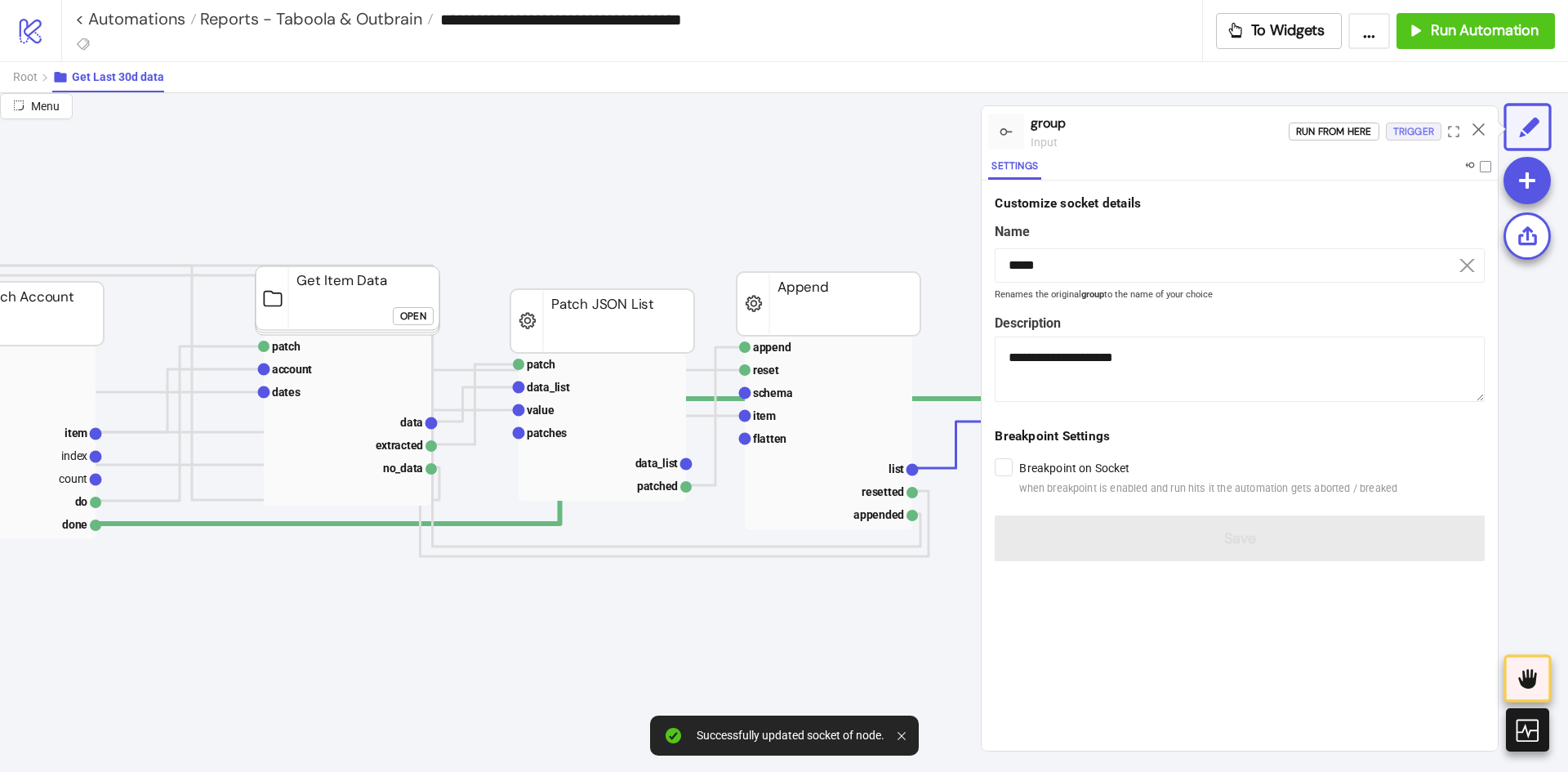 click on "Trigger" at bounding box center [1414, 132] 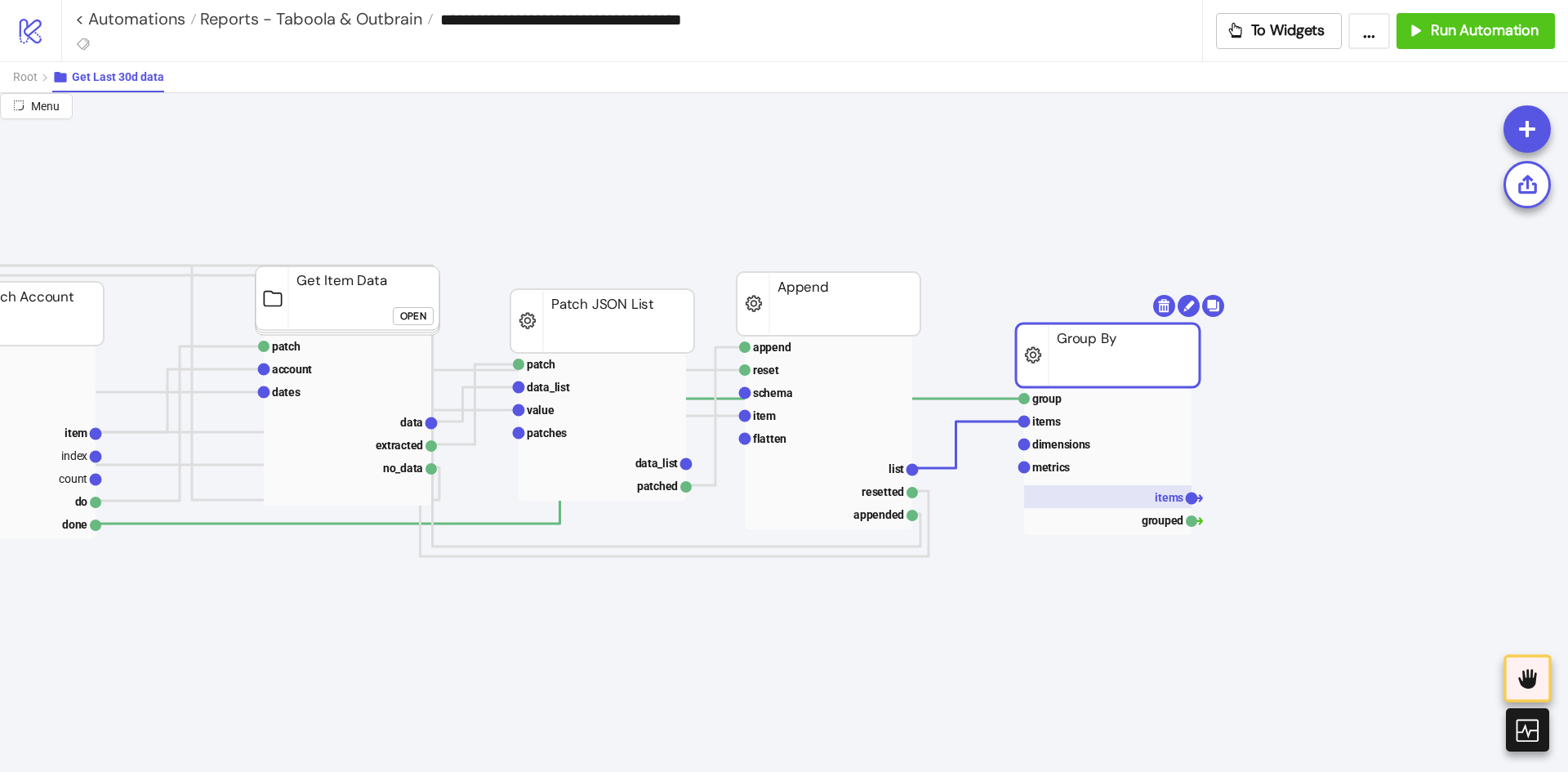click 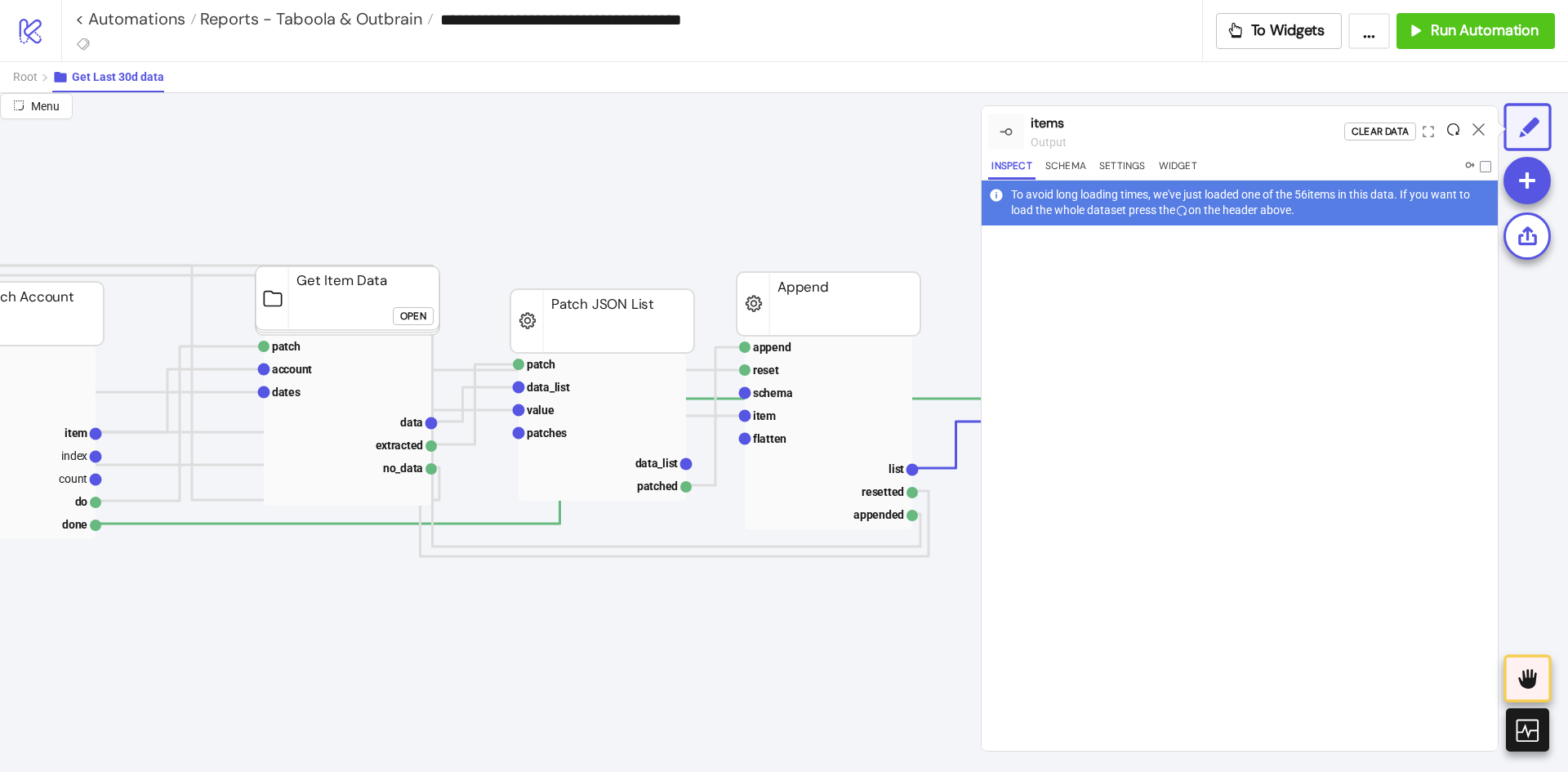 click 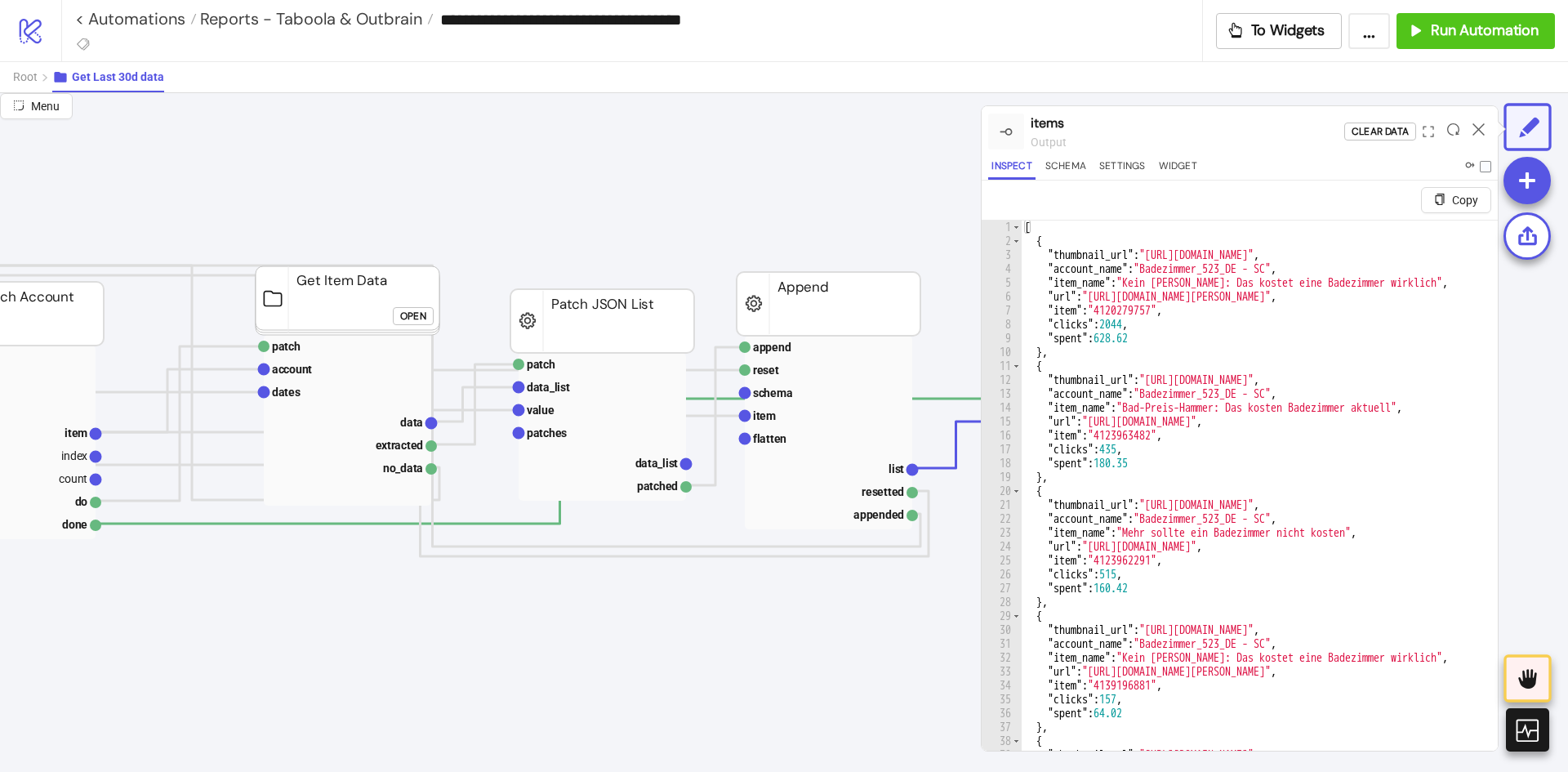 type on "**********" 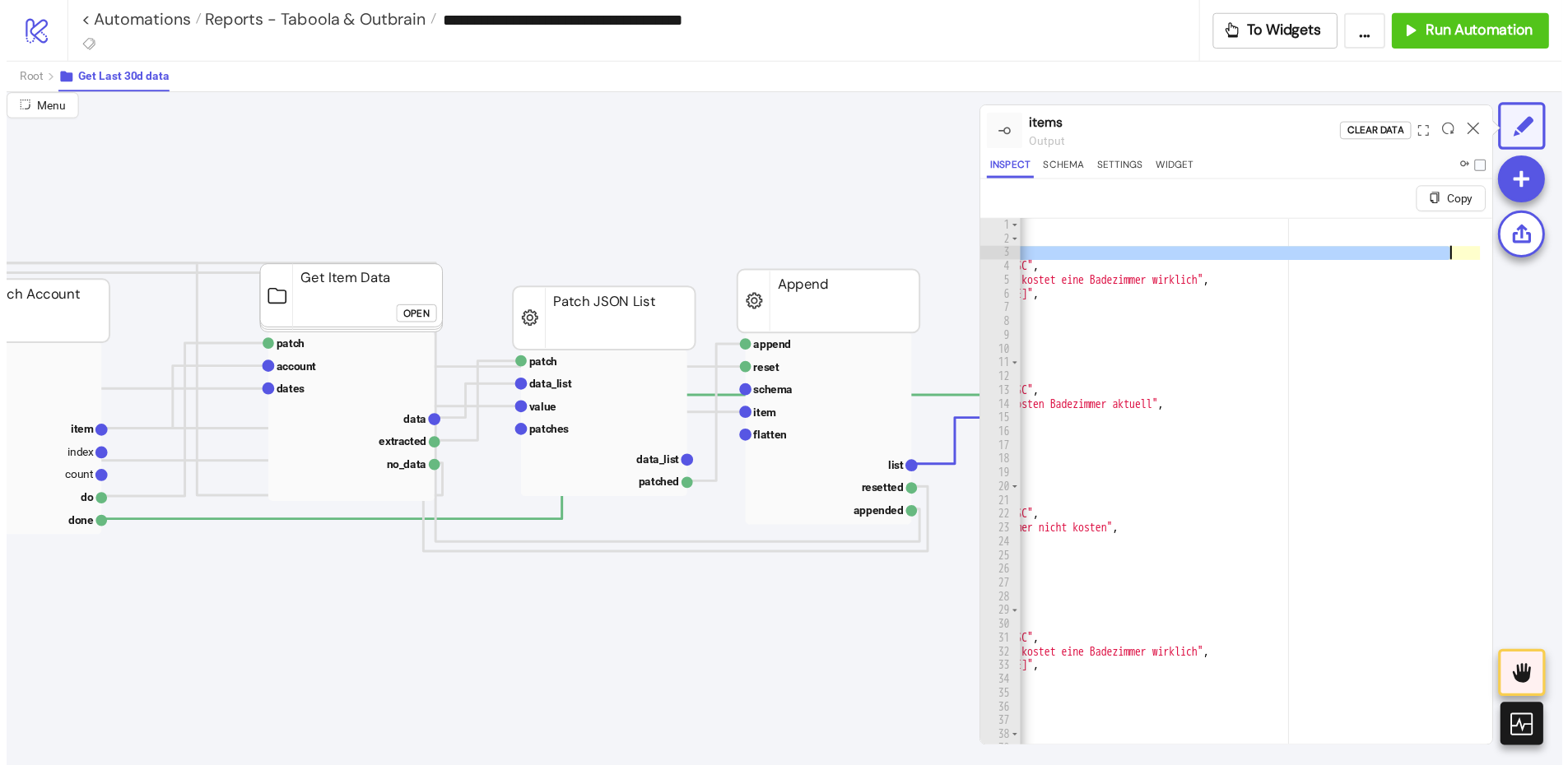 scroll, scrollTop: 0, scrollLeft: 257, axis: horizontal 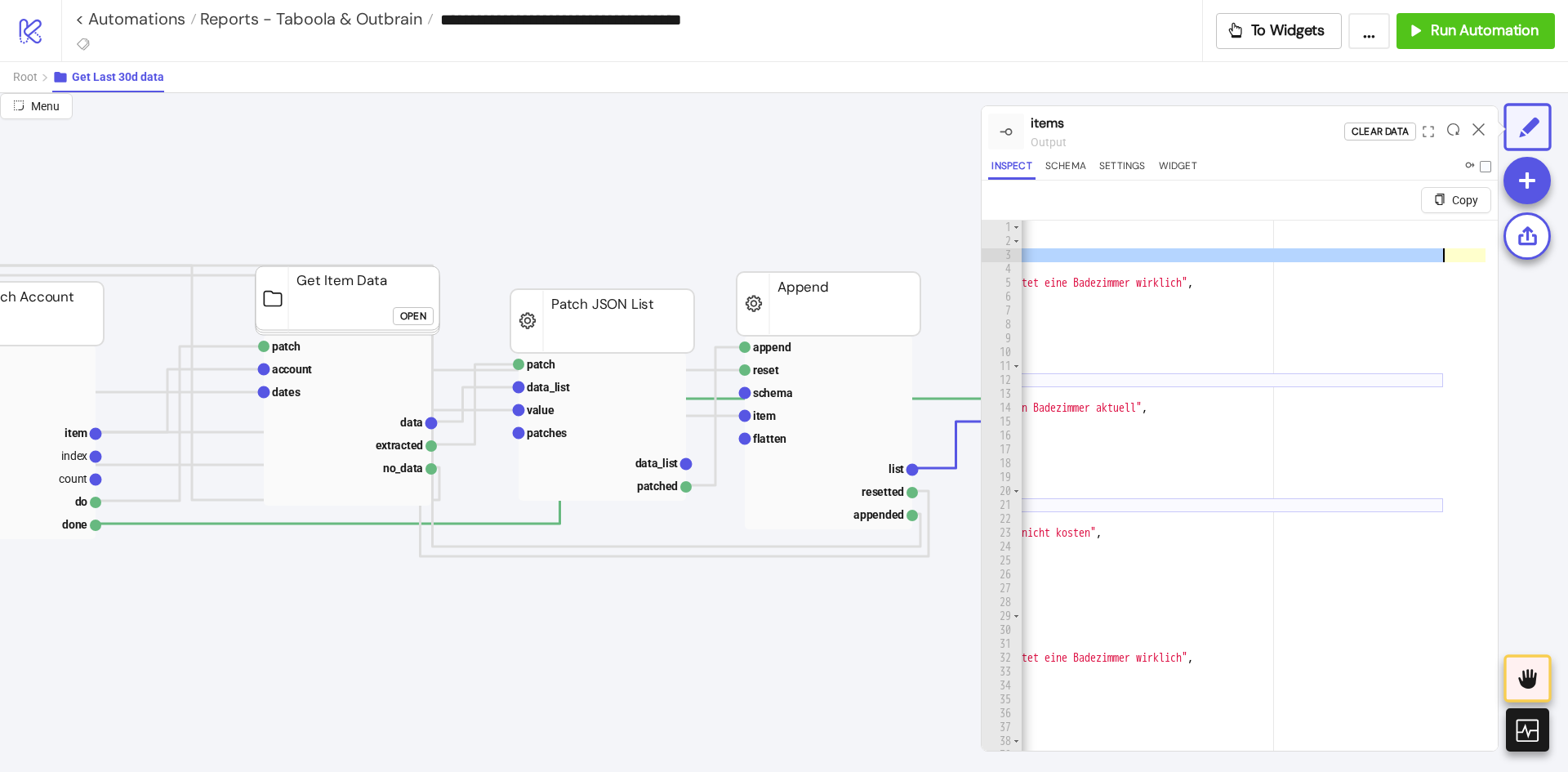 drag, startPoint x: 1165, startPoint y: 251, endPoint x: 1446, endPoint y: 255, distance: 281.02847 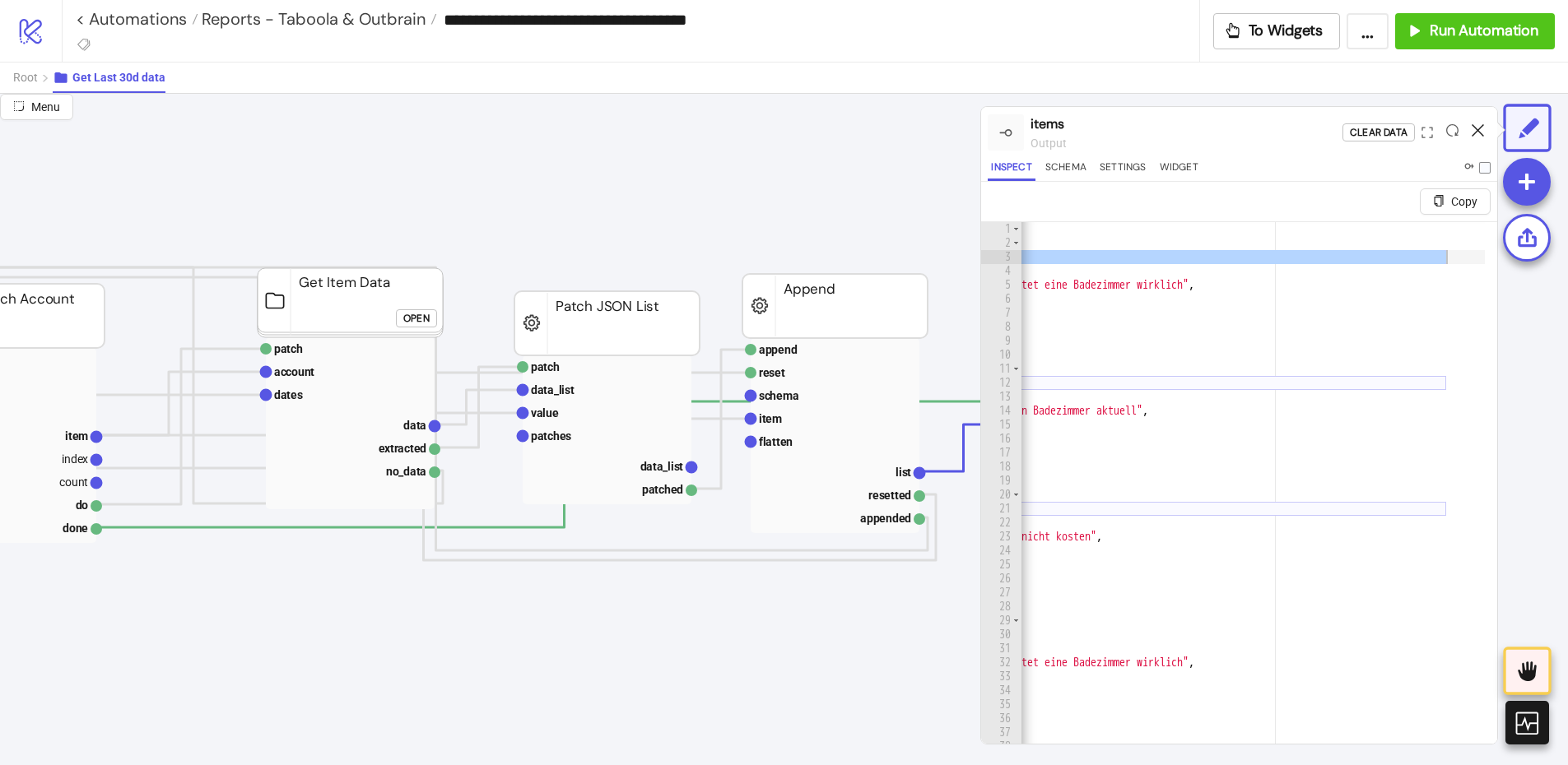 click 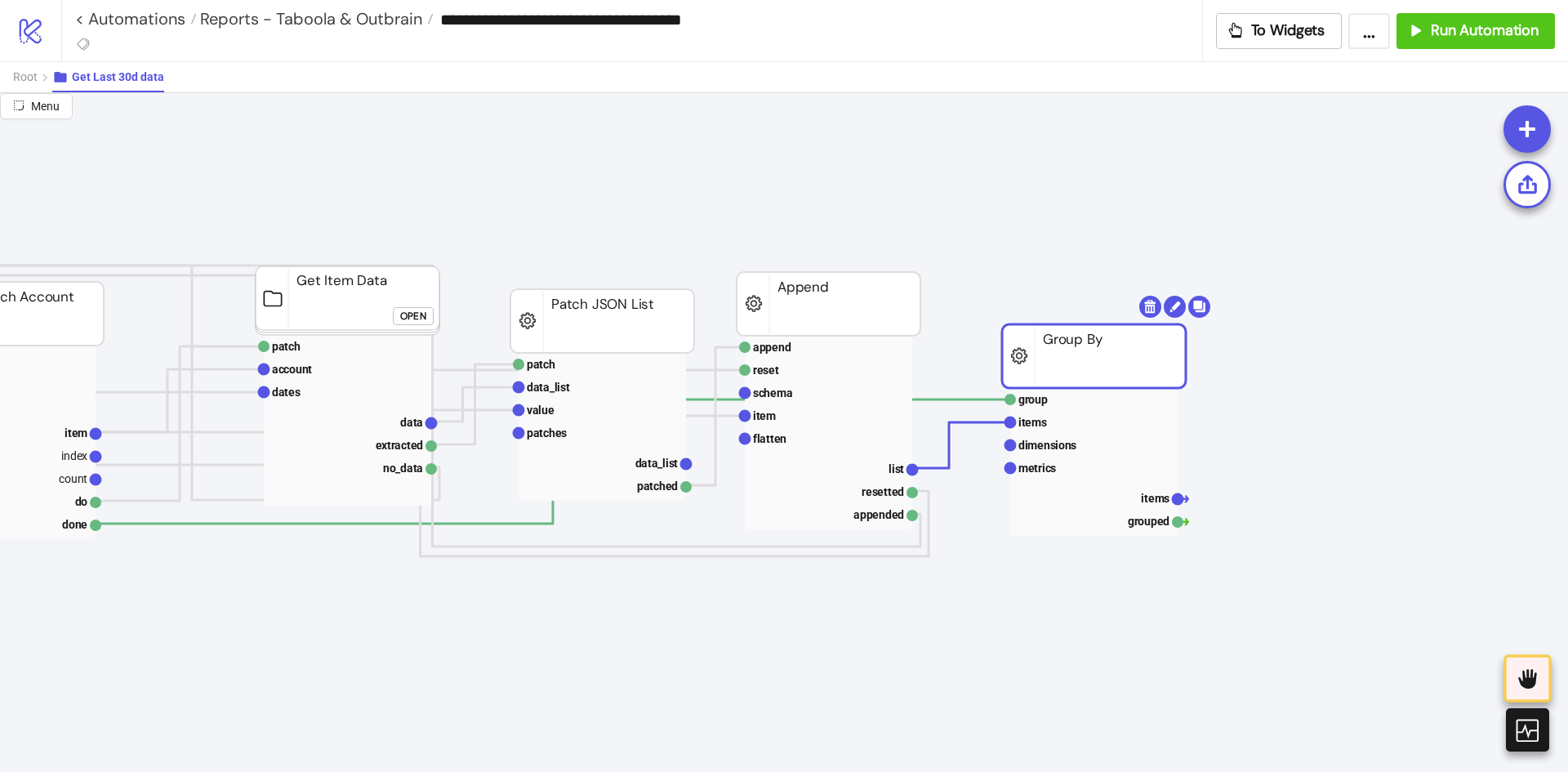 drag, startPoint x: 1142, startPoint y: 377, endPoint x: 1128, endPoint y: 378, distance: 14.035669 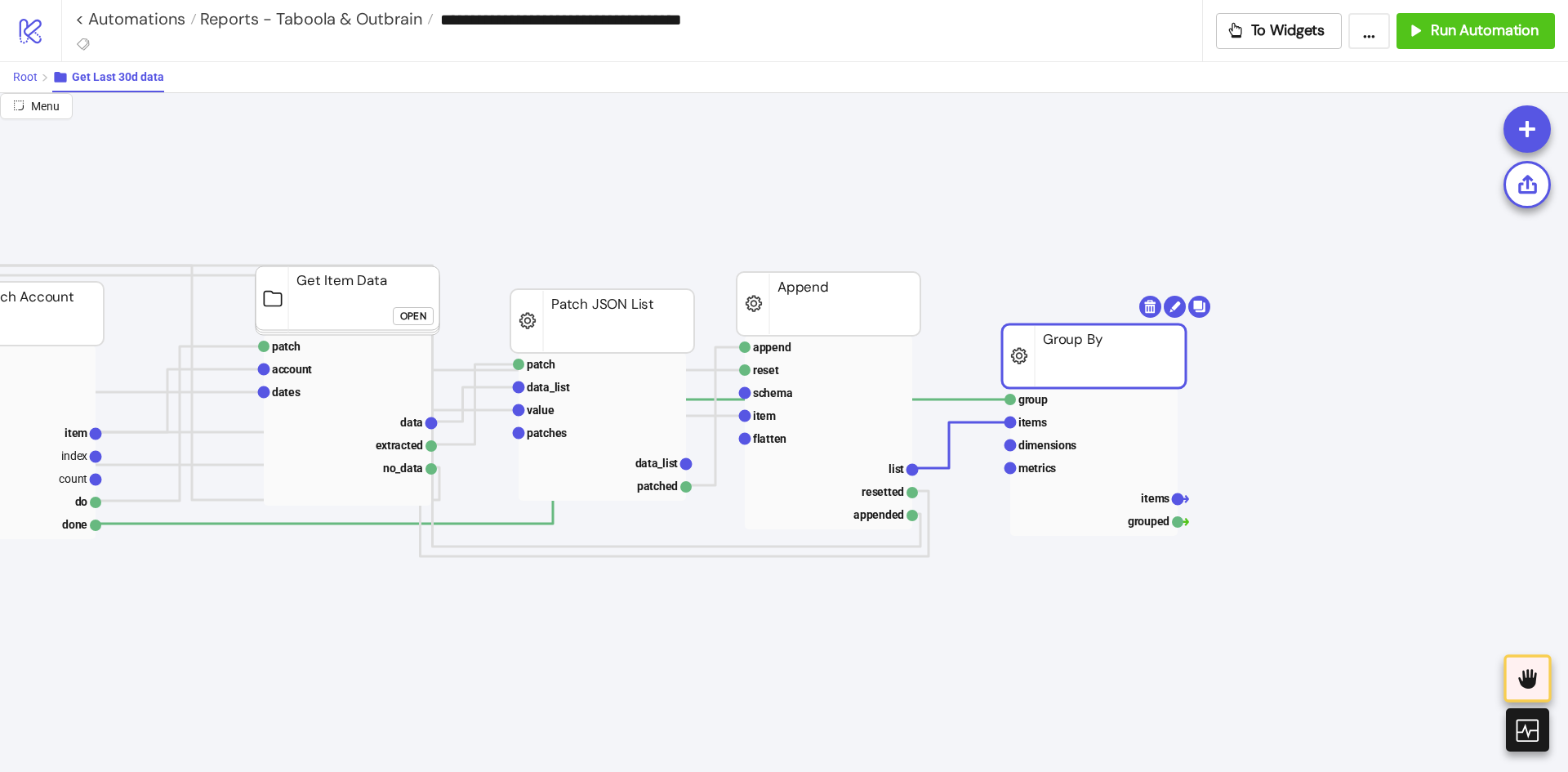 click on "Root" at bounding box center [25, 77] 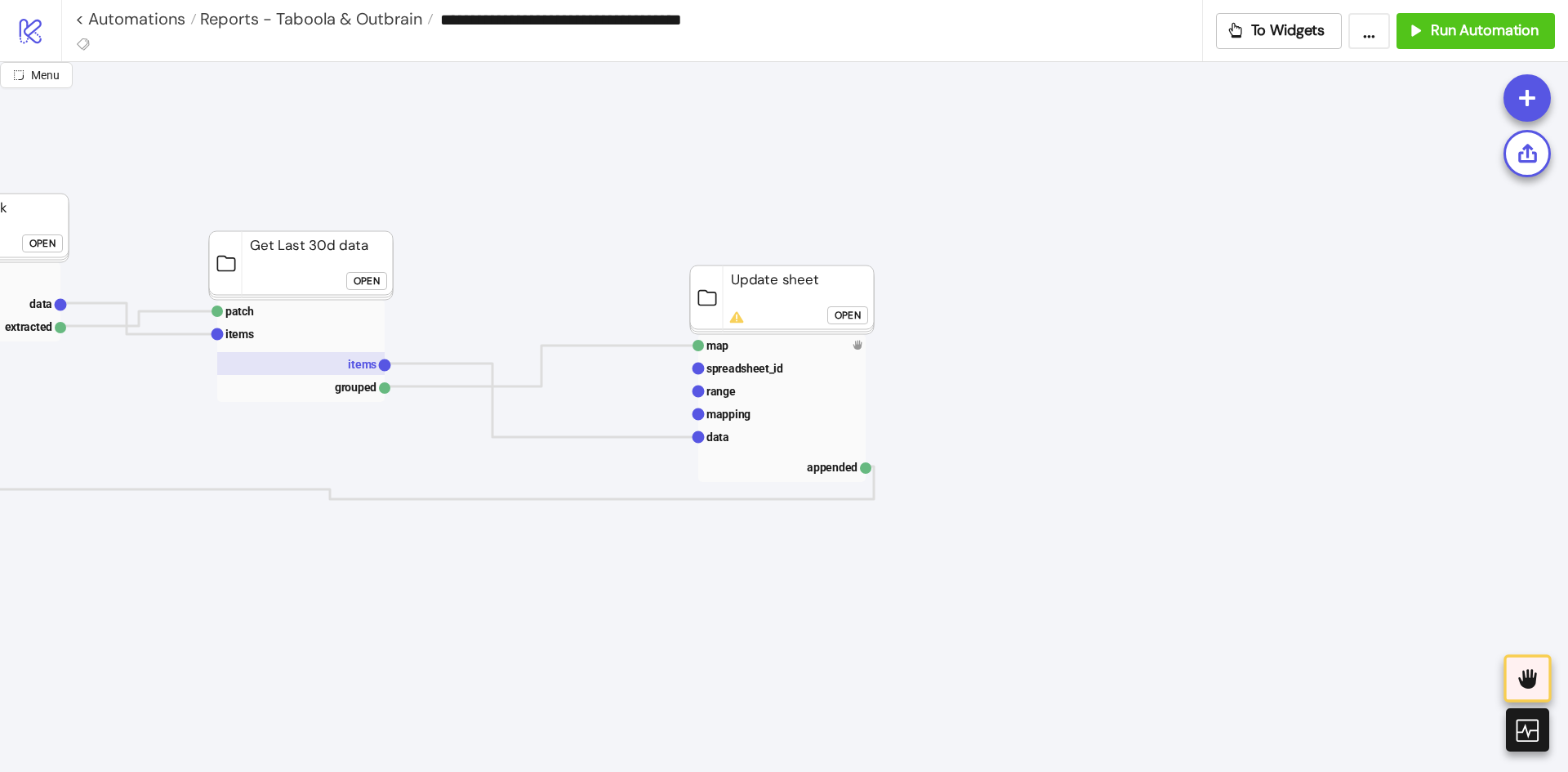click on "items" 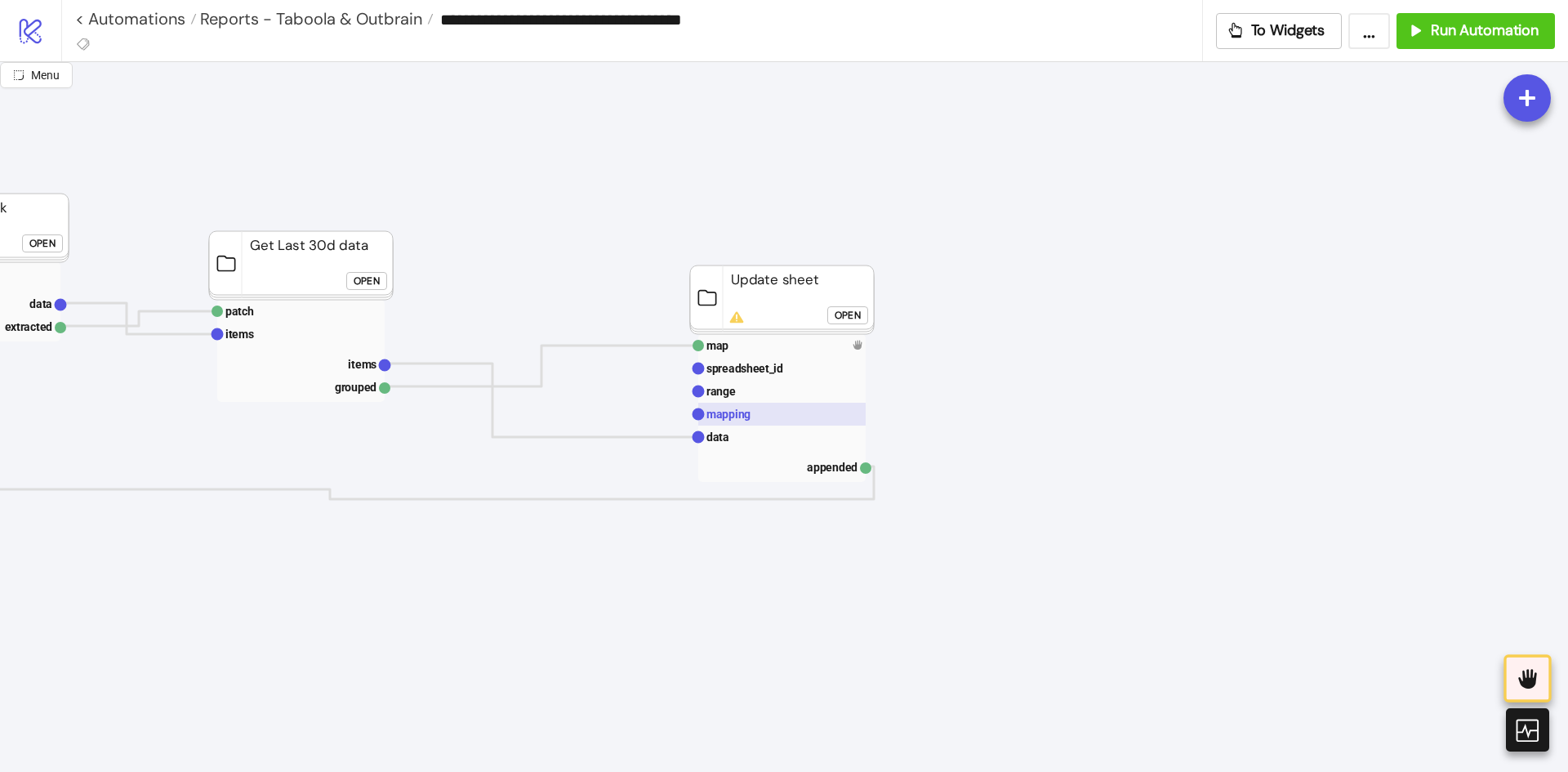 click on "mapping" 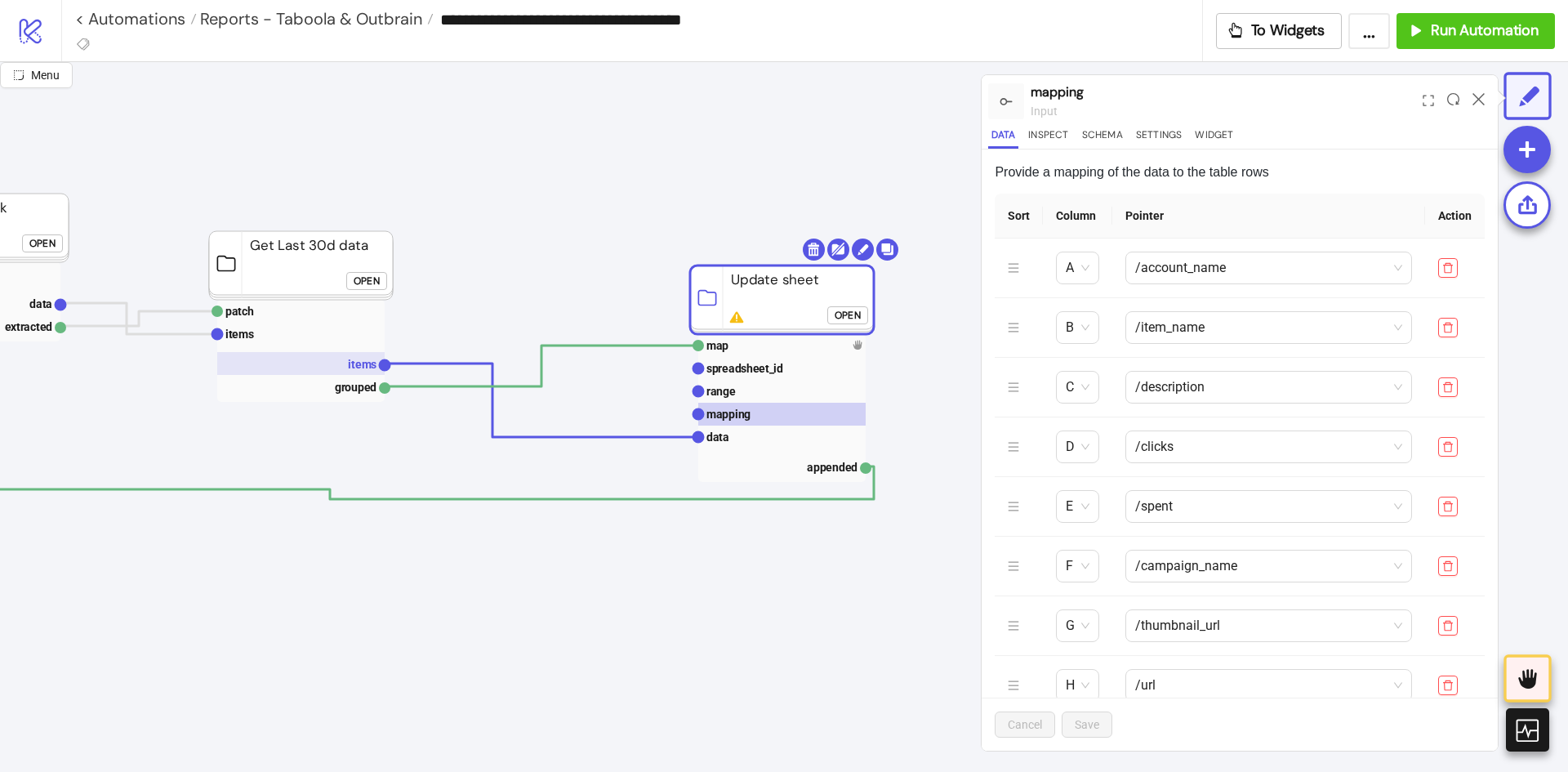 click 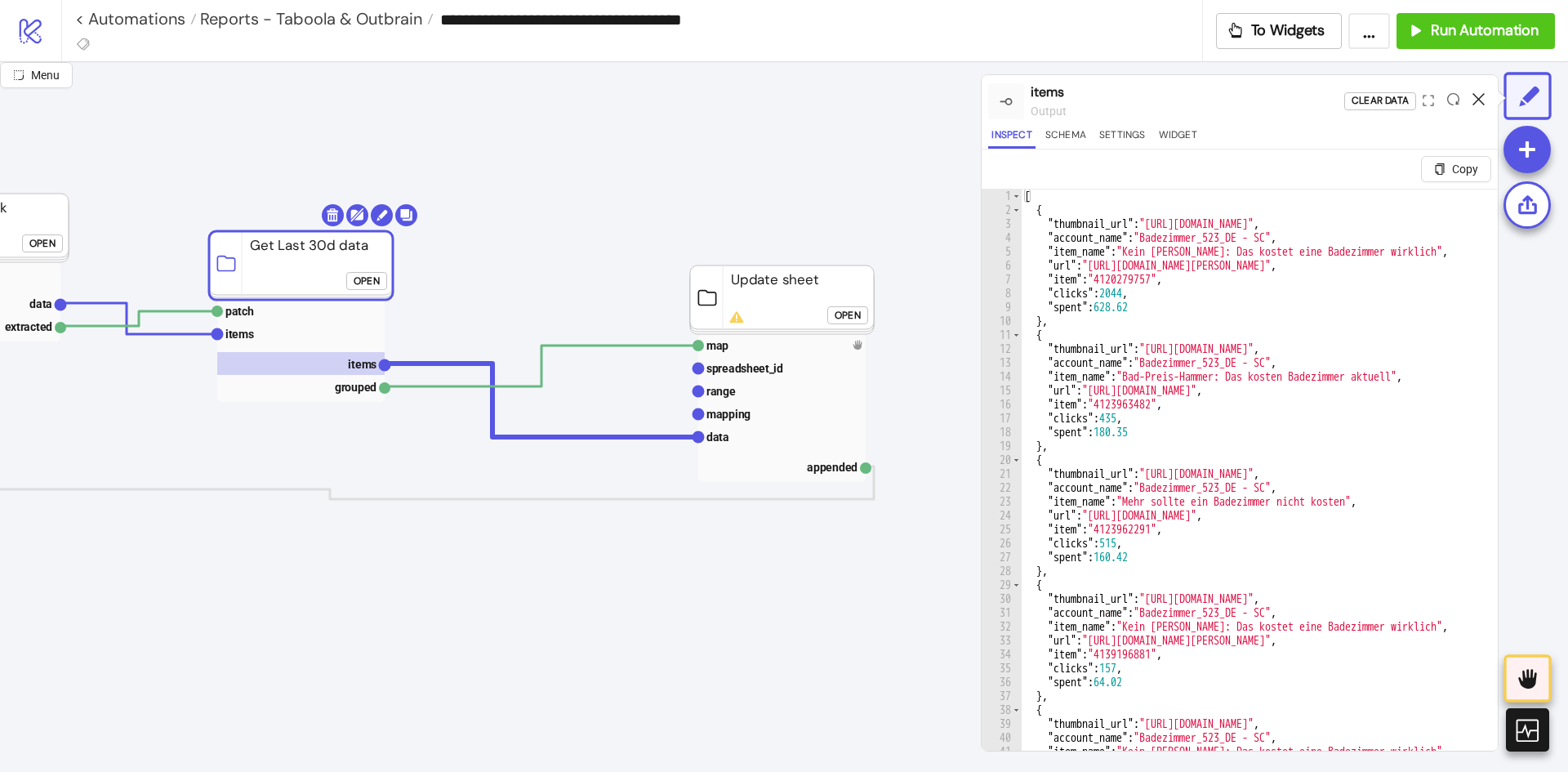 click 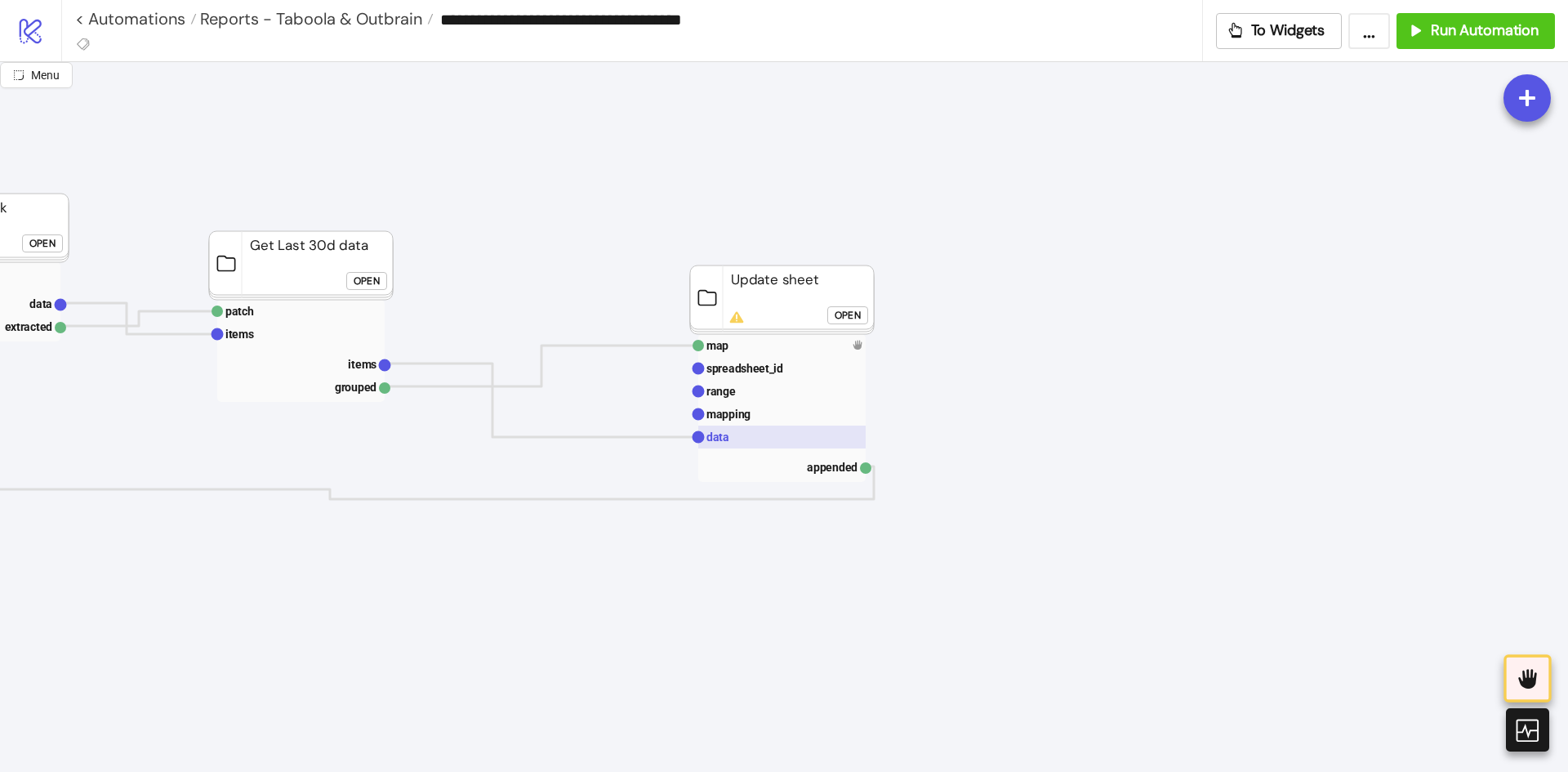 click 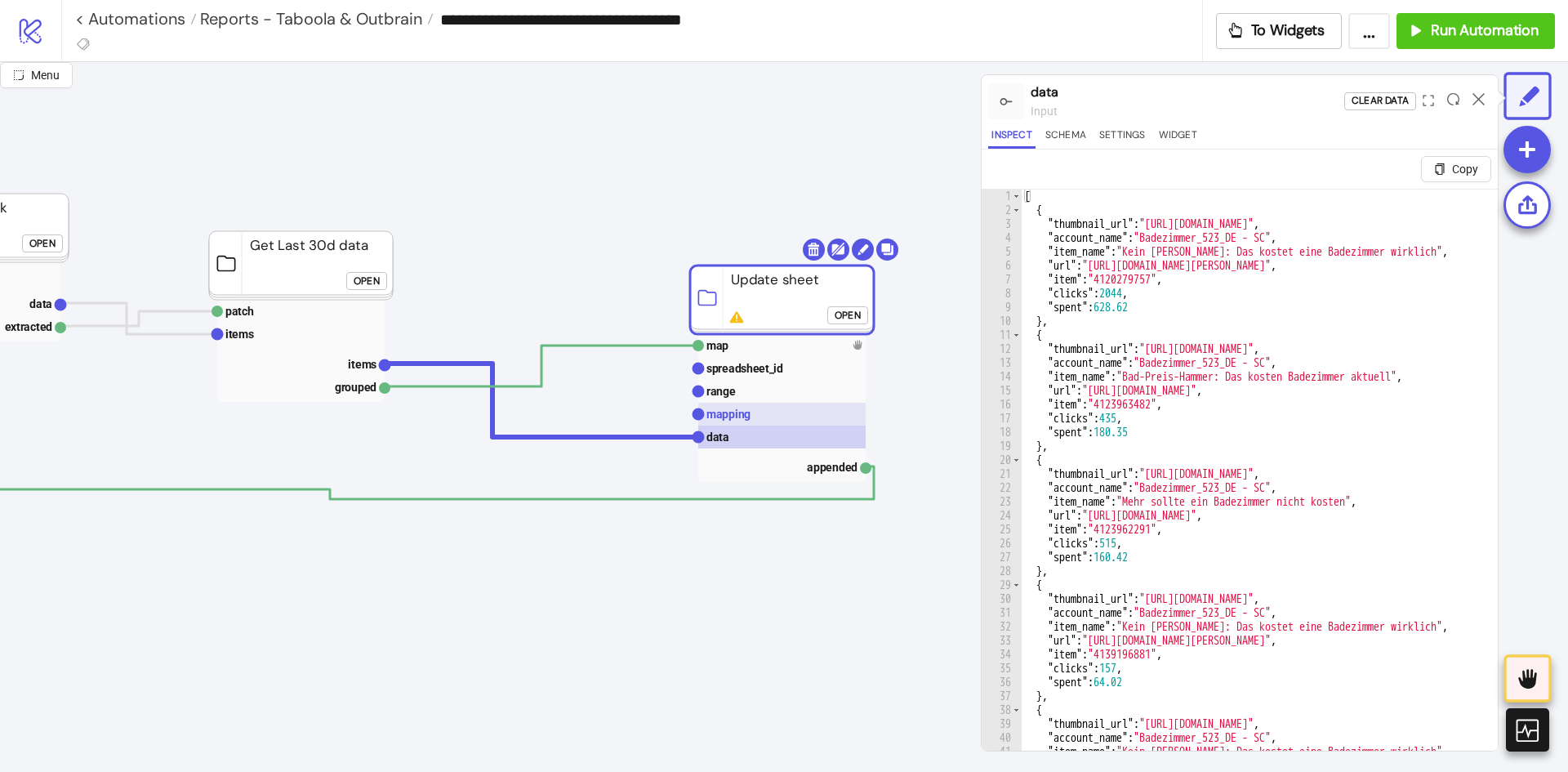 click on "mapping" 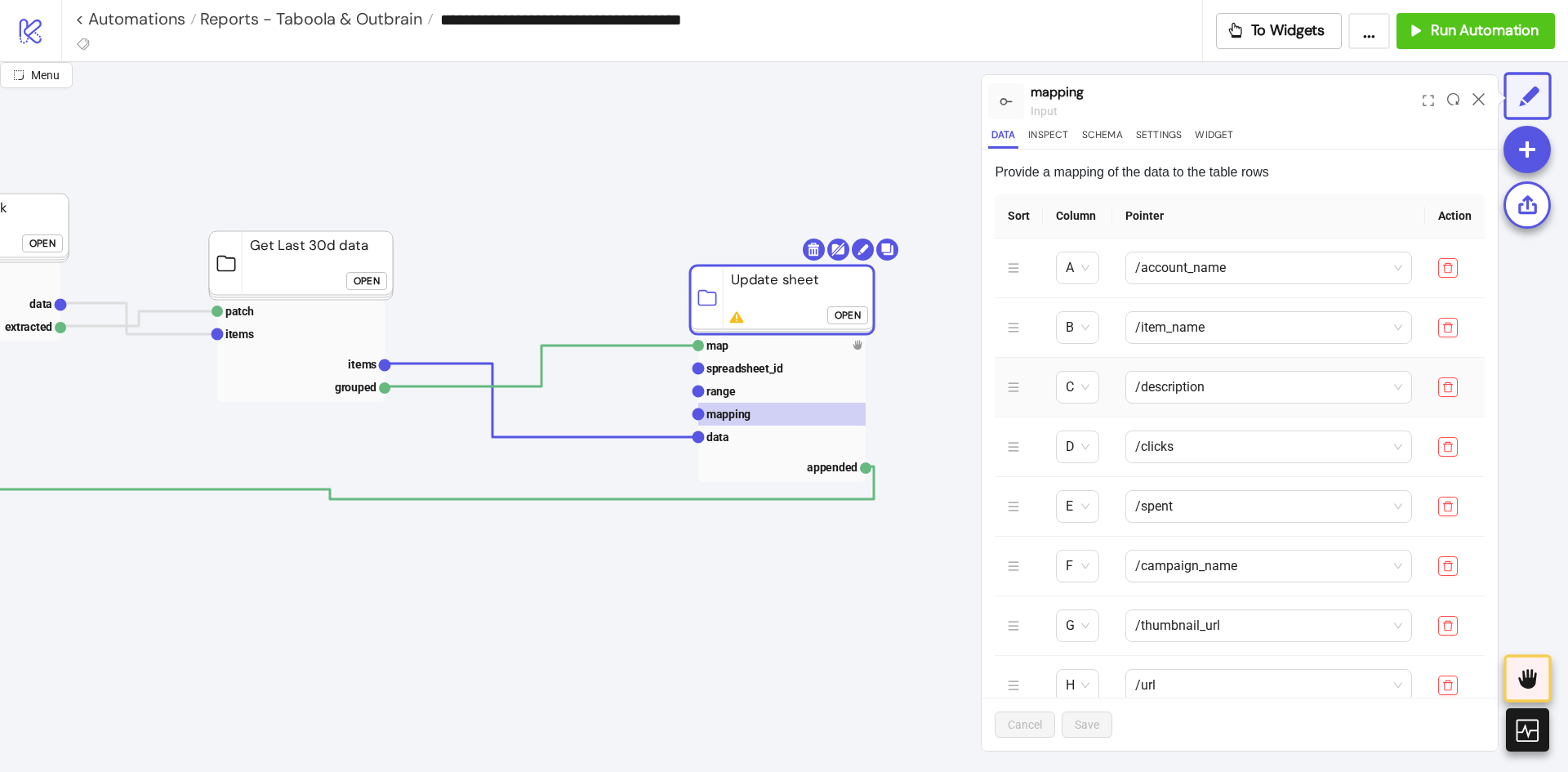 click at bounding box center (1454, 387) 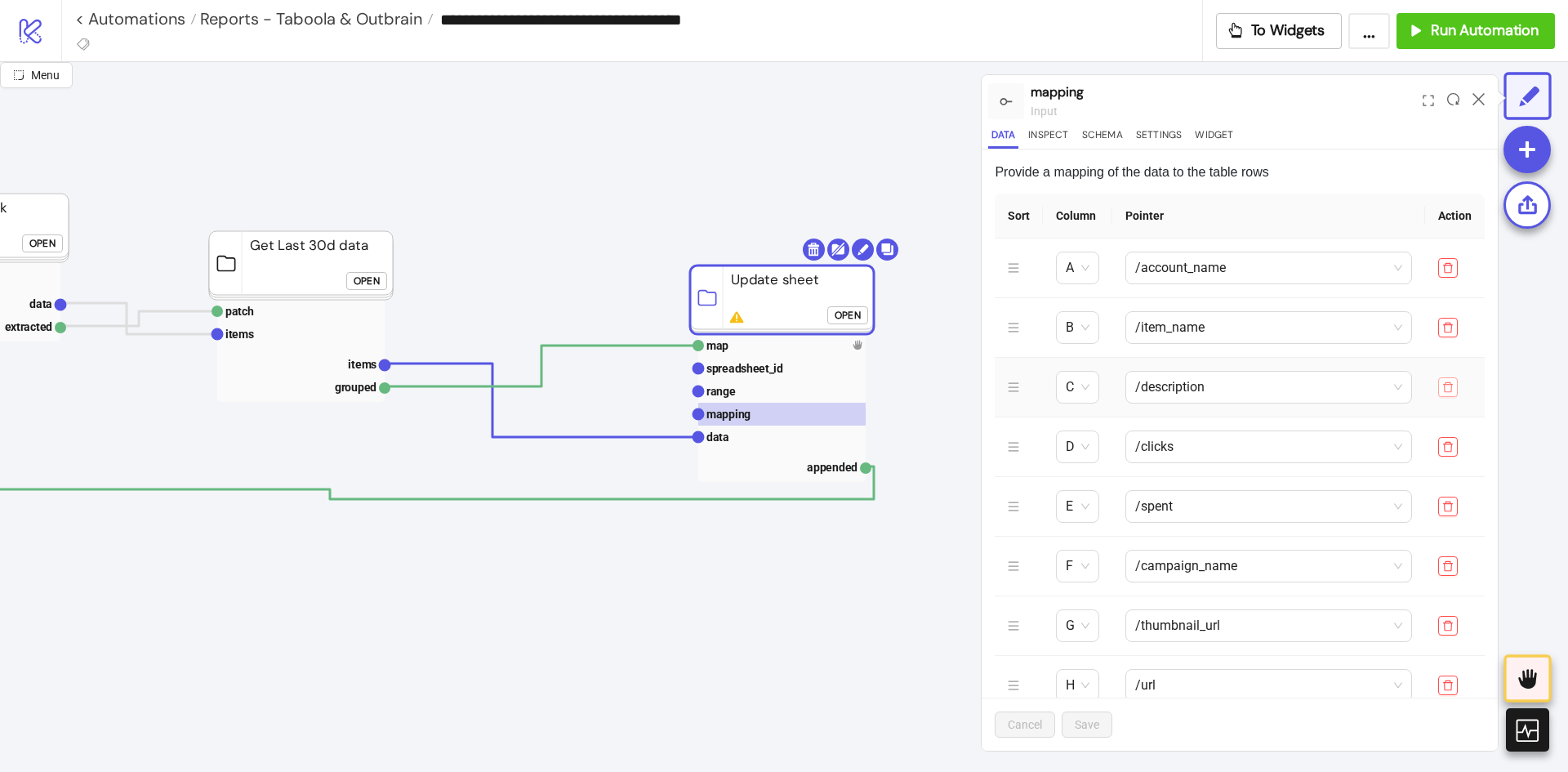 click 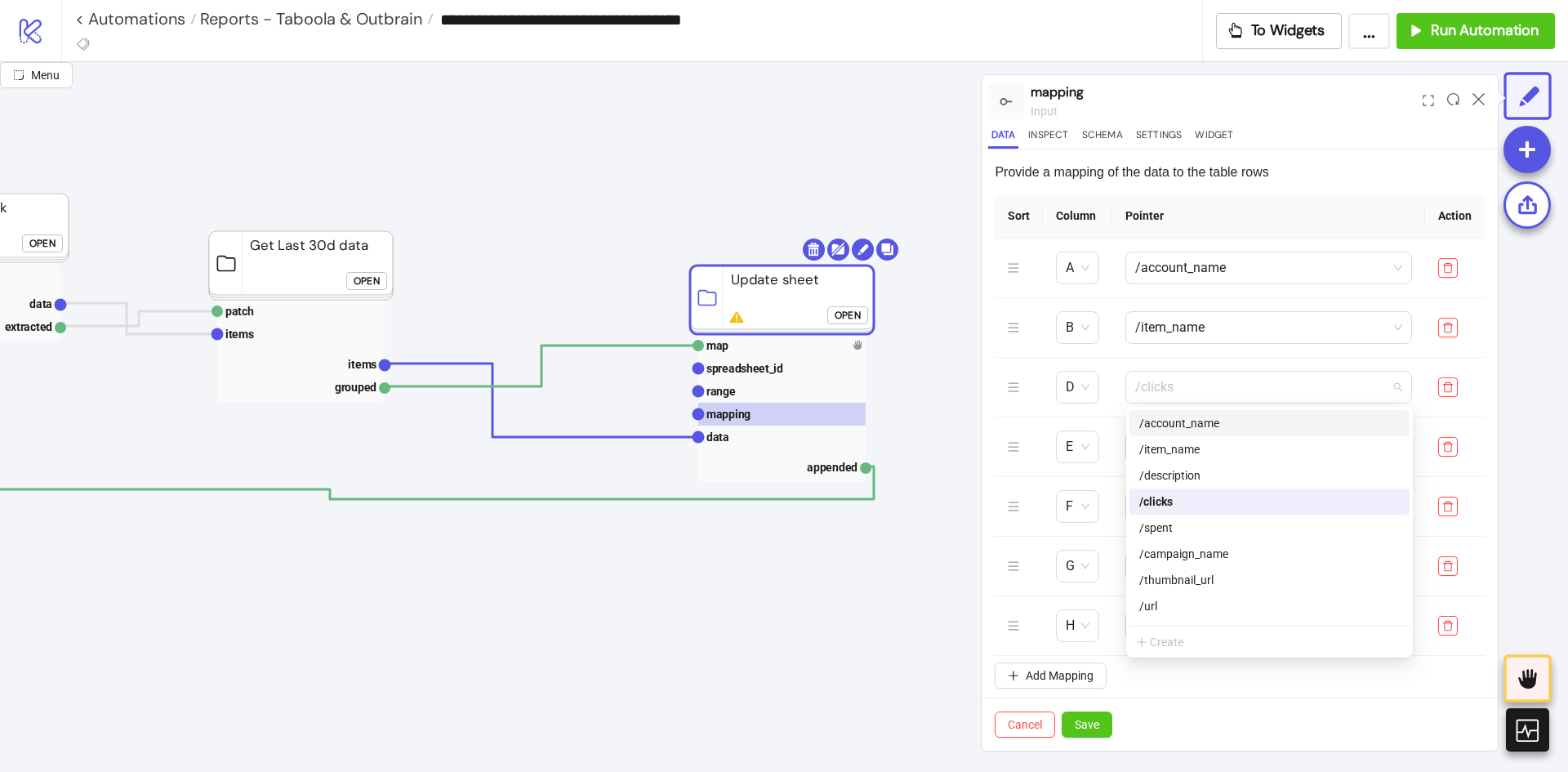 drag, startPoint x: 1330, startPoint y: 386, endPoint x: 818, endPoint y: 571, distance: 544.3978 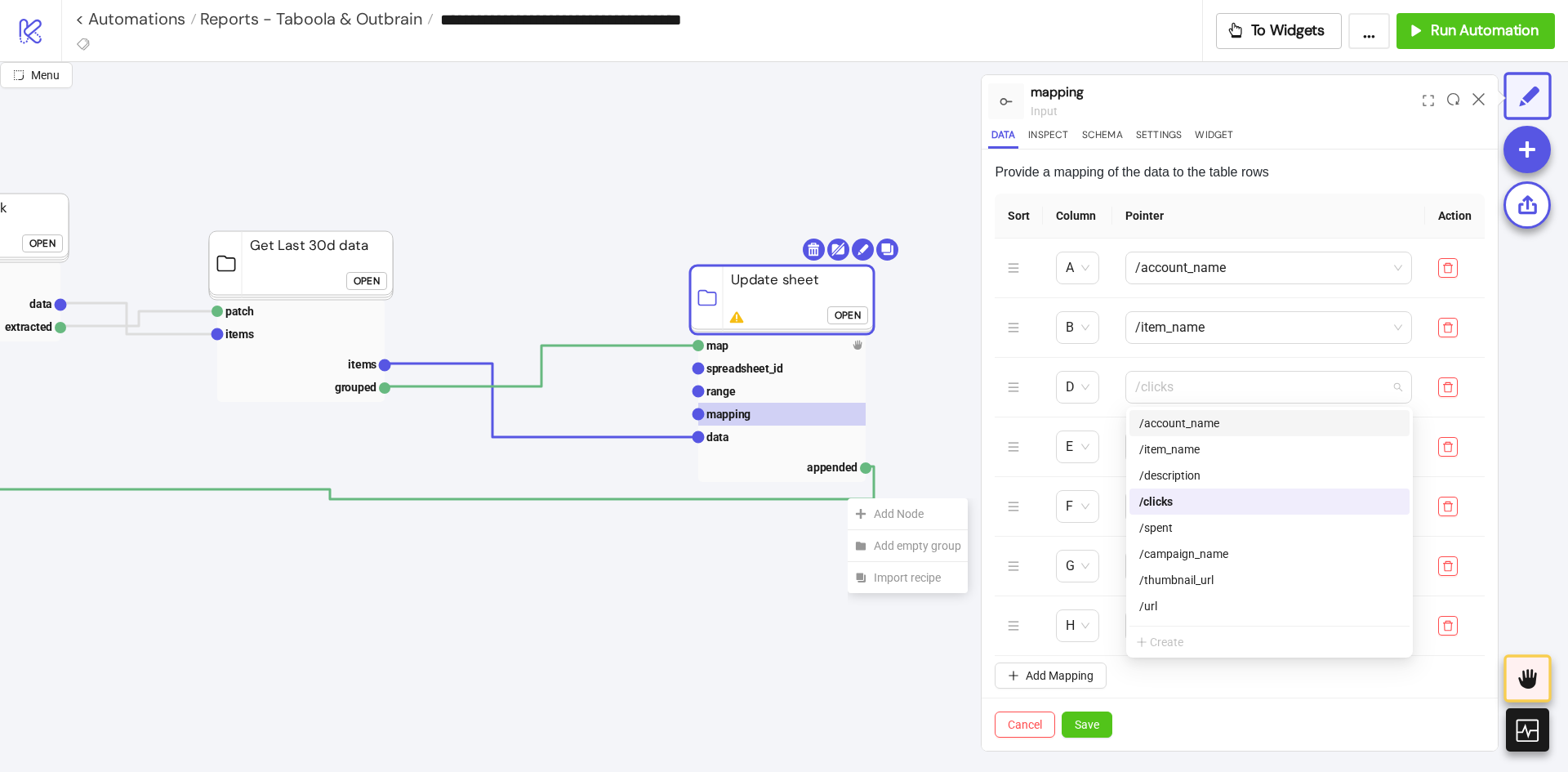 click on "Stop Start start time weekdays delayed Delay To fetch data extracted Get Network Accounts Open patch items items grouped Get Last 30d data Open map    spreadsheet_id   range  mapping data appended Update sheet Open Add Node Add empty group Import recipe" 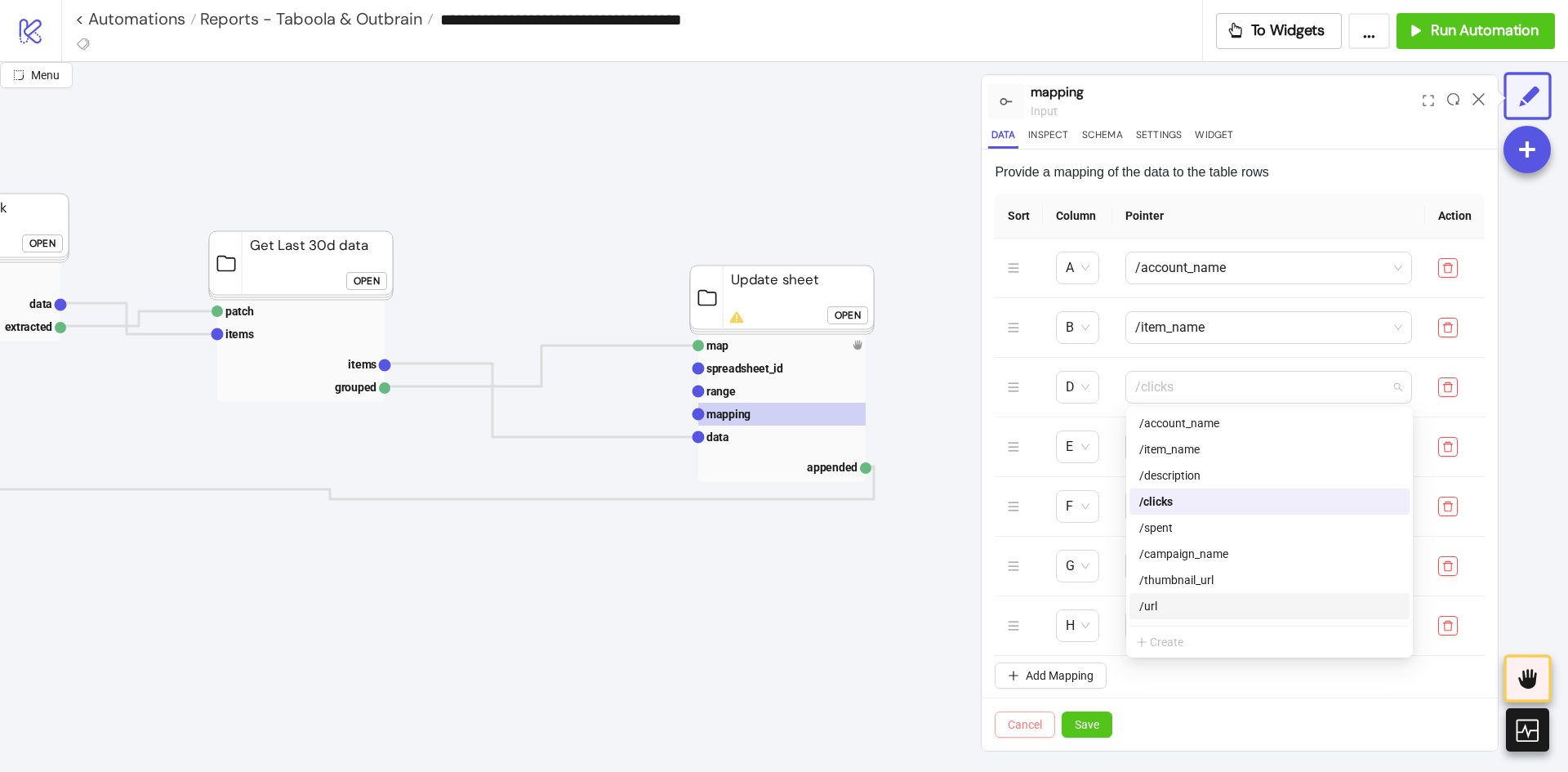 click on "Cancel" at bounding box center [1025, 725] 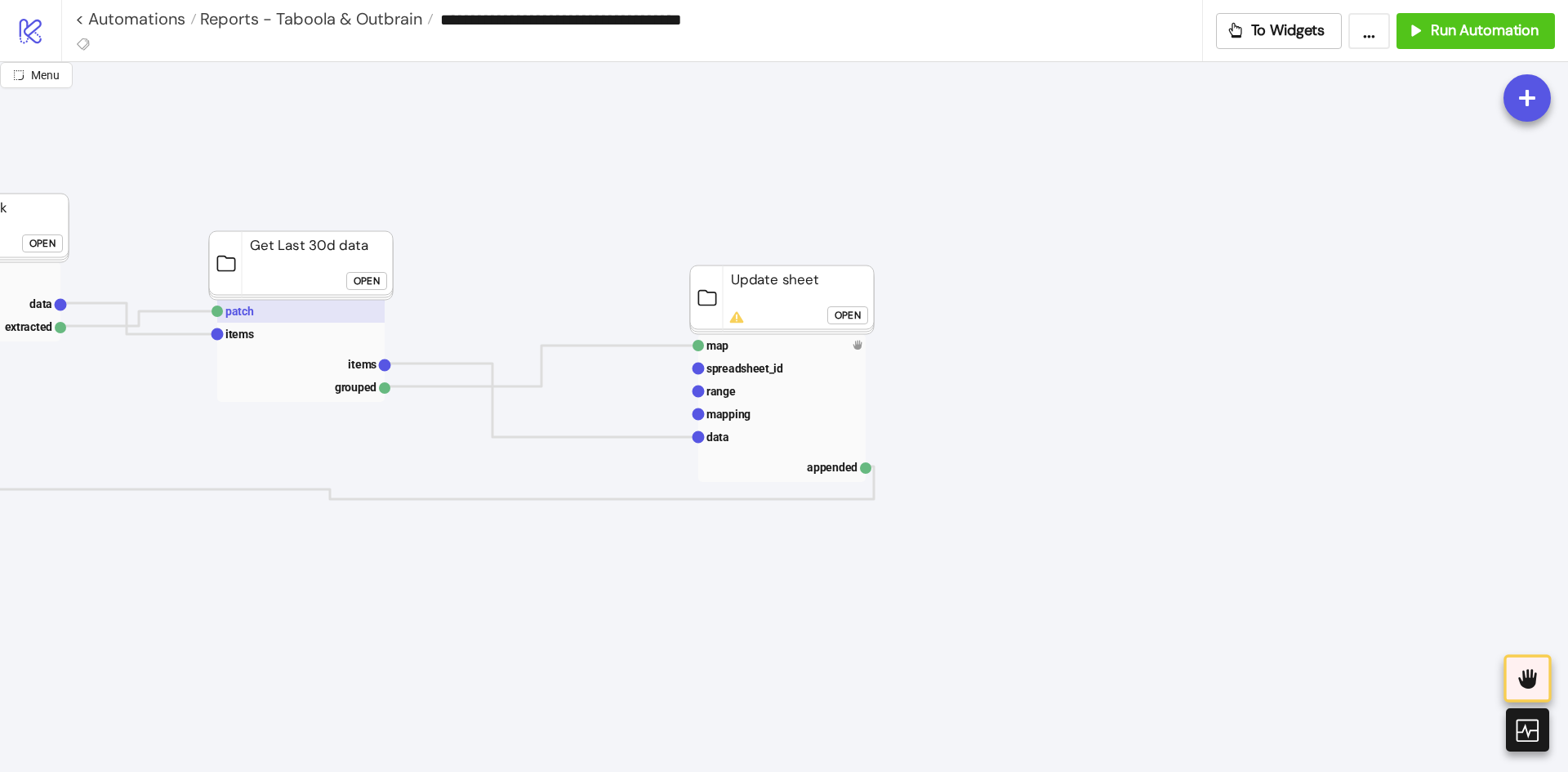 click 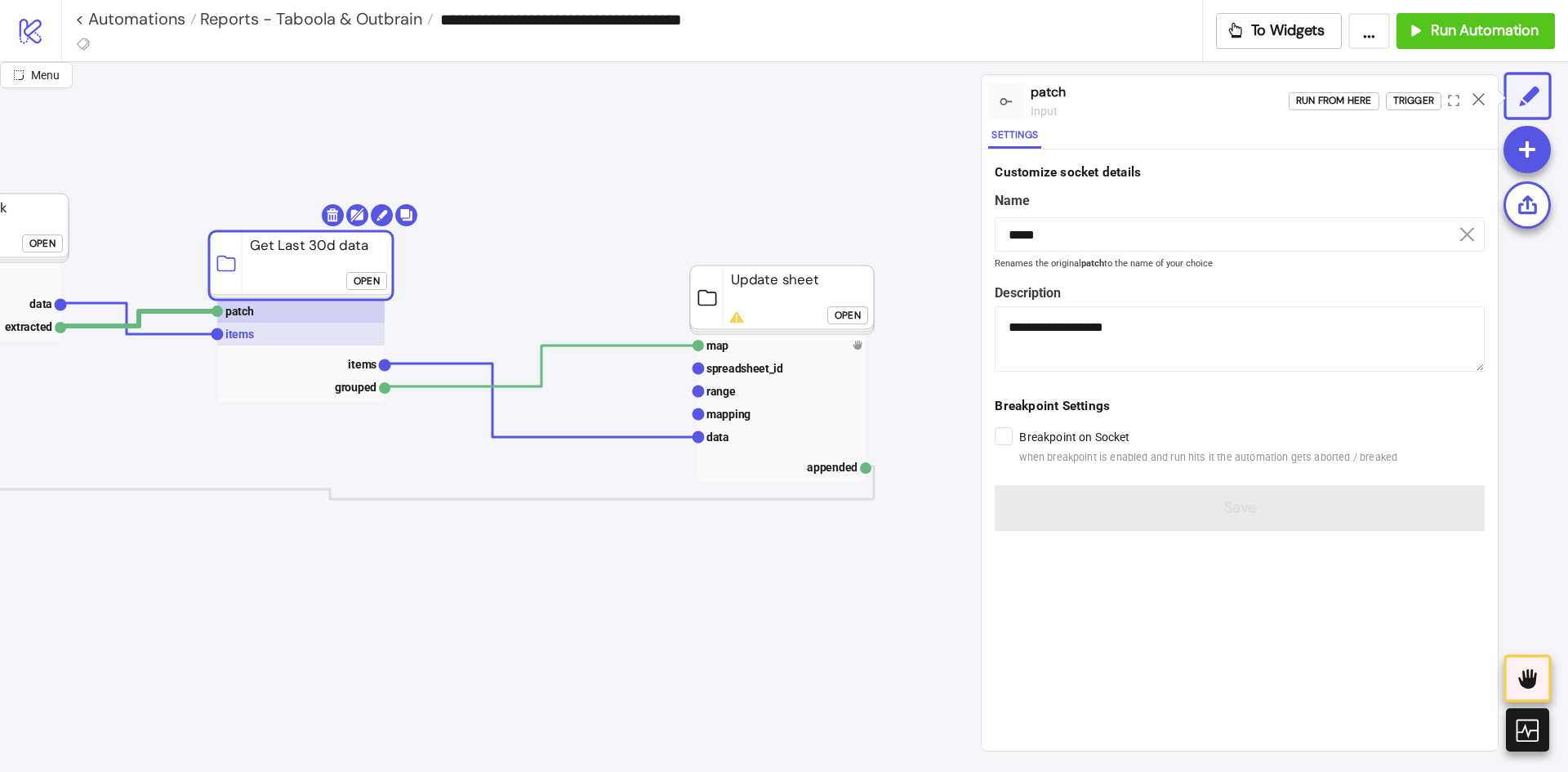 click 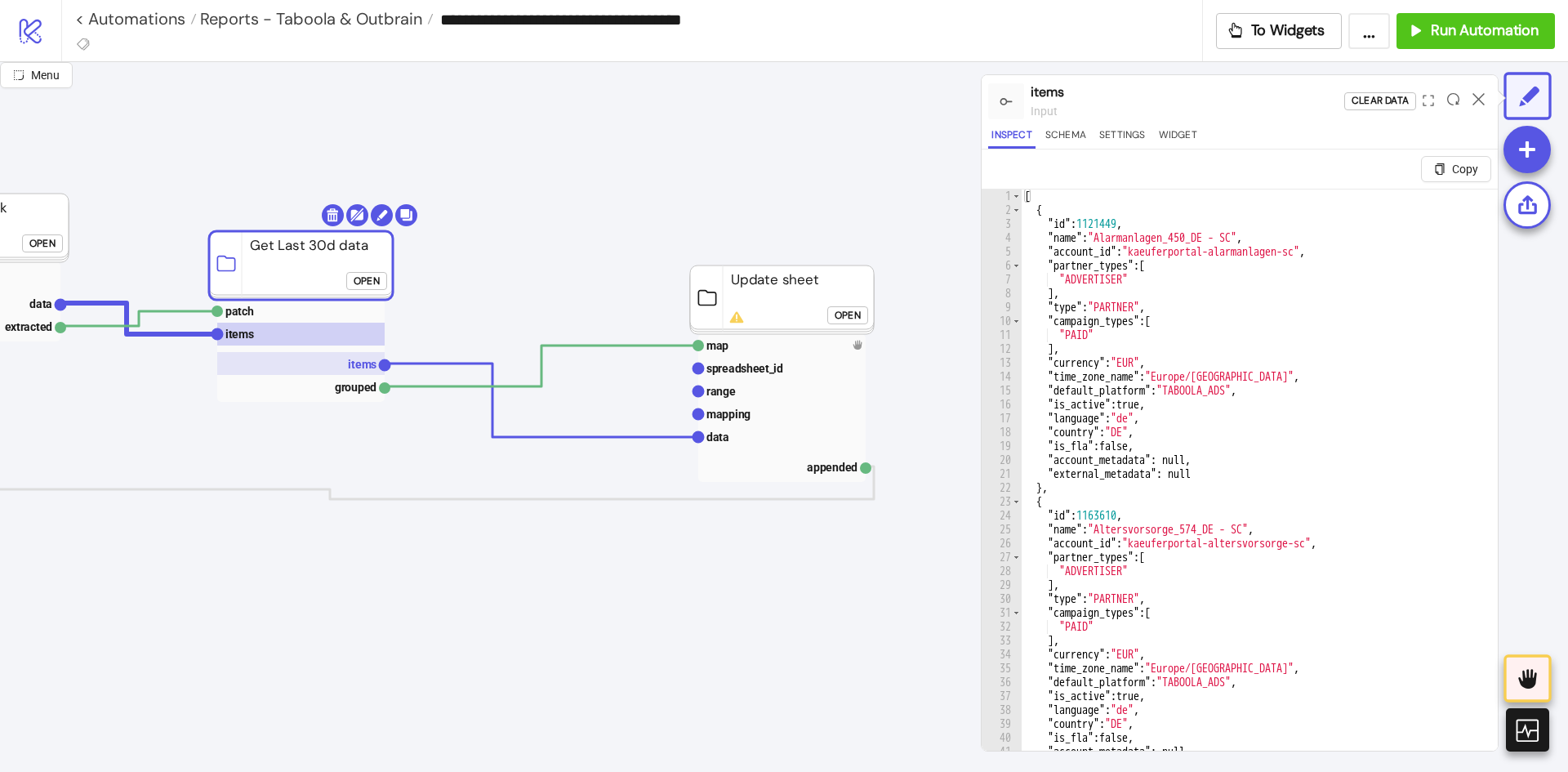 click 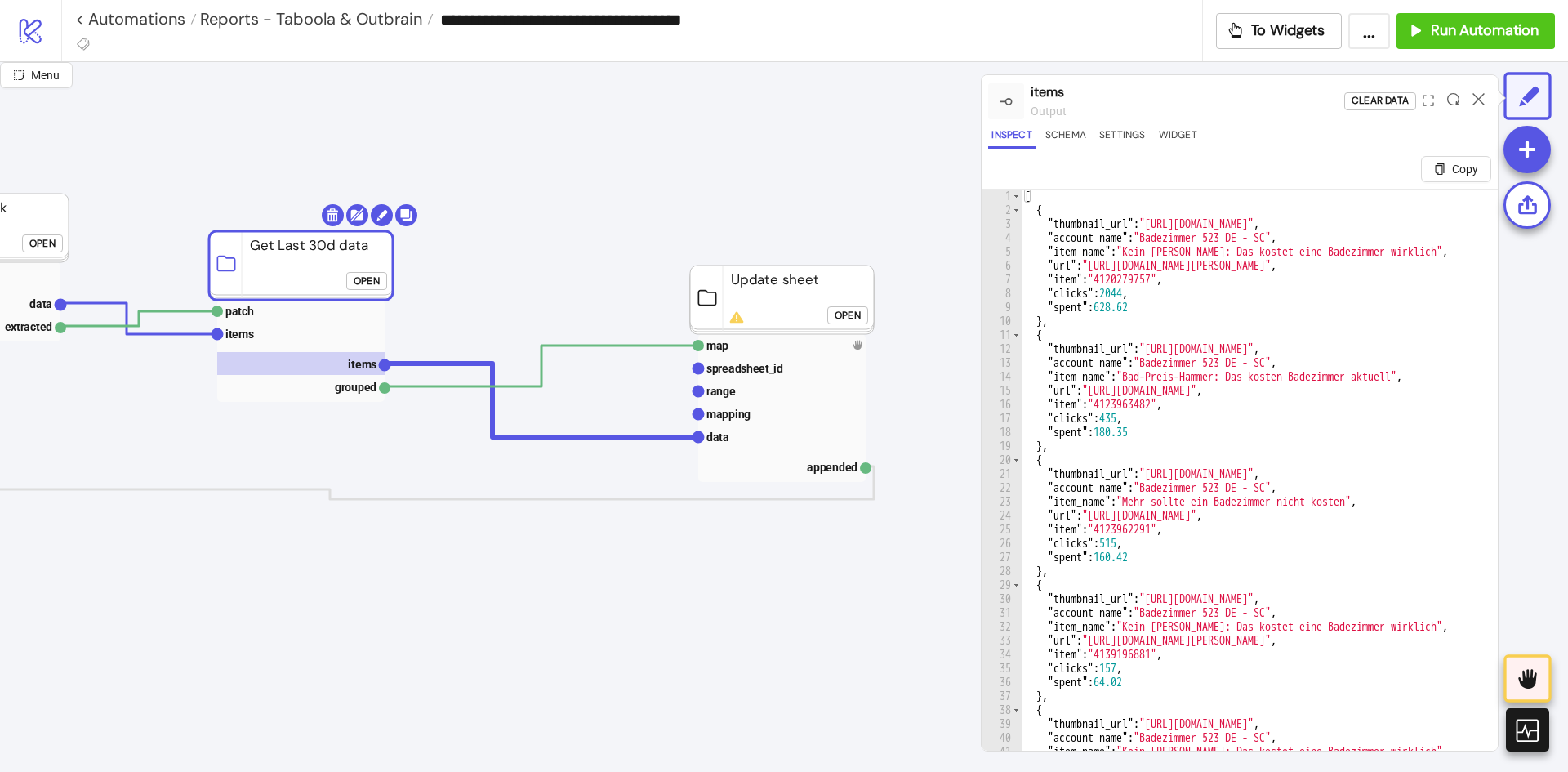 click on "Open" 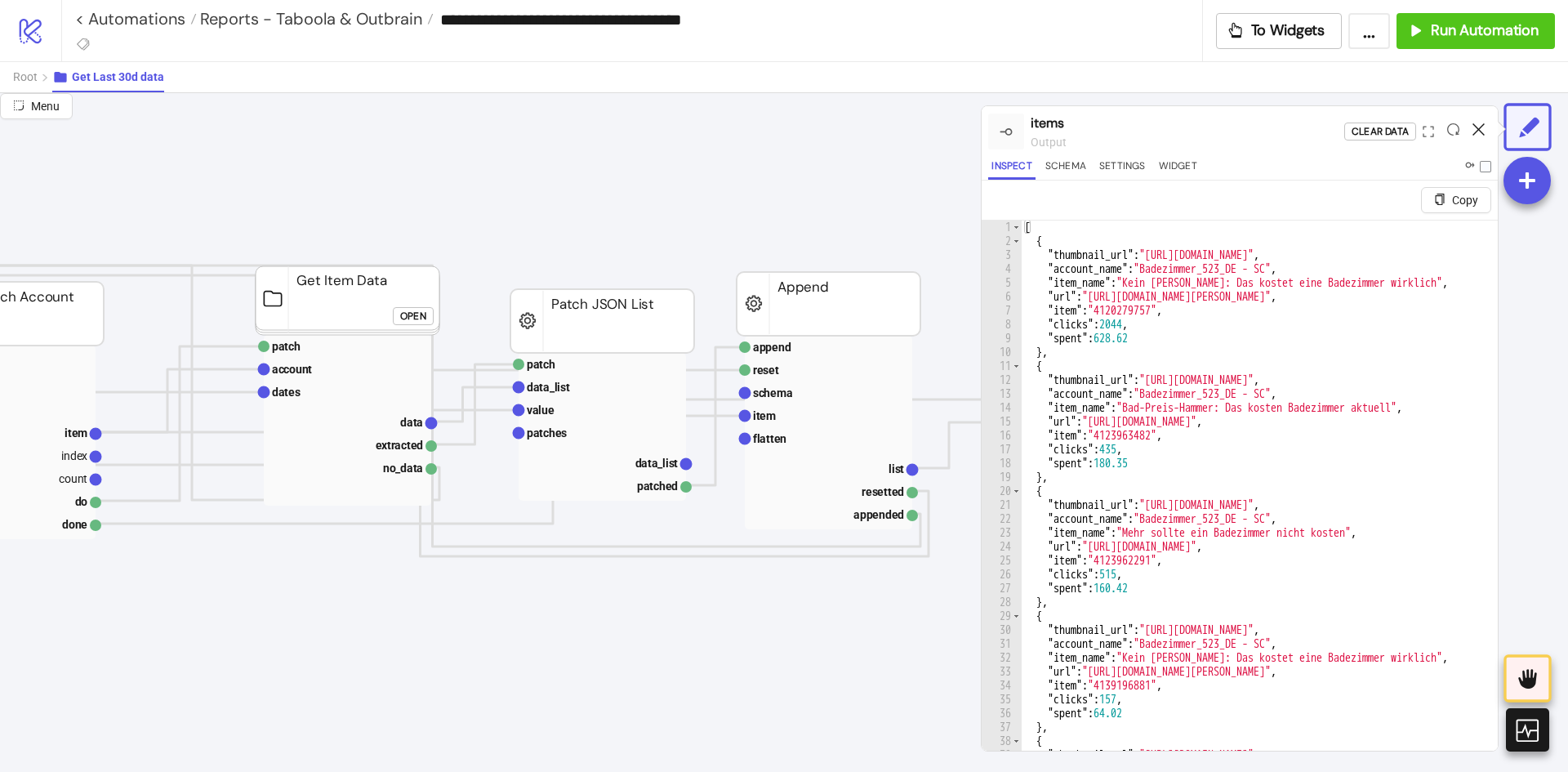 click 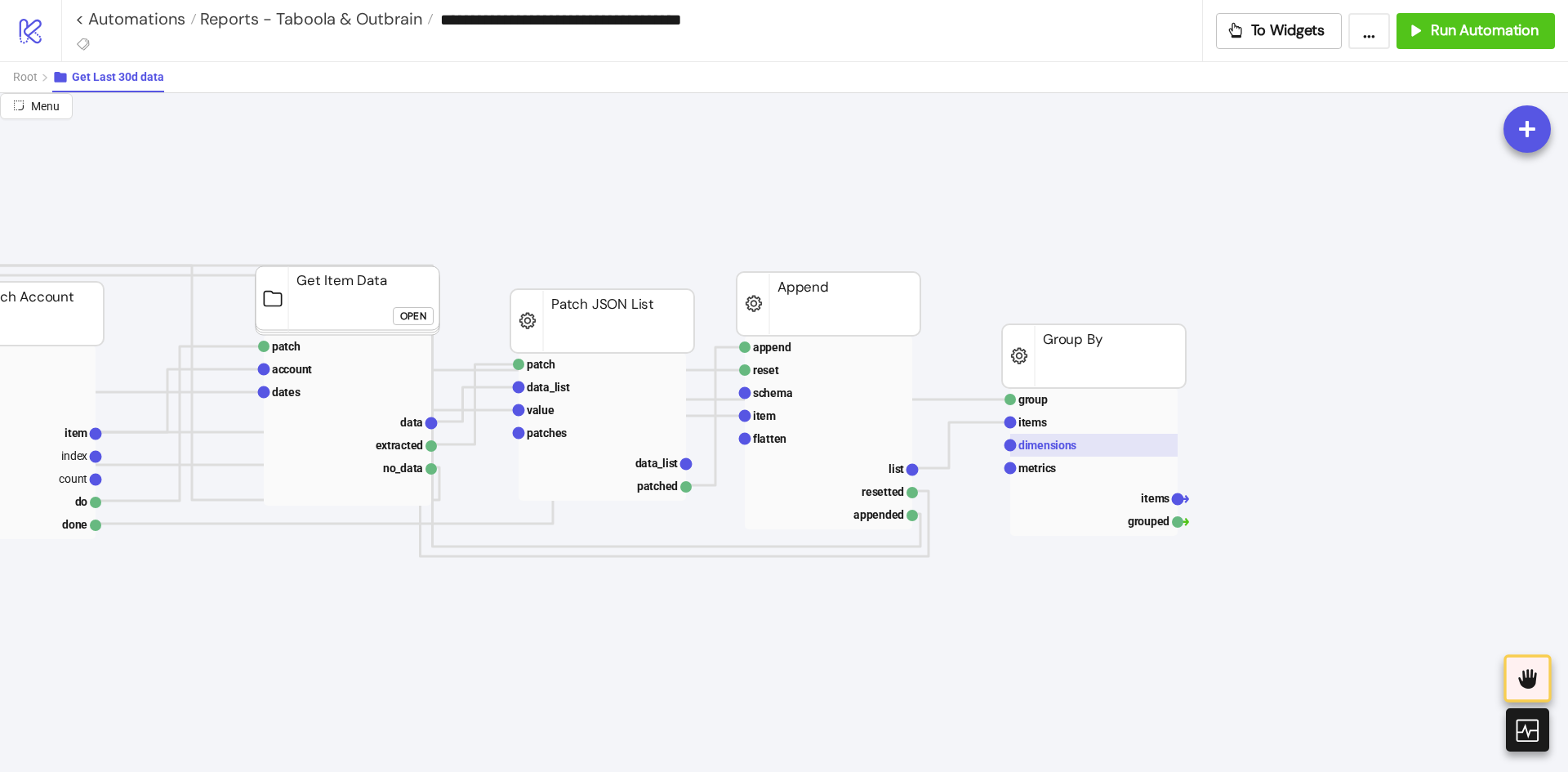 click 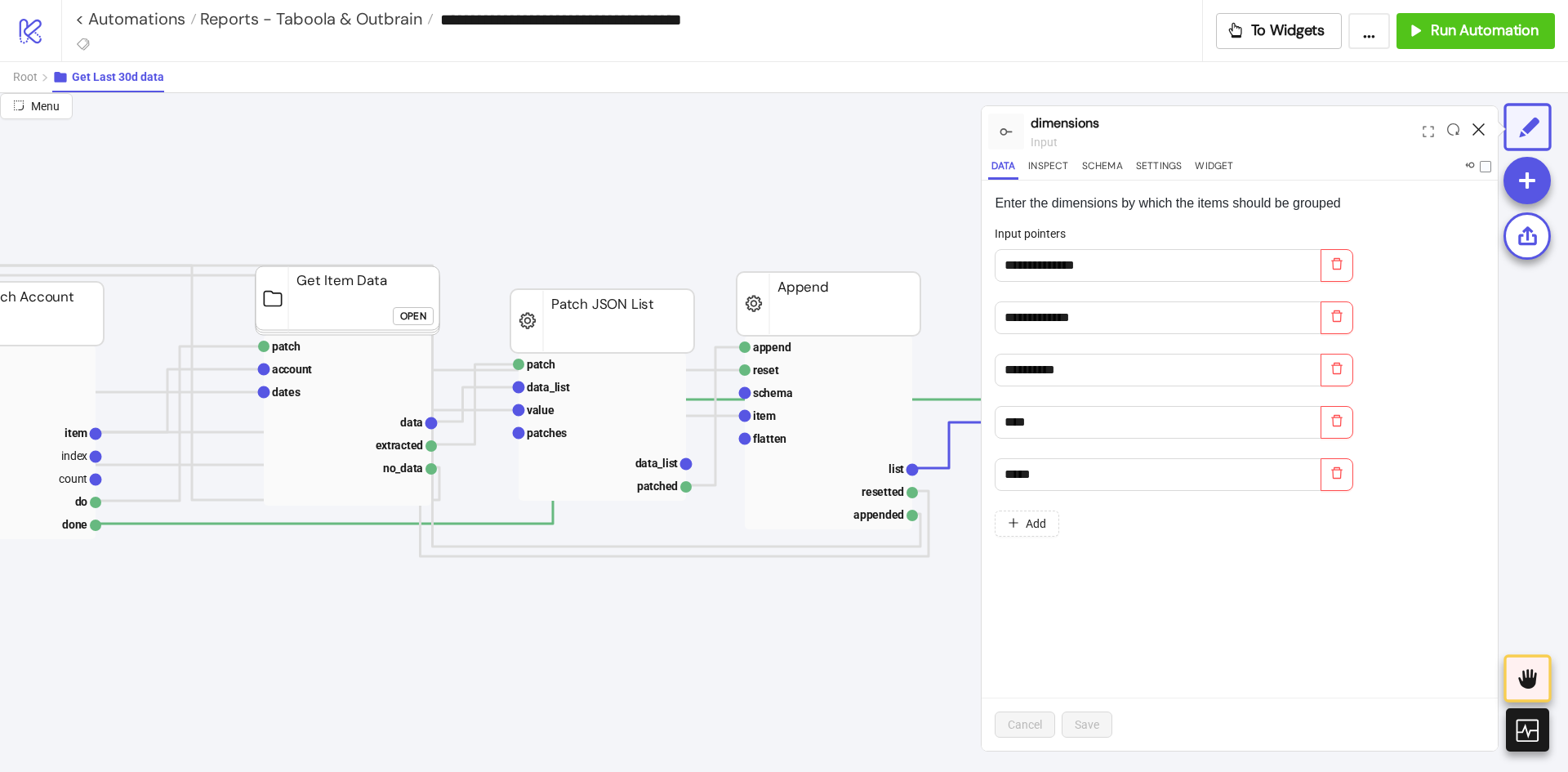click 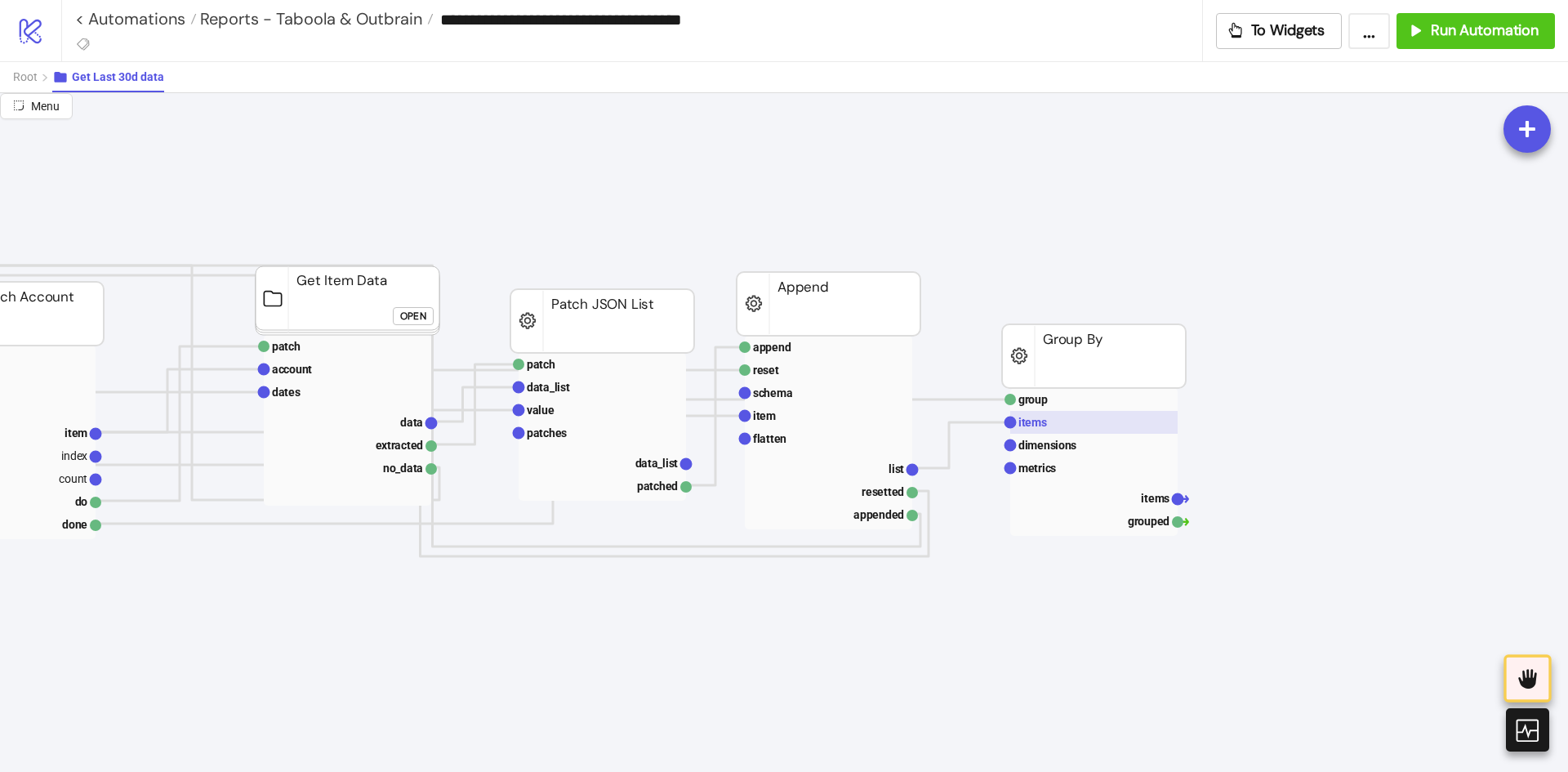 click 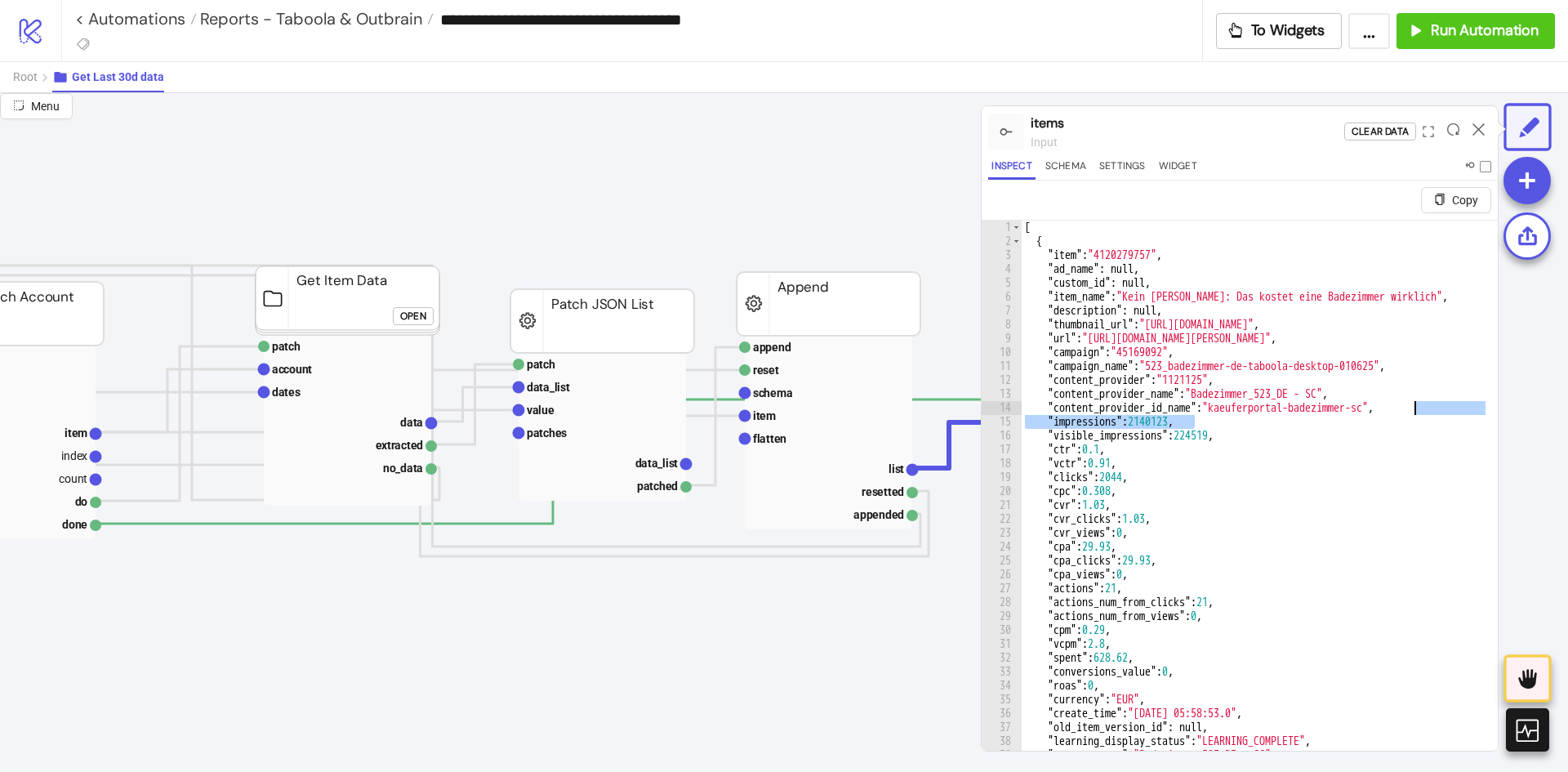 drag, startPoint x: 1076, startPoint y: 304, endPoint x: 1427, endPoint y: 400, distance: 363.89147 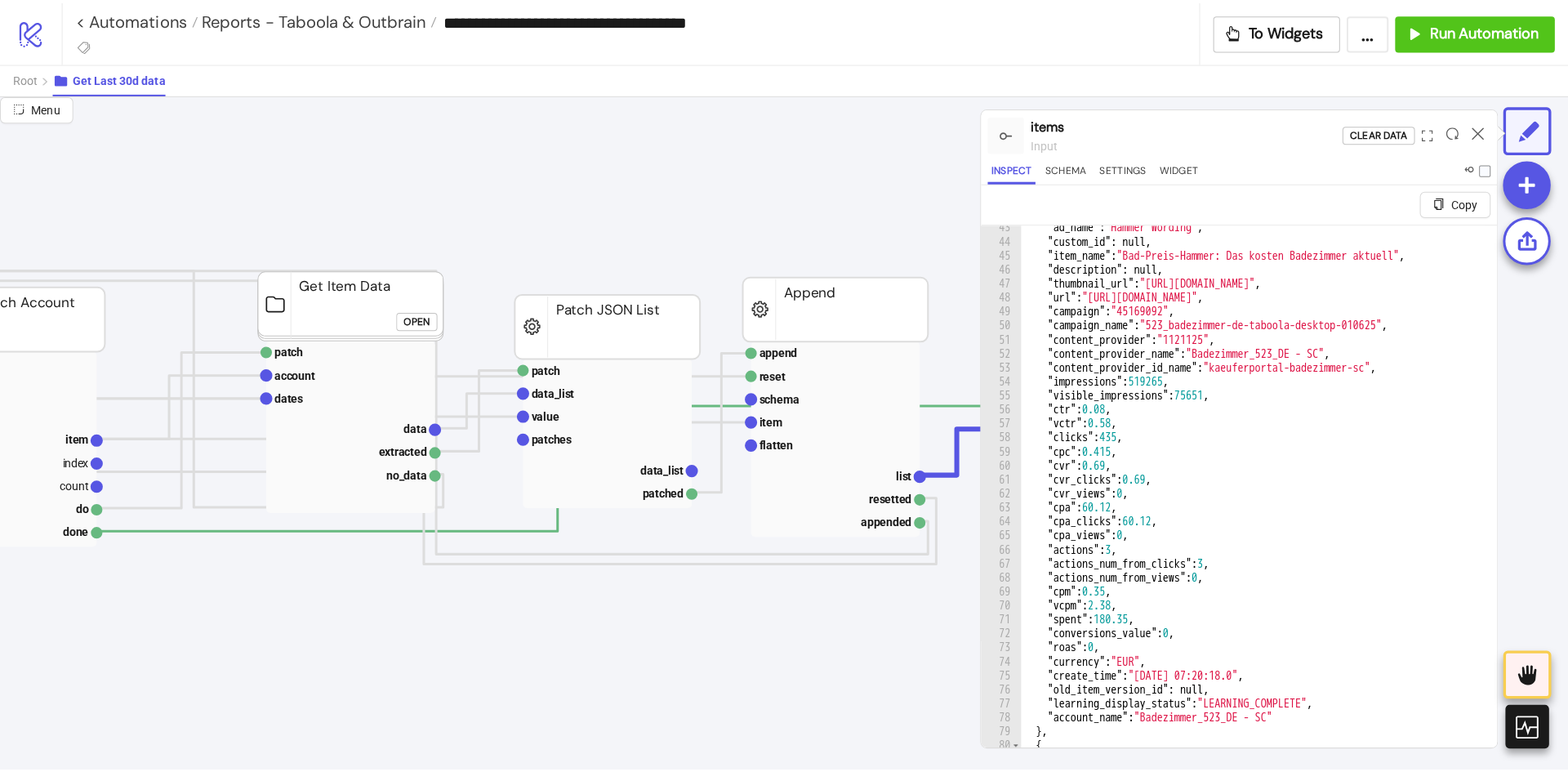 scroll, scrollTop: 519, scrollLeft: 0, axis: vertical 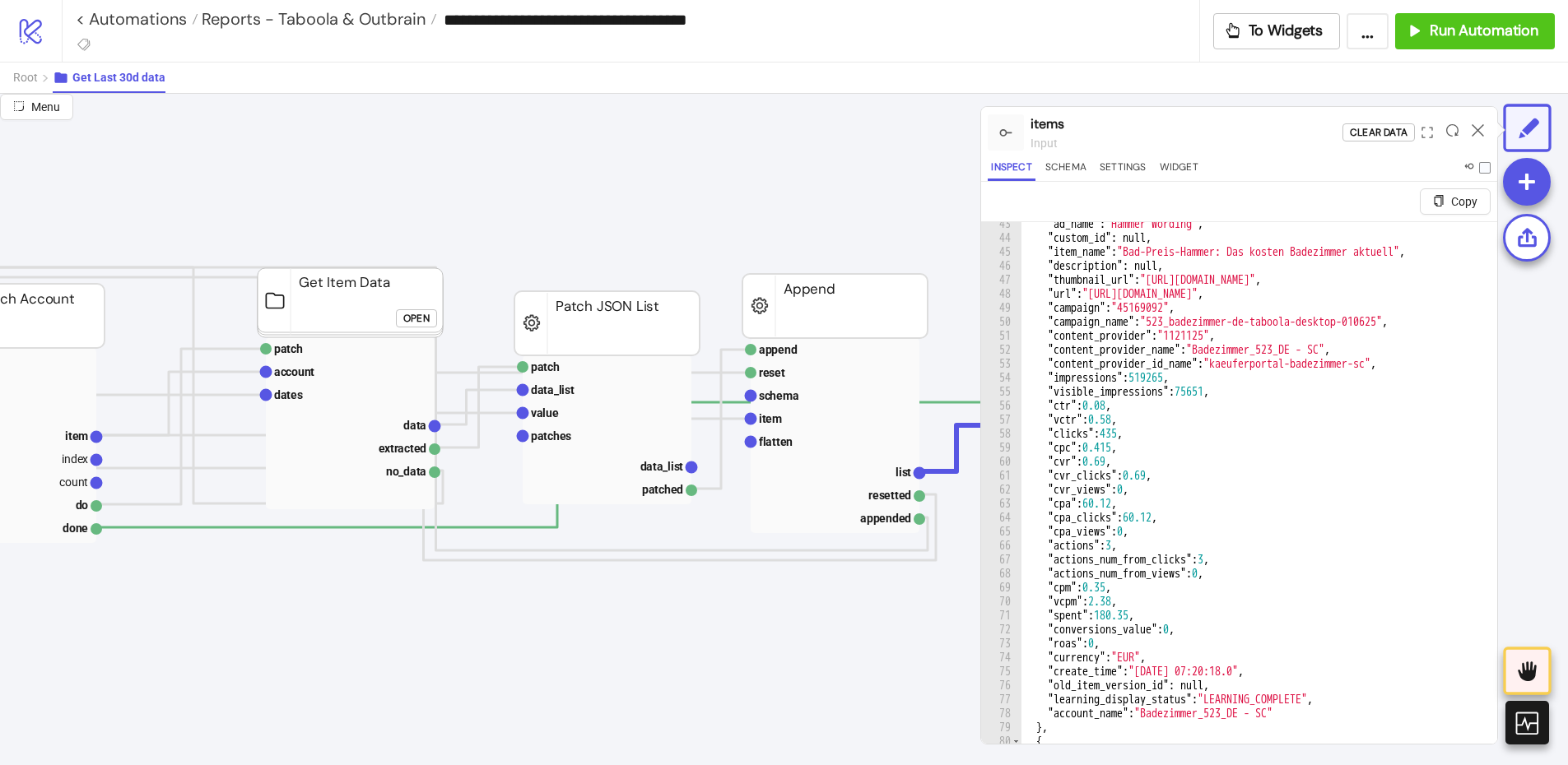click at bounding box center (1477, 132) 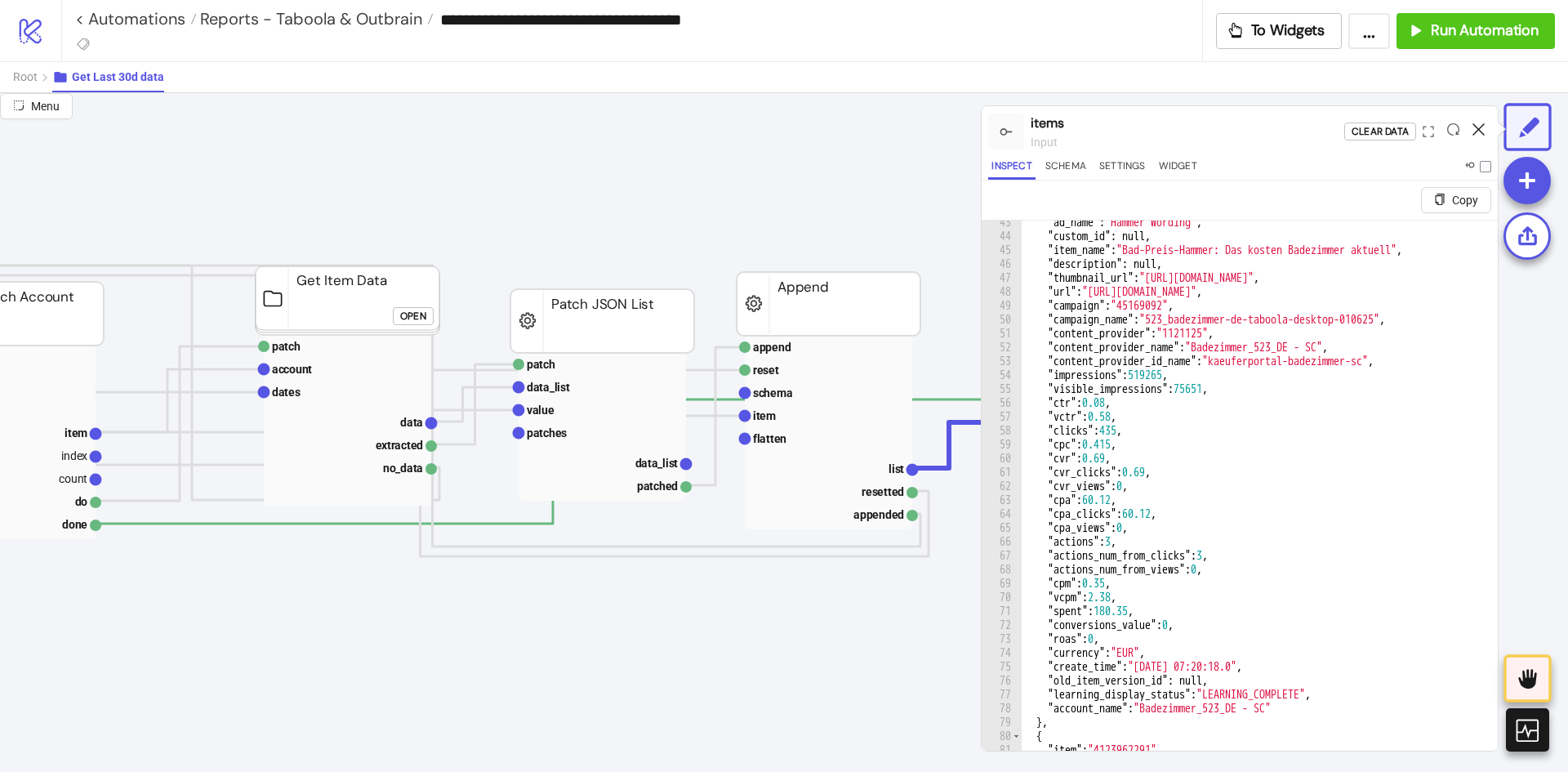 click 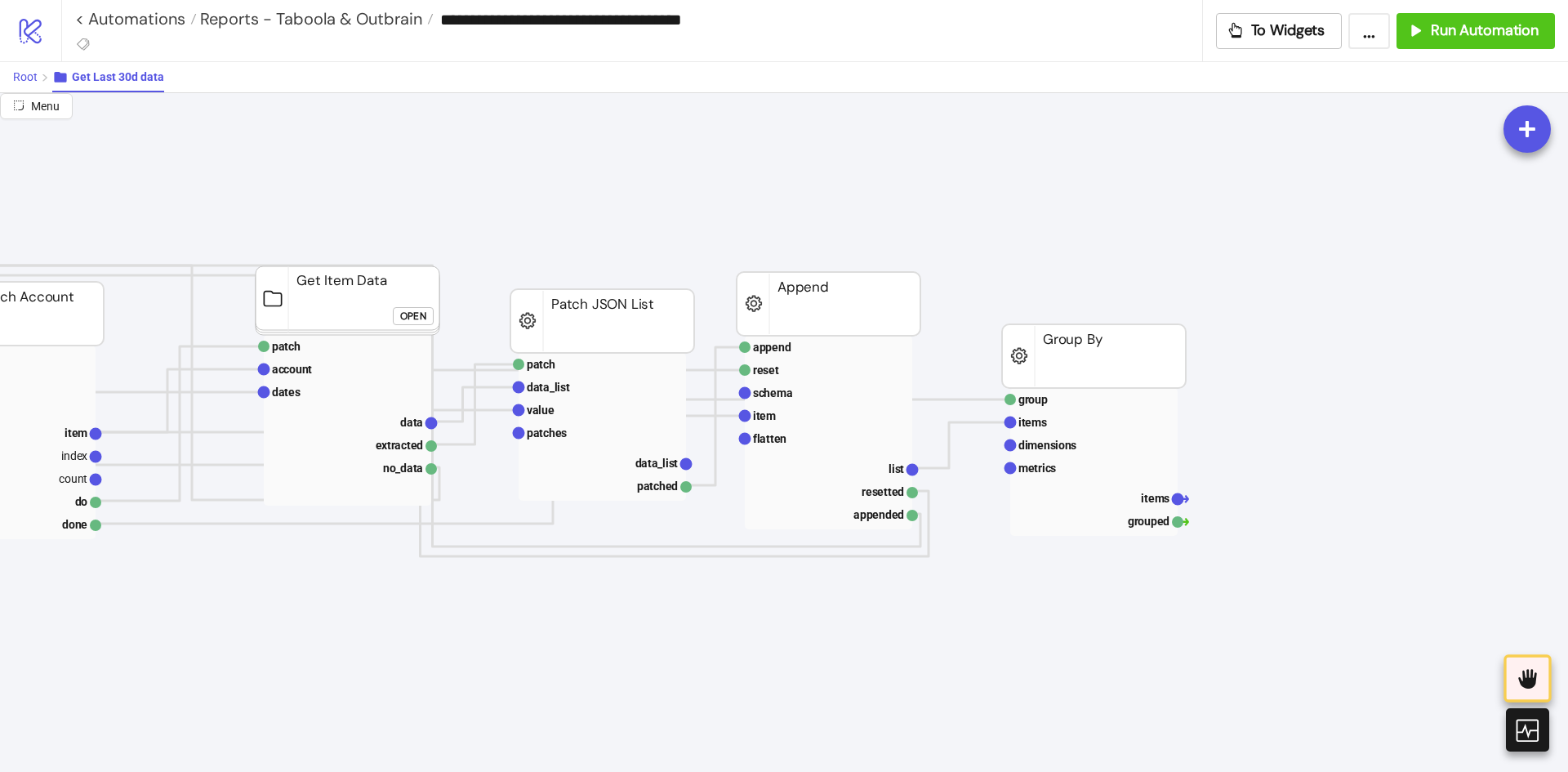 click on "Root" at bounding box center [25, 77] 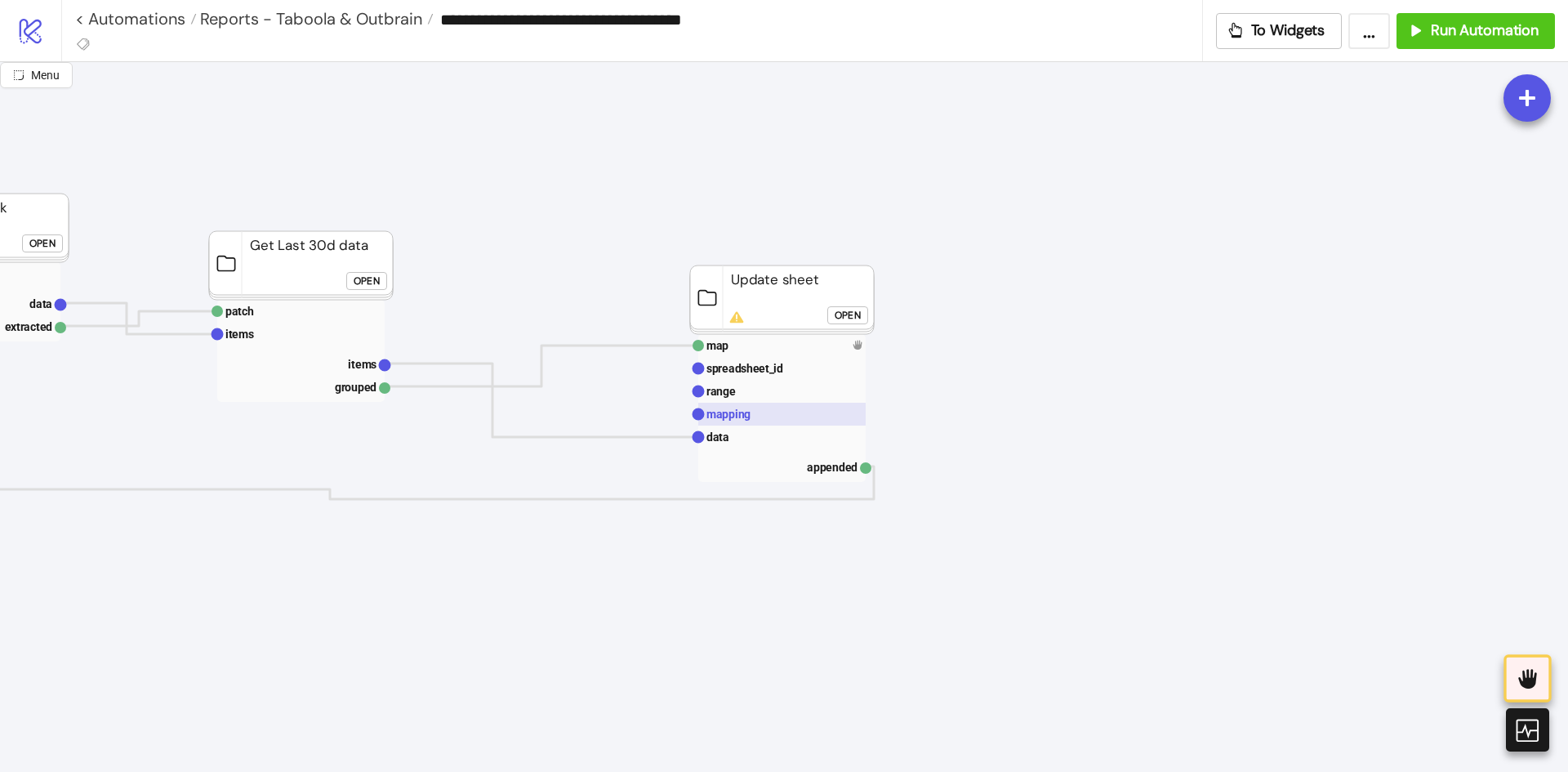 click 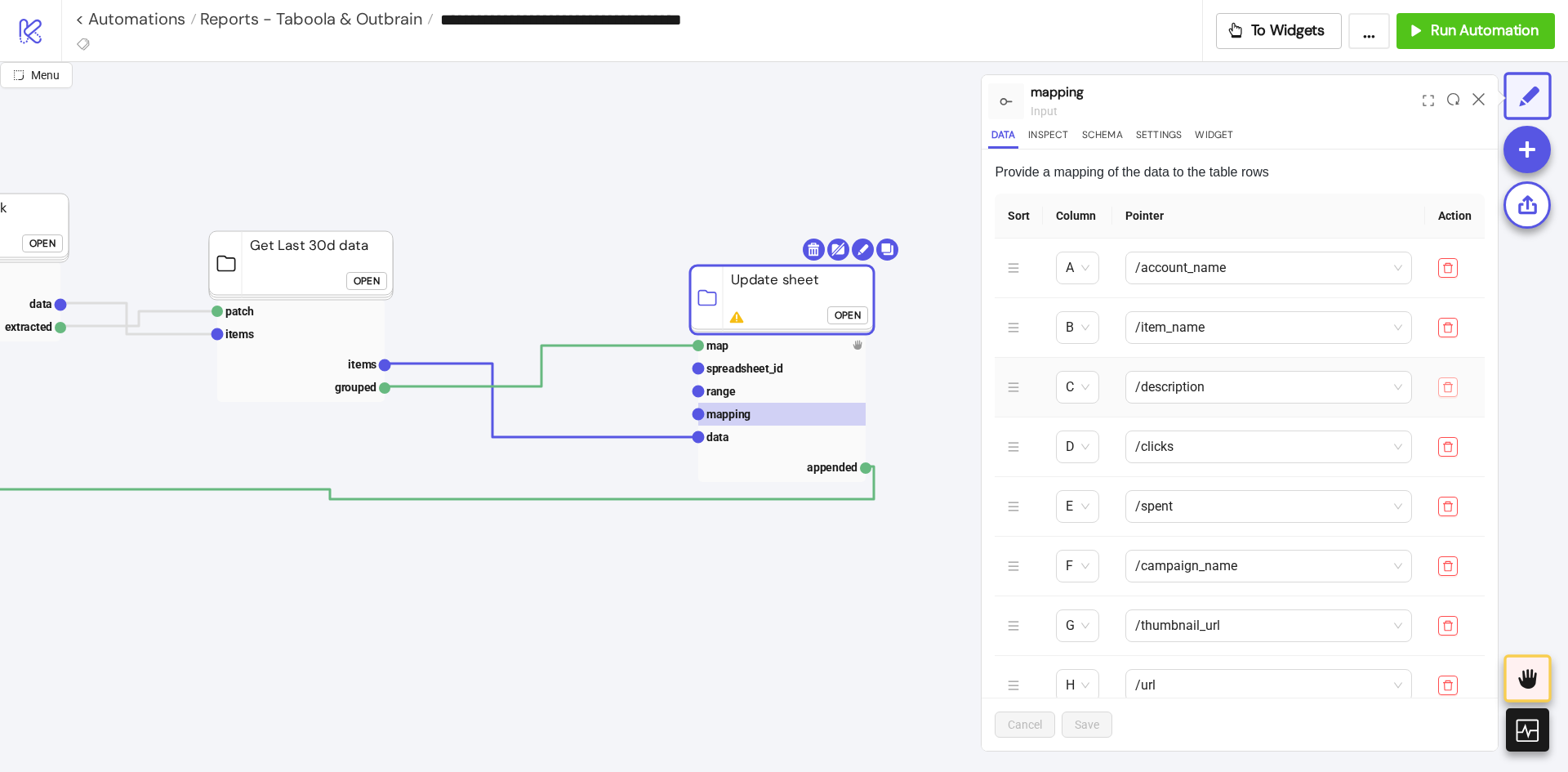 click at bounding box center [1448, 387] 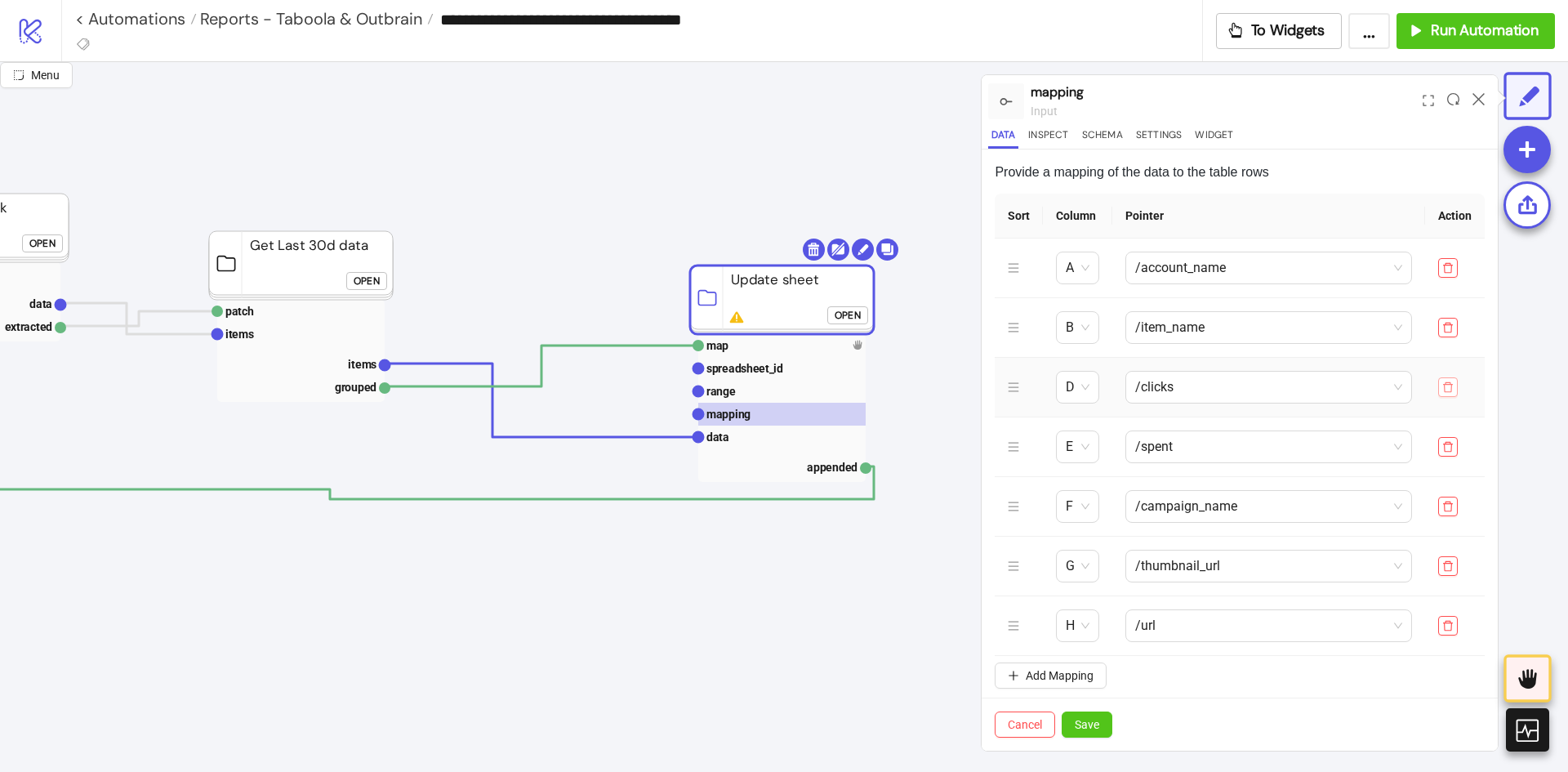 click 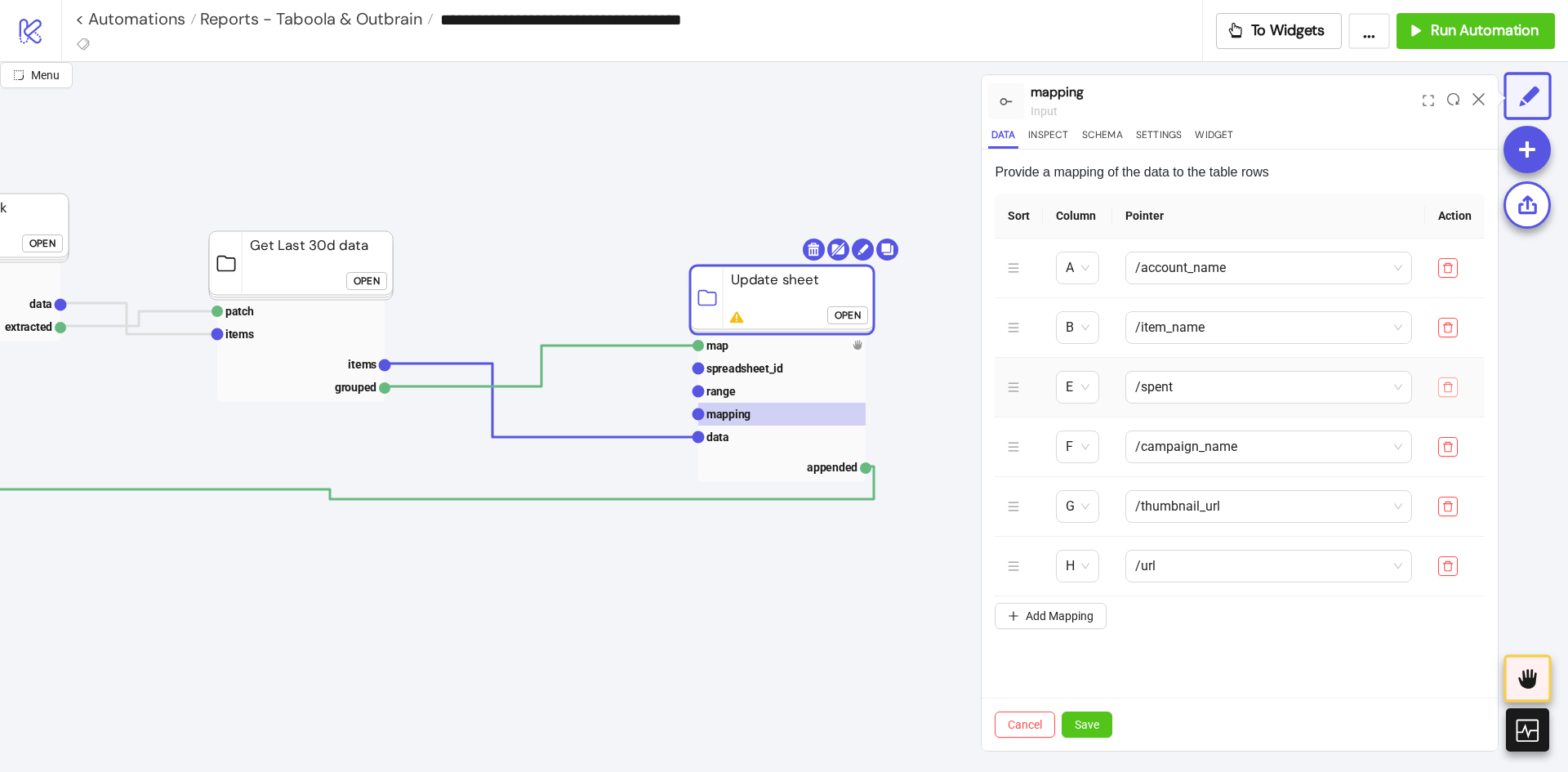 click 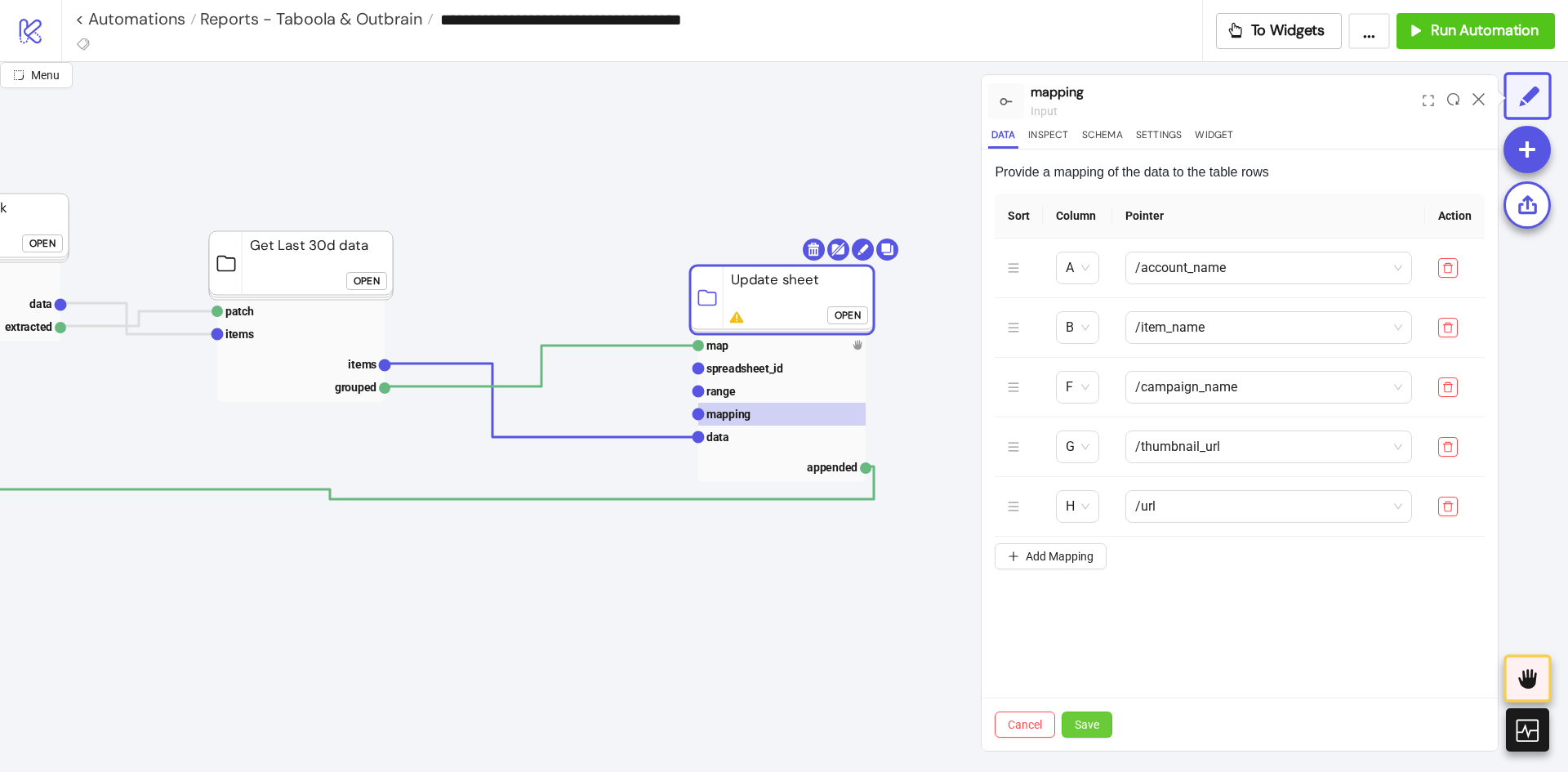 click on "Save" at bounding box center (1087, 725) 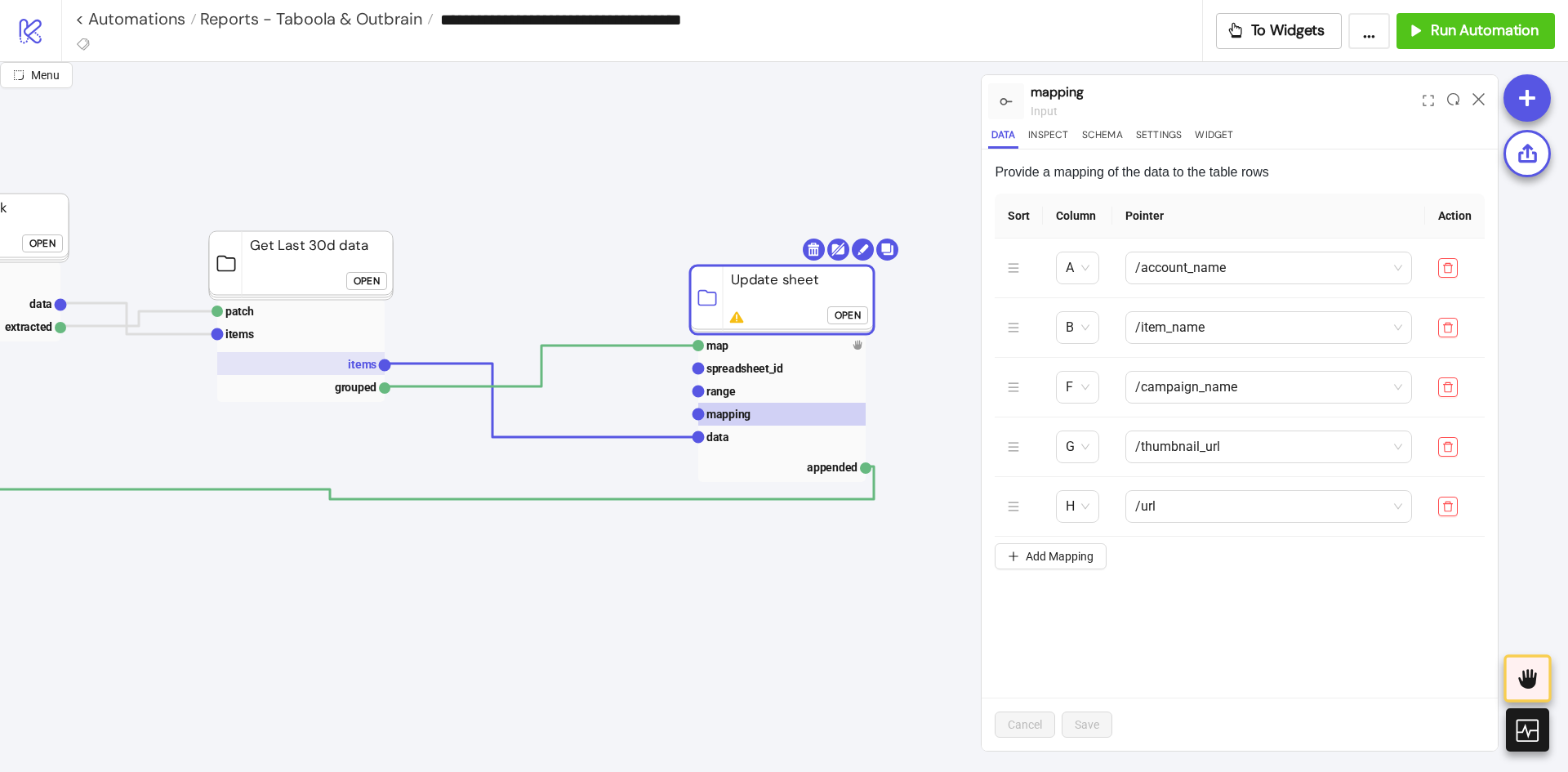 click 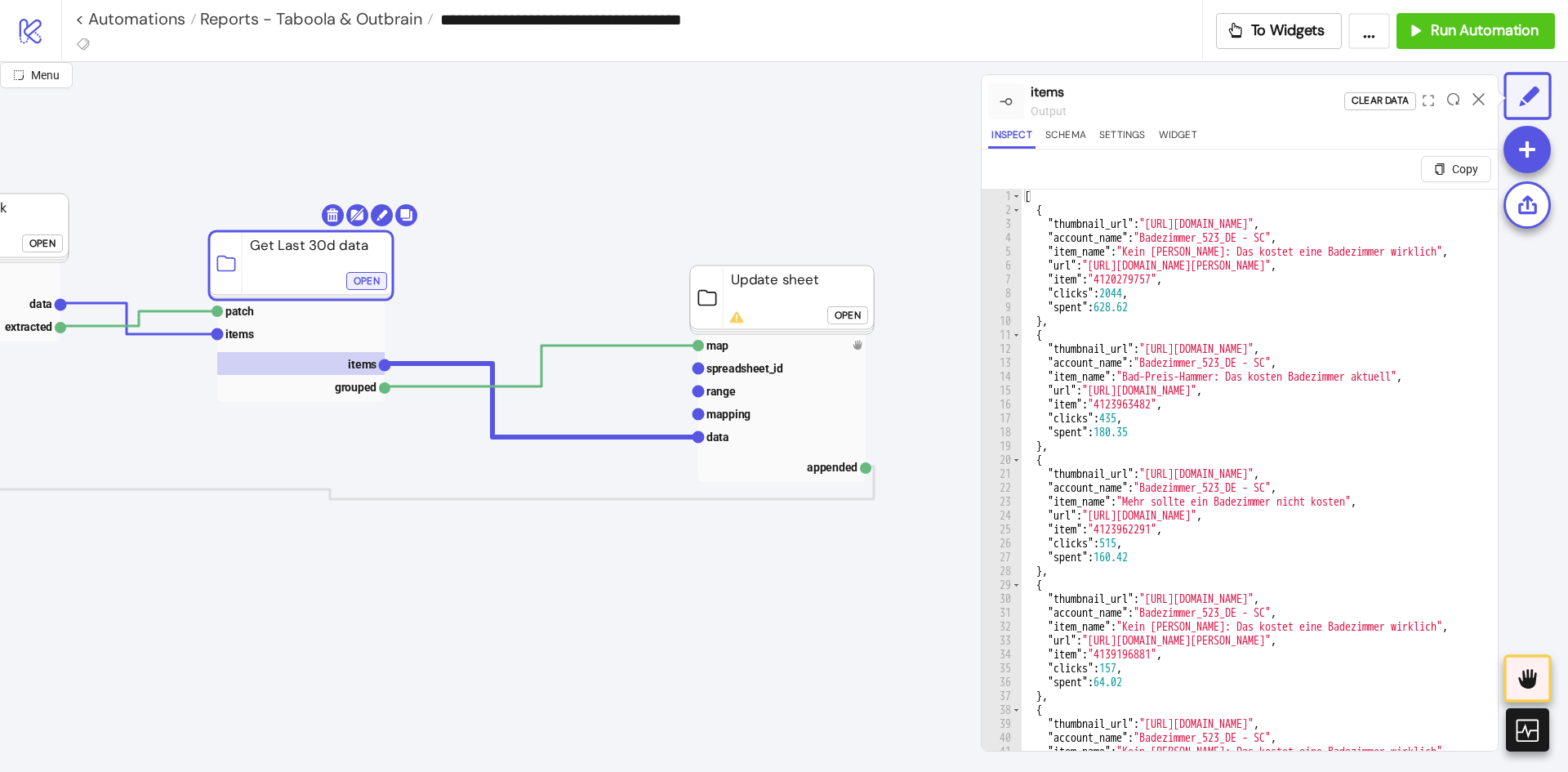 click on "Open" 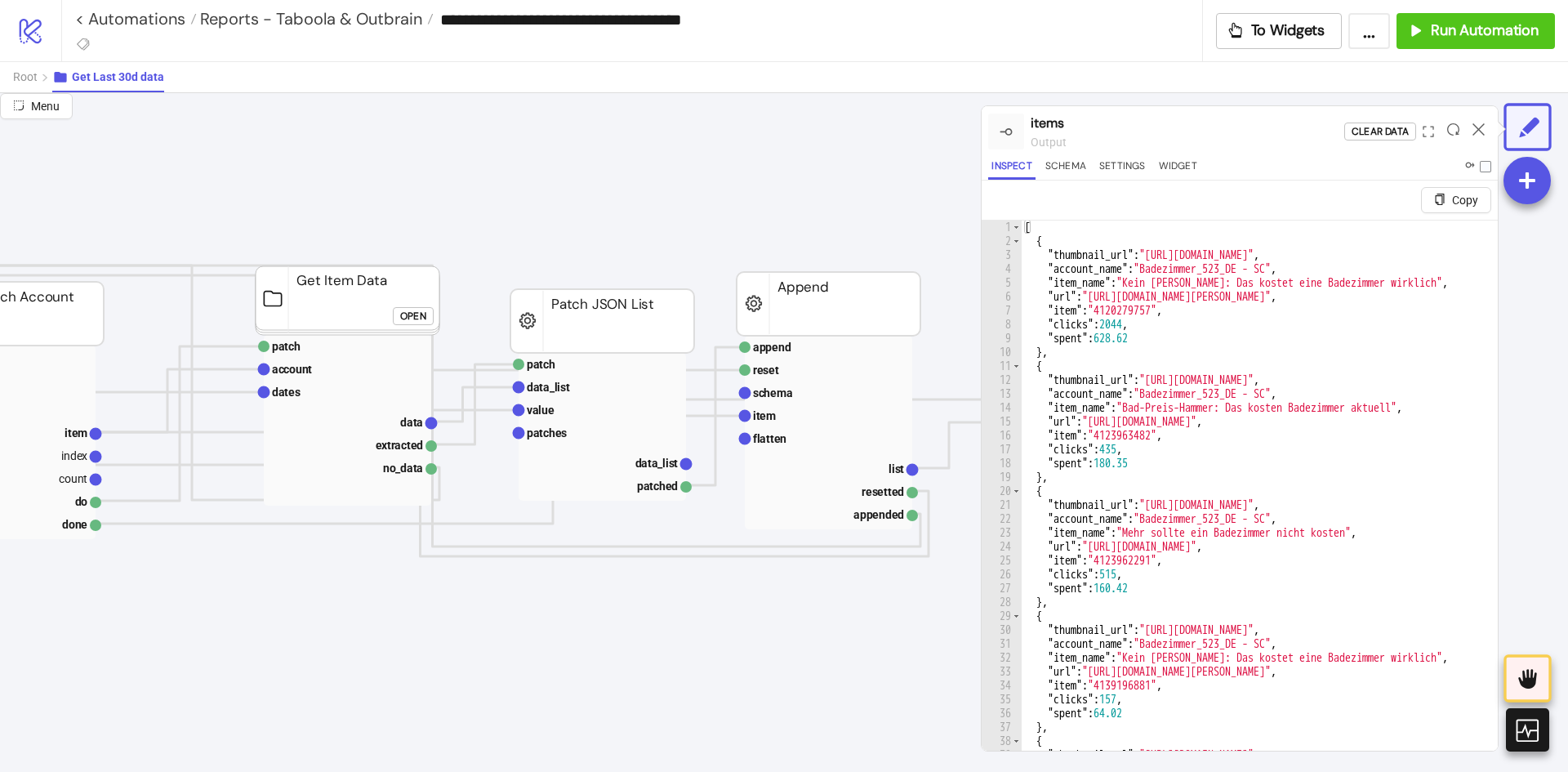 click at bounding box center [1478, 132] 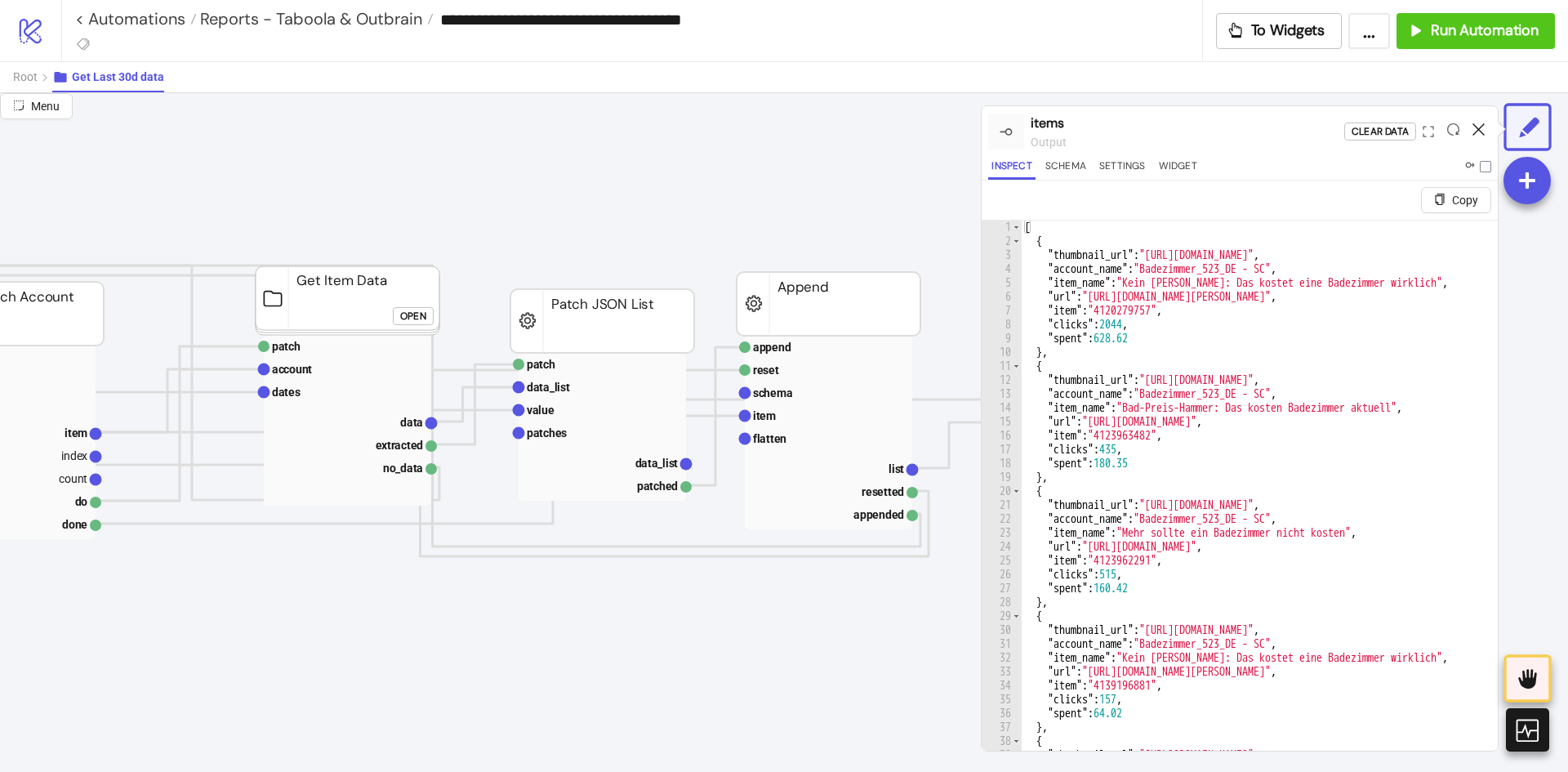 click 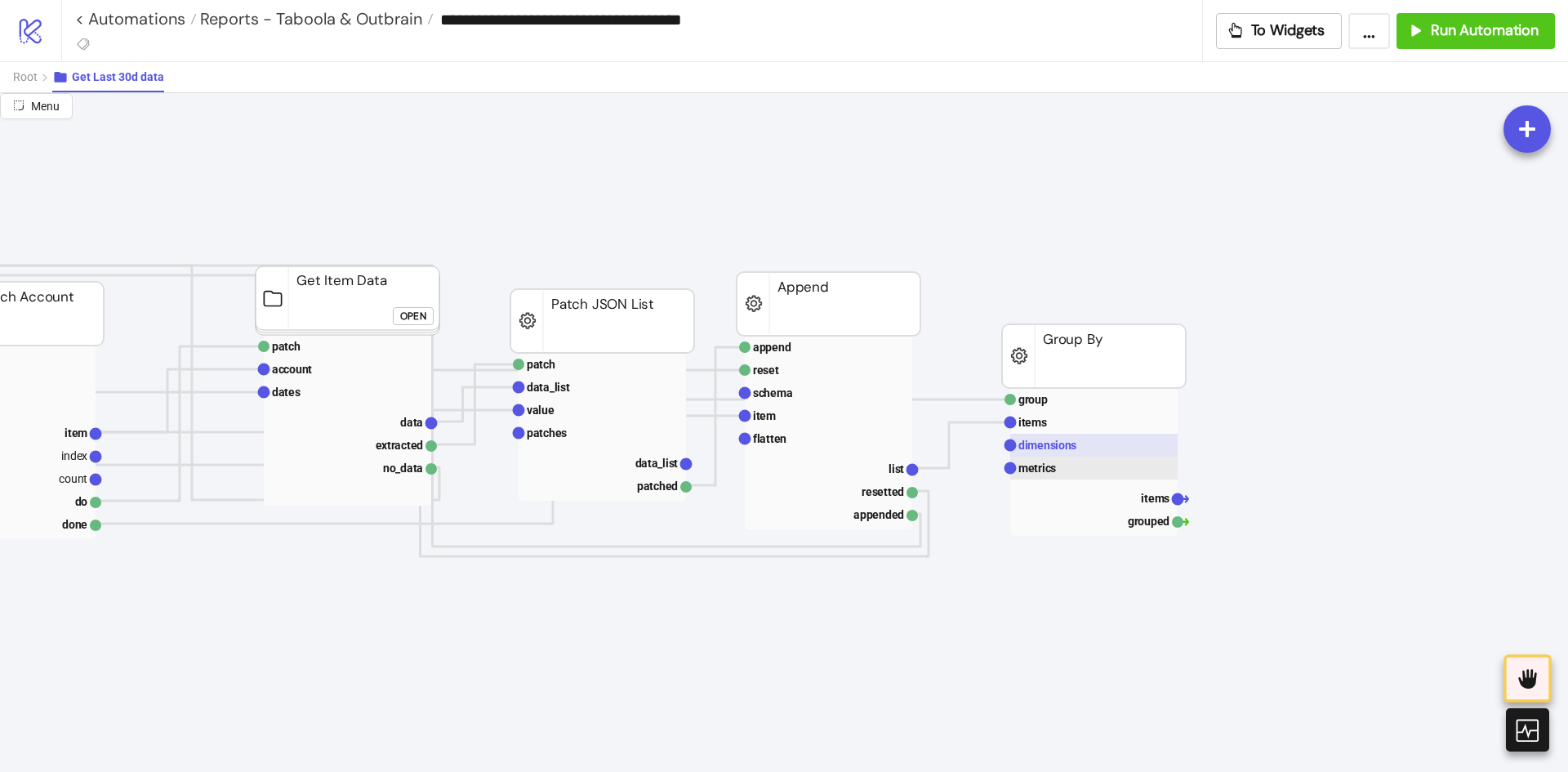 click on "dimensions" 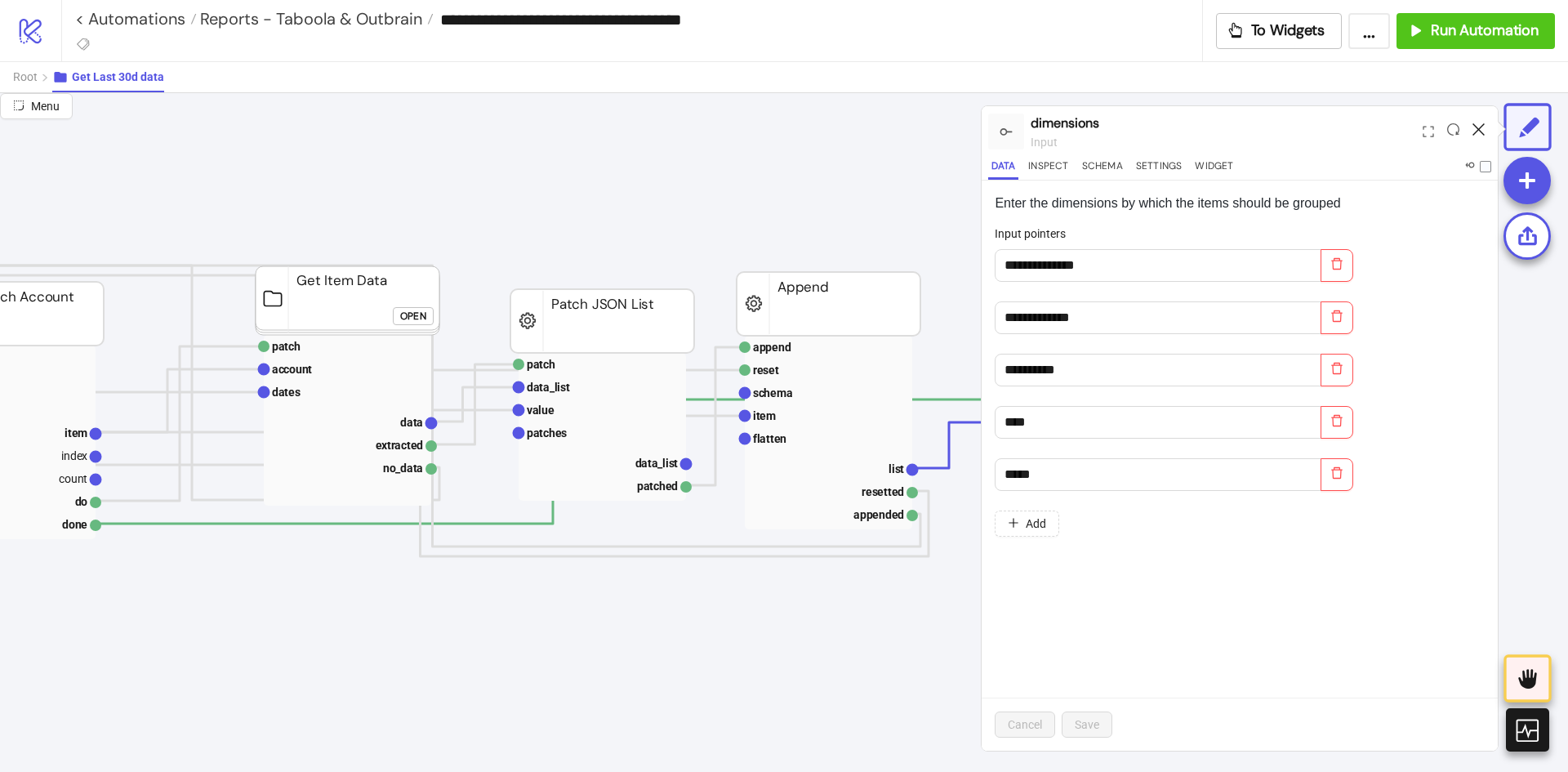 click 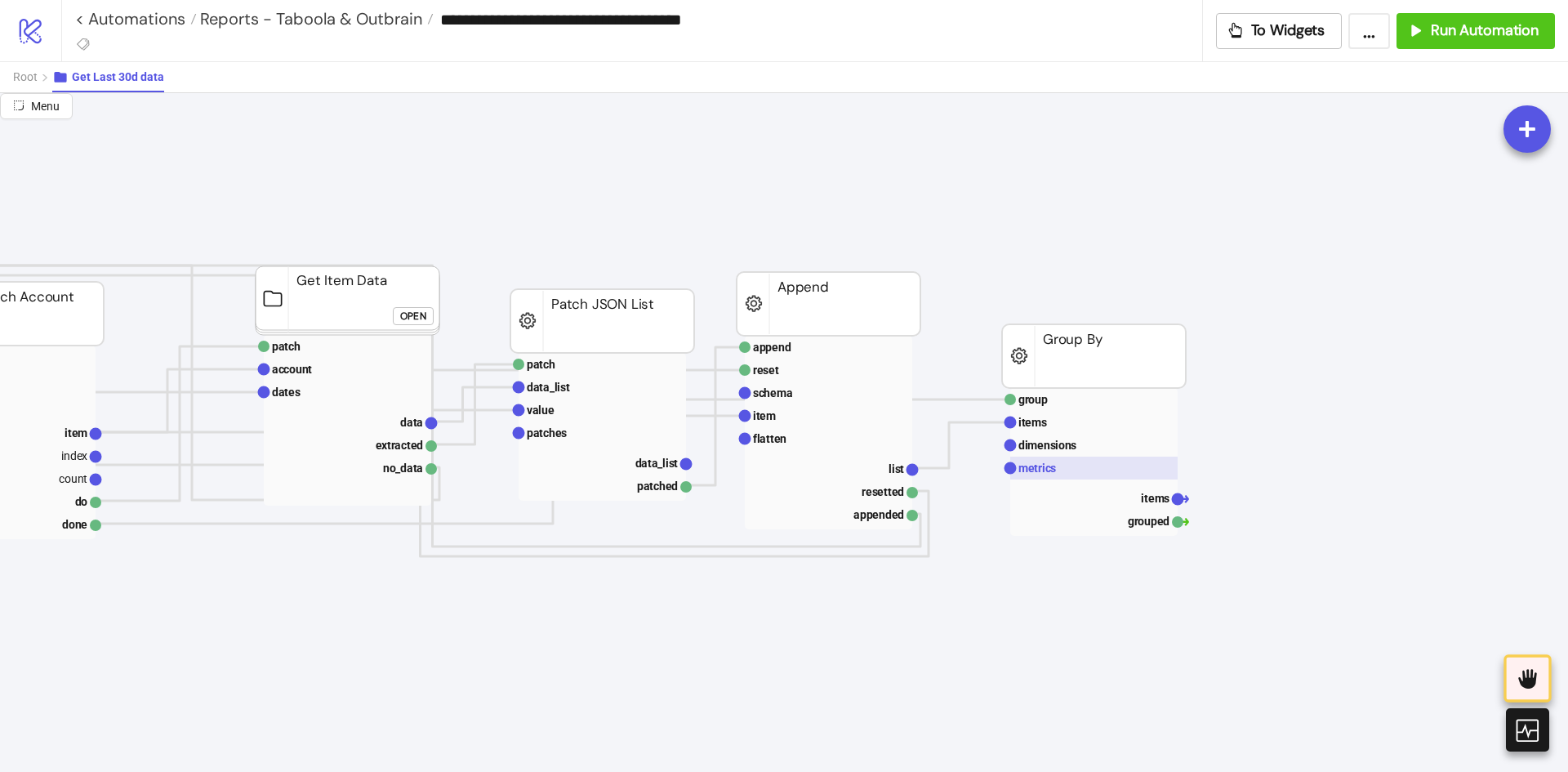 click on "metrics" 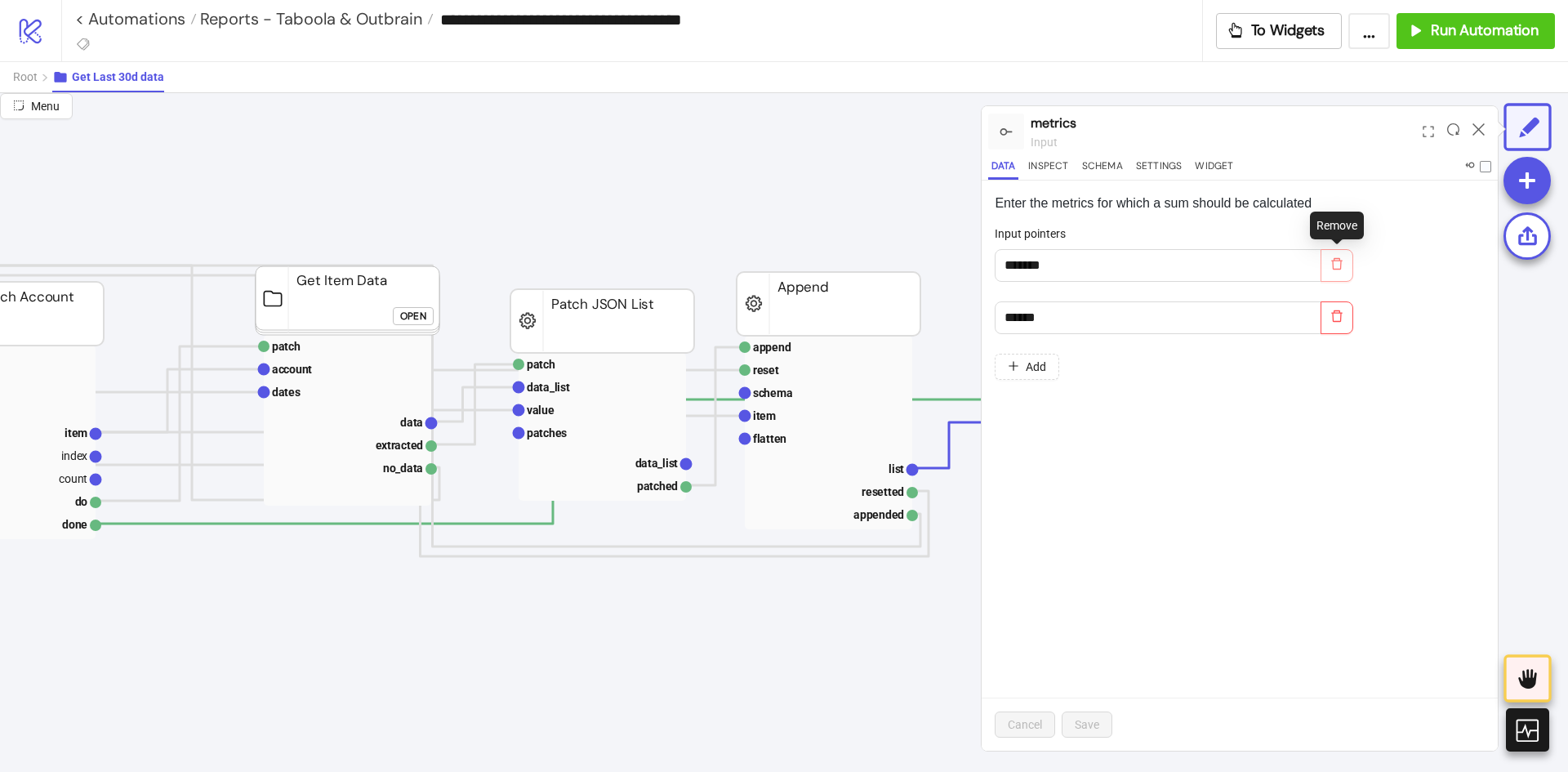 click at bounding box center [1337, 266] 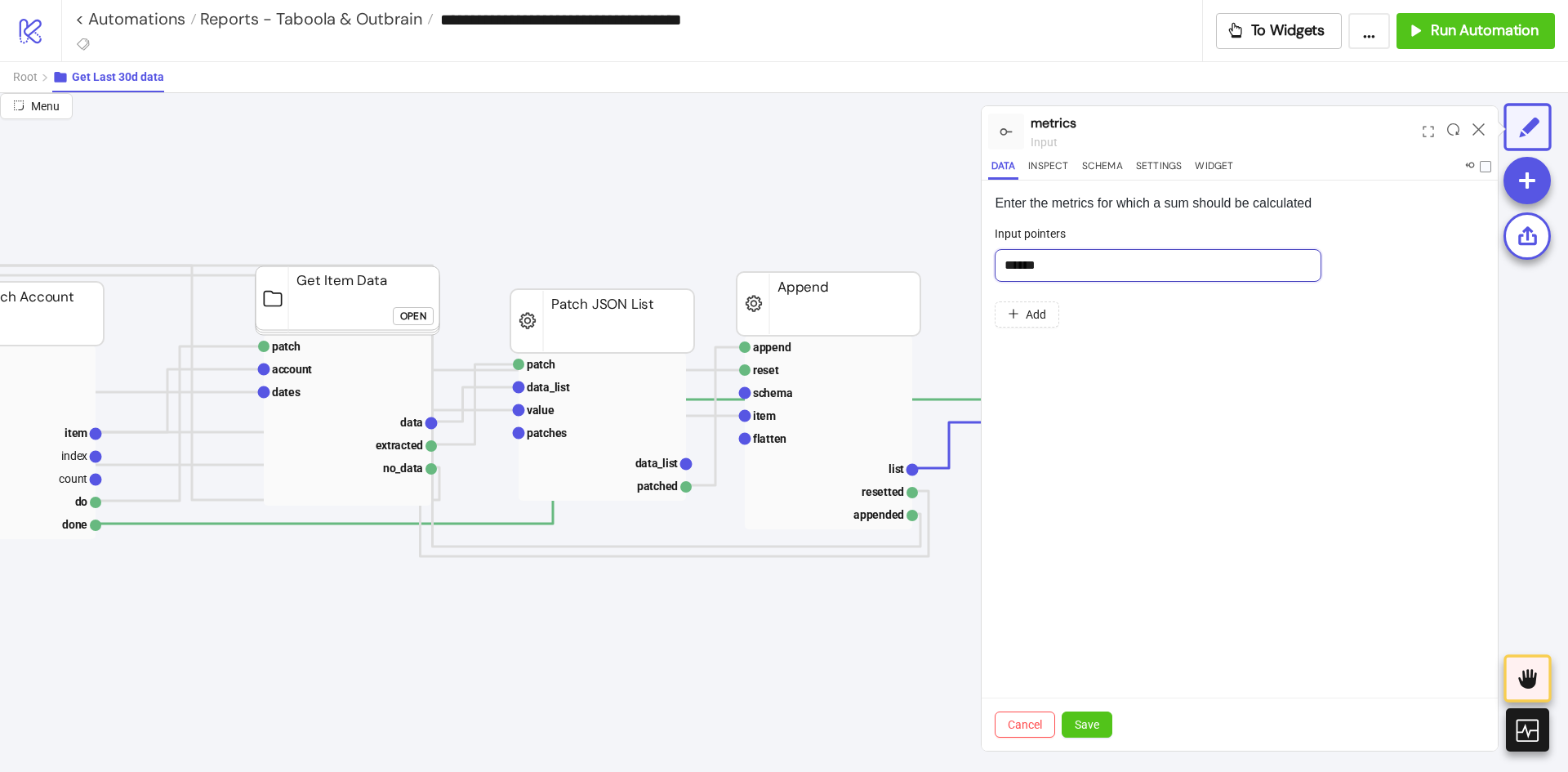 click on "******" at bounding box center (1158, 266) 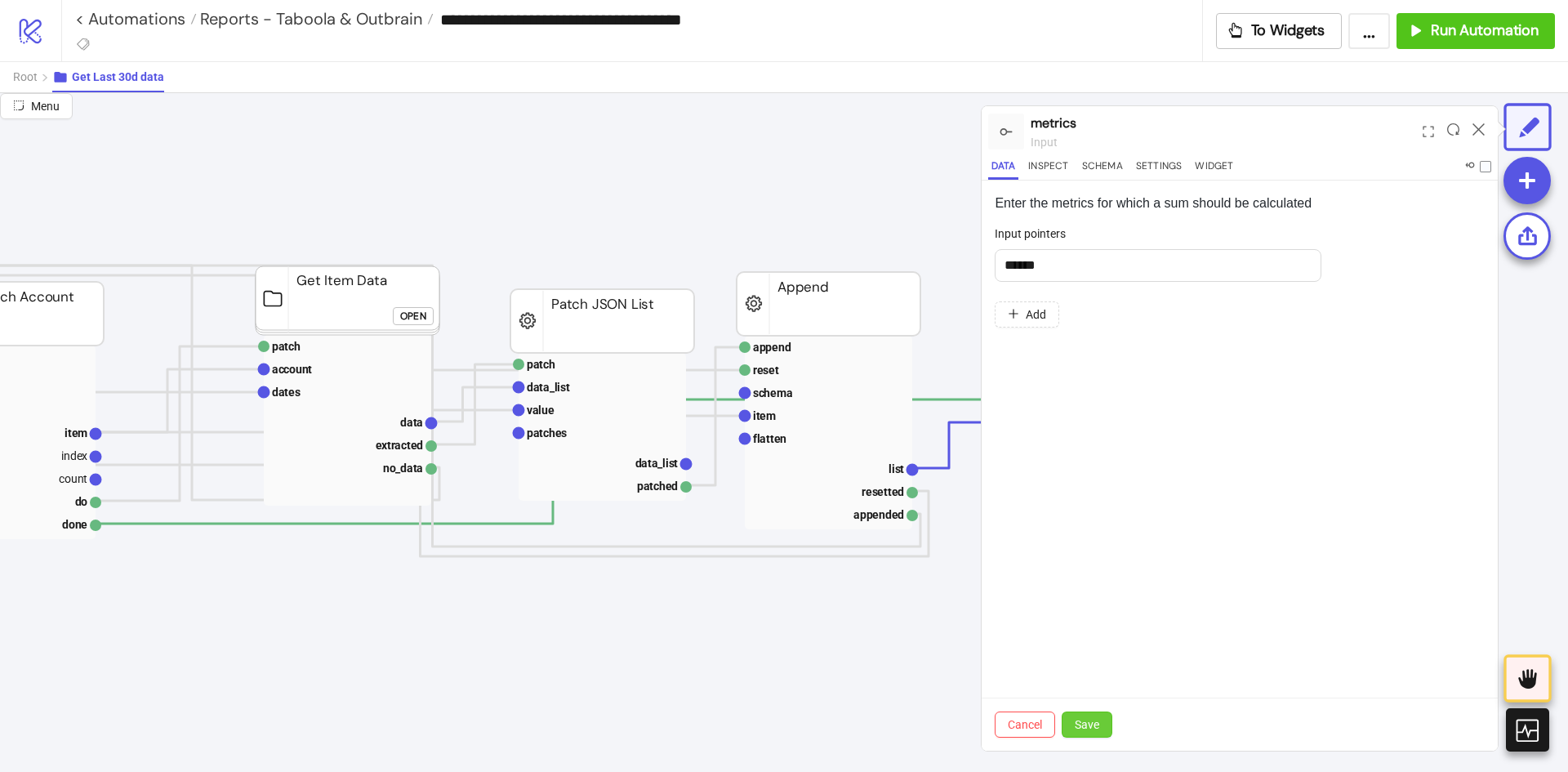 click on "Save" at bounding box center [1087, 725] 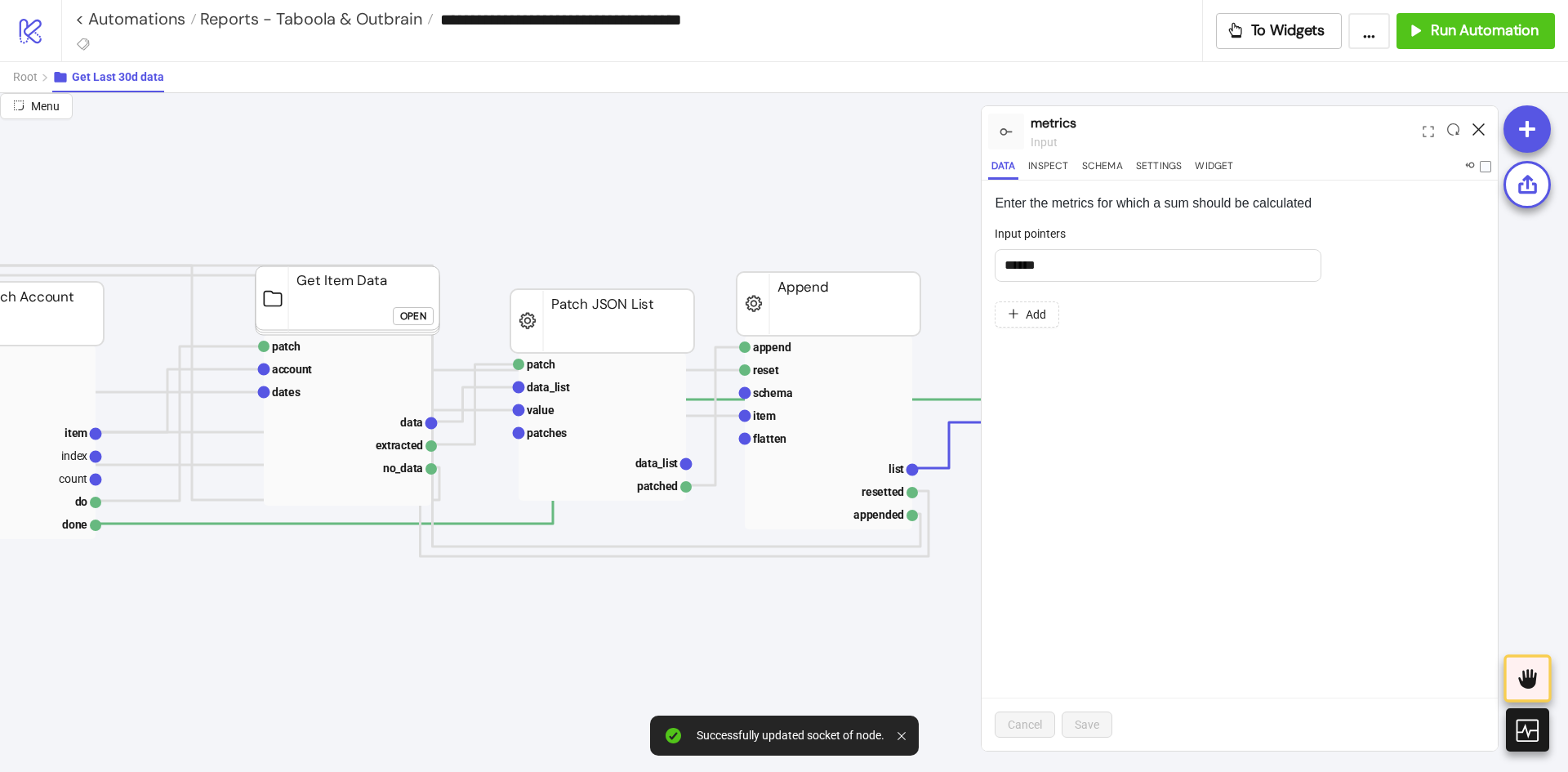 click 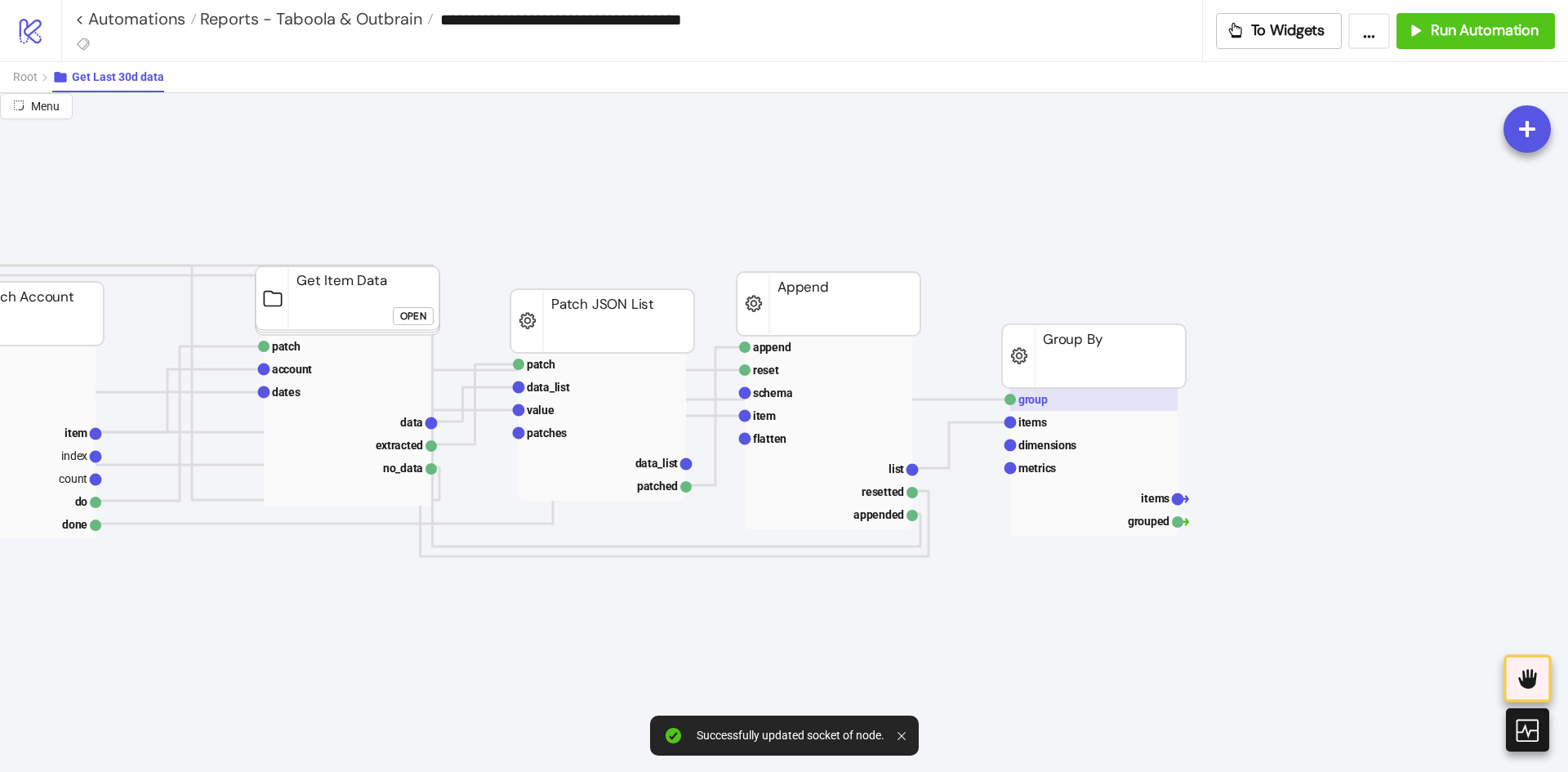 click 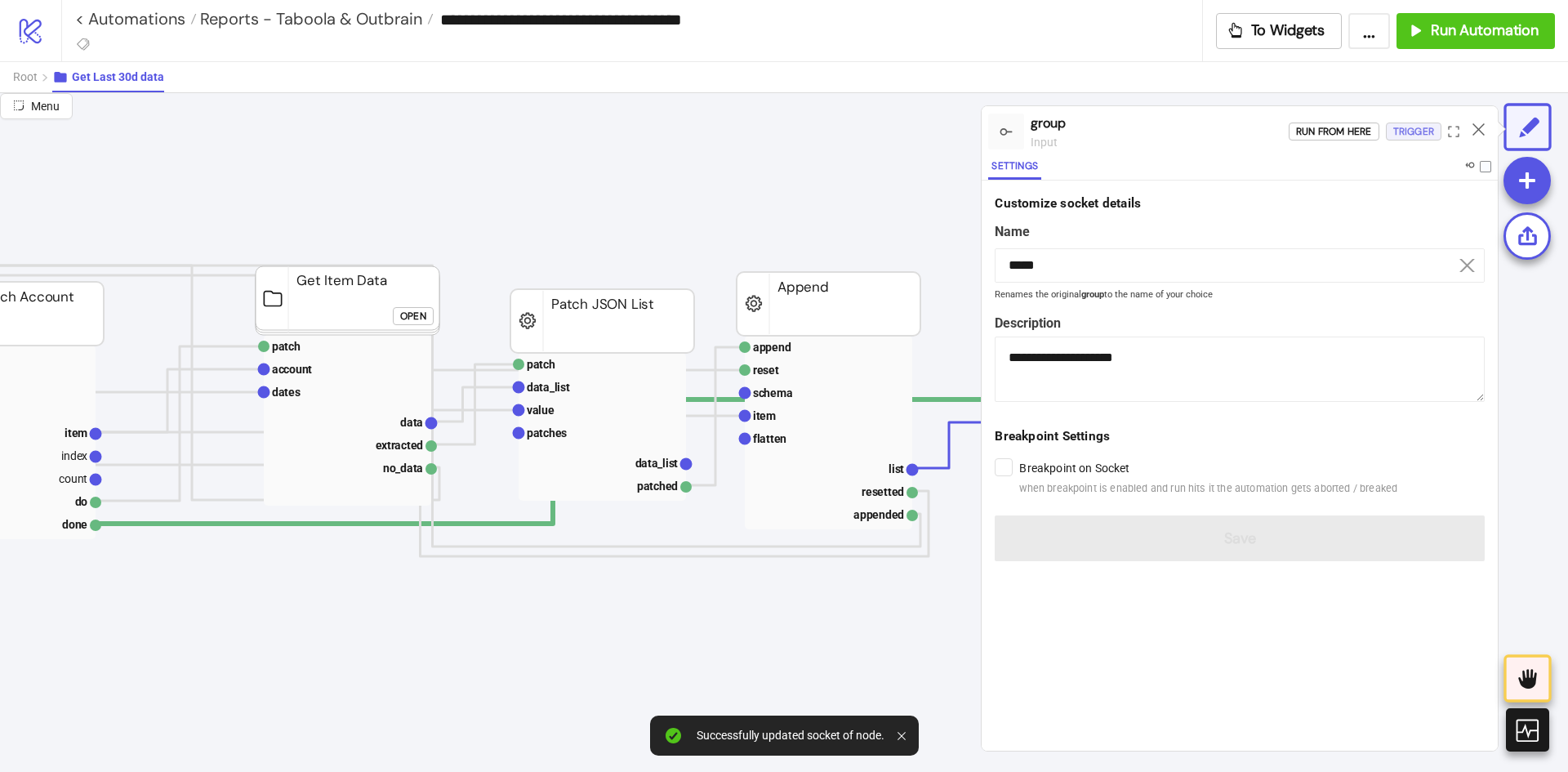 click on "Trigger" at bounding box center [1414, 132] 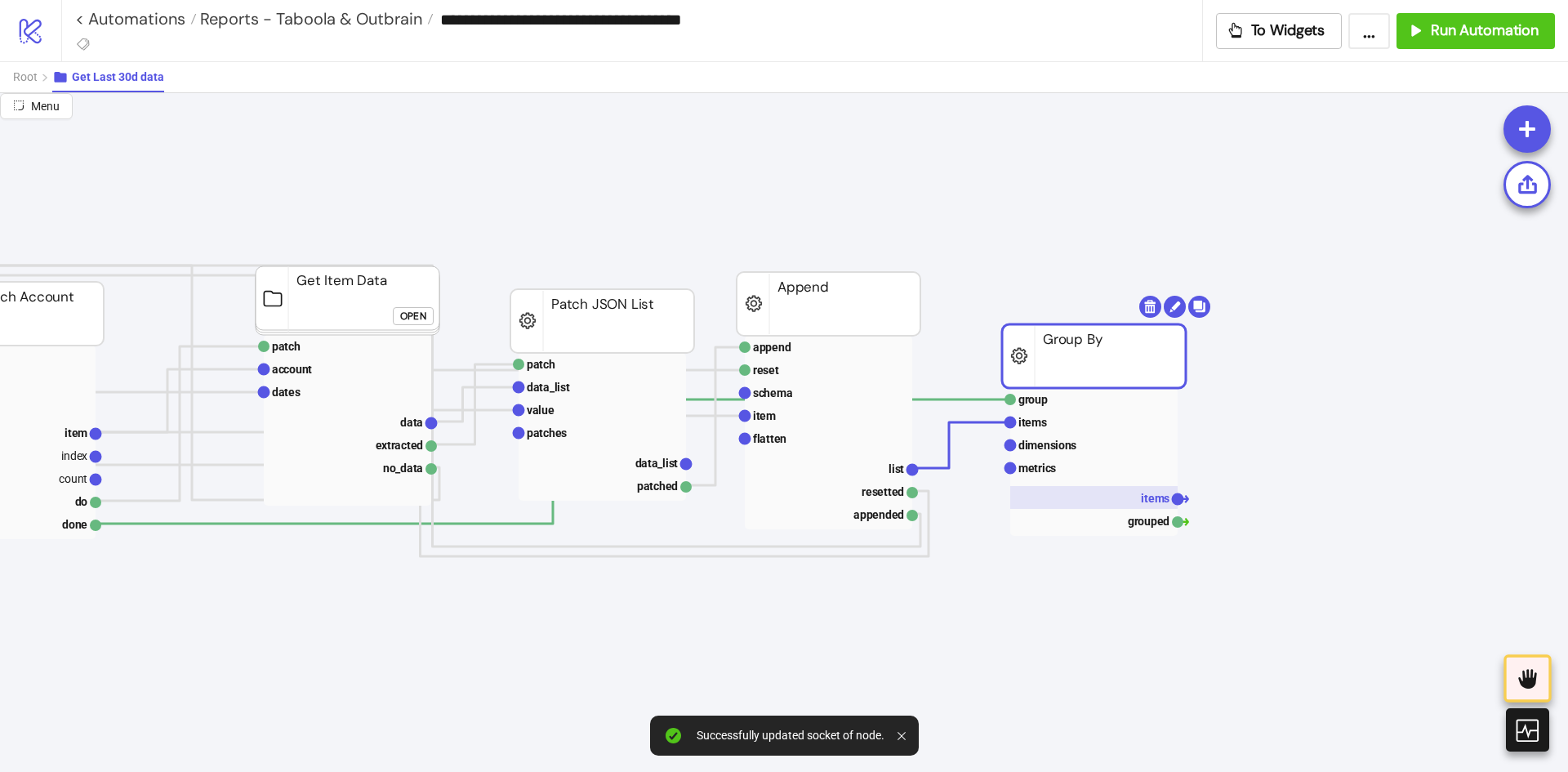 click on "items" 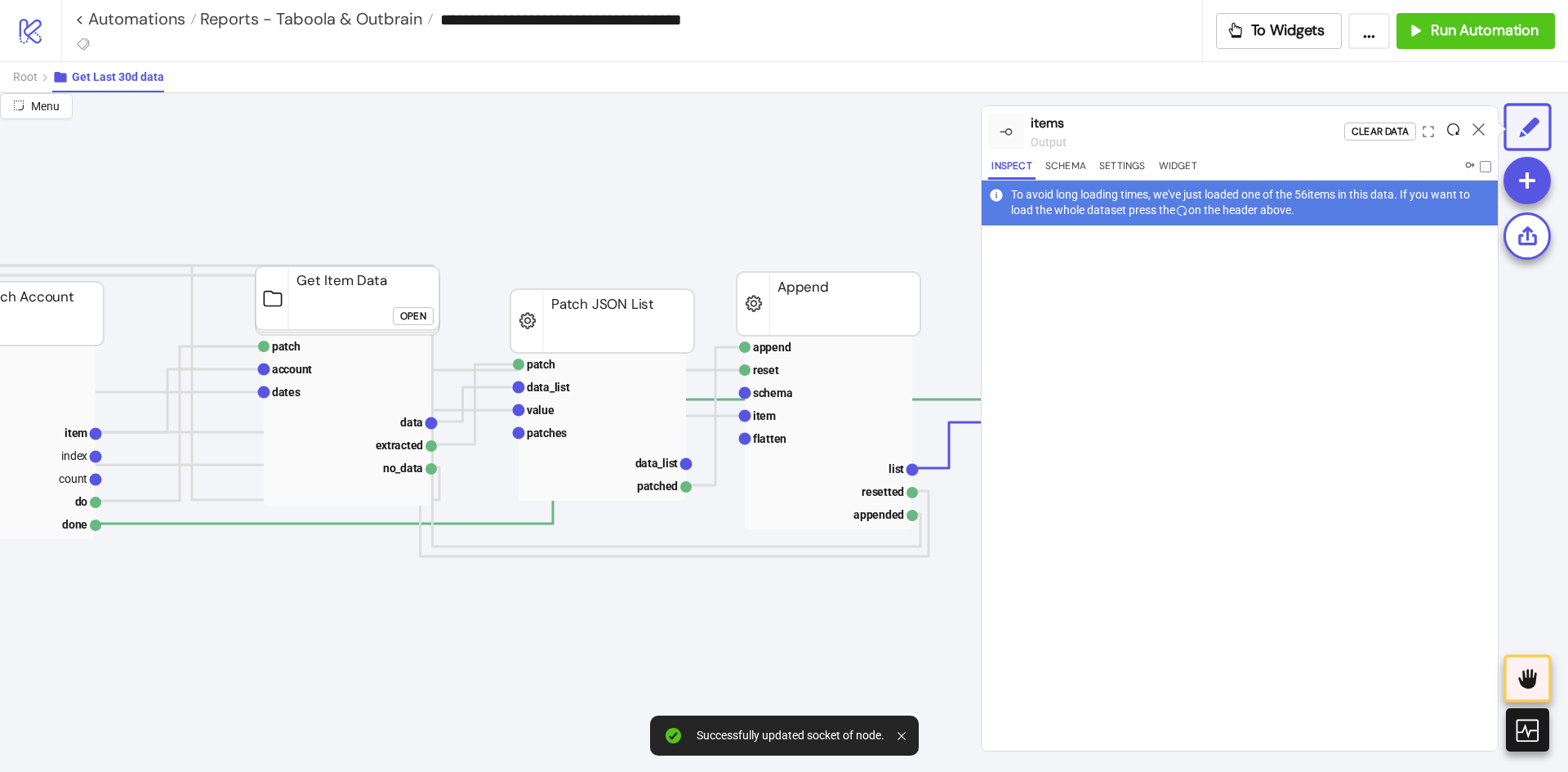click 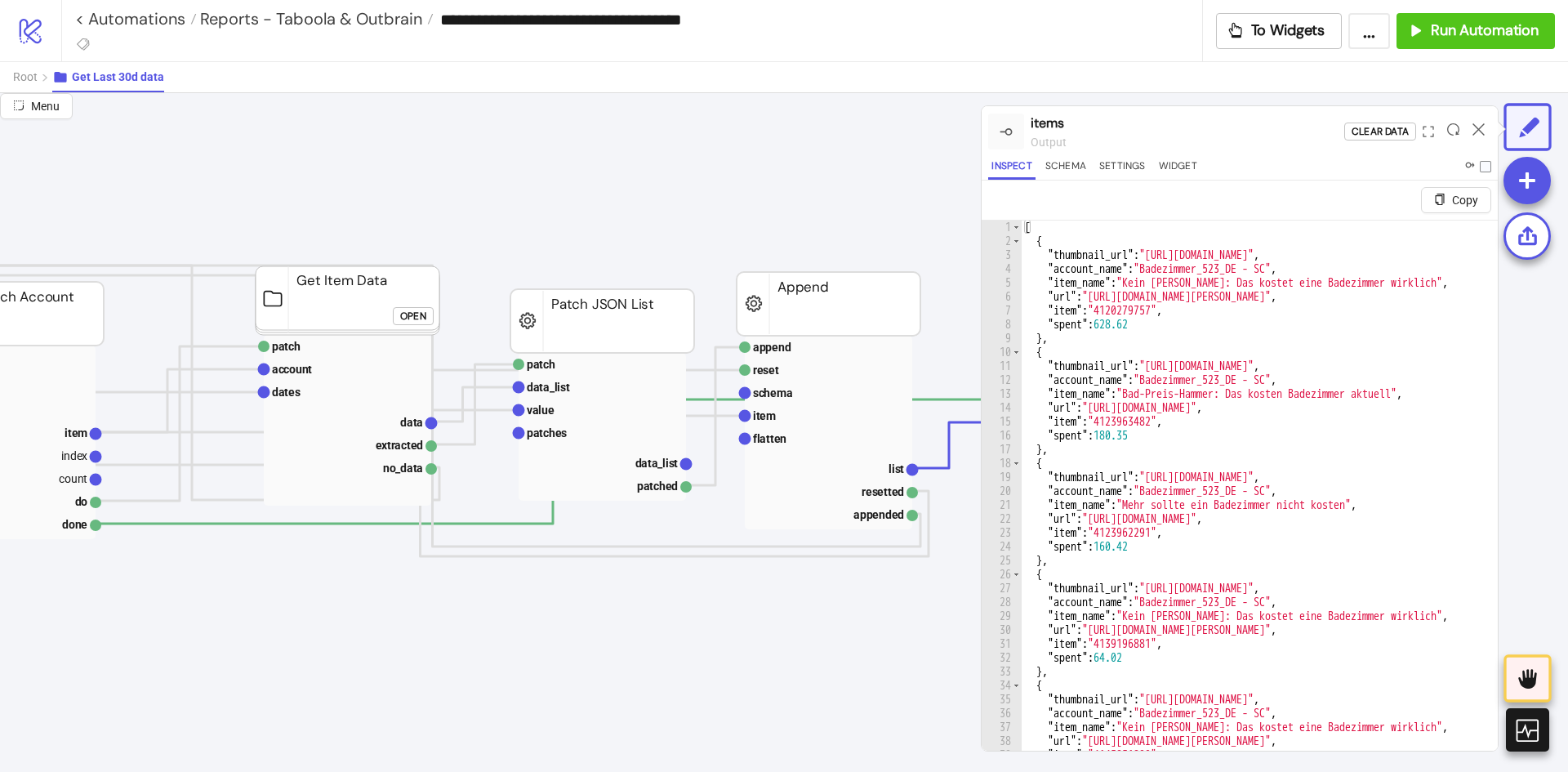type on "**********" 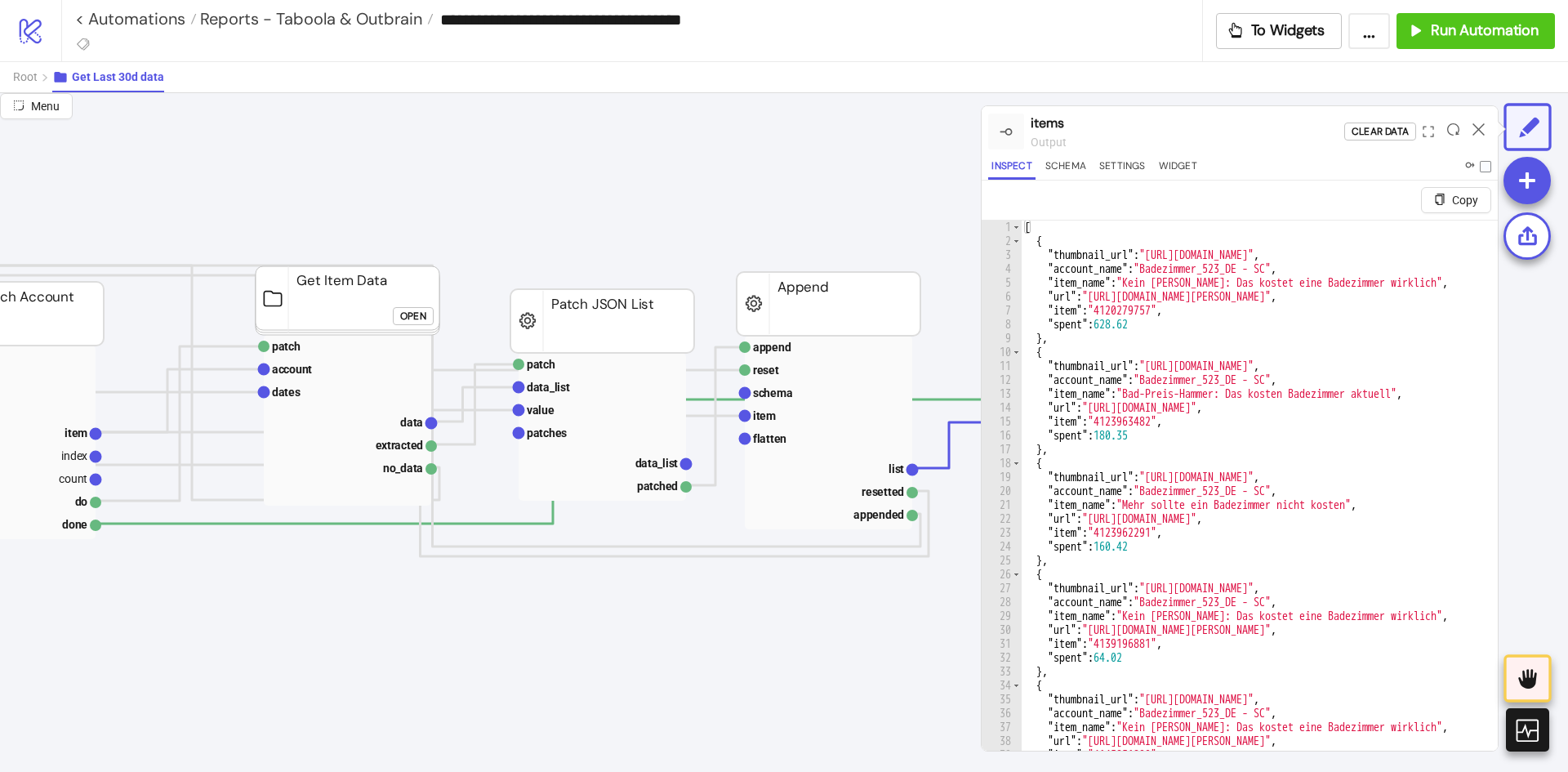 scroll, scrollTop: 245, scrollLeft: 0, axis: vertical 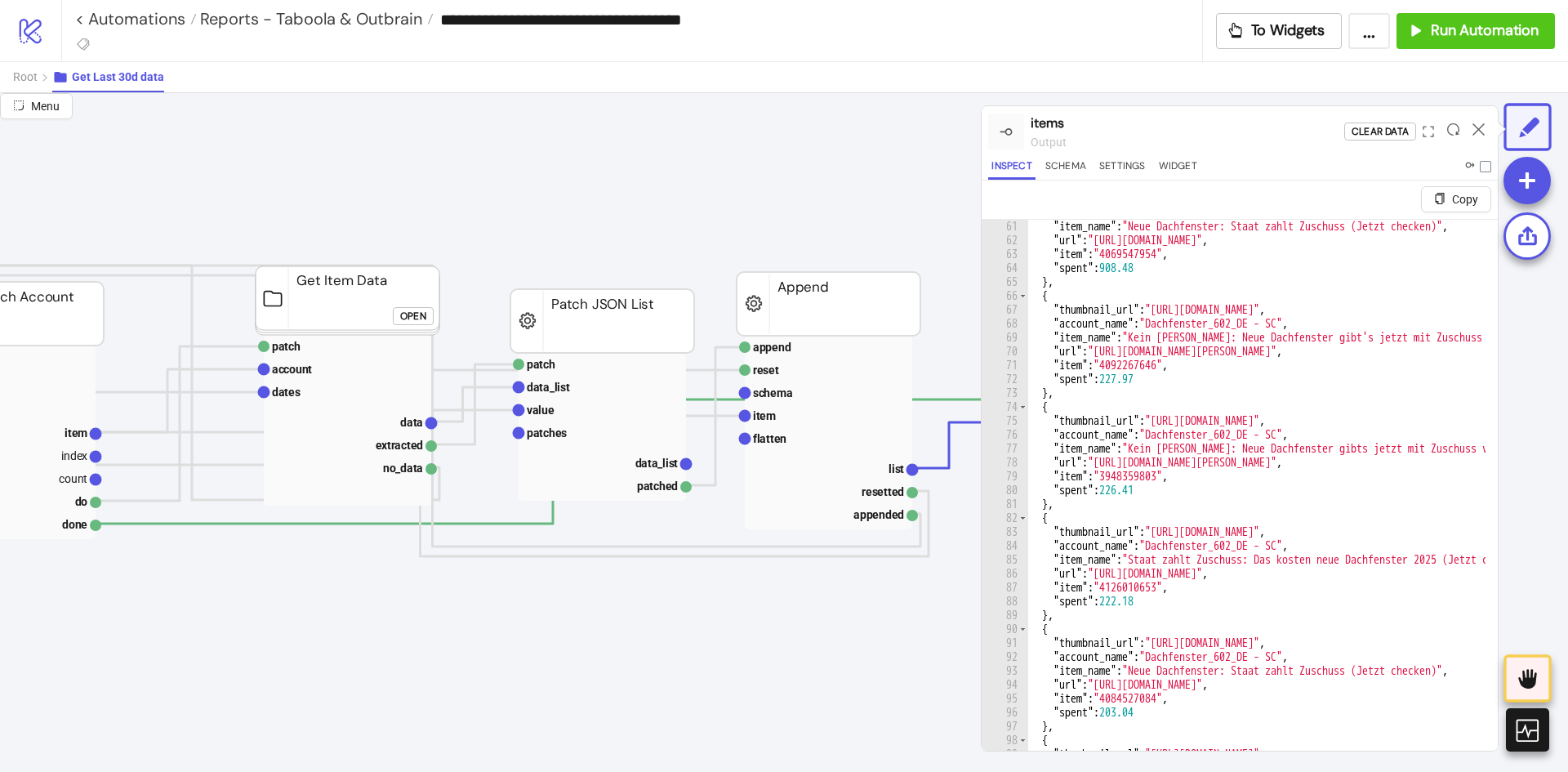 click at bounding box center (1478, 132) 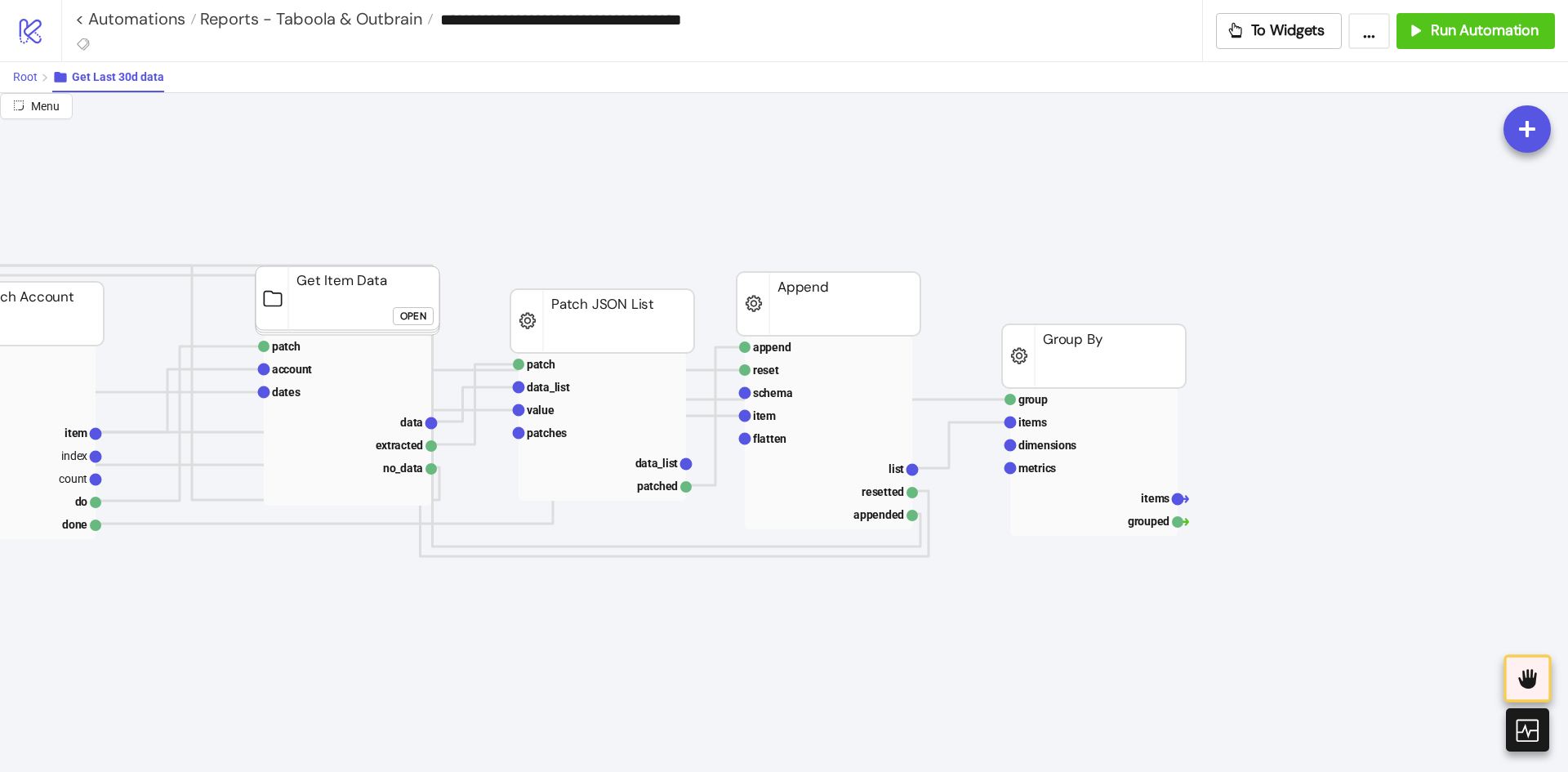 click on "Root" at bounding box center (33, 77) 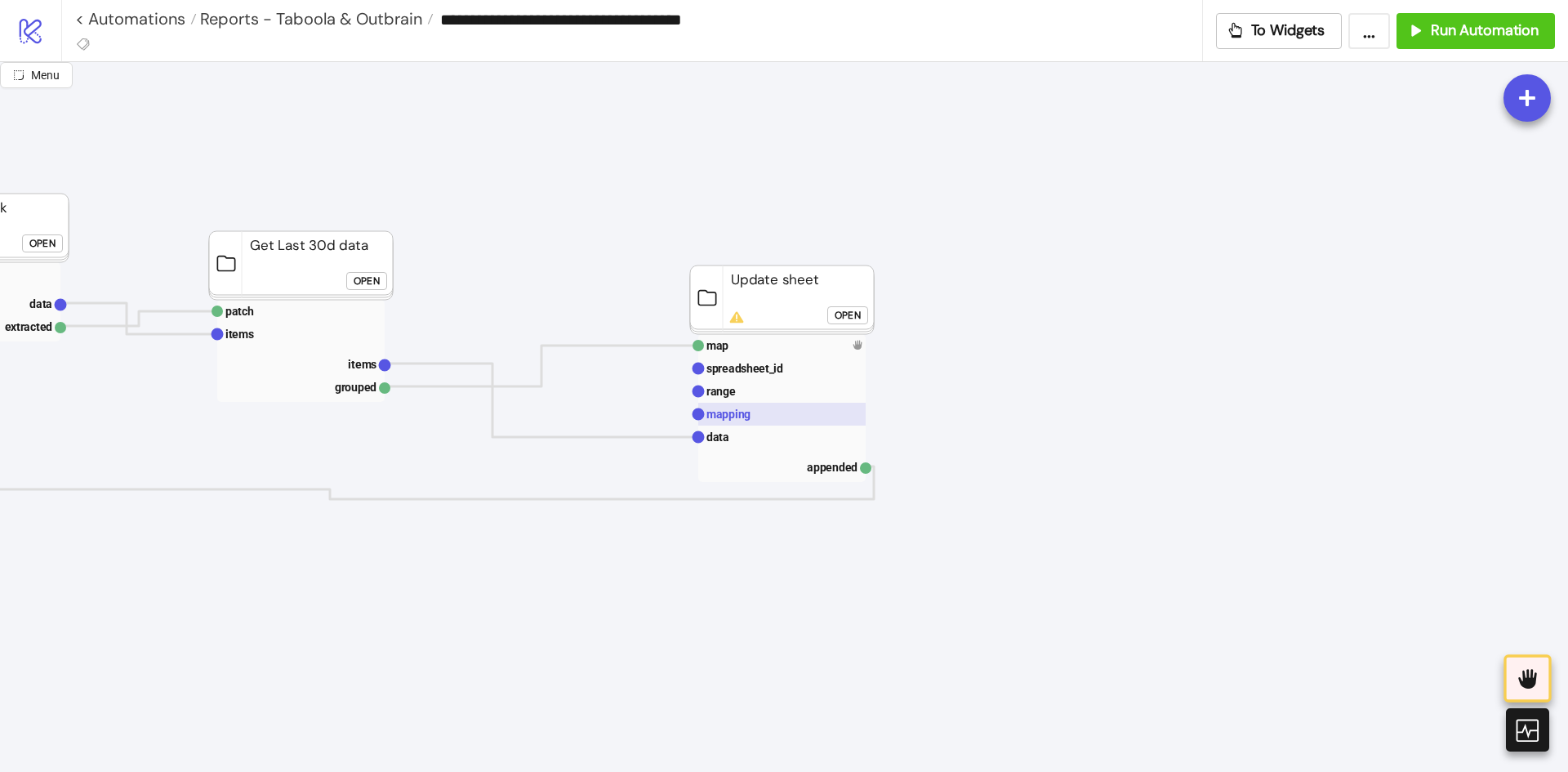click 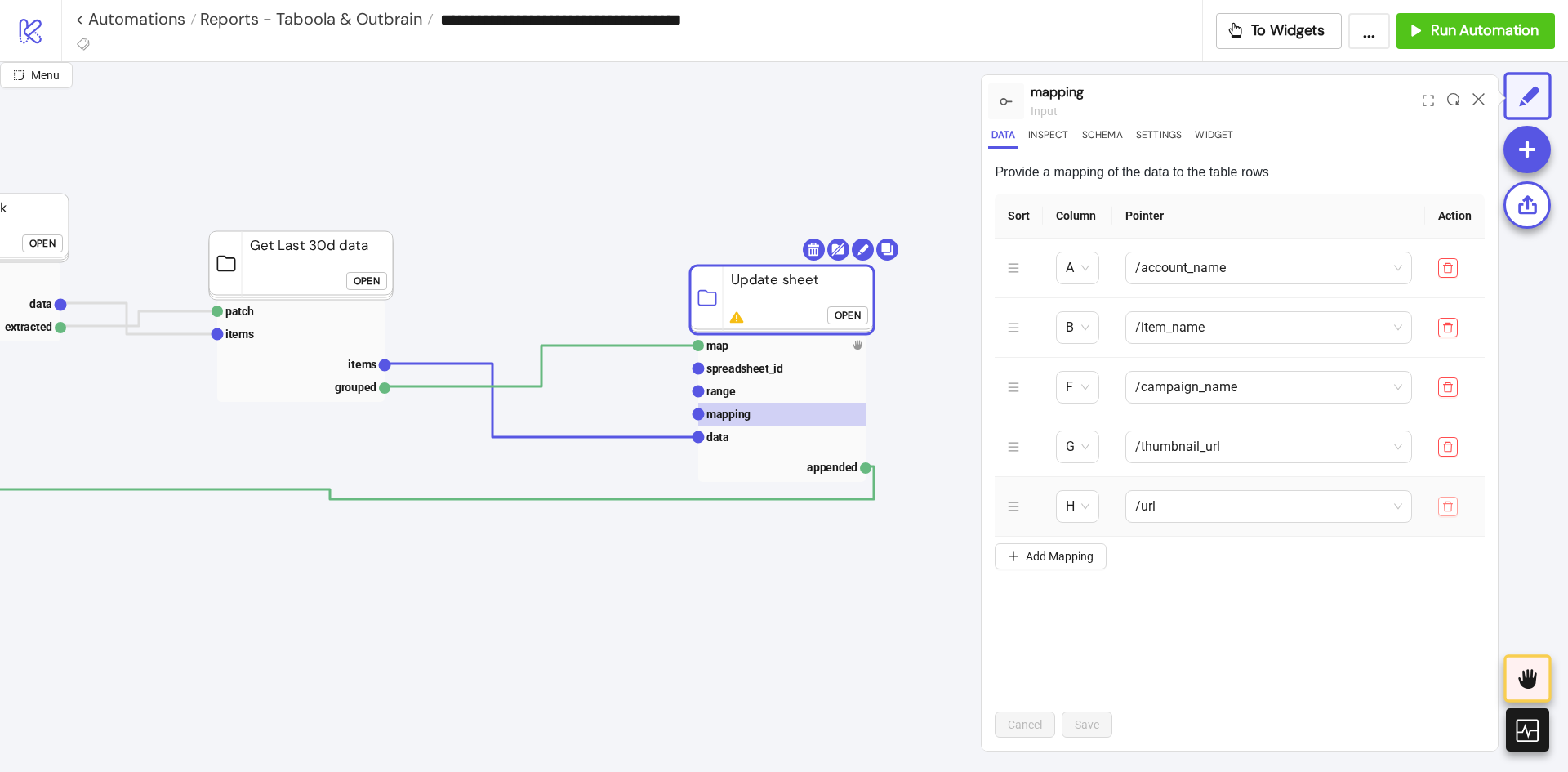 click 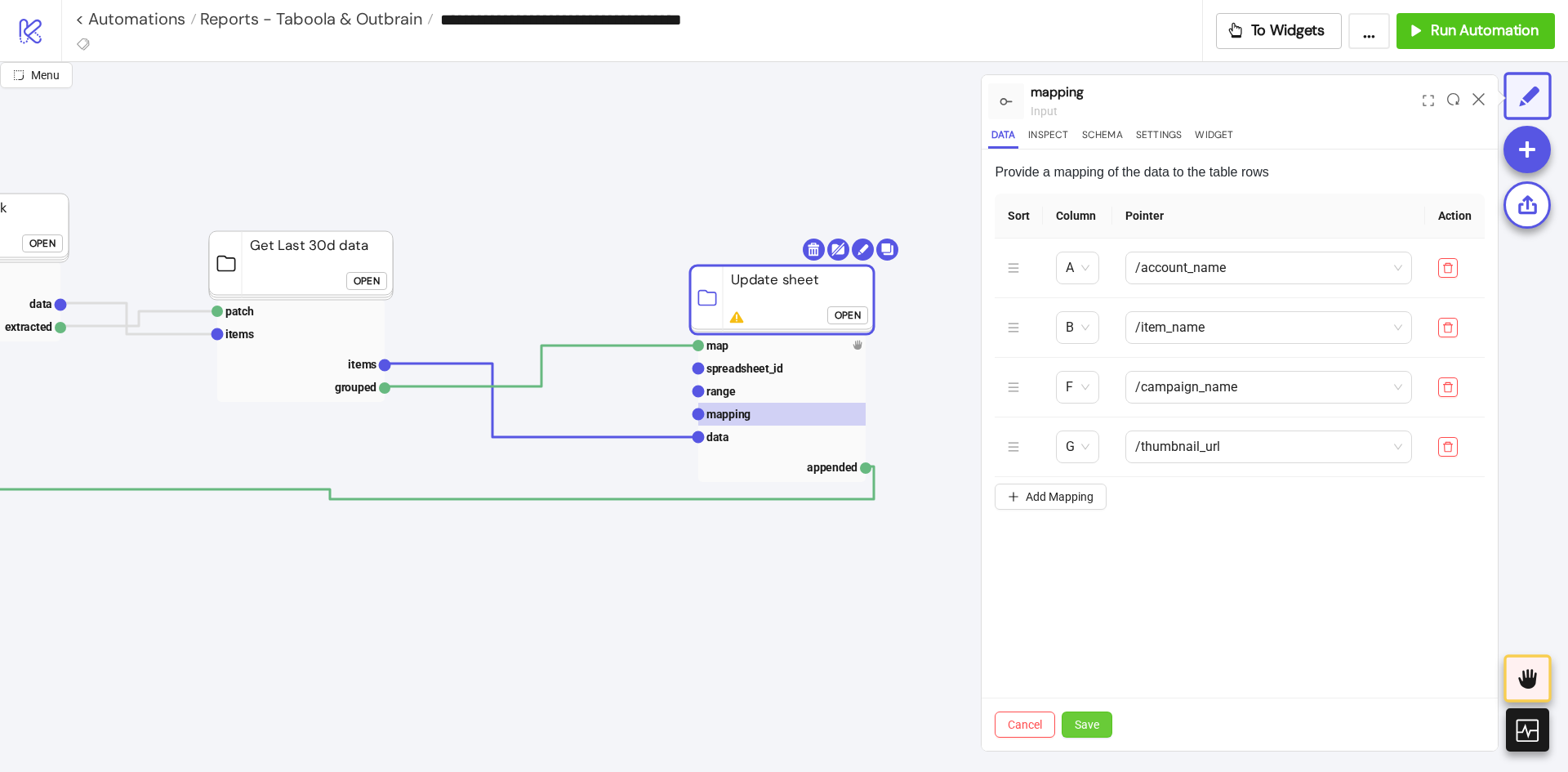 click on "Save" at bounding box center (1087, 725) 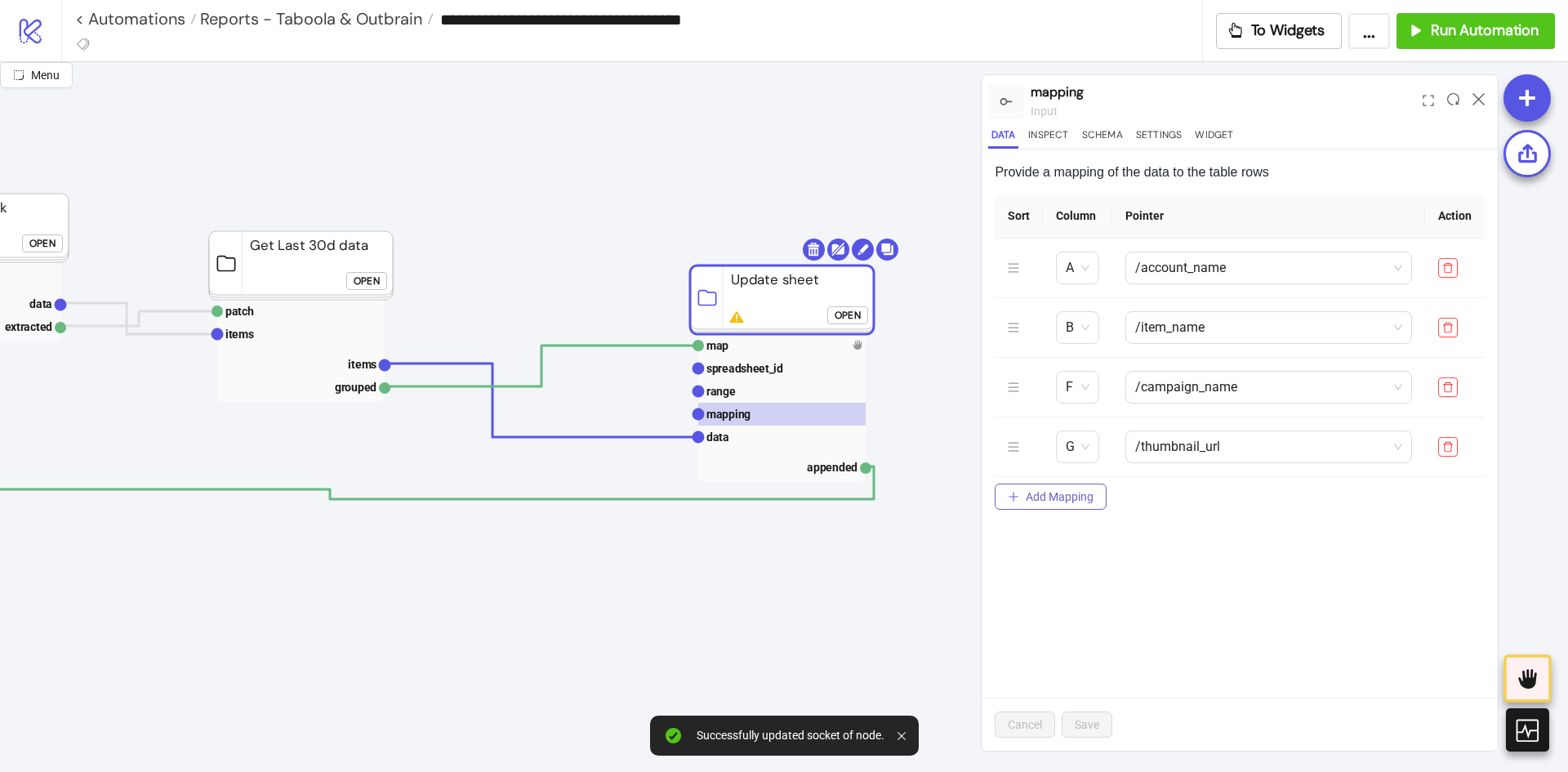 click on "Add Mapping" at bounding box center (1059, 497) 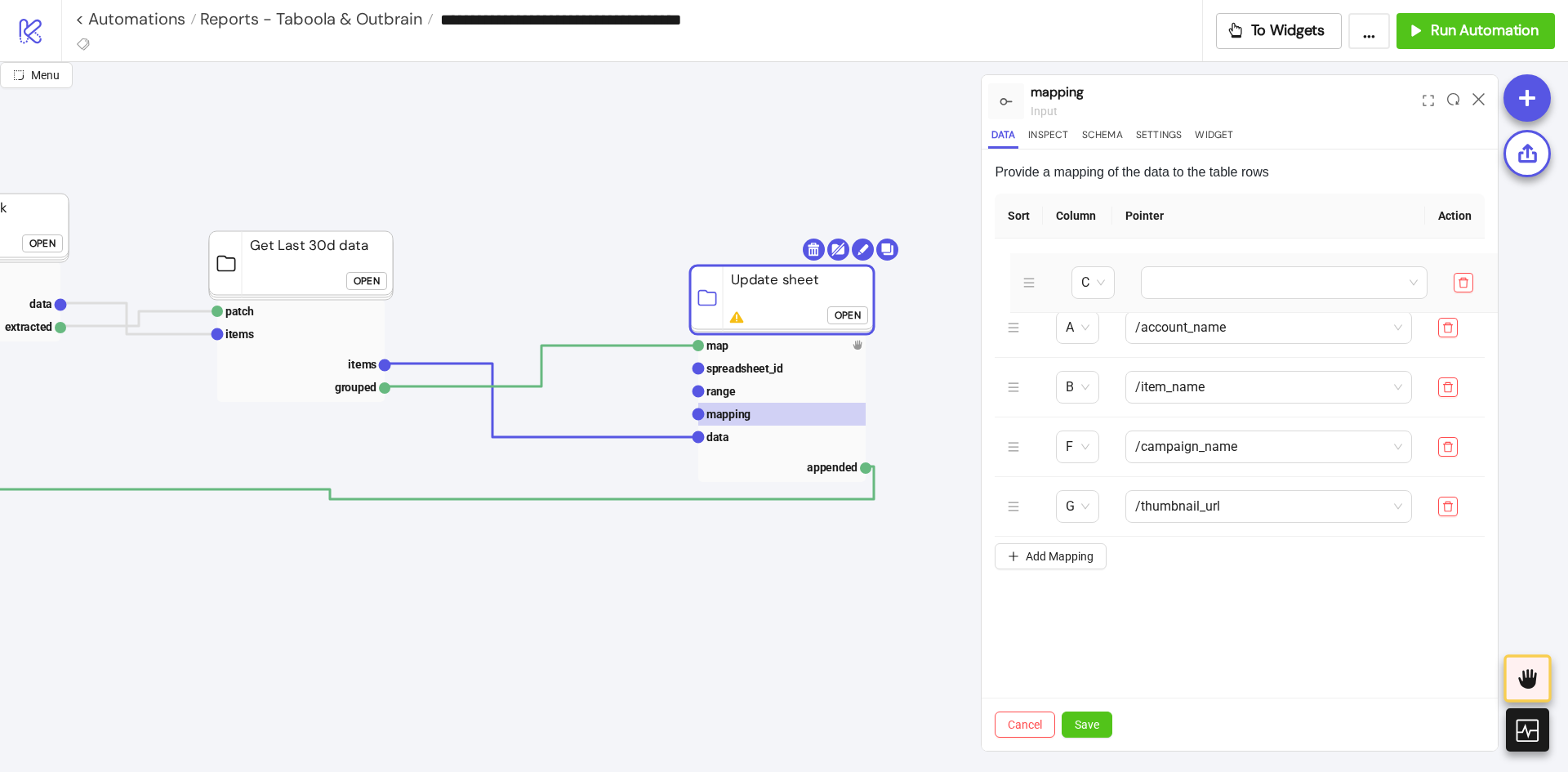 drag, startPoint x: 1010, startPoint y: 390, endPoint x: 1026, endPoint y: 282, distance: 109.17875 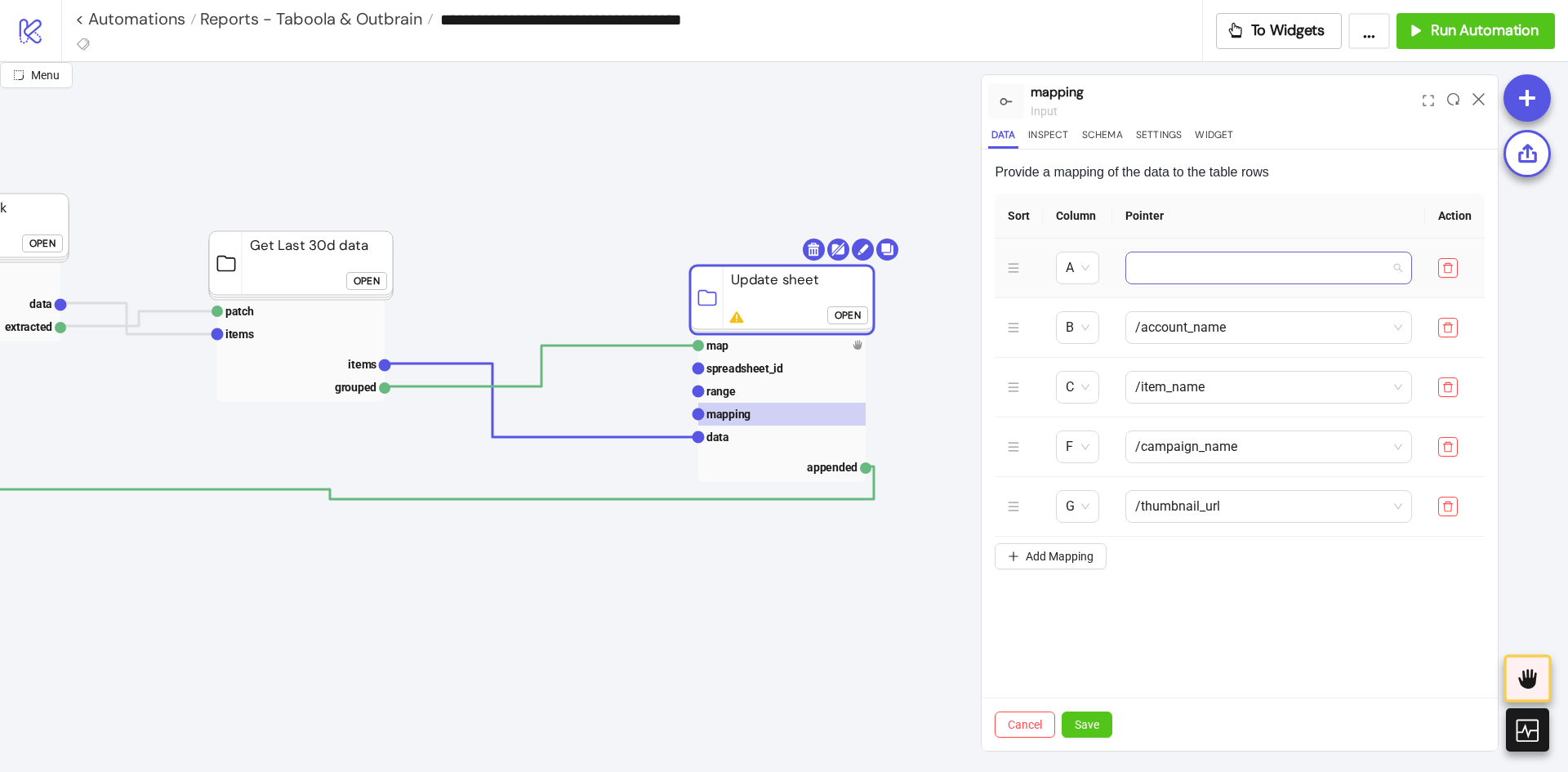 click at bounding box center [1268, 268] 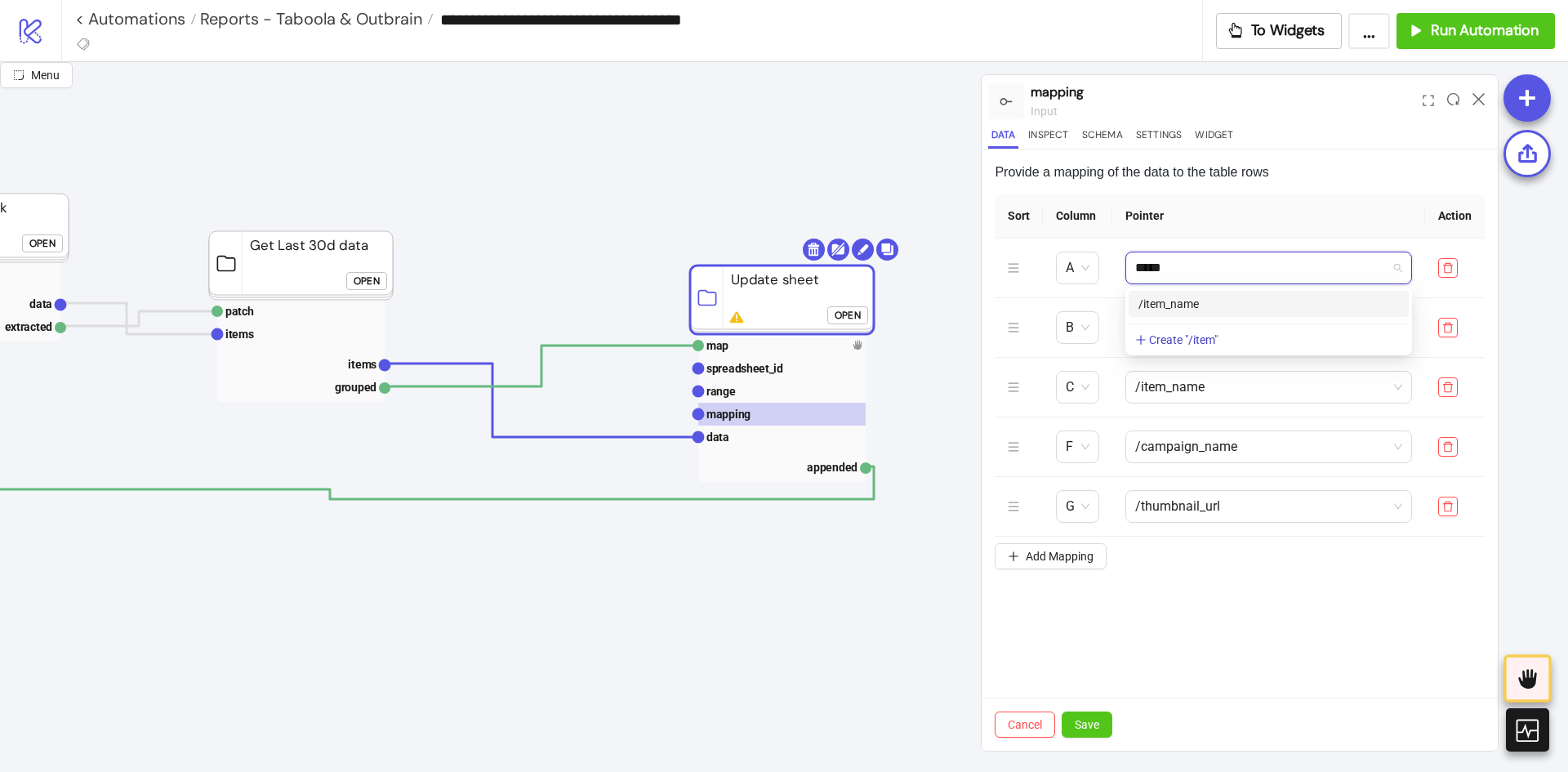 type on "*****" 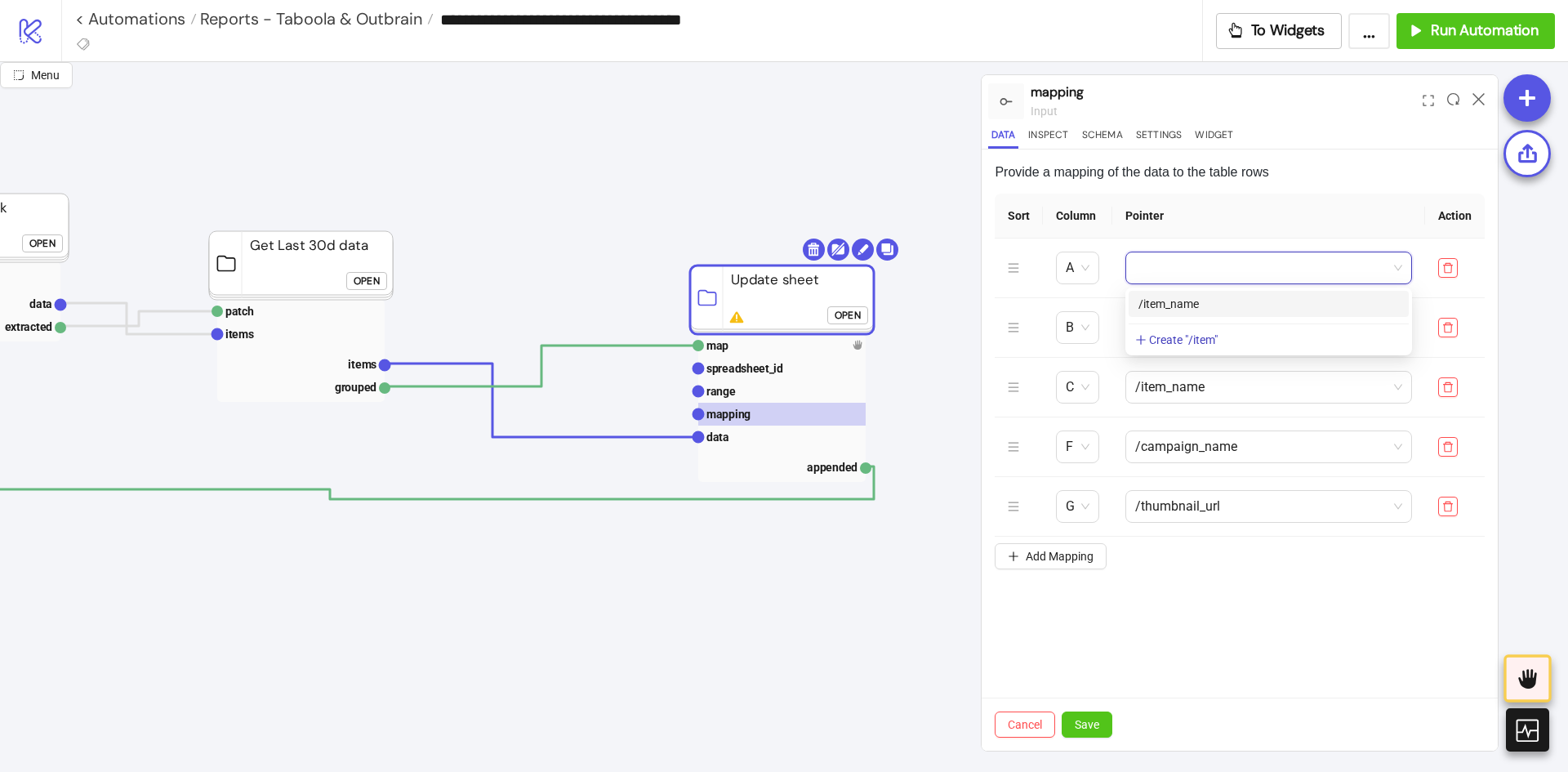 click on "Cancel Save" at bounding box center [1240, 724] 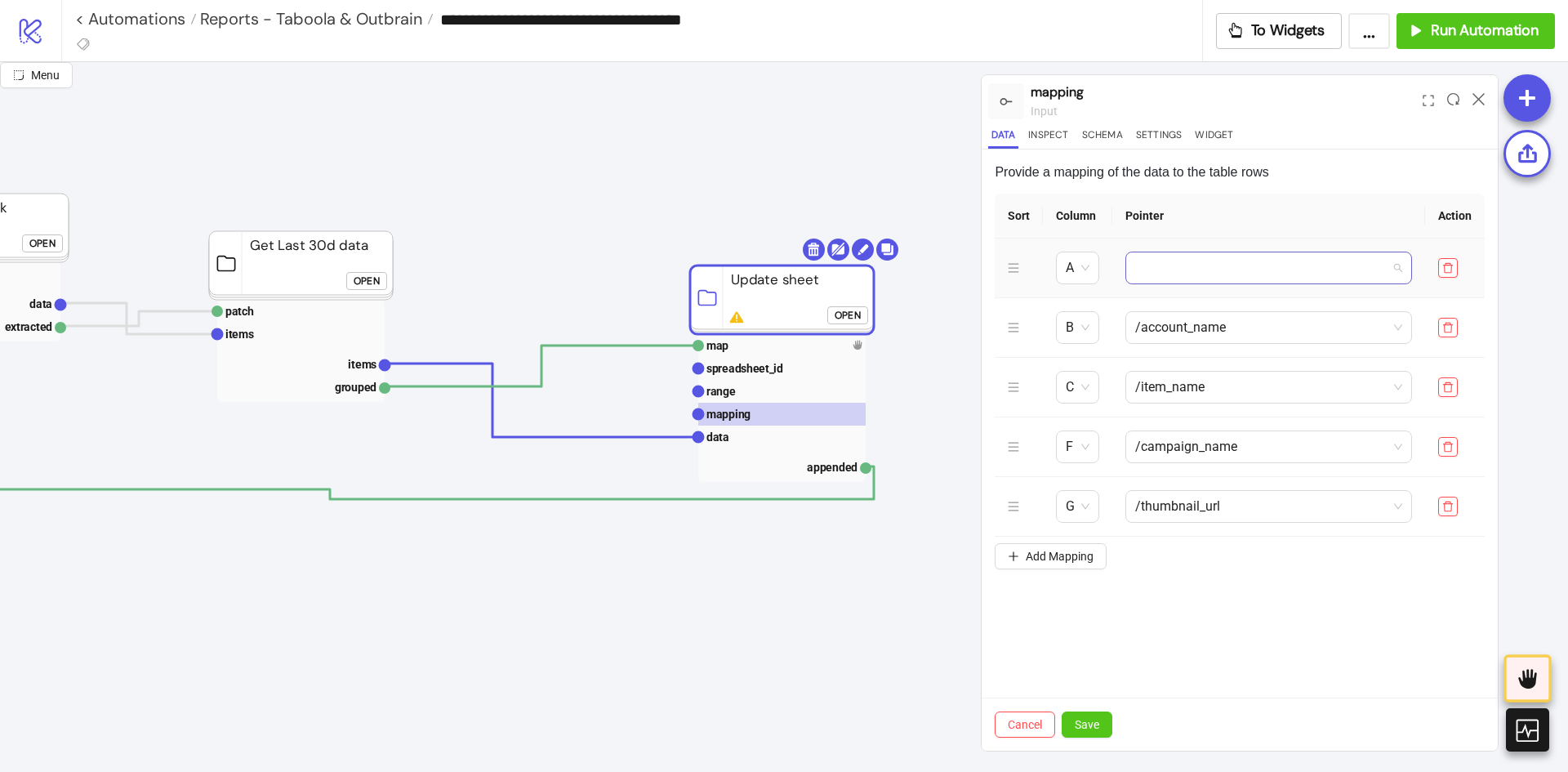 click at bounding box center [1268, 268] 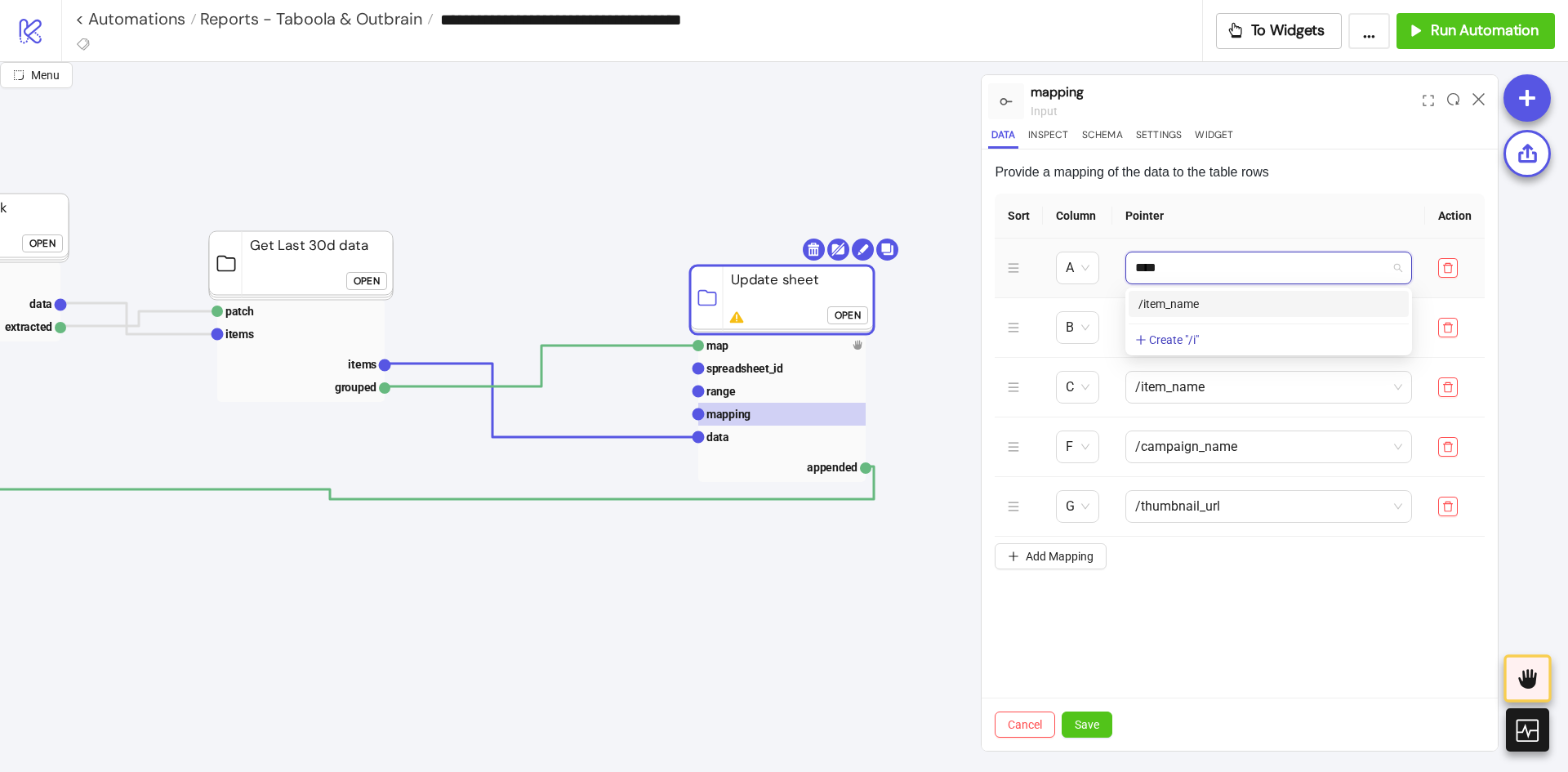 type on "*****" 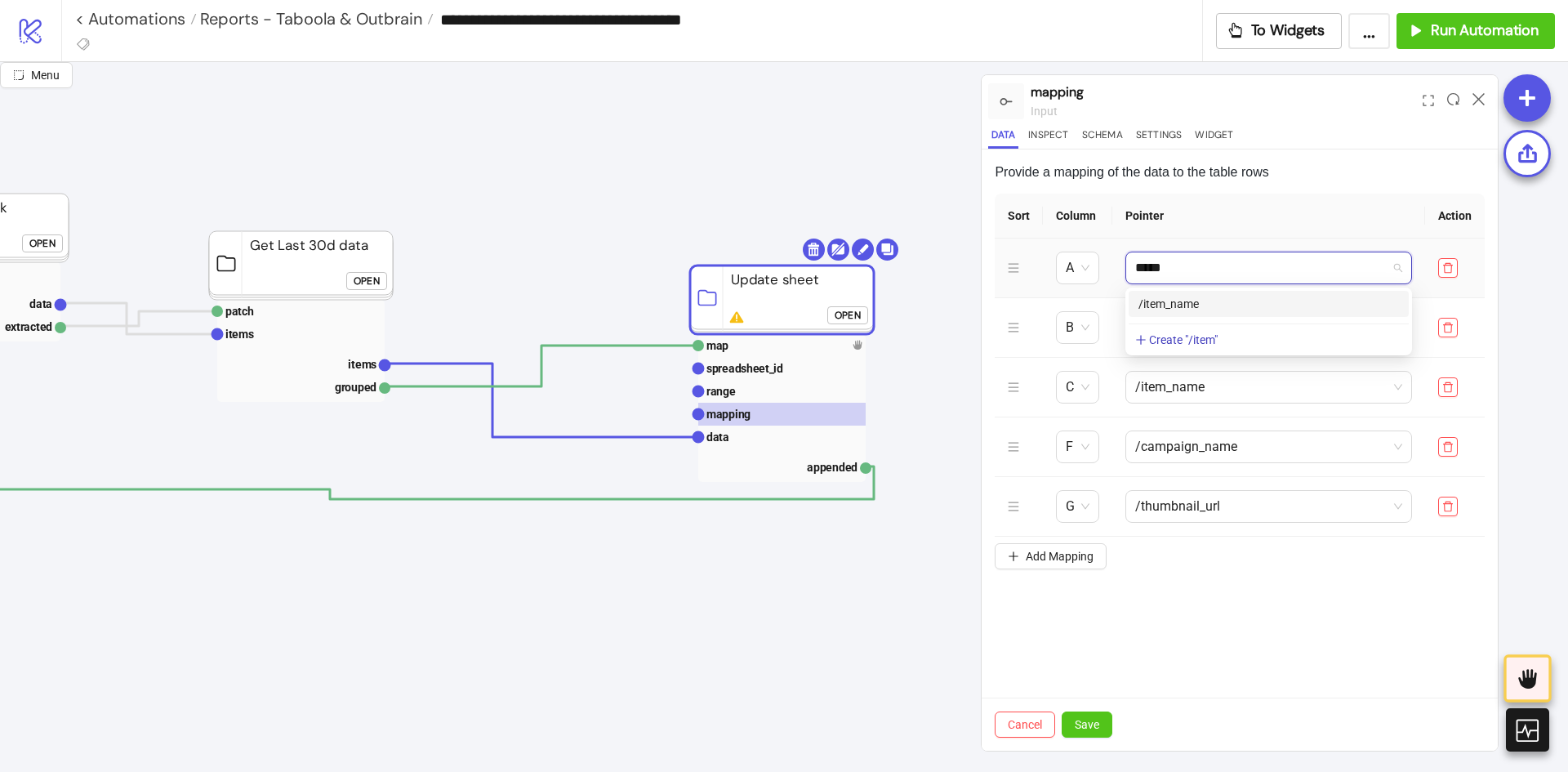 type 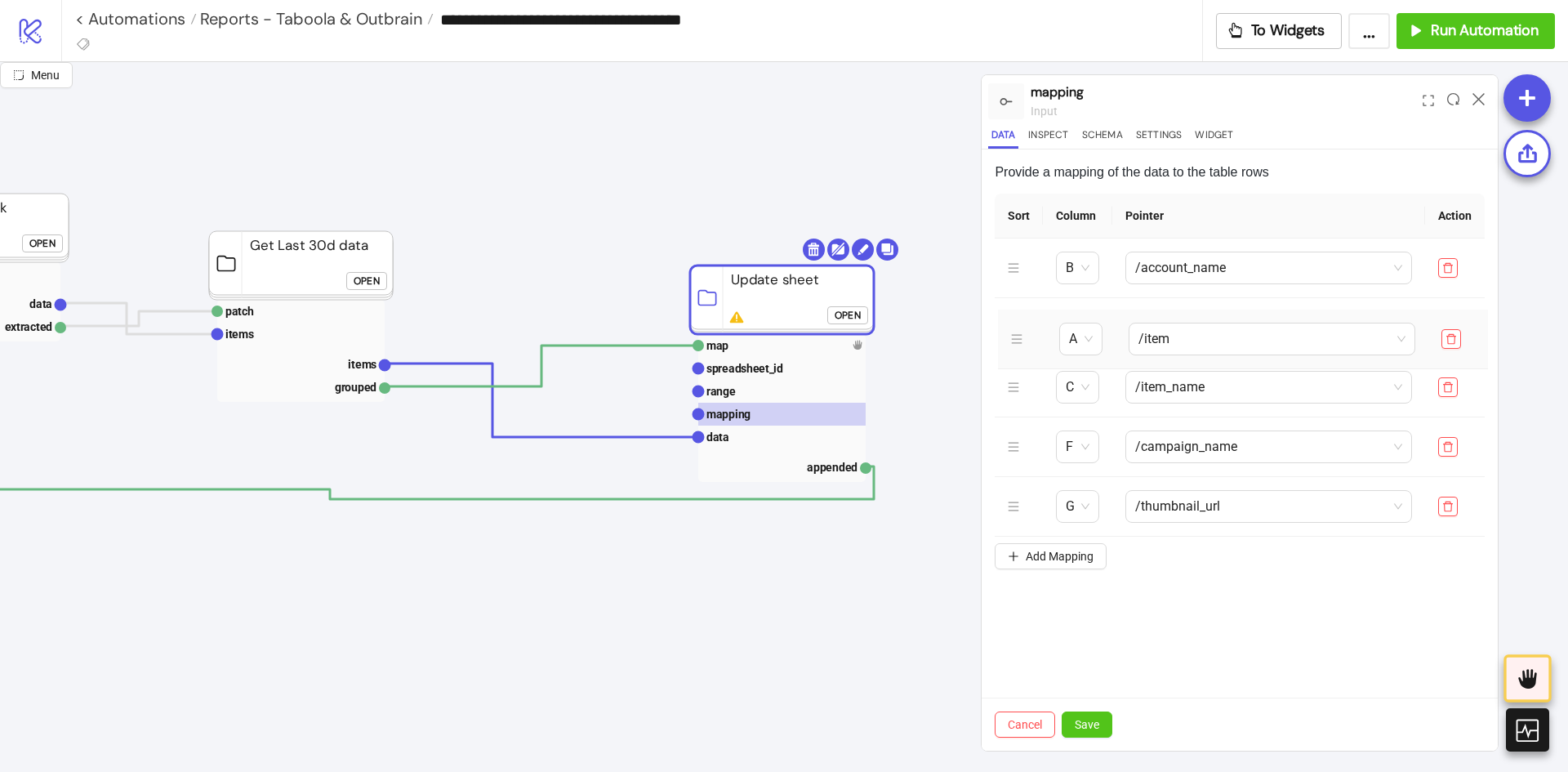 drag, startPoint x: 1013, startPoint y: 263, endPoint x: 1017, endPoint y: 334, distance: 71.1126 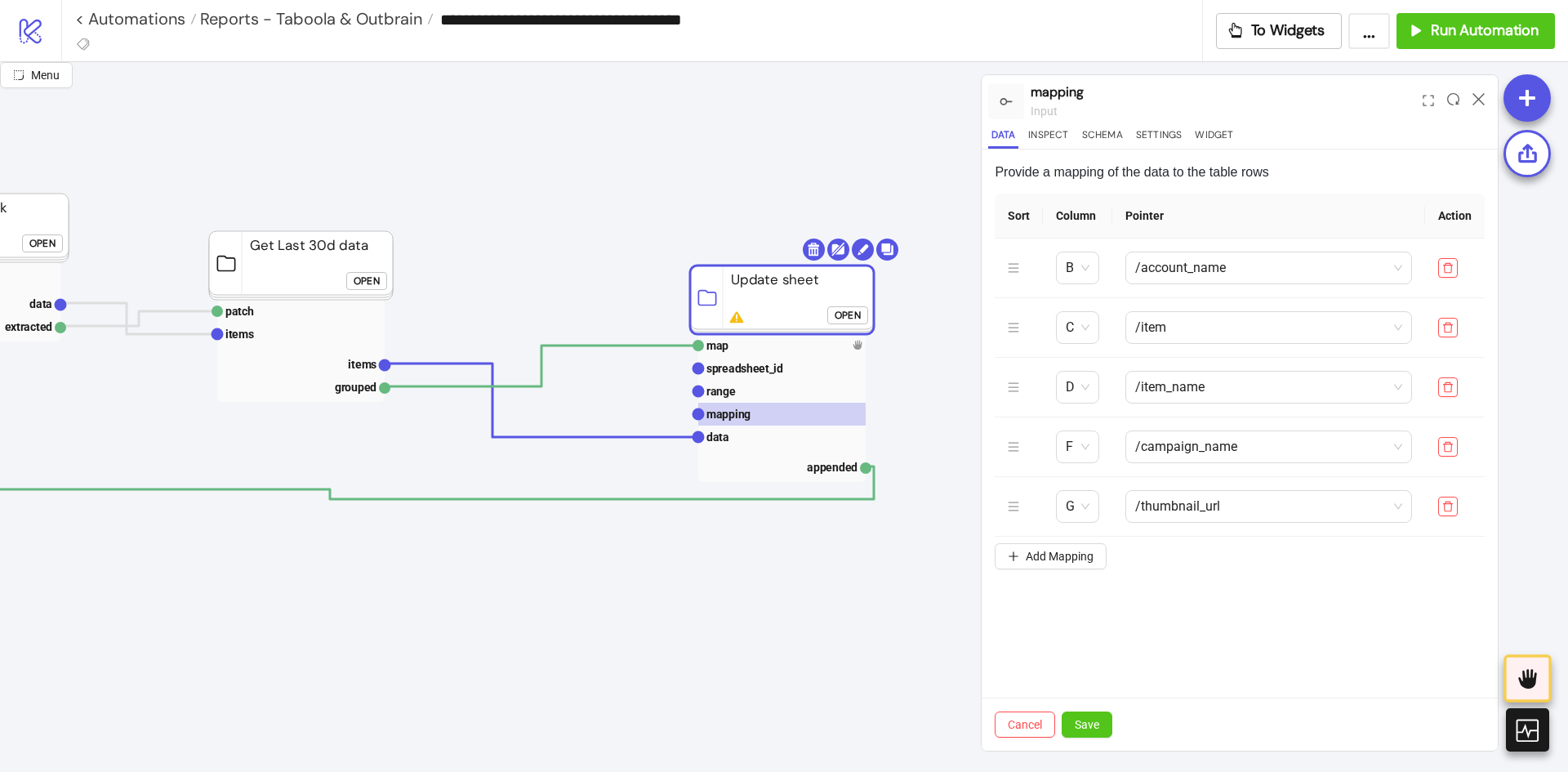 click on "Provide a mapping of the data to the table rows Sort Column Pointer Action B /account_name C /item D /item_name F /campaign_name G /thumbnail_url Add Mapping
To pick up a draggable item, press the space bar.
While dragging, use the arrow keys to move the item.
Press space again to drop the item in its new position, or press escape to cancel.
Draggable item 0 was dropped over droppable area 1 Cancel Save" at bounding box center [1240, 450] 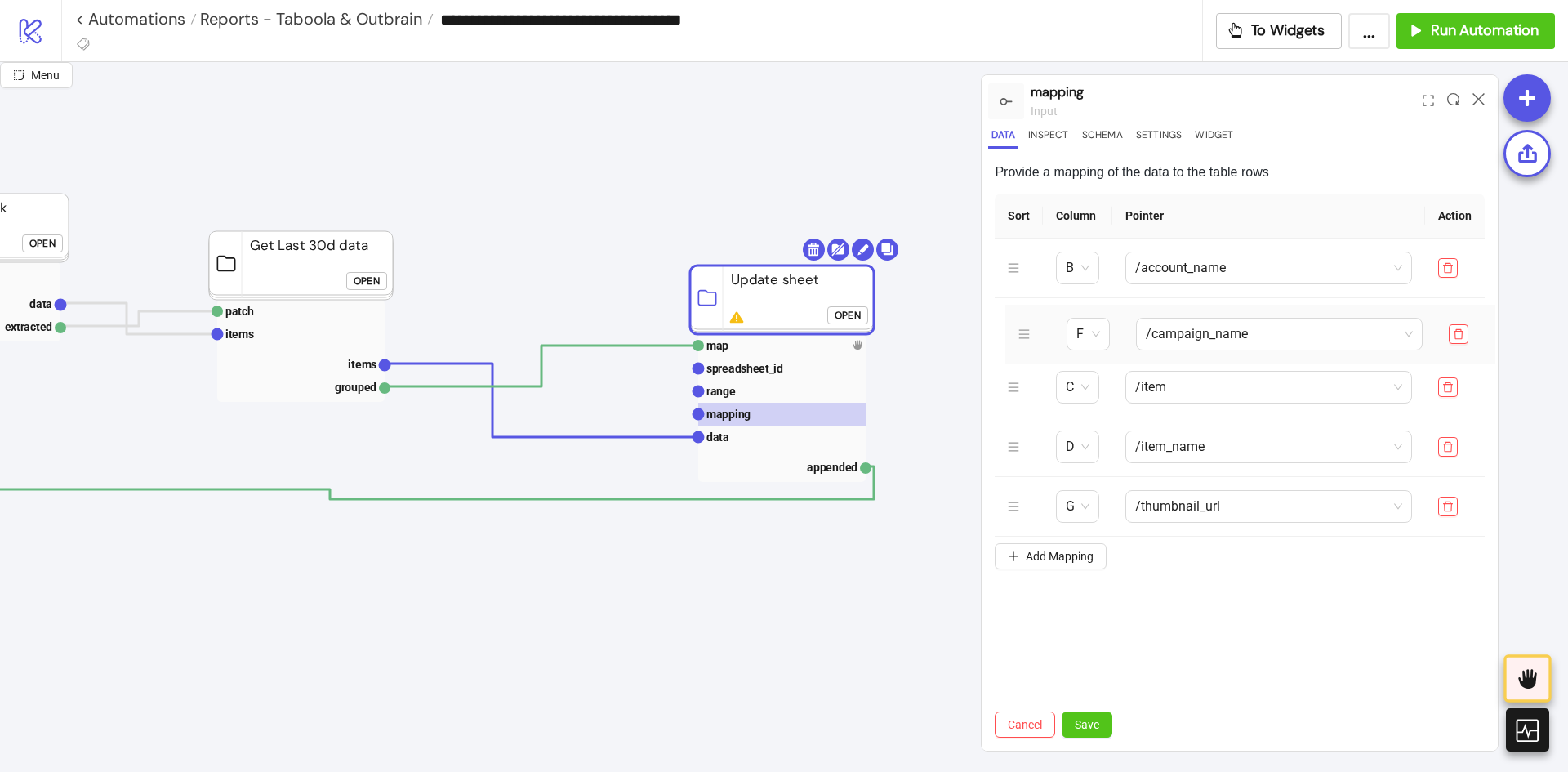 drag, startPoint x: 1009, startPoint y: 446, endPoint x: 1019, endPoint y: 330, distance: 116.43024 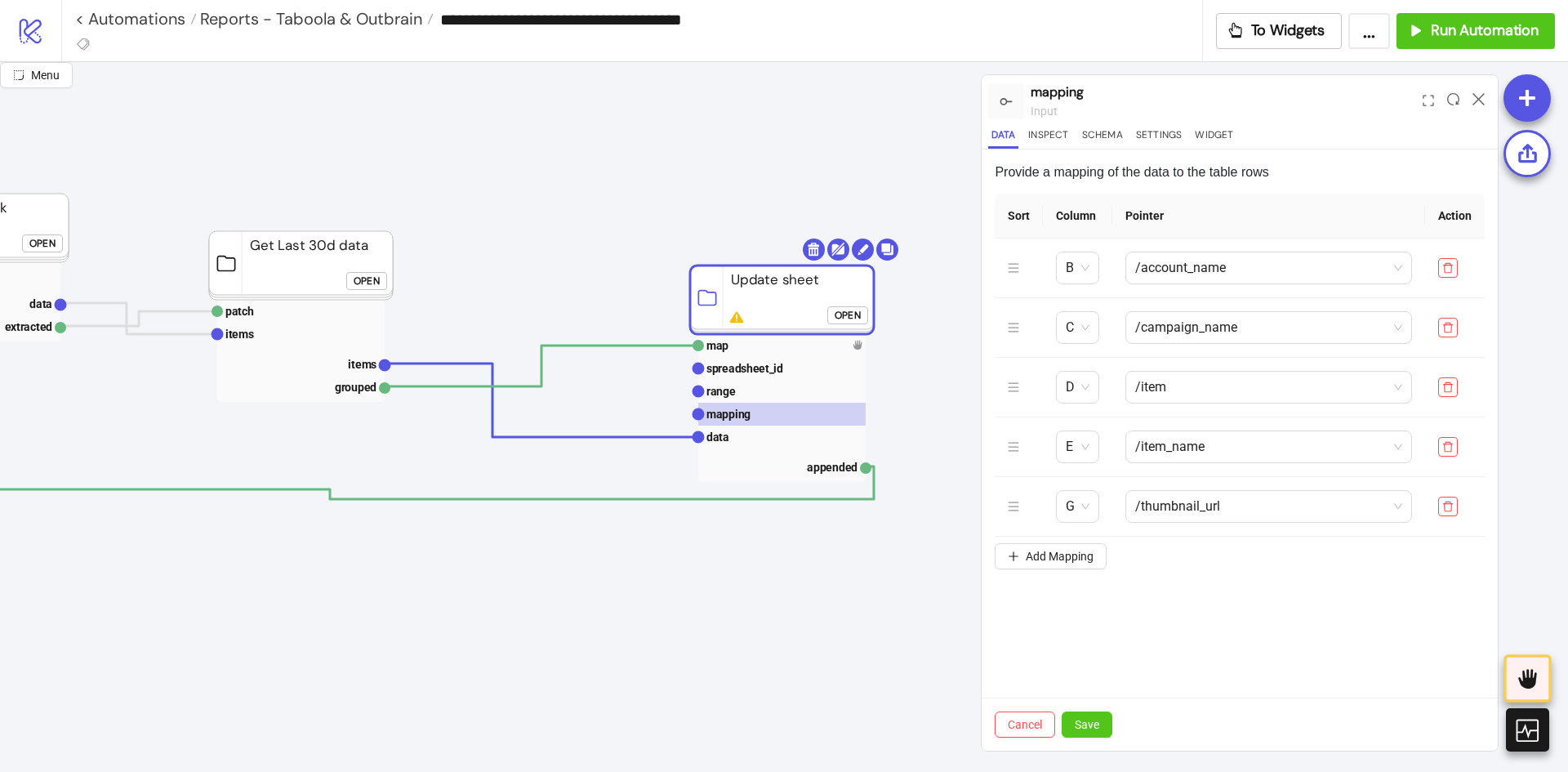 click on "Provide a mapping of the data to the table rows Sort Column Pointer Action B /account_name C /campaign_name D /item E /item_name G /thumbnail_url Add Mapping
To pick up a draggable item, press the space bar.
While dragging, use the arrow keys to move the item.
Press space again to drop the item in its new position, or press escape to cancel.
Draggable item 3 was dropped over droppable area 1 Cancel Save" at bounding box center (1240, 450) 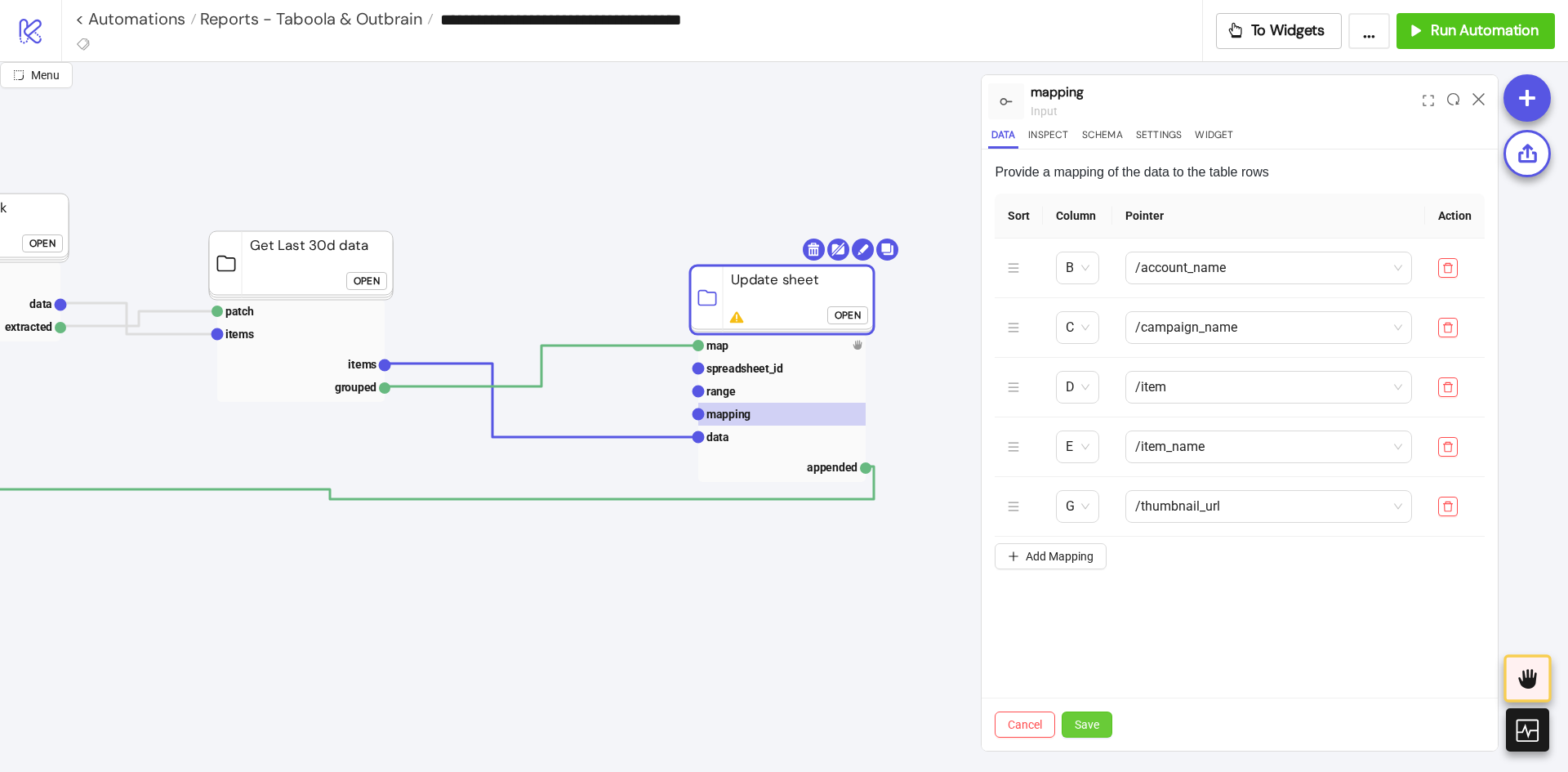 click on "Save" at bounding box center (1087, 725) 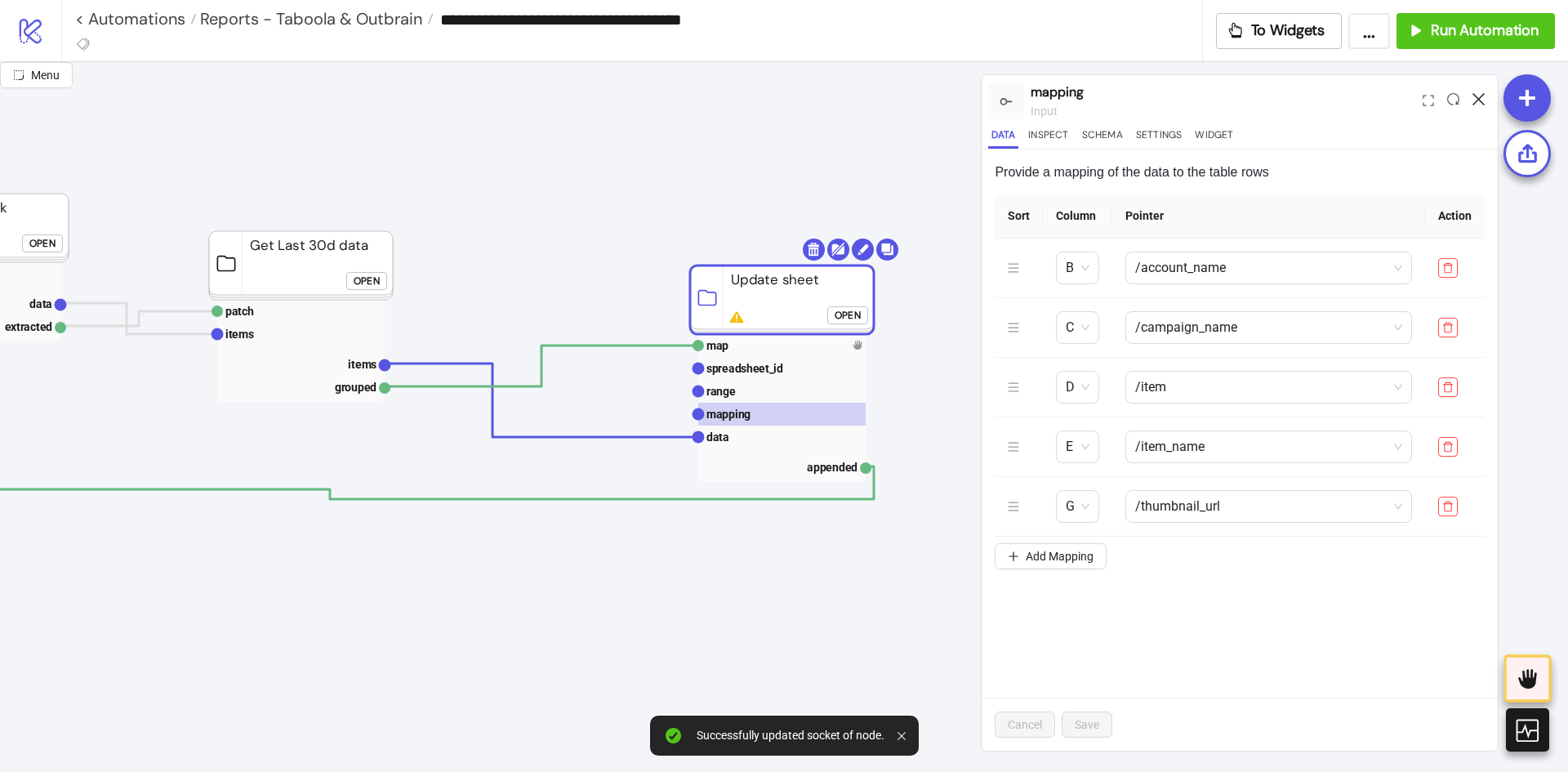 click 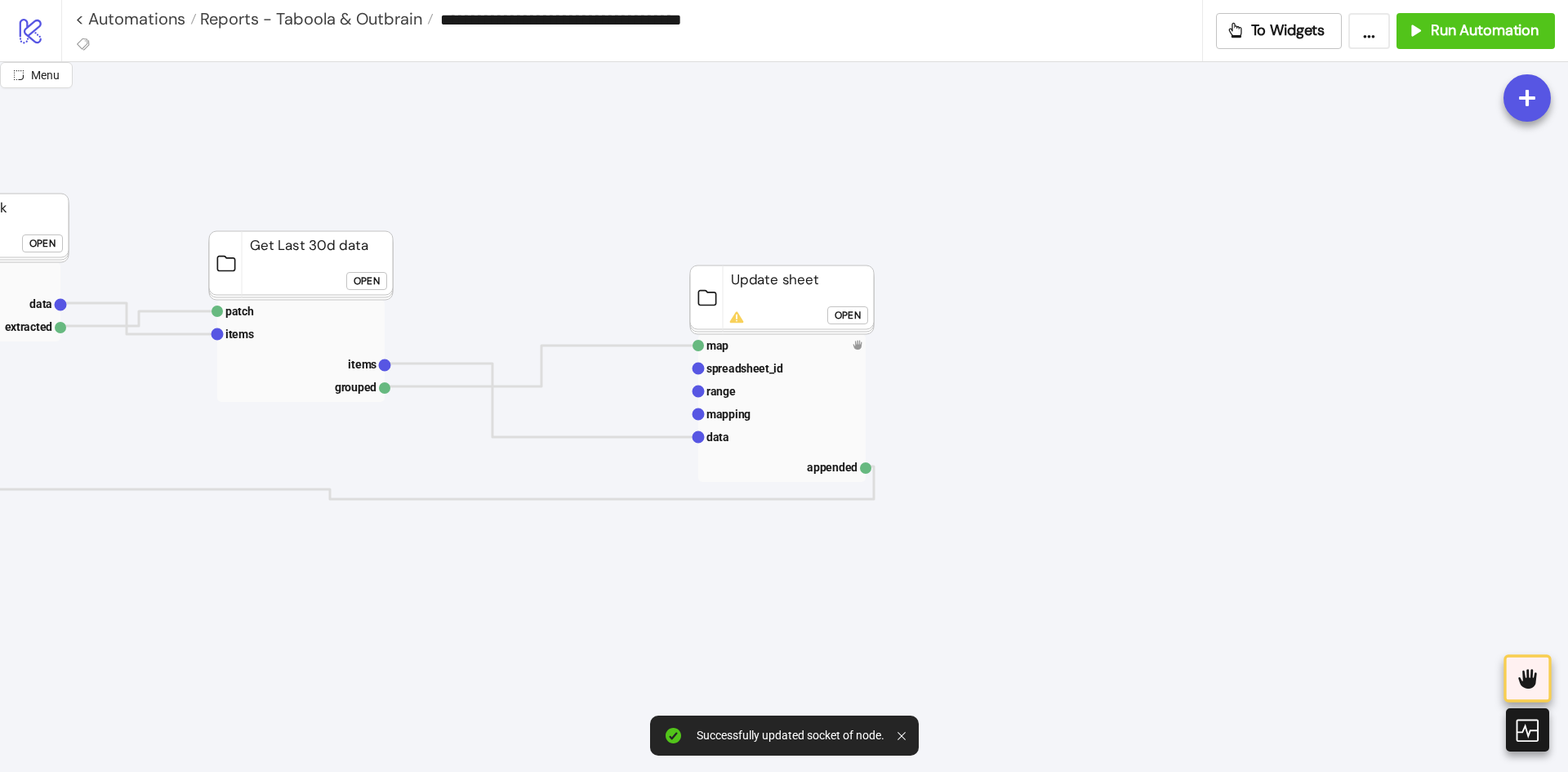 click on "Open" 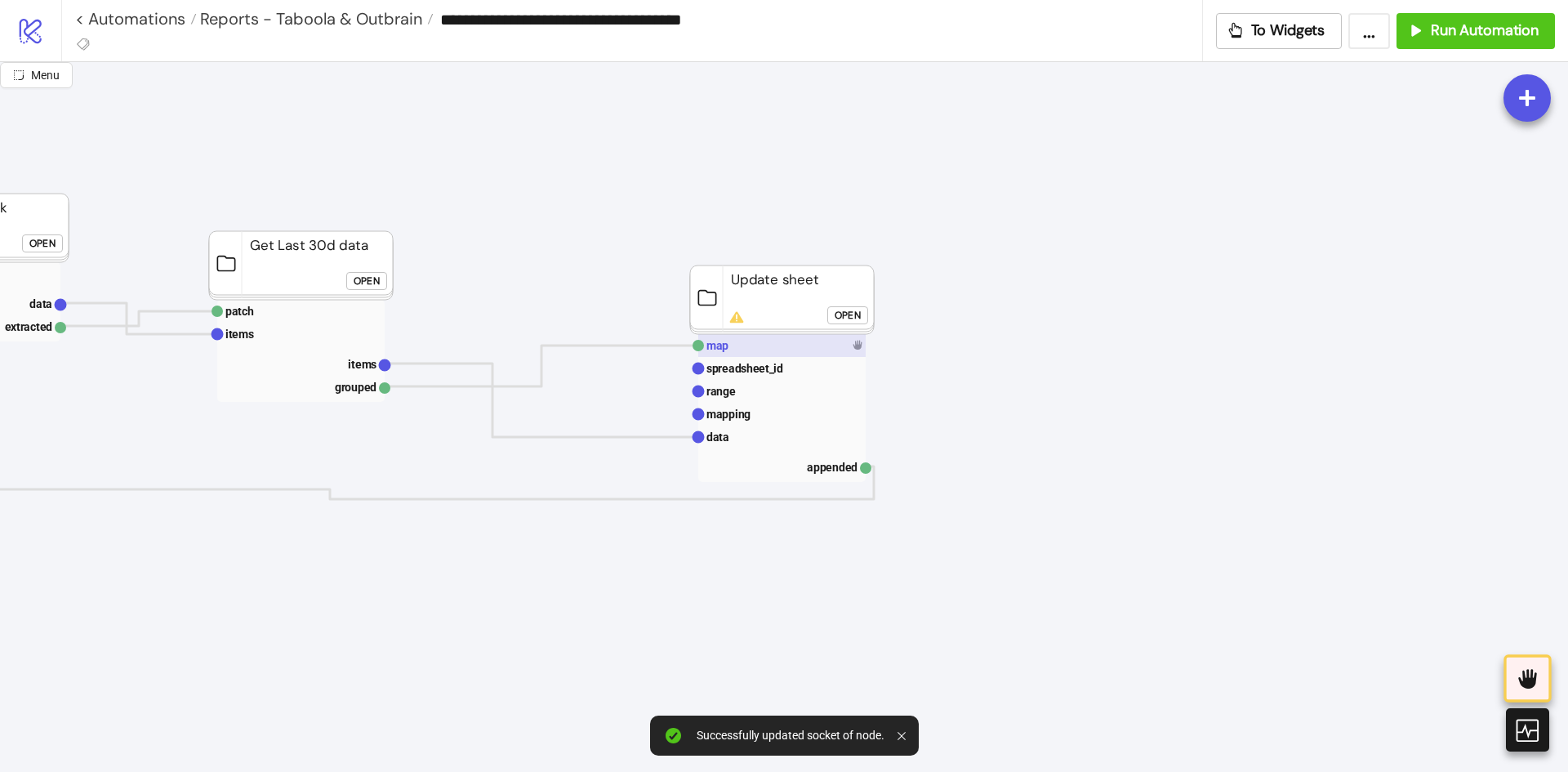 click 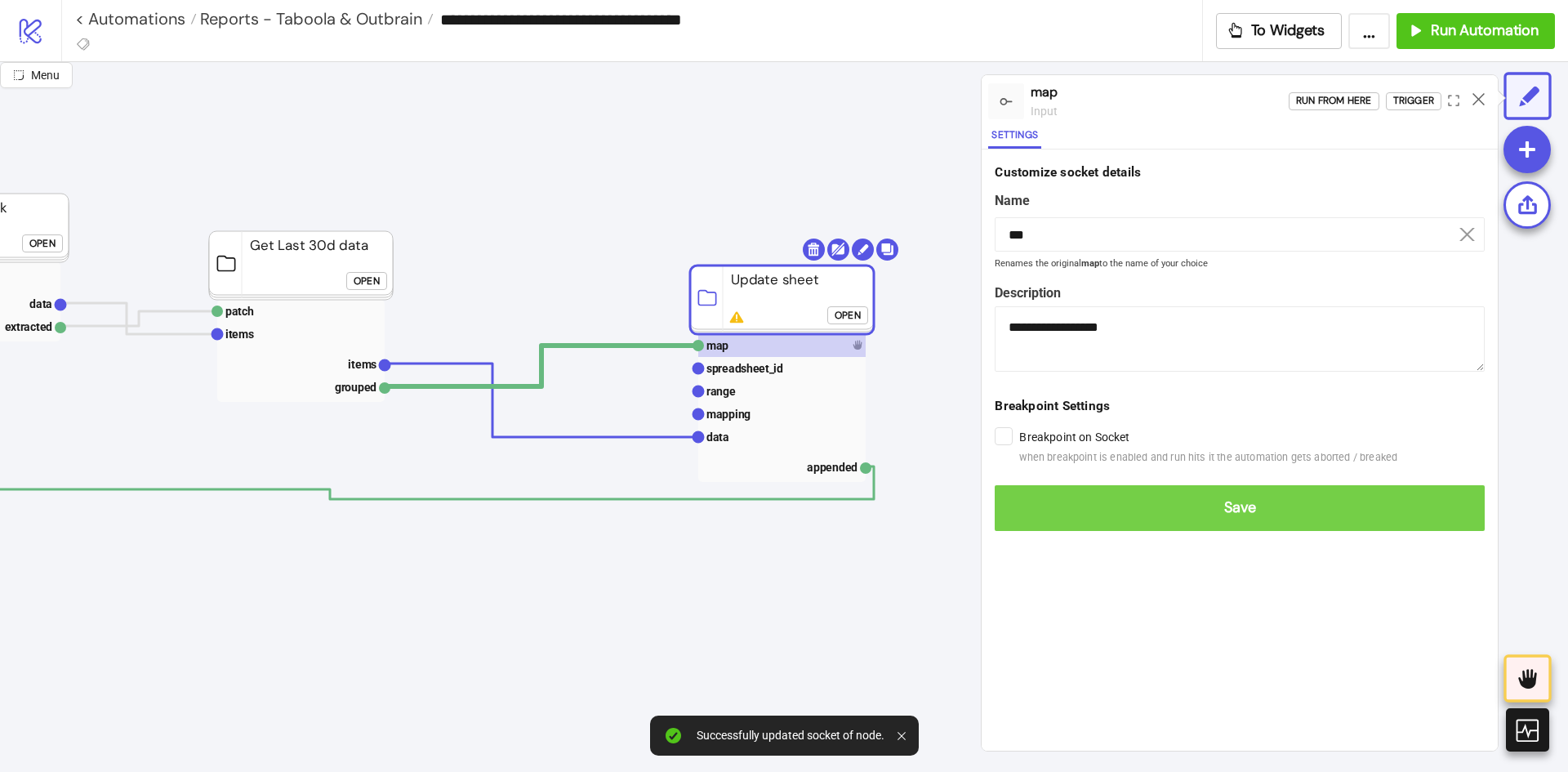 click on "Save" at bounding box center [1240, 507] 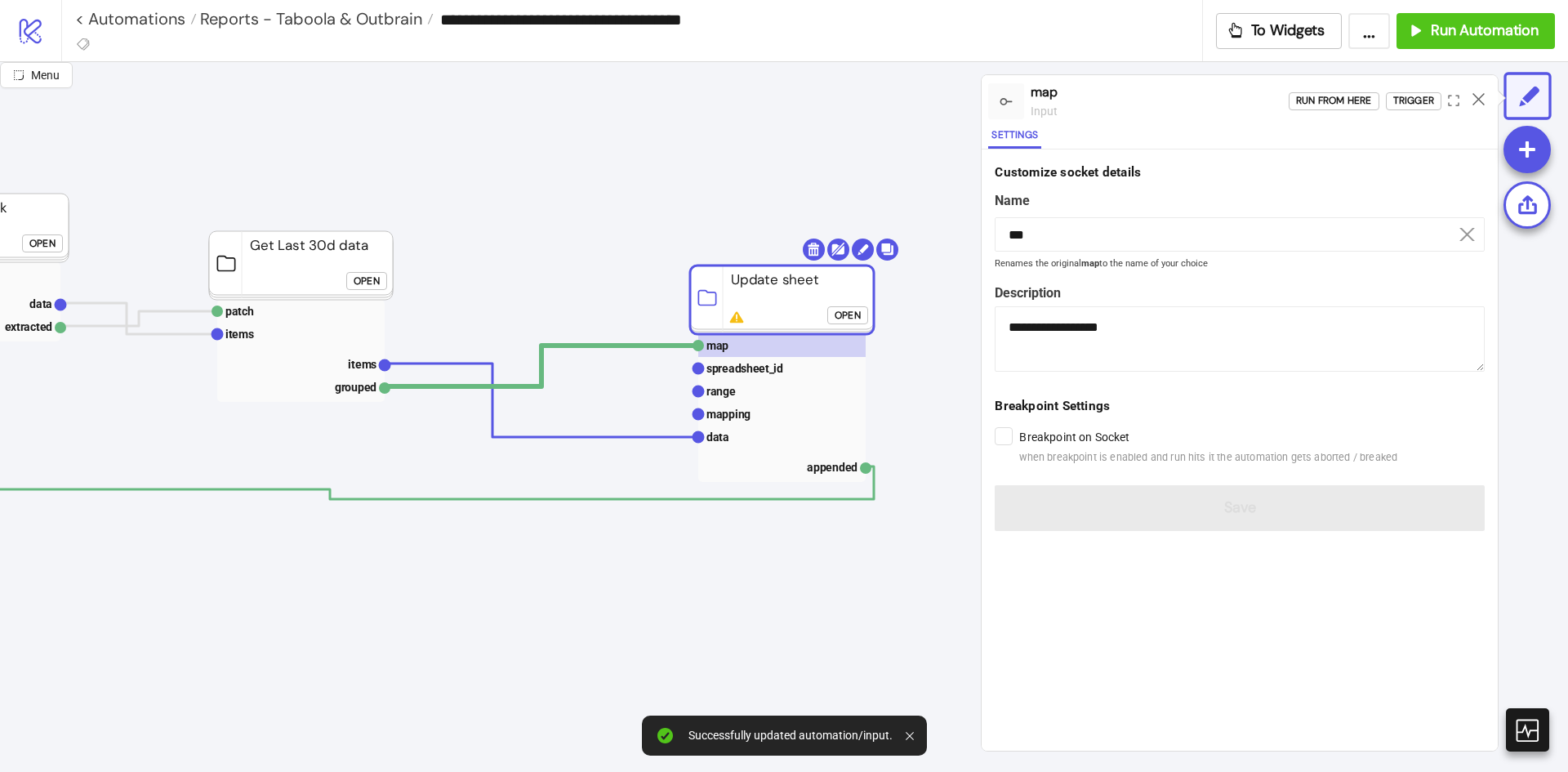 click at bounding box center (1478, 101) 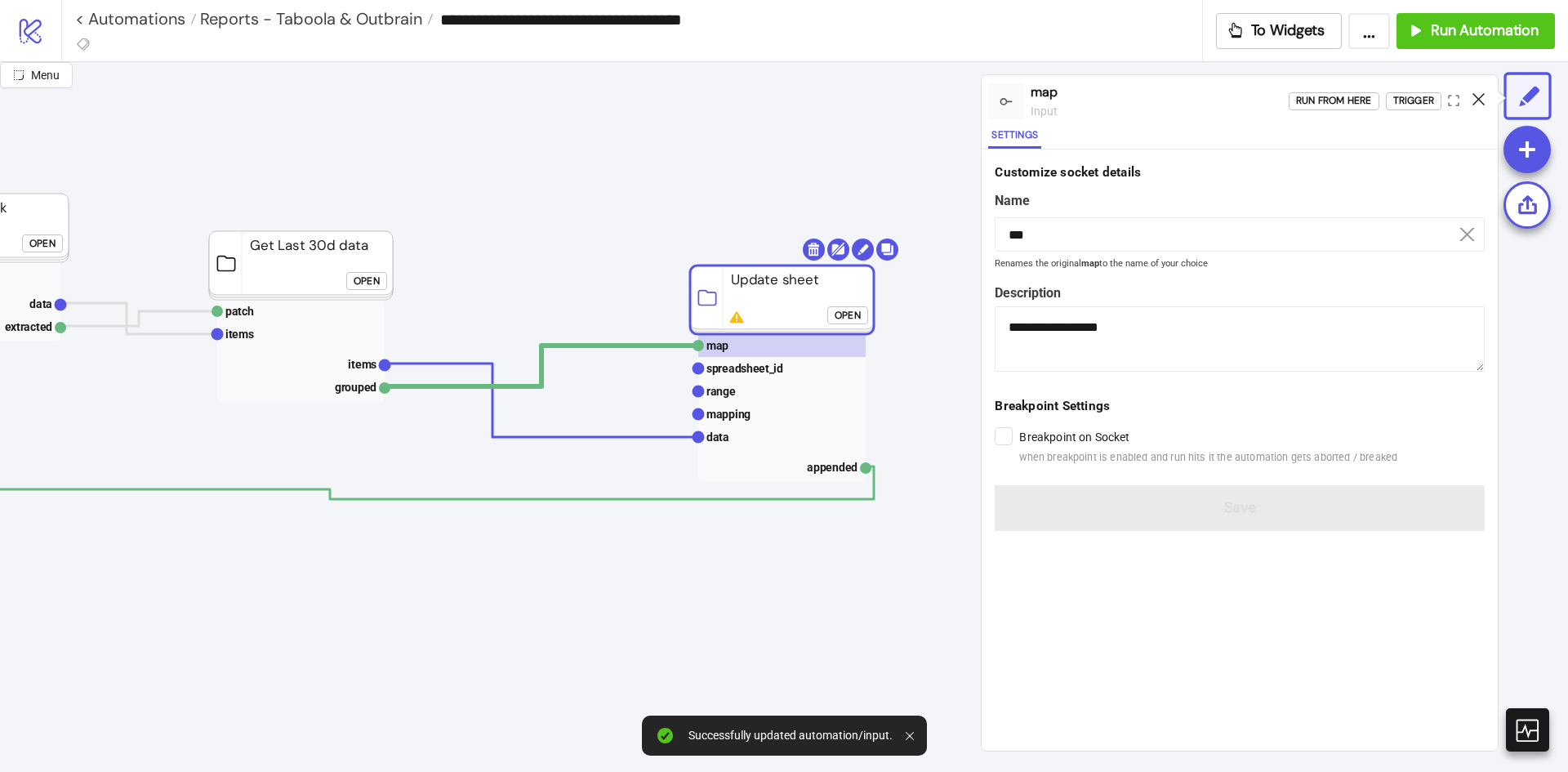 click 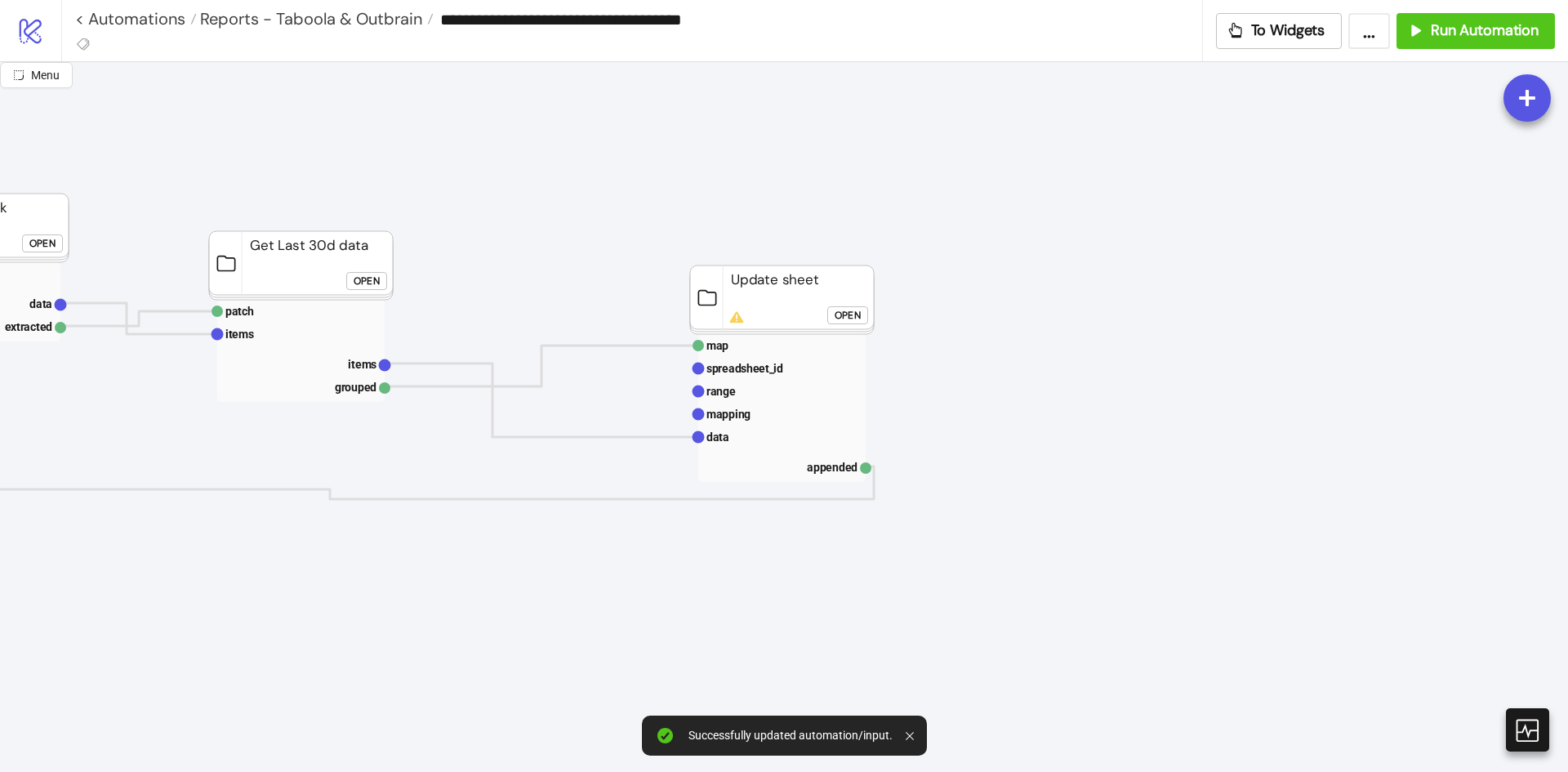scroll, scrollTop: 0, scrollLeft: 133, axis: horizontal 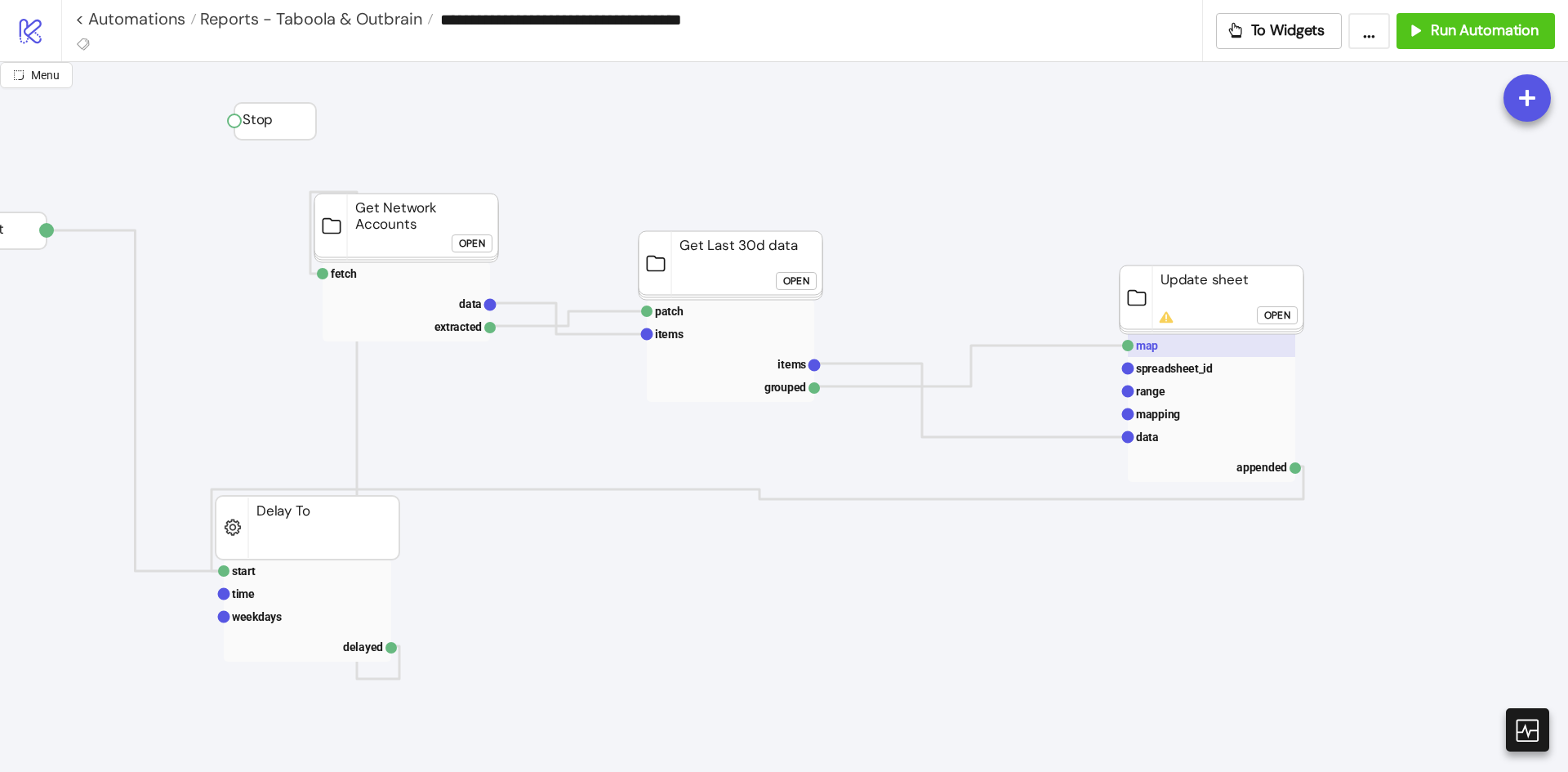 click 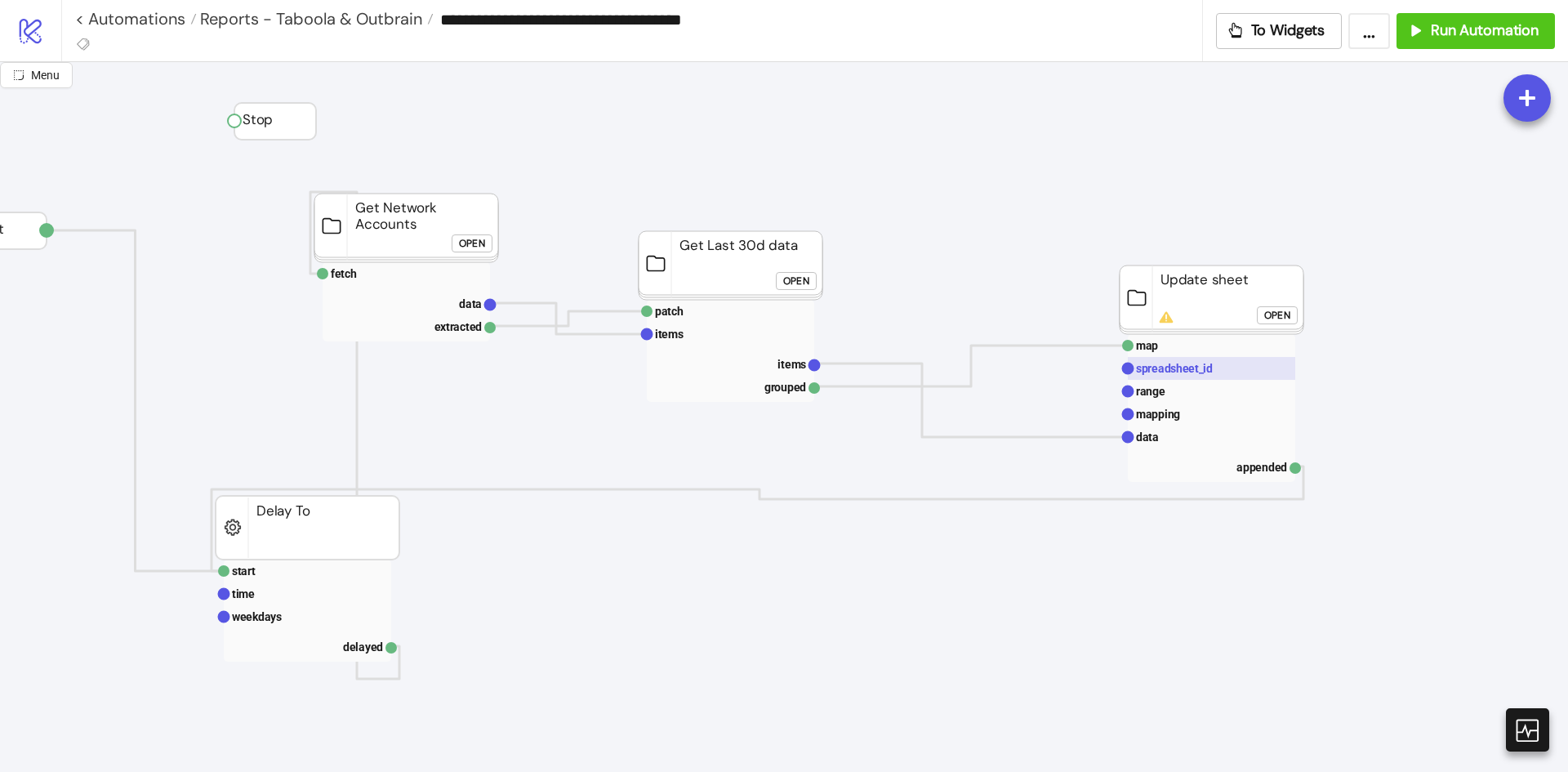 click on "spreadsheet_id" 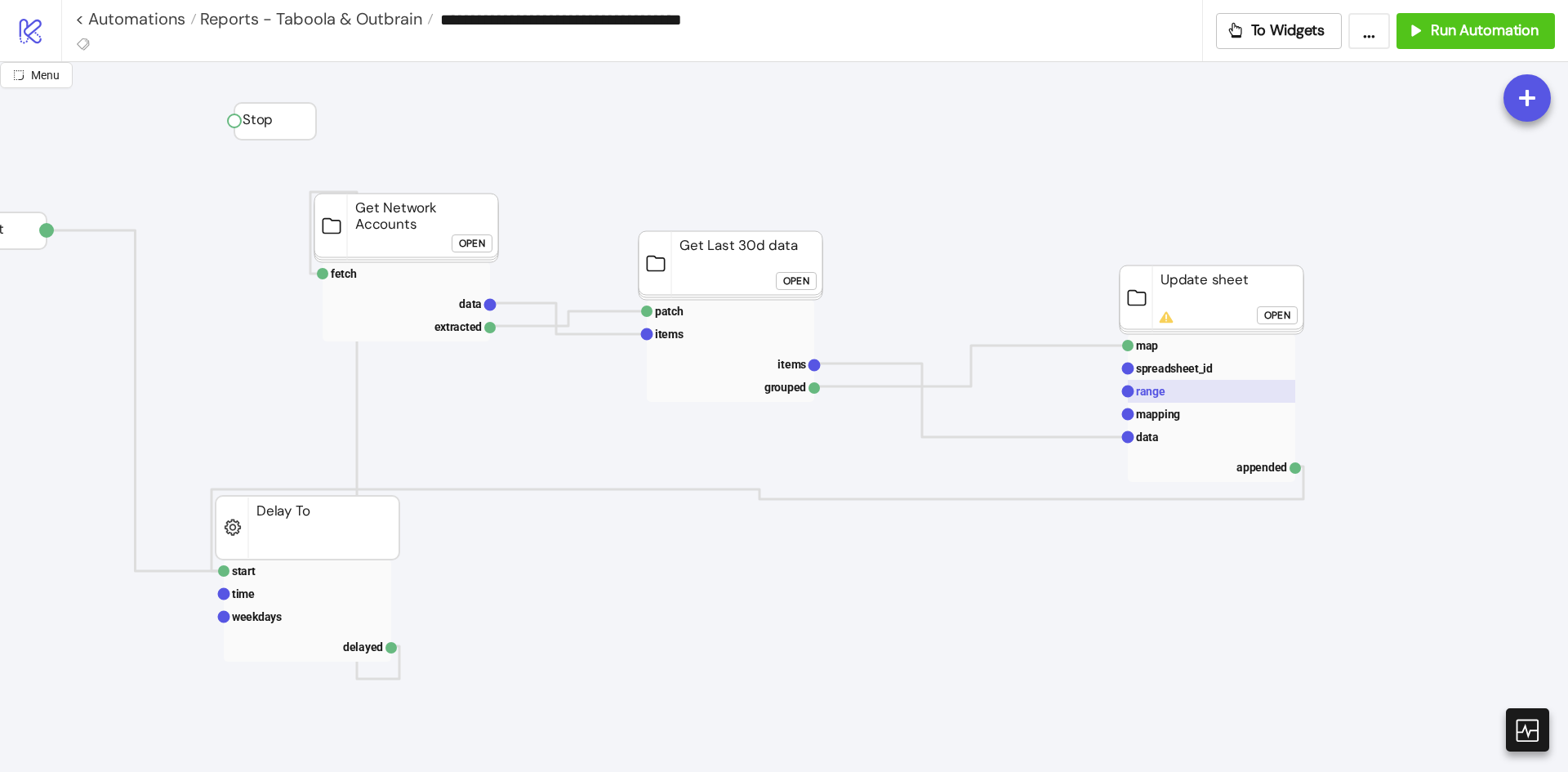 click on "range" 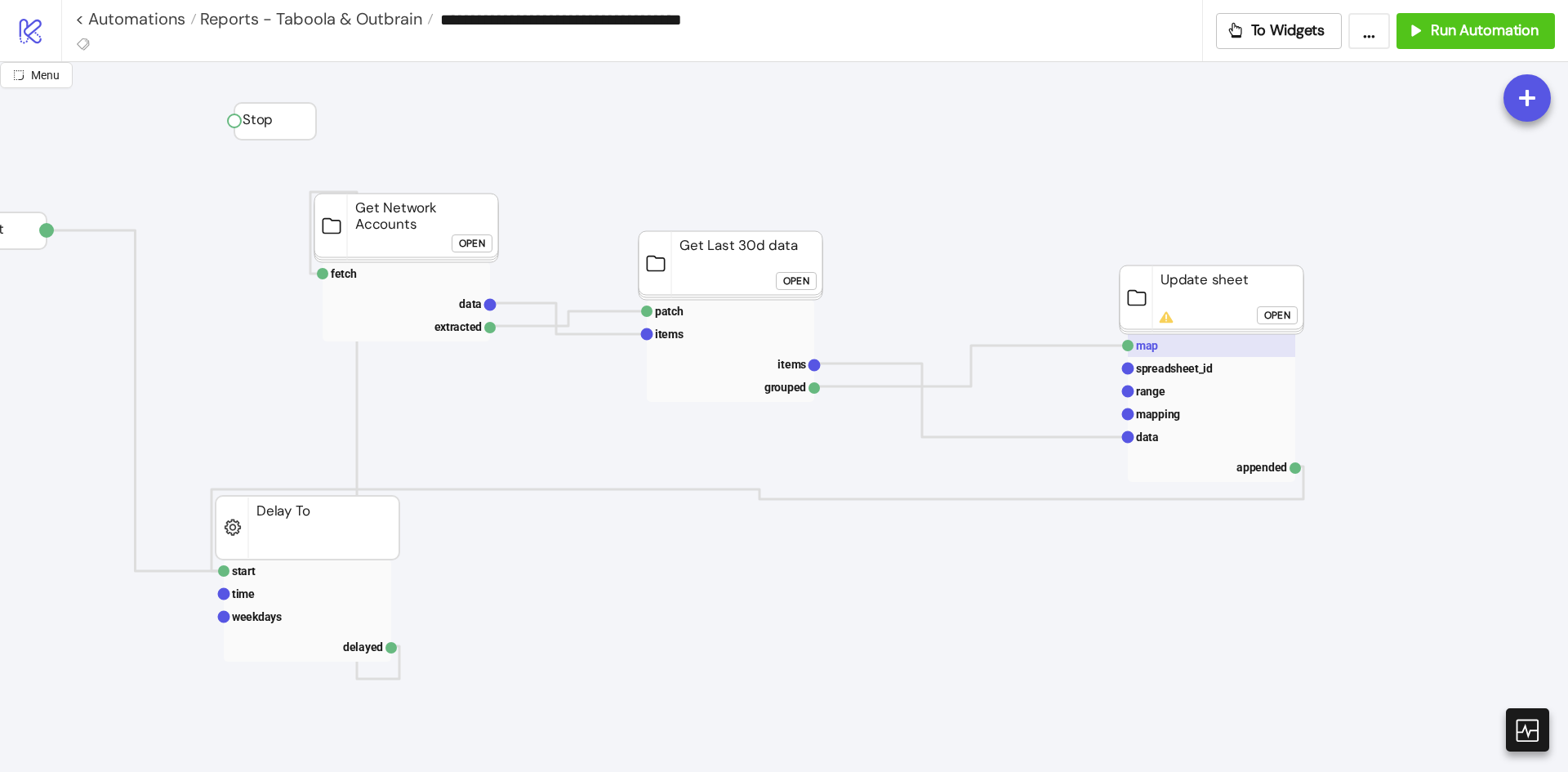click on "map" 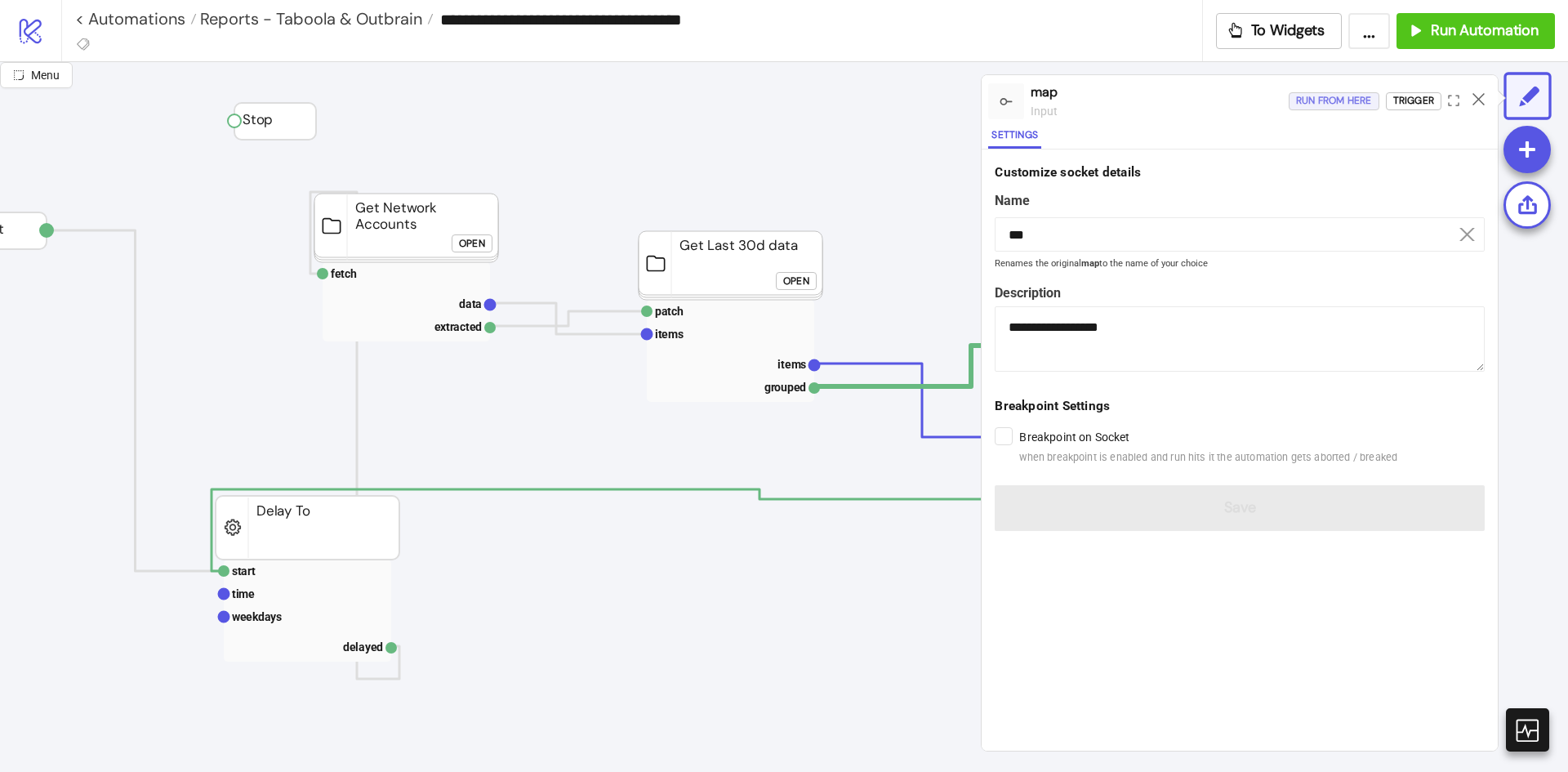 click on "Run from here" at bounding box center (1334, 100) 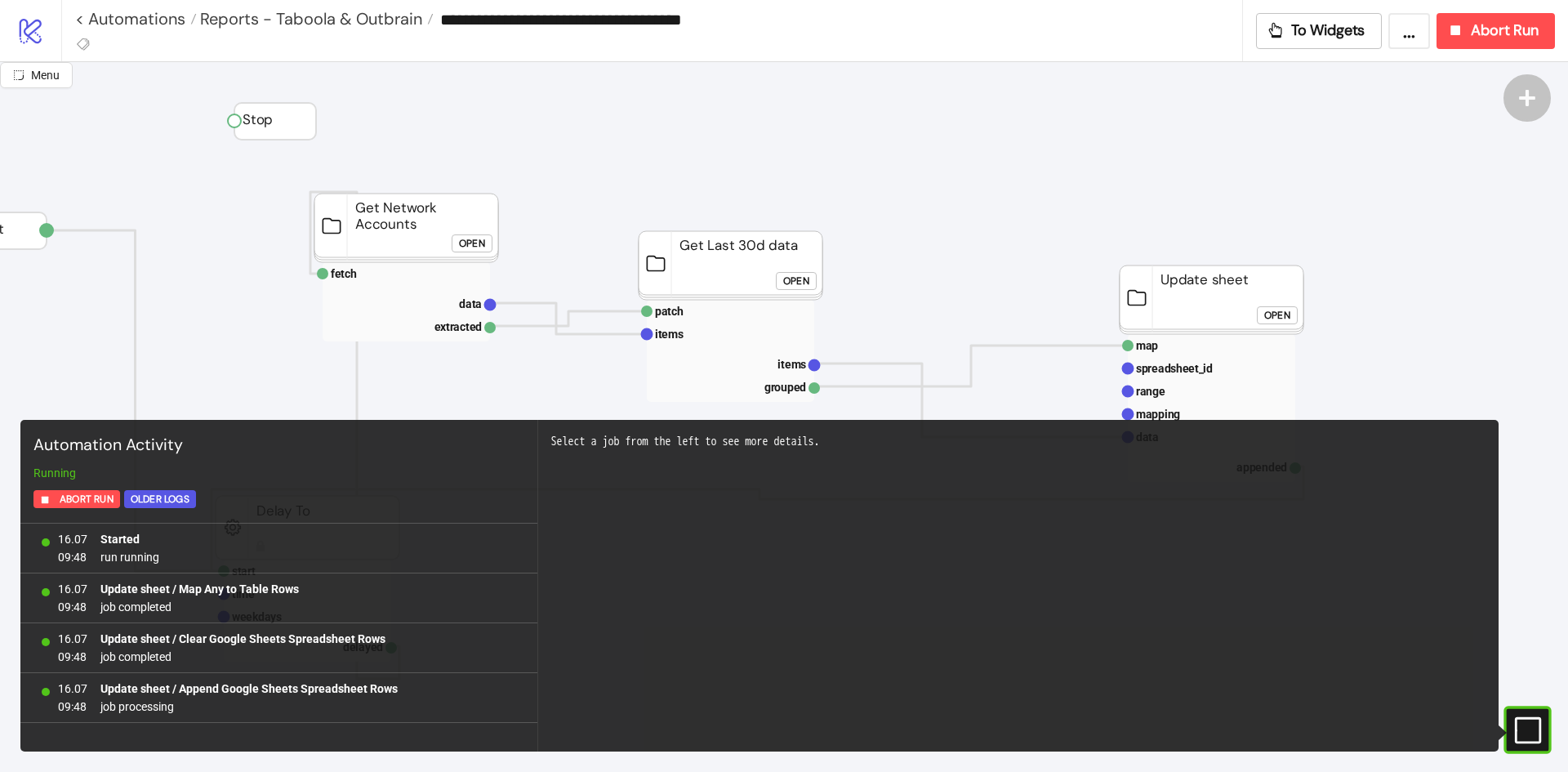 click 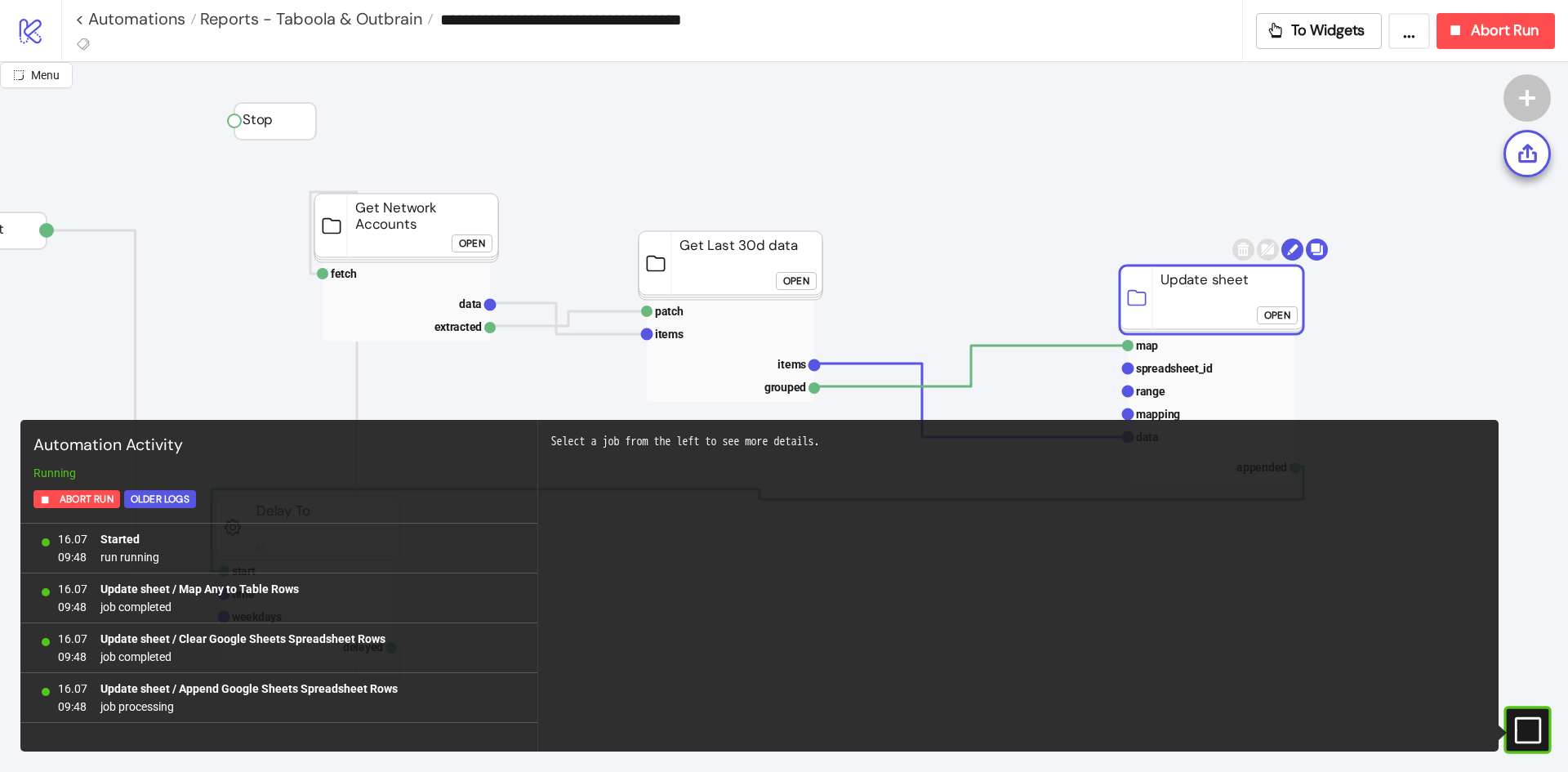 click on "Open" 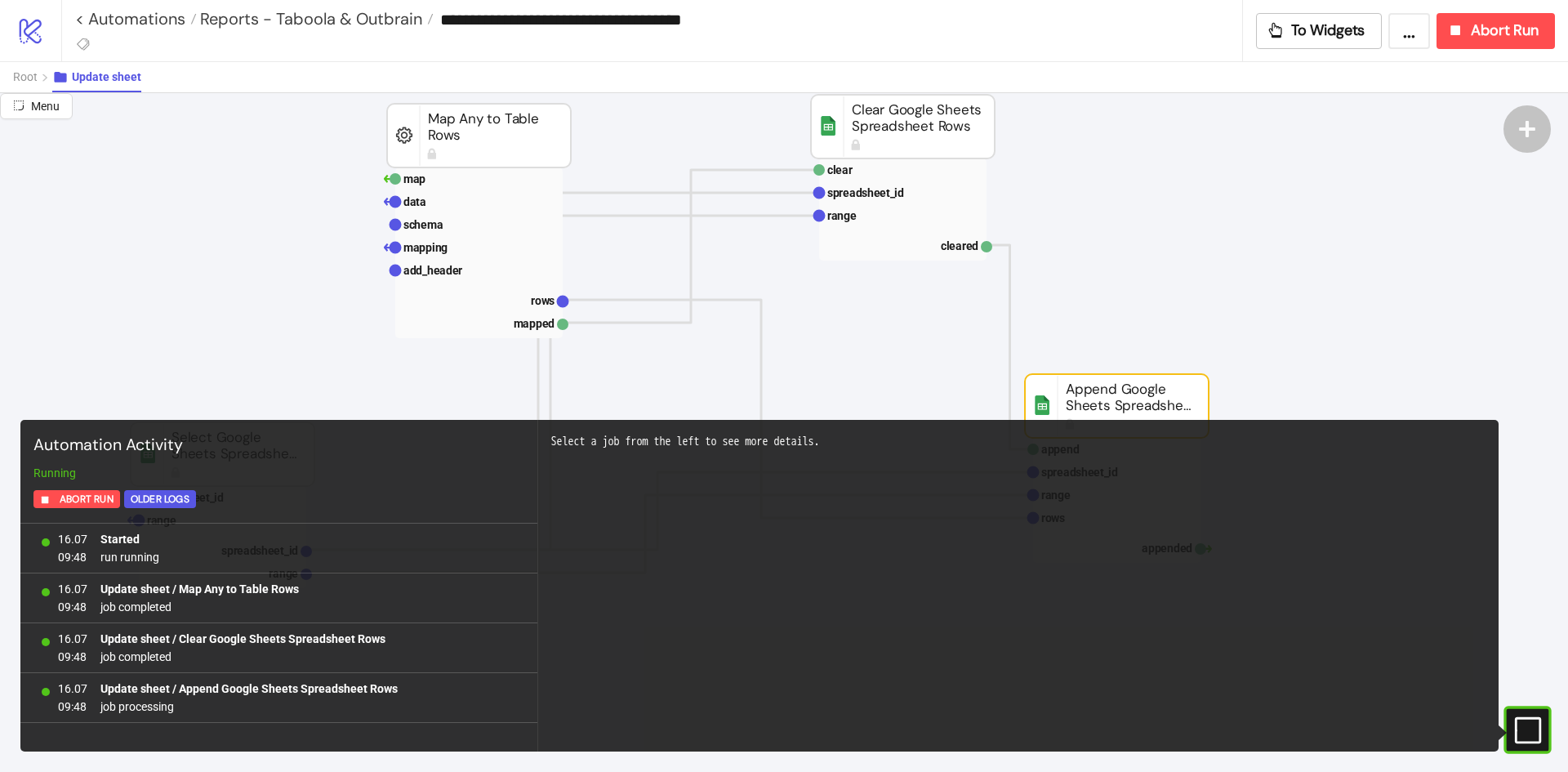 scroll, scrollTop: 163, scrollLeft: 133, axis: both 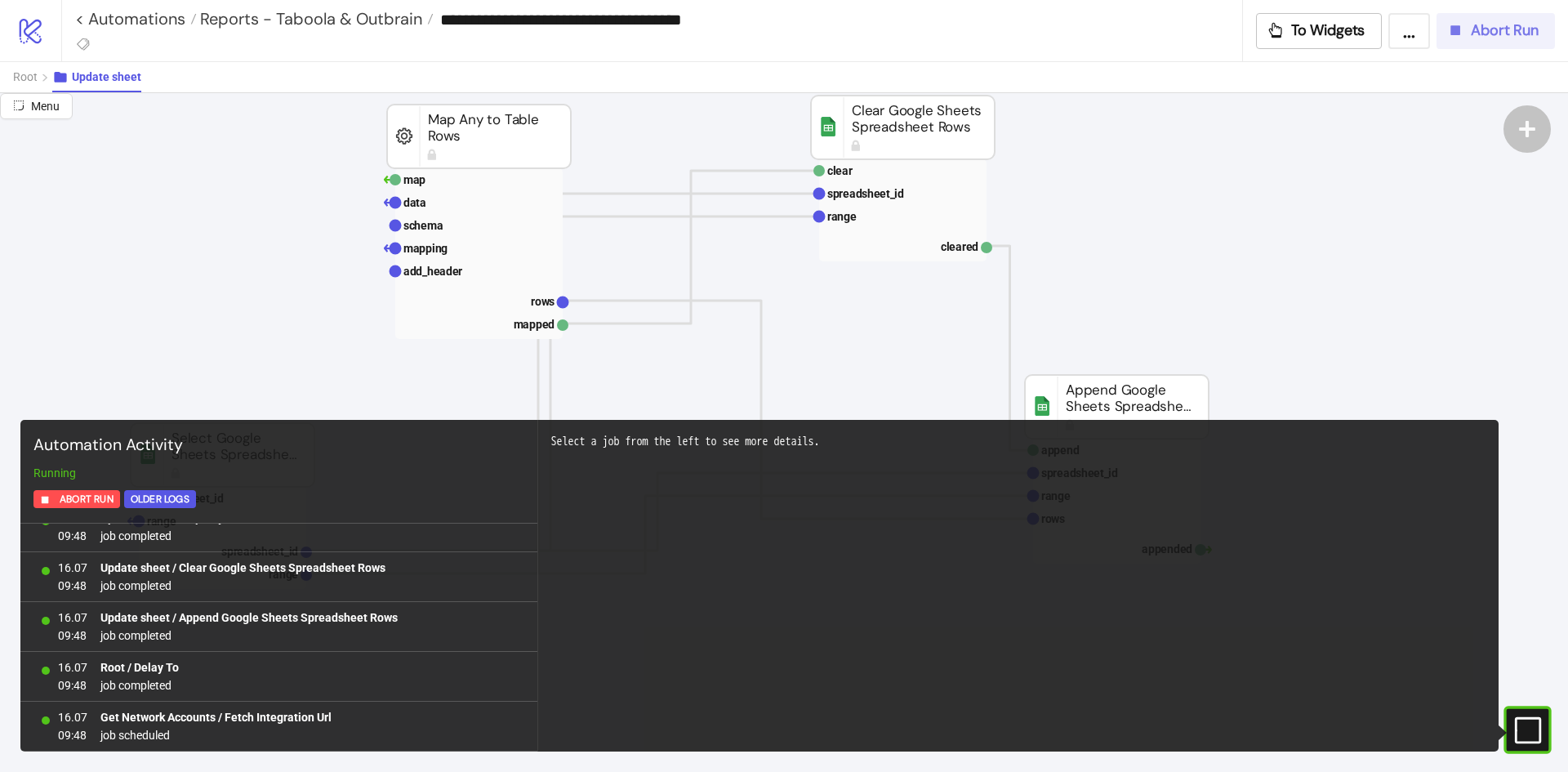 click on "Abort Run" at bounding box center [1495, 31] 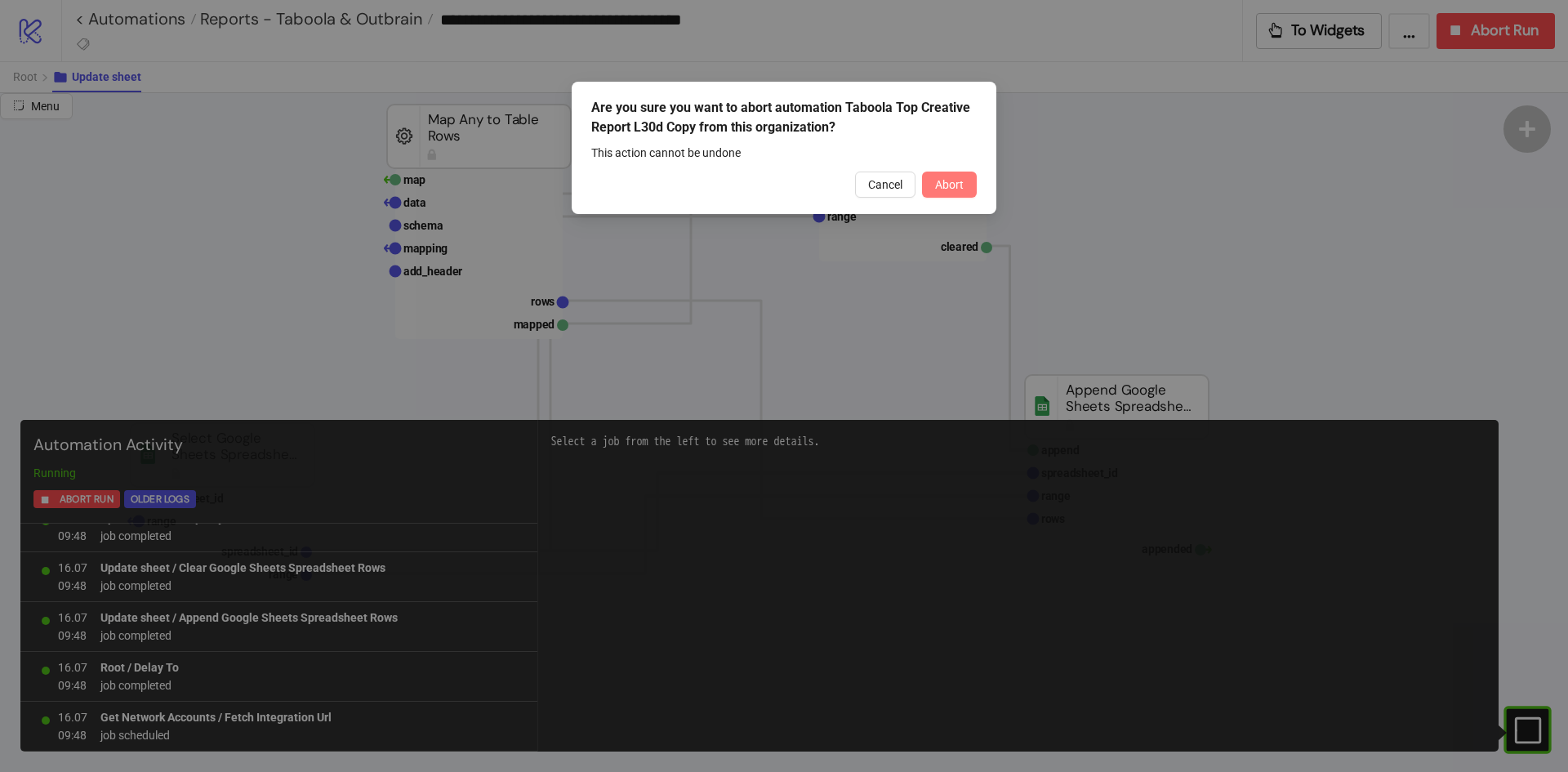 click on "Abort" at bounding box center [949, 185] 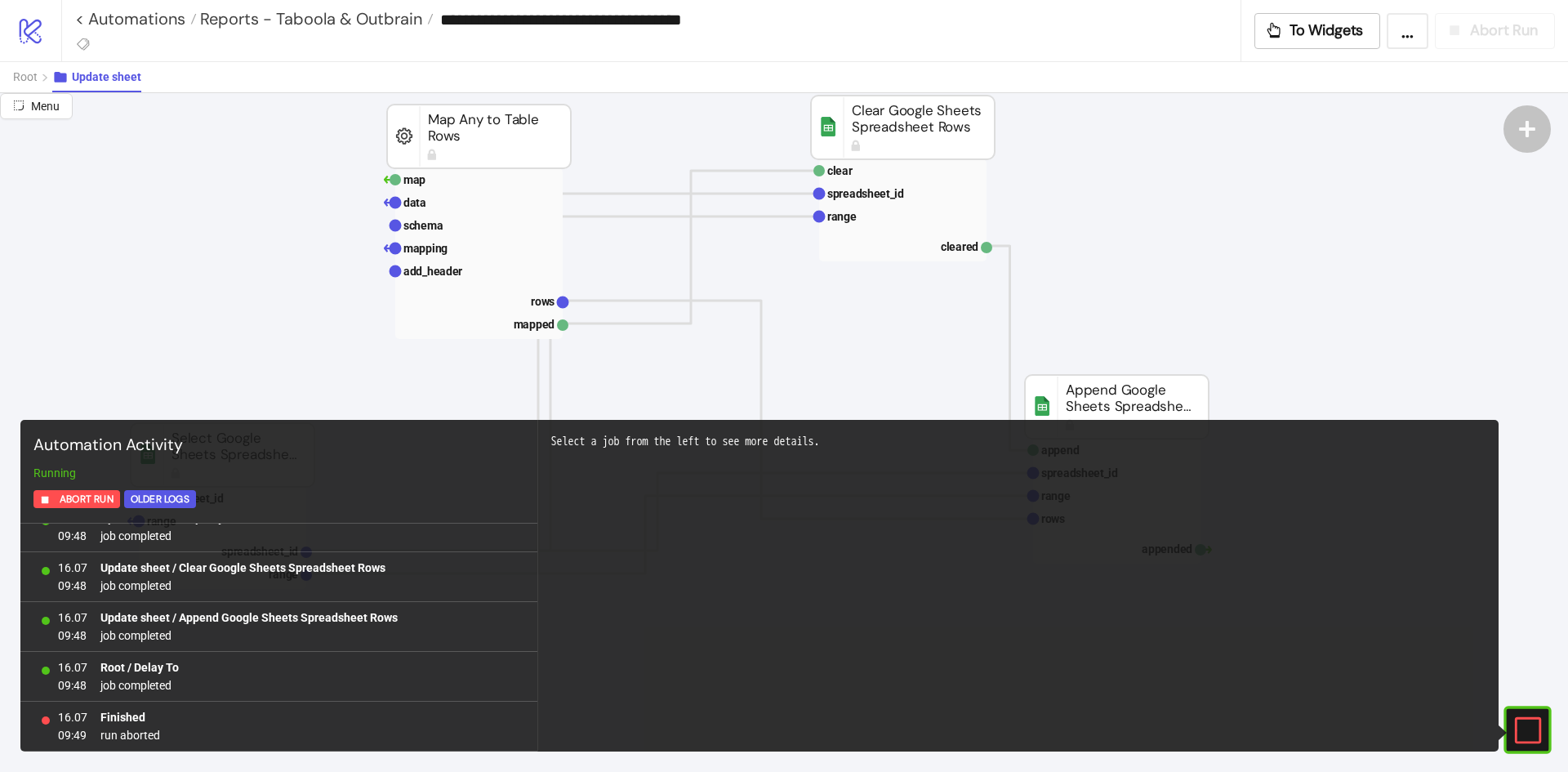 scroll, scrollTop: 0, scrollLeft: 0, axis: both 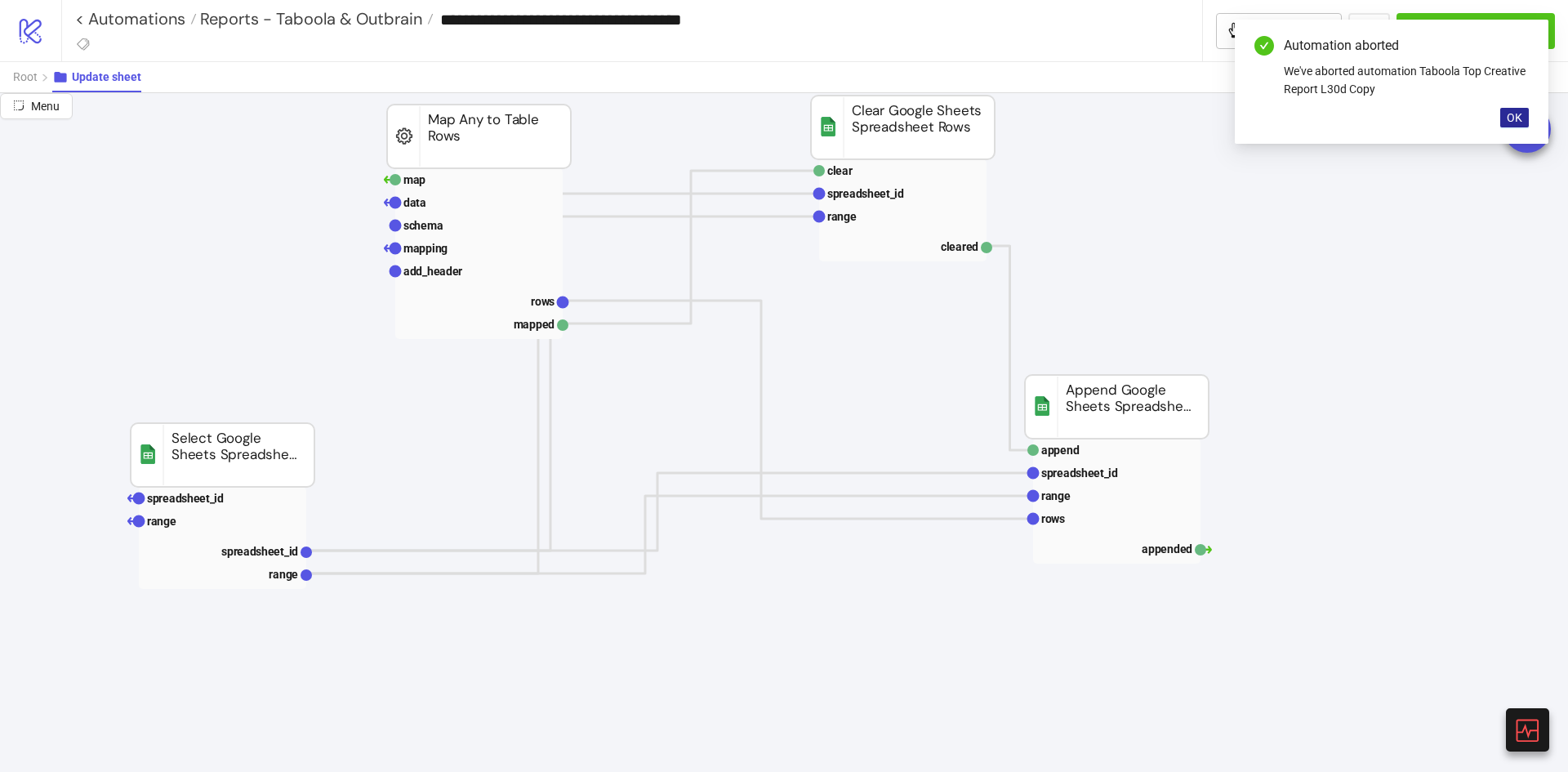 click on "OK" at bounding box center [1514, 118] 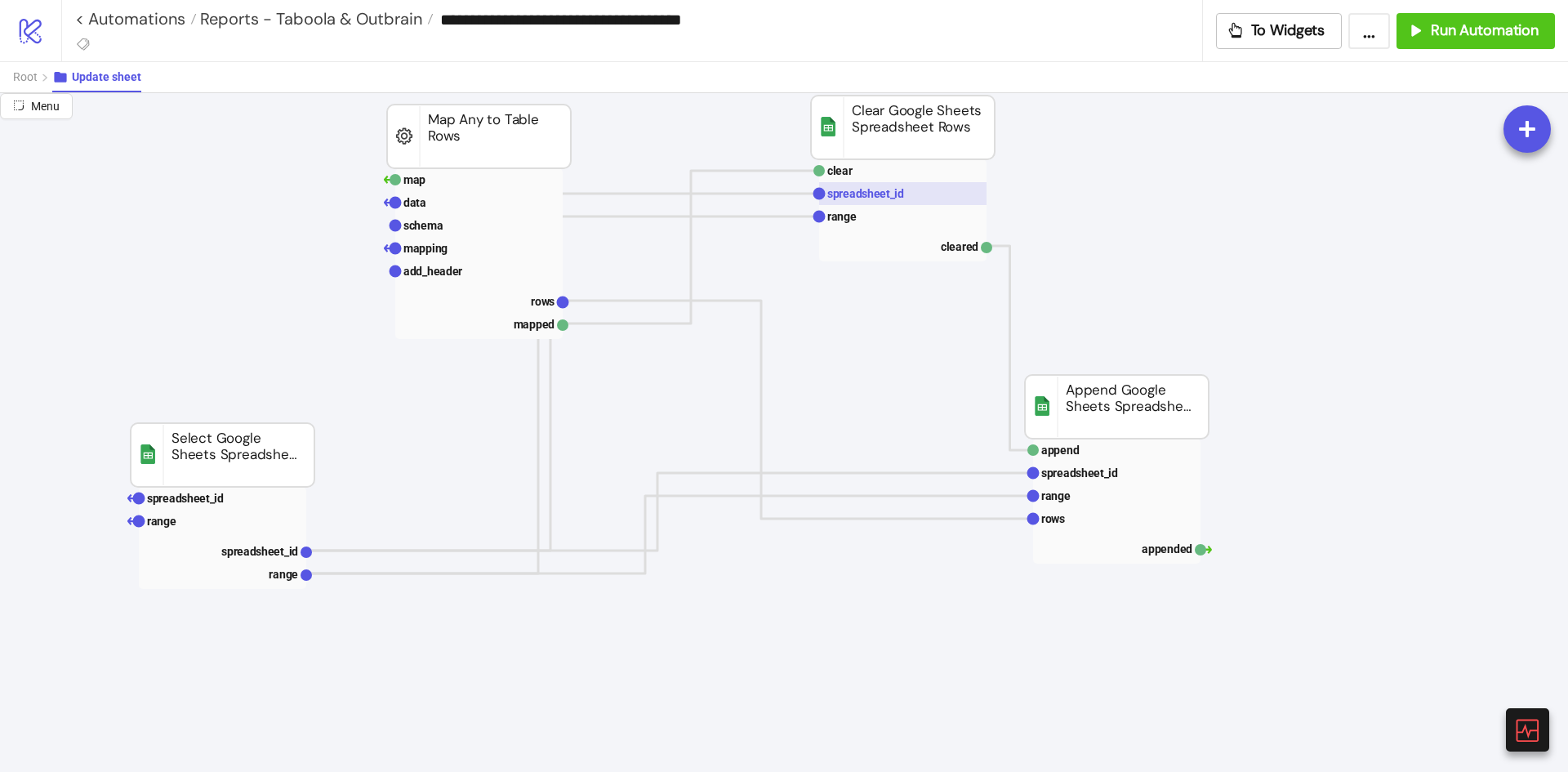 click 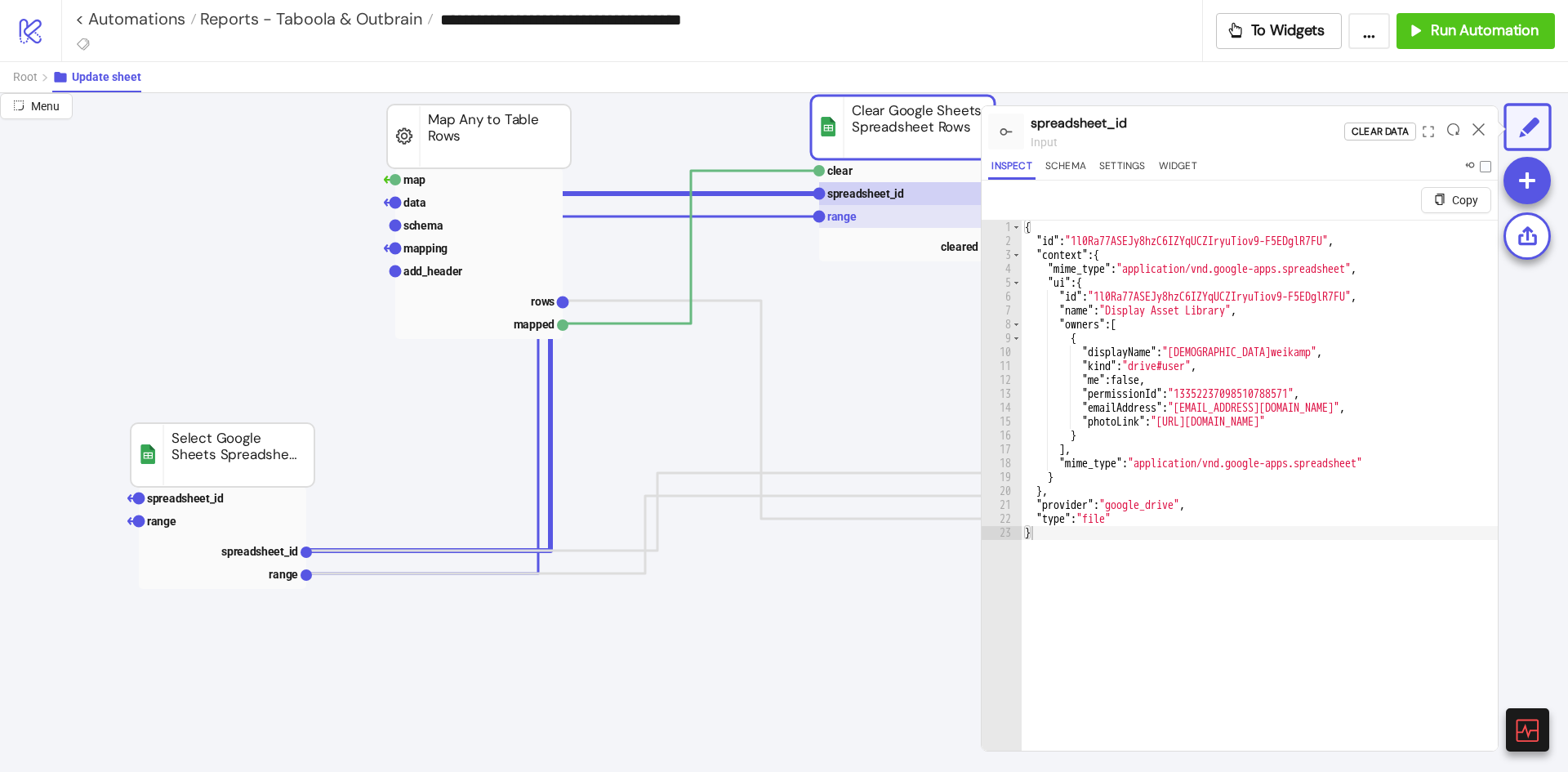 click 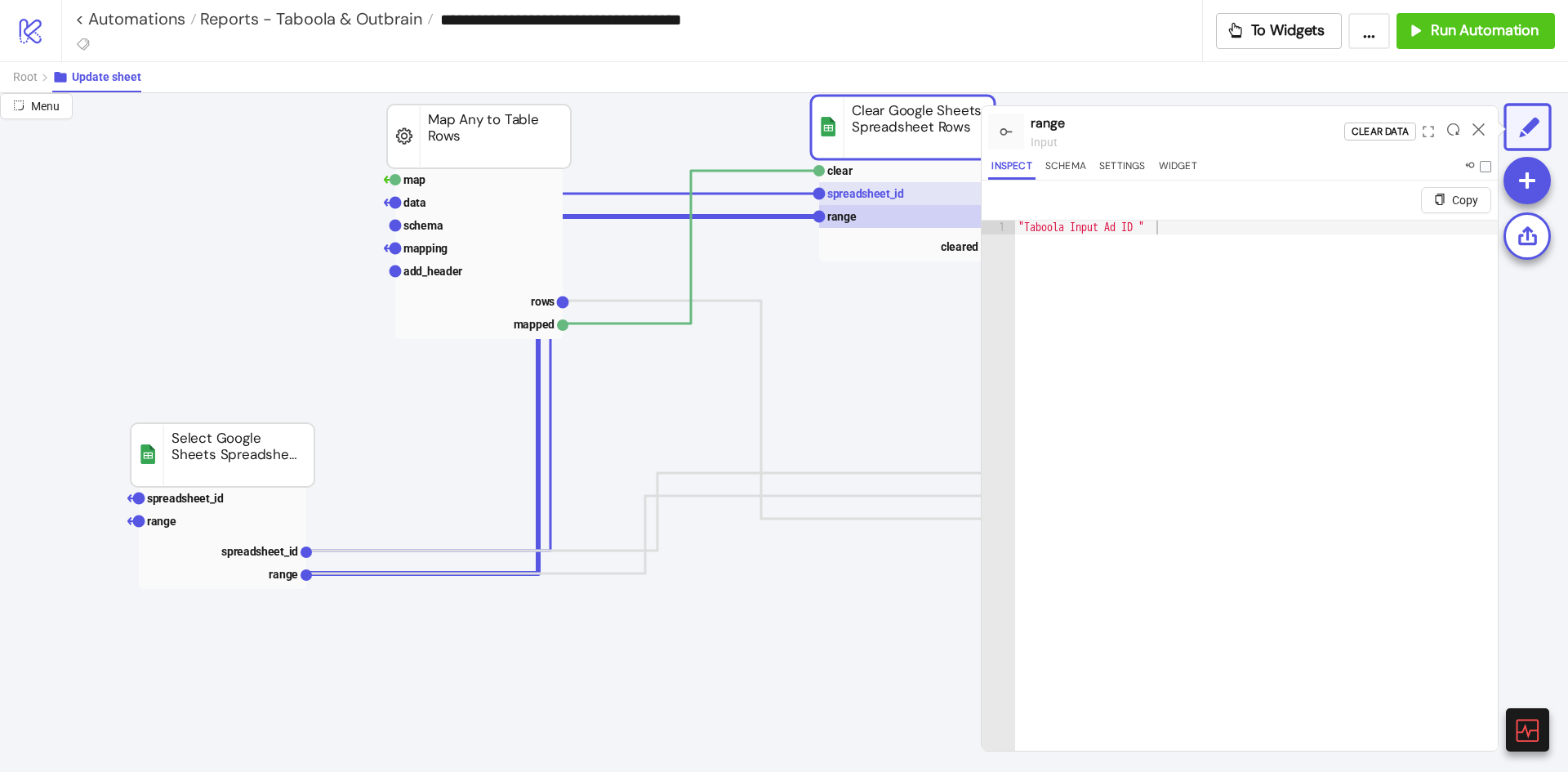 click 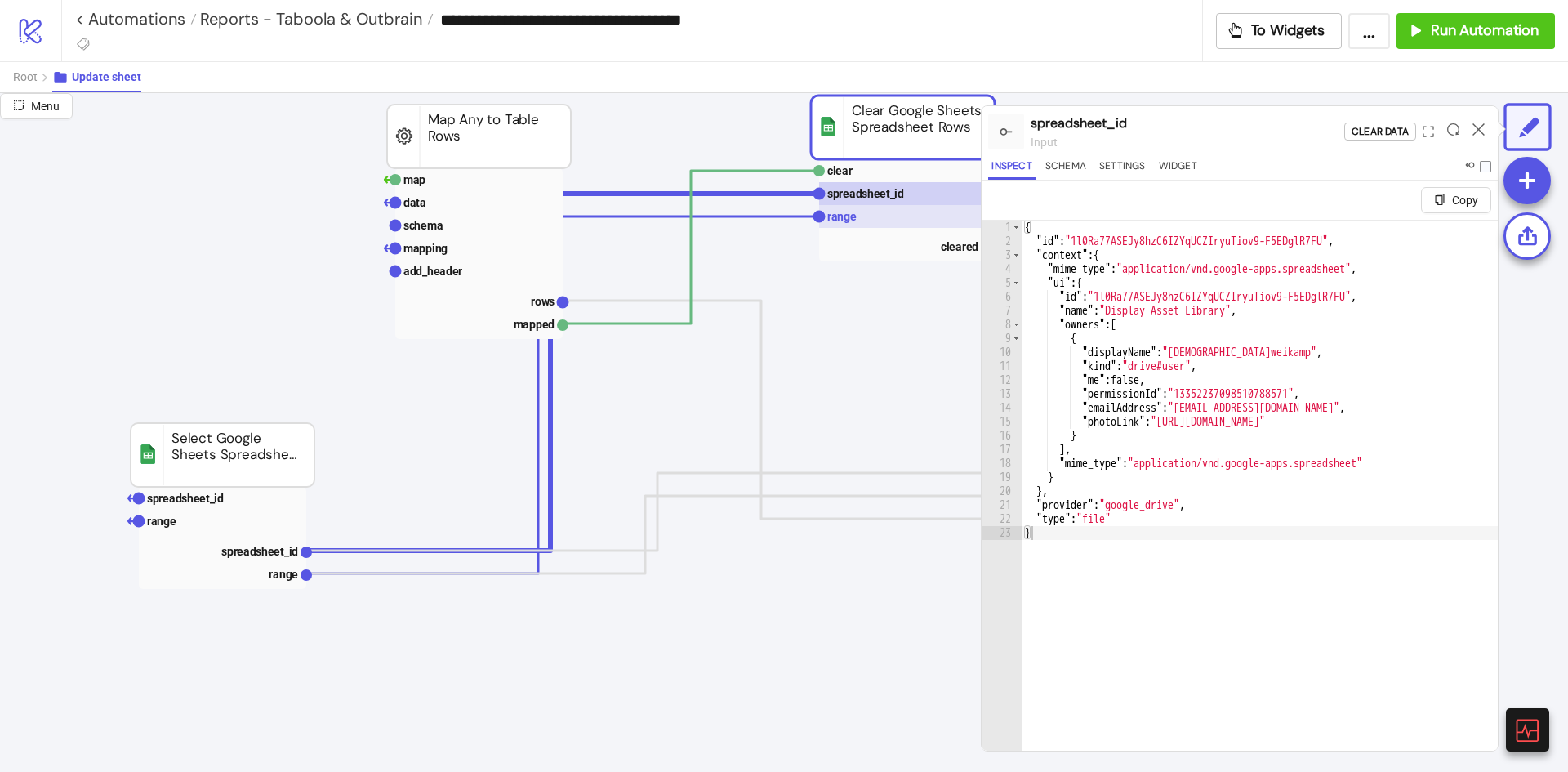 click 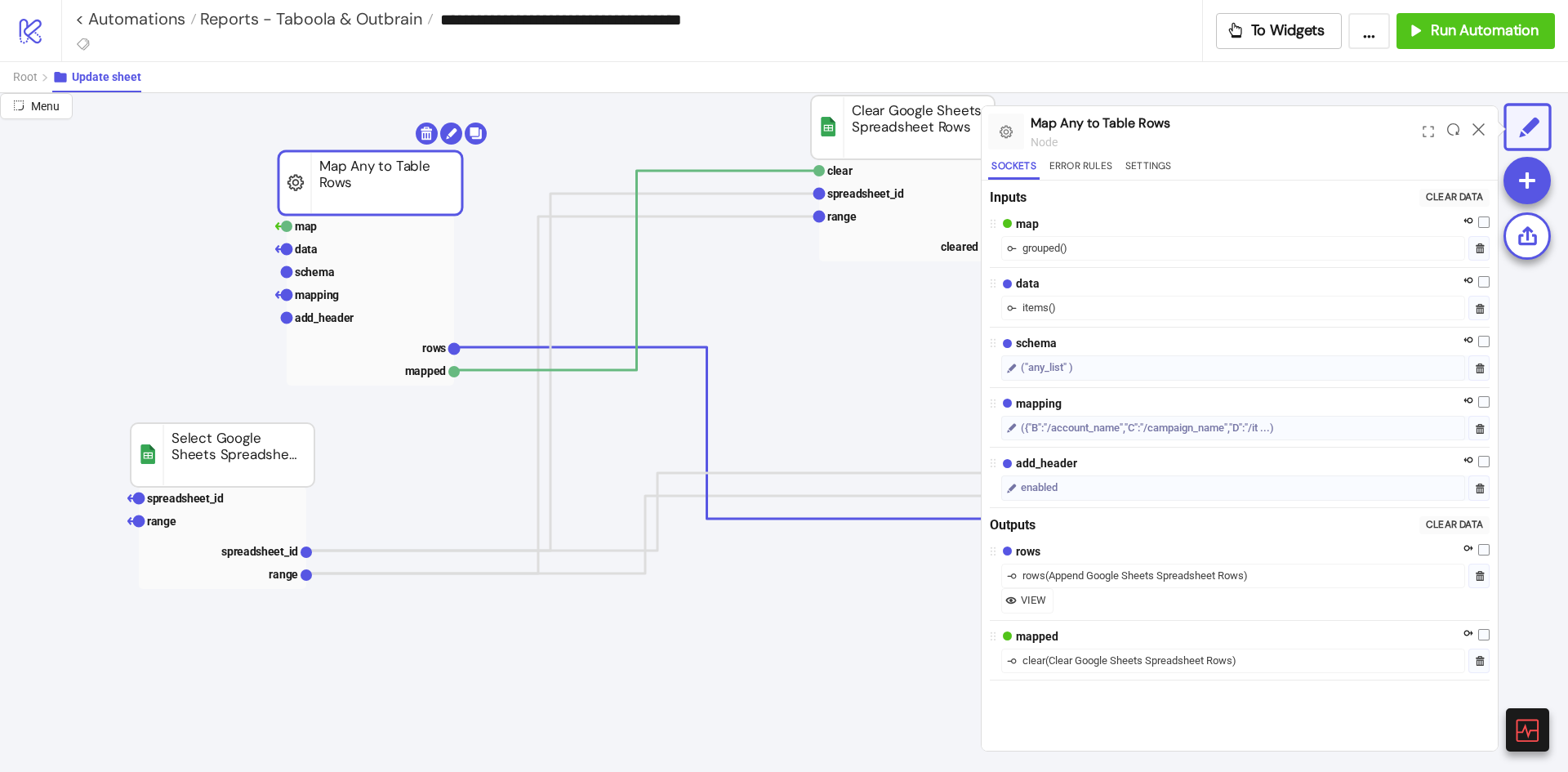 drag, startPoint x: 470, startPoint y: 154, endPoint x: 417, endPoint y: 182, distance: 59.94164 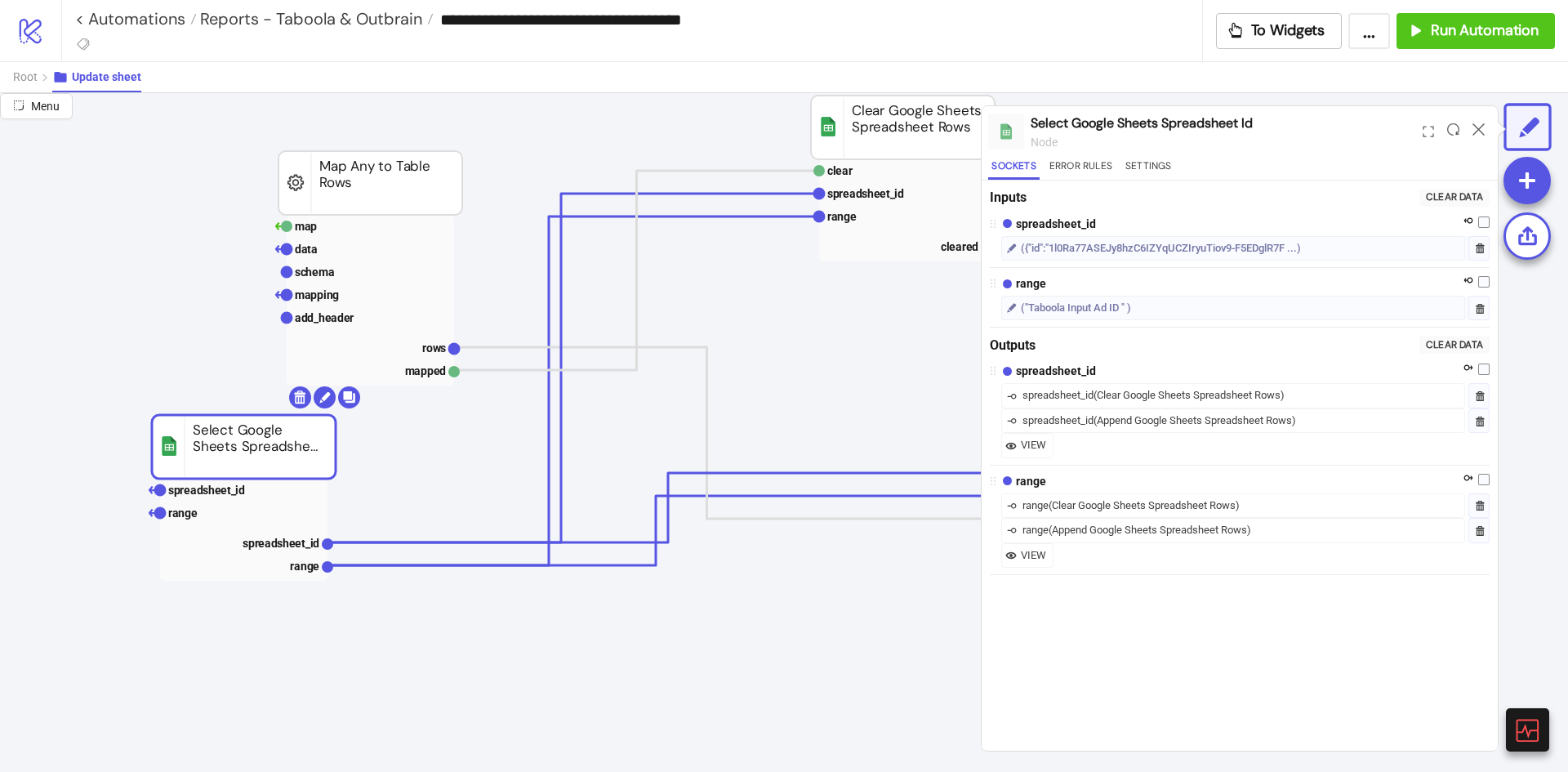 drag, startPoint x: 252, startPoint y: 453, endPoint x: 273, endPoint y: 445, distance: 22.472205 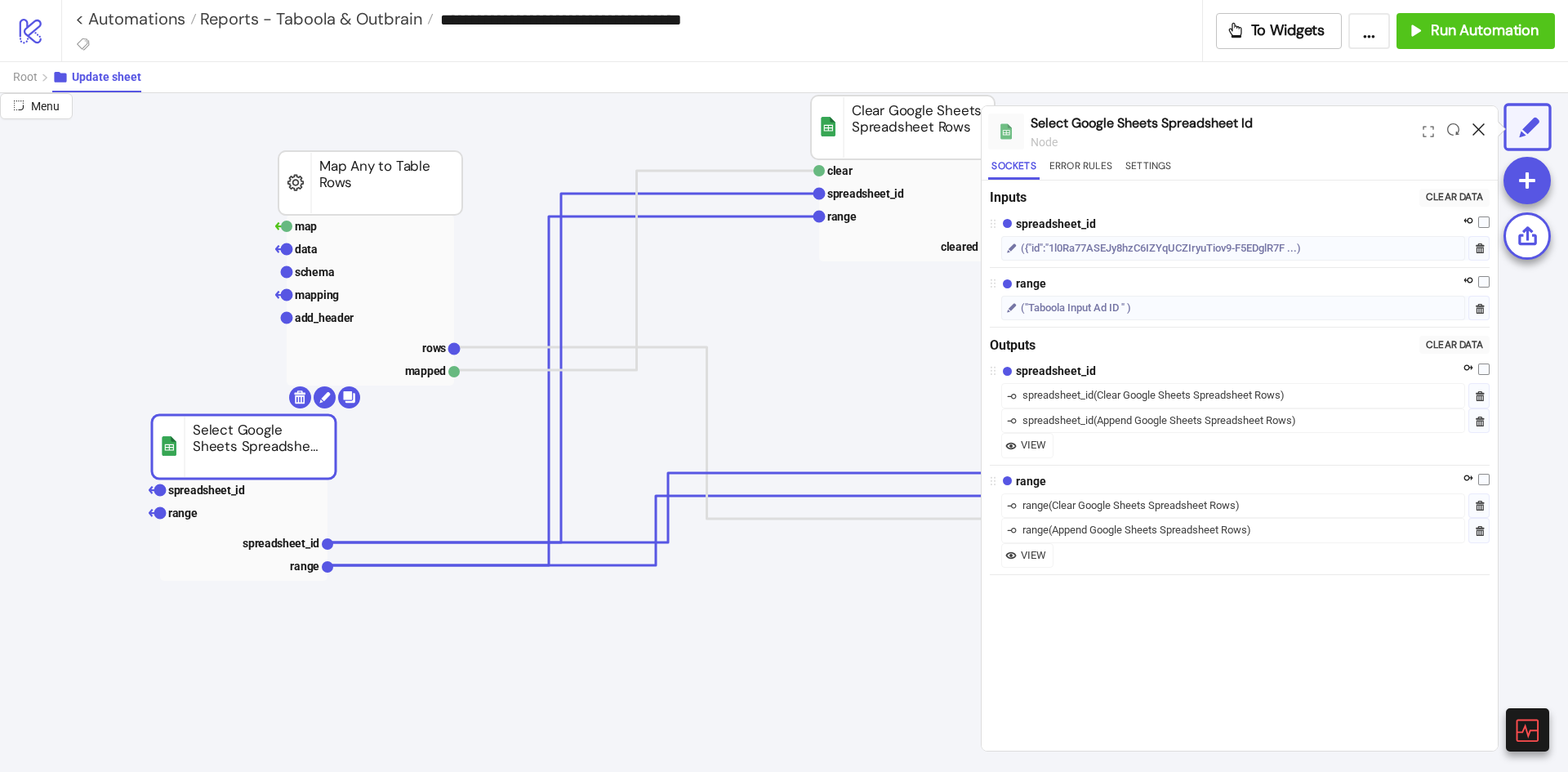 click 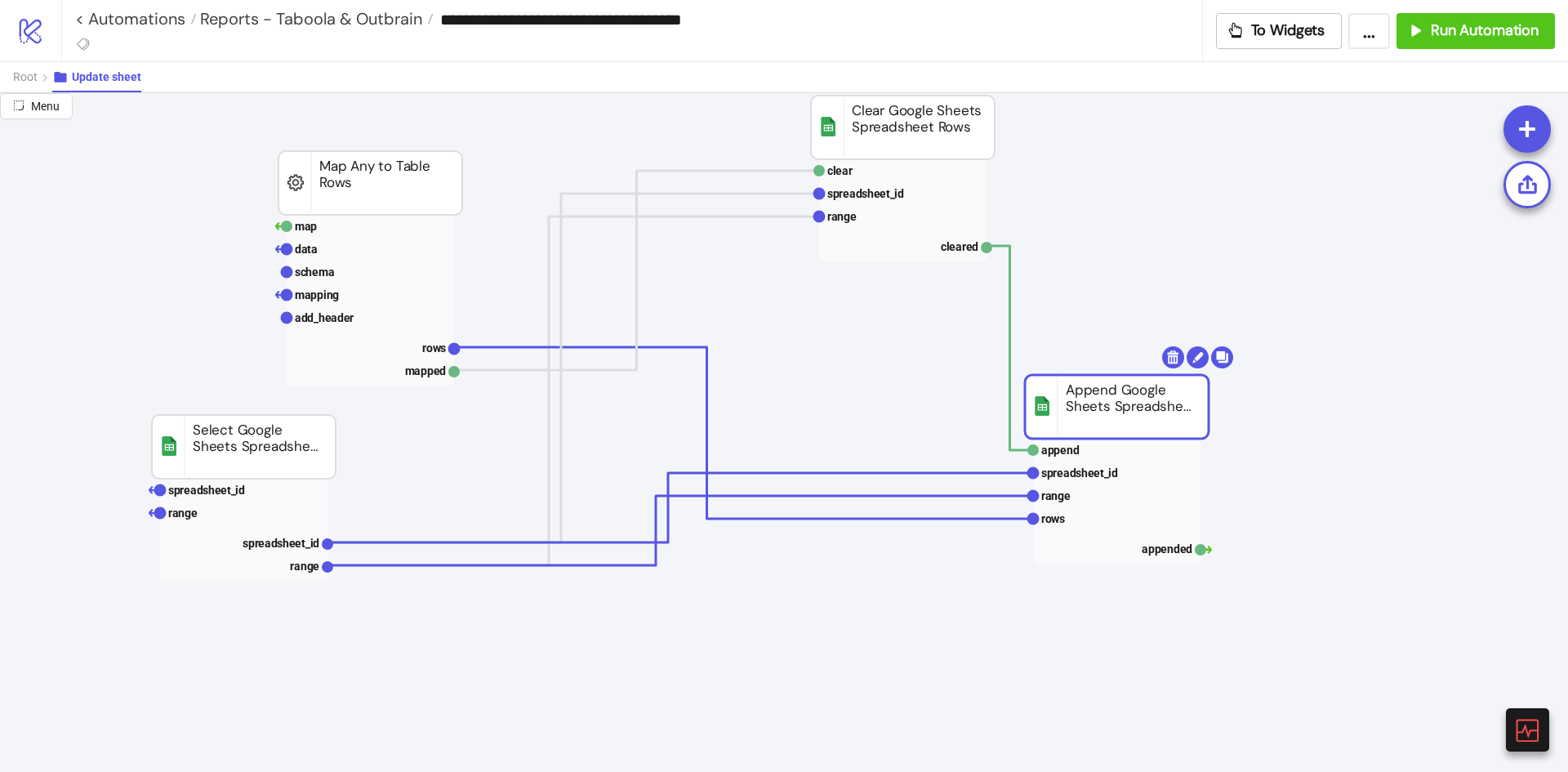drag, startPoint x: 1134, startPoint y: 410, endPoint x: 1147, endPoint y: 418, distance: 15.264338 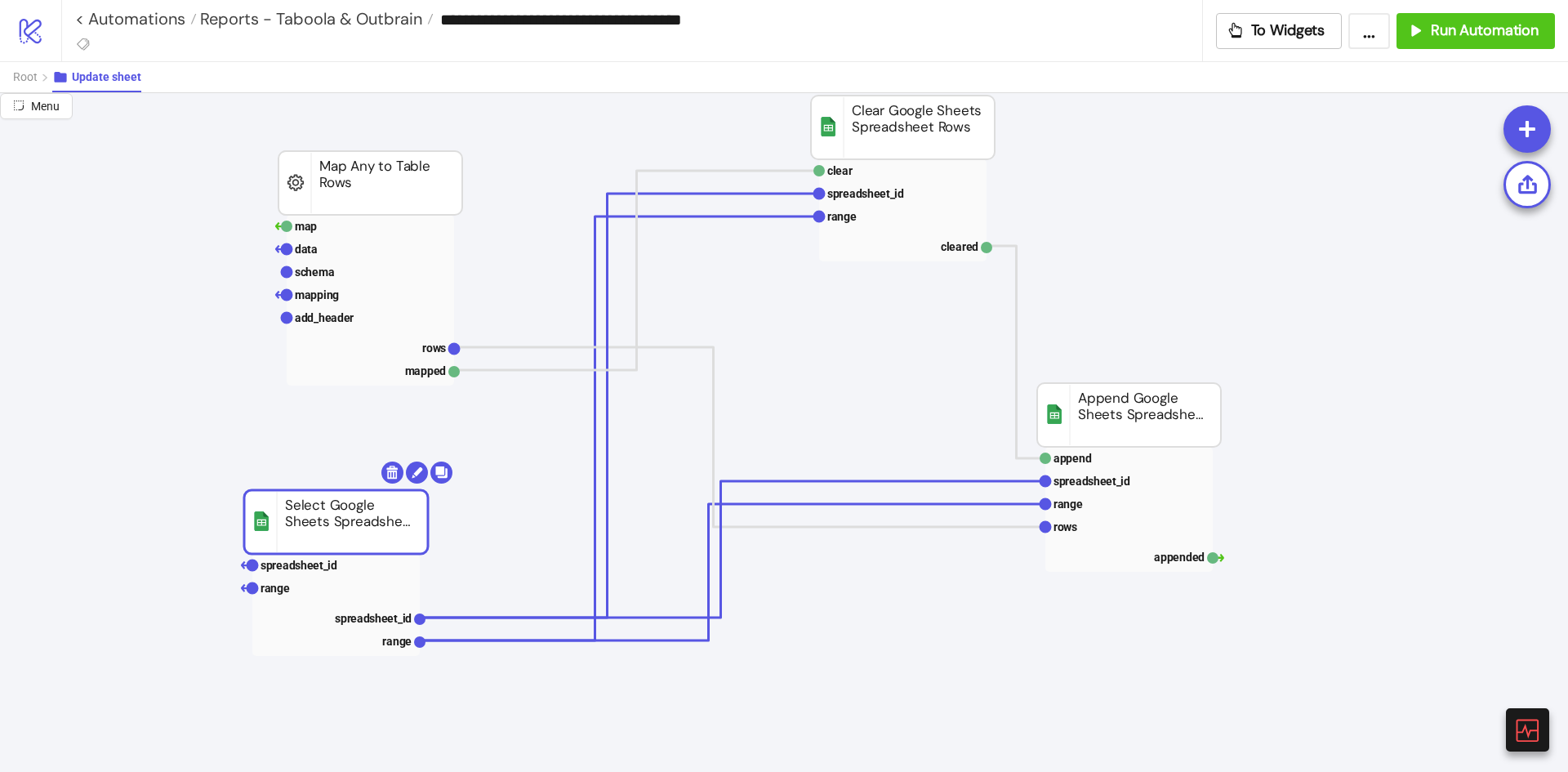 drag, startPoint x: 298, startPoint y: 450, endPoint x: 406, endPoint y: 529, distance: 133.80957 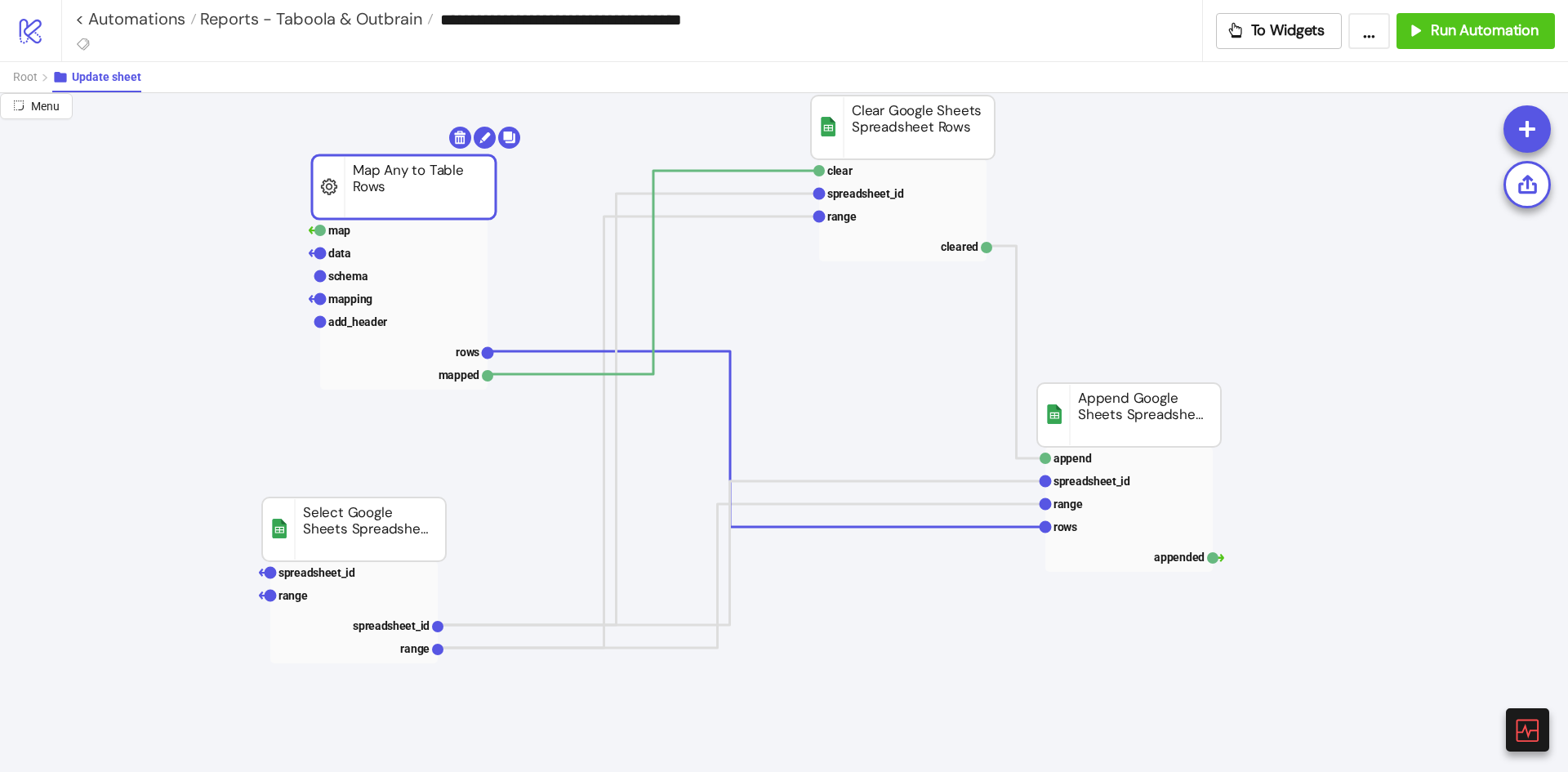 drag, startPoint x: 353, startPoint y: 167, endPoint x: 386, endPoint y: 171, distance: 33.24154 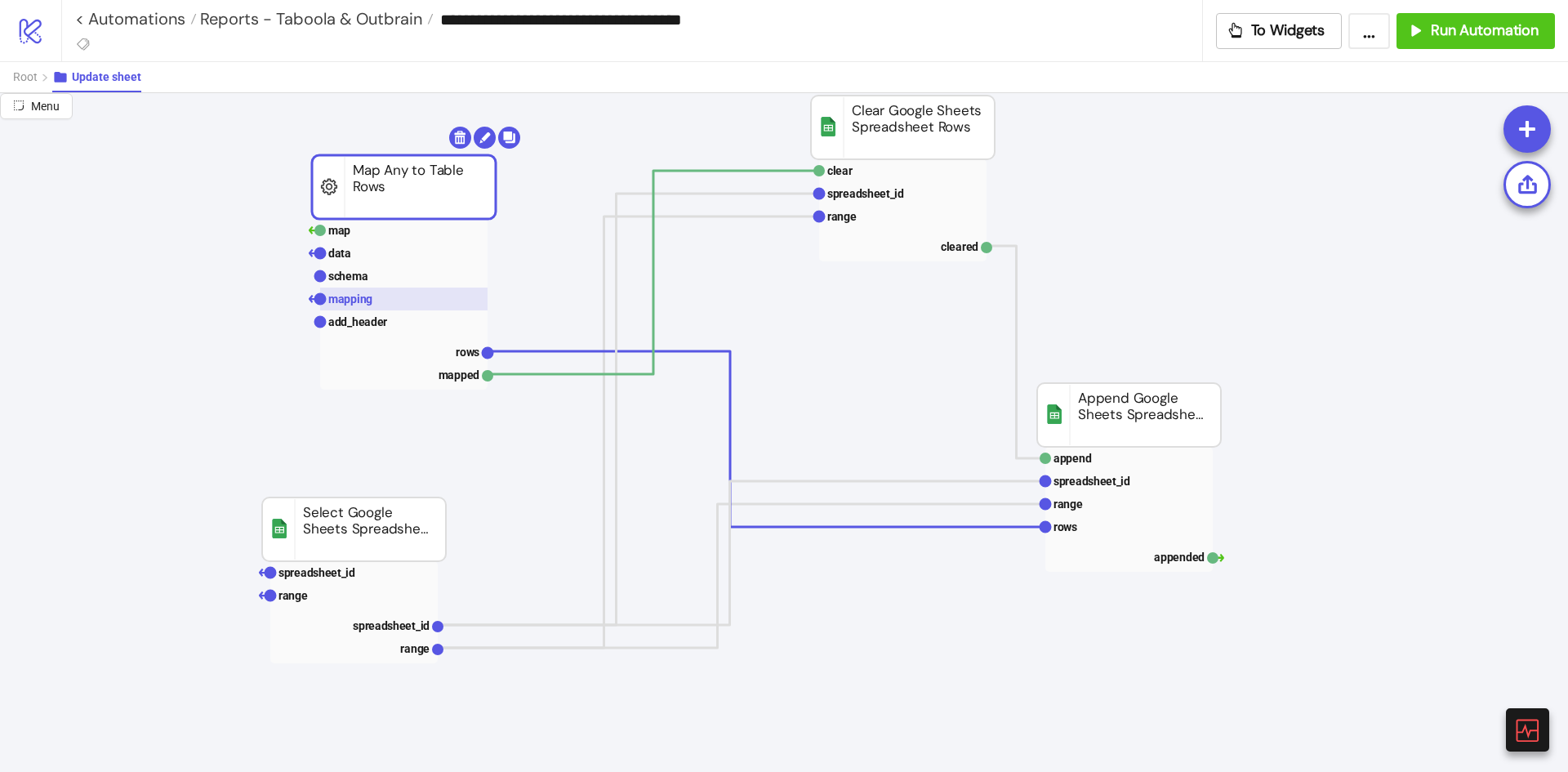 click 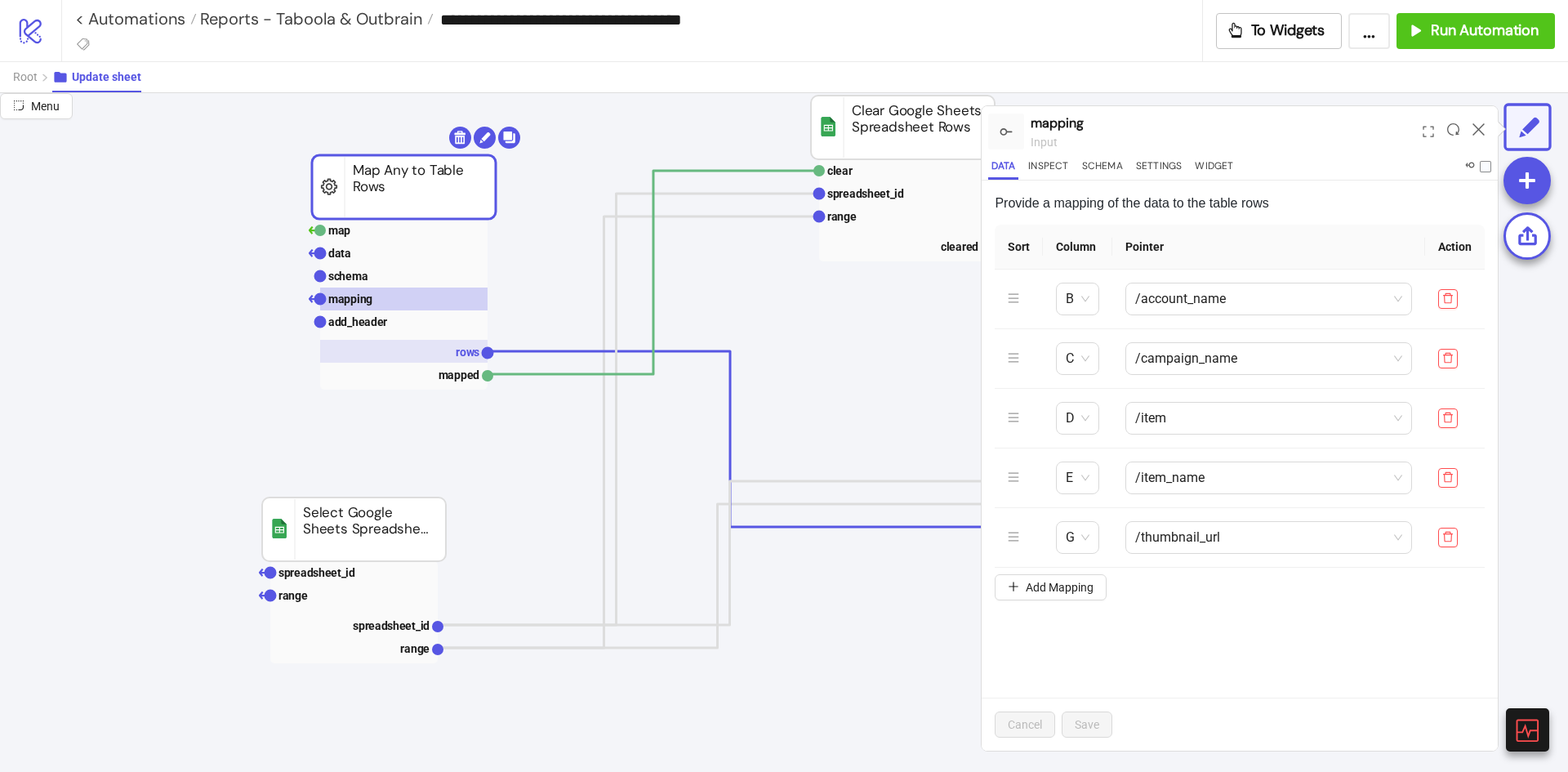 click 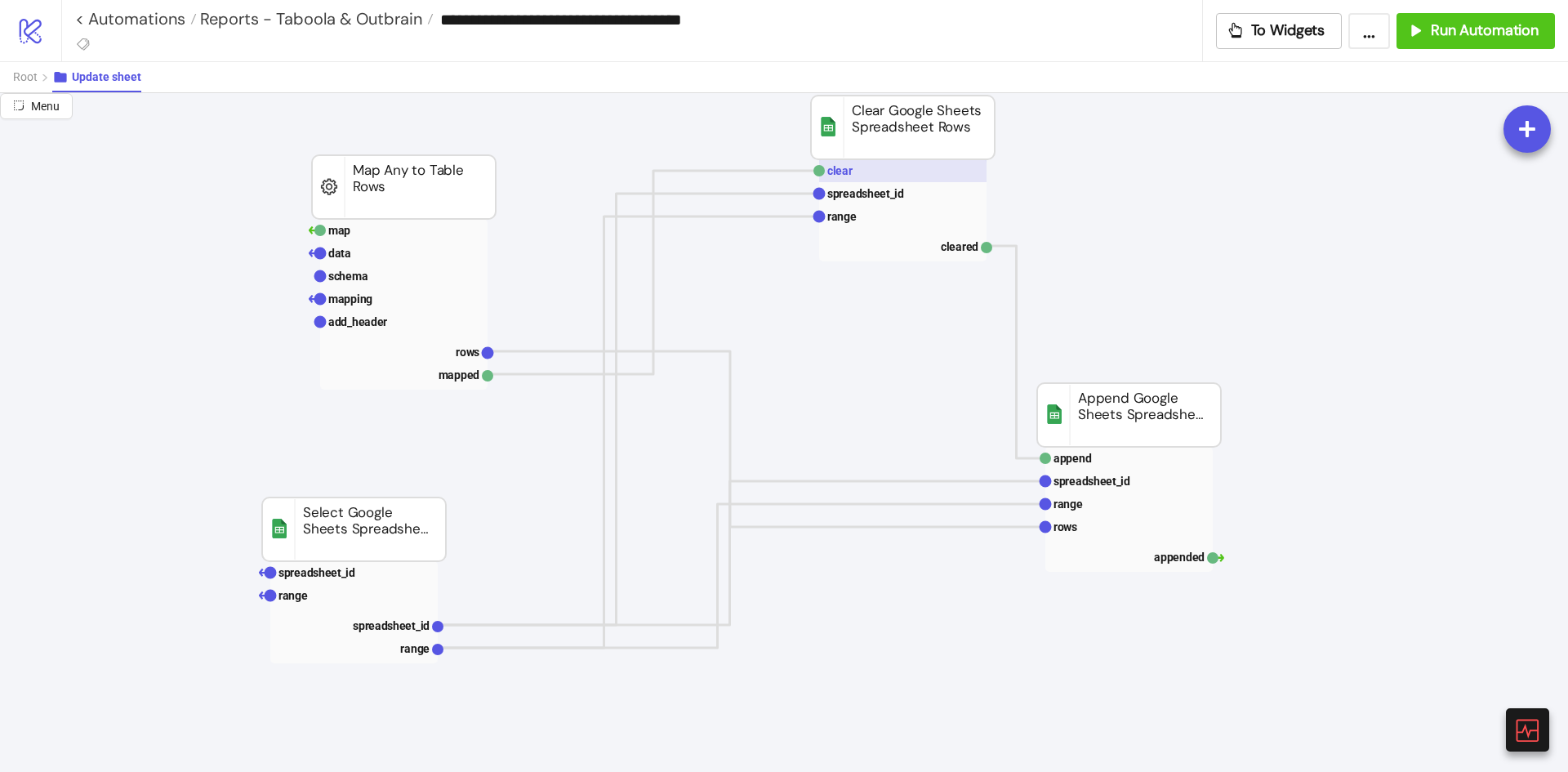 click 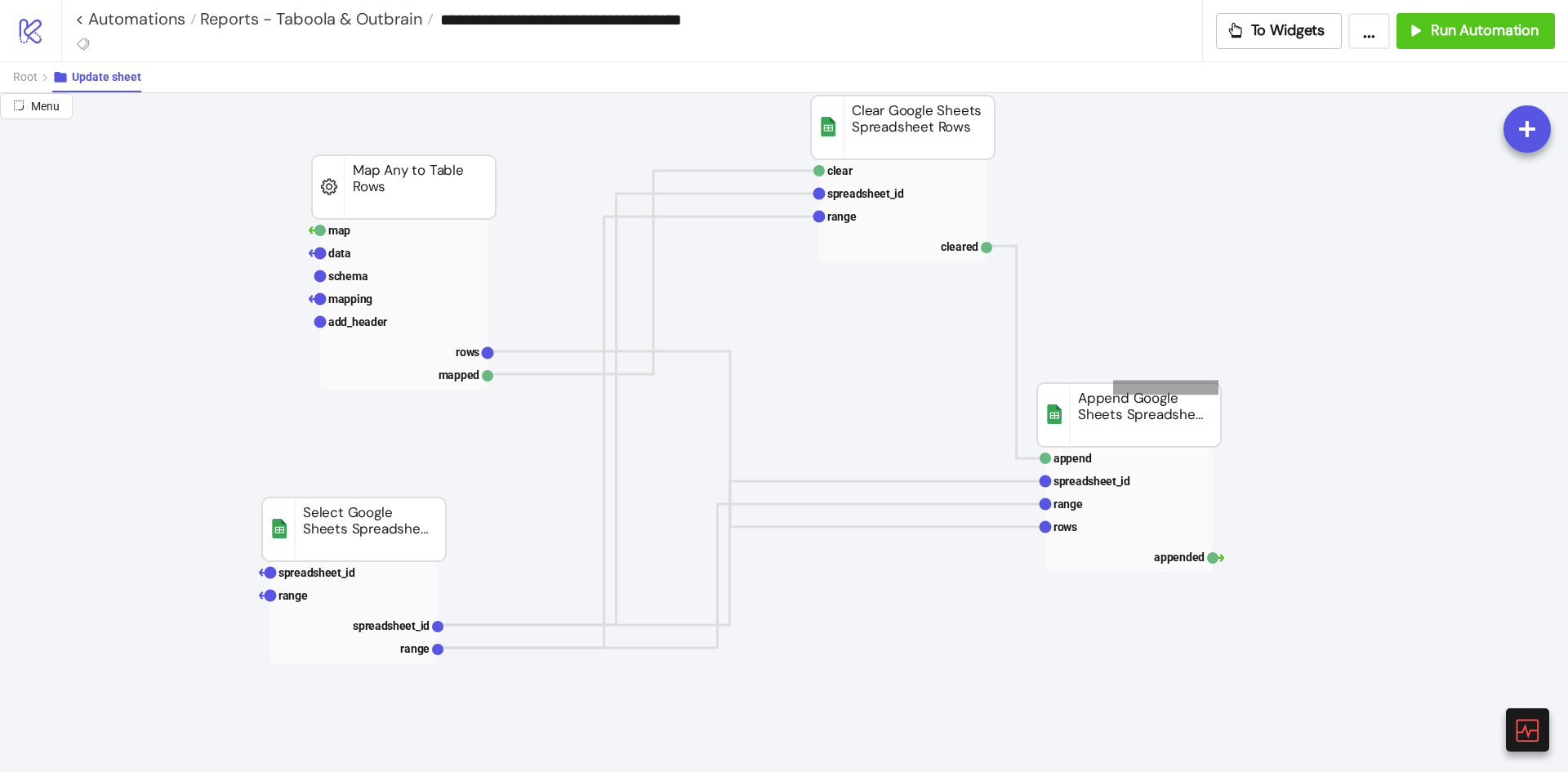 drag, startPoint x: 1121, startPoint y: 386, endPoint x: 1218, endPoint y: 395, distance: 97.416631 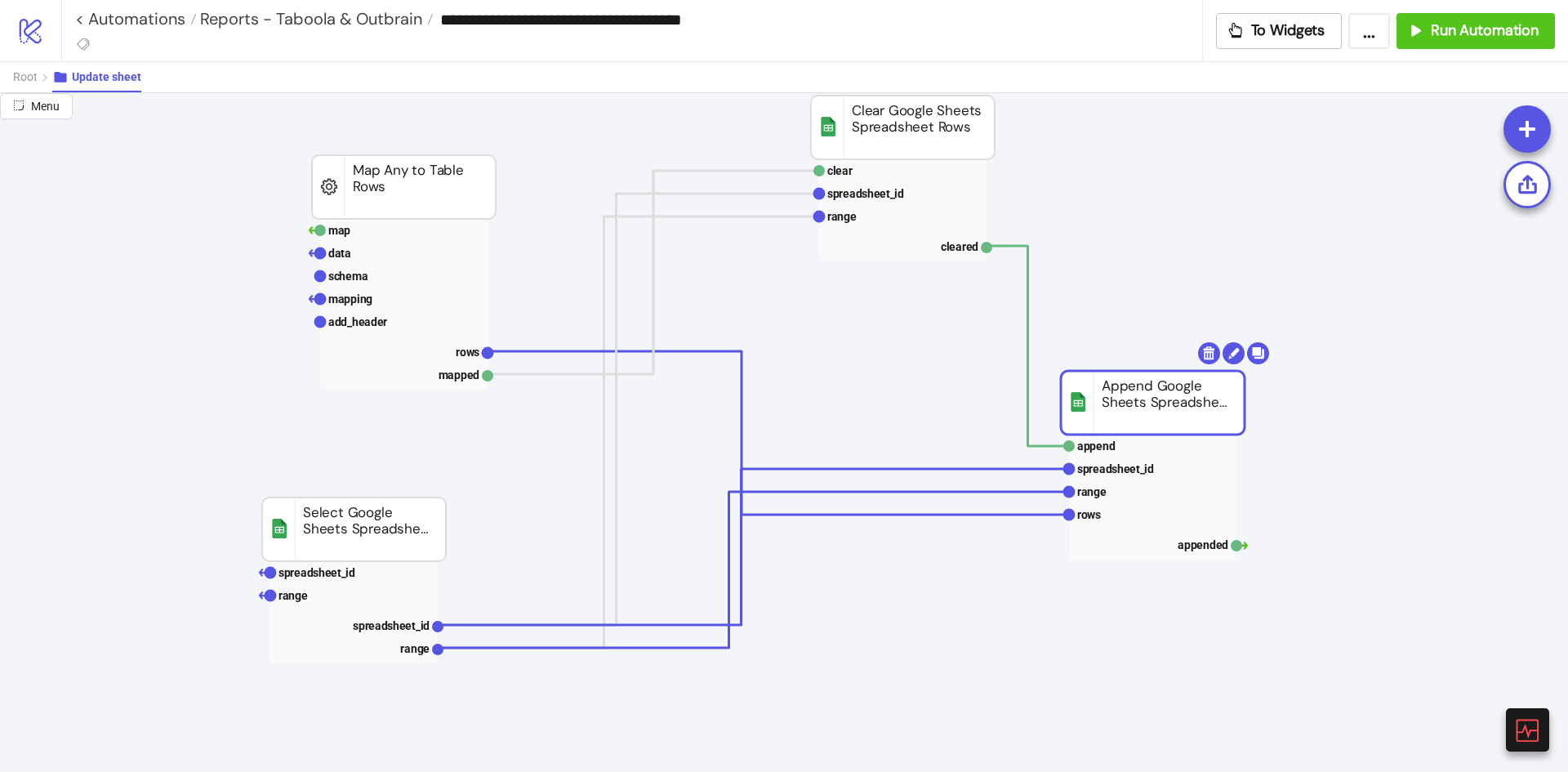 drag, startPoint x: 1188, startPoint y: 413, endPoint x: 1212, endPoint y: 400, distance: 27.294688 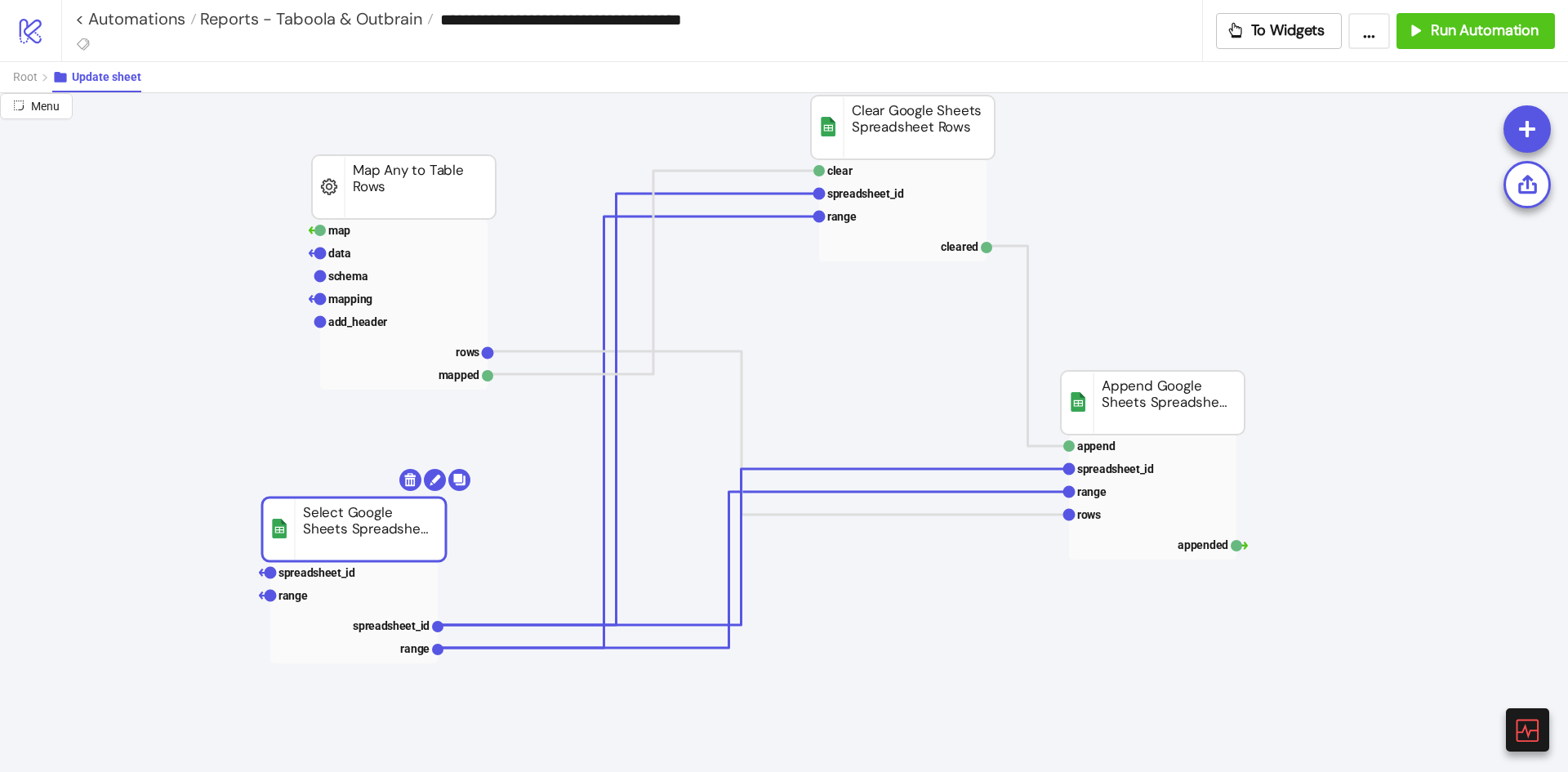 drag, startPoint x: 368, startPoint y: 528, endPoint x: 381, endPoint y: 527, distance: 13.038405 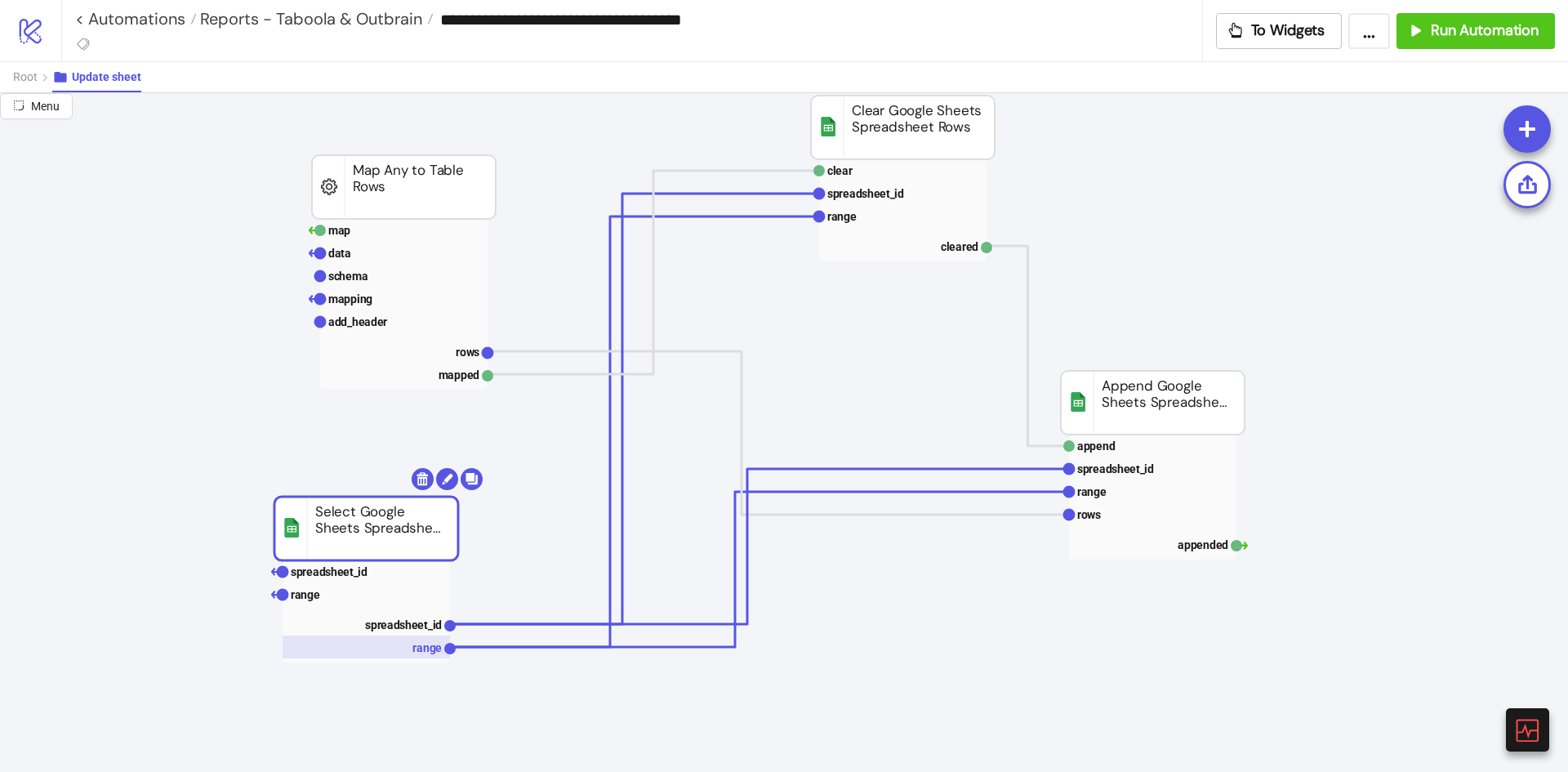 click 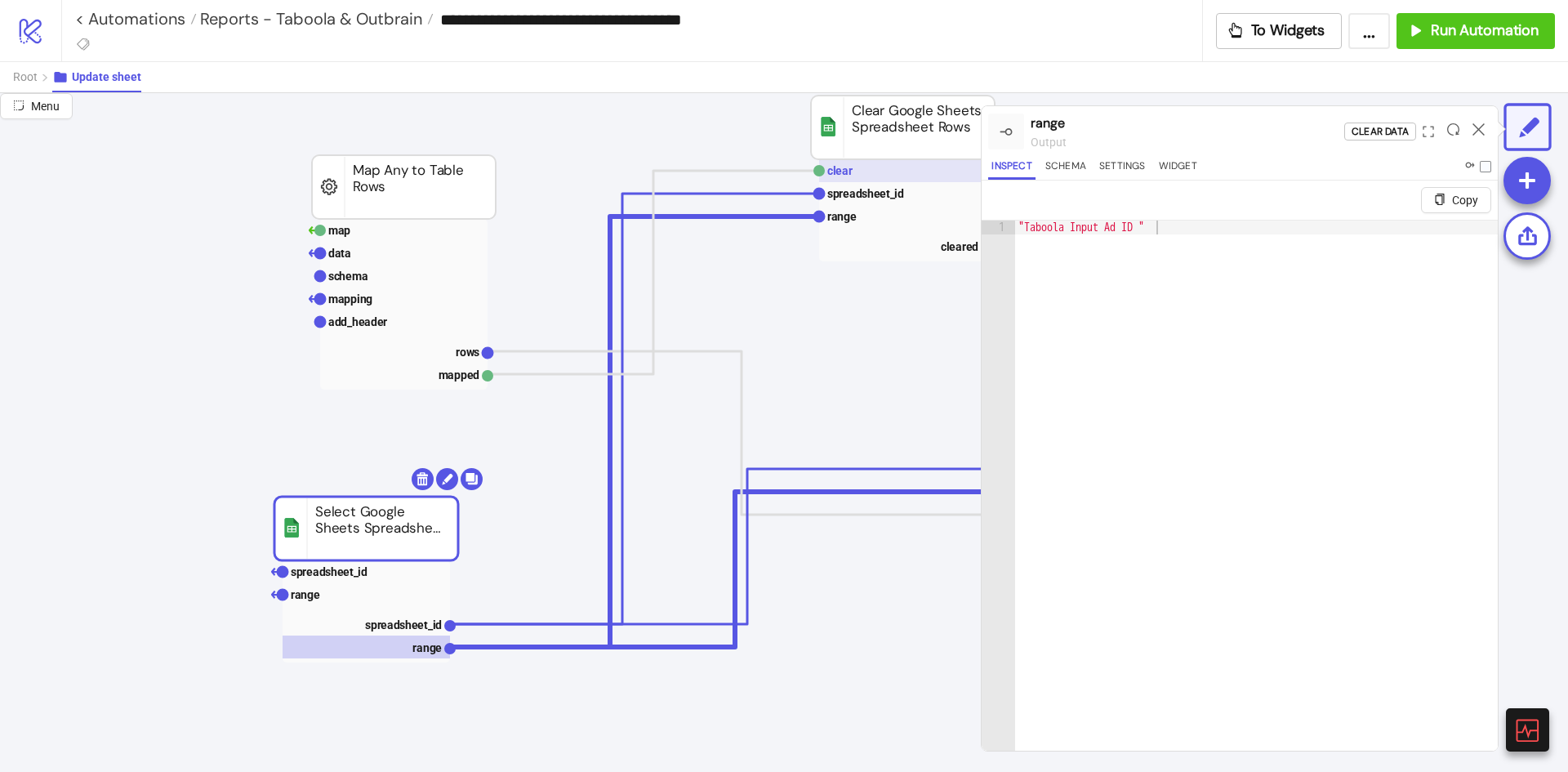 click 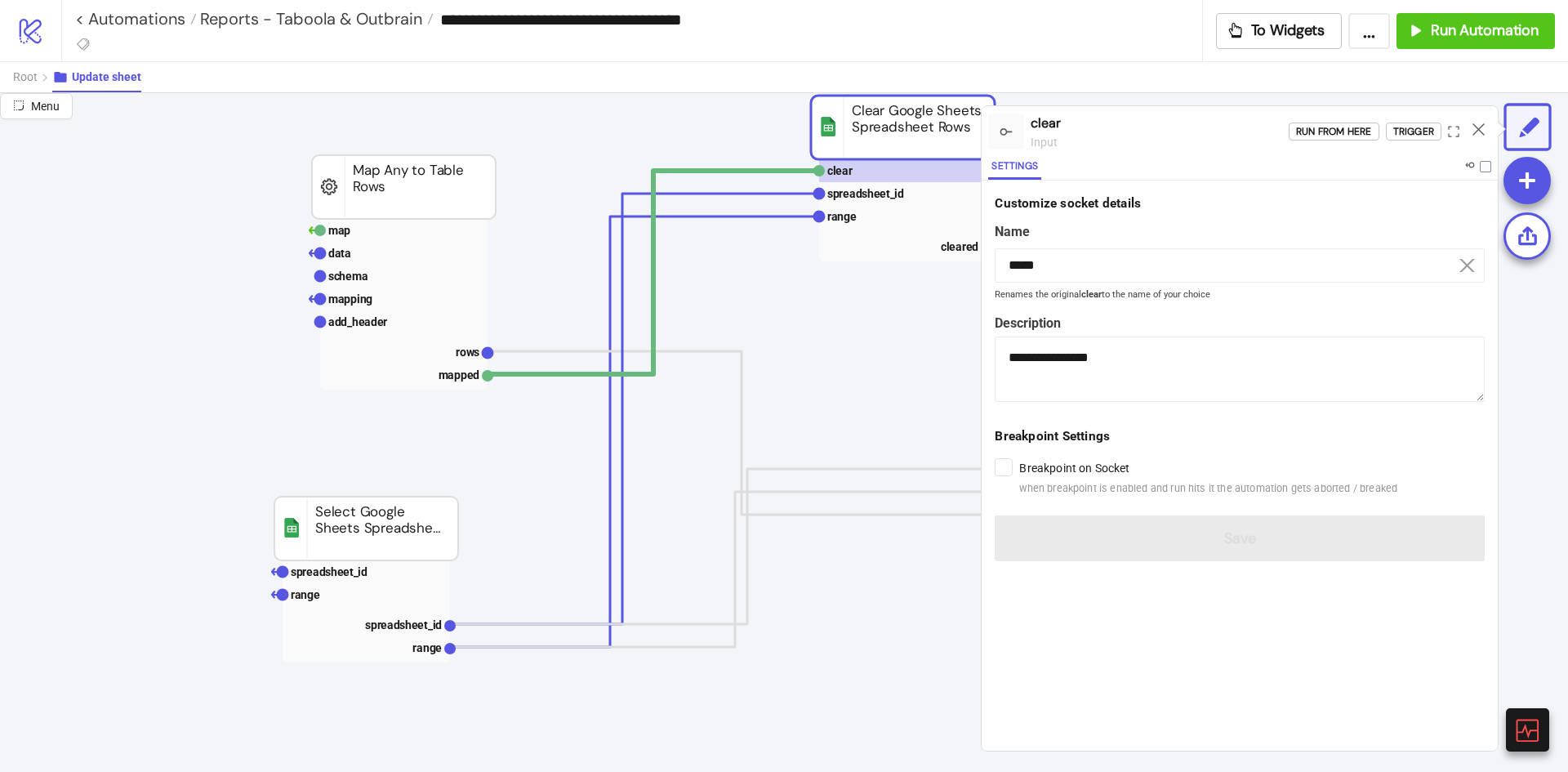 drag, startPoint x: 1480, startPoint y: 129, endPoint x: 1472, endPoint y: 132, distance: 8.544004 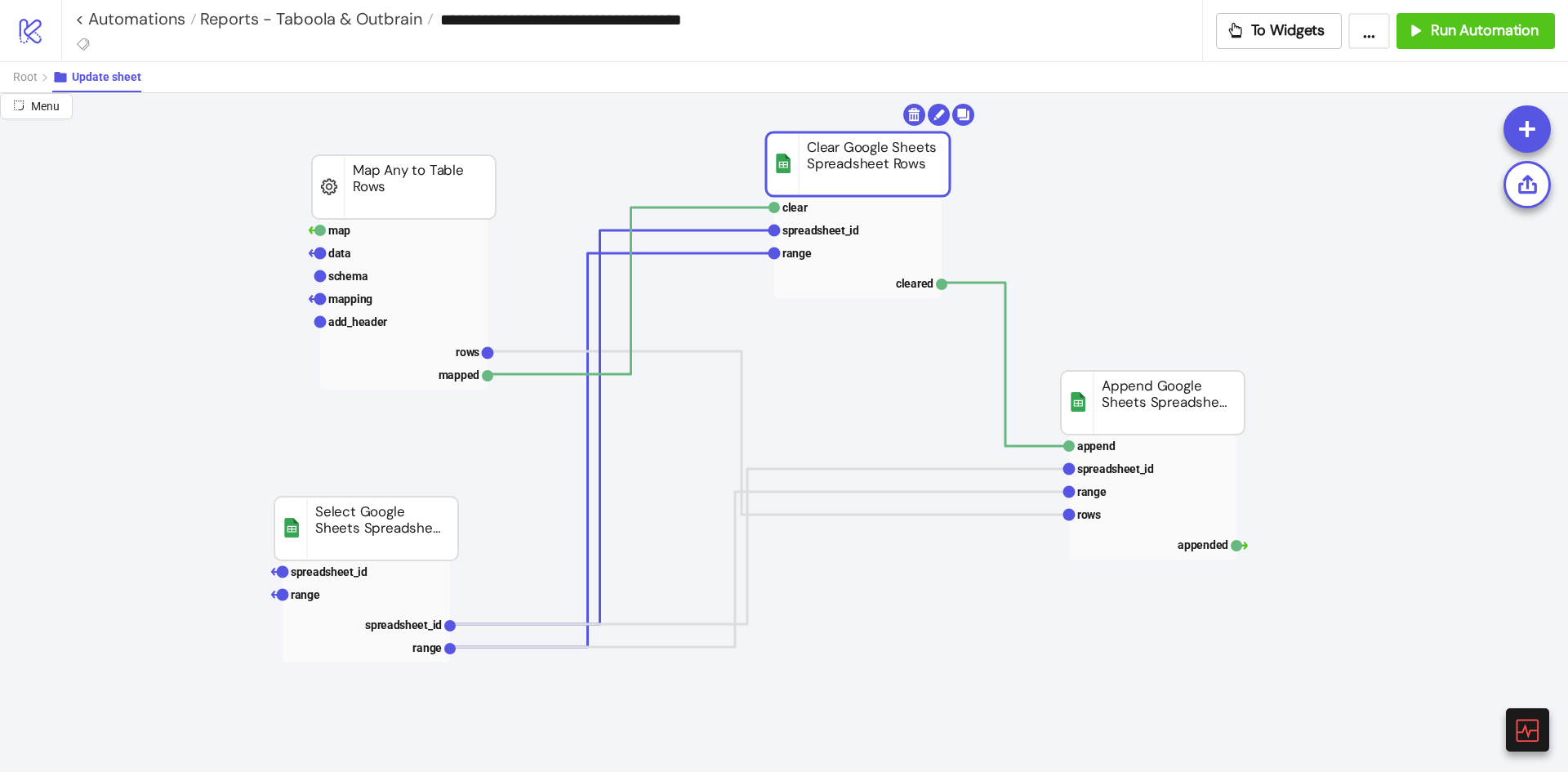 drag, startPoint x: 902, startPoint y: 158, endPoint x: 857, endPoint y: 194, distance: 57.628118 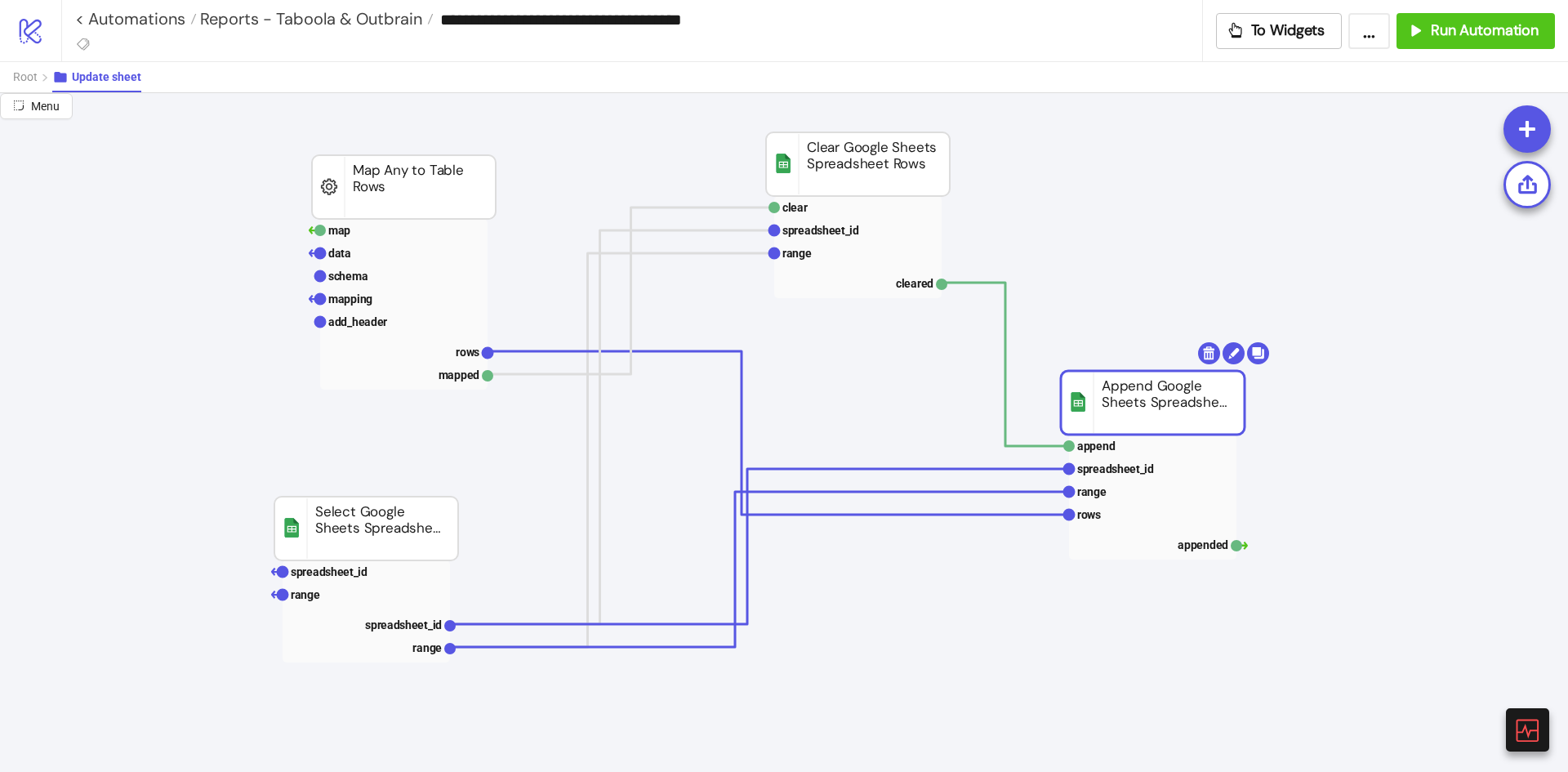 drag, startPoint x: 1208, startPoint y: 406, endPoint x: 1174, endPoint y: 406, distance: 34 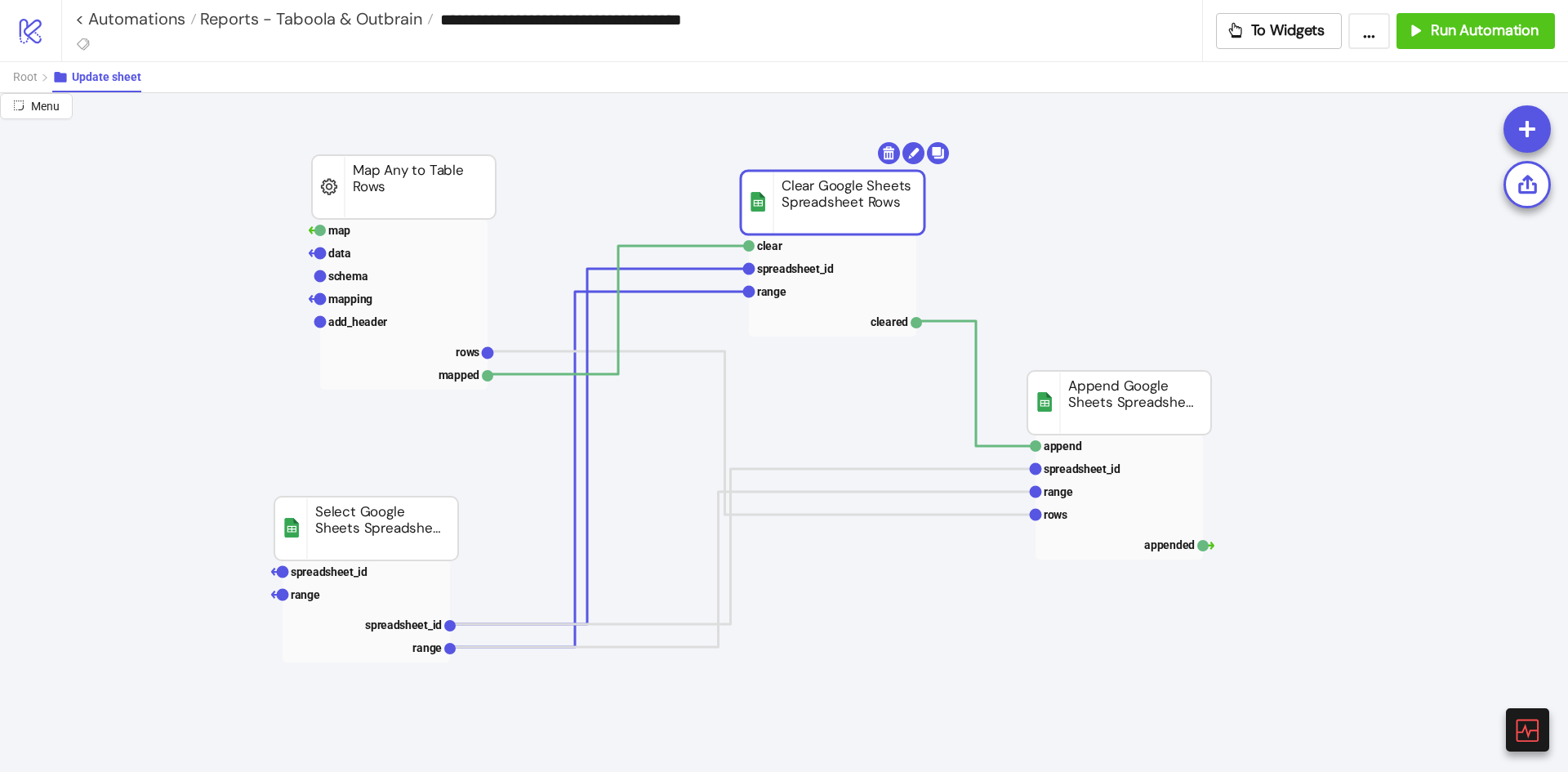 drag, startPoint x: 848, startPoint y: 154, endPoint x: 822, endPoint y: 193, distance: 46.872167 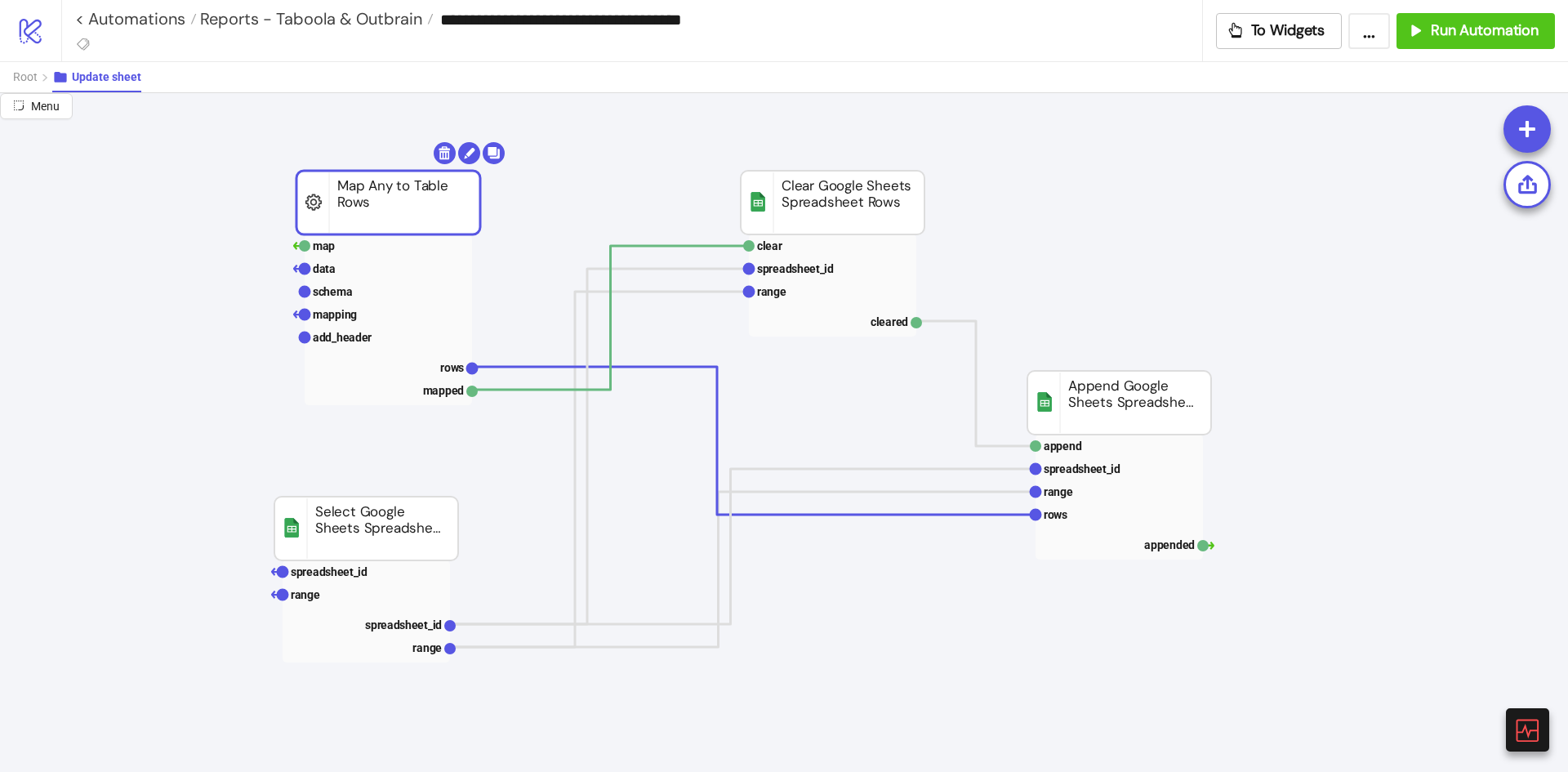 drag, startPoint x: 430, startPoint y: 190, endPoint x: 354, endPoint y: 194, distance: 76.10519 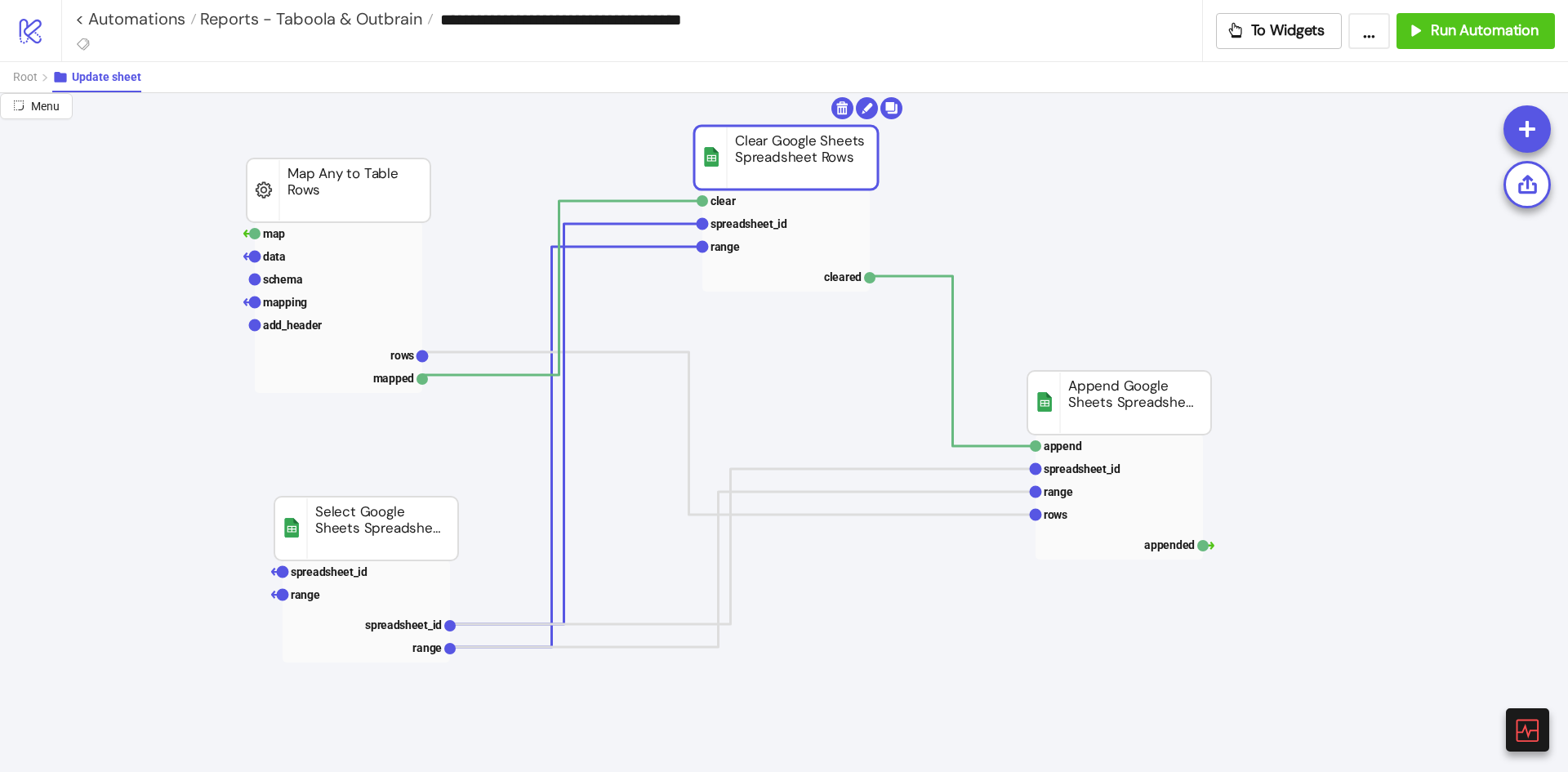 drag, startPoint x: 803, startPoint y: 174, endPoint x: 773, endPoint y: 180, distance: 30.59412 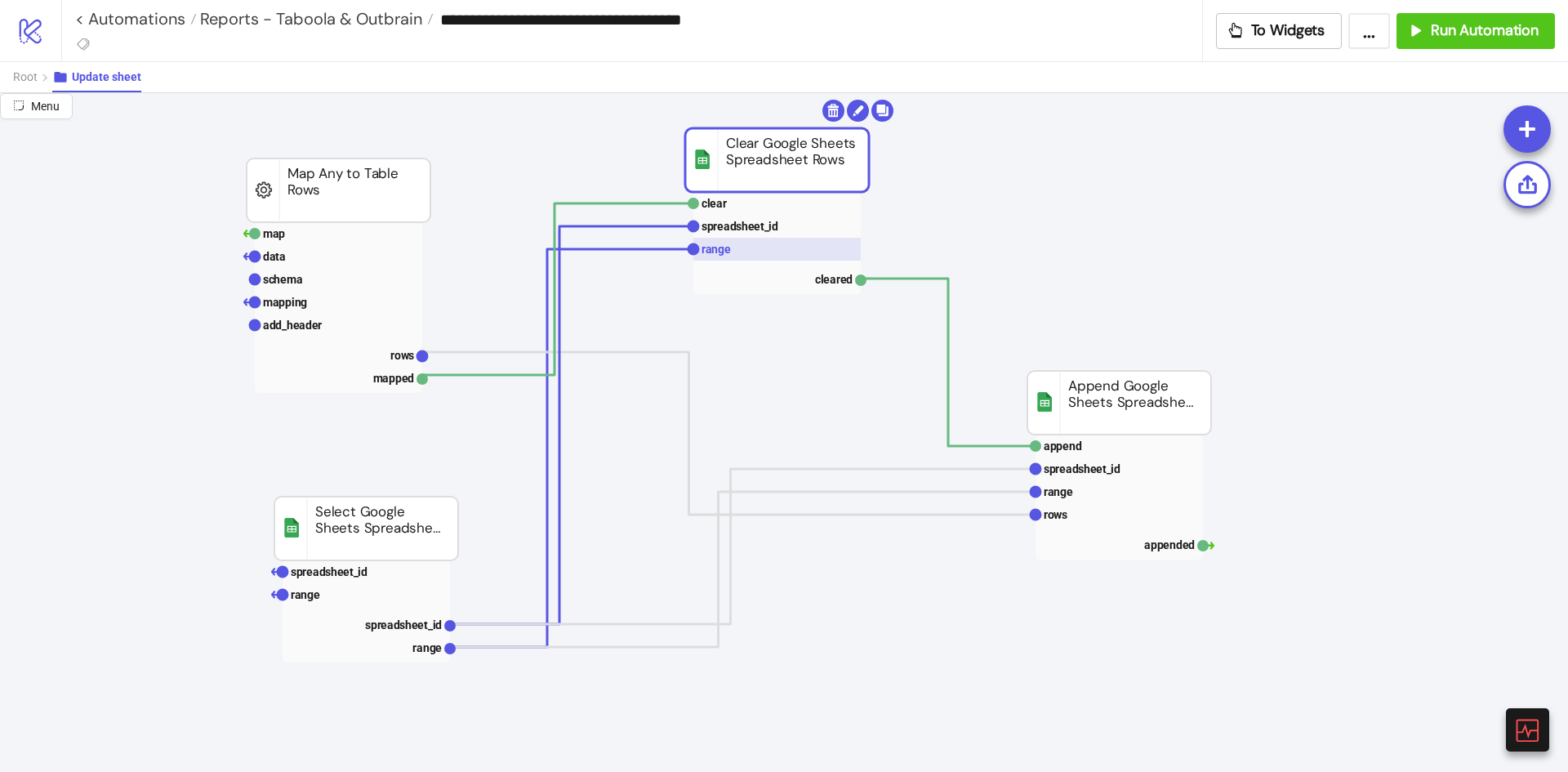 click 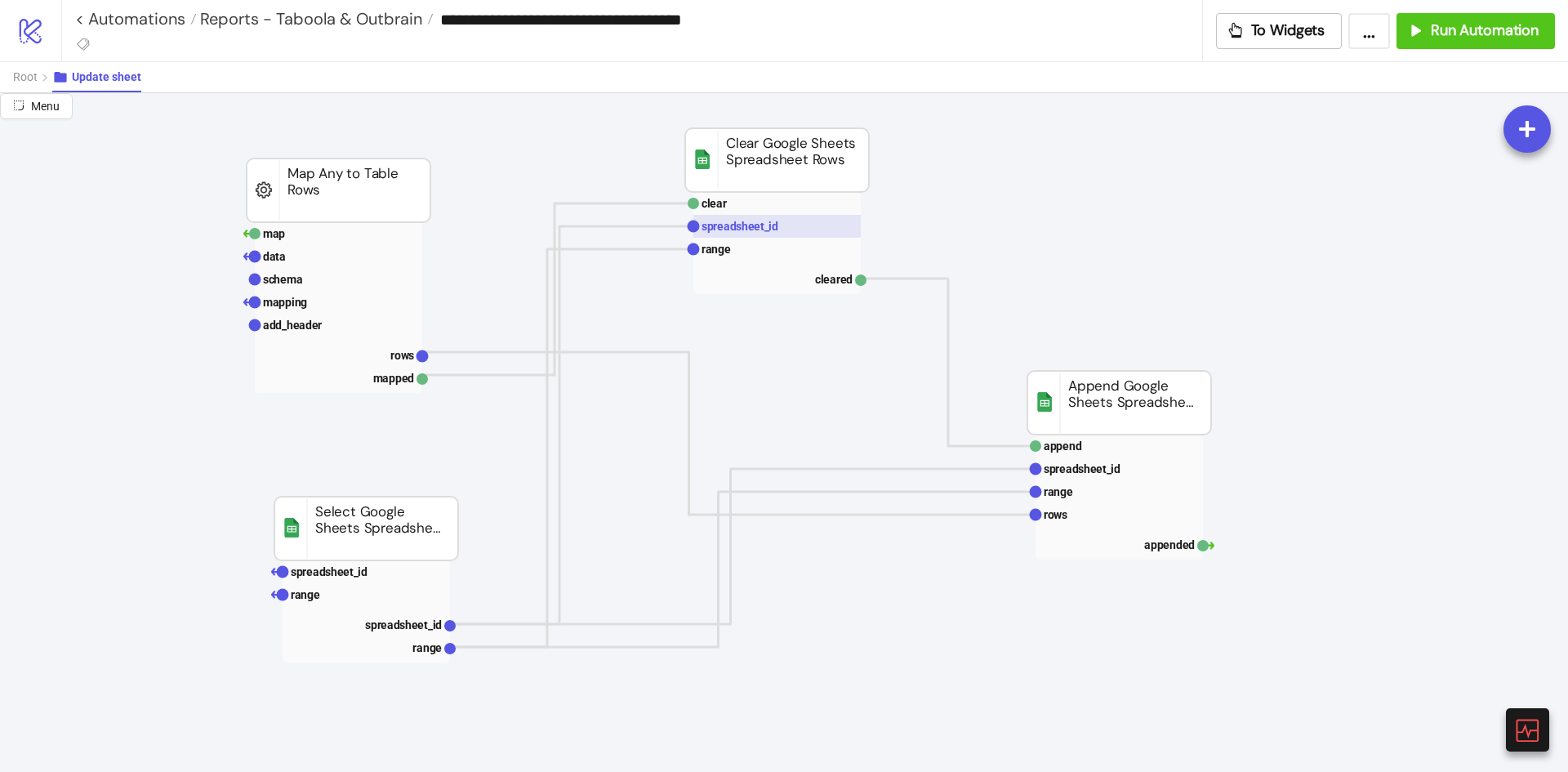 click on "spreadsheet_id" 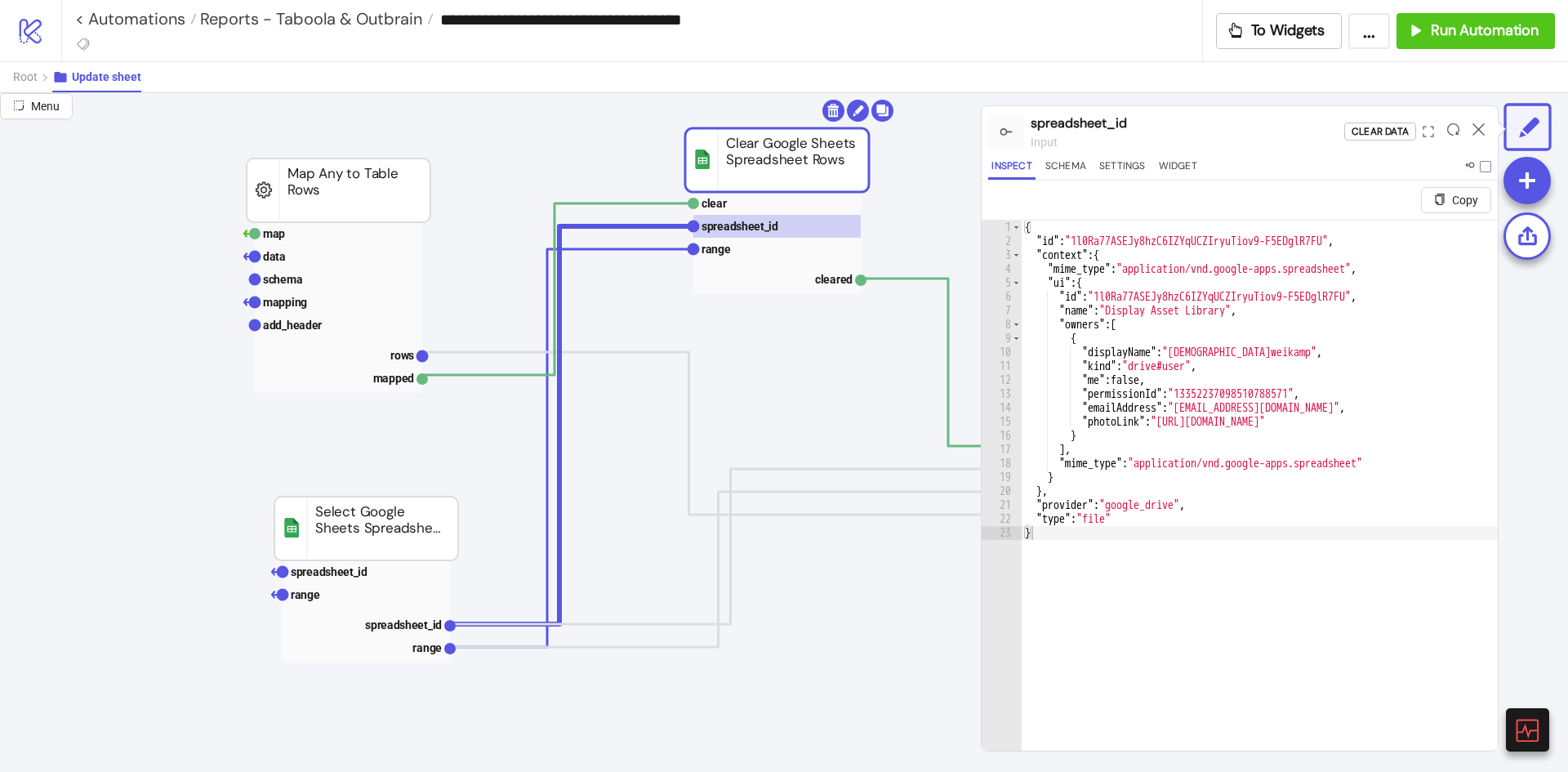 type on "**********" 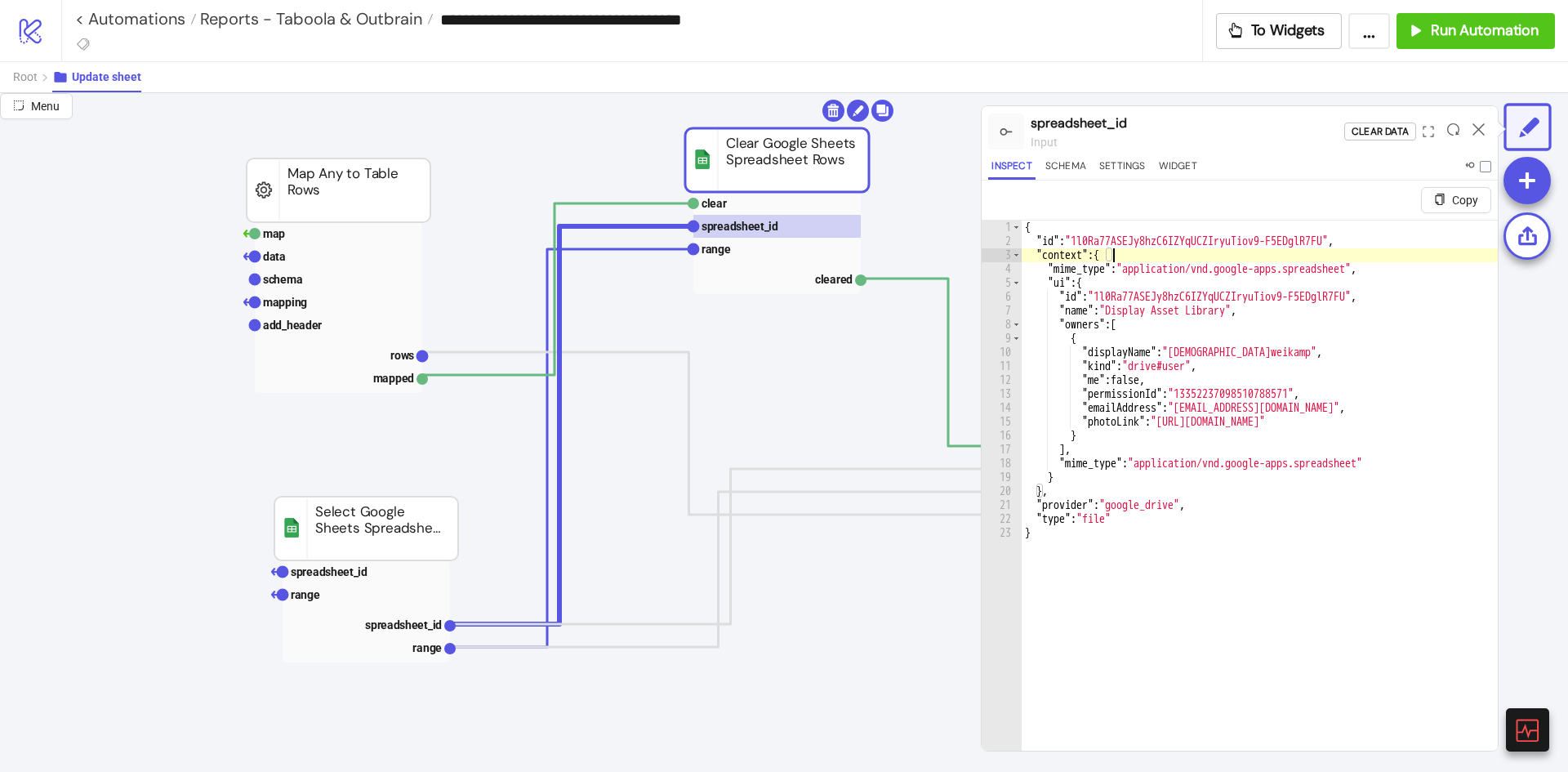 drag, startPoint x: 1157, startPoint y: 248, endPoint x: 1316, endPoint y: 209, distance: 163.71316 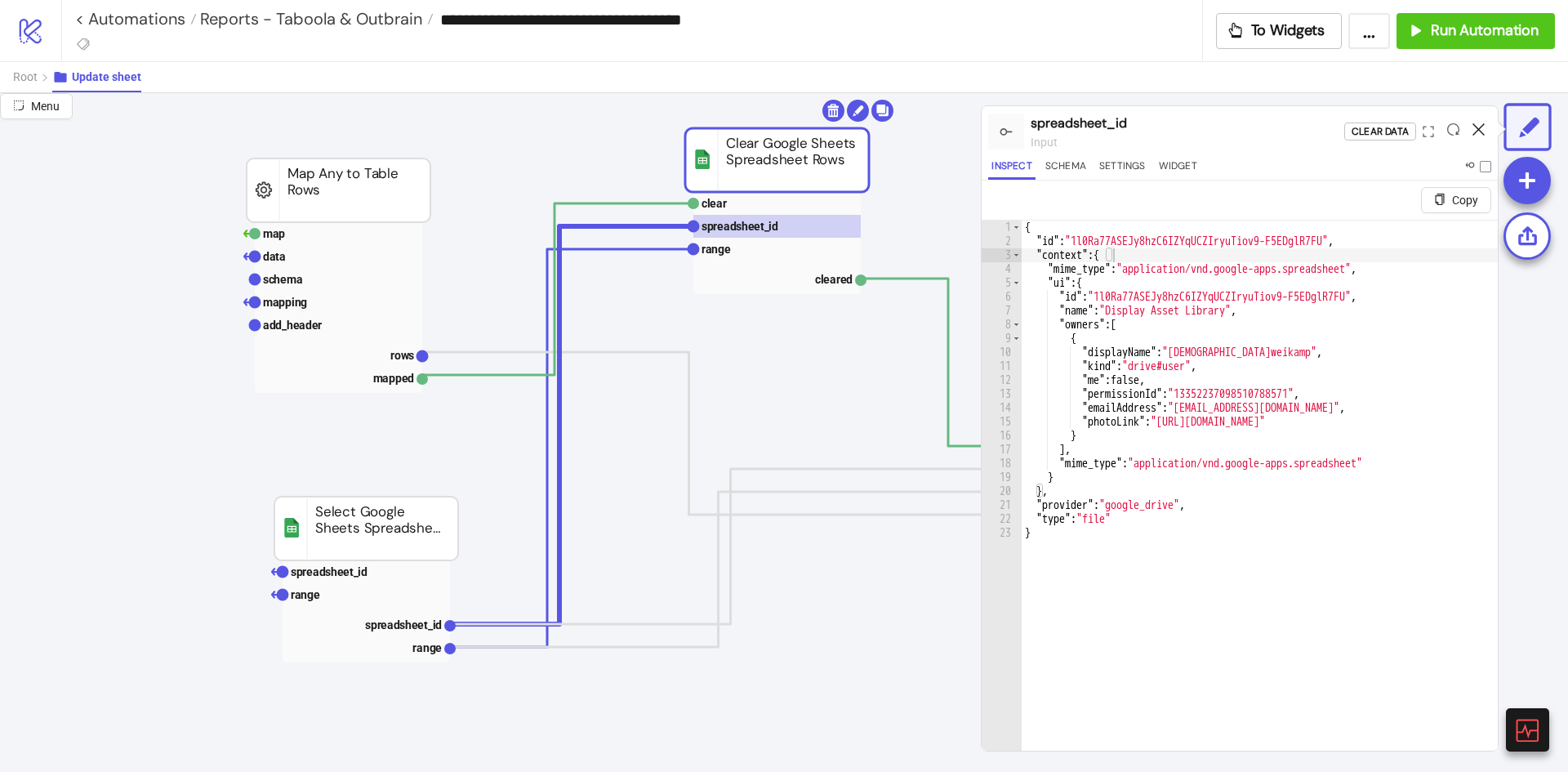 drag, startPoint x: 1316, startPoint y: 209, endPoint x: 1482, endPoint y: 132, distance: 182.98907 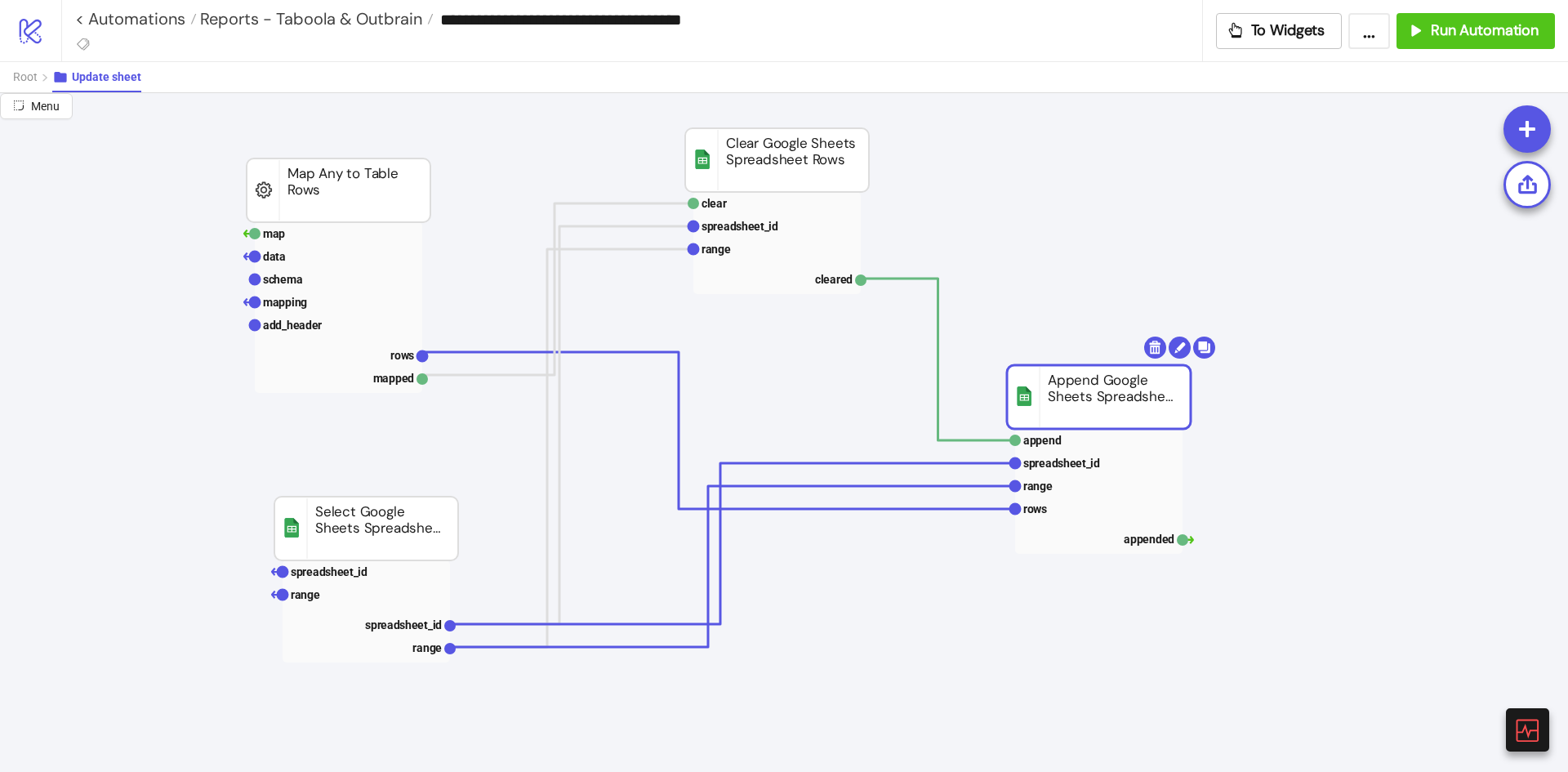 drag, startPoint x: 1151, startPoint y: 406, endPoint x: 1126, endPoint y: 399, distance: 25.96151 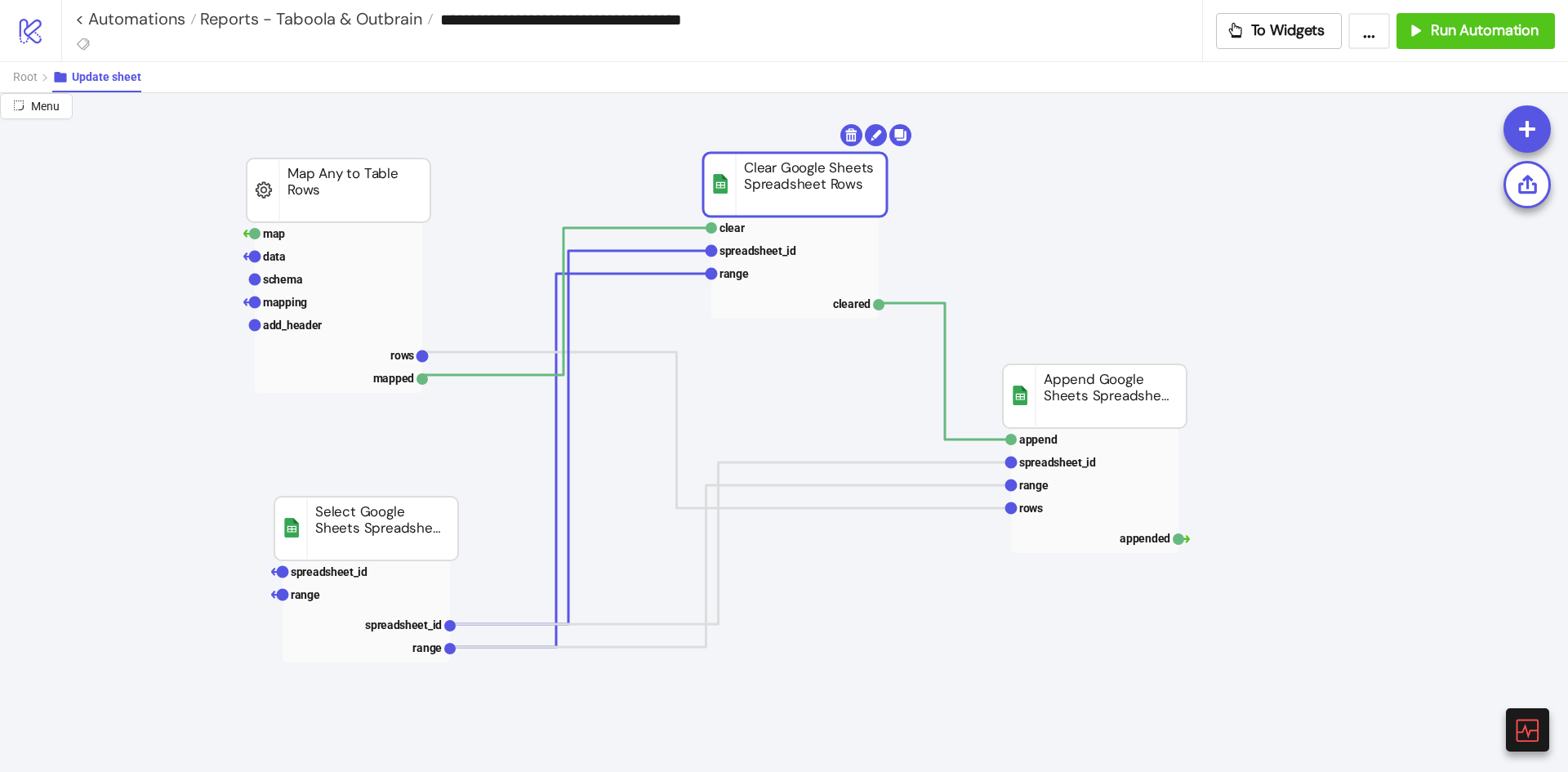 drag, startPoint x: 793, startPoint y: 147, endPoint x: 810, endPoint y: 167, distance: 26.248809 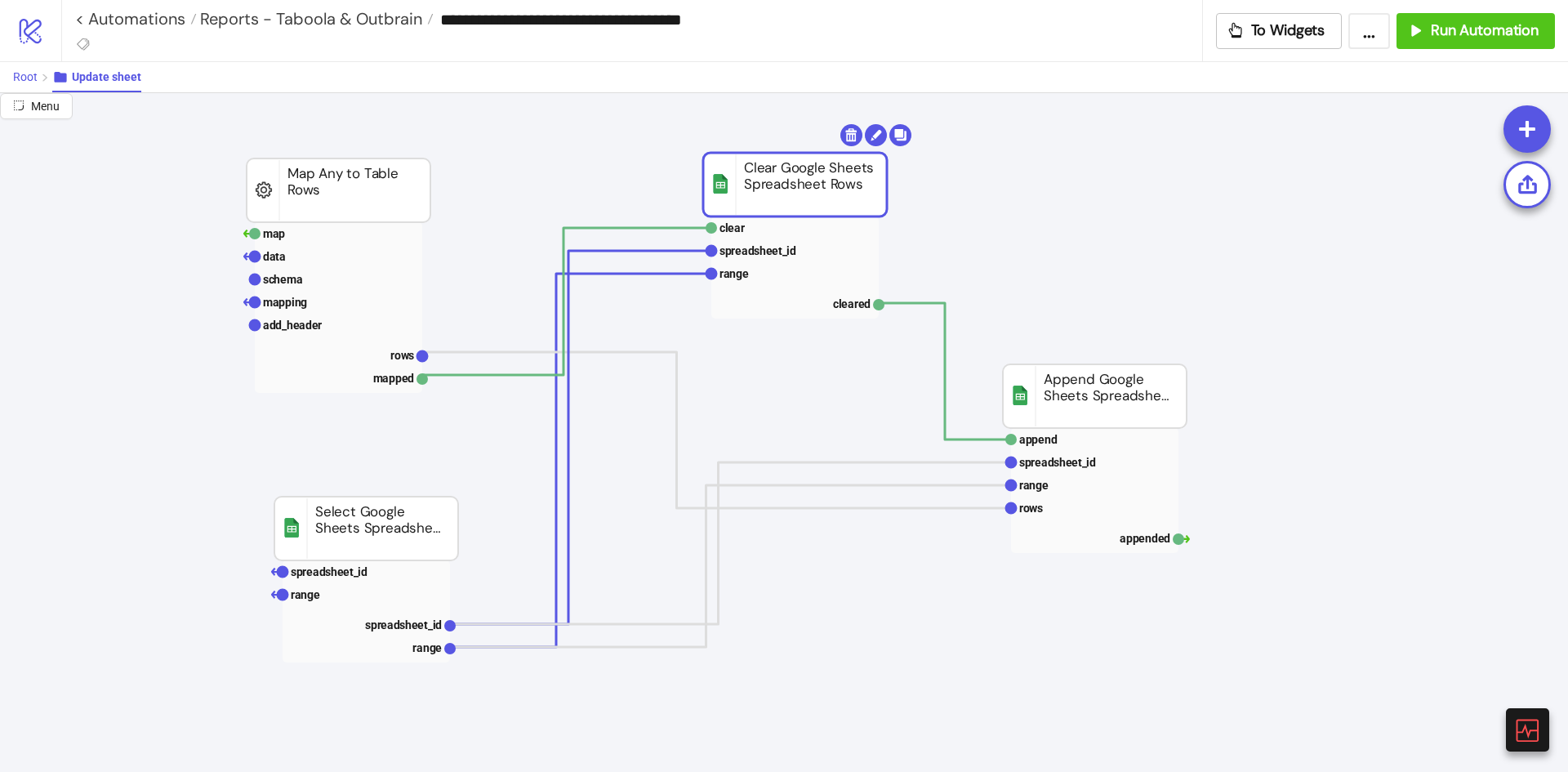 click on "Root" at bounding box center (25, 77) 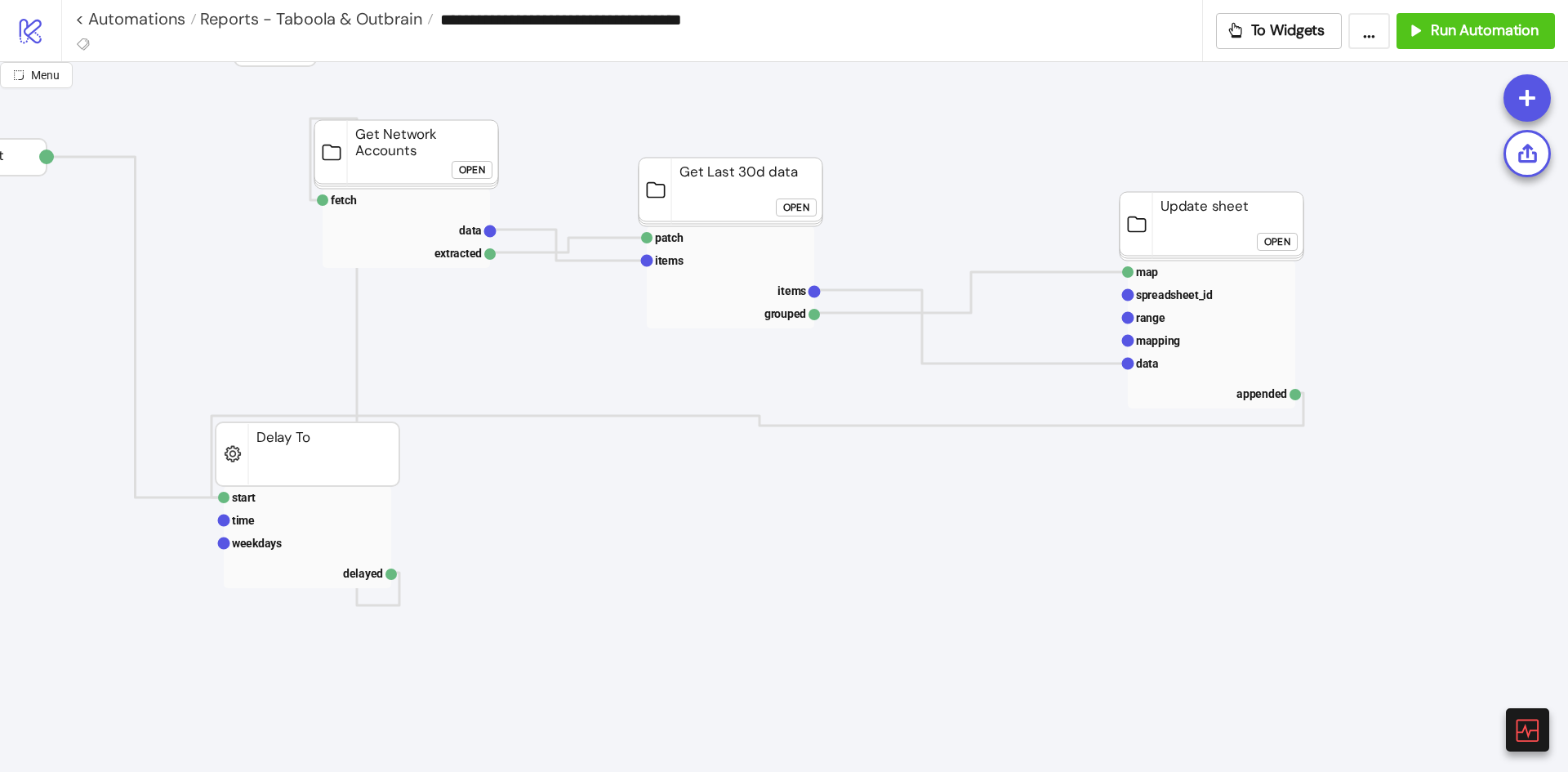 scroll, scrollTop: 0, scrollLeft: 133, axis: horizontal 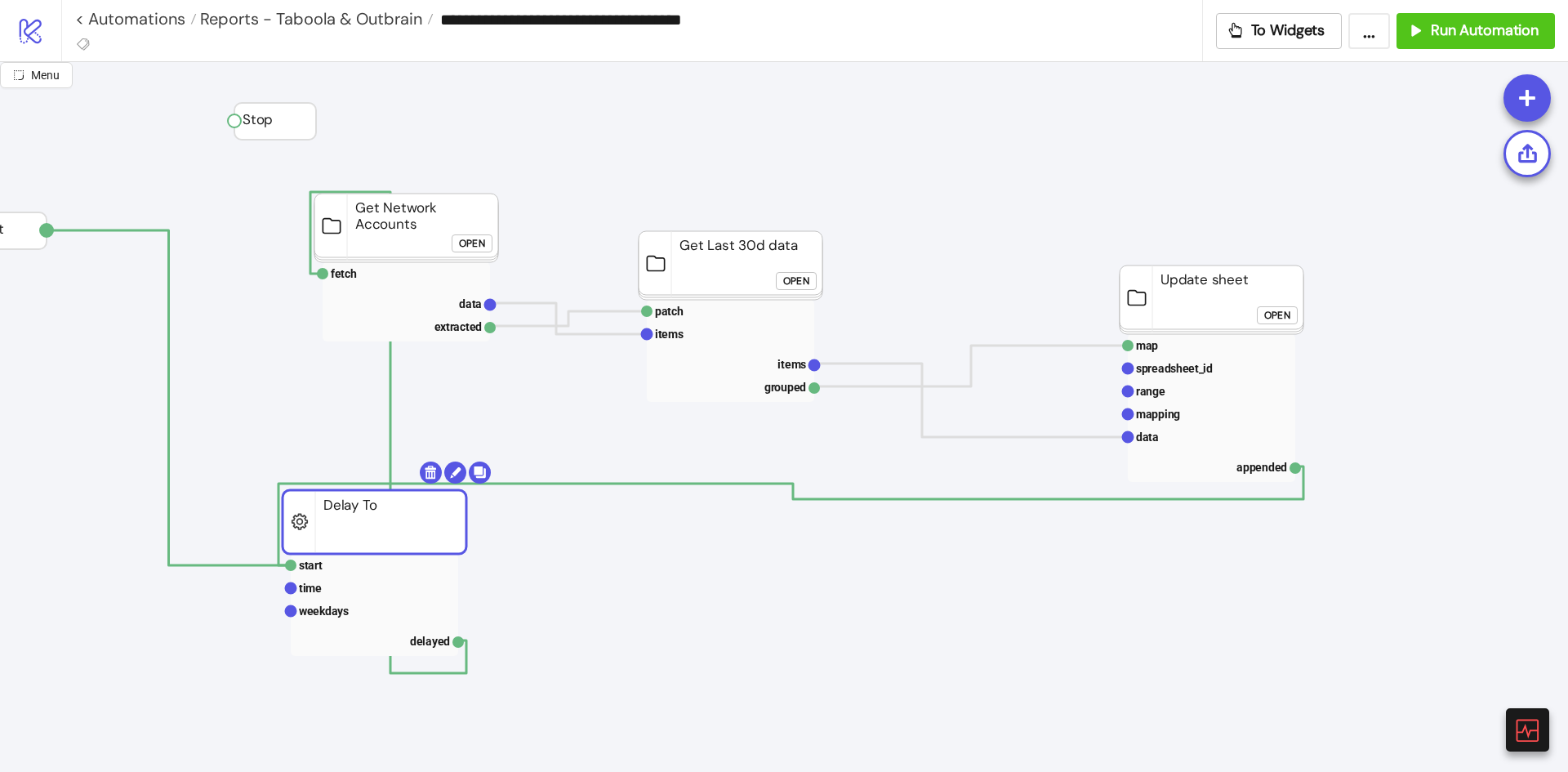 drag, startPoint x: 330, startPoint y: 547, endPoint x: 397, endPoint y: 541, distance: 67.26812 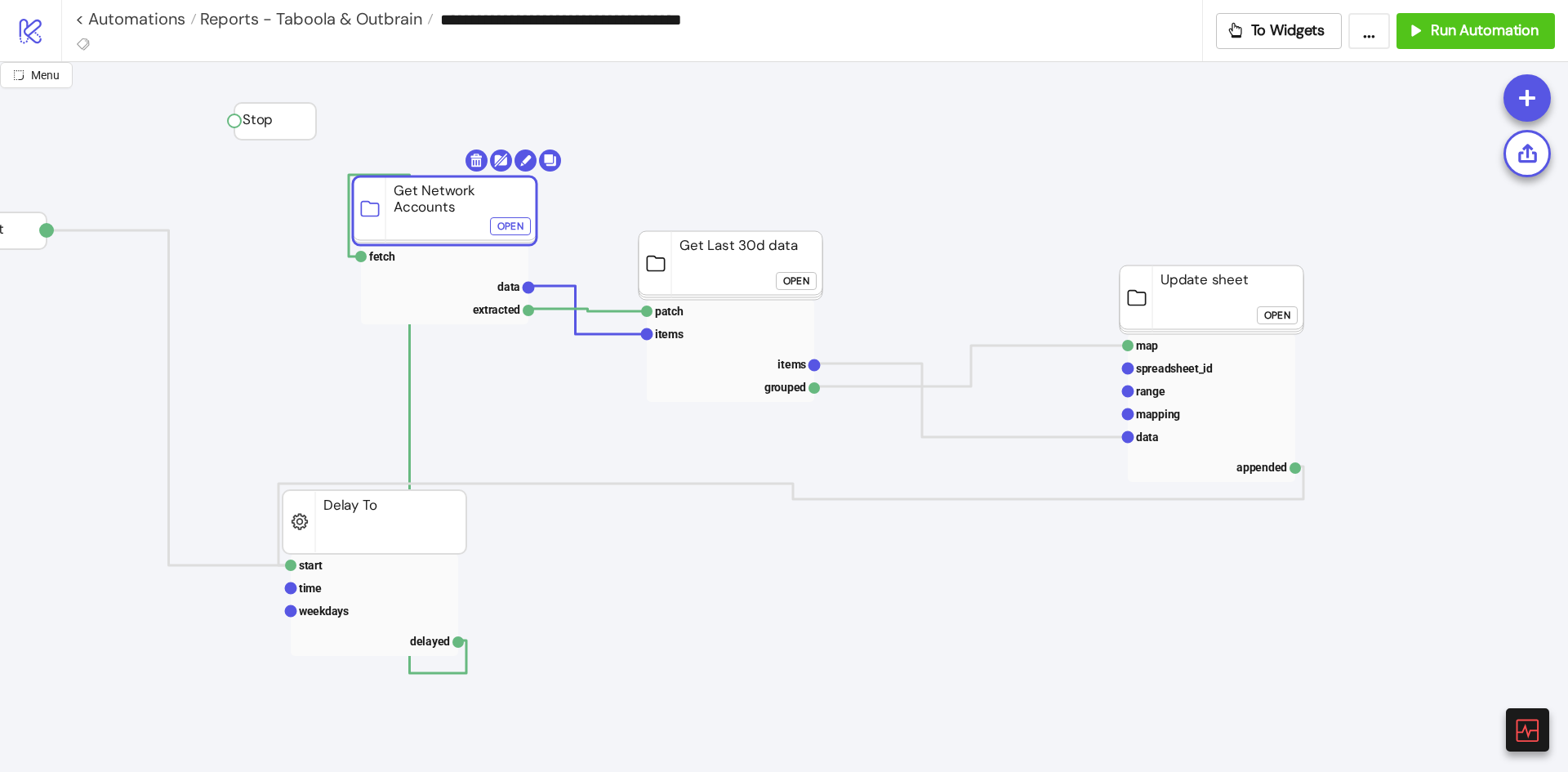 drag, startPoint x: 440, startPoint y: 211, endPoint x: 454, endPoint y: 185, distance: 29.52965 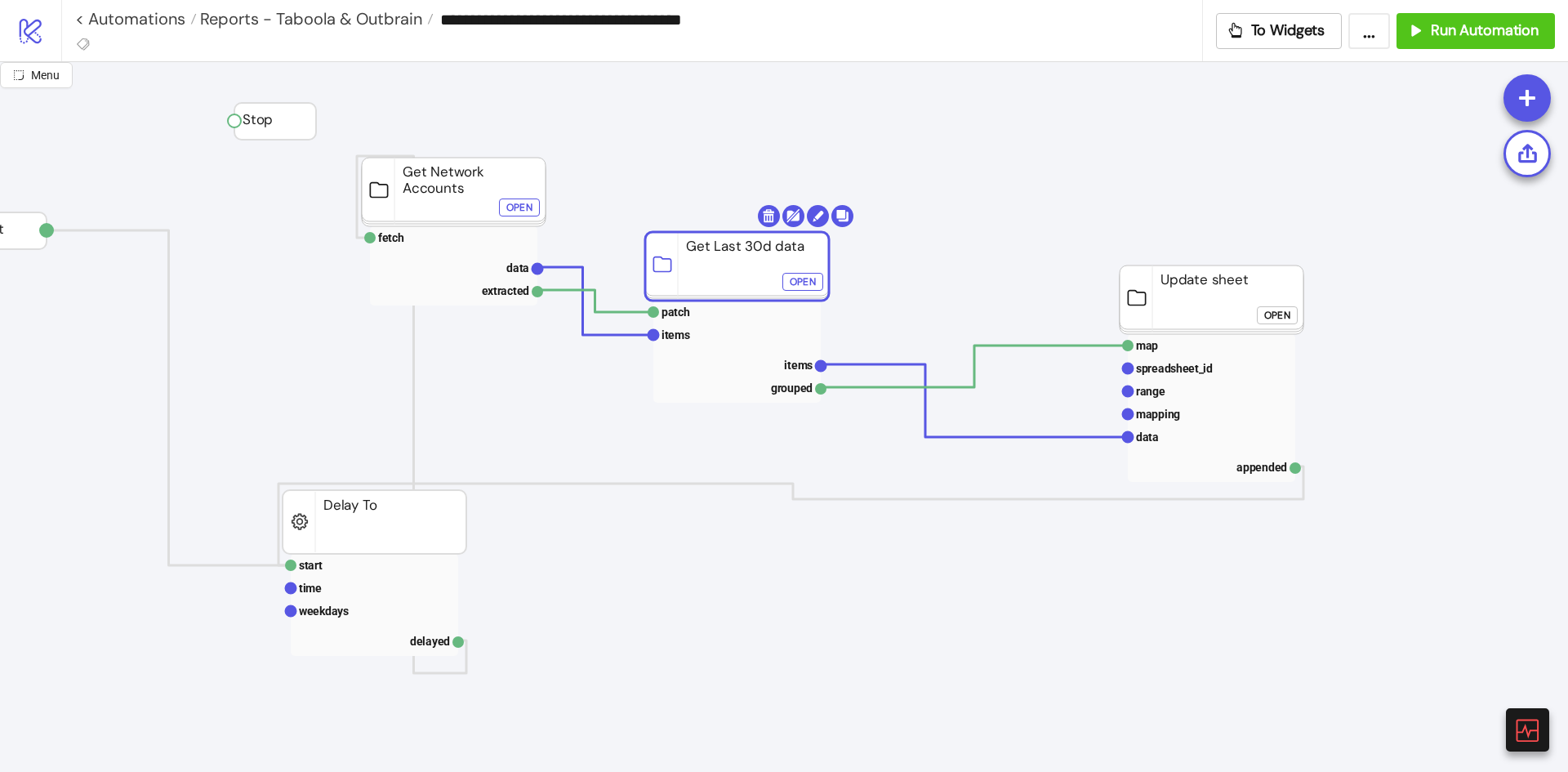 drag, startPoint x: 752, startPoint y: 261, endPoint x: 810, endPoint y: 261, distance: 58 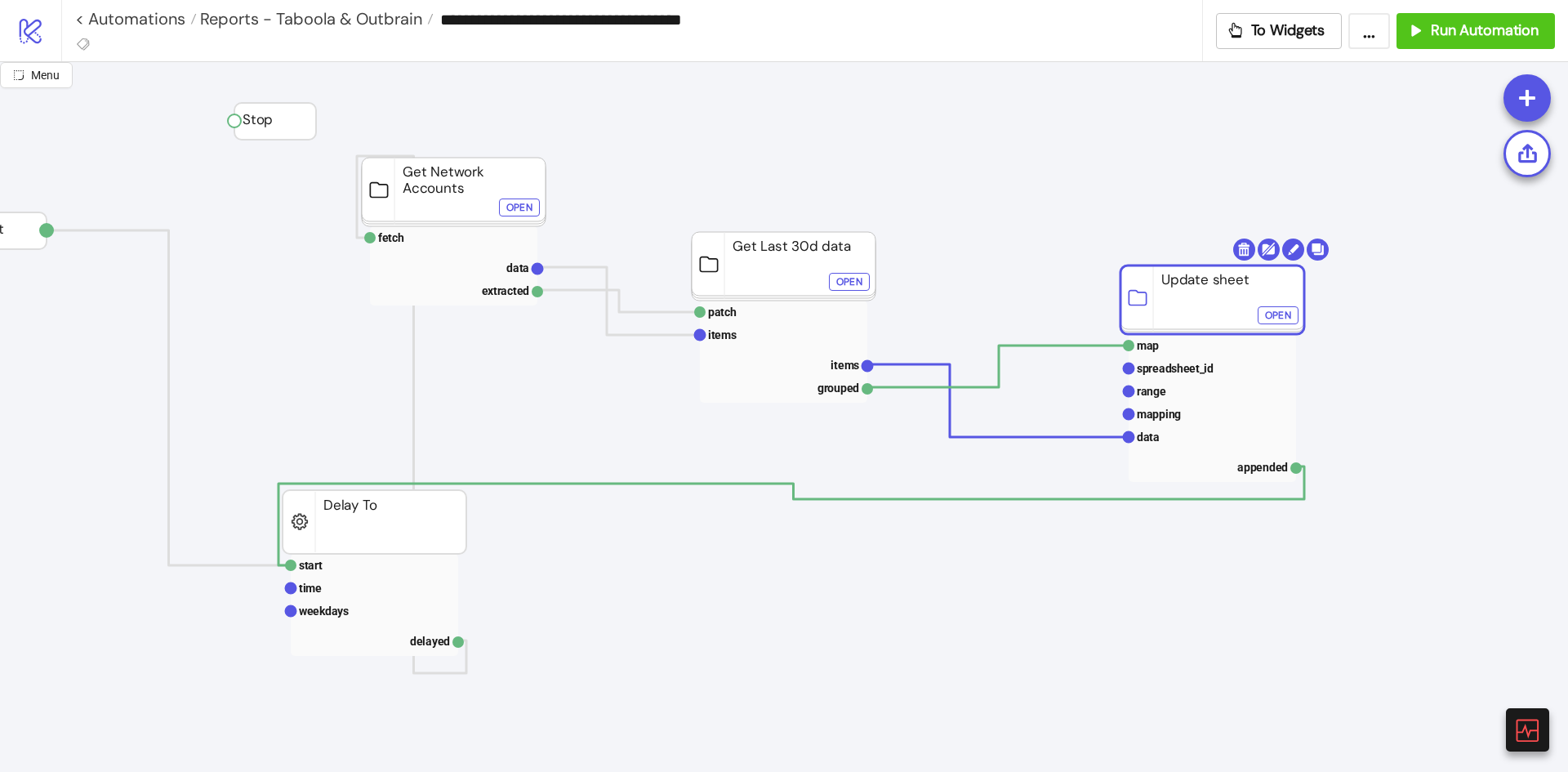 drag, startPoint x: 1251, startPoint y: 307, endPoint x: 1239, endPoint y: 324, distance: 21 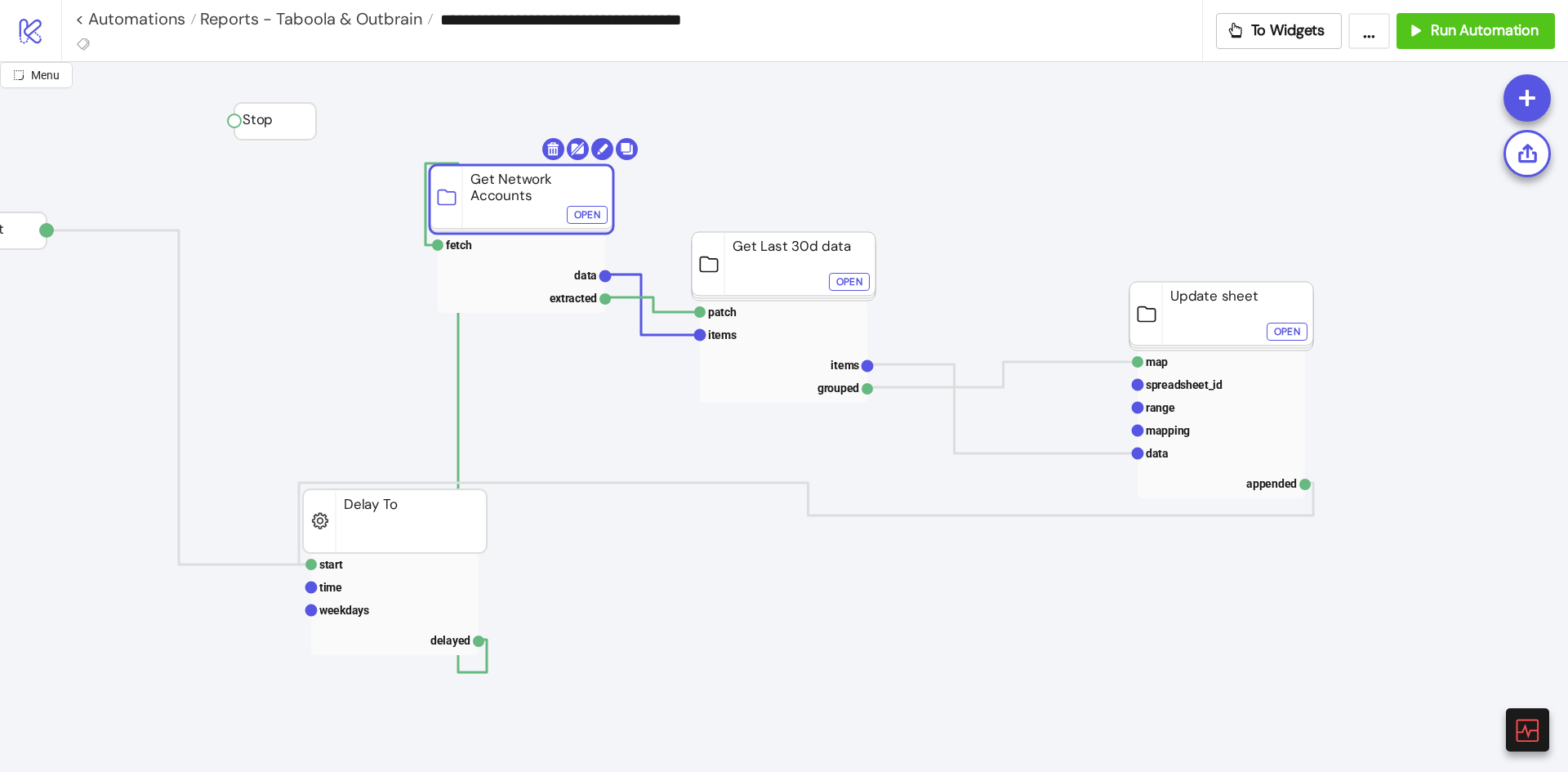 drag, startPoint x: 485, startPoint y: 190, endPoint x: 553, endPoint y: 199, distance: 68.593 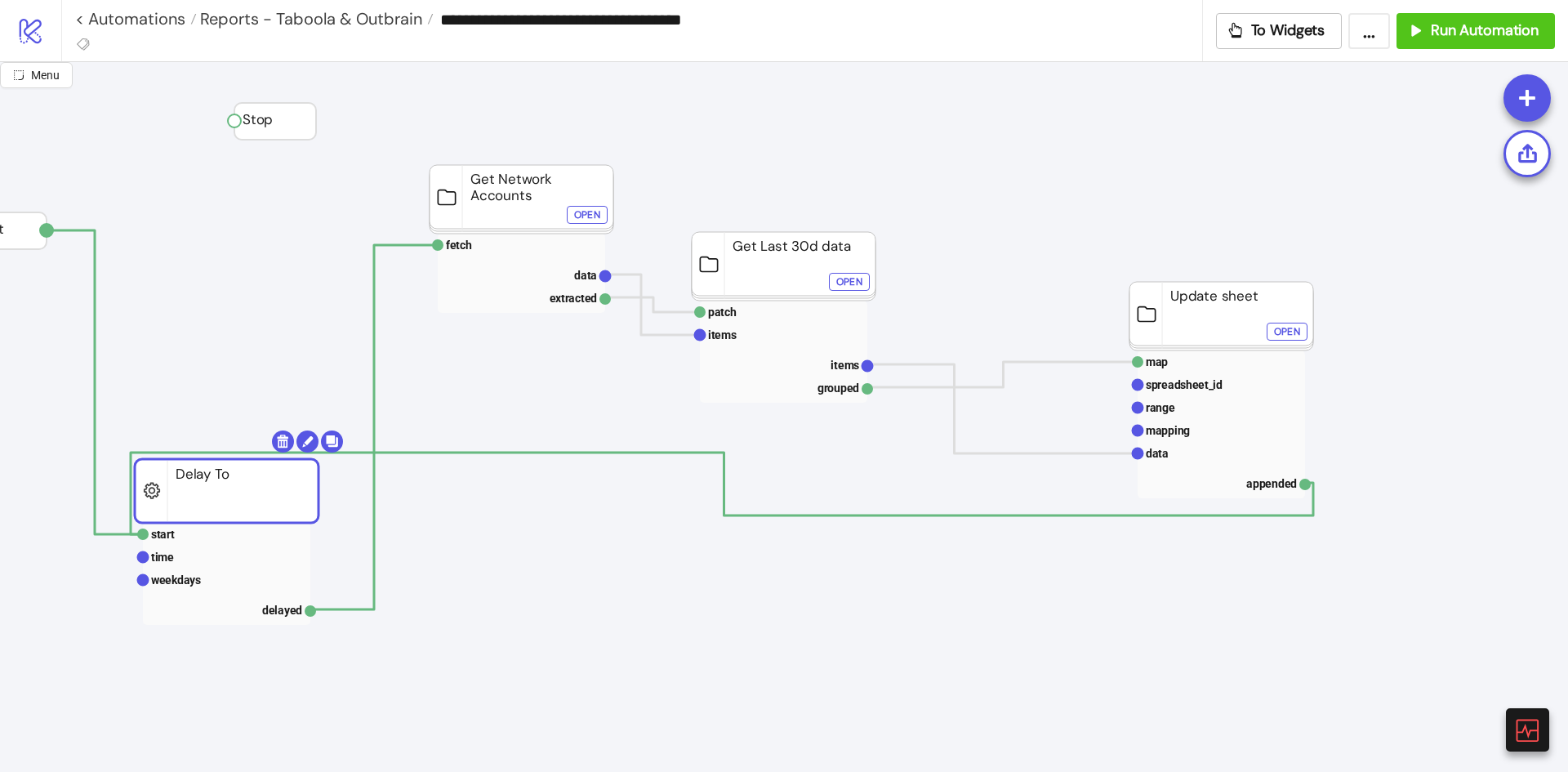 drag, startPoint x: 399, startPoint y: 500, endPoint x: 269, endPoint y: 411, distance: 157.5468 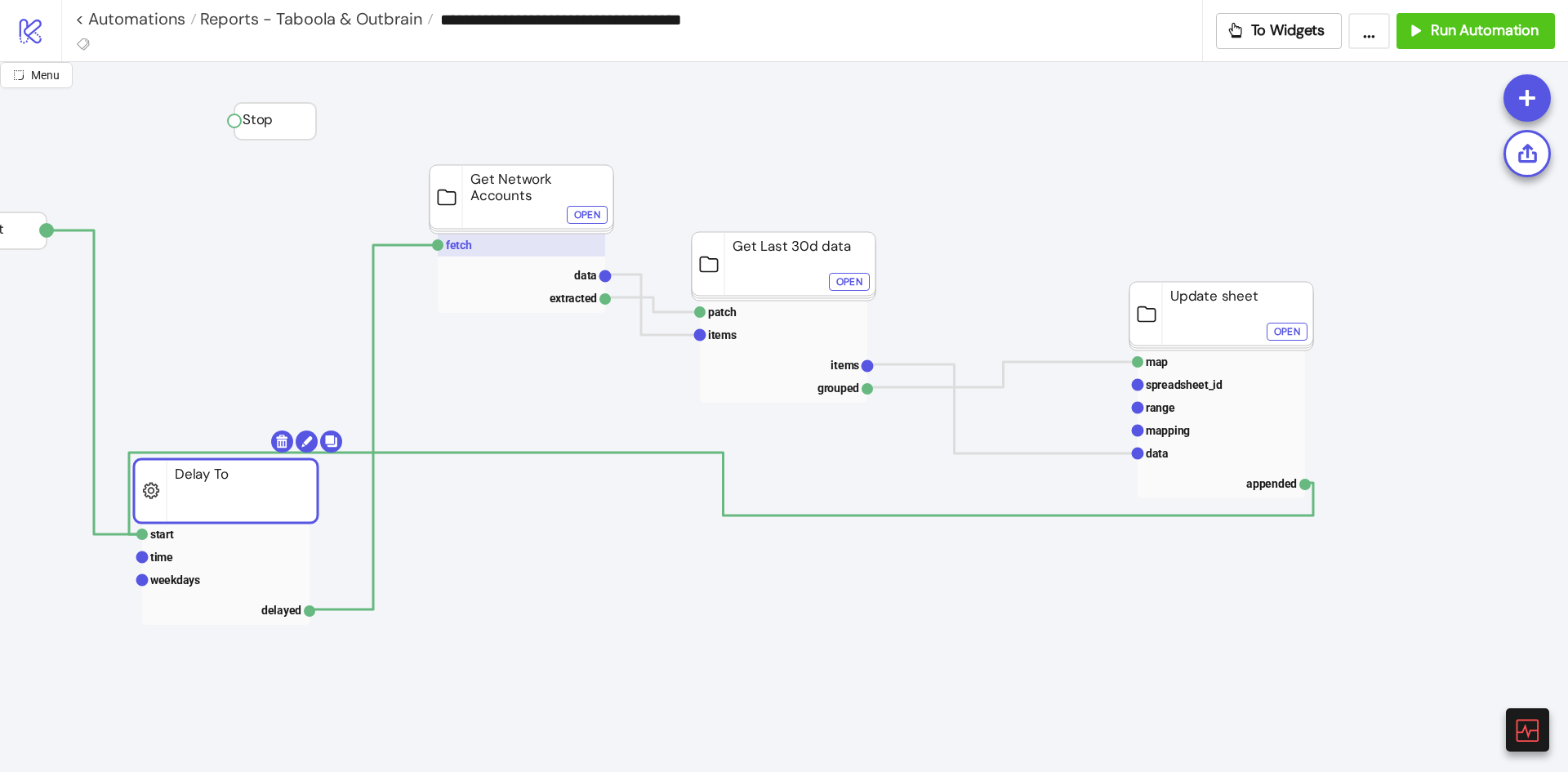 click 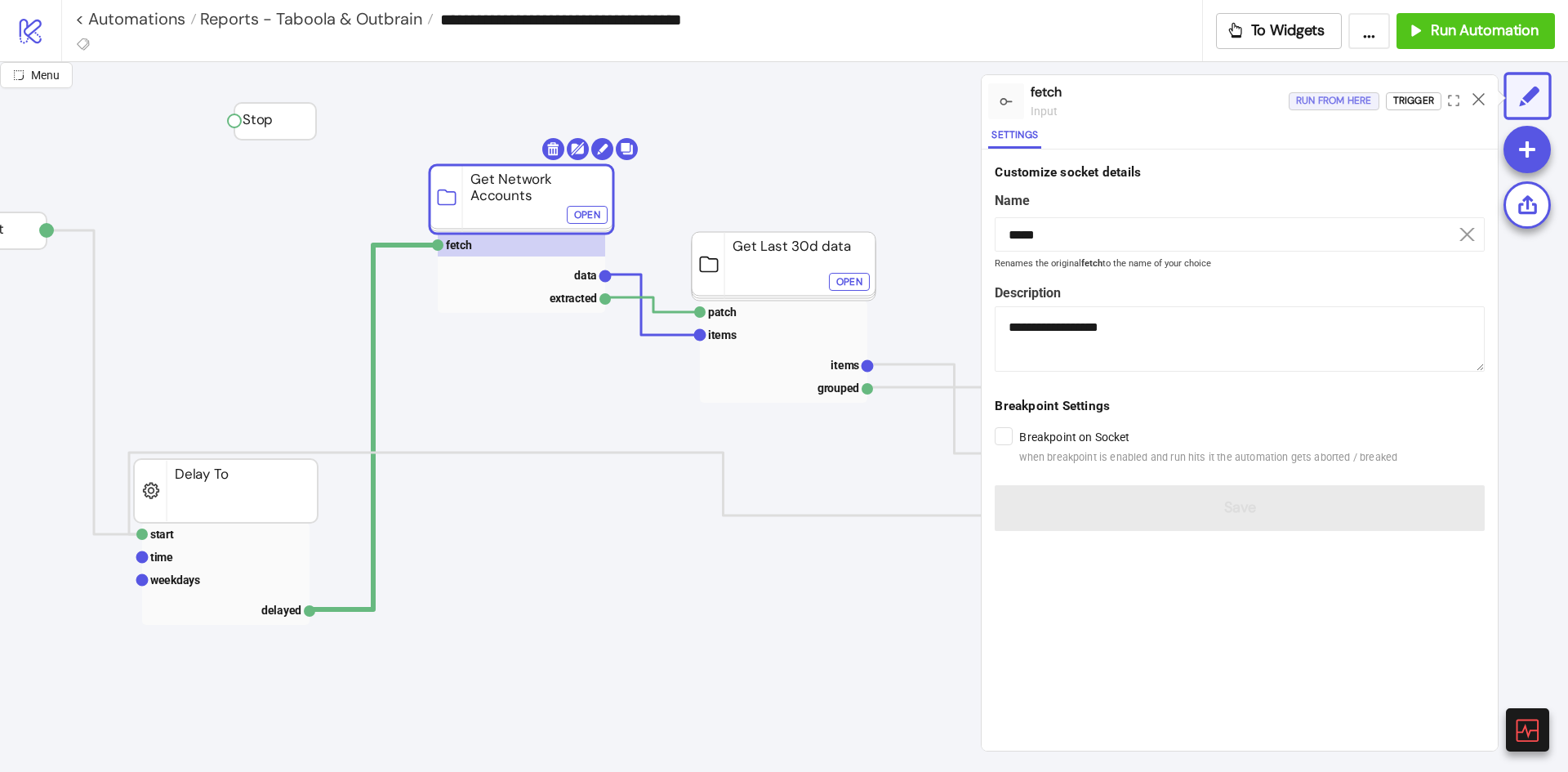 click on "Run from here" at bounding box center [1334, 100] 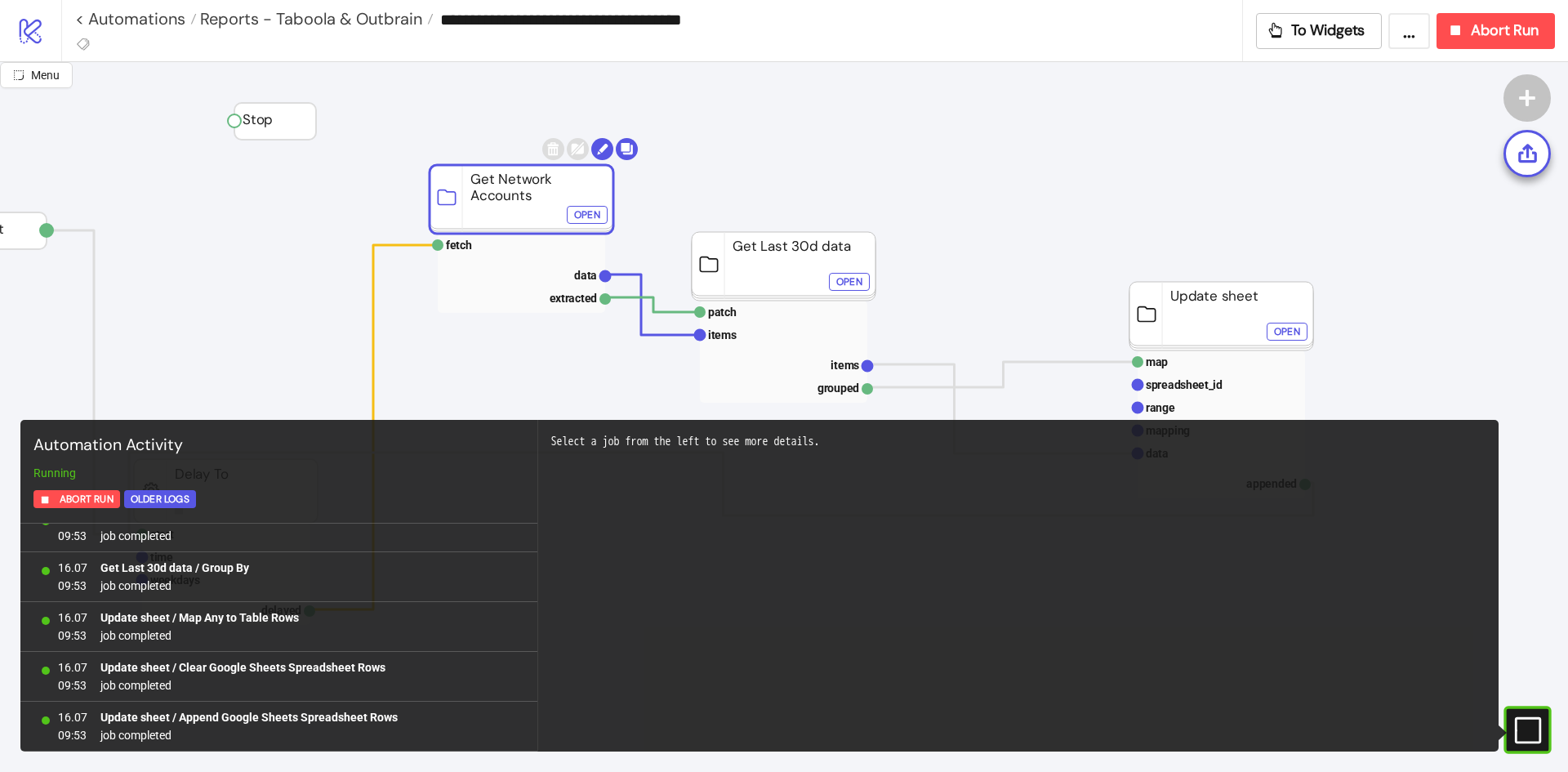 scroll, scrollTop: 21748, scrollLeft: 0, axis: vertical 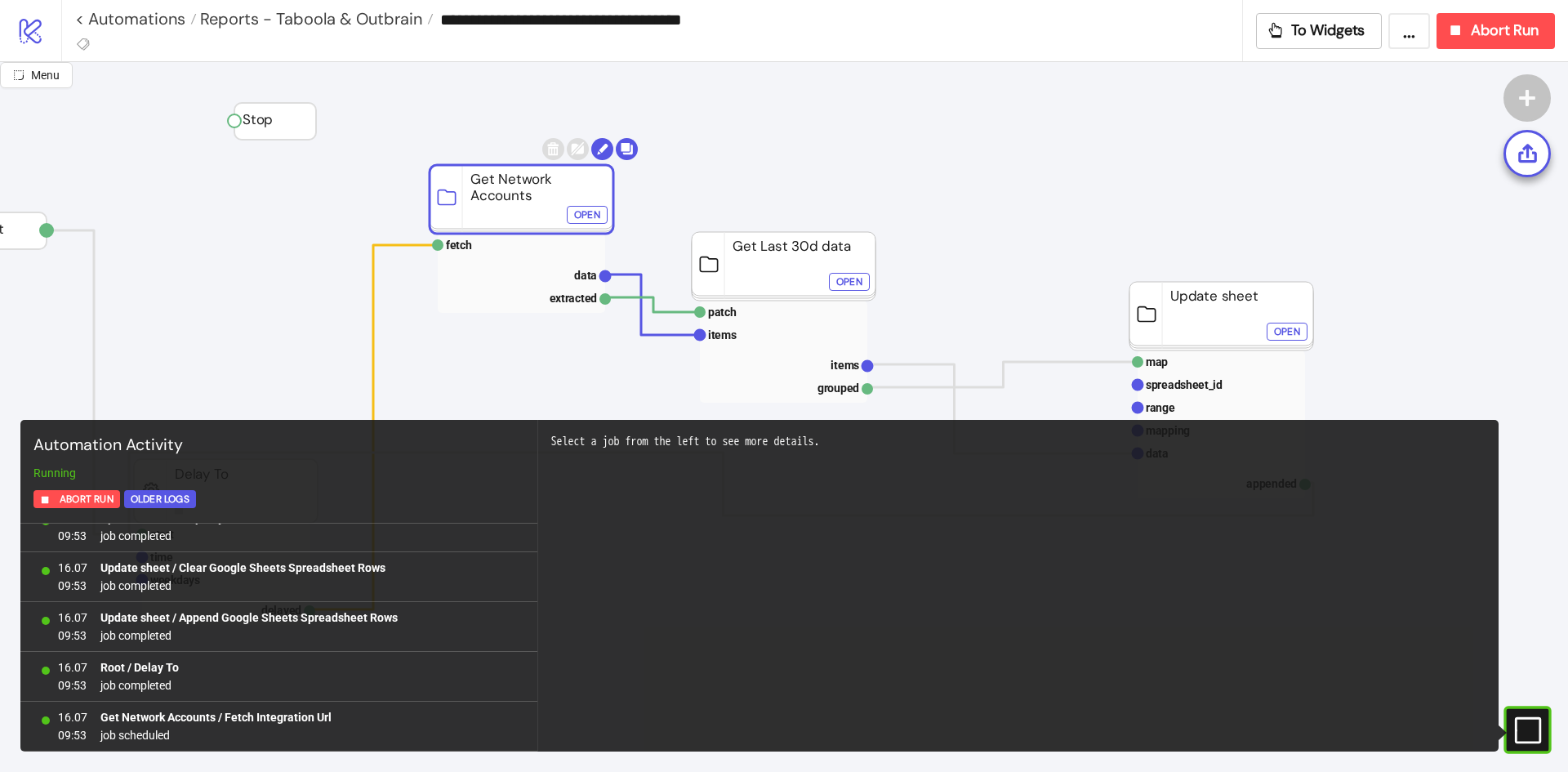 click 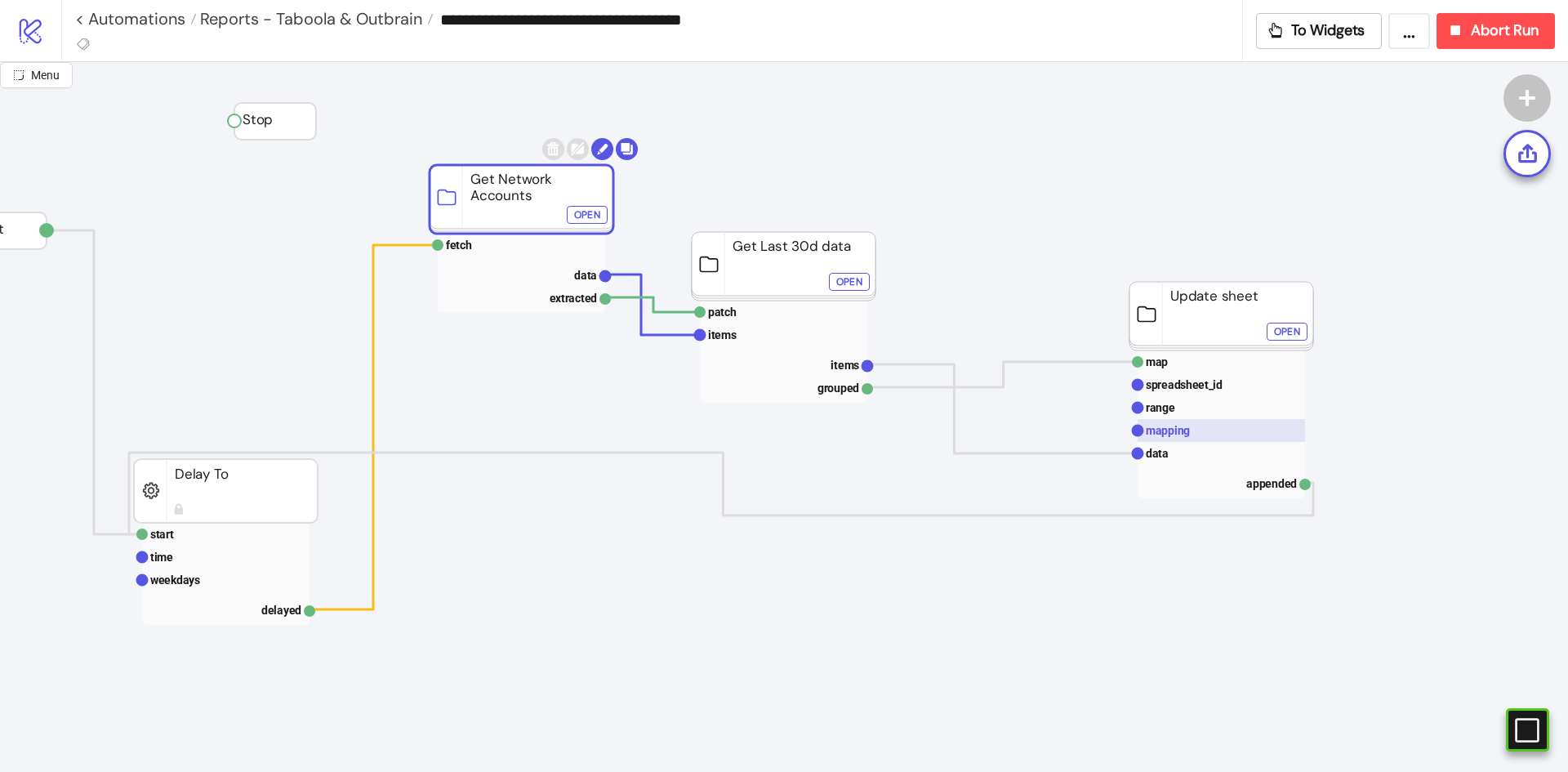click 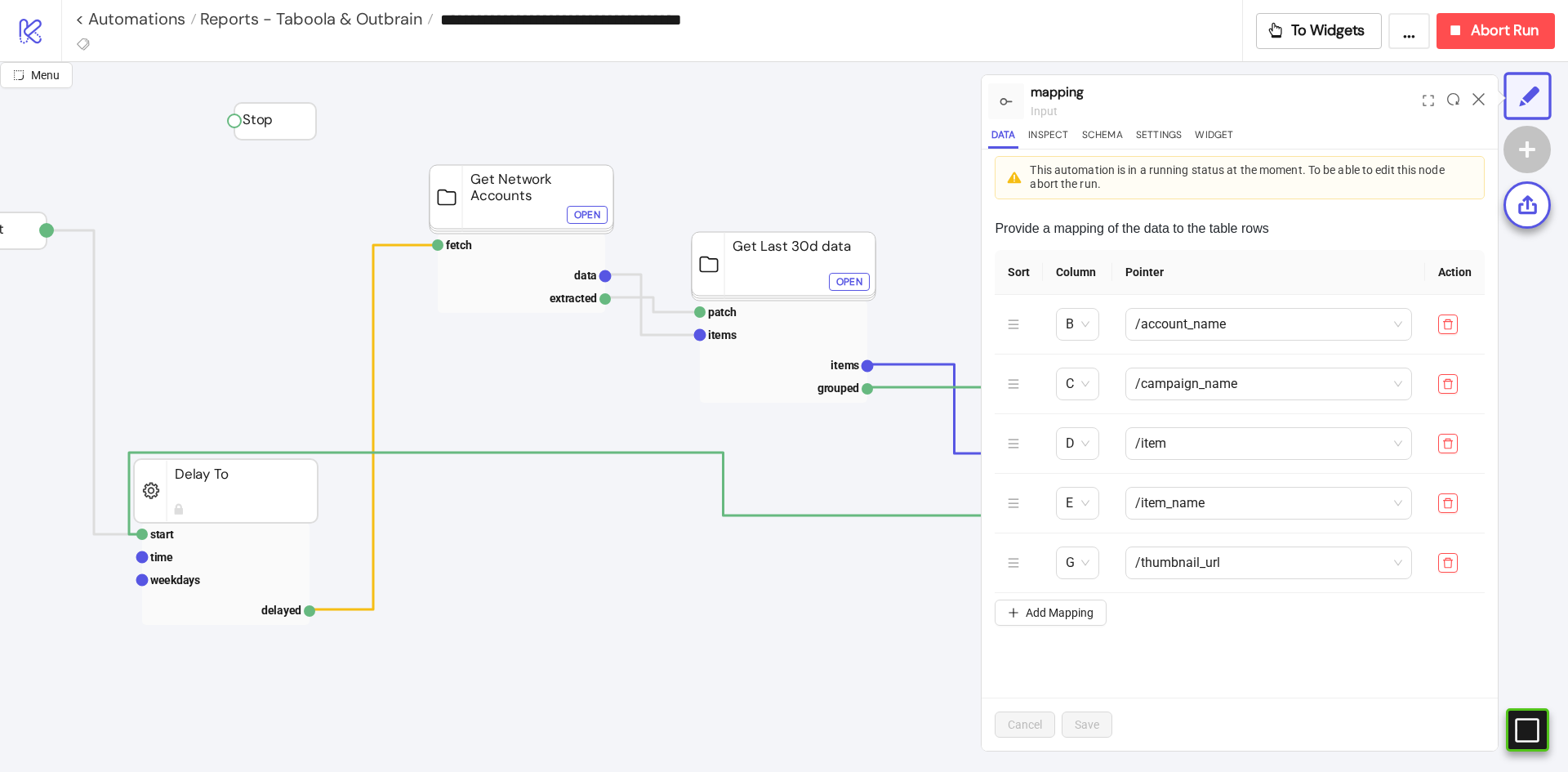 click at bounding box center (1478, 101) 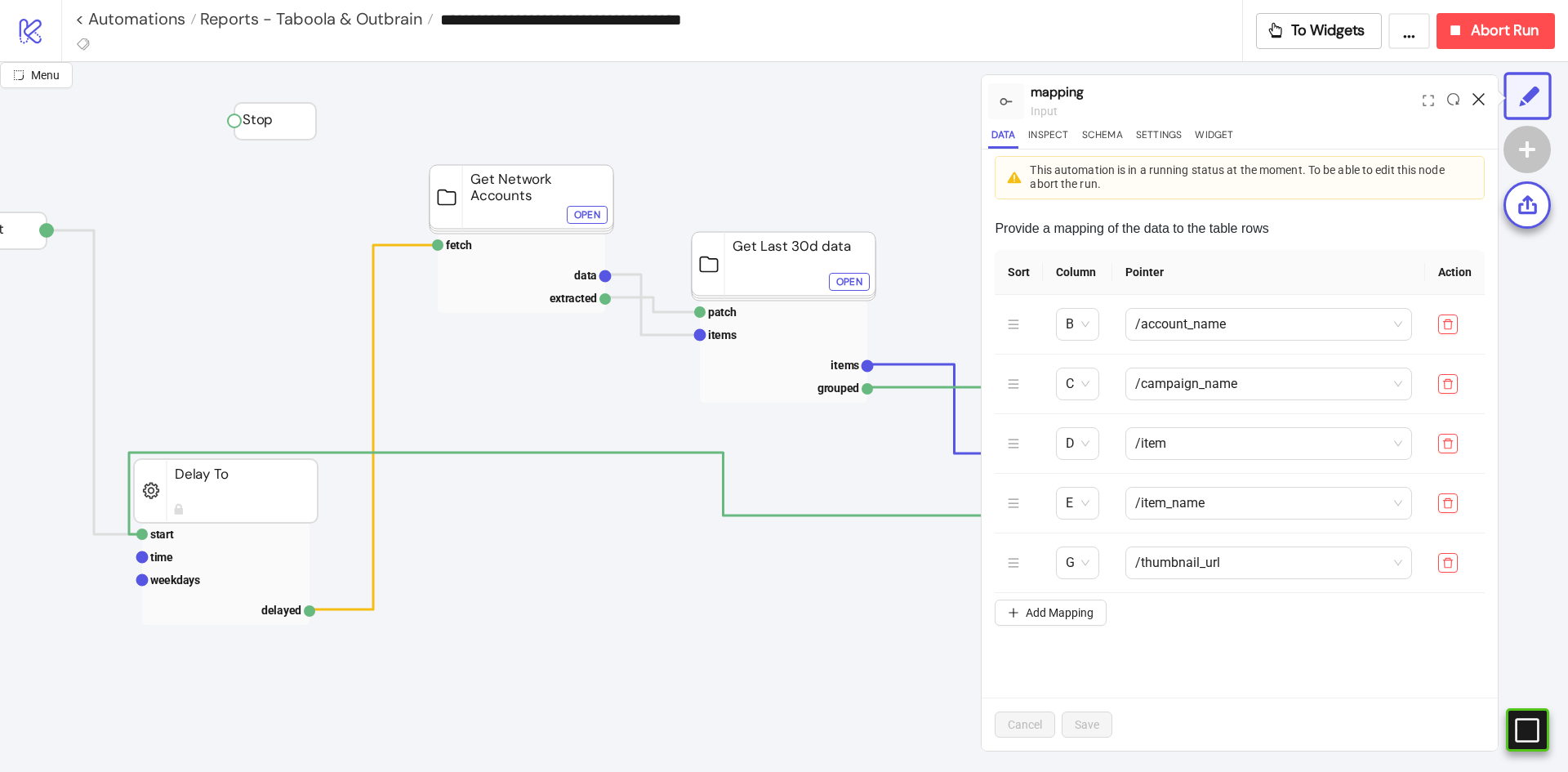 click 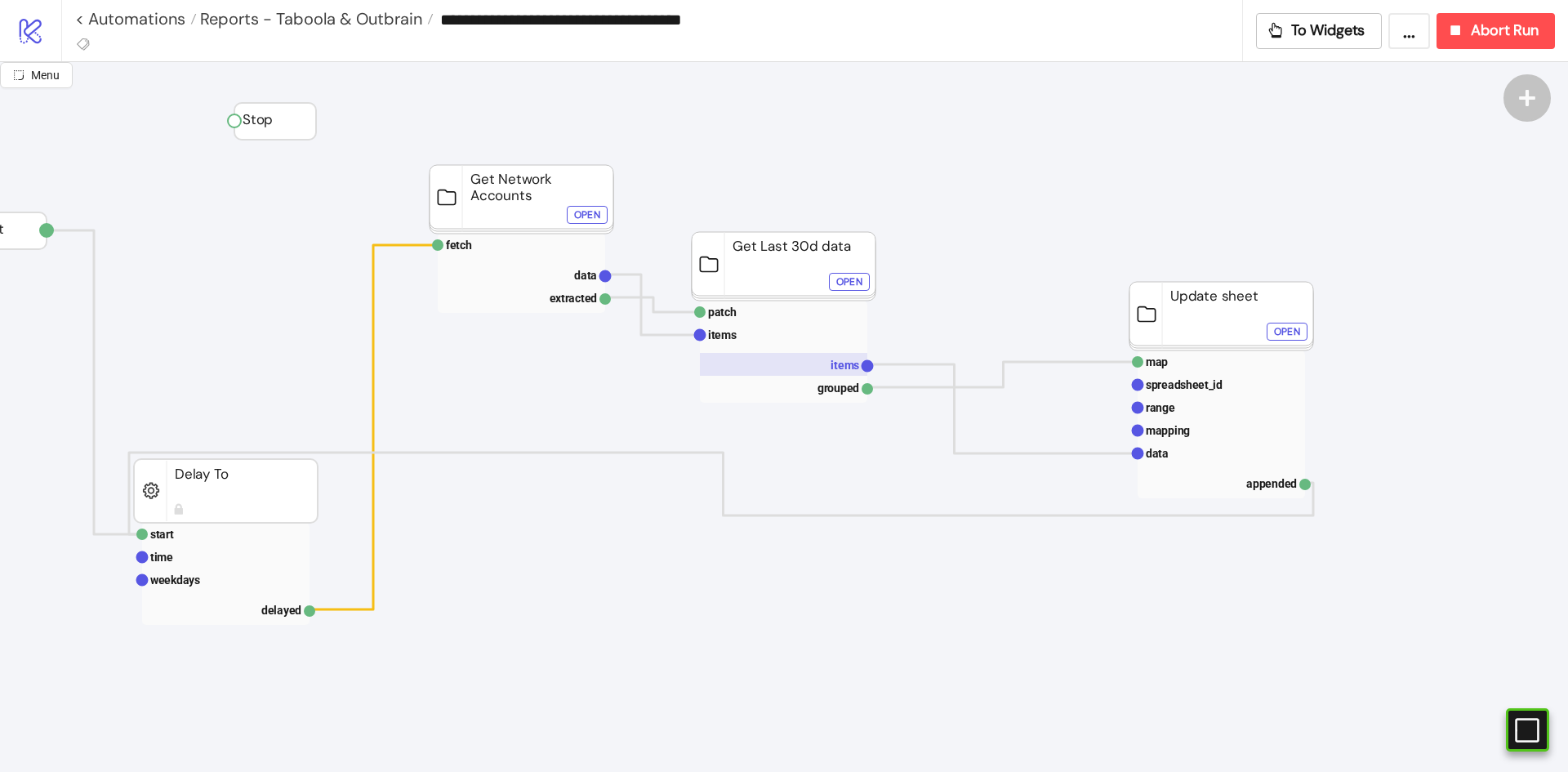 click on "items" 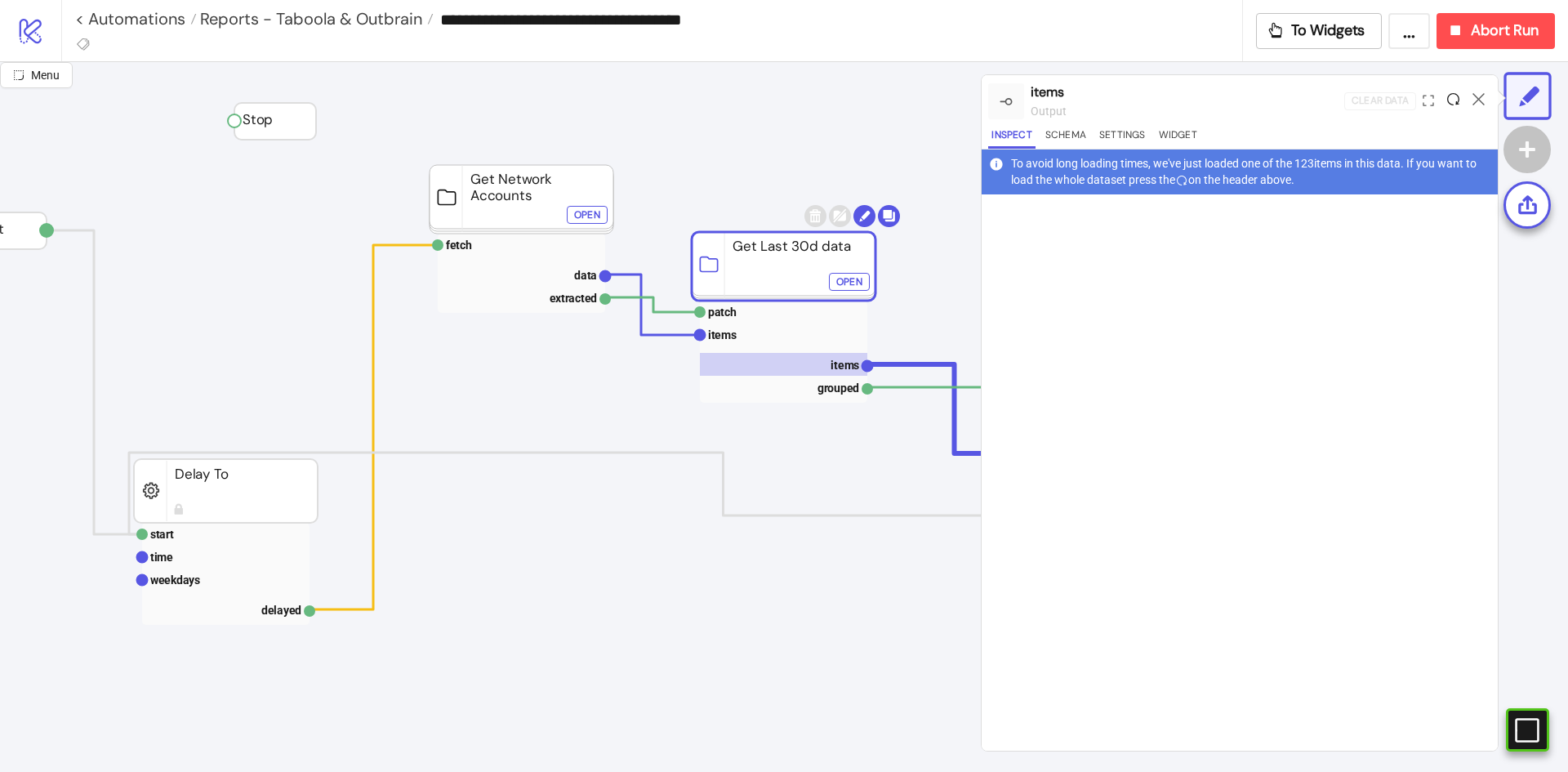 click 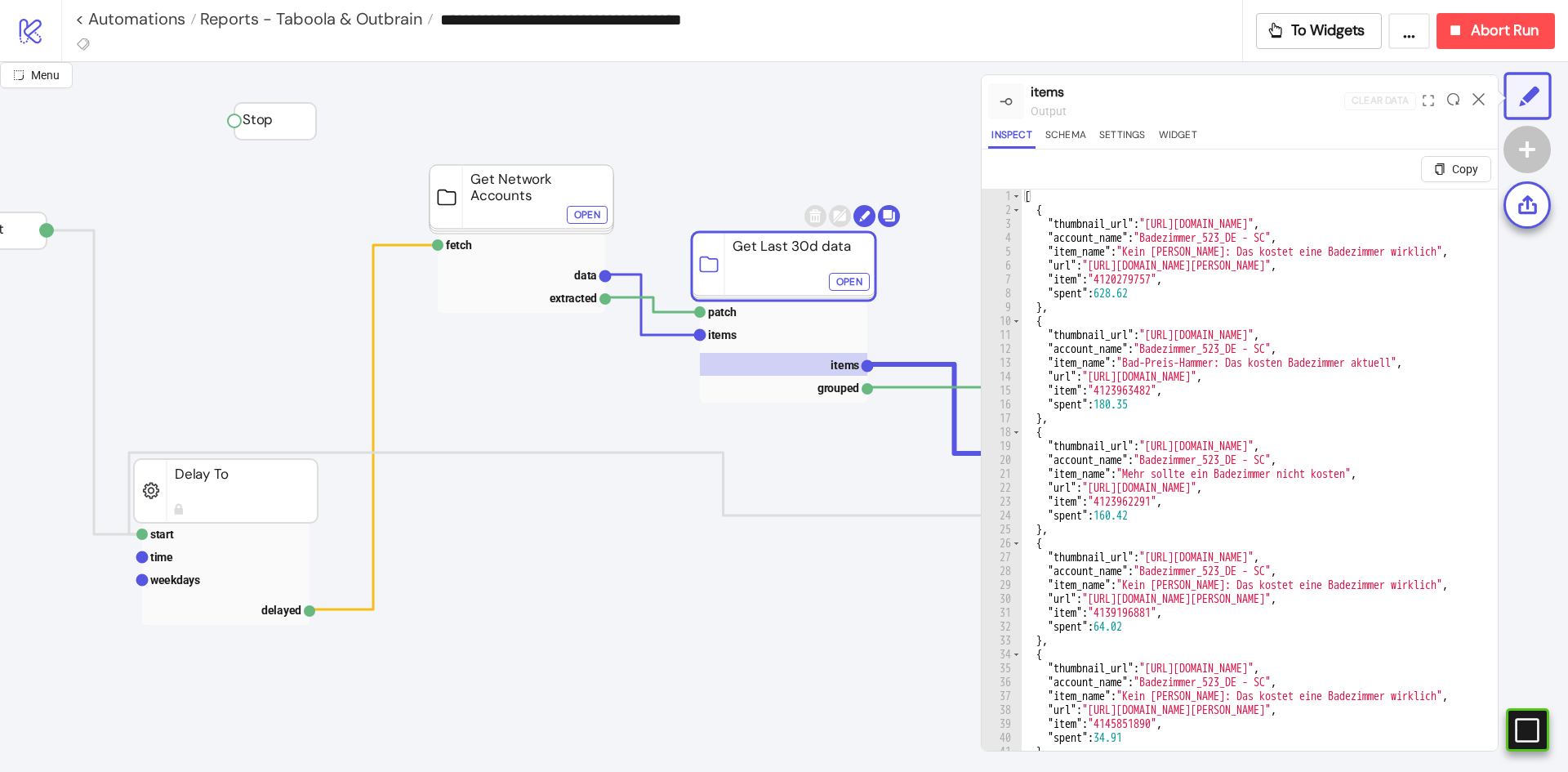 click at bounding box center (1478, 101) 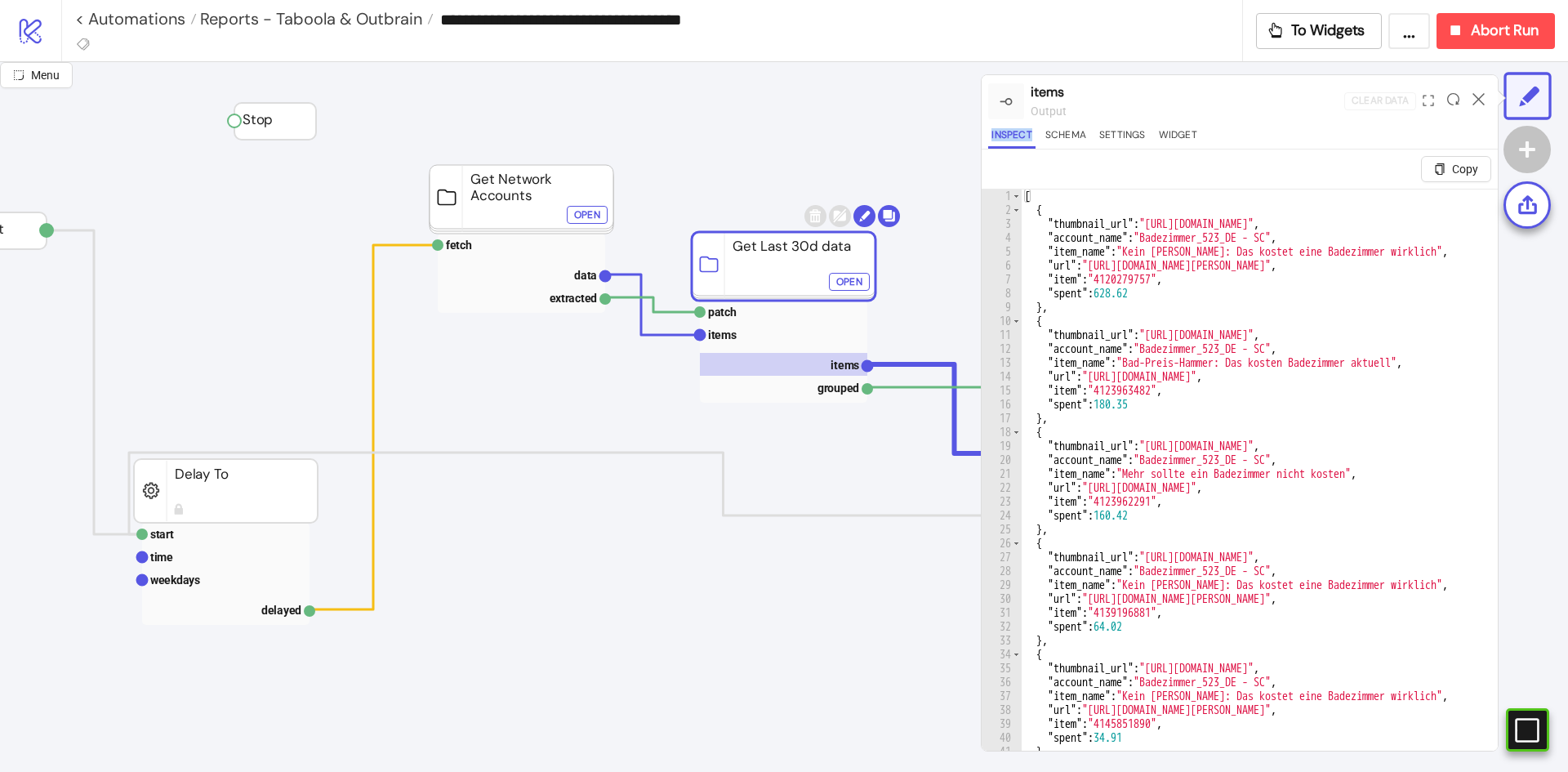 click at bounding box center [1478, 101] 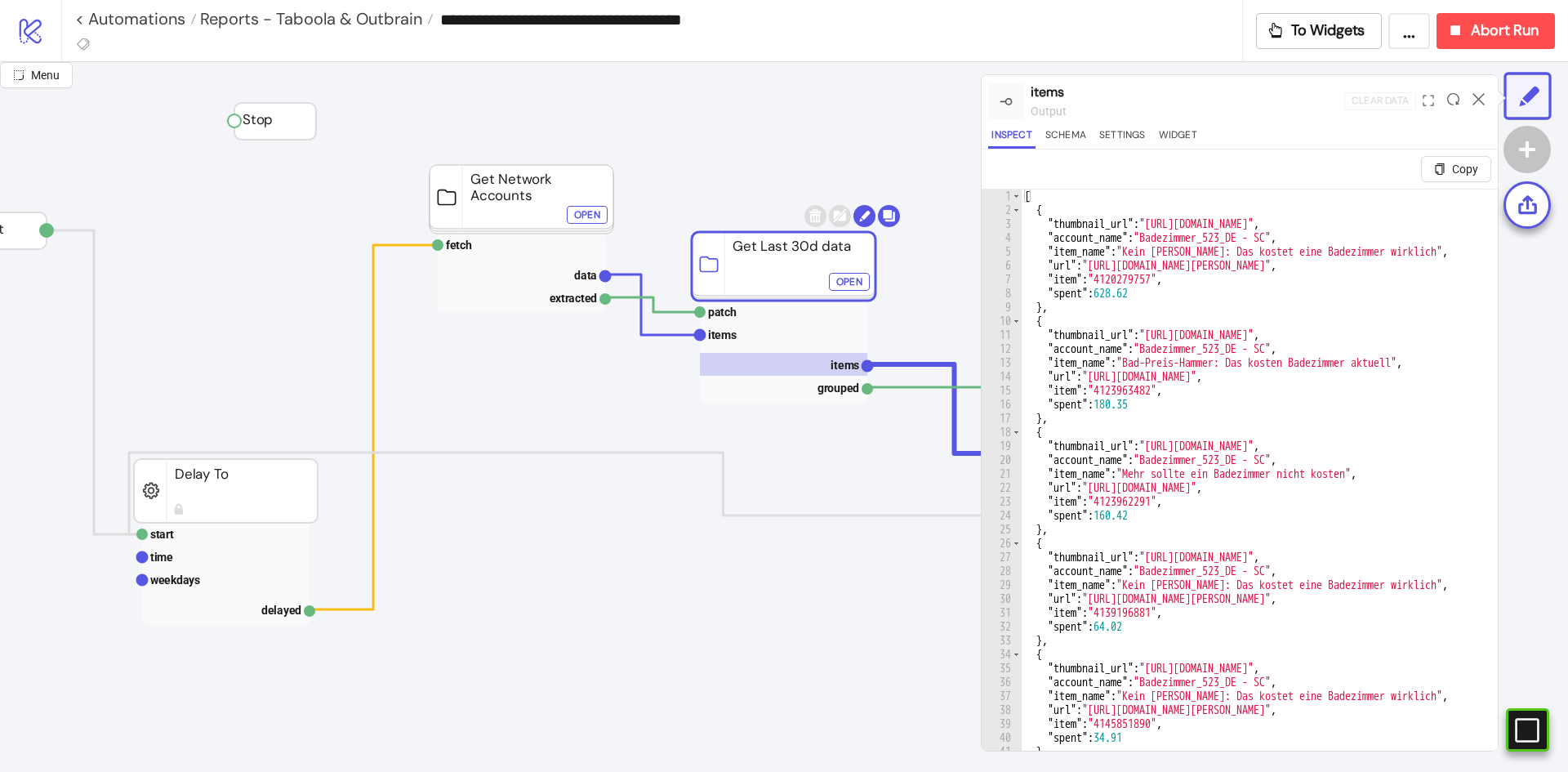 click at bounding box center [1478, 101] 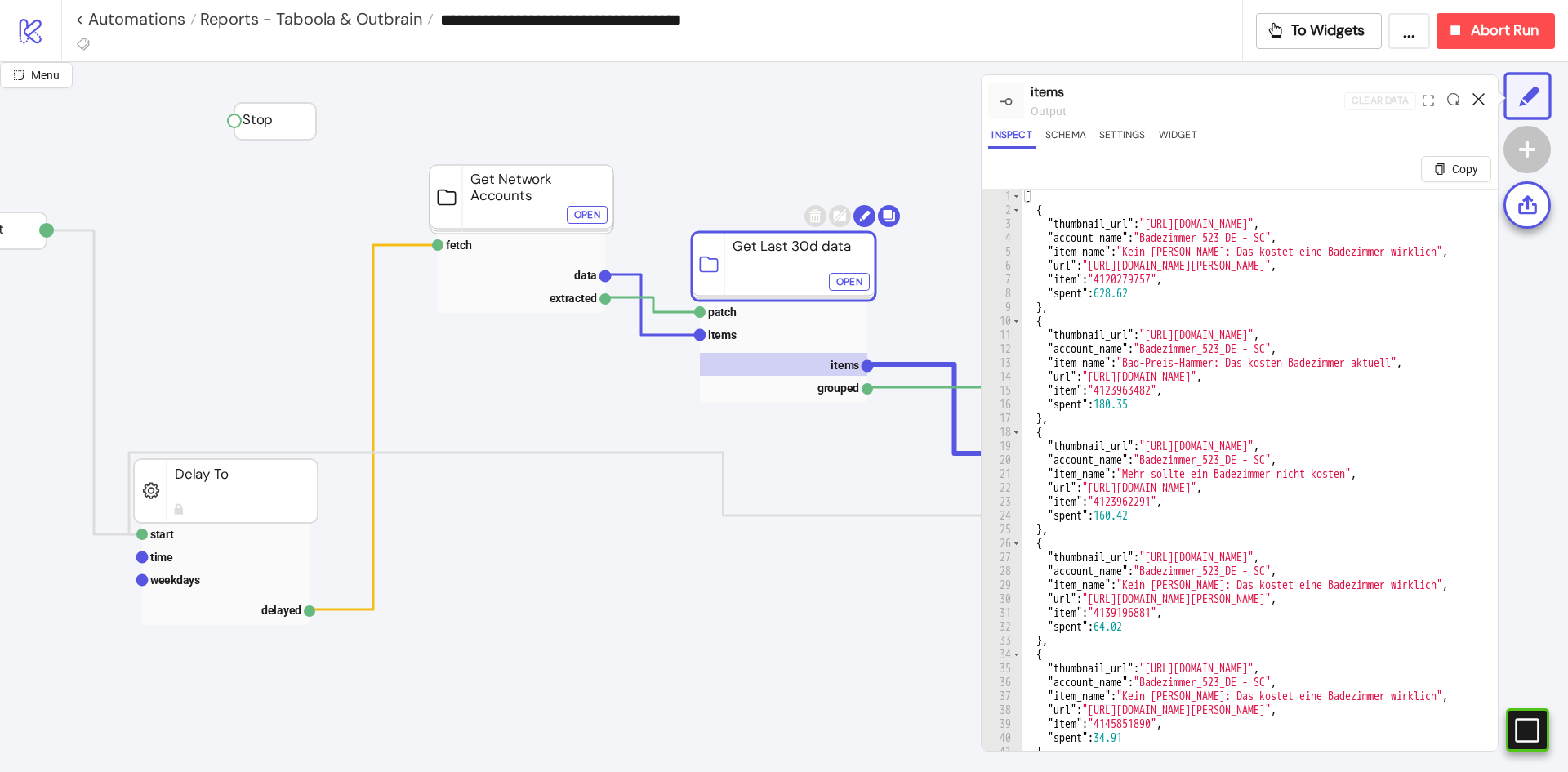 click 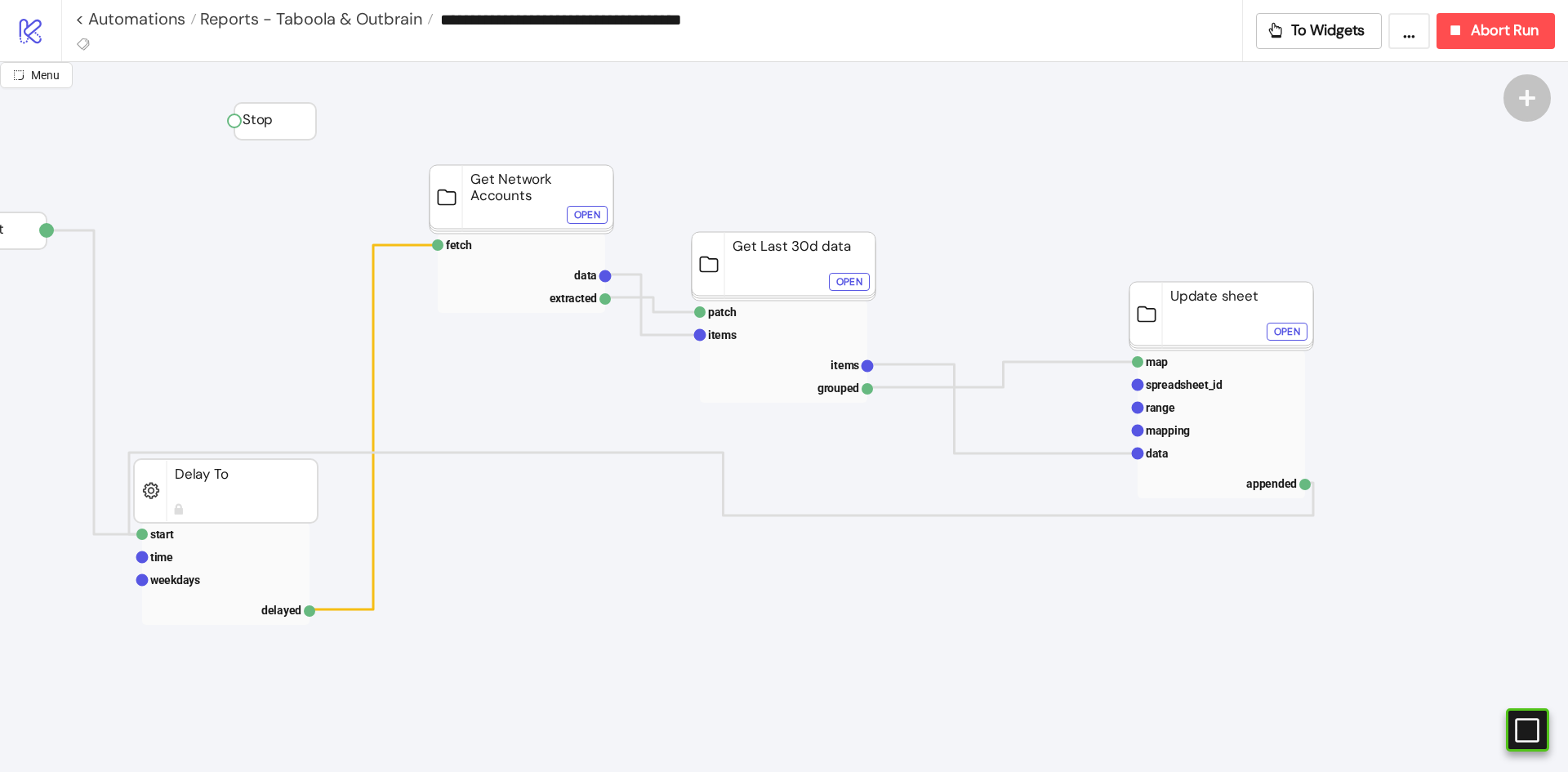 click on "**********" at bounding box center [814, 30] 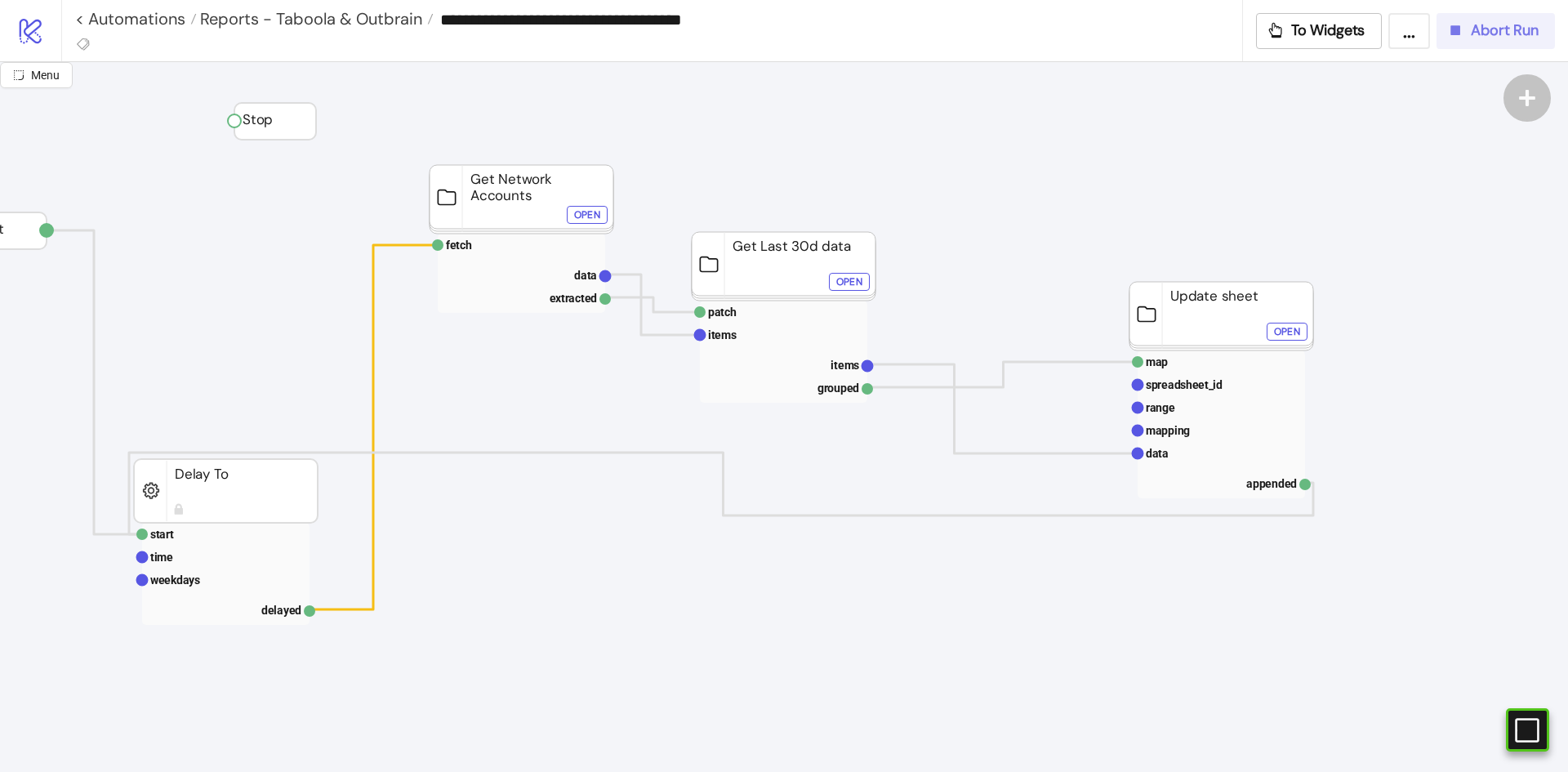 click on "Abort Run" at bounding box center [1495, 31] 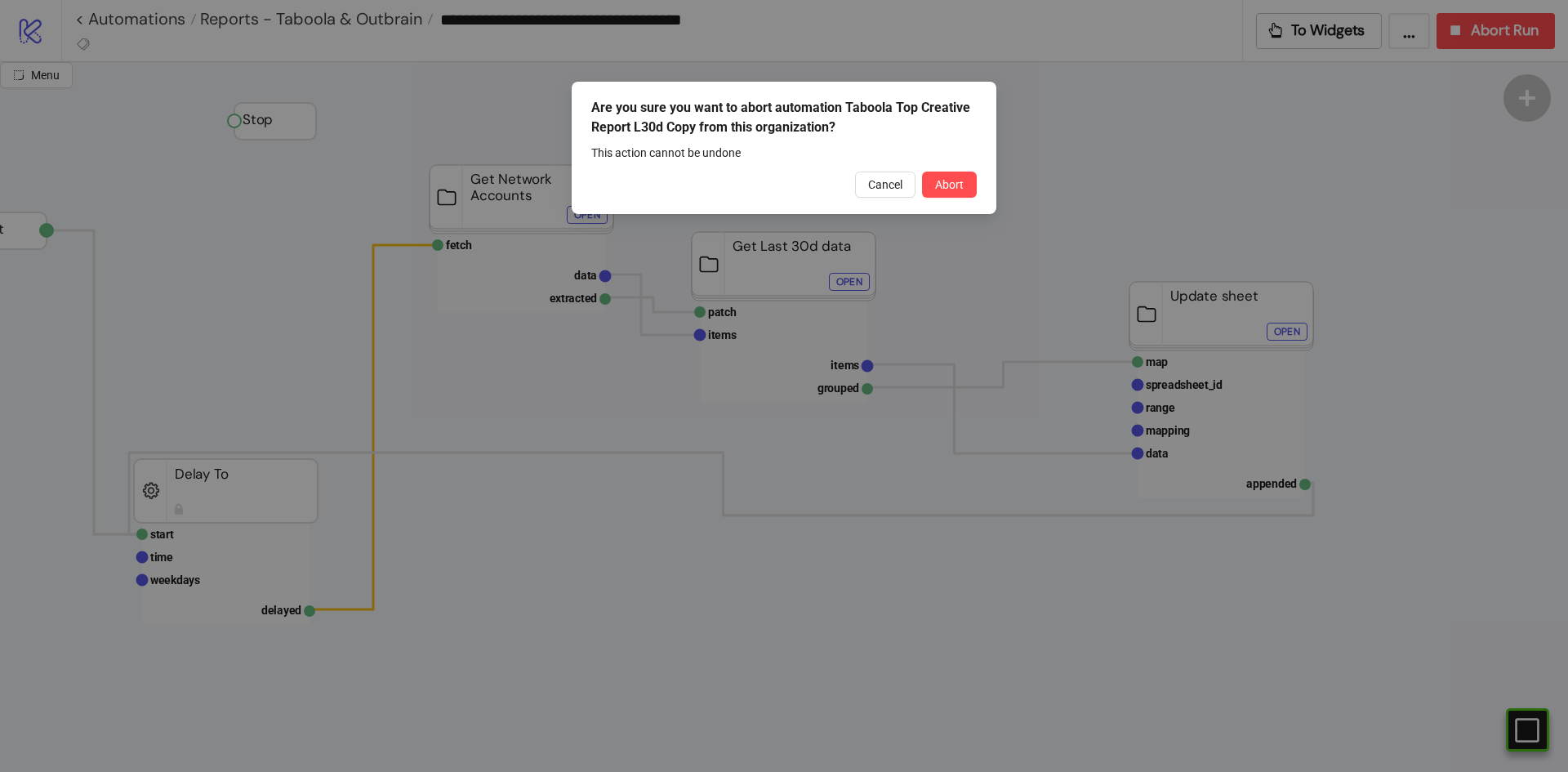 click on "Are you sure you want to abort automation Taboola Top Creative Report L30d Copy from this organization? This action cannot be undone Cancel Abort" at bounding box center (784, 148) 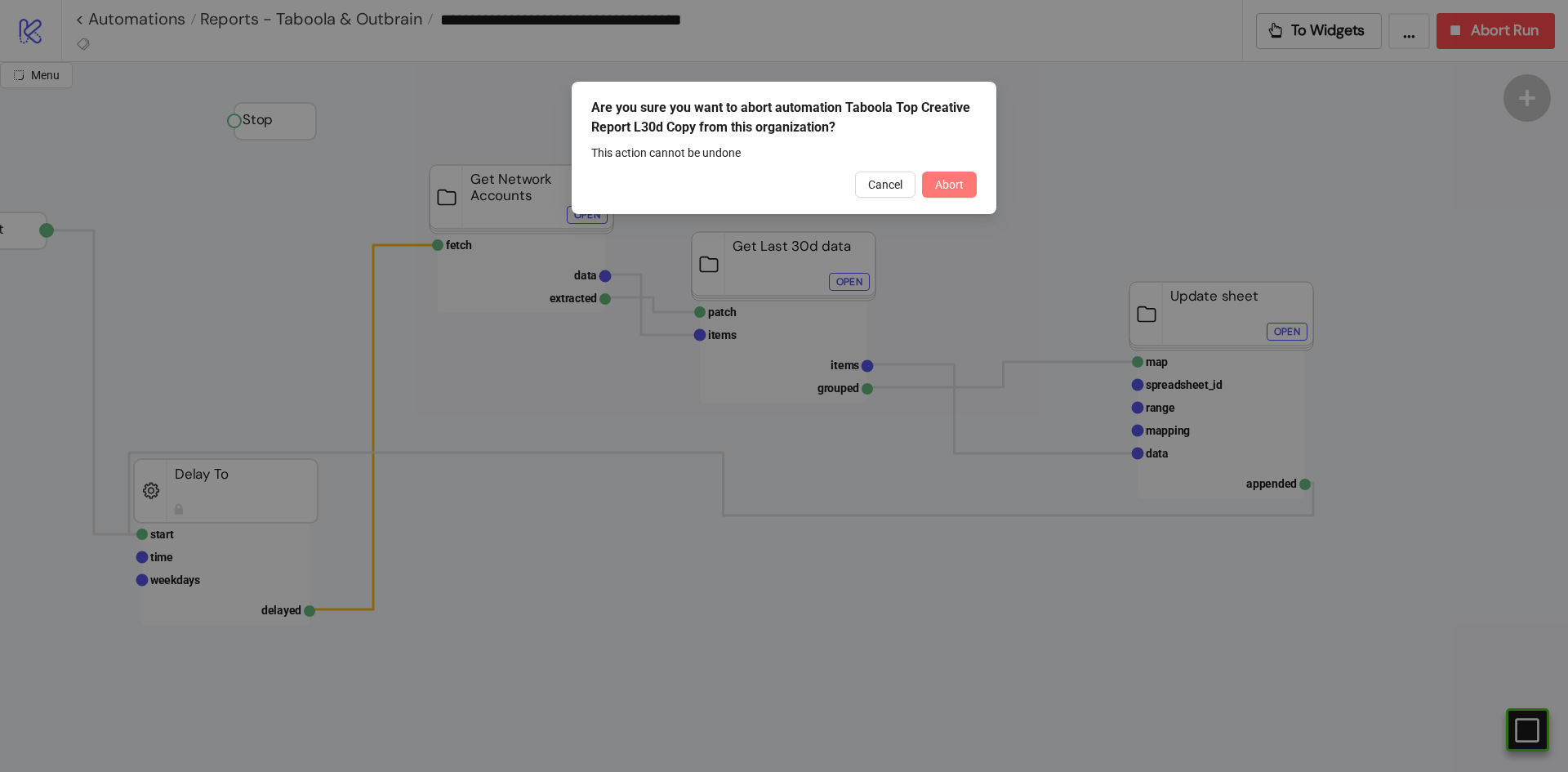 click on "Abort" at bounding box center (949, 185) 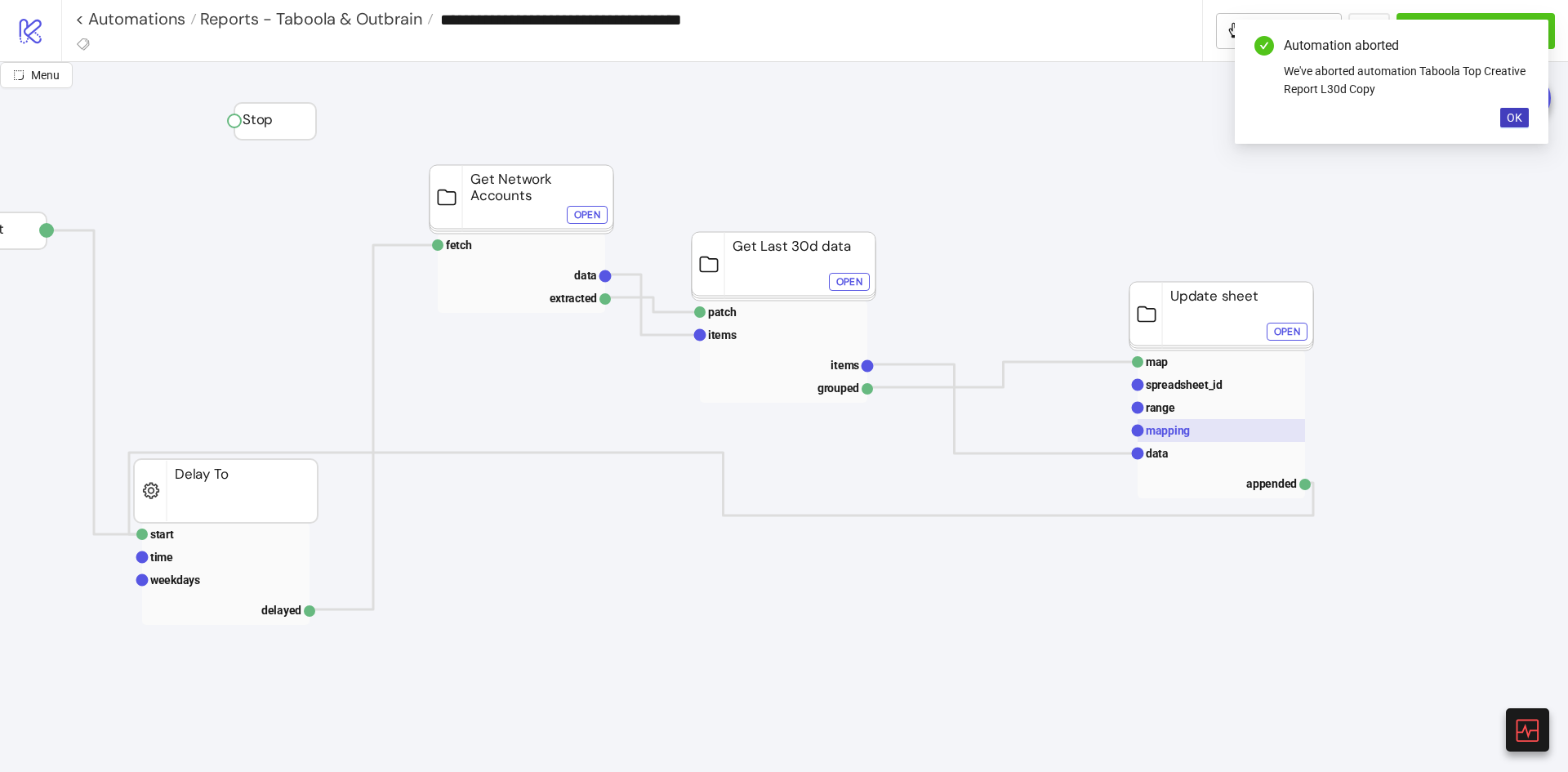 click 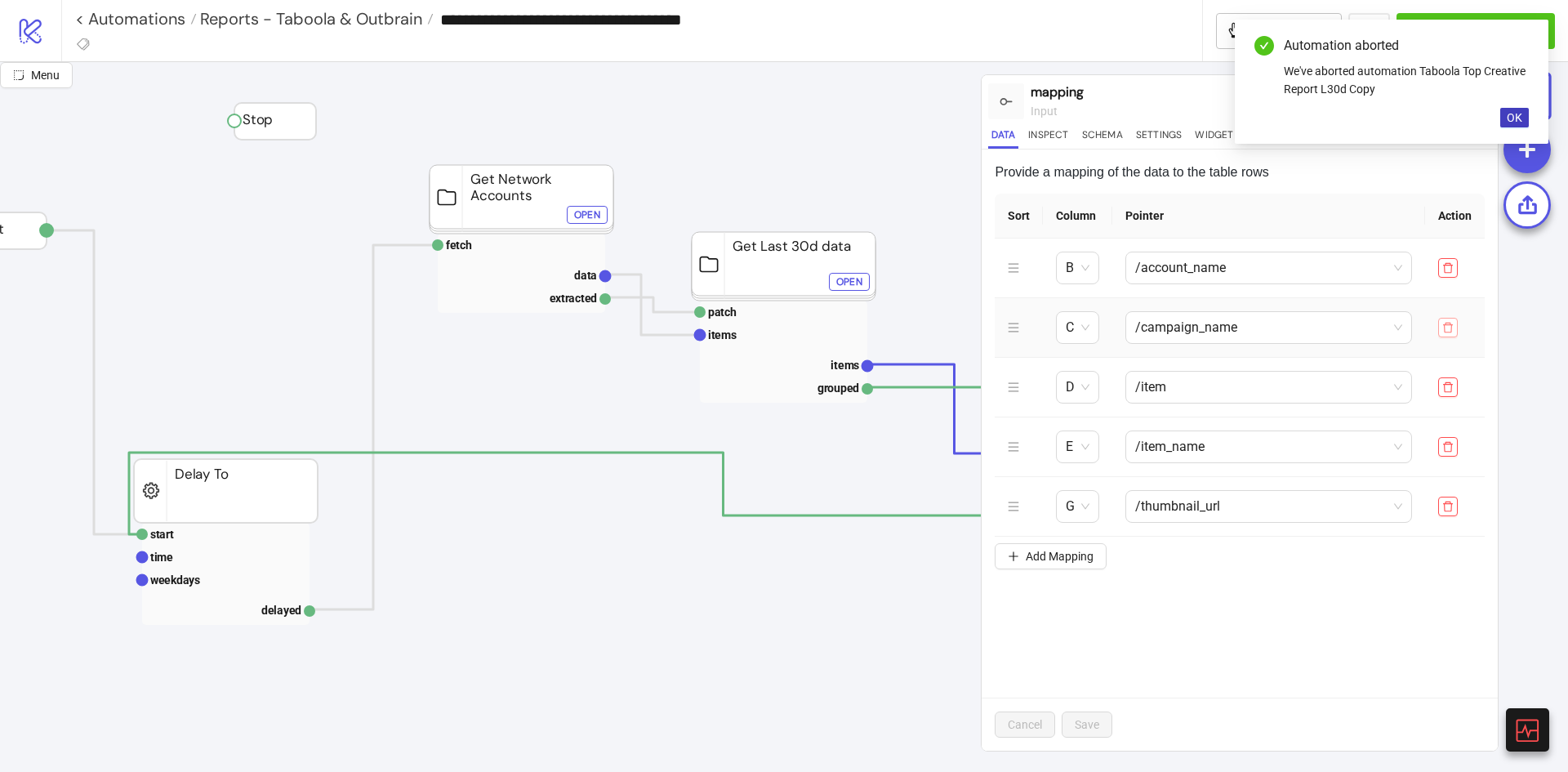 click 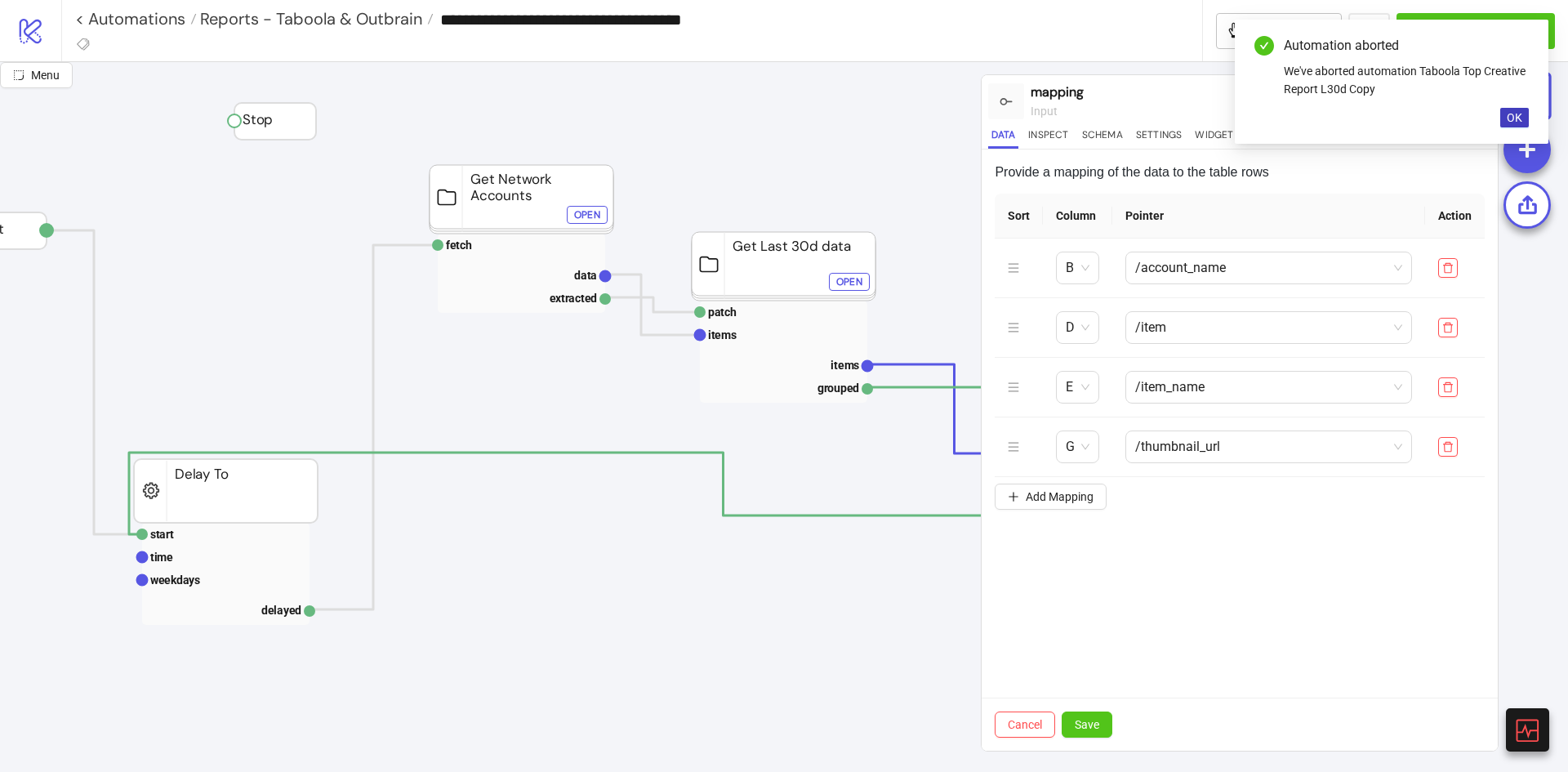 click on "Provide a mapping of the data to the table rows Sort Column Pointer Action B /account_name D /item E /item_name G /thumbnail_url Add Mapping
To pick up a draggable item, press the space bar.
While dragging, use the arrow keys to move the item.
Press space again to drop the item in its new position, or press escape to cancel.
Cancel Save" at bounding box center [1240, 450] 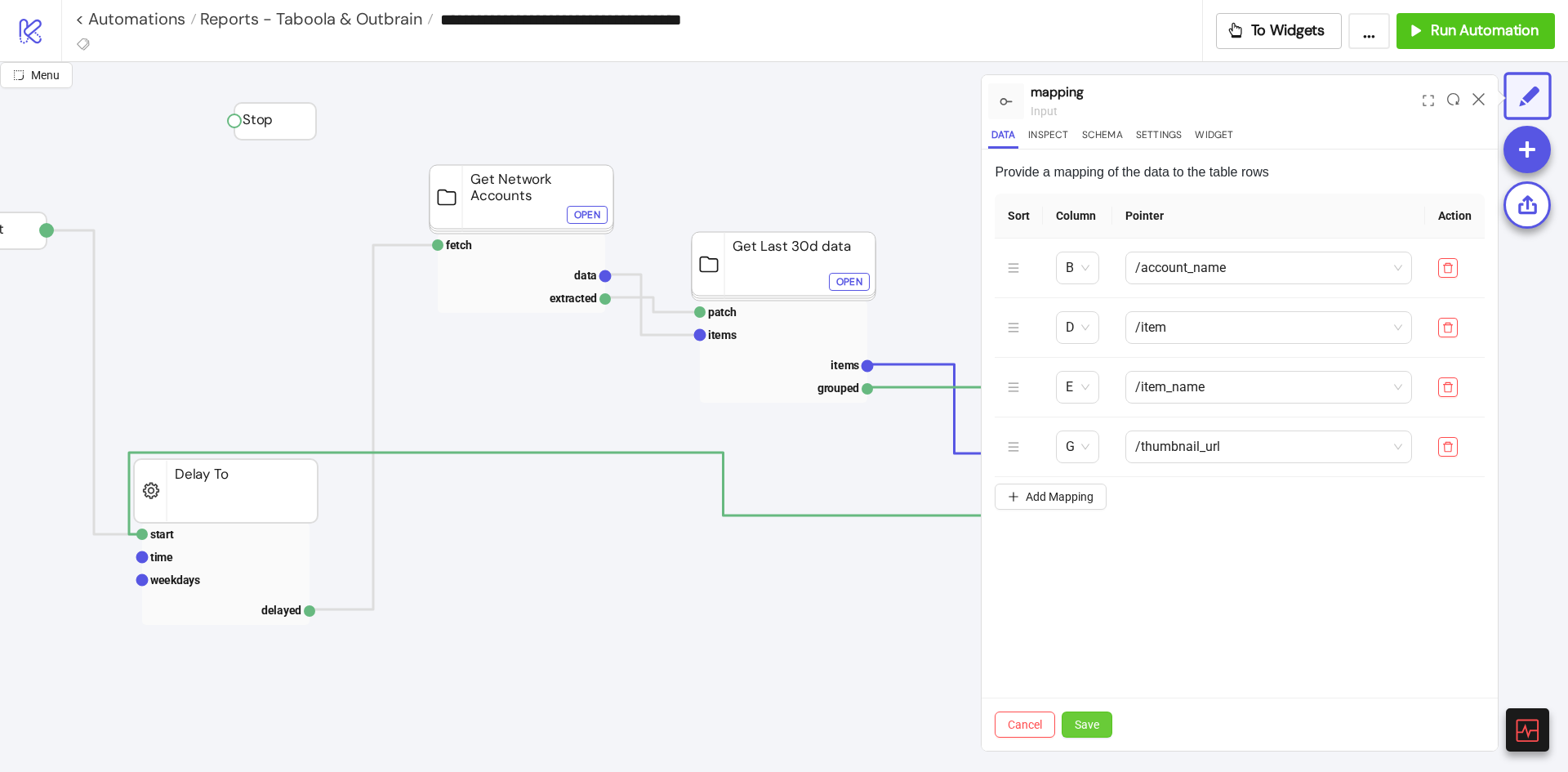 click on "Save" at bounding box center [1087, 725] 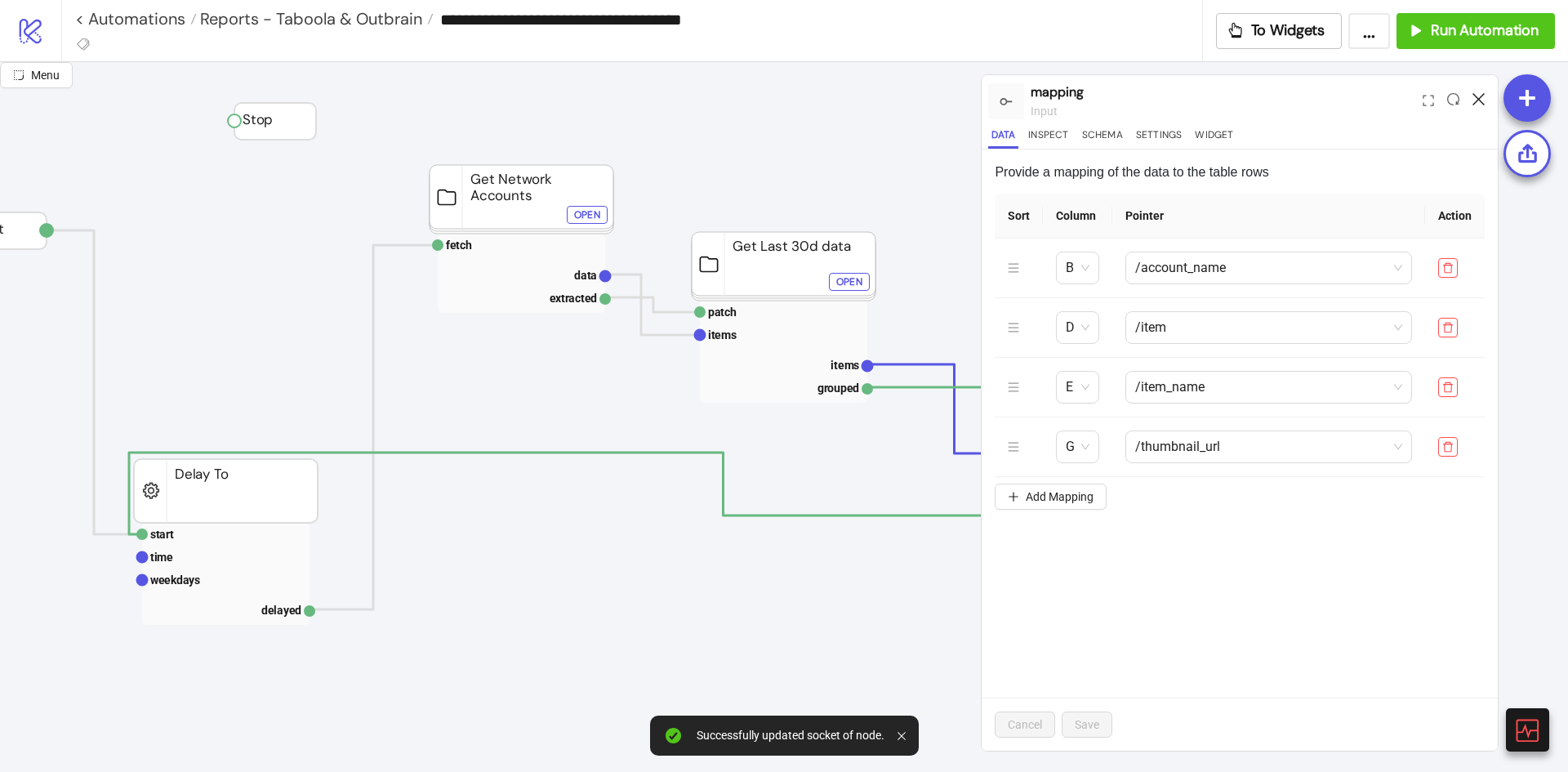 click 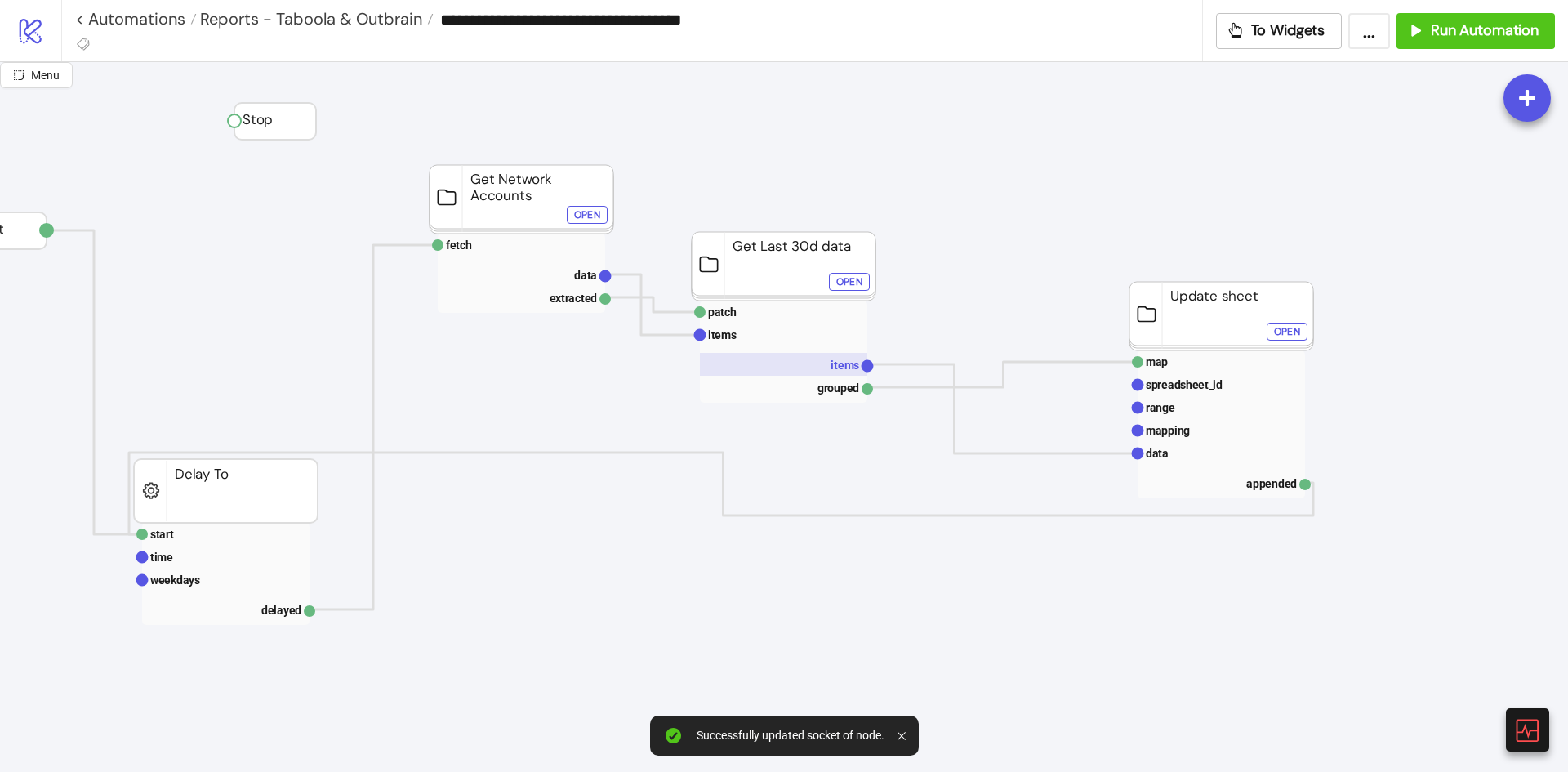 click 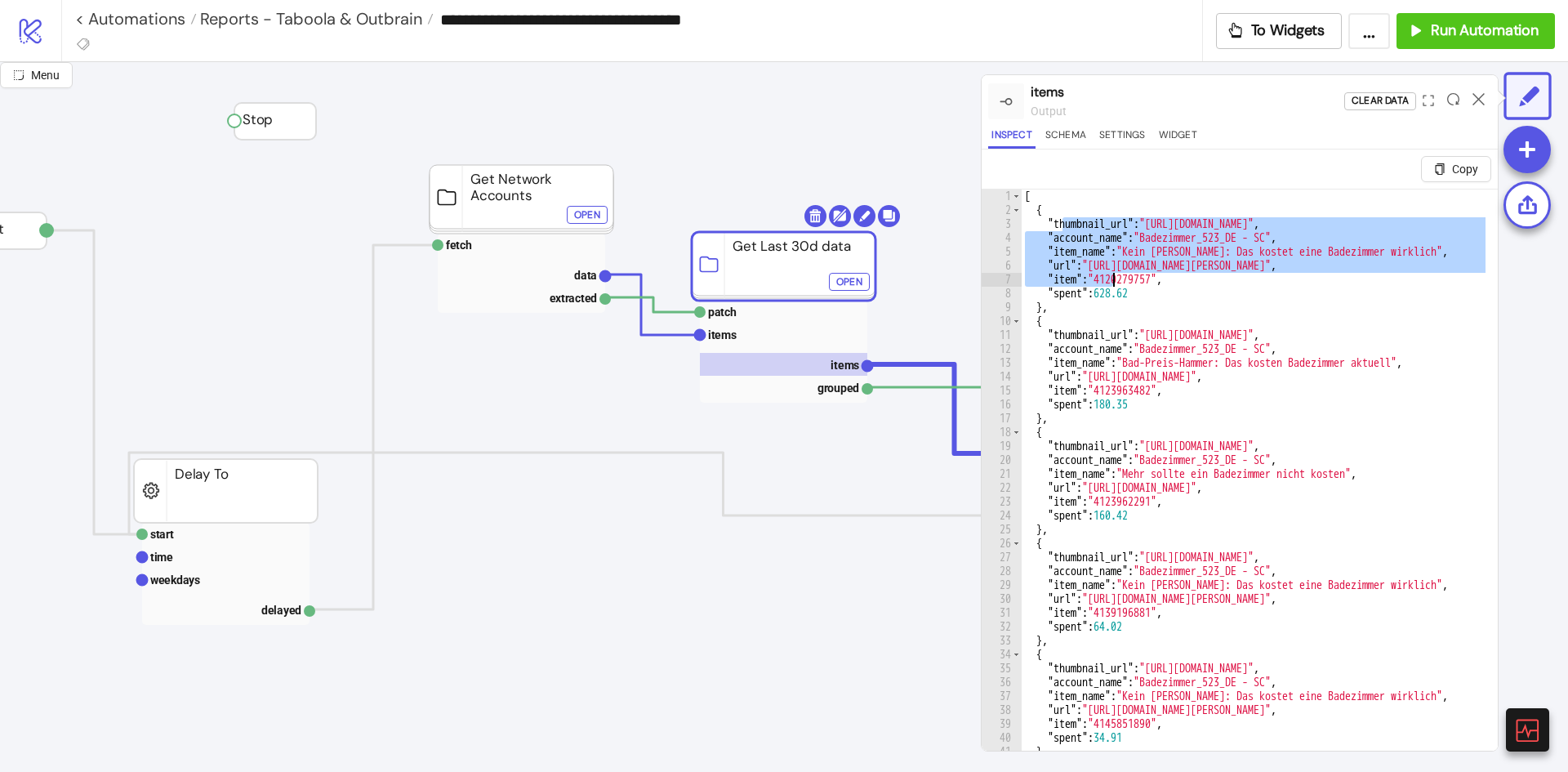 drag, startPoint x: 1061, startPoint y: 224, endPoint x: 1108, endPoint y: 279, distance: 72.34639 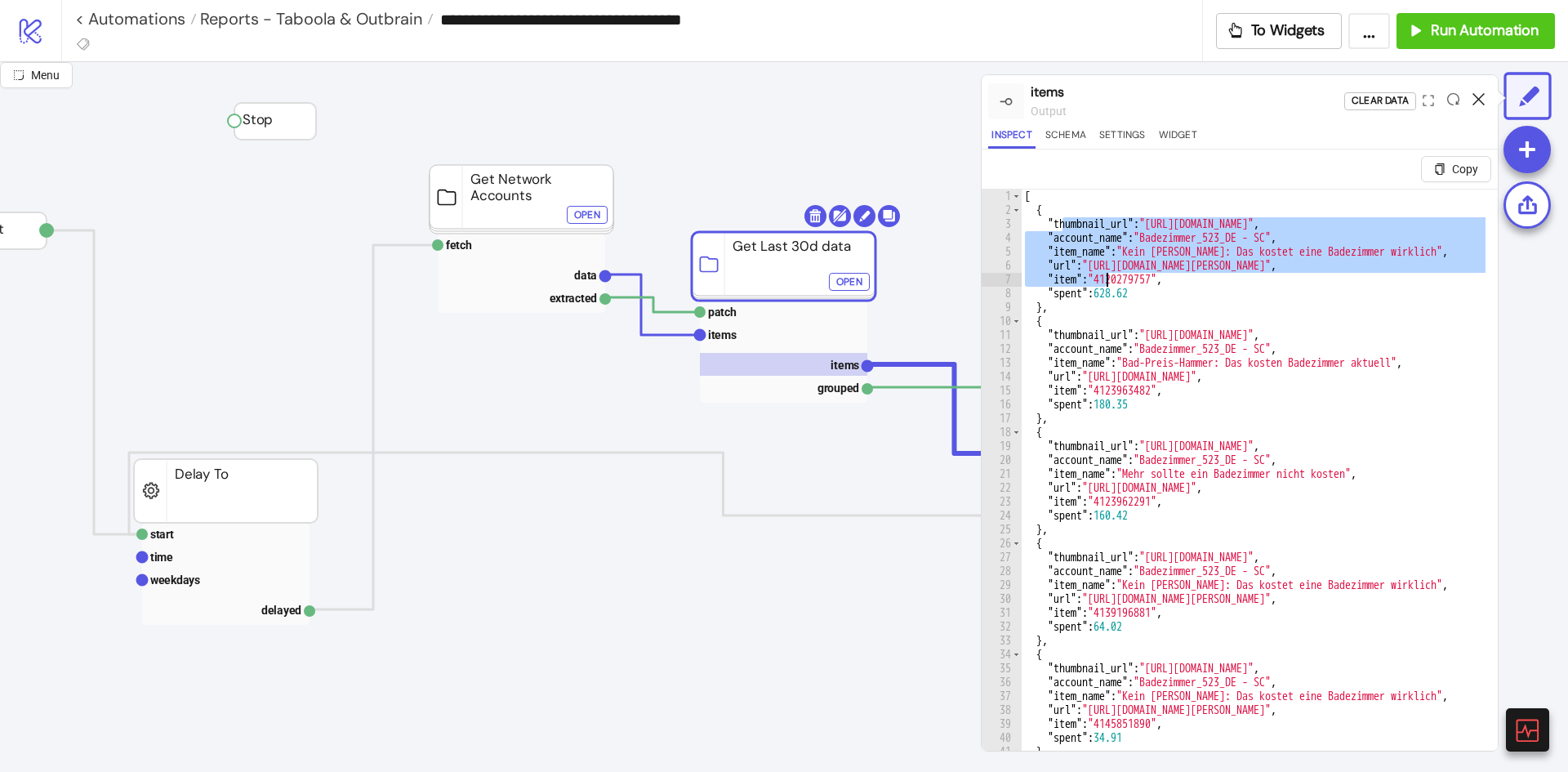 click 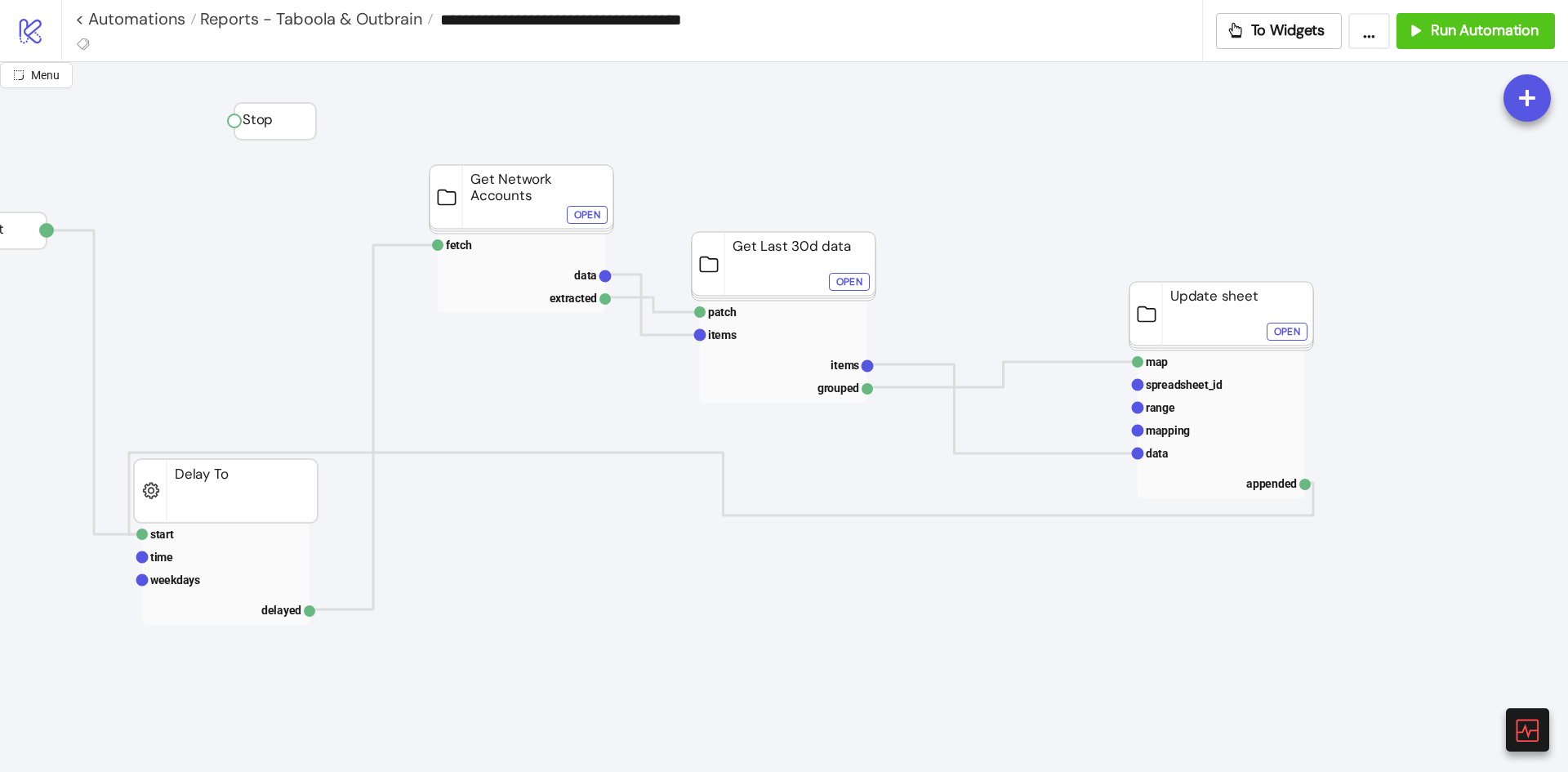 click on "Open" 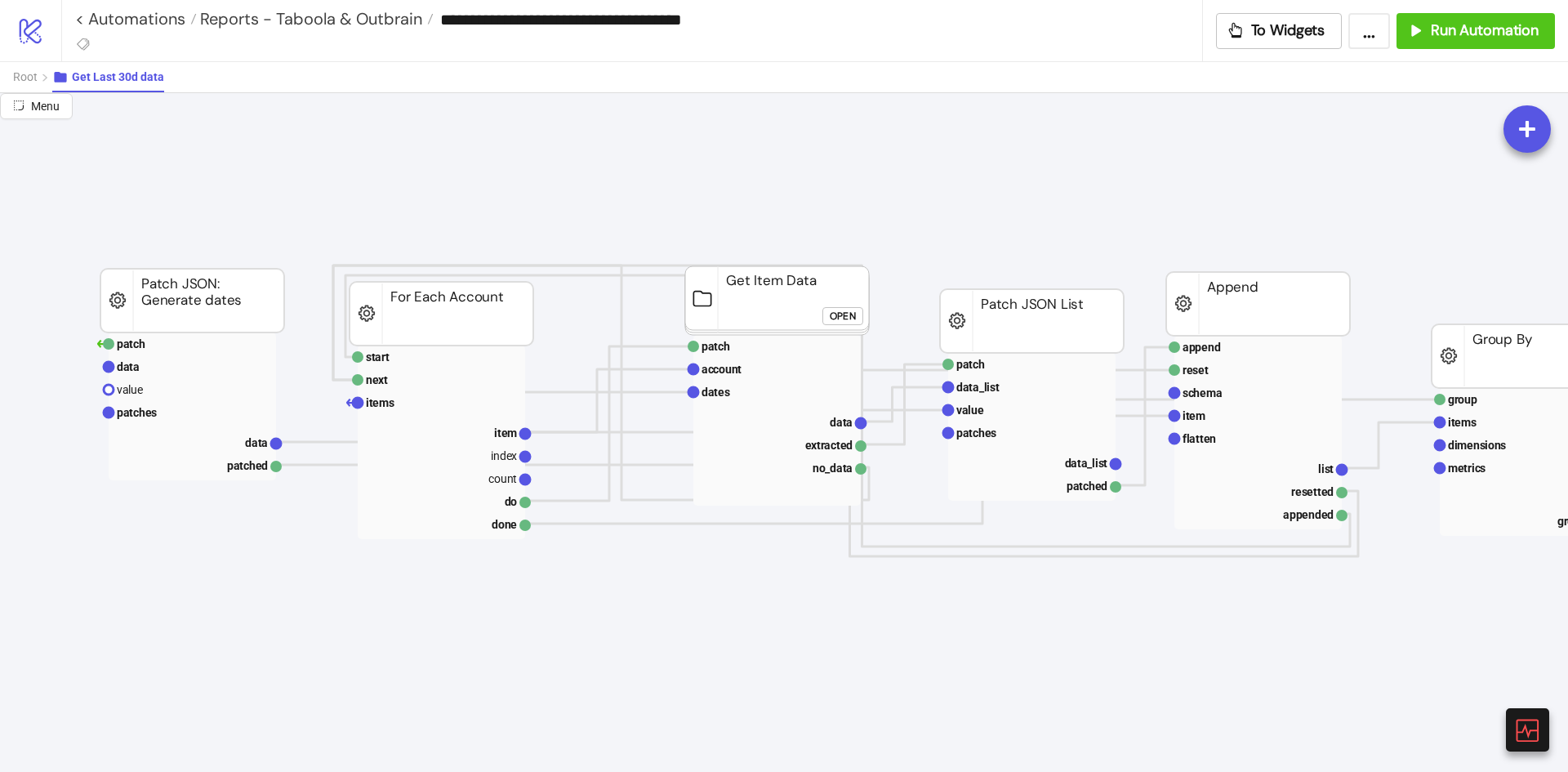 click on "append reset schema item flatten list resetted appended Append start next items item index count do done For Each Account patch data_list value patches data_list patched Patch JSON List patch data value patches data patched Patch JSON: Generate dates group items dimensions metrics items grouped Group By patch account dates data extracted no_data Get Item Data Open" 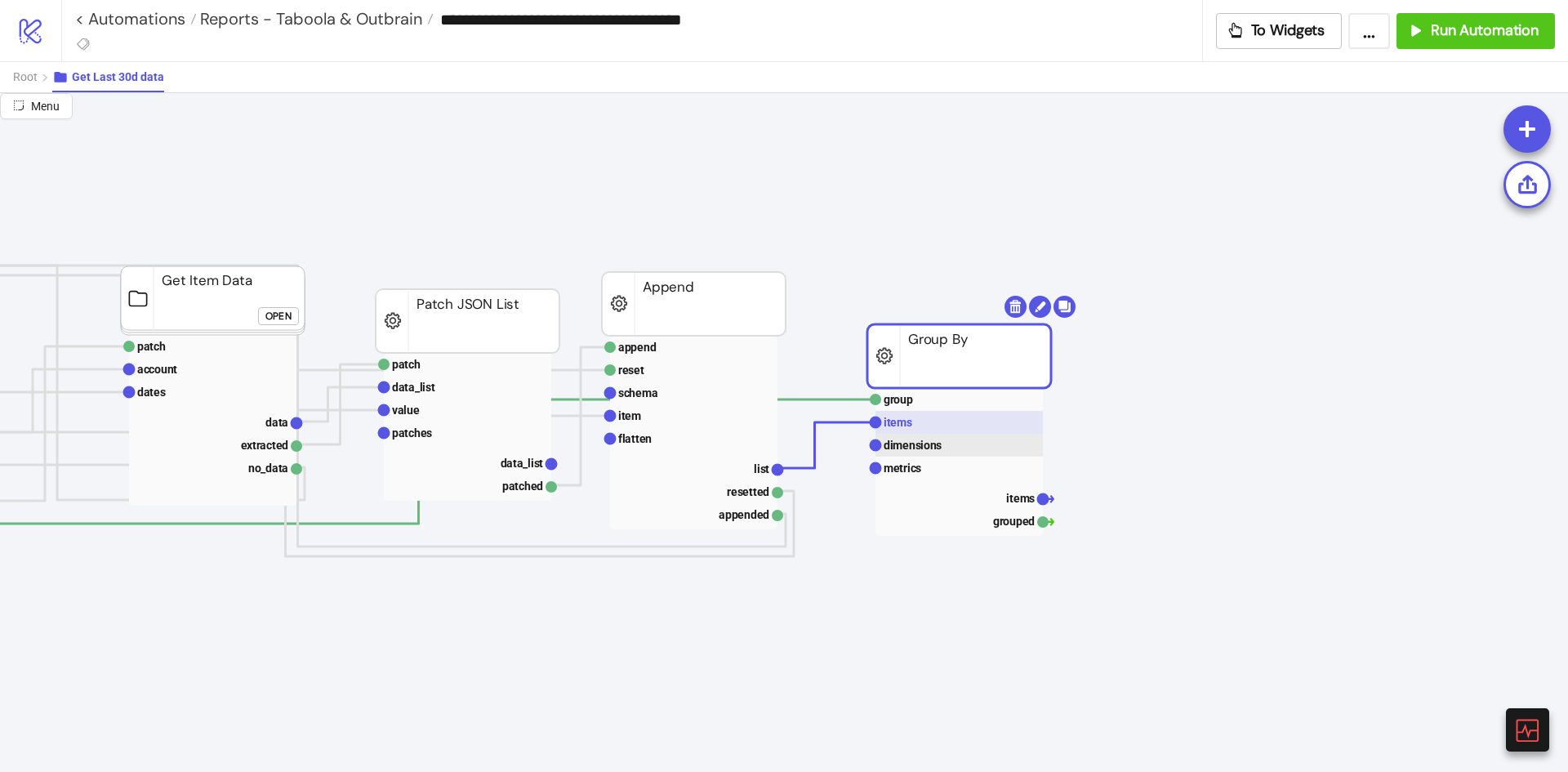 click 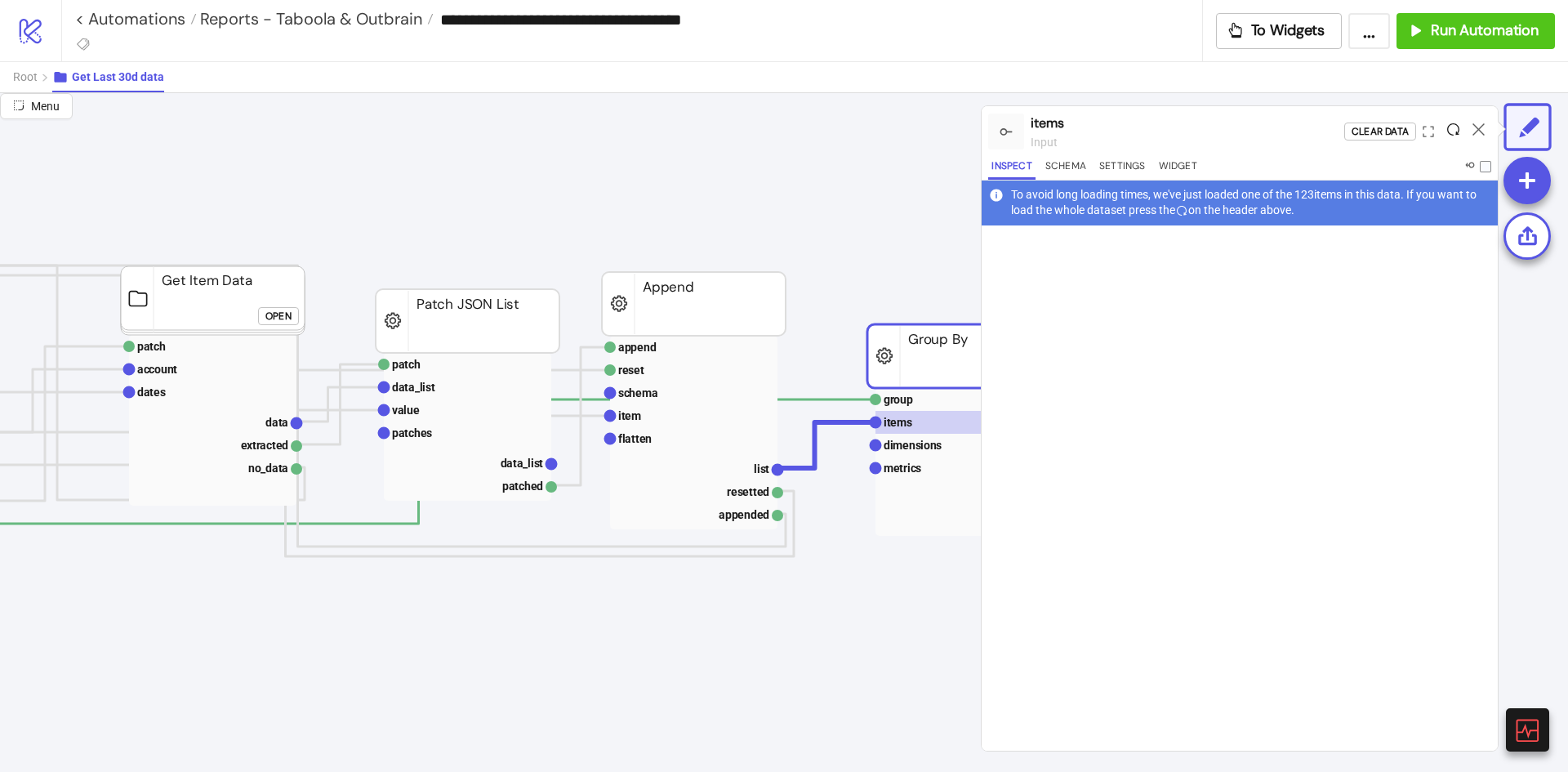 click 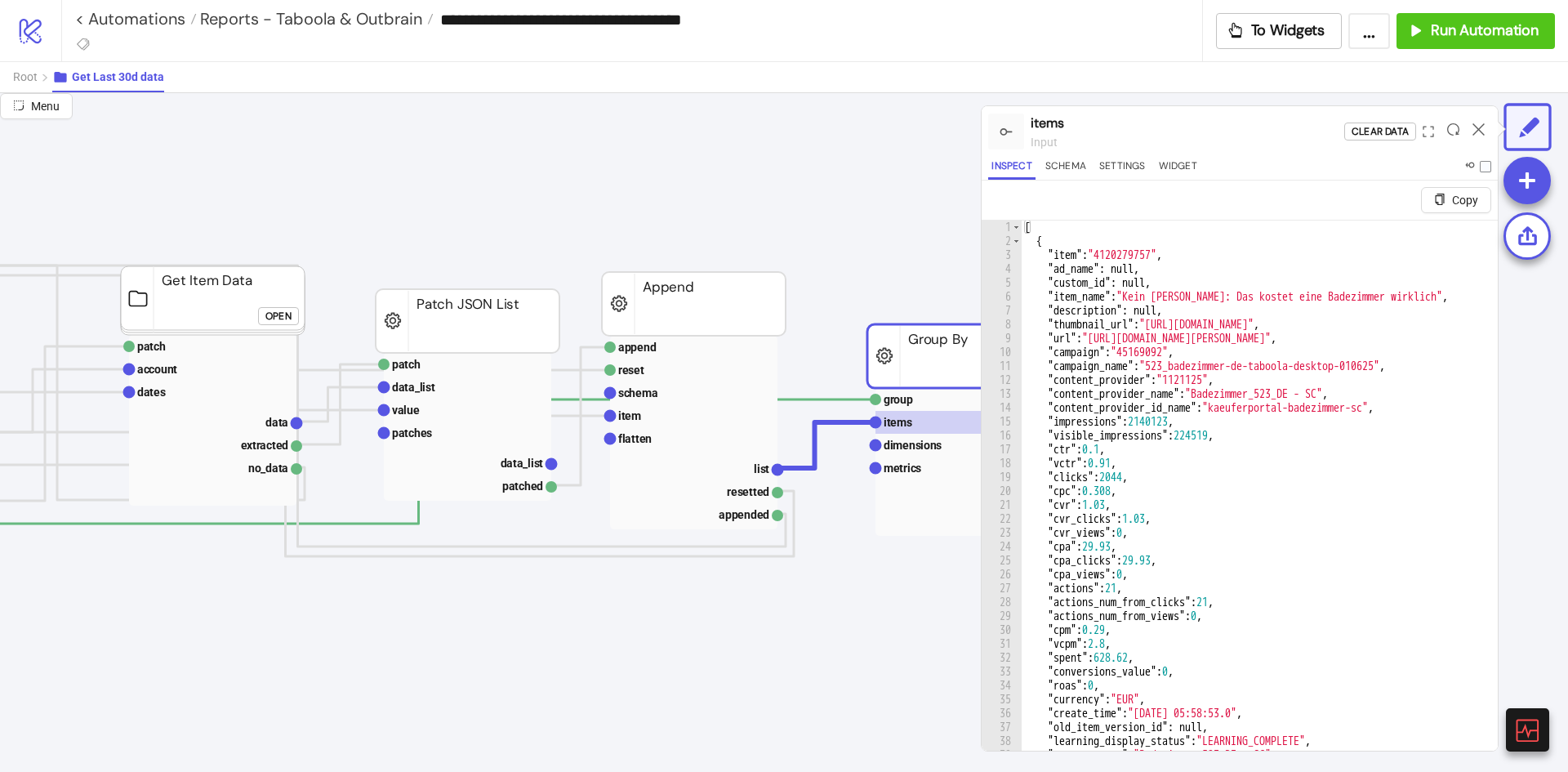 click at bounding box center [1453, 132] 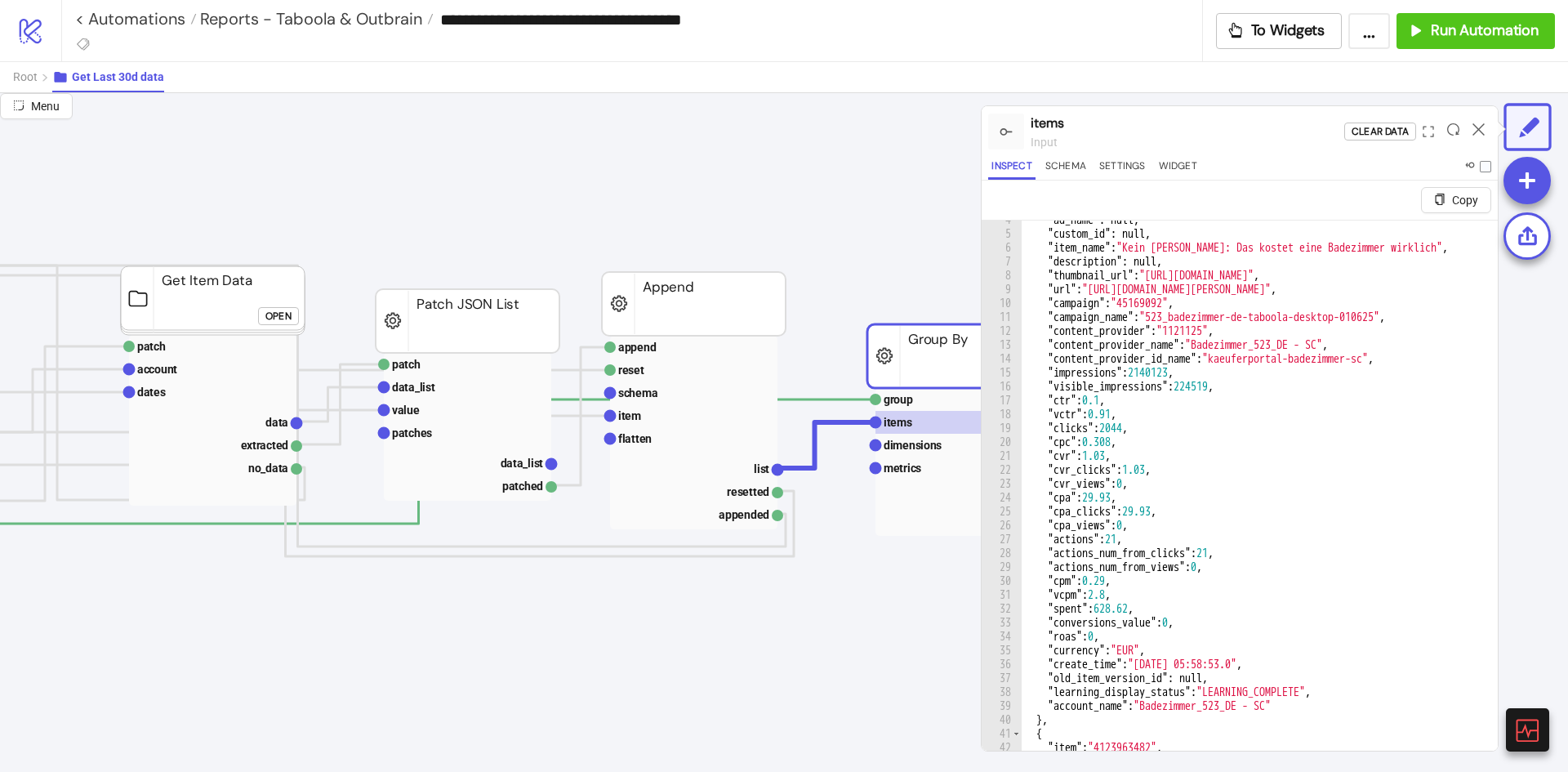 scroll, scrollTop: 20, scrollLeft: 0, axis: vertical 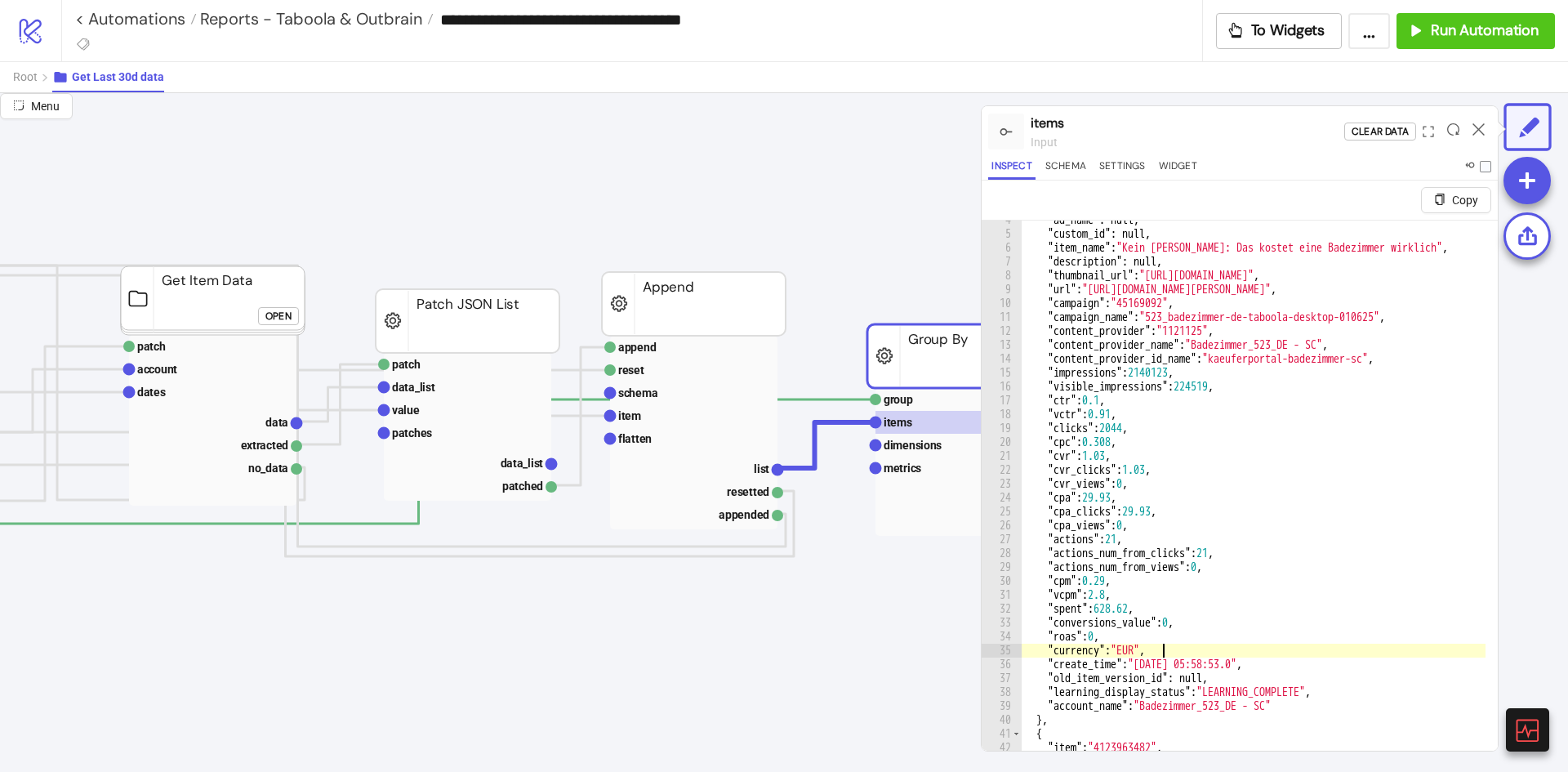 click on ""ad_name" : null ,      "custom_id" : null ,      "item_name" :  "[PERSON_NAME]: Das kostet eine Badezimmer wirklich" ,      "description" : null ,      "thumbnail_url" :  "[URL][DOMAIN_NAME]" ,      "url" :  "[URL][DOMAIN_NAME][PERSON_NAME]" ,      "campaign" :  "45169092" ,      "campaign_name" :  "523_badezimmer-de-taboola-desktop-010625" ,      "content_provider" :  "1121125" ,      "content_provider_name" :  "Badezimmer_523_DE - SC" ,      "content_provider_id_name" :  "kaeuferportal-badezimmer-sc" ,      "impressions" :  2140123 ,      "visible_impressions" :  224519 ,      "ctr" :  0.1 ,      "vctr" :  0.91 ,      "clicks" :  2044 ,      "cpc" :  0.308 ,      "cvr" :  1.03 ,      "cvr_clicks" :  1.03 ,      "cvr_views" :  0 ,      "cpa" :  29.93 ,      "cpa_clicks" :  29.93 ,      "cpa_views" :  0 ,      "actions" :  21 ,      "actions_num_from_clicks" :  21 ," at bounding box center (1751, 506) 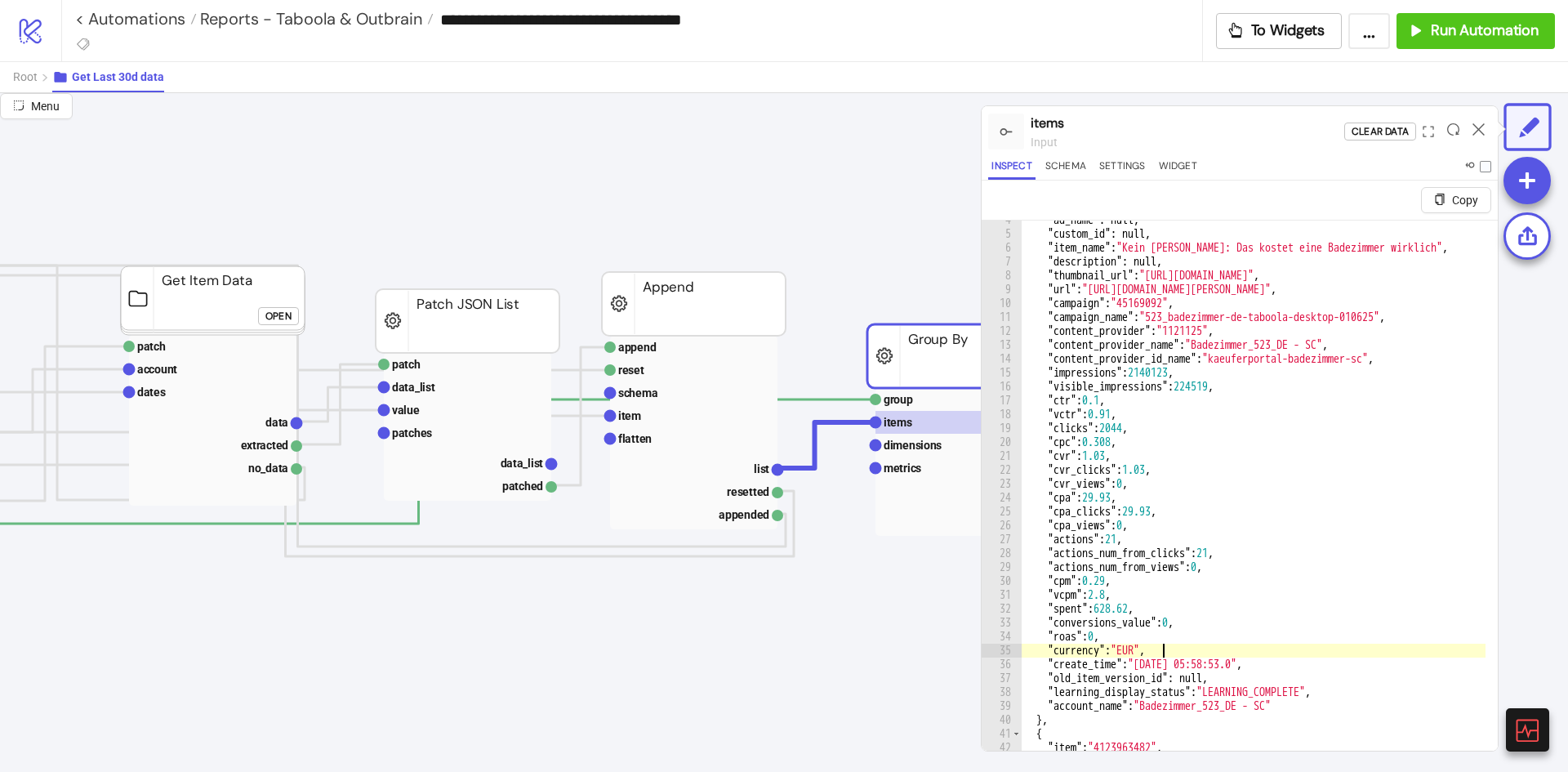 scroll, scrollTop: 0, scrollLeft: 0, axis: both 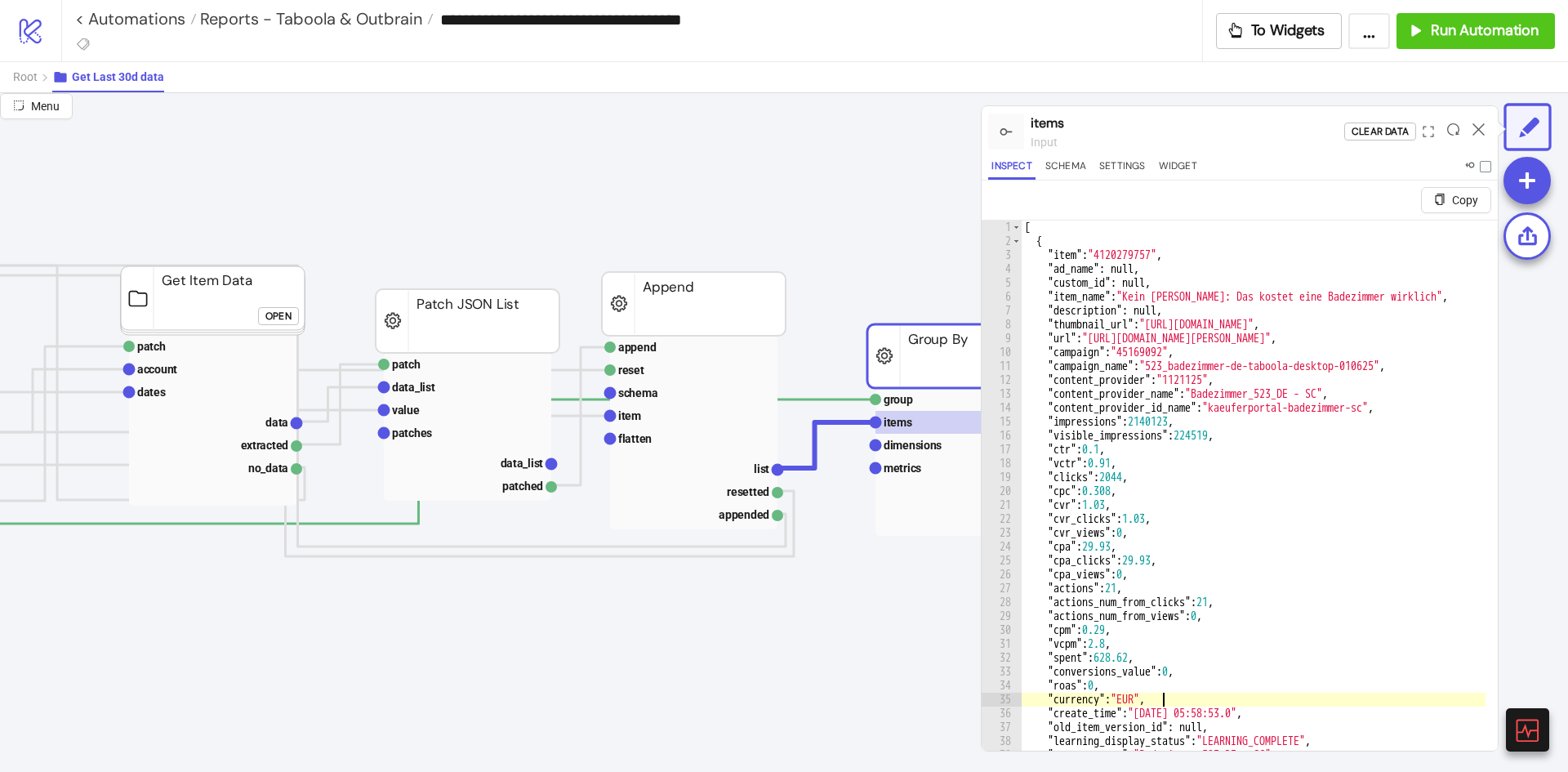 click on "[    {      "item" :  "4120279757" ,      "ad_name" : null ,      "custom_id" : null ,      "item_name" :  "Kein [PERSON_NAME]: Das kostet eine Badezimmer wirklich" ,      "description" : null ,      "thumbnail_url" :  "[URL][DOMAIN_NAME]" ,      "url" :  "[URL][DOMAIN_NAME][PERSON_NAME]" ,      "campaign" :  "45169092" ,      "campaign_name" :  "523_badezimmer-de-taboola-desktop-010625" ,      "content_provider" :  "1121125" ,      "content_provider_name" :  "Badezimmer_523_DE - SC" ,      "content_provider_id_name" :  "kaeuferportal-badezimmer-sc" ,      "impressions" :  2140123 ,      "visible_impressions" :  224519 ,      "ctr" :  0.1 ,      "vctr" :  0.91 ,      "clicks" :  2044 ,      "cpc" :  0.308 ,      "cvr" :  1.03 ,      "cvr_clicks" :  1.03 ,      "cvr_views" :  0 ,      "cpa" :  29.93 ,      "cpa_clicks" :  29.93 ,      "cpa_views" :  0 ,      "actions" :  21 , :" at bounding box center (1751, 513) 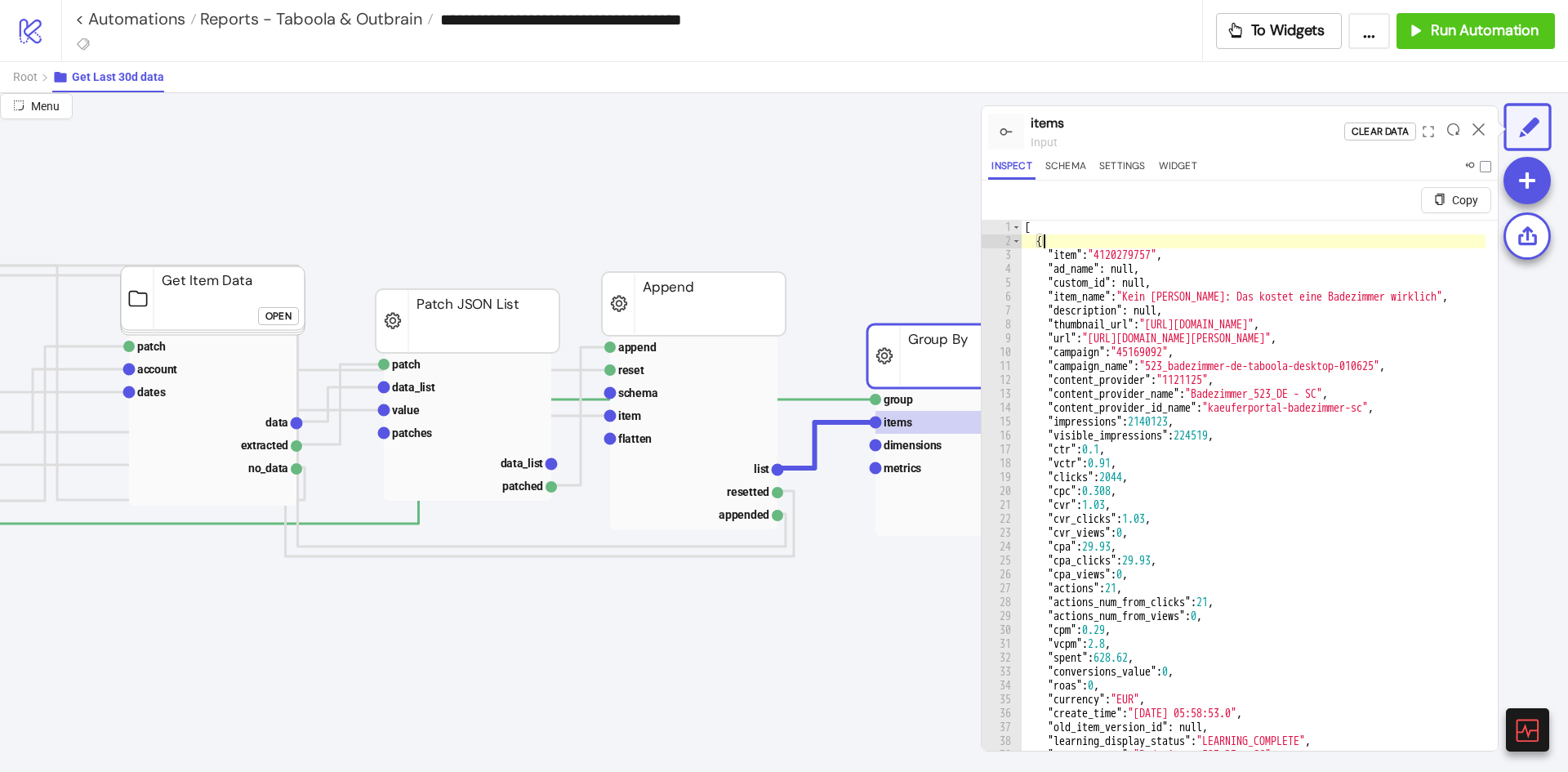 click on "[    {      "item" :  "4120279757" ,      "ad_name" : null ,      "custom_id" : null ,      "item_name" :  "Kein [PERSON_NAME]: Das kostet eine Badezimmer wirklich" ,      "description" : null ,      "thumbnail_url" :  "[URL][DOMAIN_NAME]" ,      "url" :  "[URL][DOMAIN_NAME][PERSON_NAME]" ,      "campaign" :  "45169092" ,      "campaign_name" :  "523_badezimmer-de-taboola-desktop-010625" ,      "content_provider" :  "1121125" ,      "content_provider_name" :  "Badezimmer_523_DE - SC" ,      "content_provider_id_name" :  "kaeuferportal-badezimmer-sc" ,      "impressions" :  2140123 ,      "visible_impressions" :  224519 ,      "ctr" :  0.1 ,      "vctr" :  0.91 ,      "clicks" :  2044 ,      "cpc" :  0.308 ,      "cvr" :  1.03 ,      "cvr_clicks" :  1.03 ,      "cvr_views" :  0 ,      "cpa" :  29.93 ,      "cpa_clicks" :  29.93 ,      "cpa_views" :  0 ,      "actions" :  21 , :" at bounding box center [1751, 513] 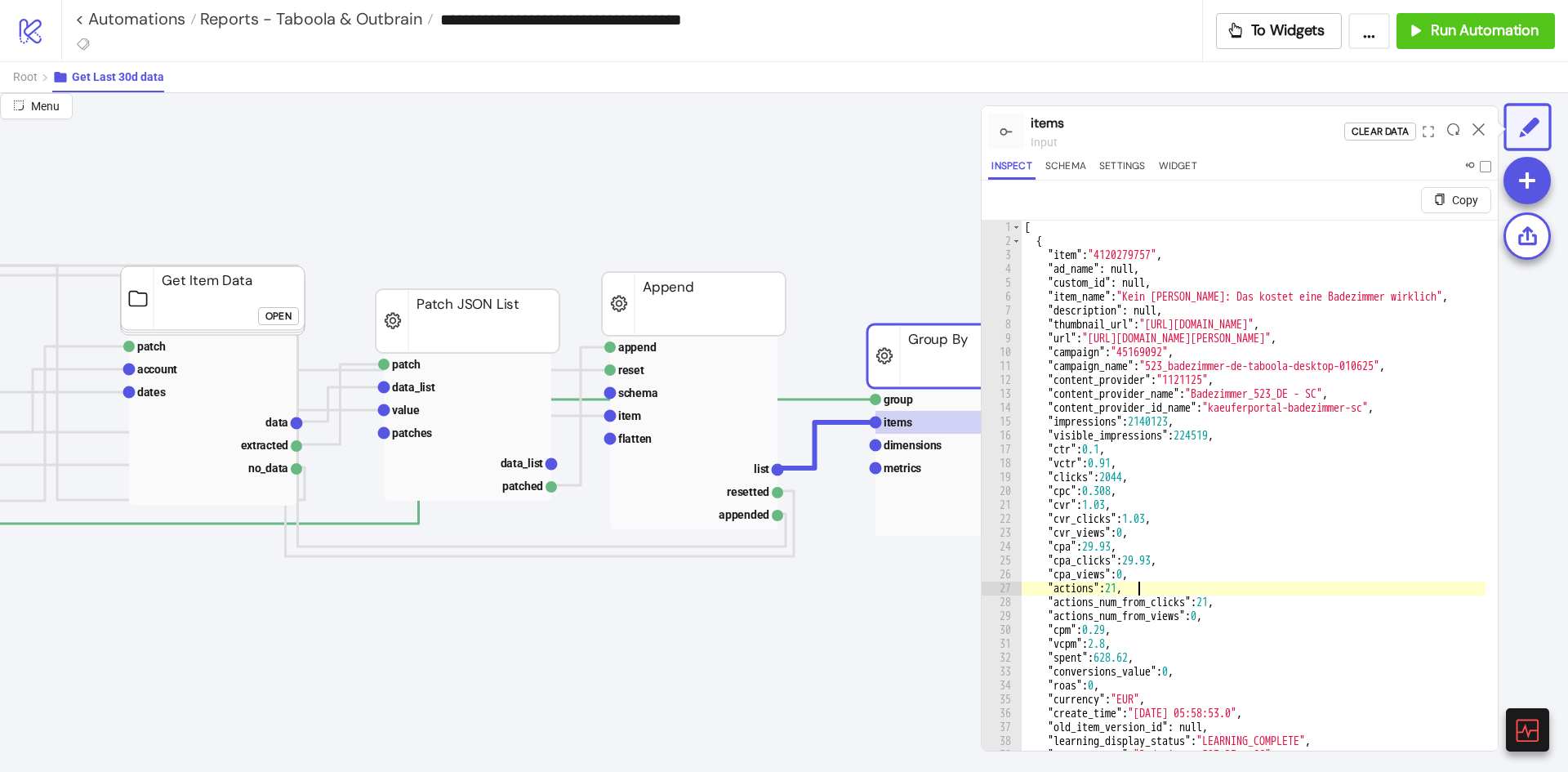 click on "[    {      "item" :  "4120279757" ,      "ad_name" : null ,      "custom_id" : null ,      "item_name" :  "Kein [PERSON_NAME]: Das kostet eine Badezimmer wirklich" ,      "description" : null ,      "thumbnail_url" :  "[URL][DOMAIN_NAME]" ,      "url" :  "[URL][DOMAIN_NAME][PERSON_NAME]" ,      "campaign" :  "45169092" ,      "campaign_name" :  "523_badezimmer-de-taboola-desktop-010625" ,      "content_provider" :  "1121125" ,      "content_provider_name" :  "Badezimmer_523_DE - SC" ,      "content_provider_id_name" :  "kaeuferportal-badezimmer-sc" ,      "impressions" :  2140123 ,      "visible_impressions" :  224519 ,      "ctr" :  0.1 ,      "vctr" :  0.91 ,      "clicks" :  2044 ,      "cpc" :  0.308 ,      "cvr" :  1.03 ,      "cvr_clicks" :  1.03 ,      "cvr_views" :  0 ,      "cpa" :  29.93 ,      "cpa_clicks" :  29.93 ,      "cpa_views" :  0 ,      "actions" :  21 , :" at bounding box center [1751, 513] 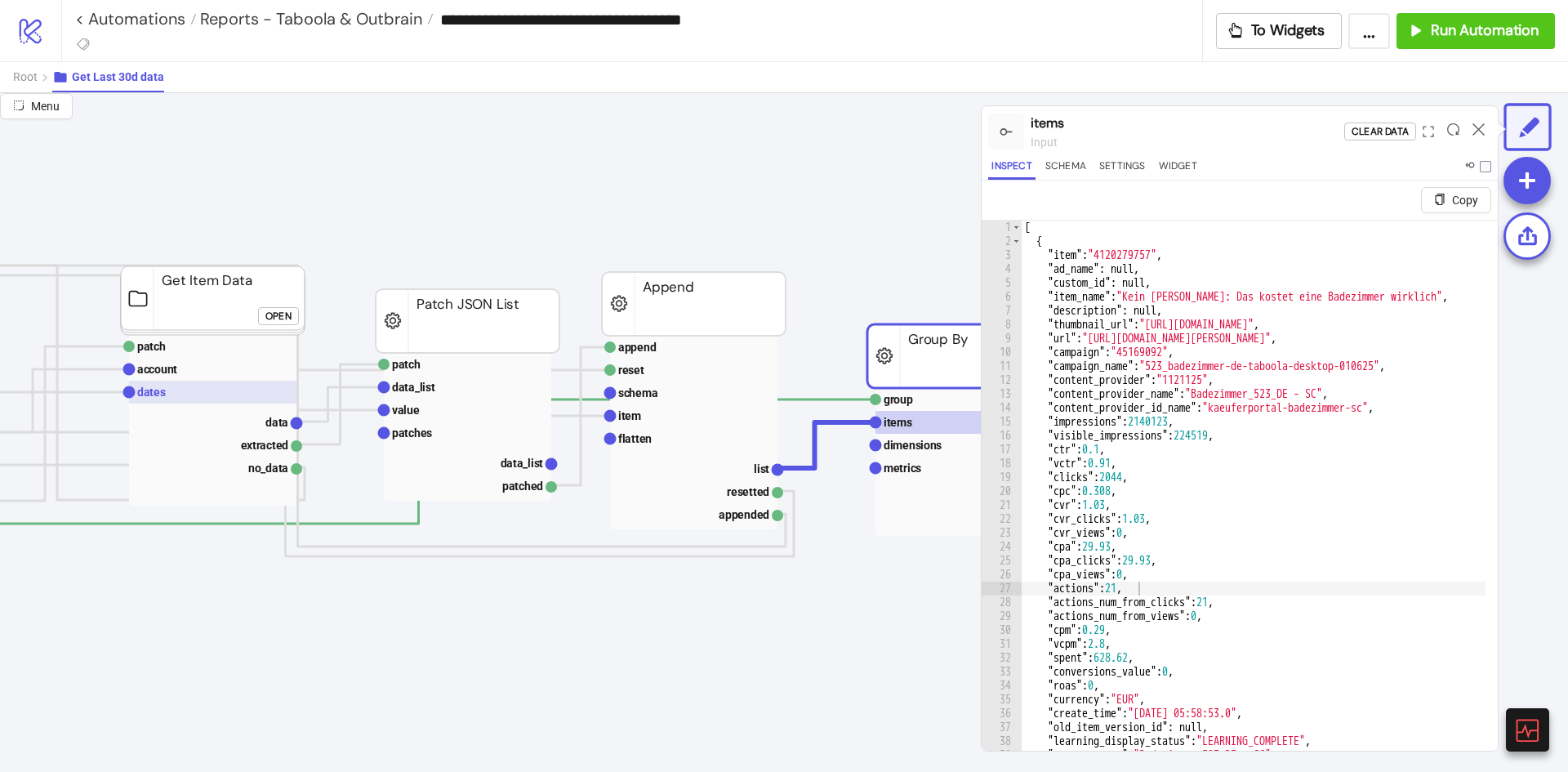 click 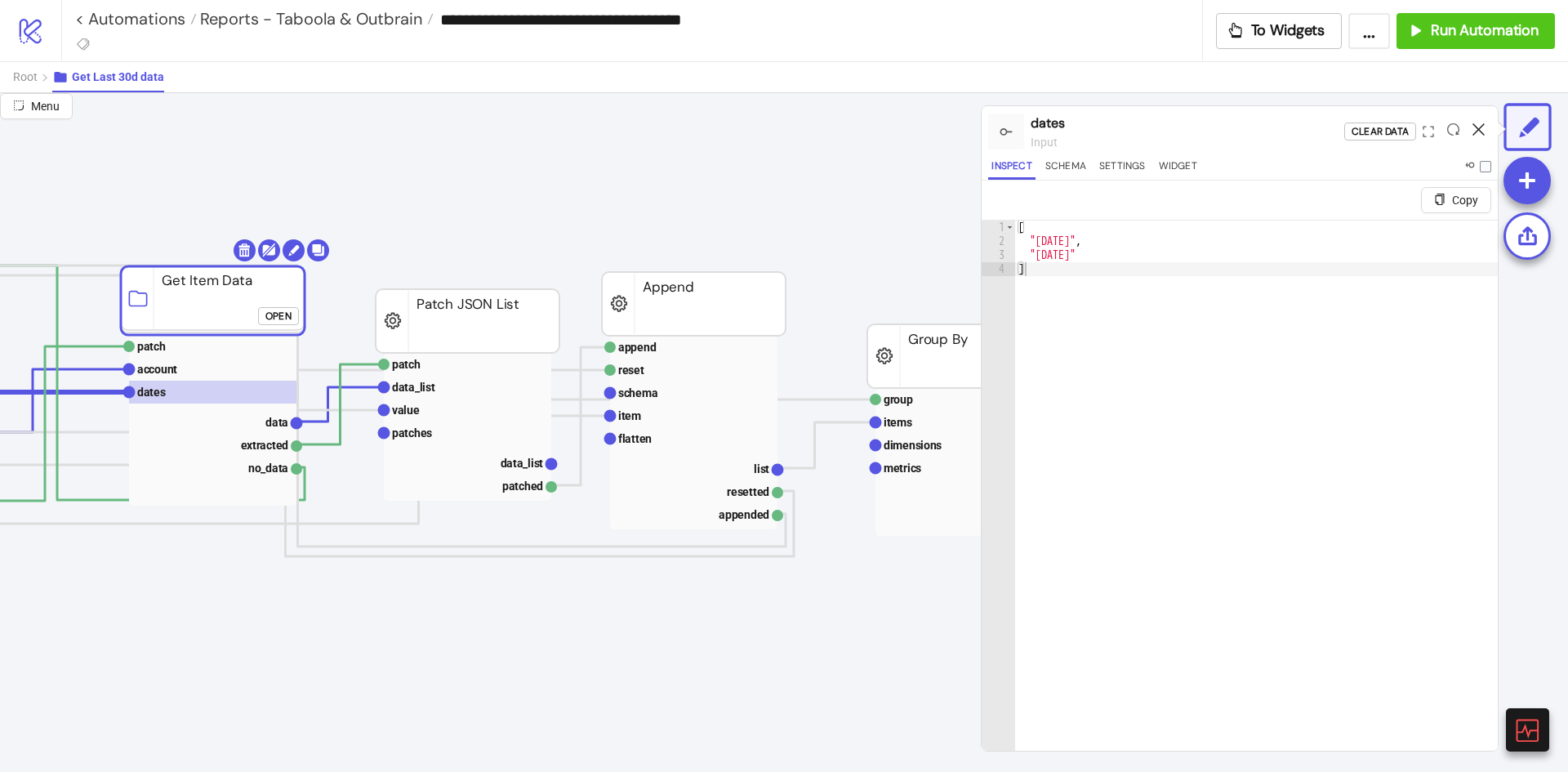 drag, startPoint x: 1471, startPoint y: 129, endPoint x: 1481, endPoint y: 127, distance: 10.198039 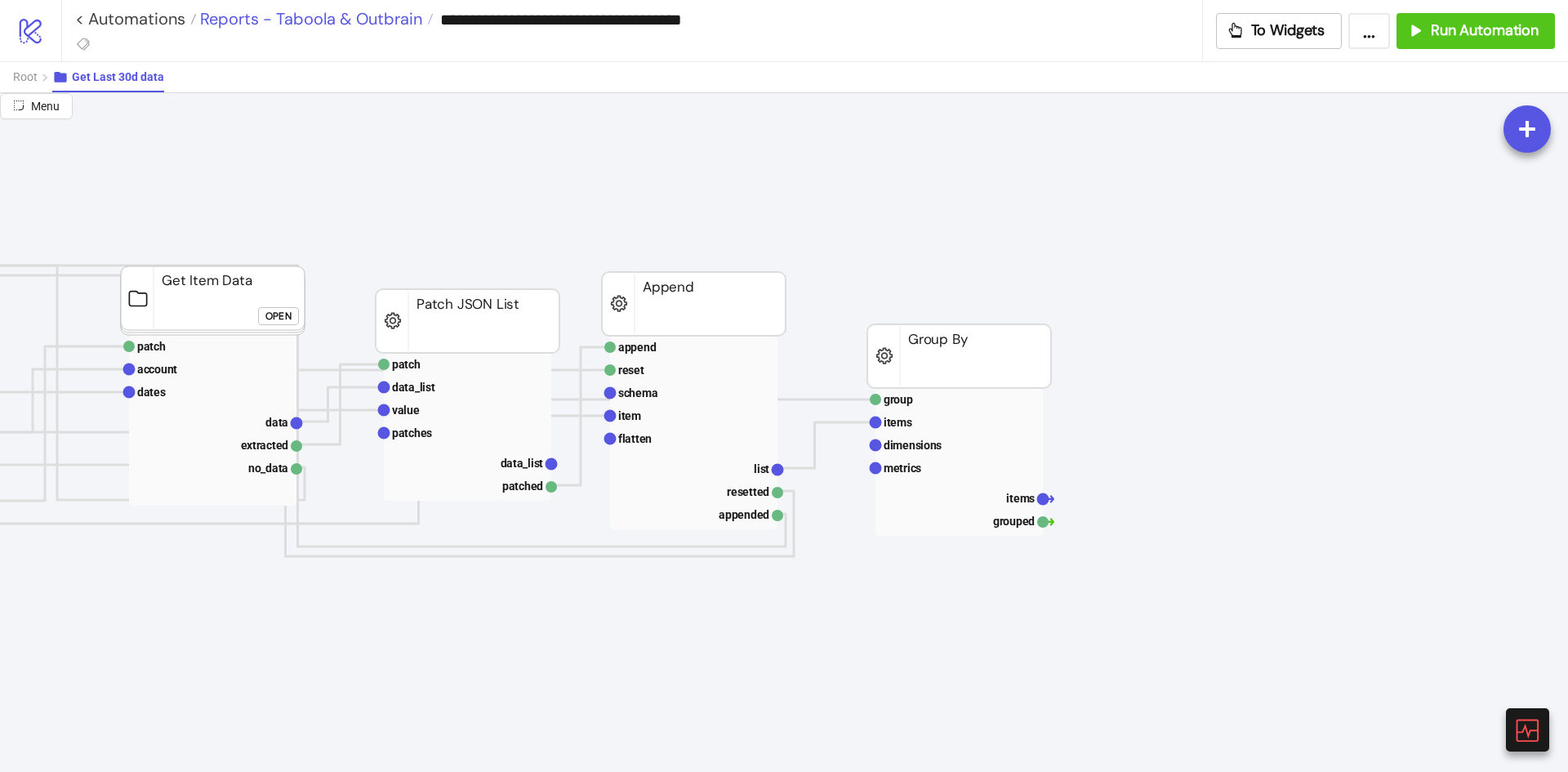 click on "Reports - Taboola & Outbrain" at bounding box center (309, 19) 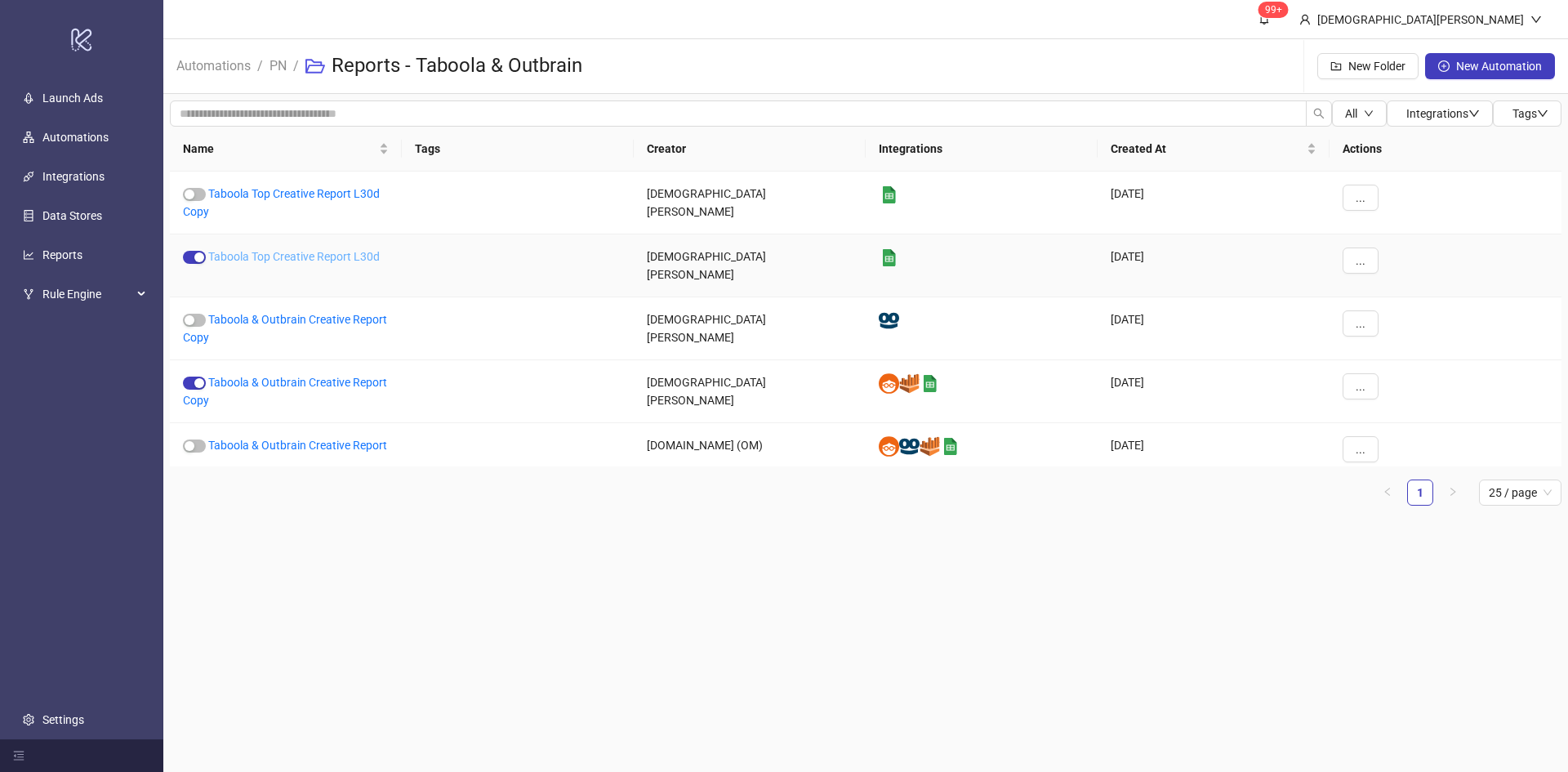 click on "Taboola Top Creative Report L30d" at bounding box center (294, 257) 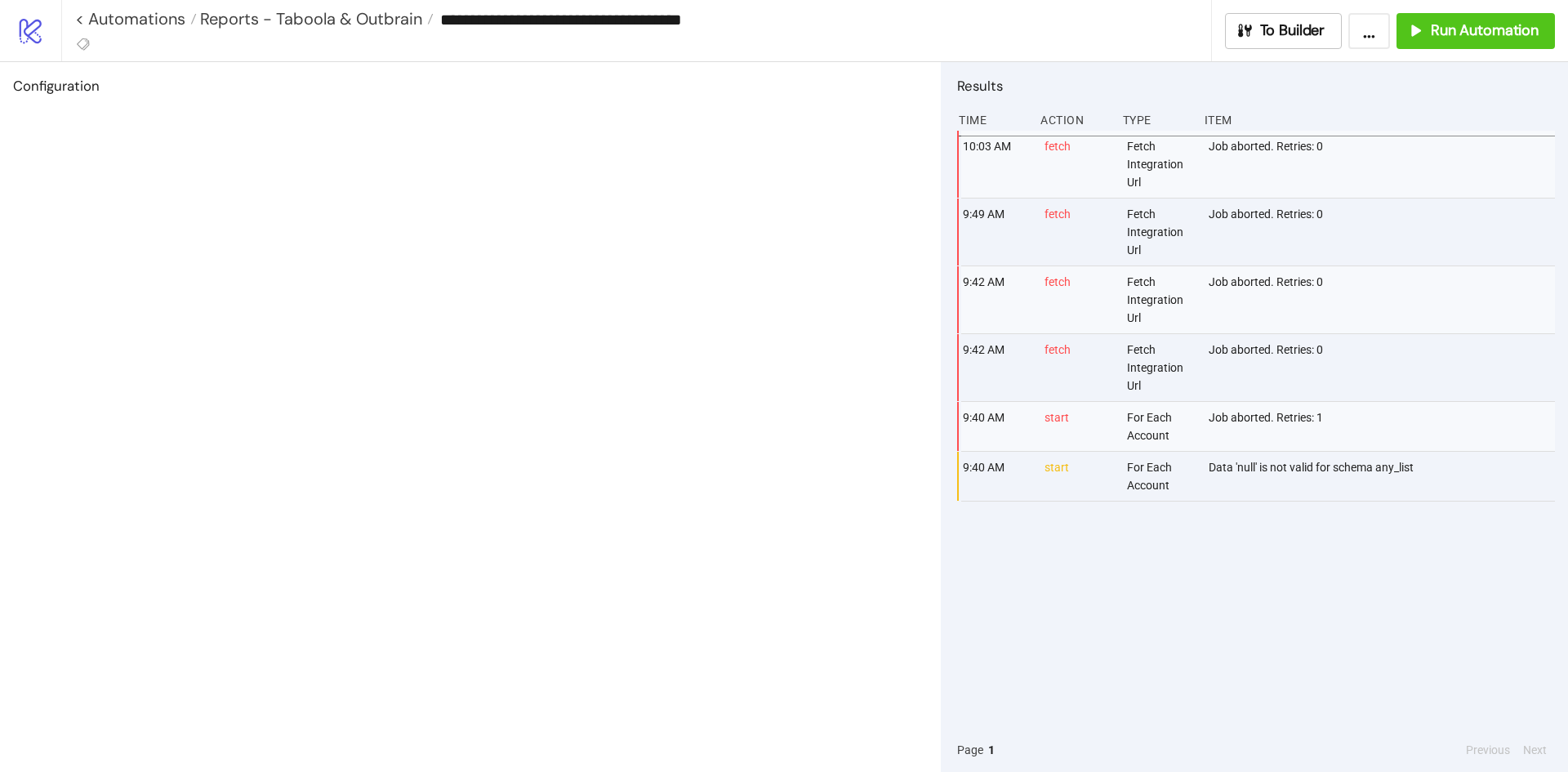 type on "**********" 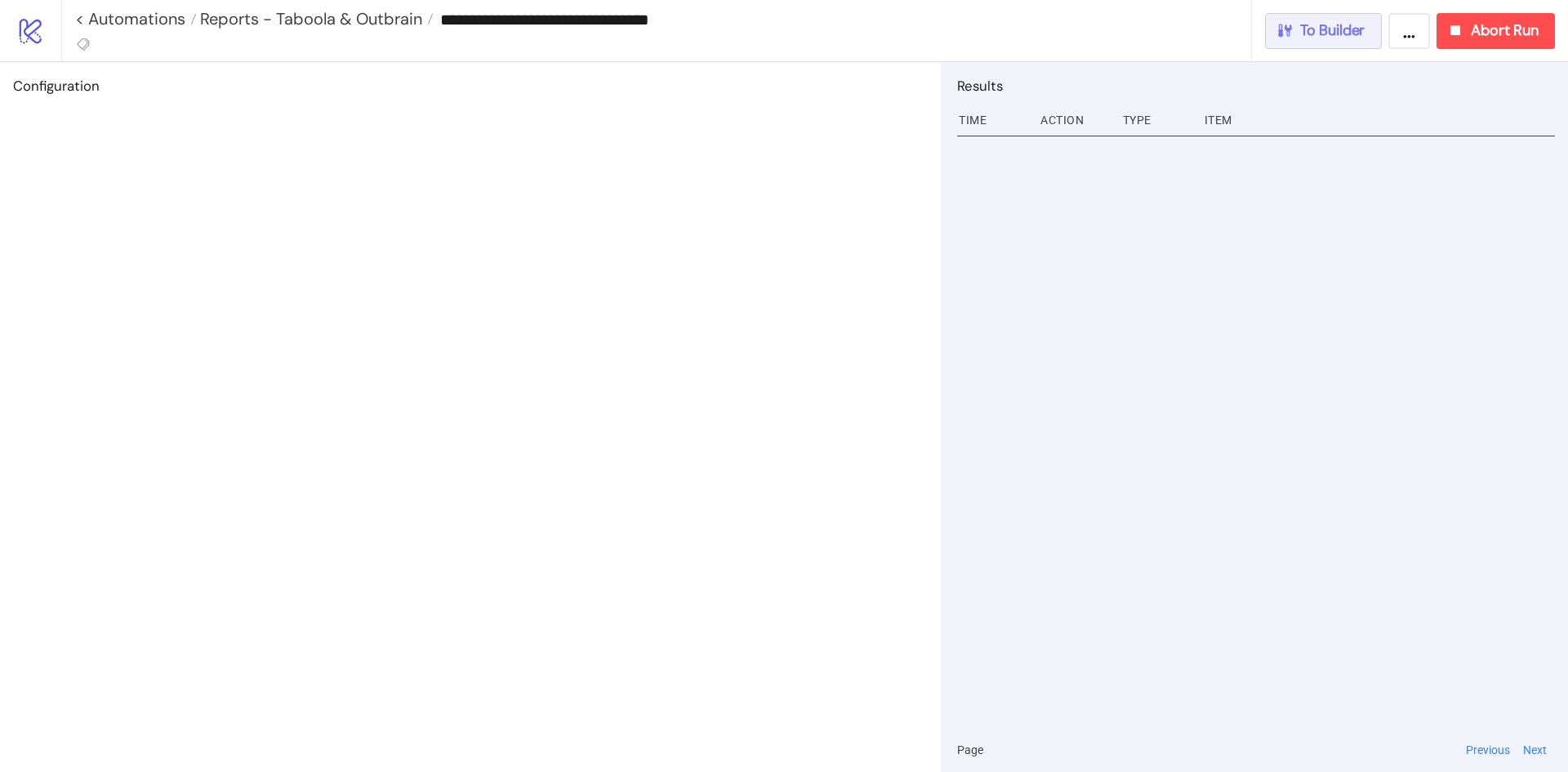 click on "To Builder" at bounding box center [1333, 30] 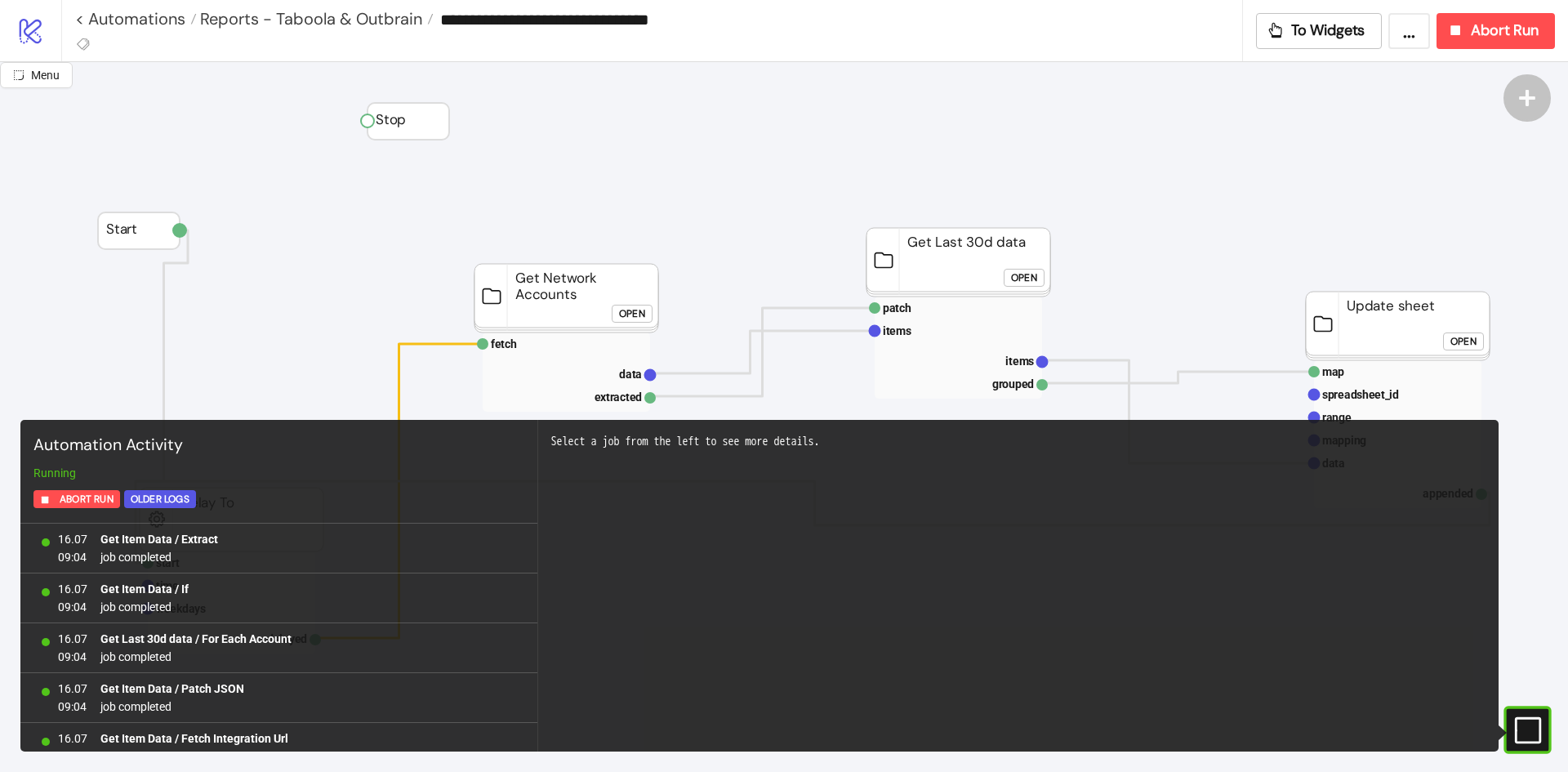 scroll, scrollTop: 1466, scrollLeft: 0, axis: vertical 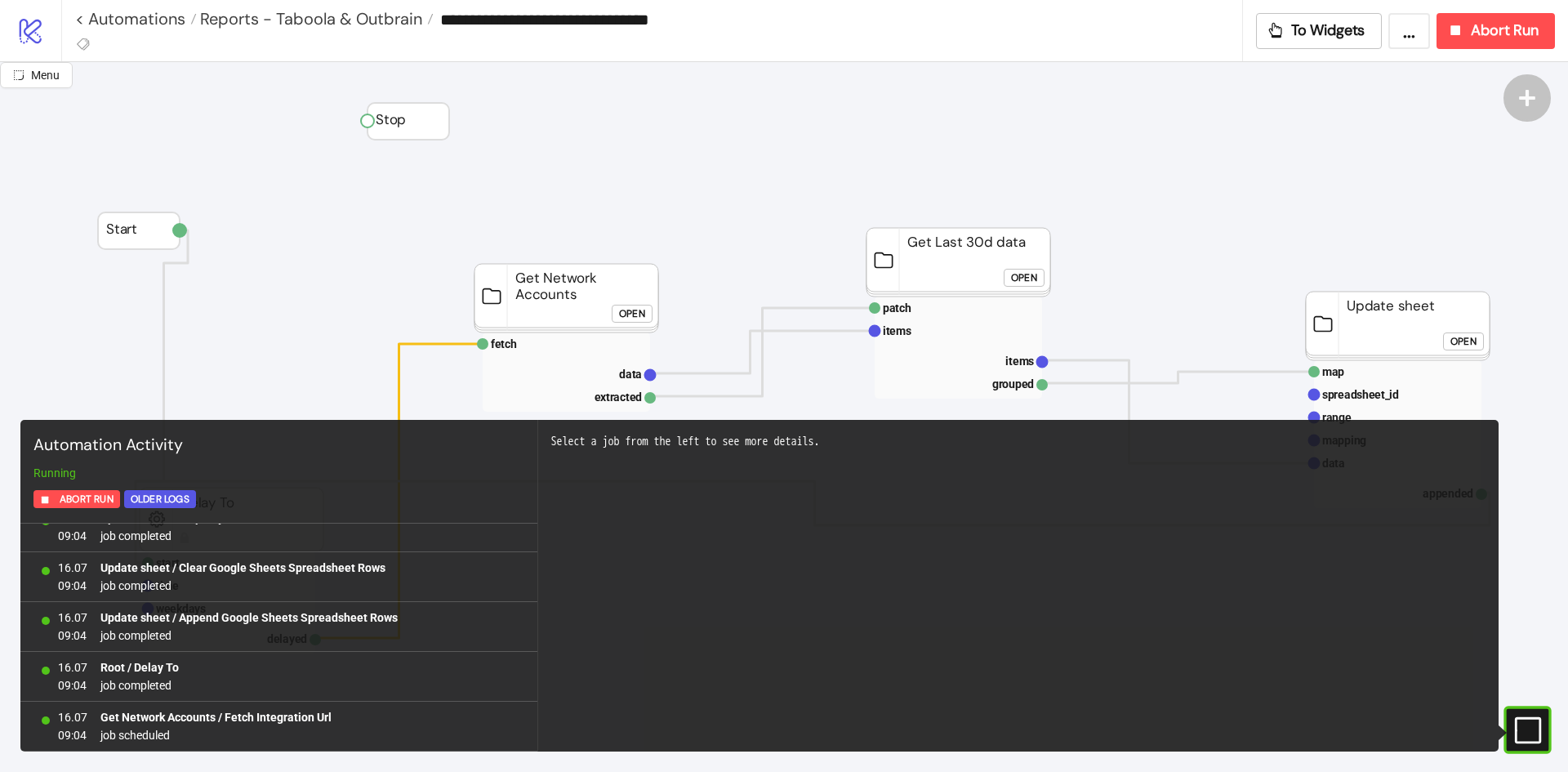 click on "#e9k1n36qviq57_to {
animation: e9k1n36qviq57_to__to 2000ms linear infinite normal forwards;
}
@keyframes e9k1n36qviq57_to__to {
0% {transform: translate(-9.500000px,7.500000px)}
30% {transform: translate(11.500000px,7.500000px)}
60% {transform: translate(10.642857px,7.500000px)}
100% {transform: translate(30.500000px,7.500000px)}
}" 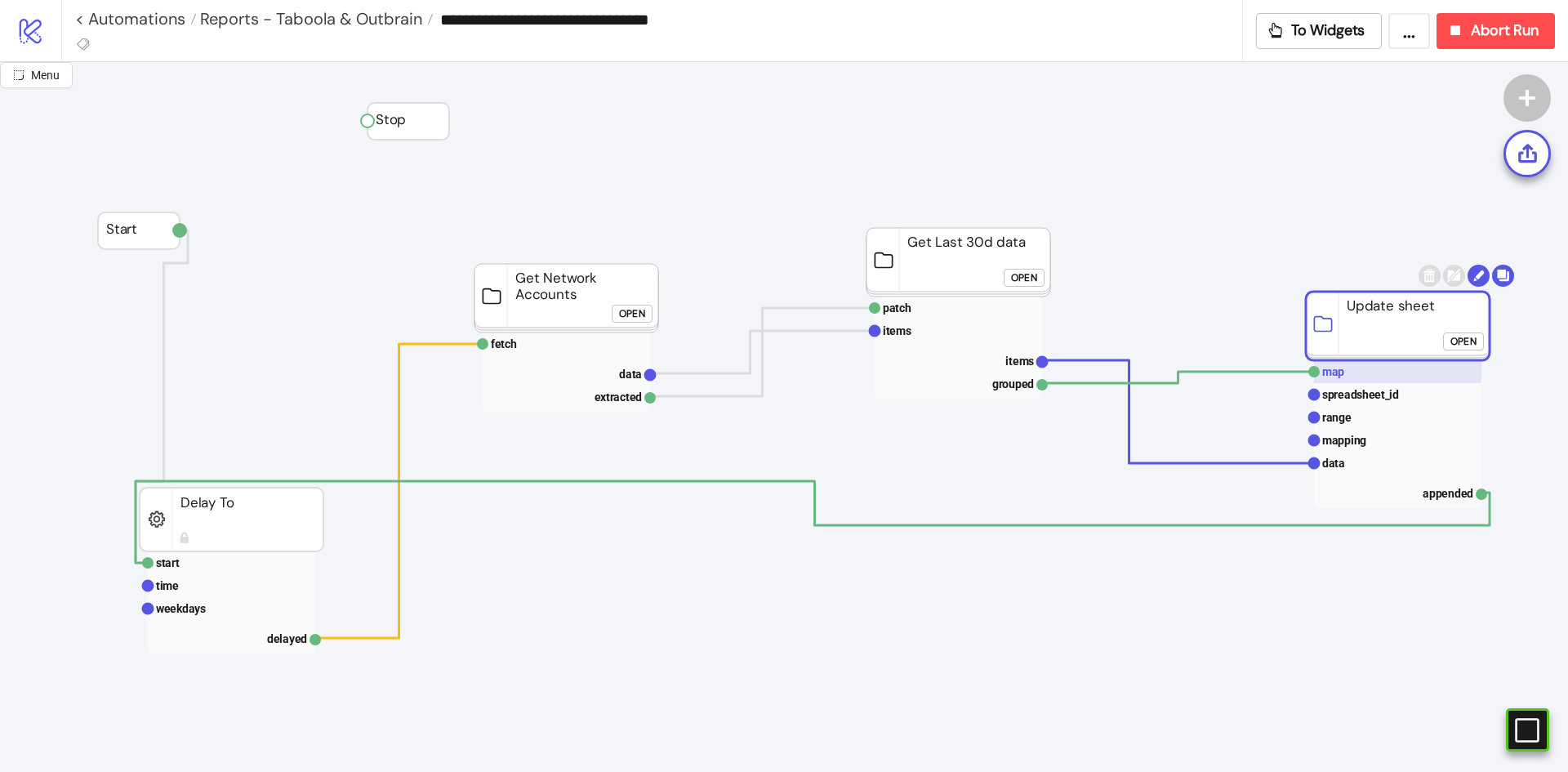 drag, startPoint x: 1418, startPoint y: 318, endPoint x: 1335, endPoint y: 378, distance: 102.415819 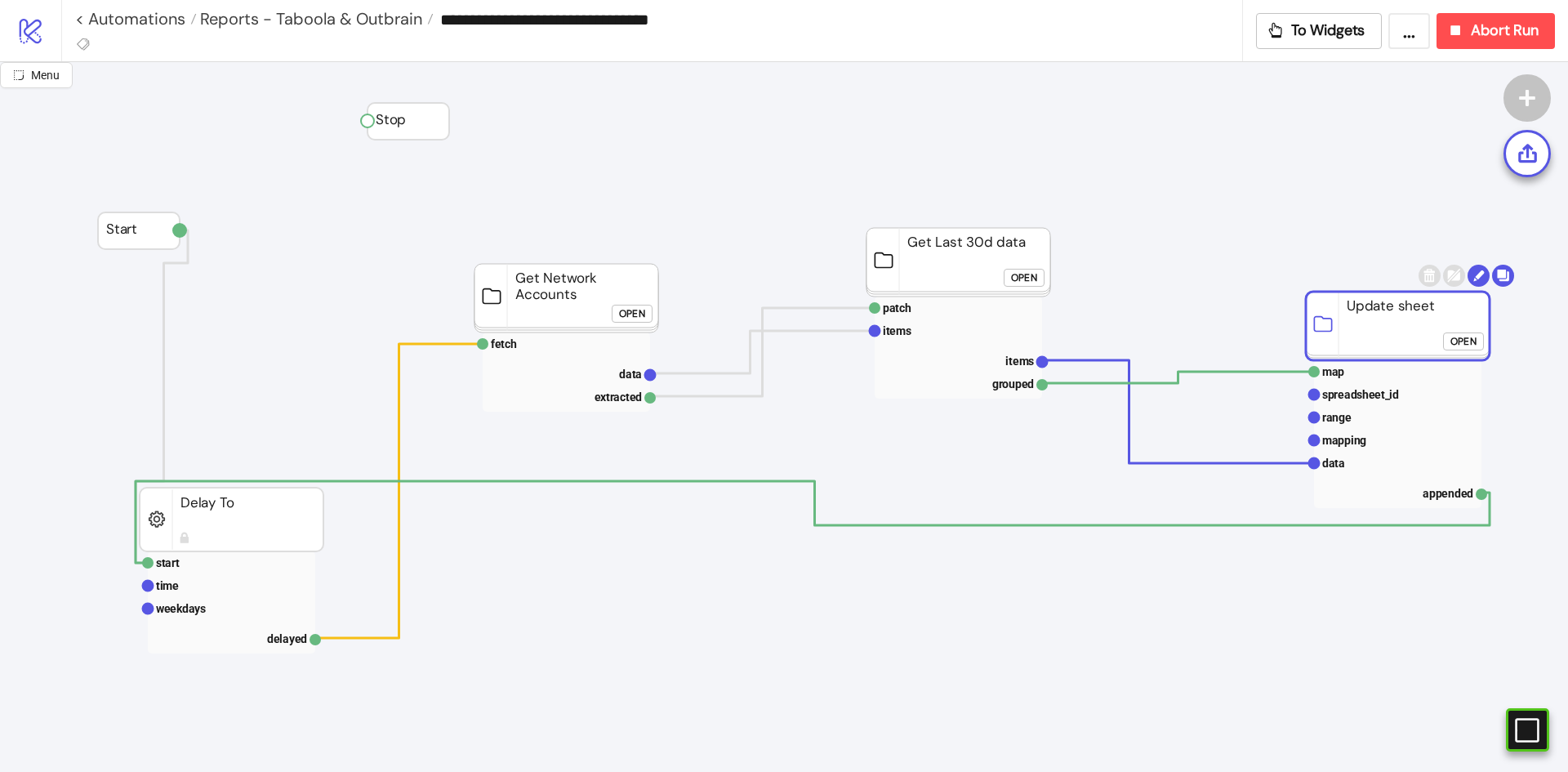 click on "Open" 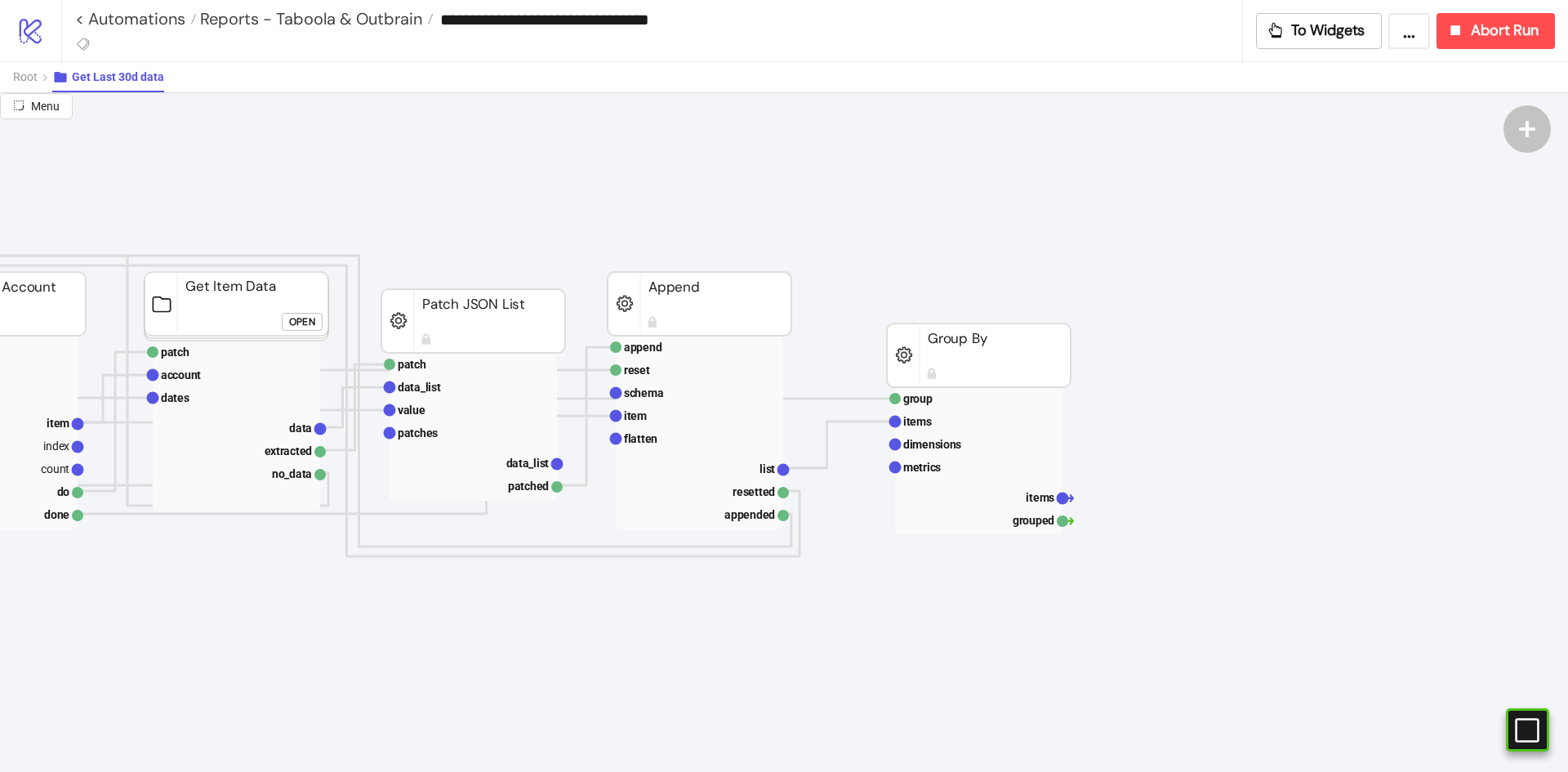 scroll, scrollTop: 0, scrollLeft: 719, axis: horizontal 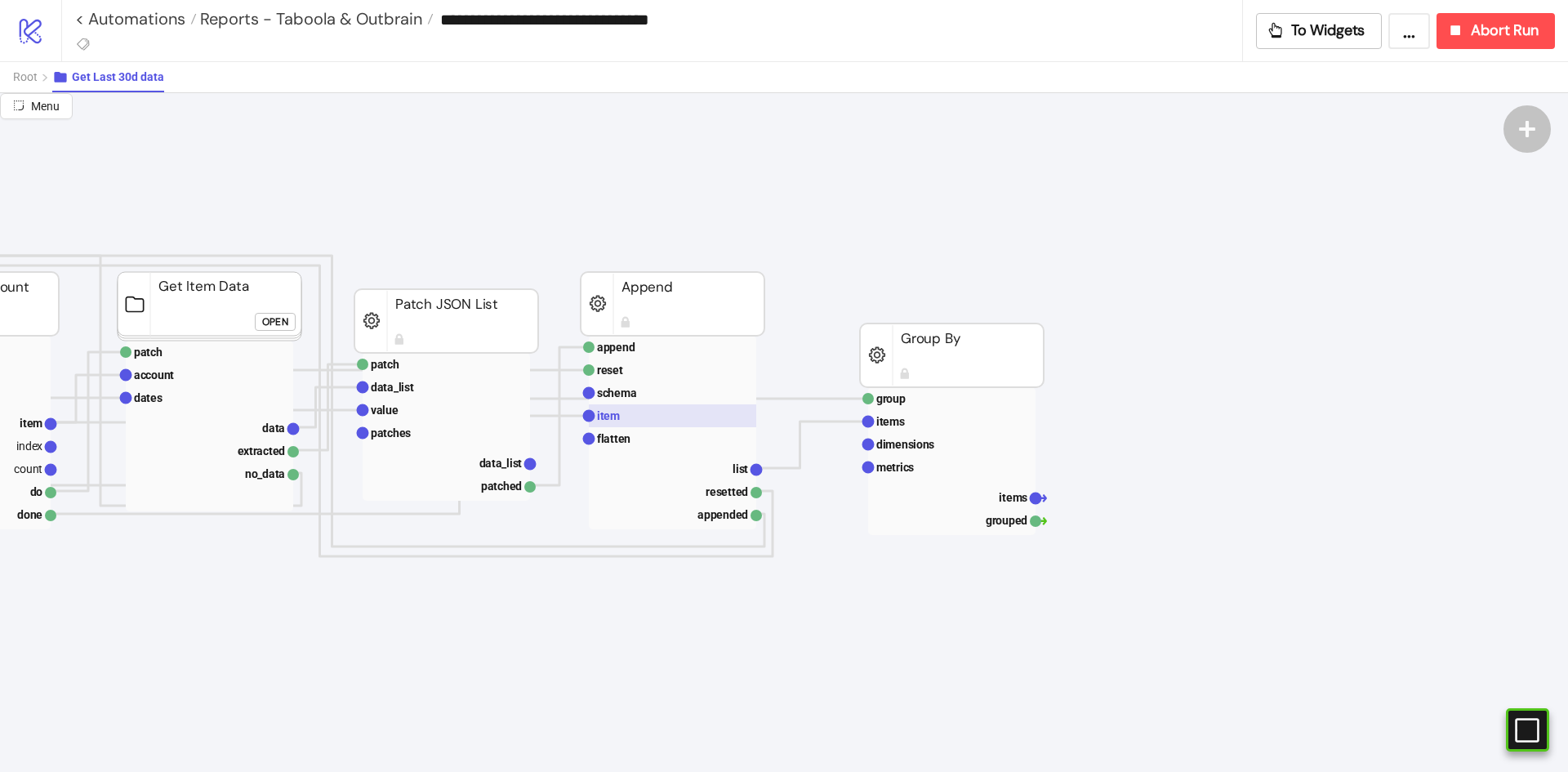 click 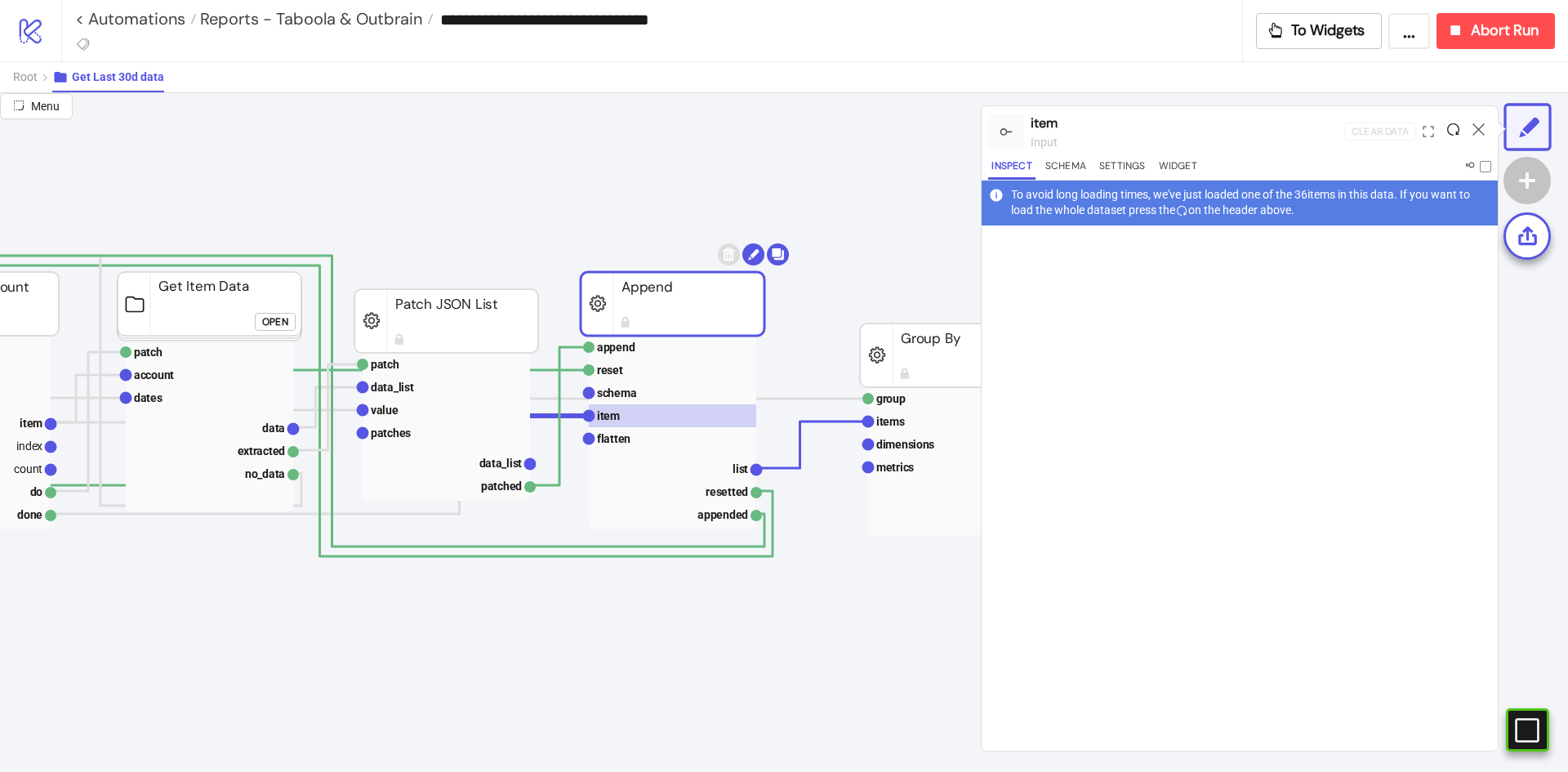 click 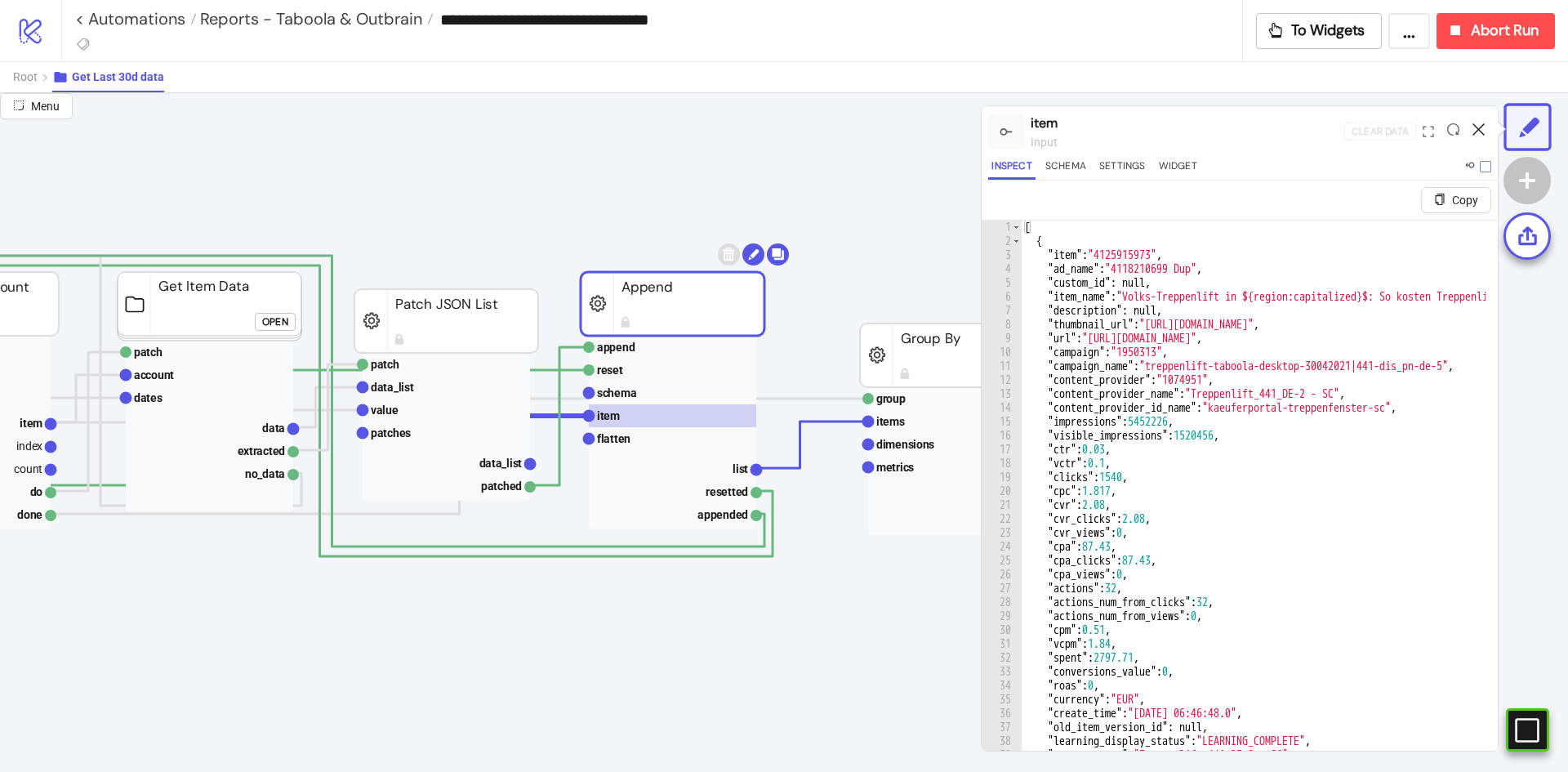click 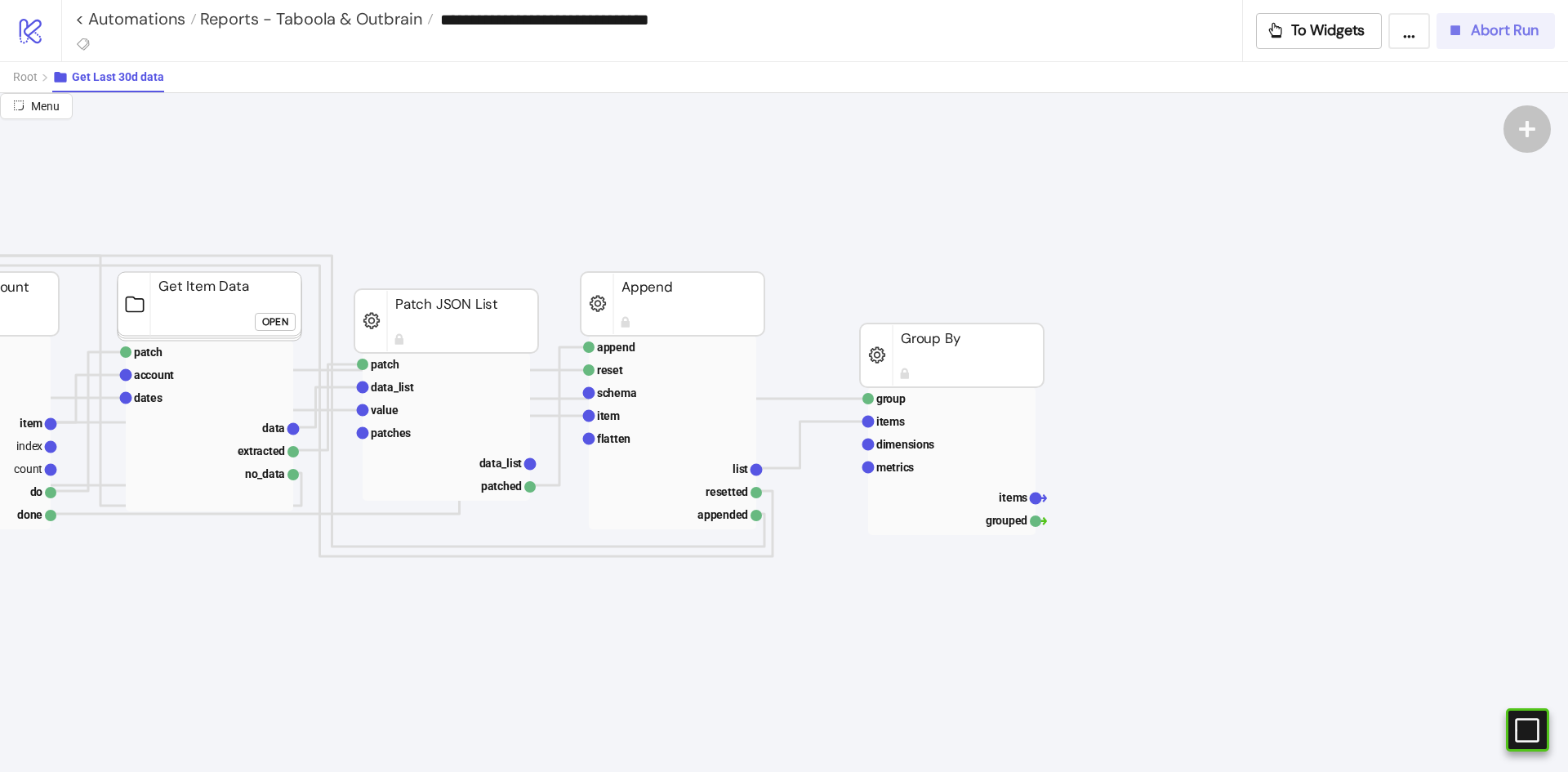 click on "Abort Run" at bounding box center [1492, 30] 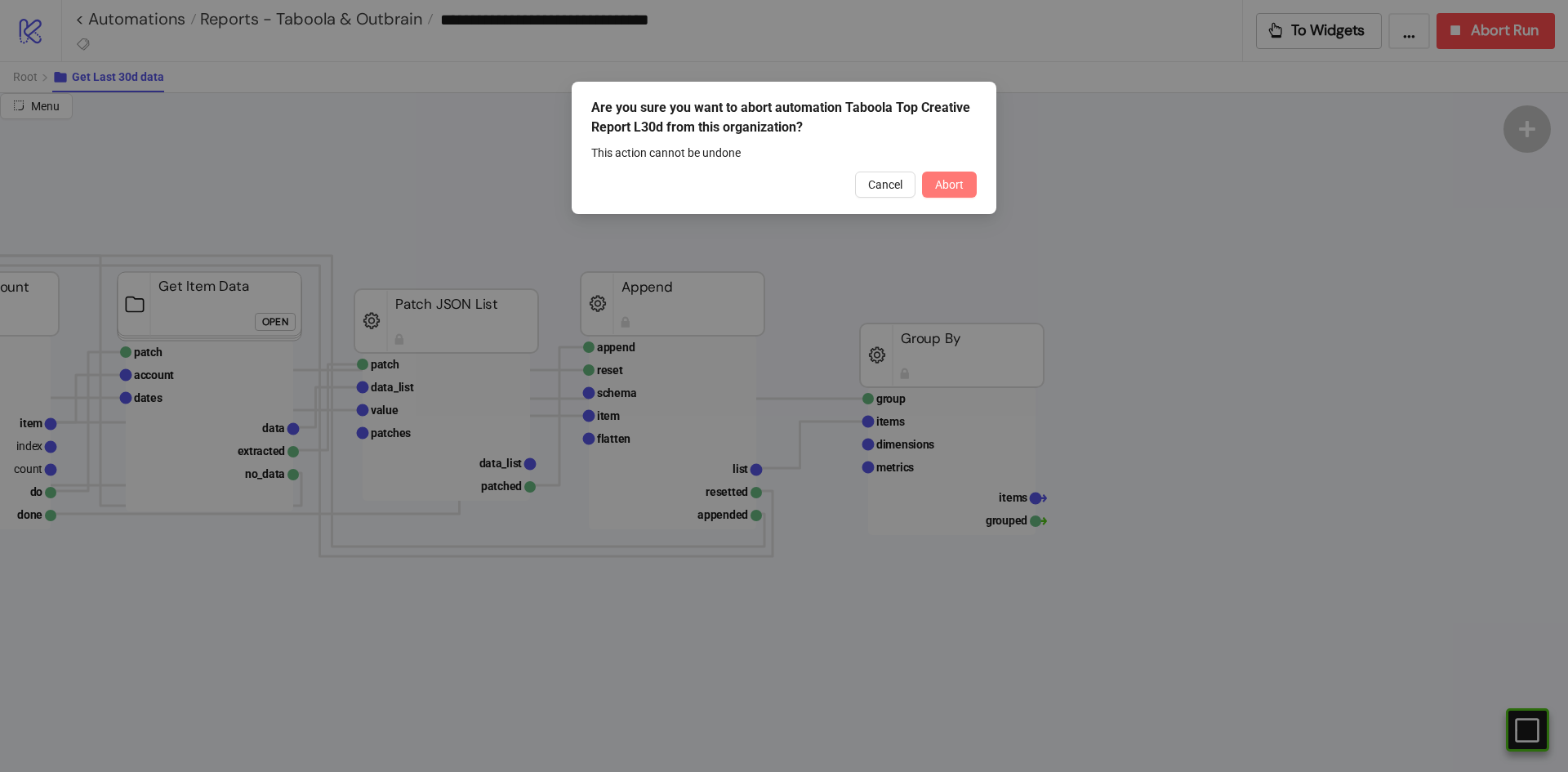 click on "Abort" at bounding box center [949, 185] 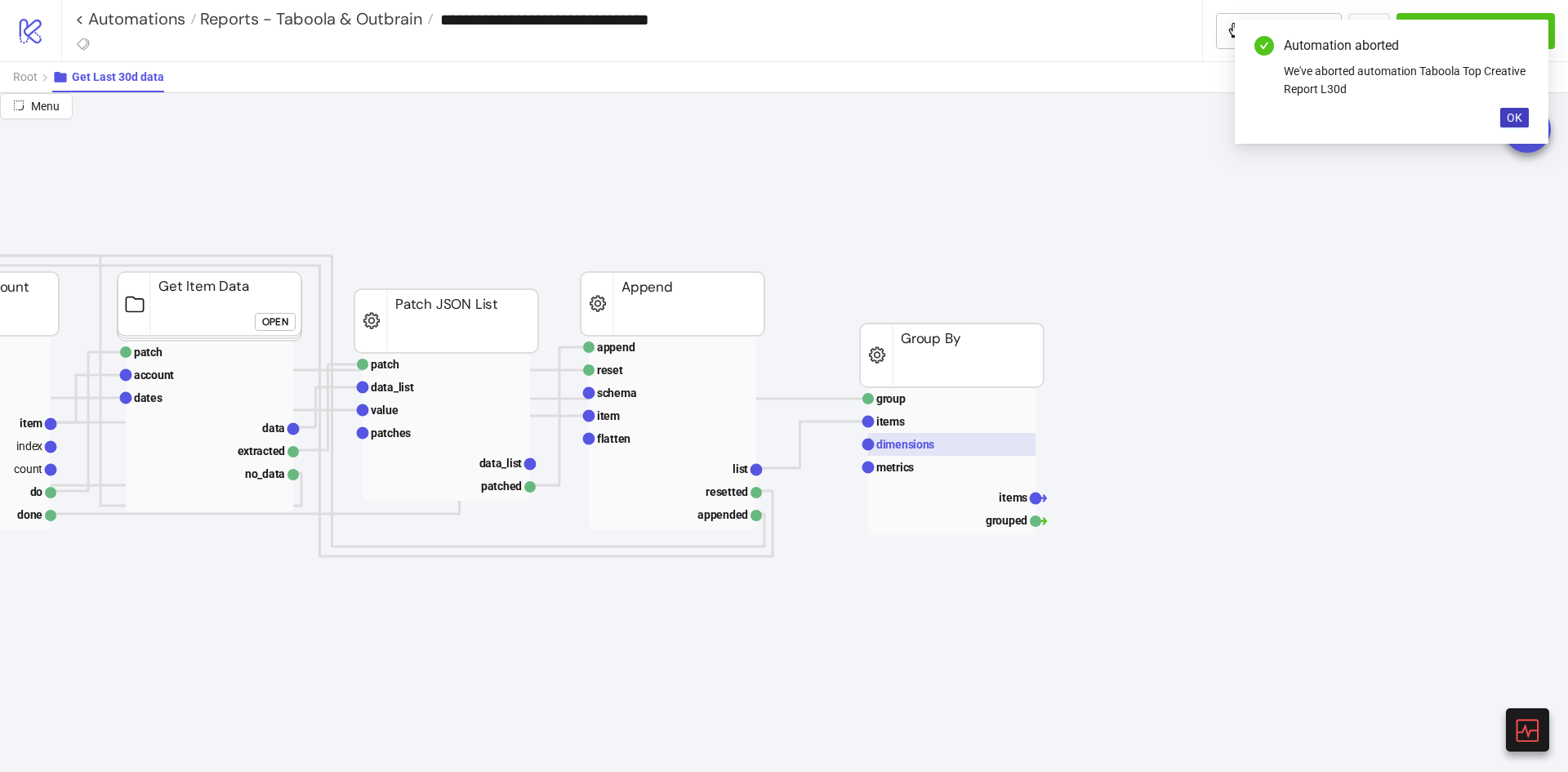 click 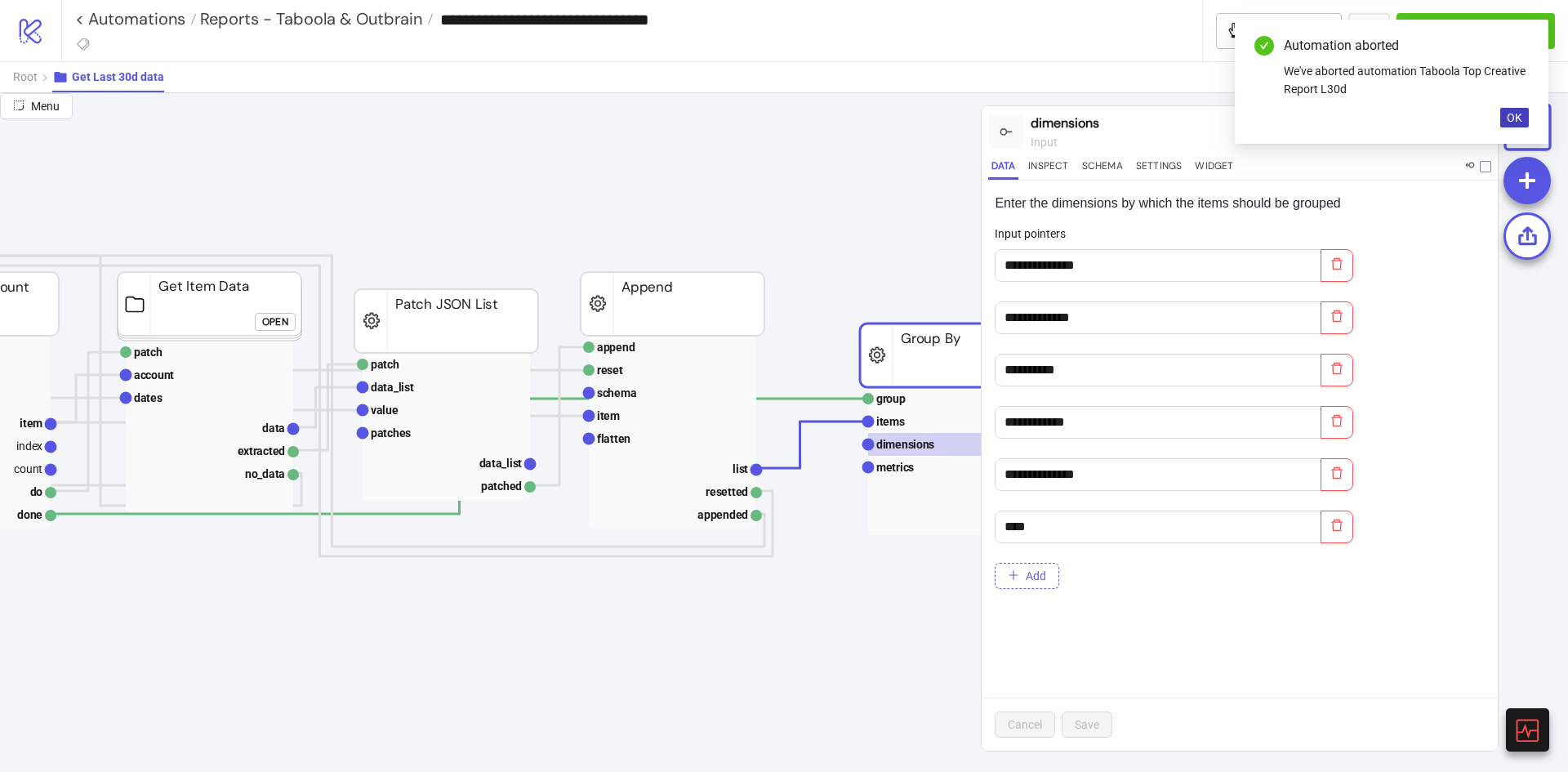 click on "Add" at bounding box center [1036, 576] 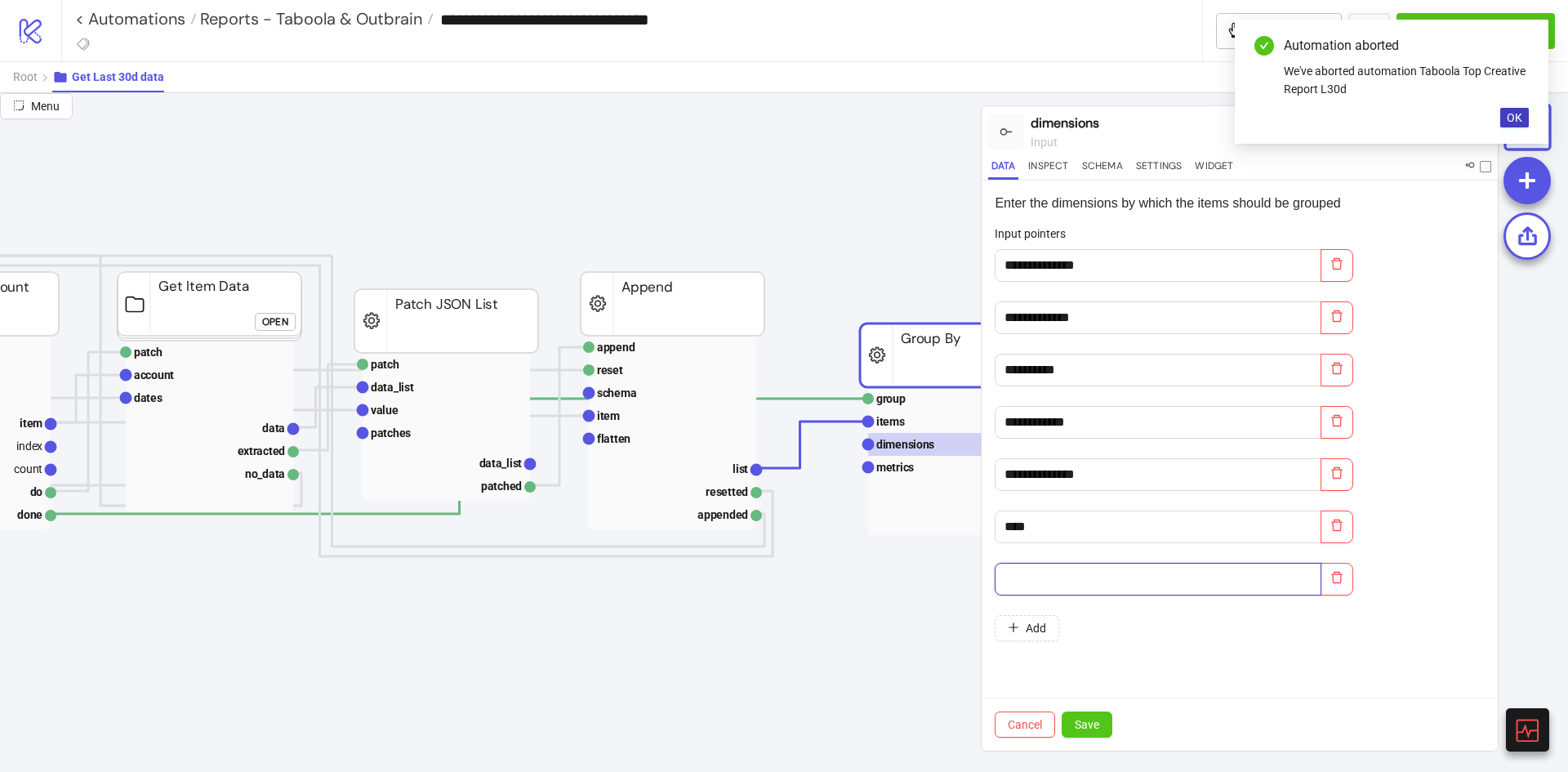 click at bounding box center (1158, 579) 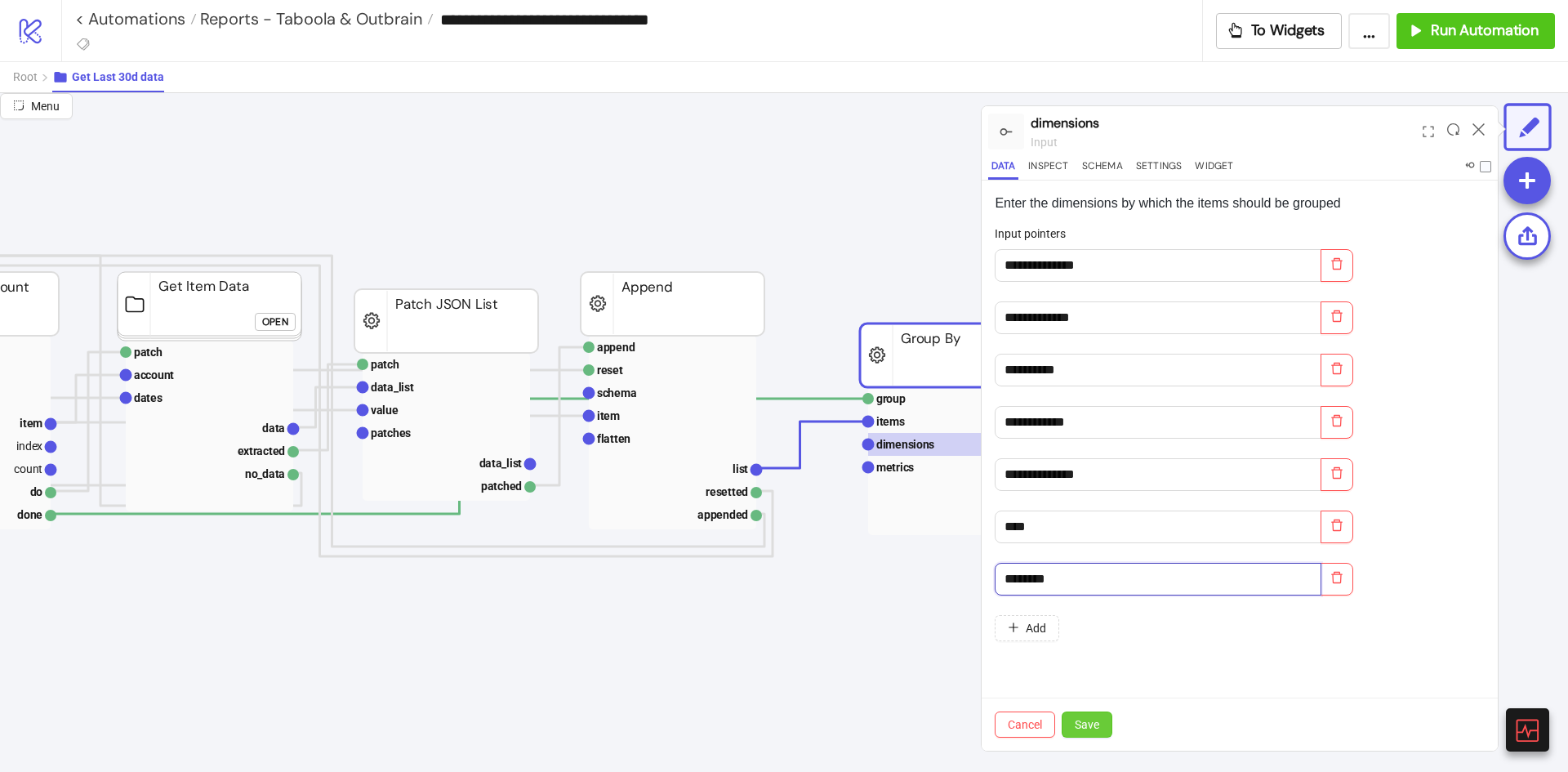 type on "********" 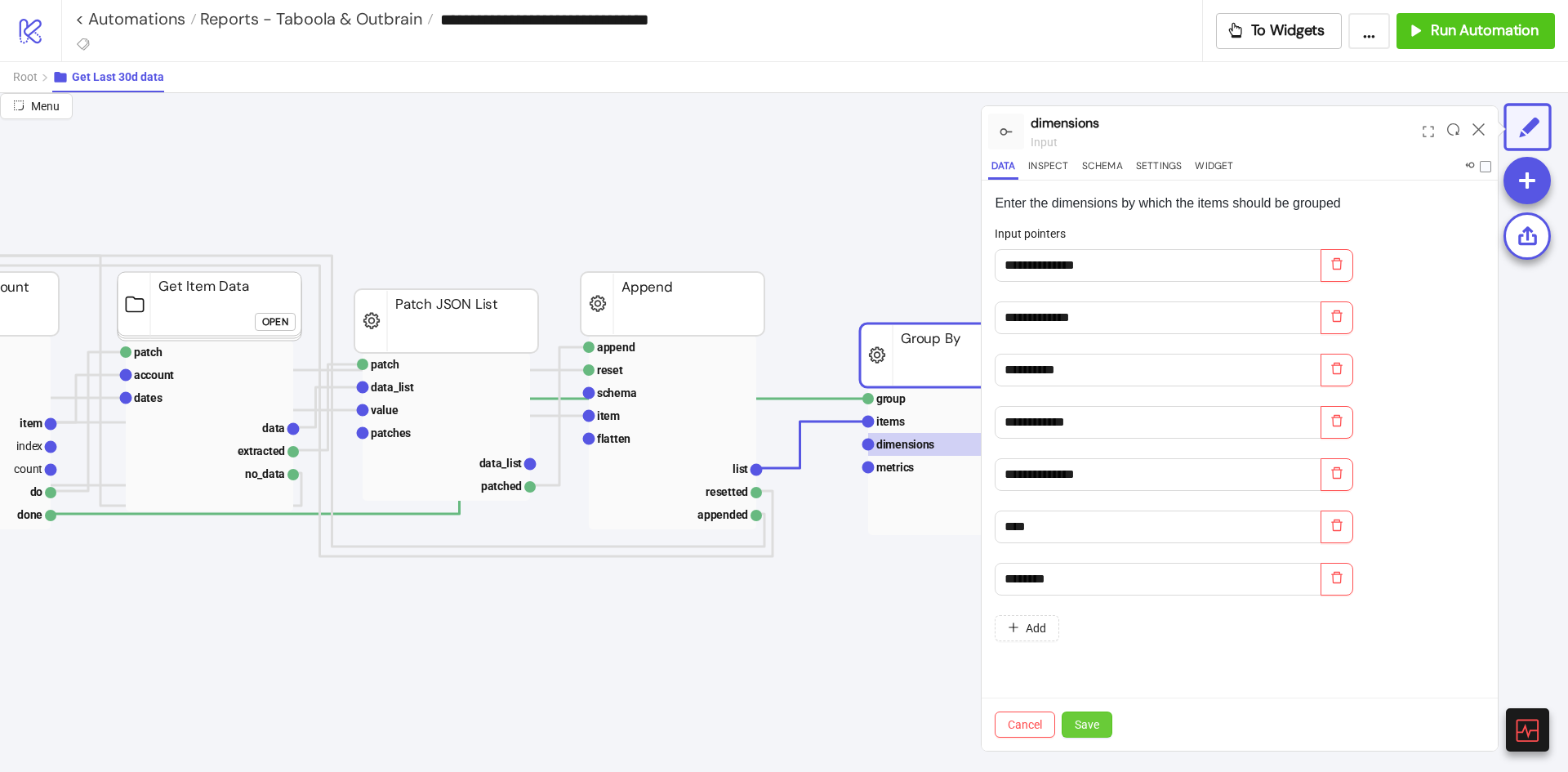 click on "Save" at bounding box center (1087, 725) 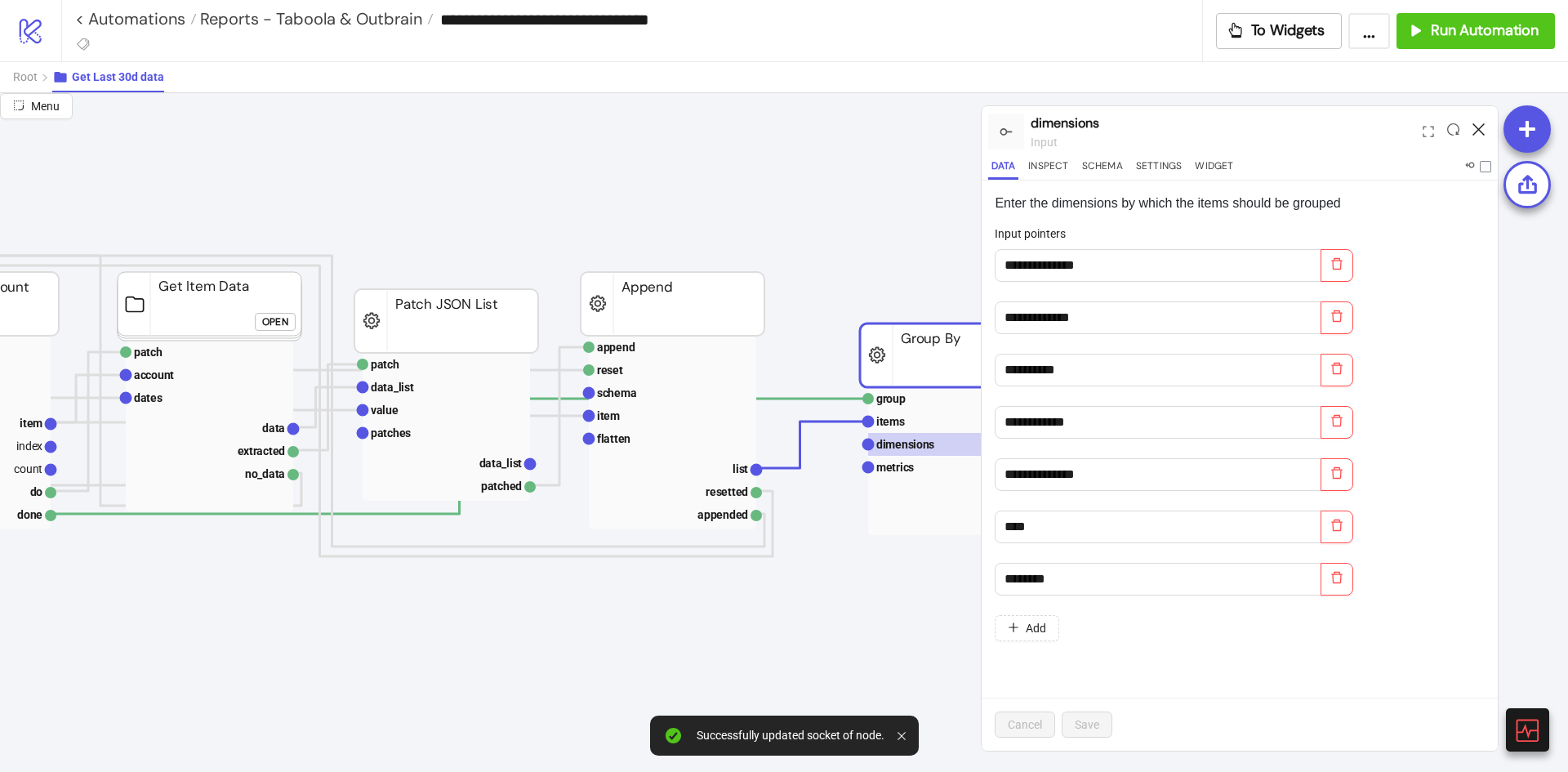 click 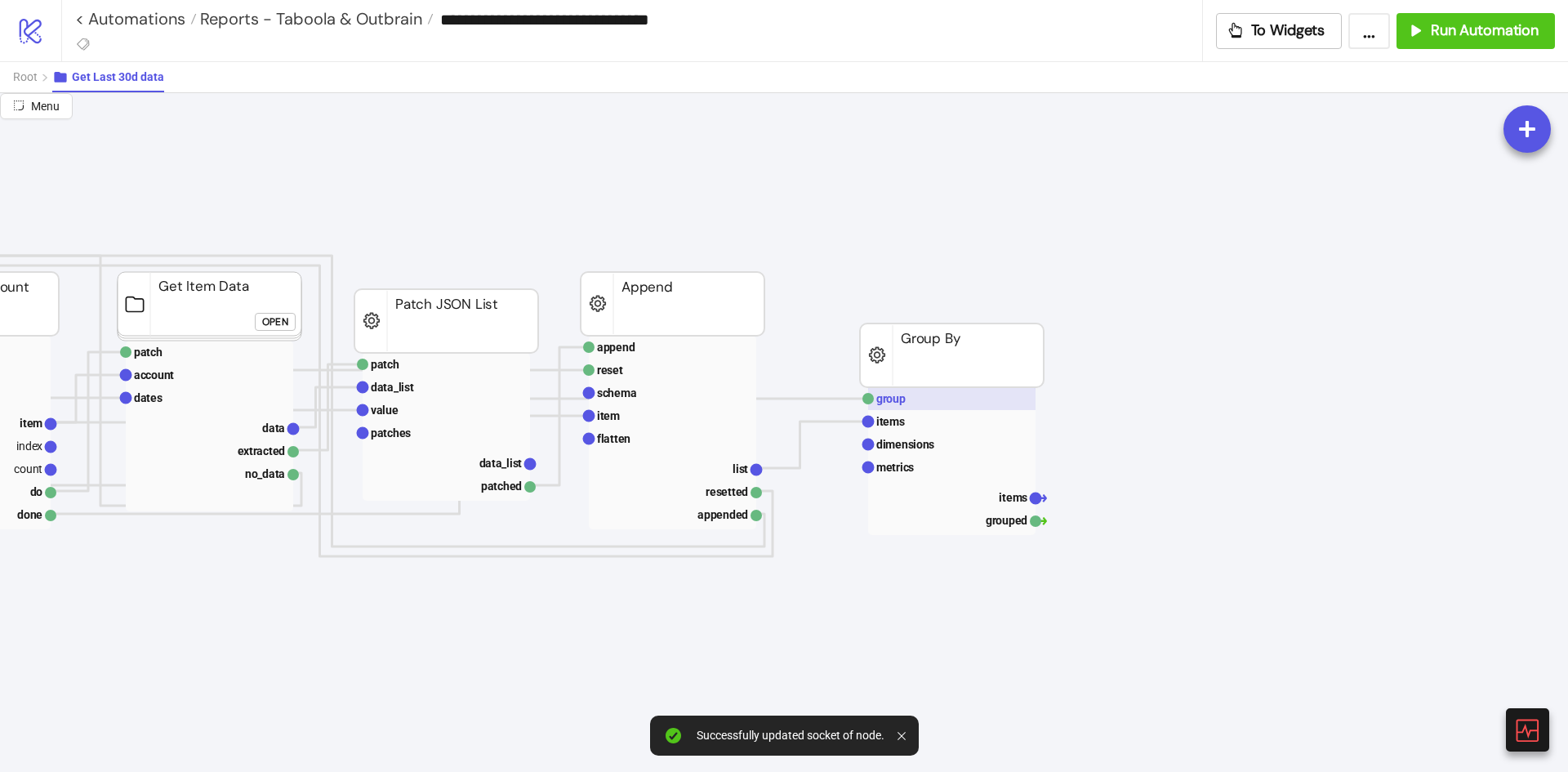 click 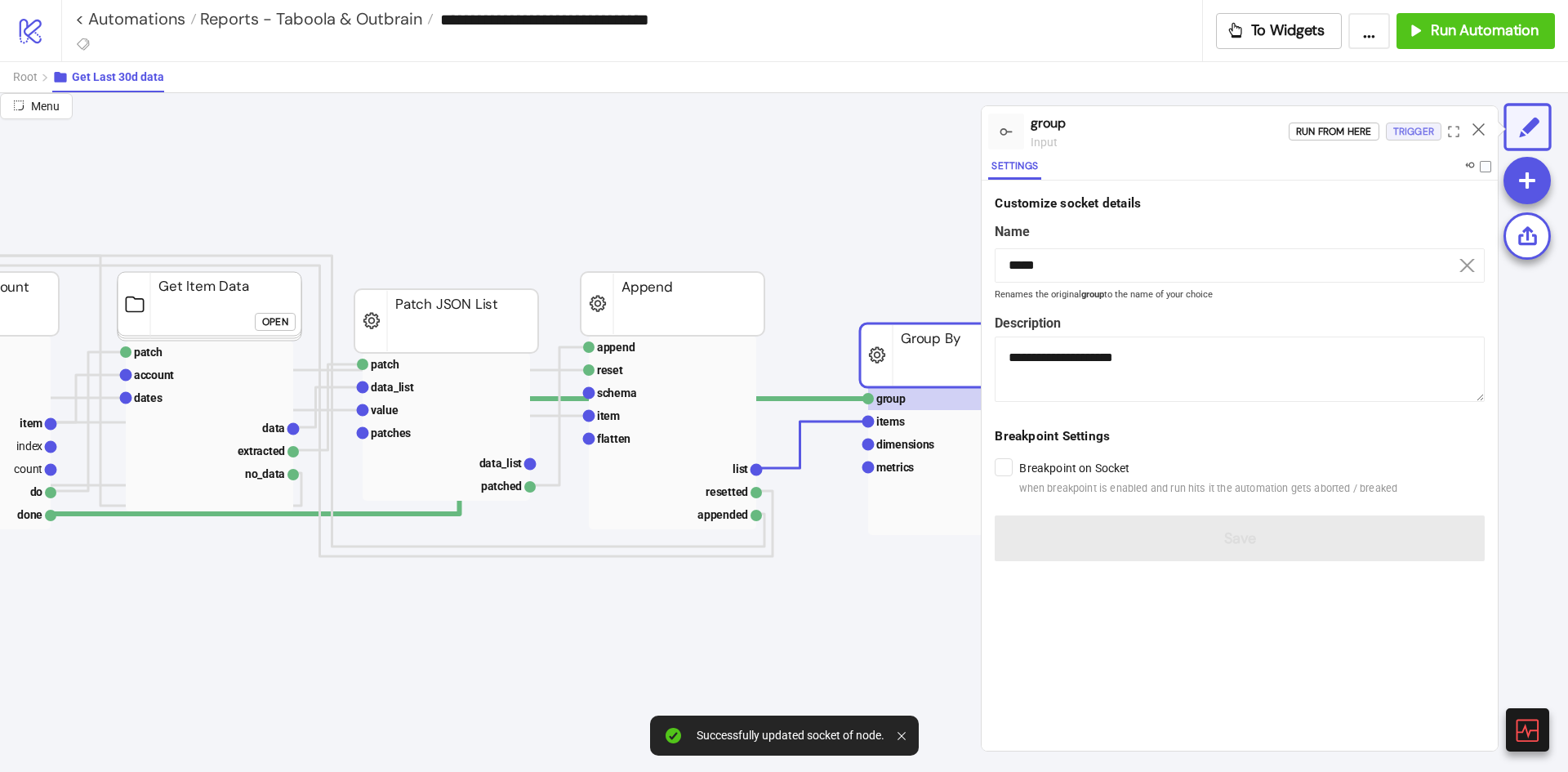 click on "Trigger" at bounding box center [1414, 132] 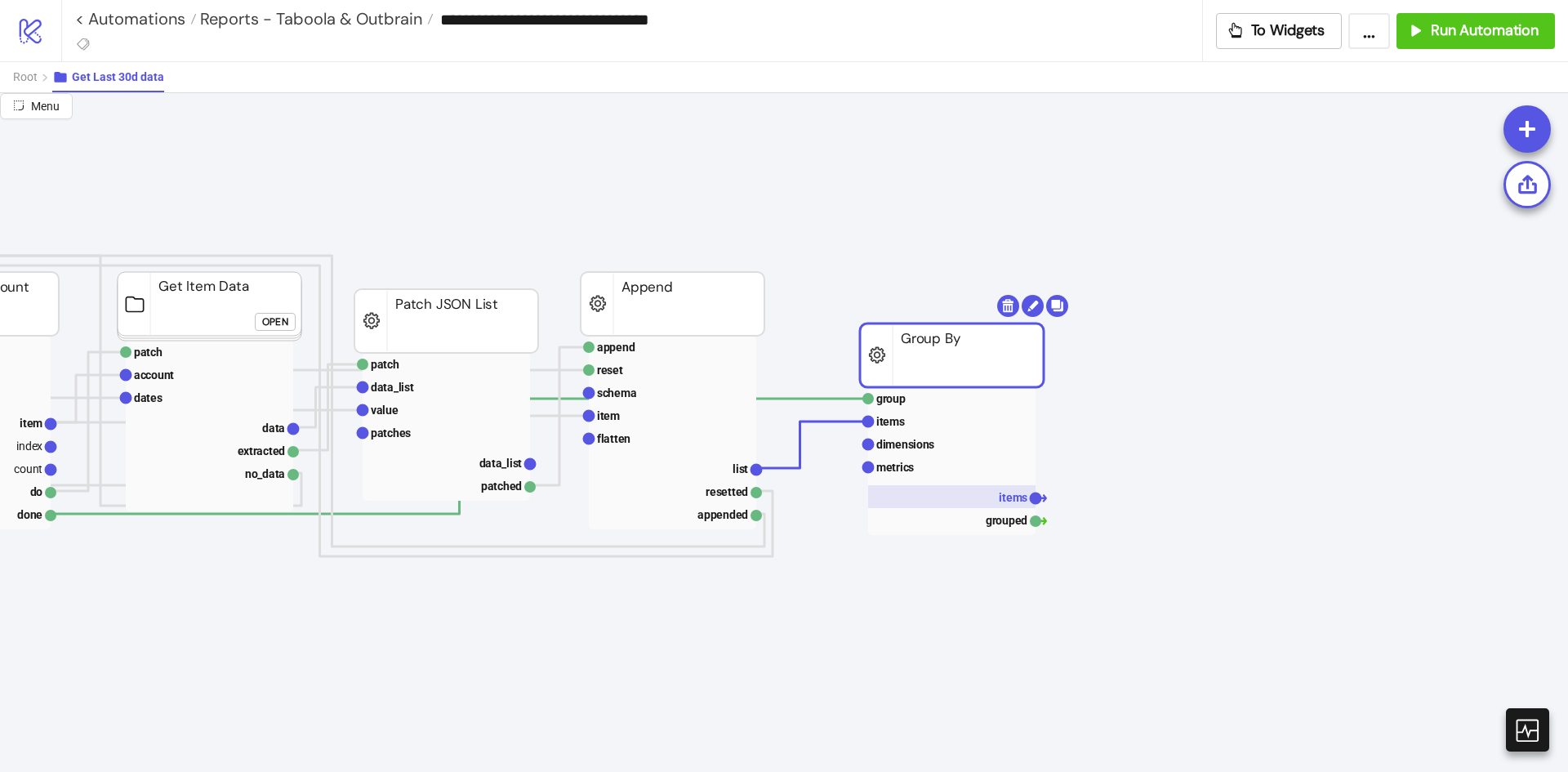 click 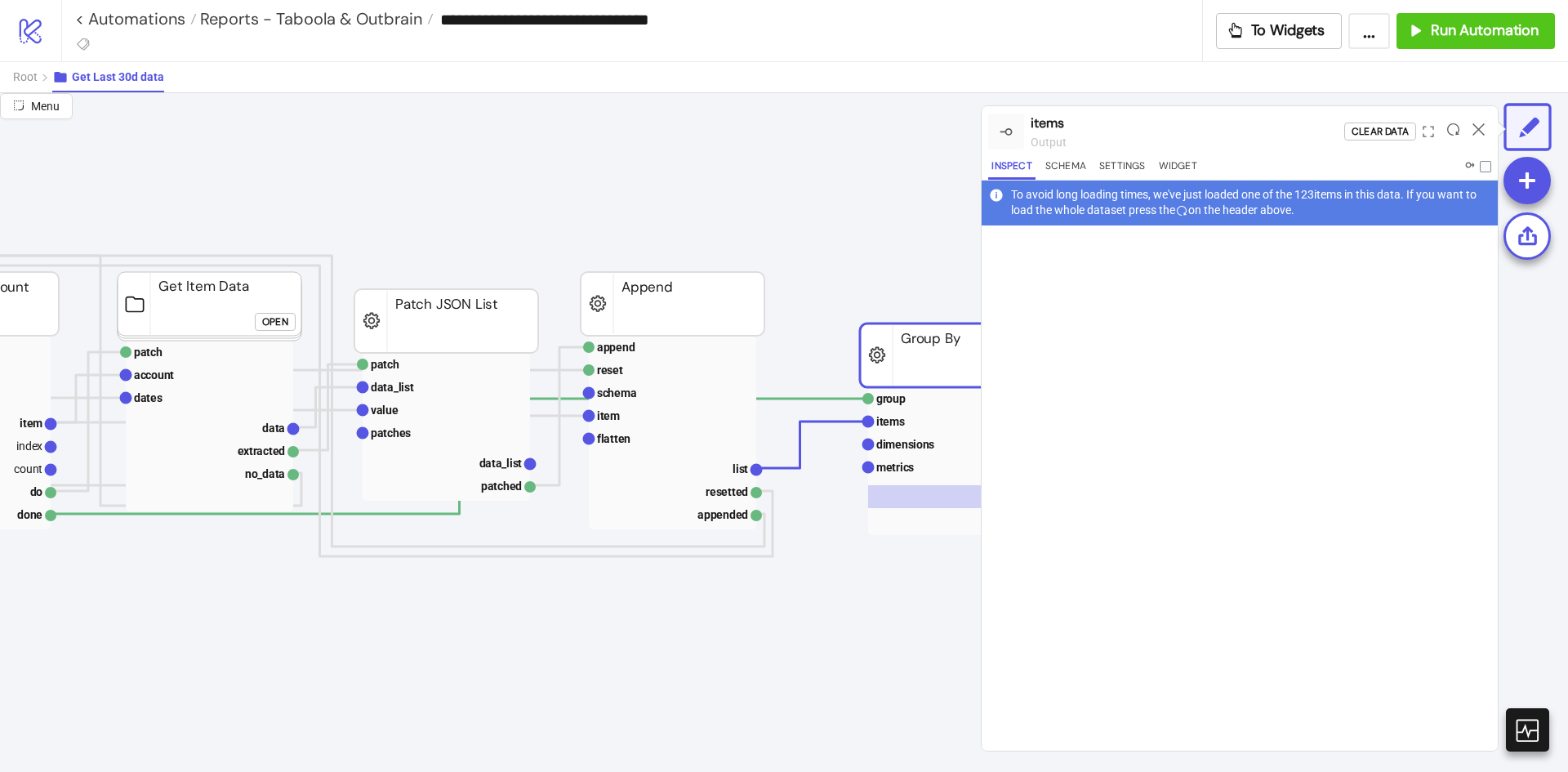 click at bounding box center (1453, 132) 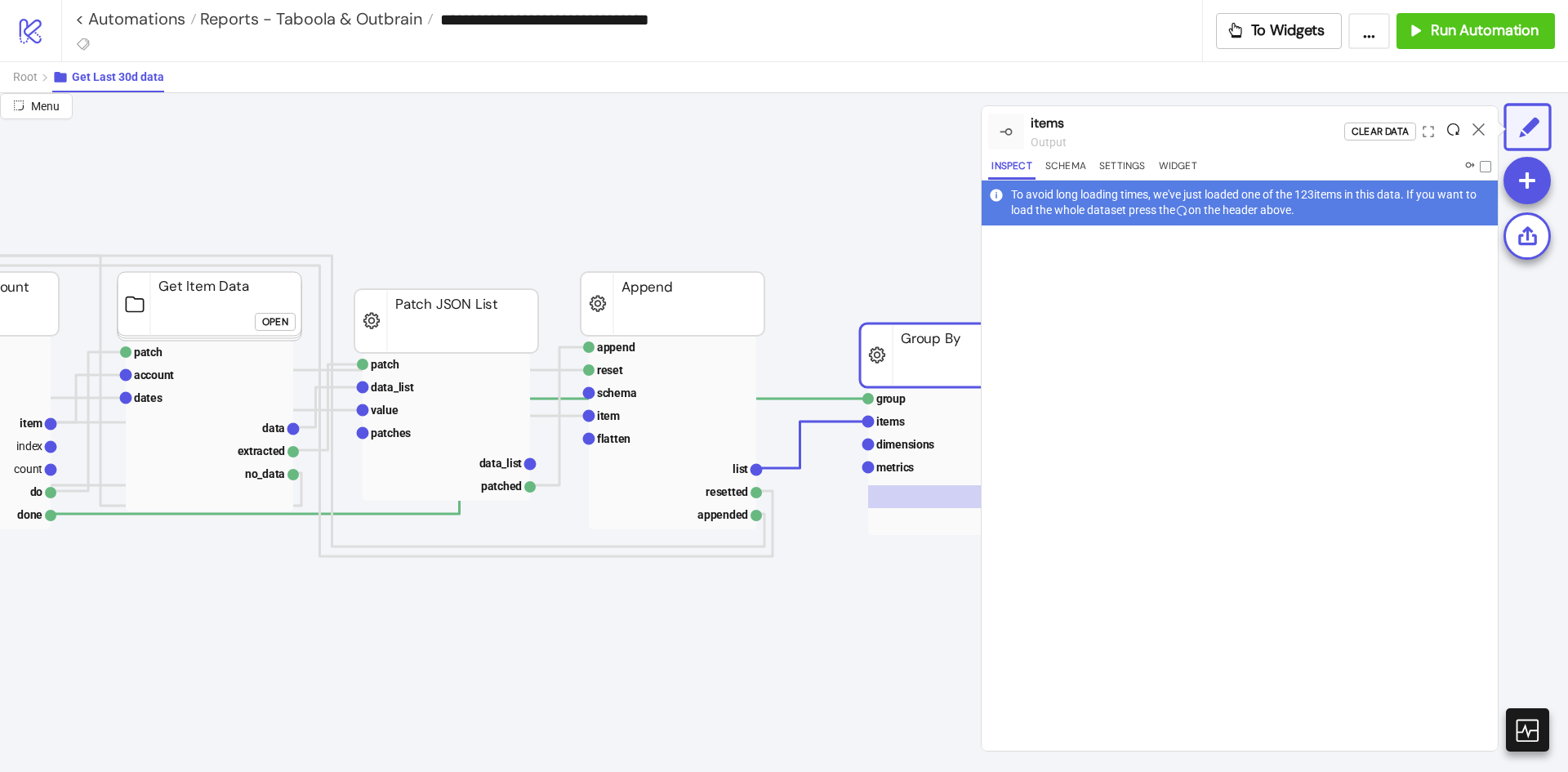 click 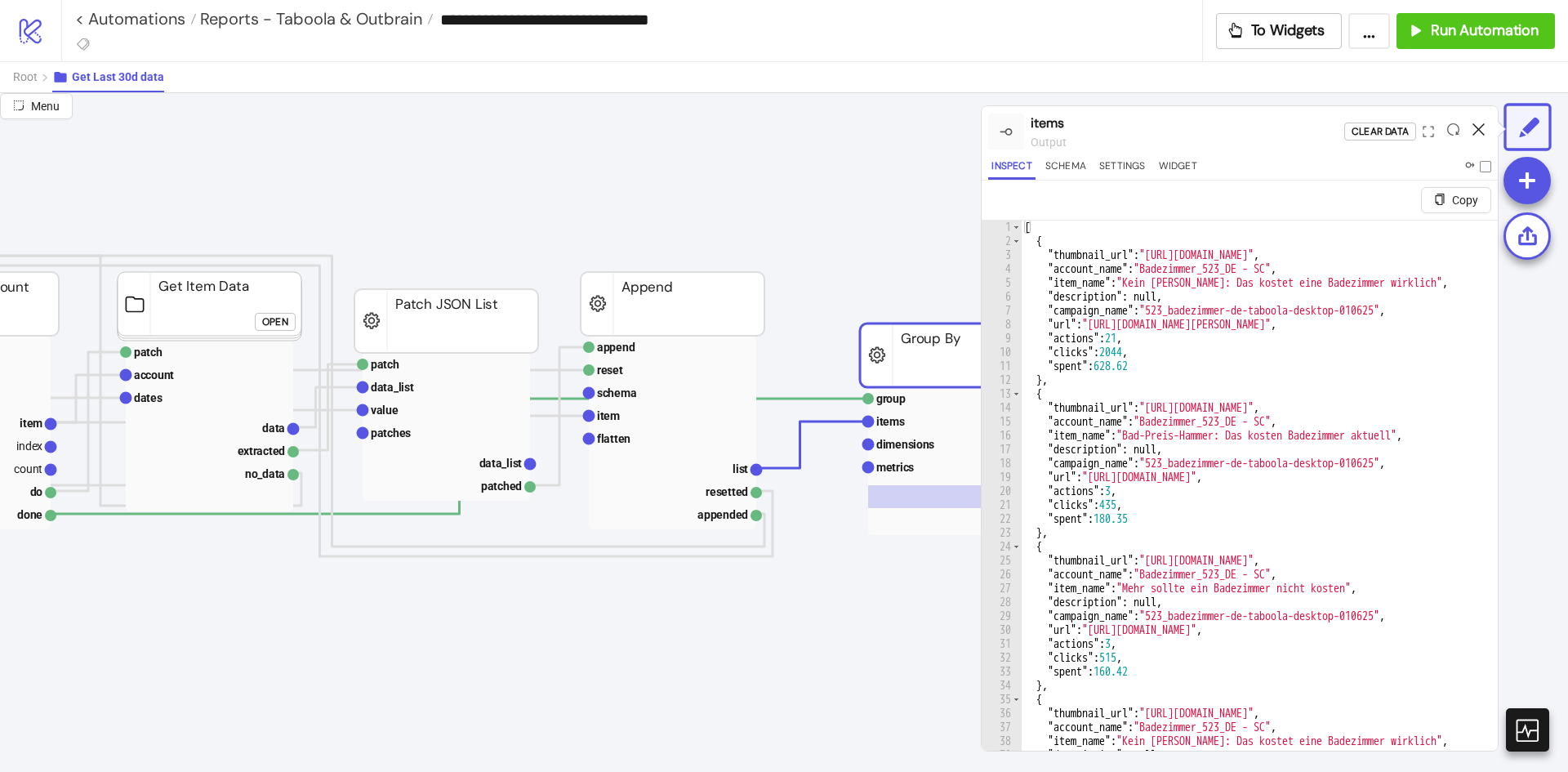 click 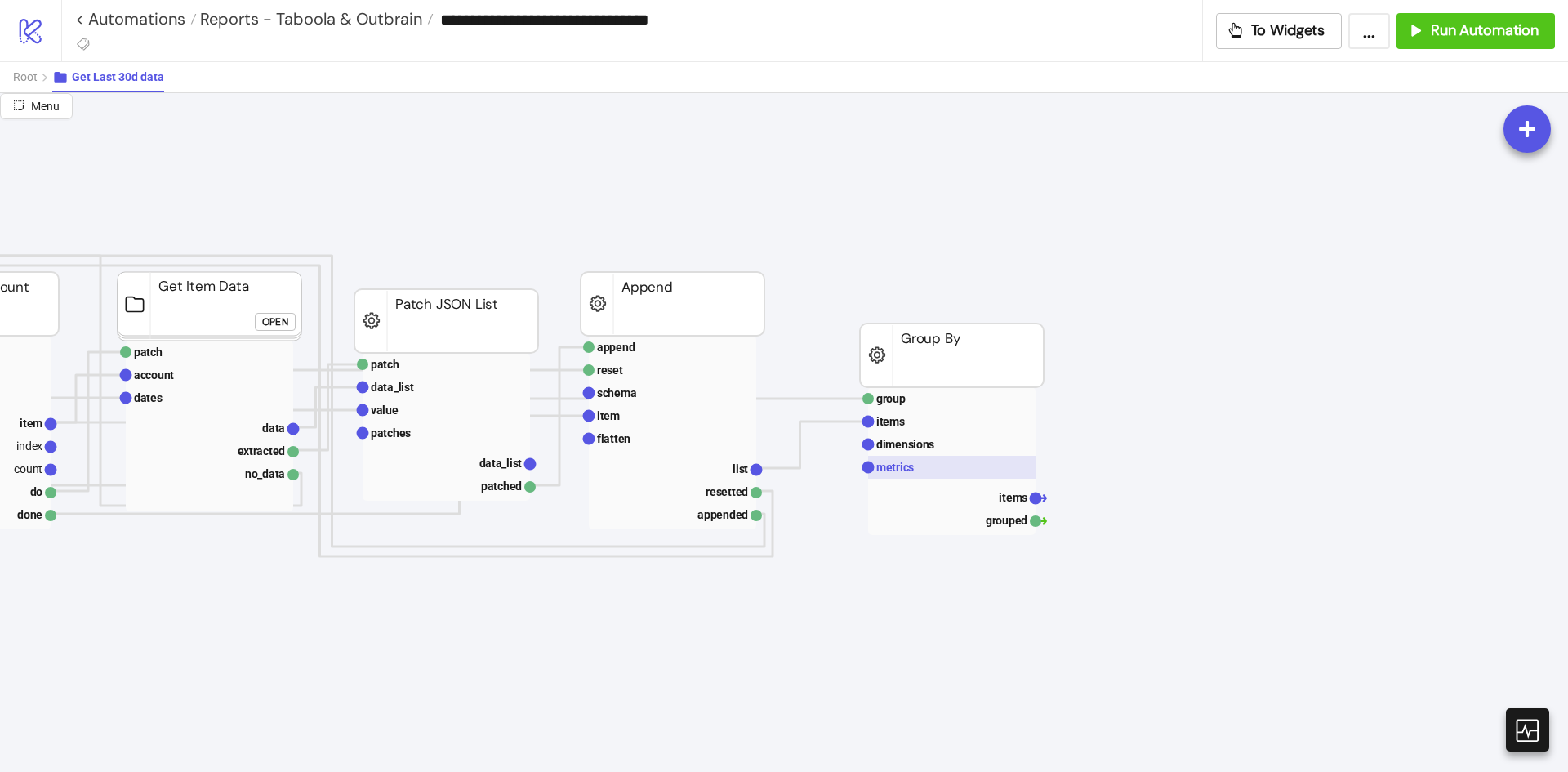 click 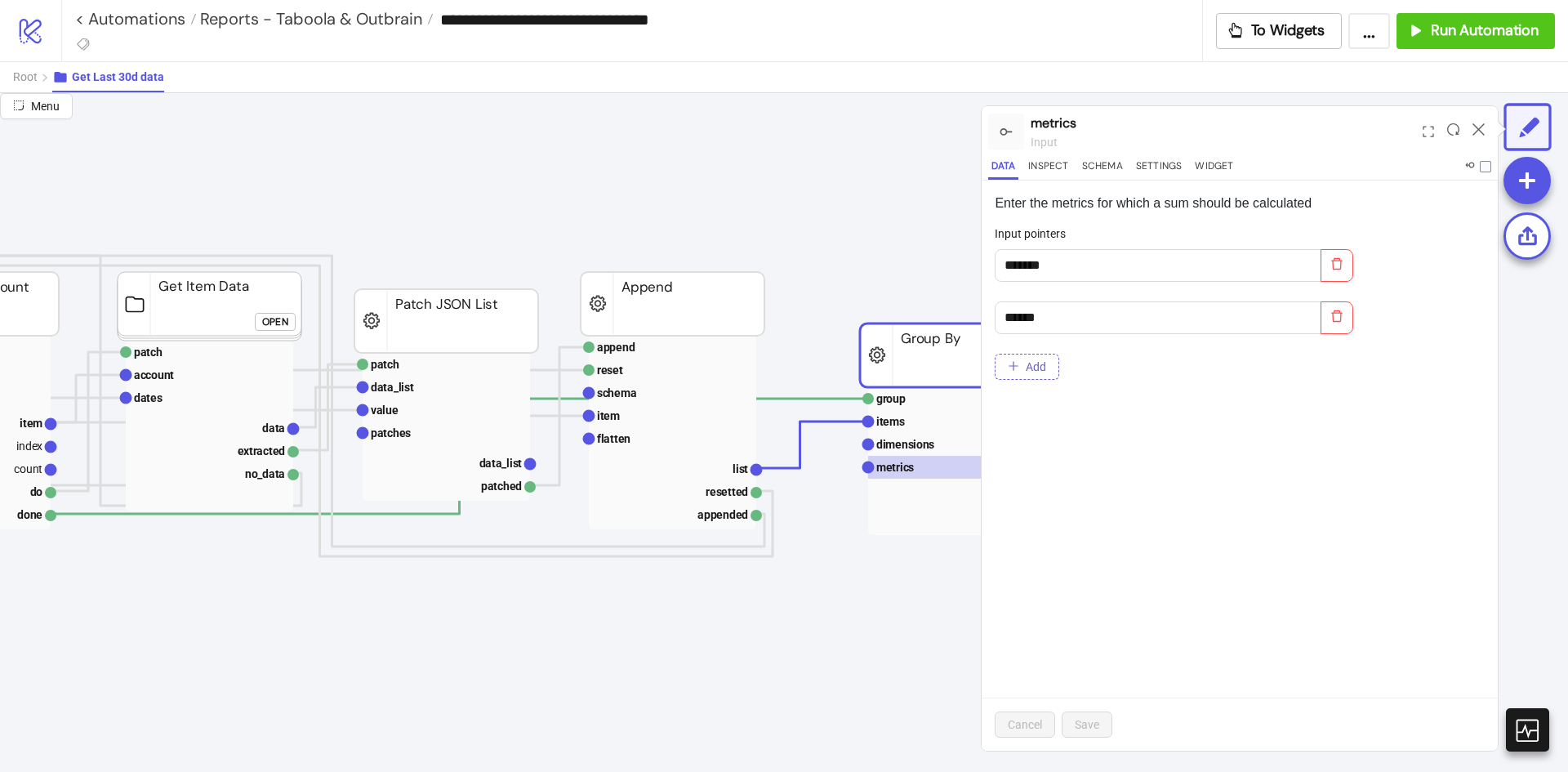 click on "Add" at bounding box center [1027, 367] 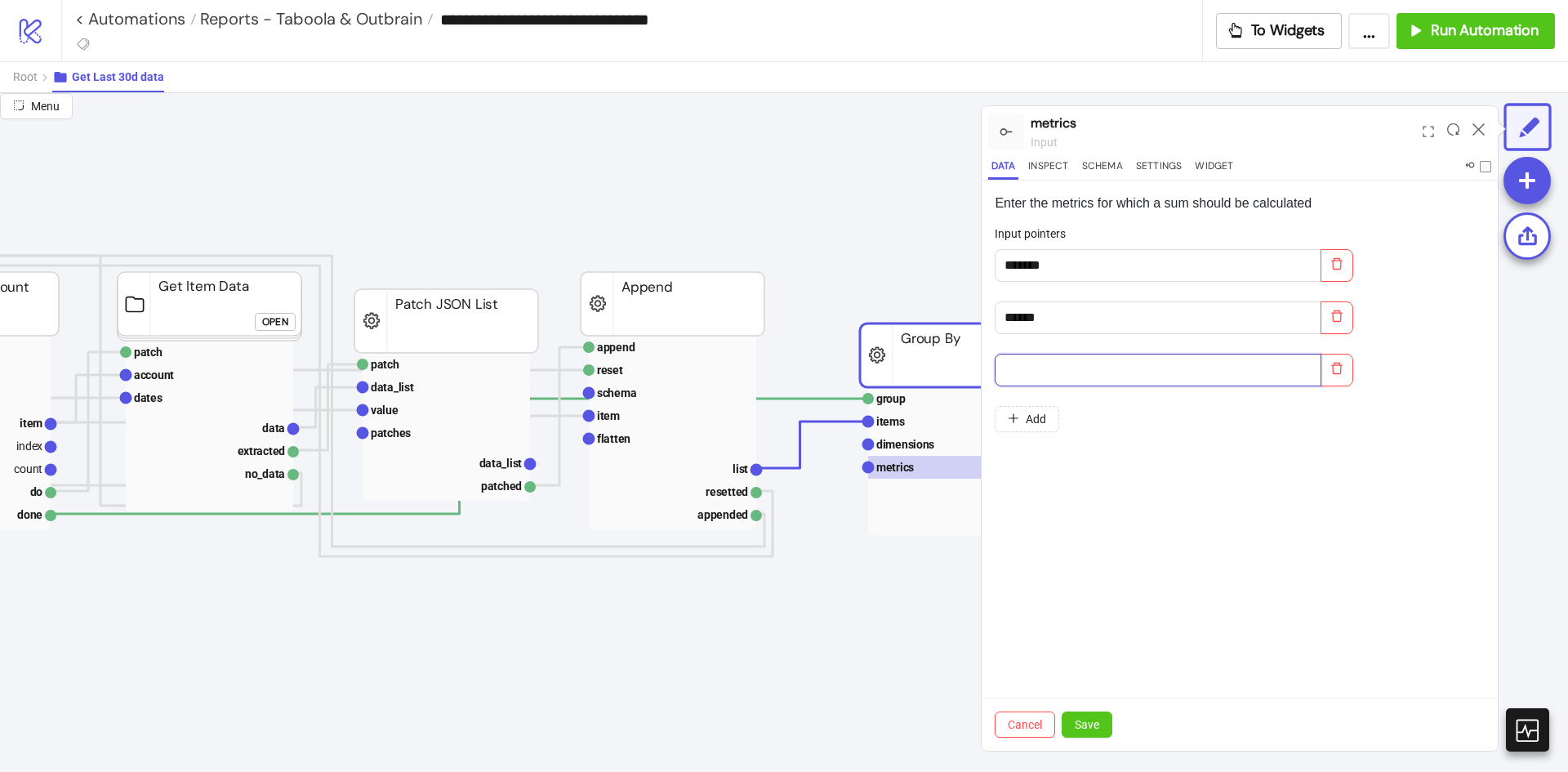 click at bounding box center (1158, 370) 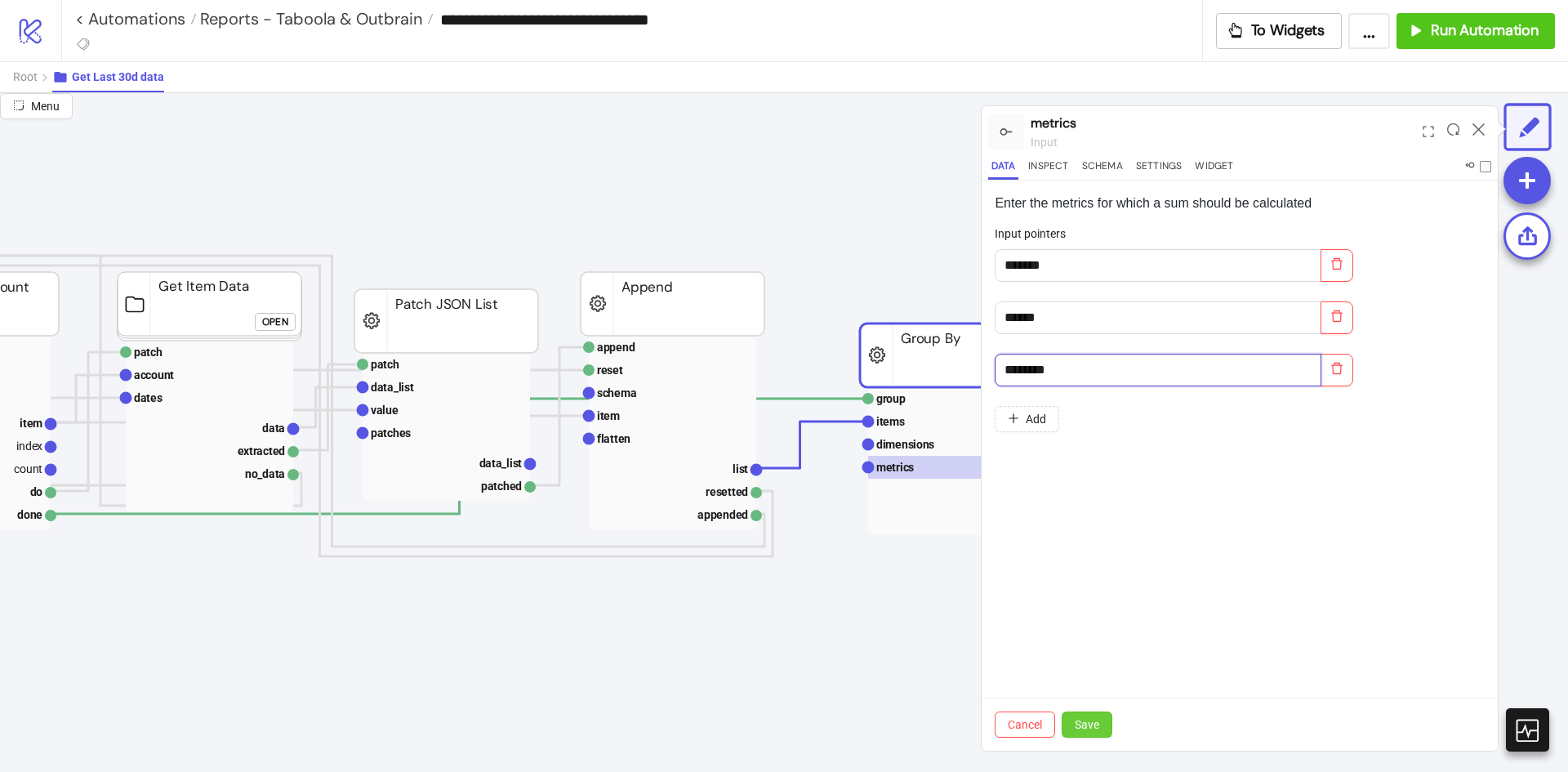 type on "********" 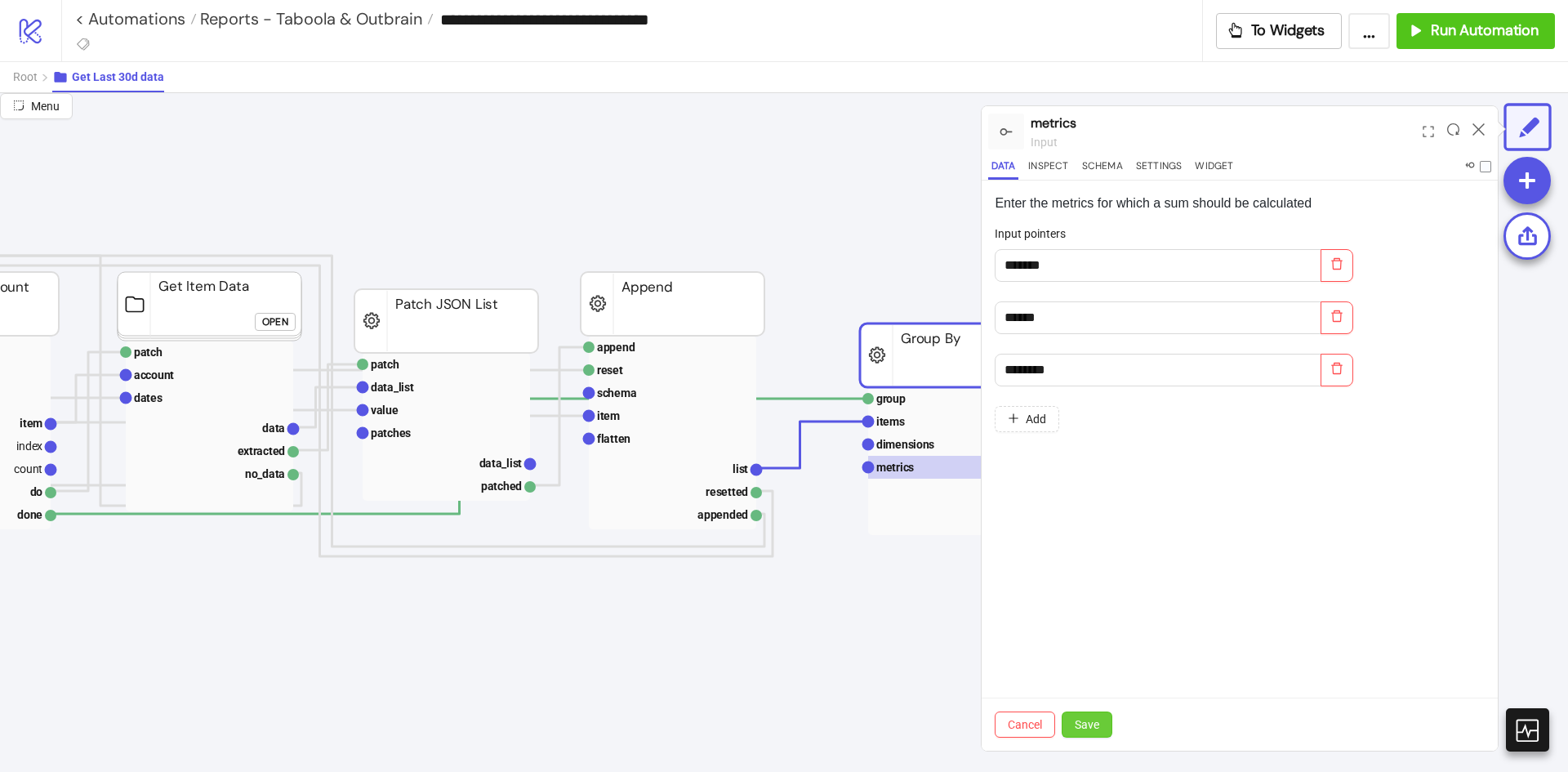 click on "Save" at bounding box center [1087, 725] 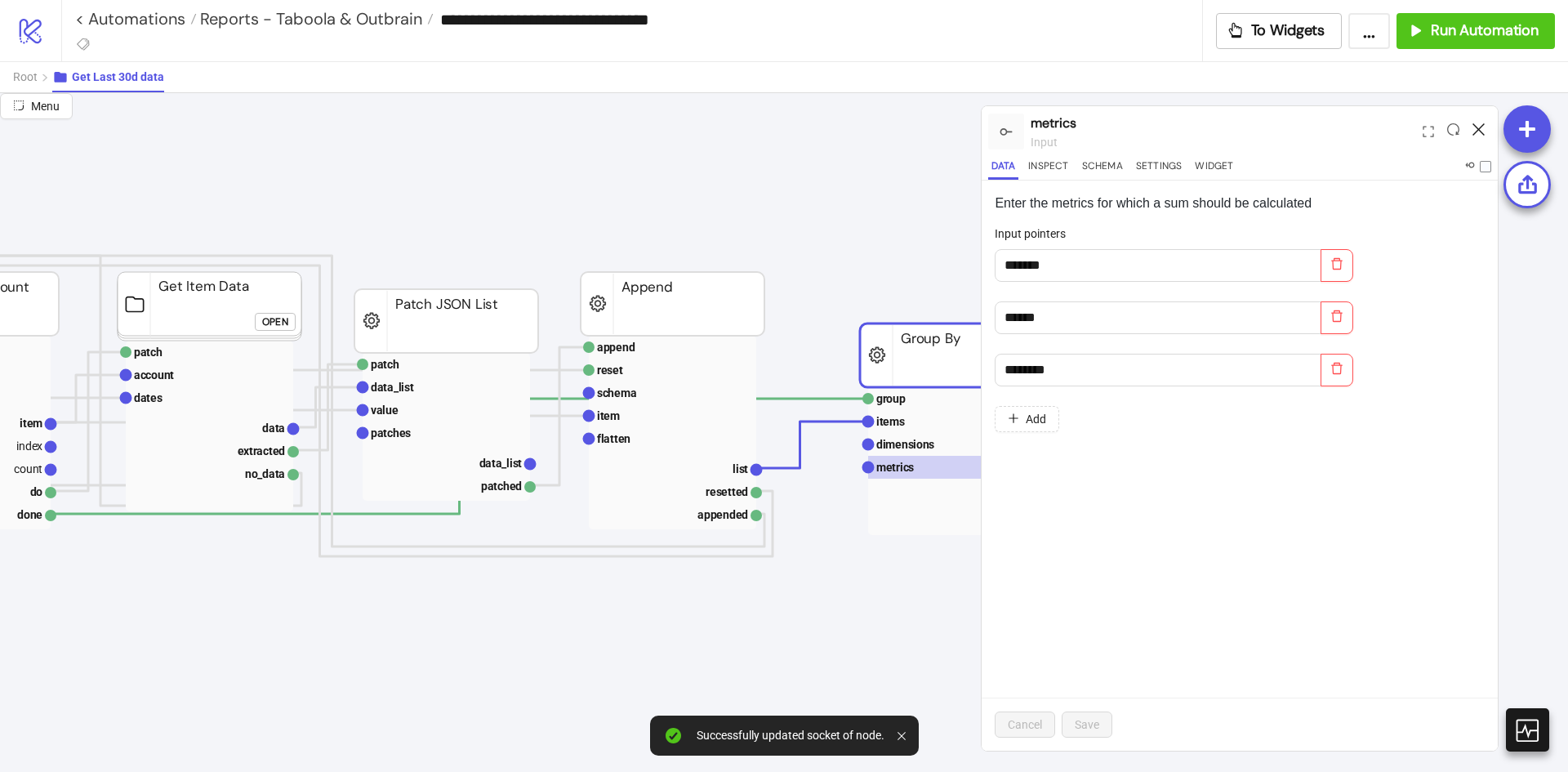click 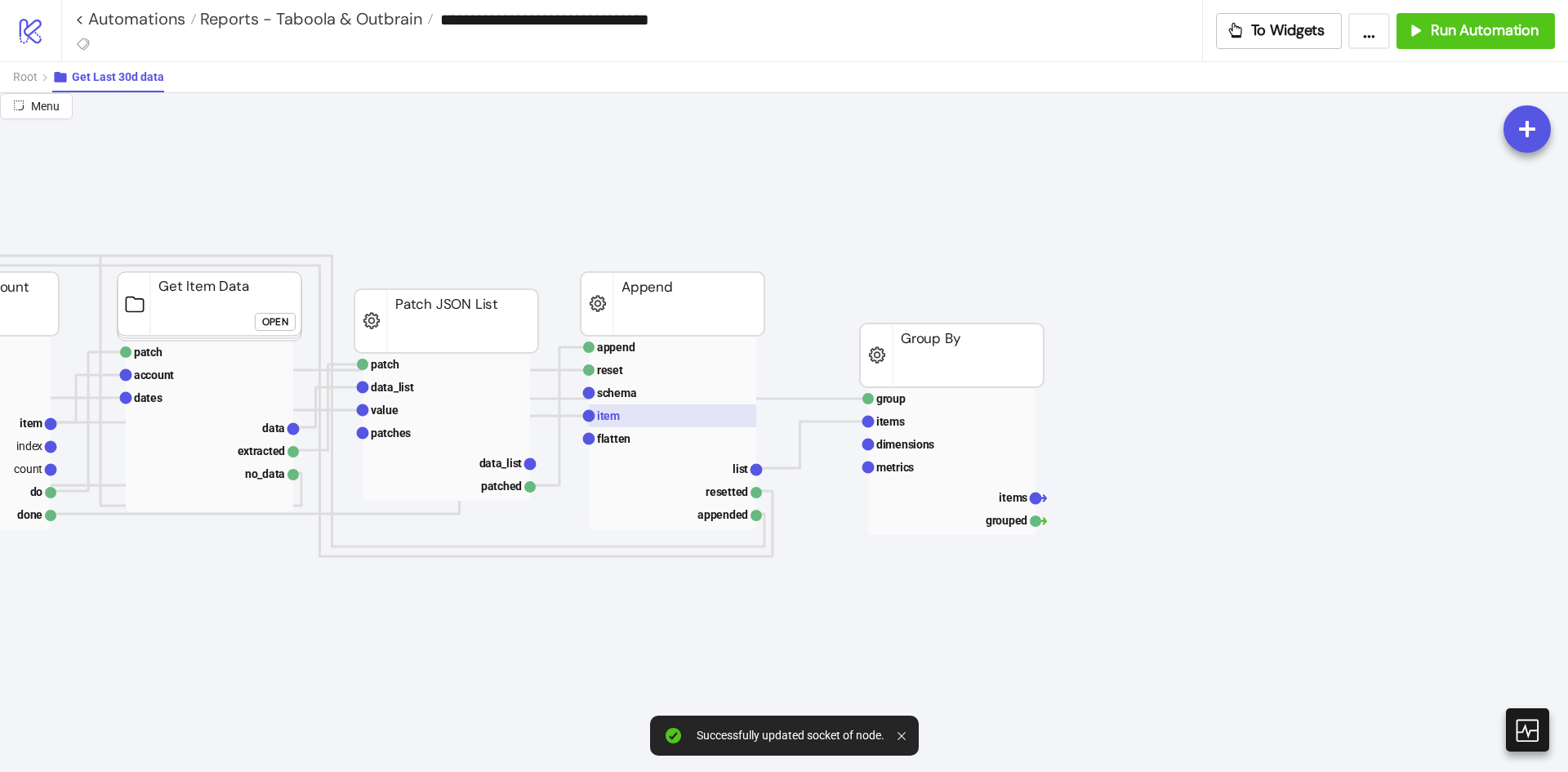 click 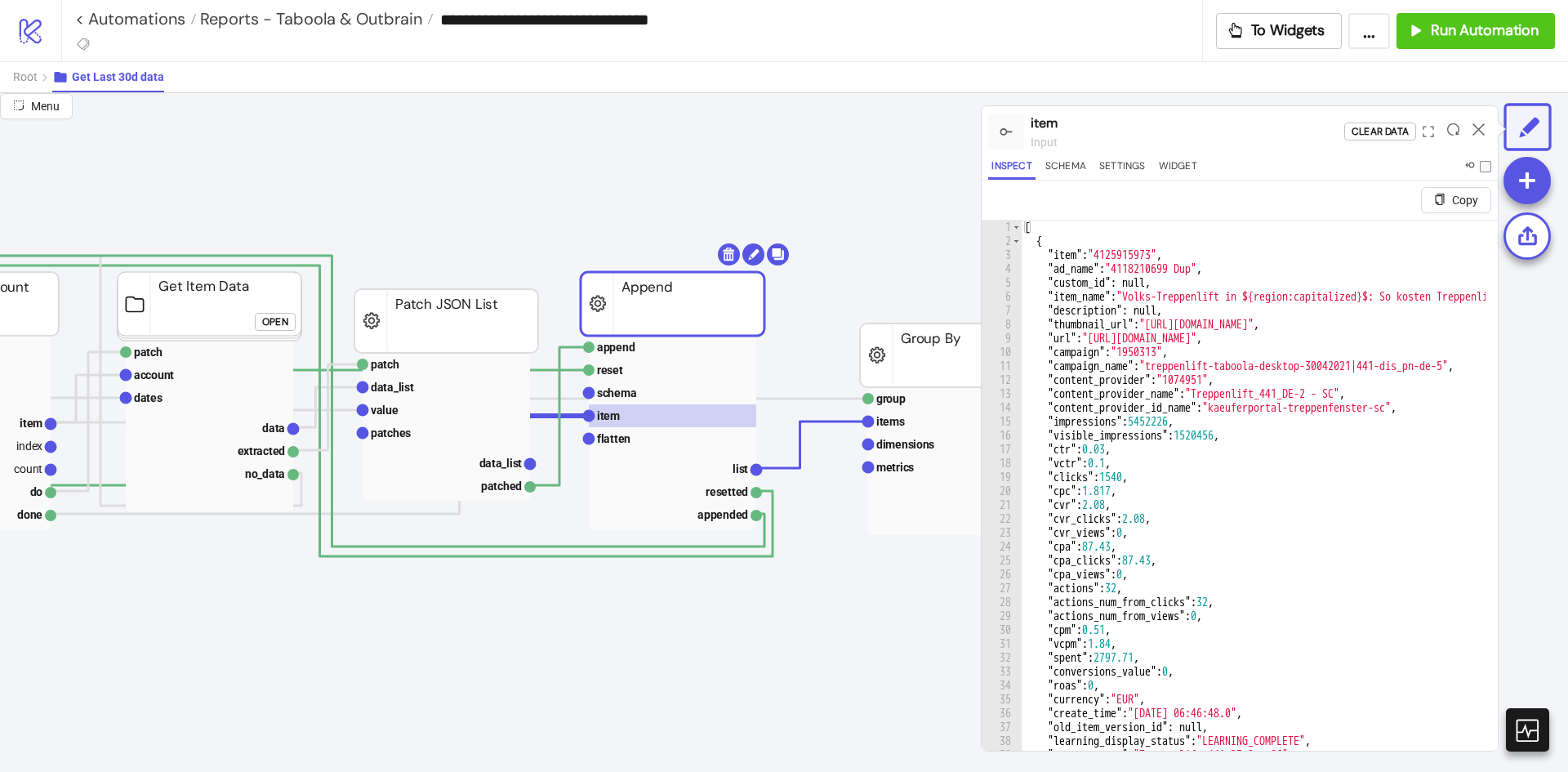 click at bounding box center [1478, 132] 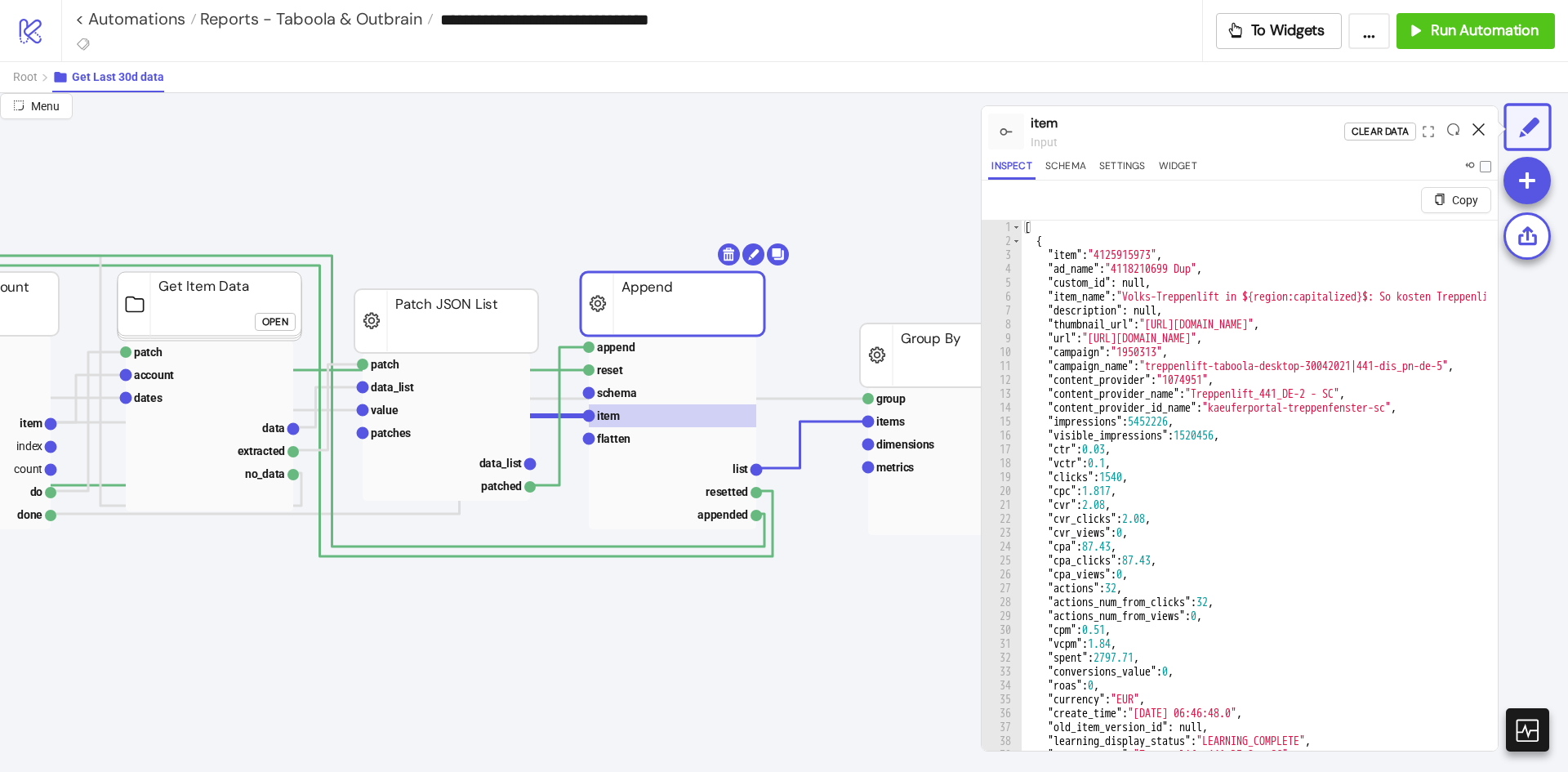 click 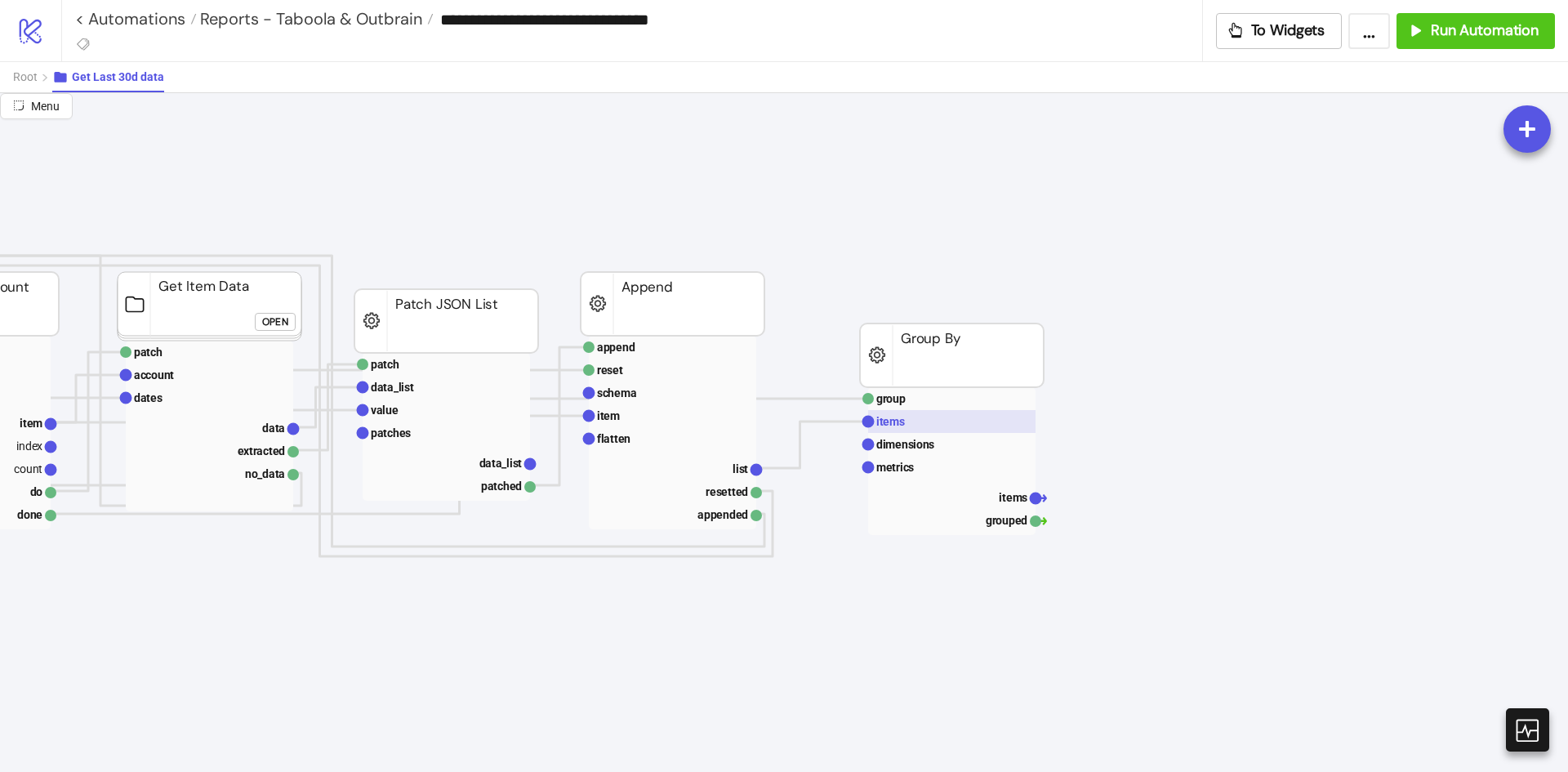 click 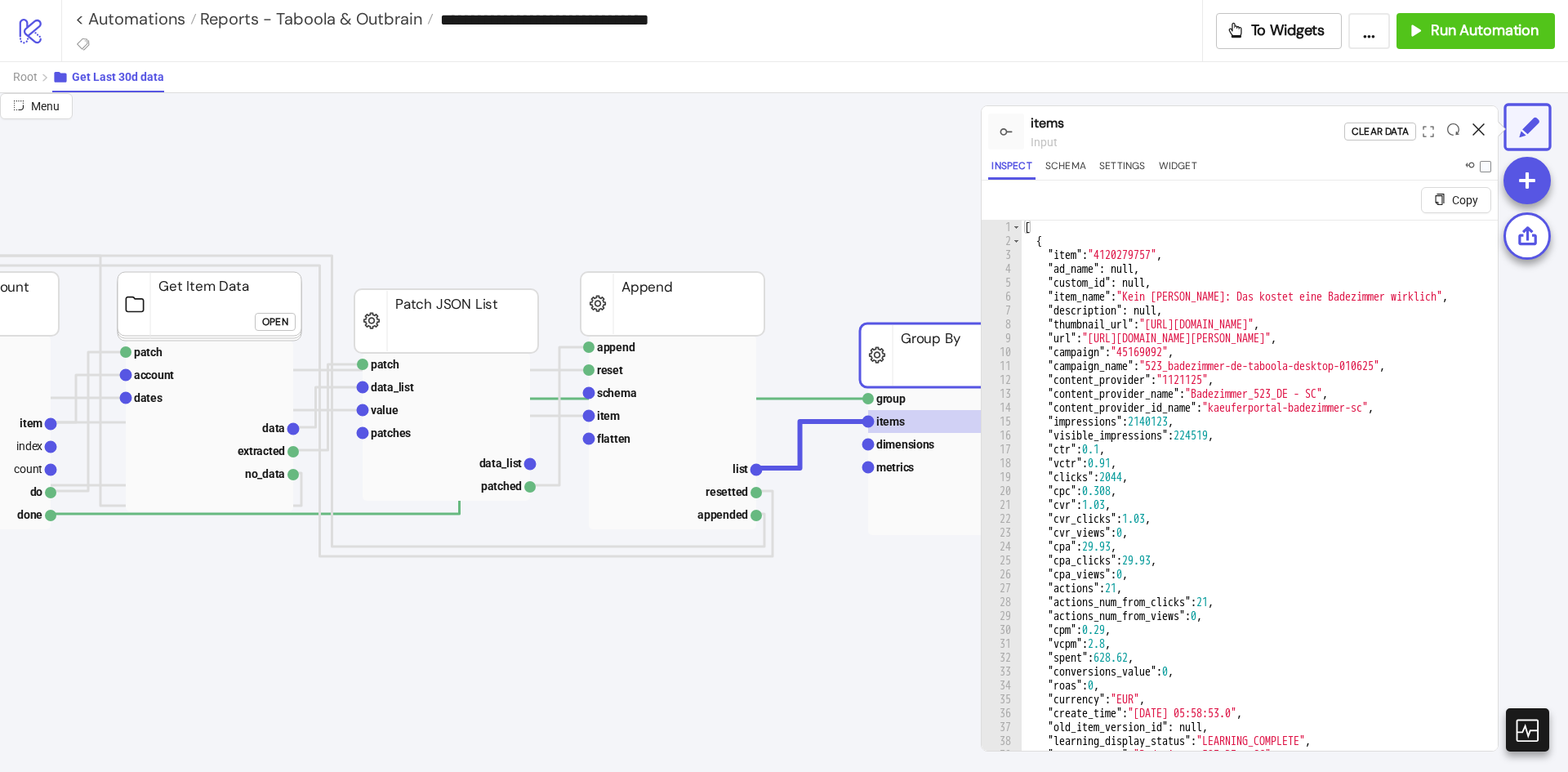 click 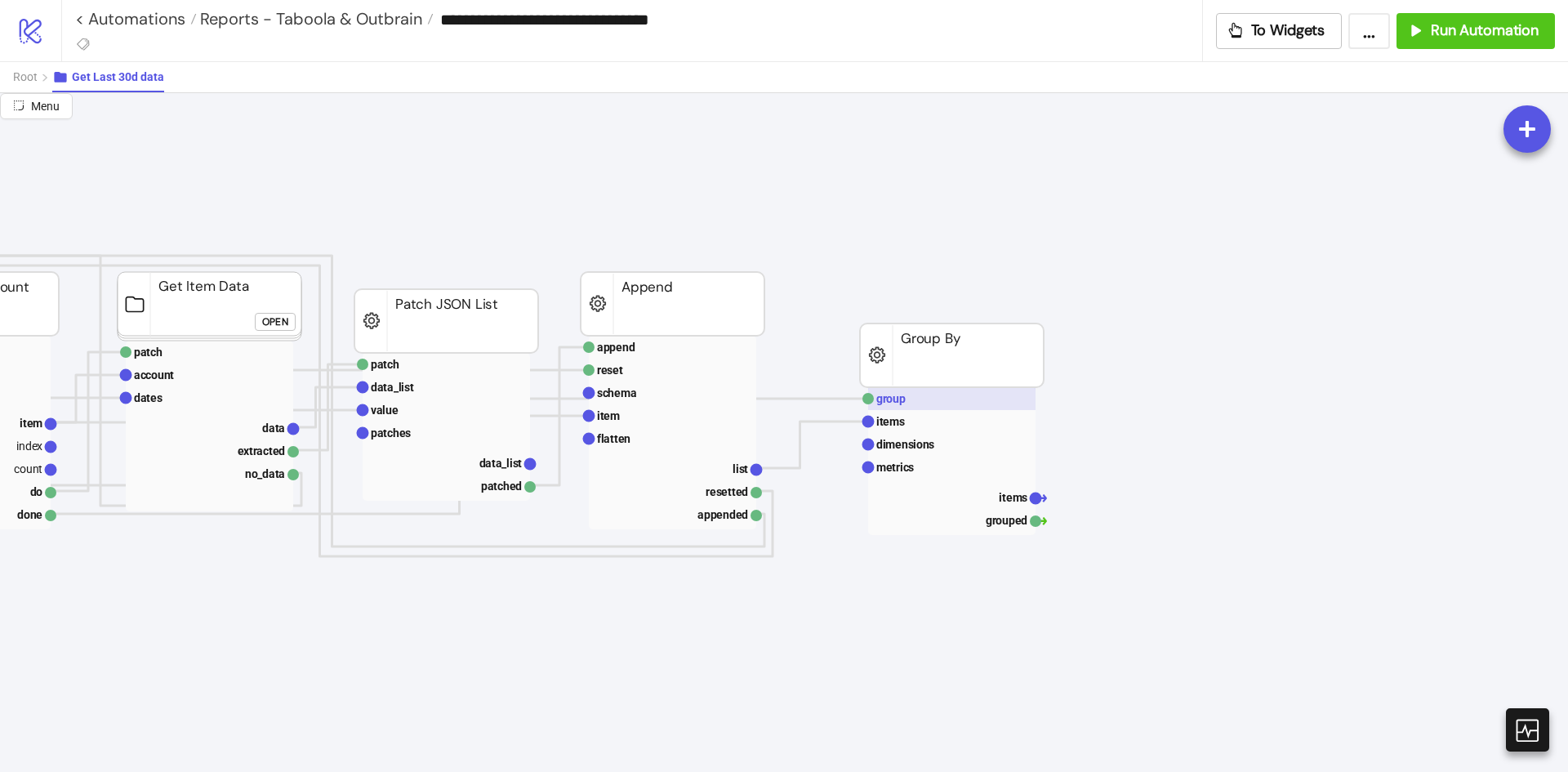 click 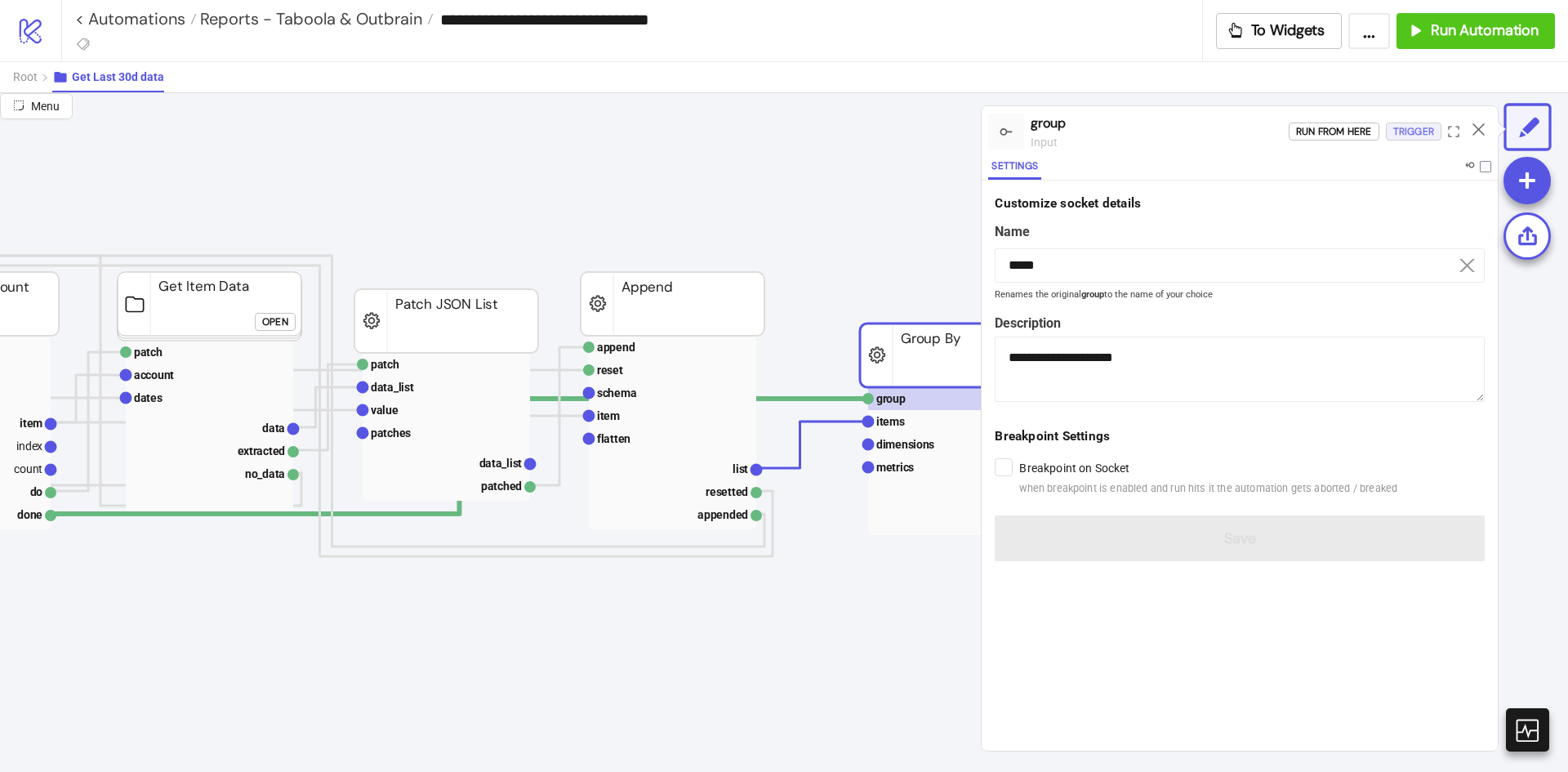 click on "Trigger" at bounding box center (1414, 132) 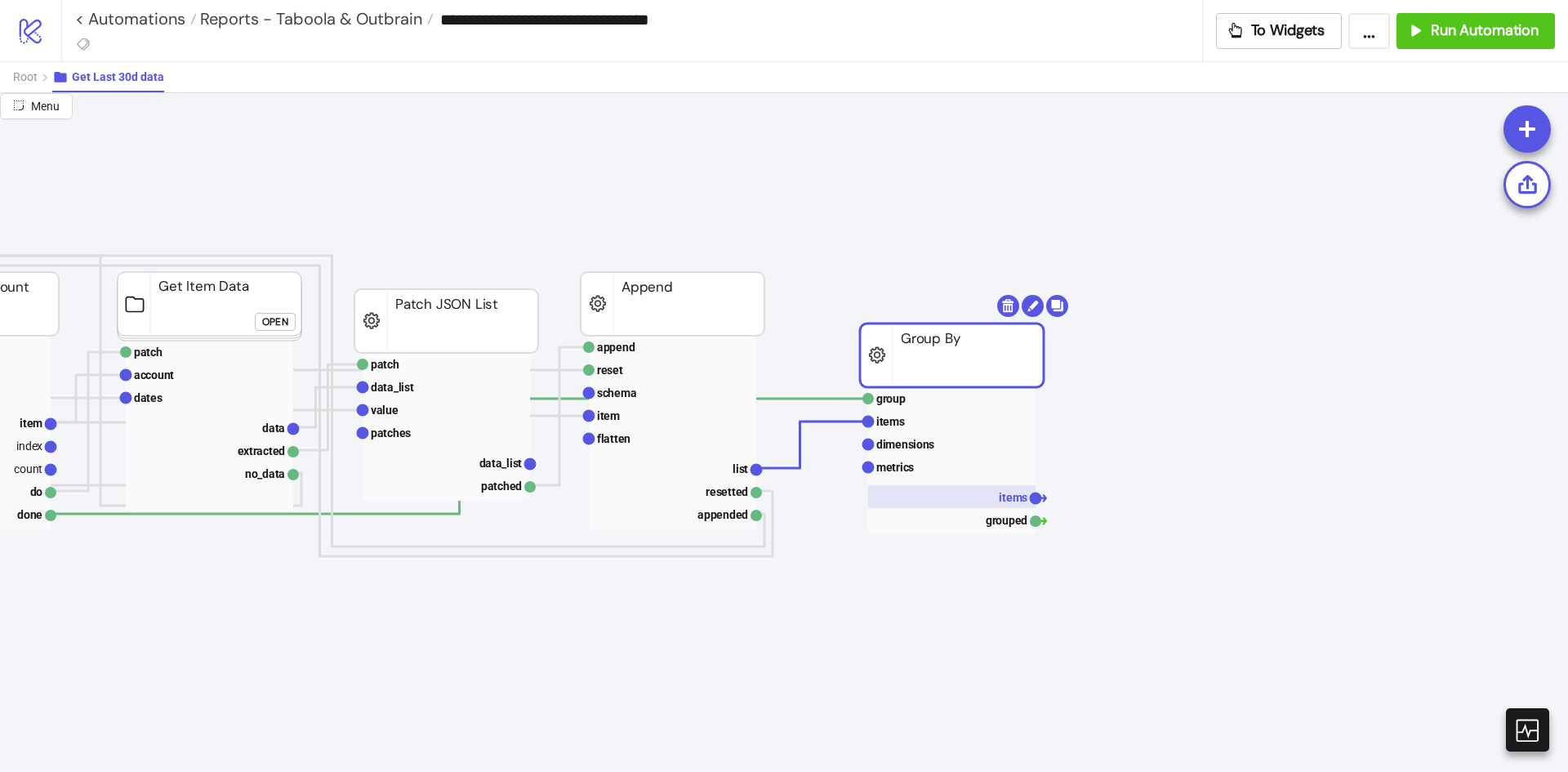 click on "items" 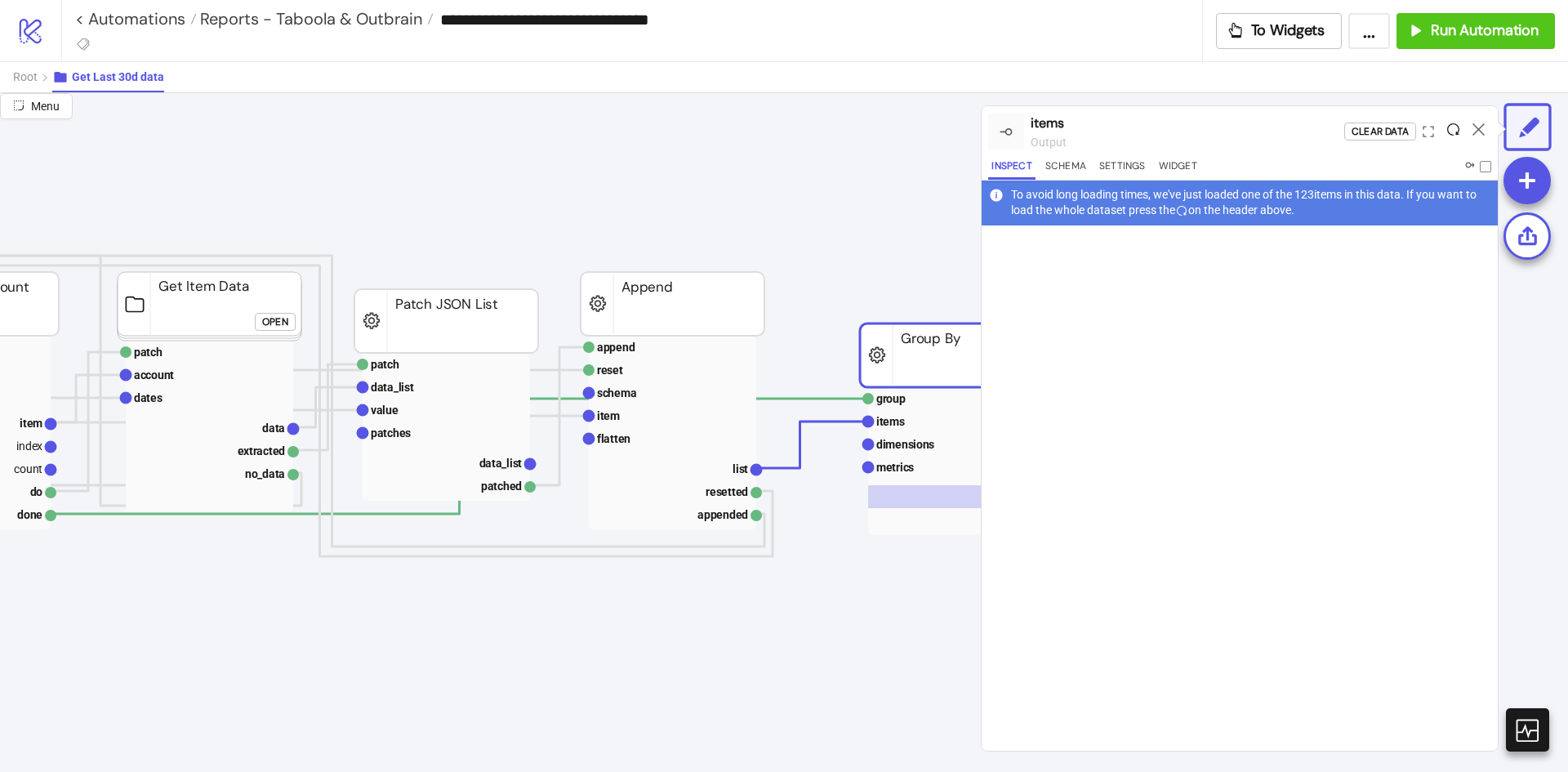 click 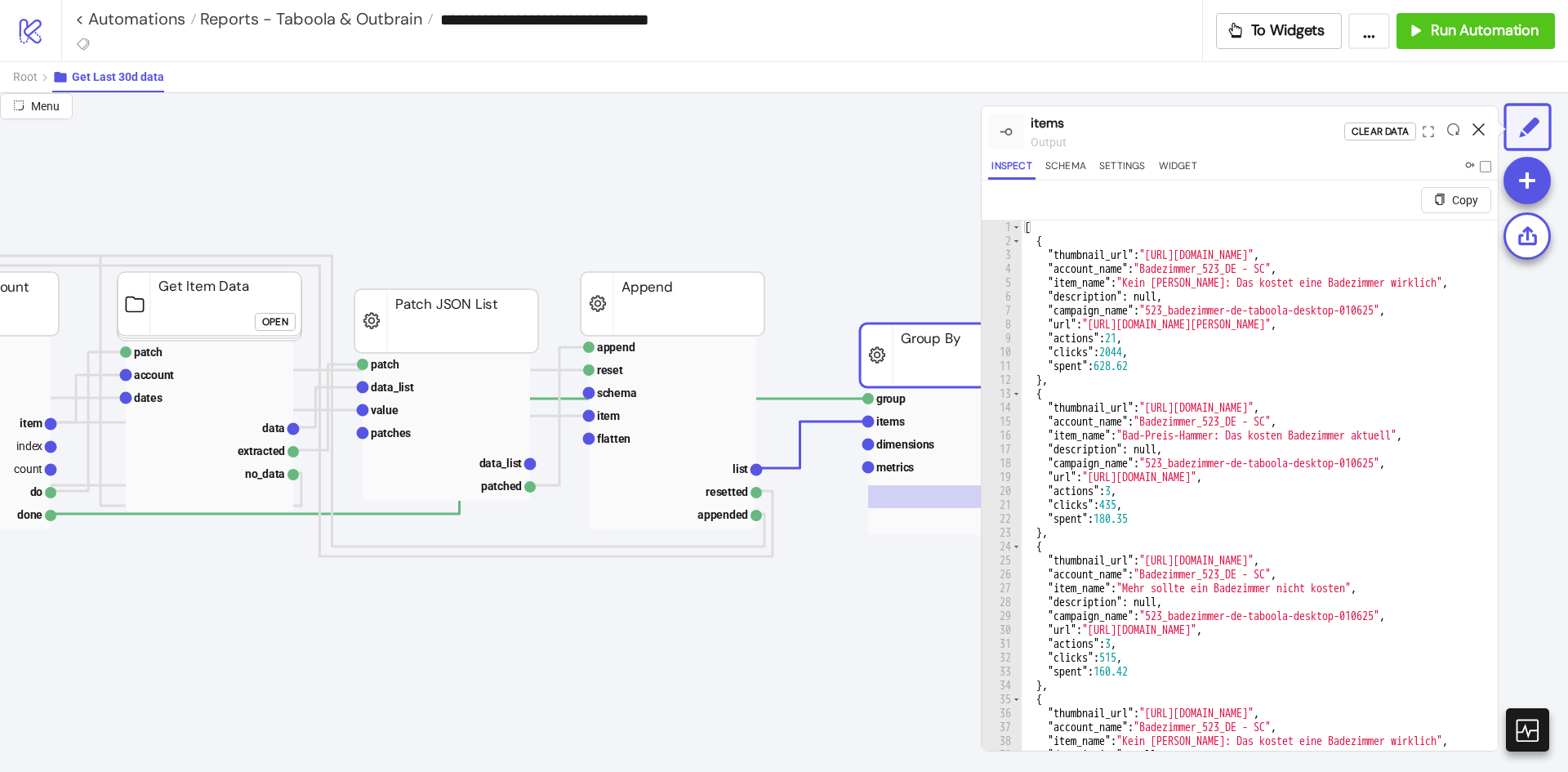 click 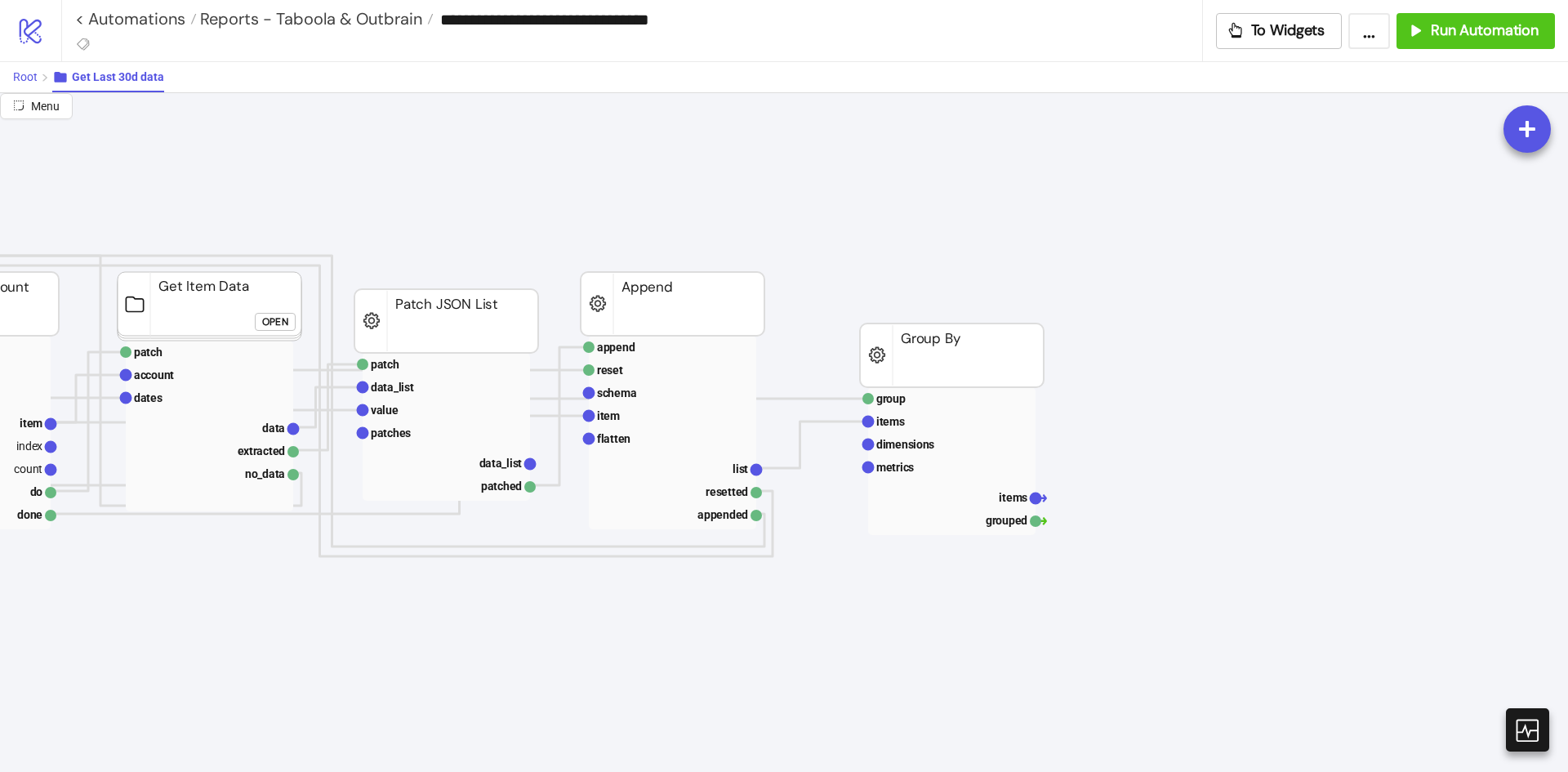 click on "Root" at bounding box center (25, 77) 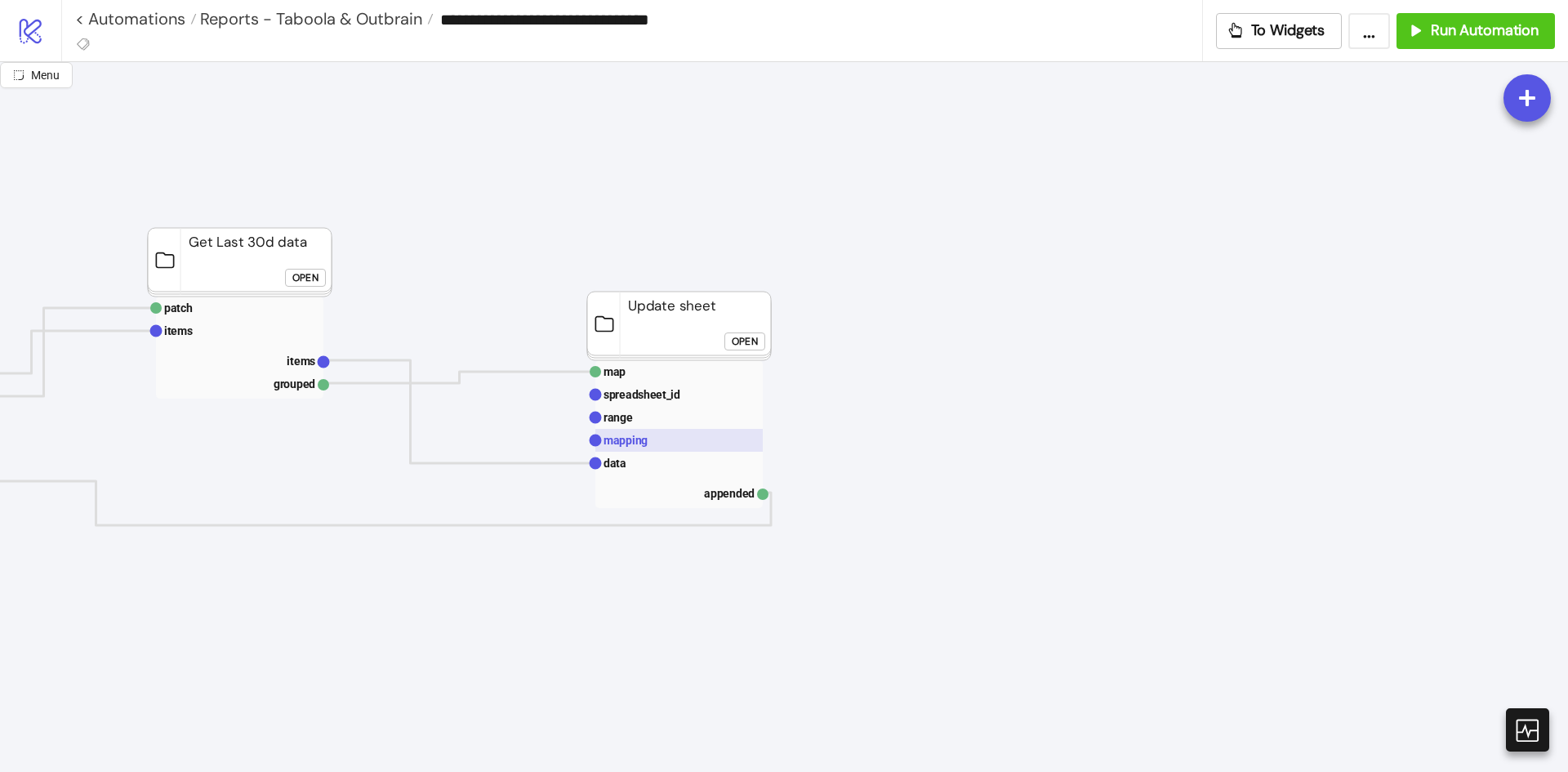 click 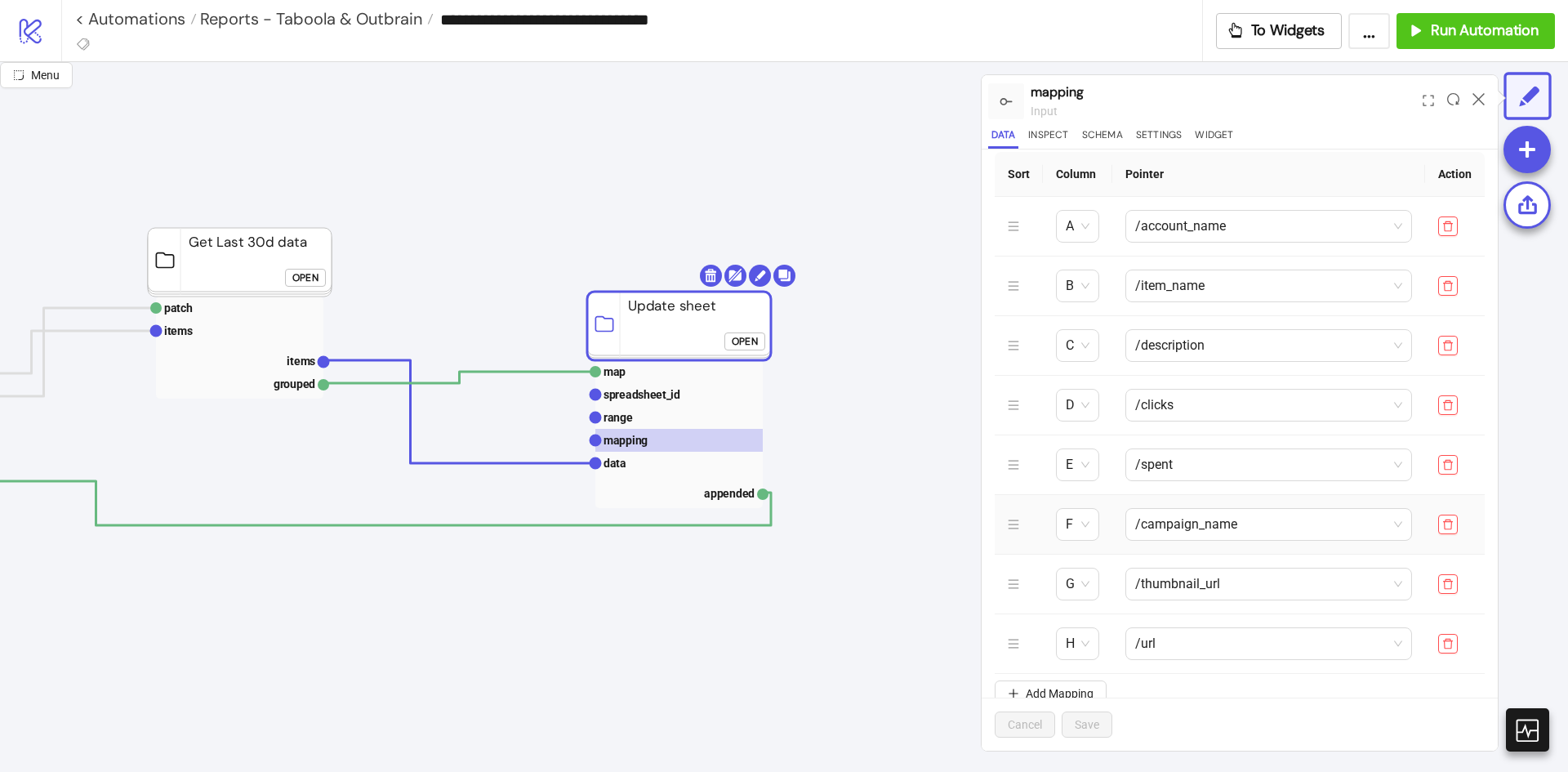 scroll, scrollTop: 57, scrollLeft: 0, axis: vertical 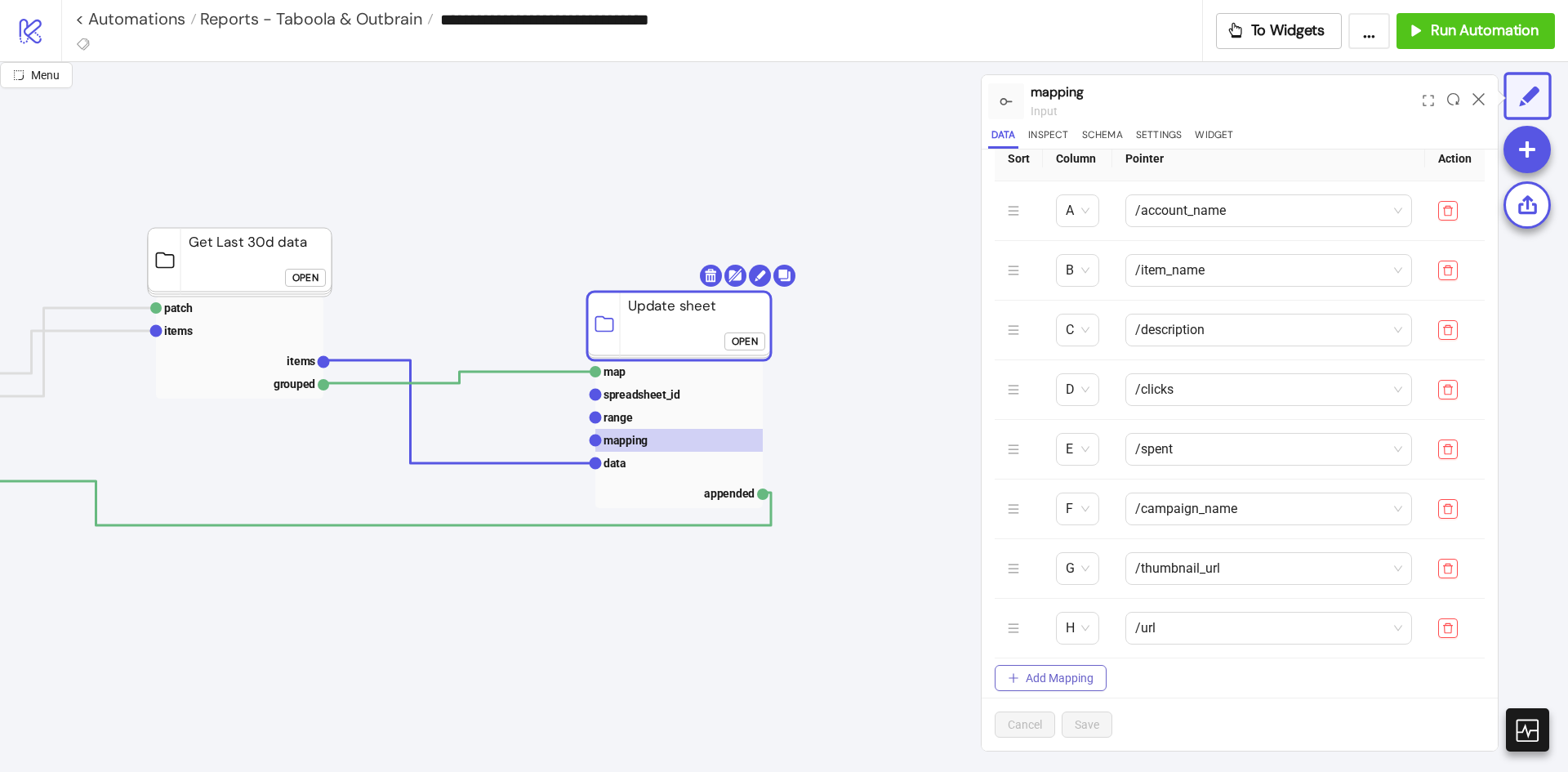 click on "Add Mapping" at bounding box center [1059, 678] 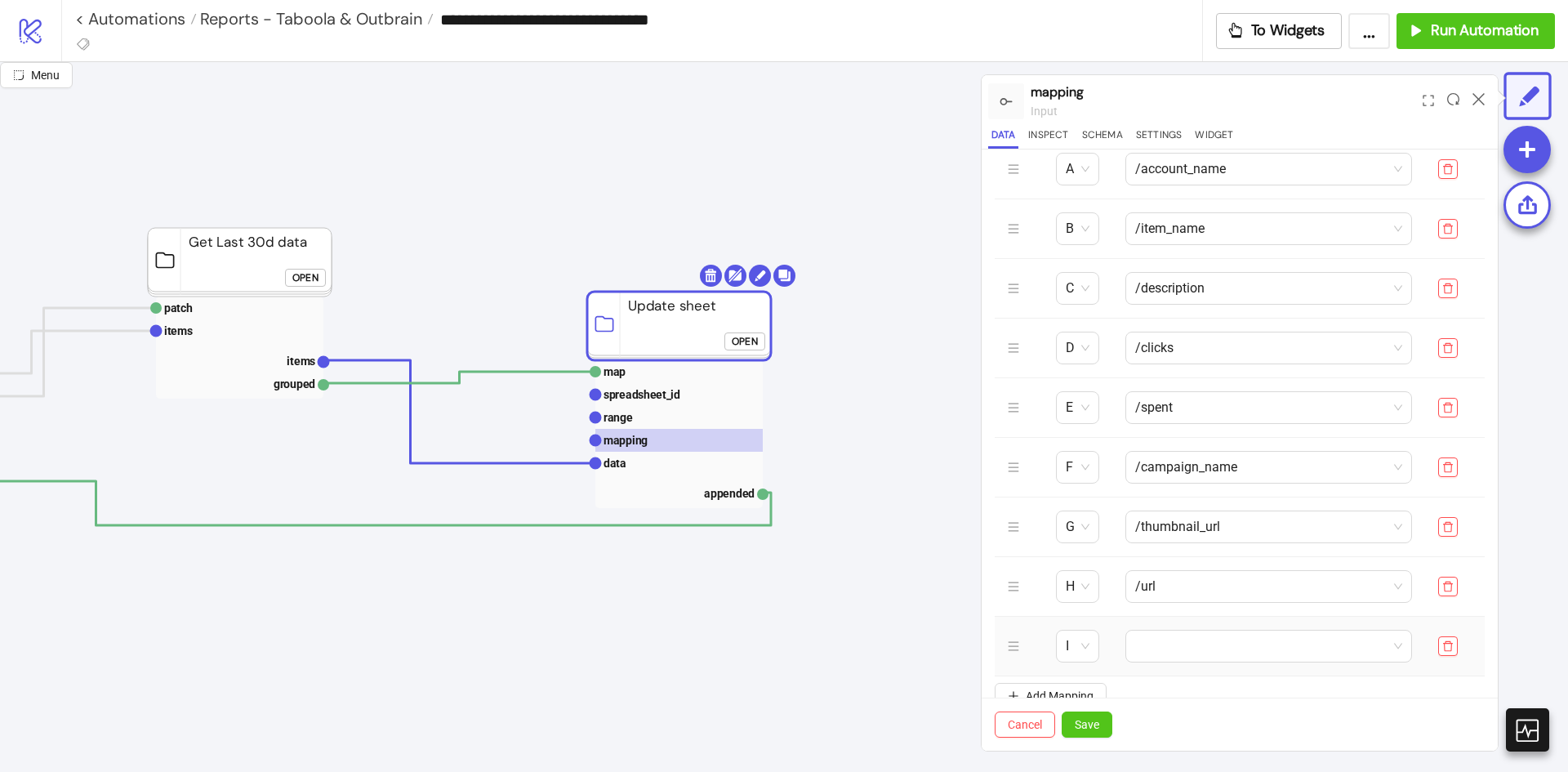 scroll, scrollTop: 117, scrollLeft: 0, axis: vertical 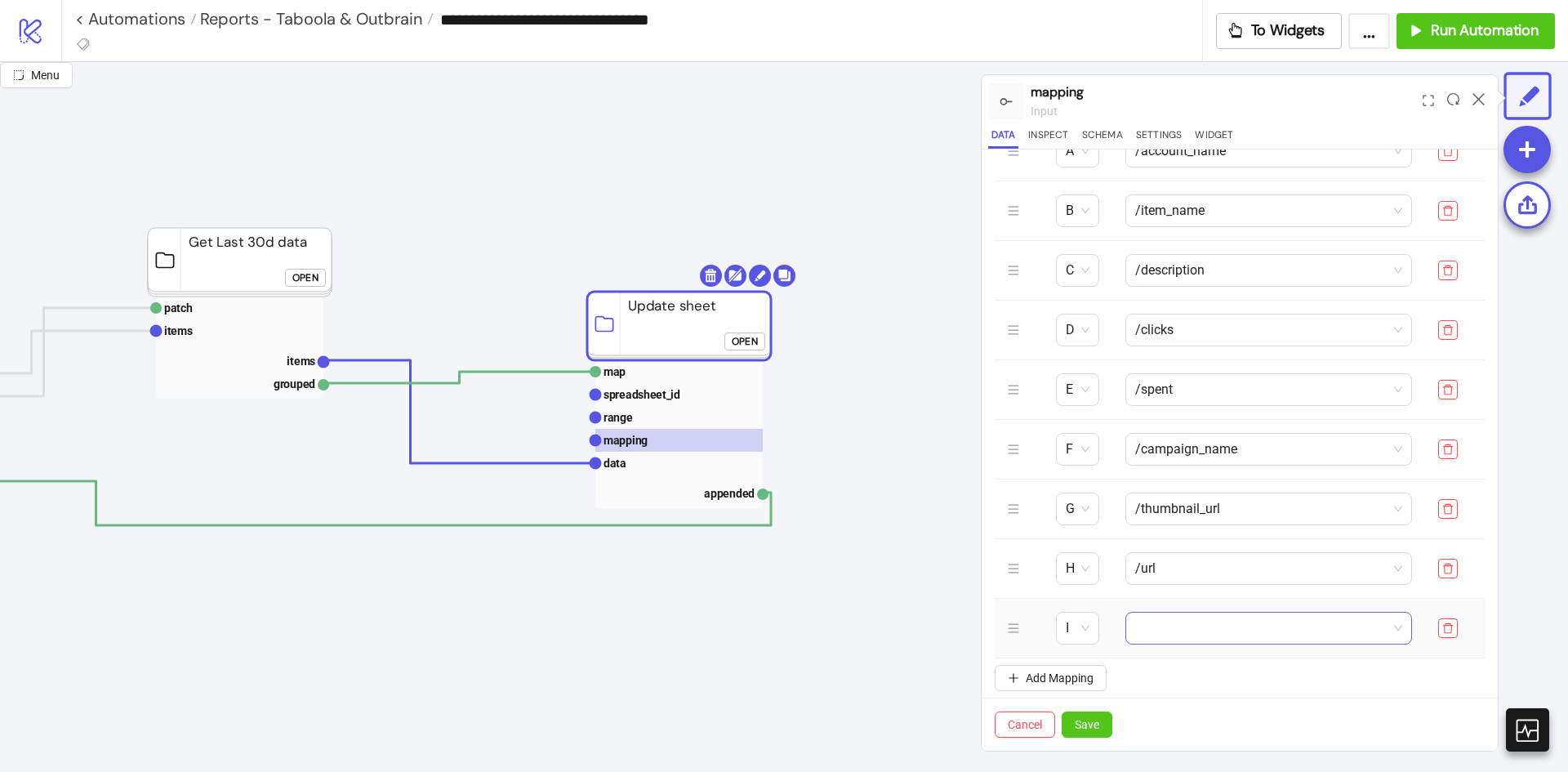 click at bounding box center [1268, 628] 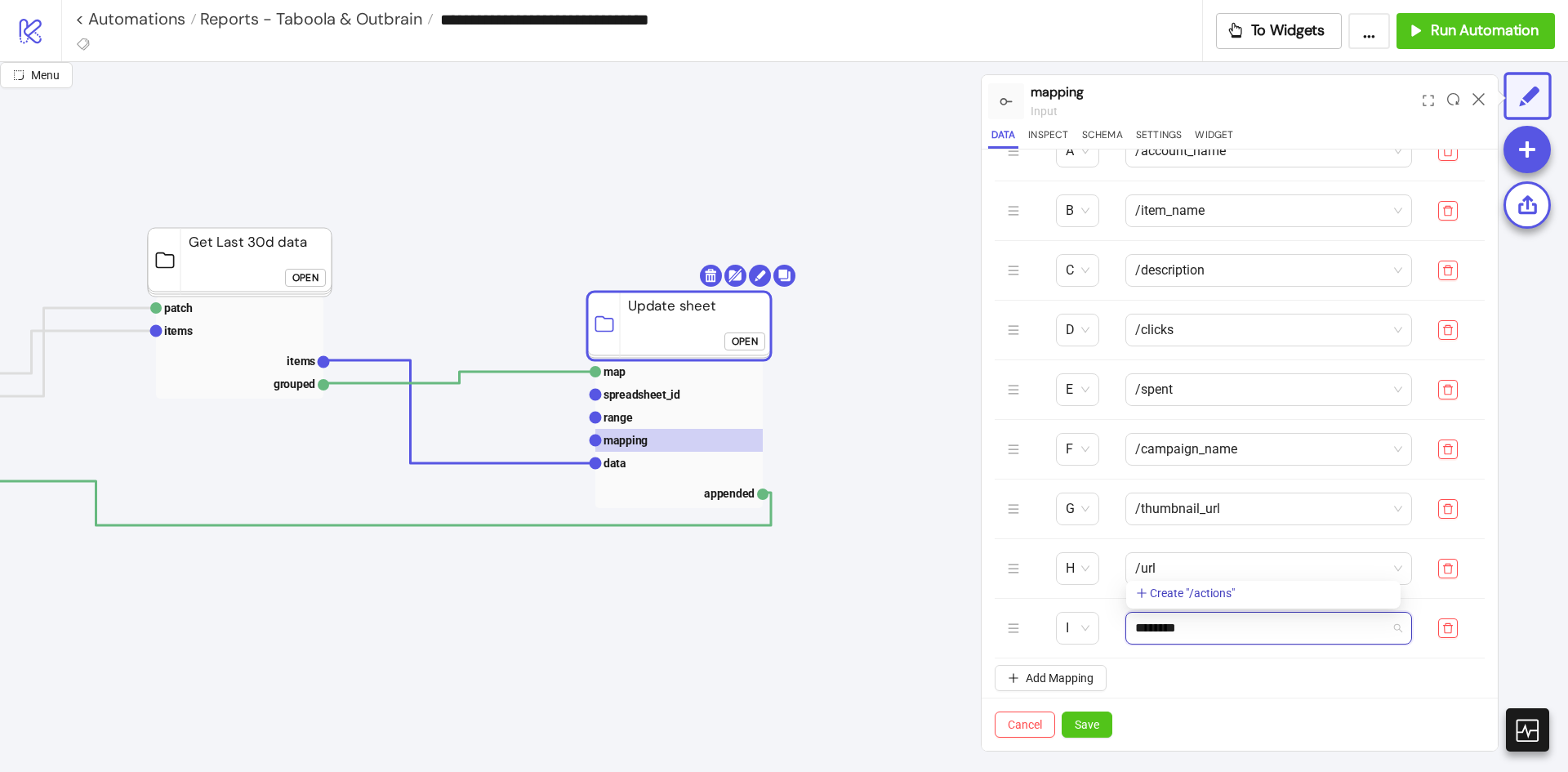 type on "********" 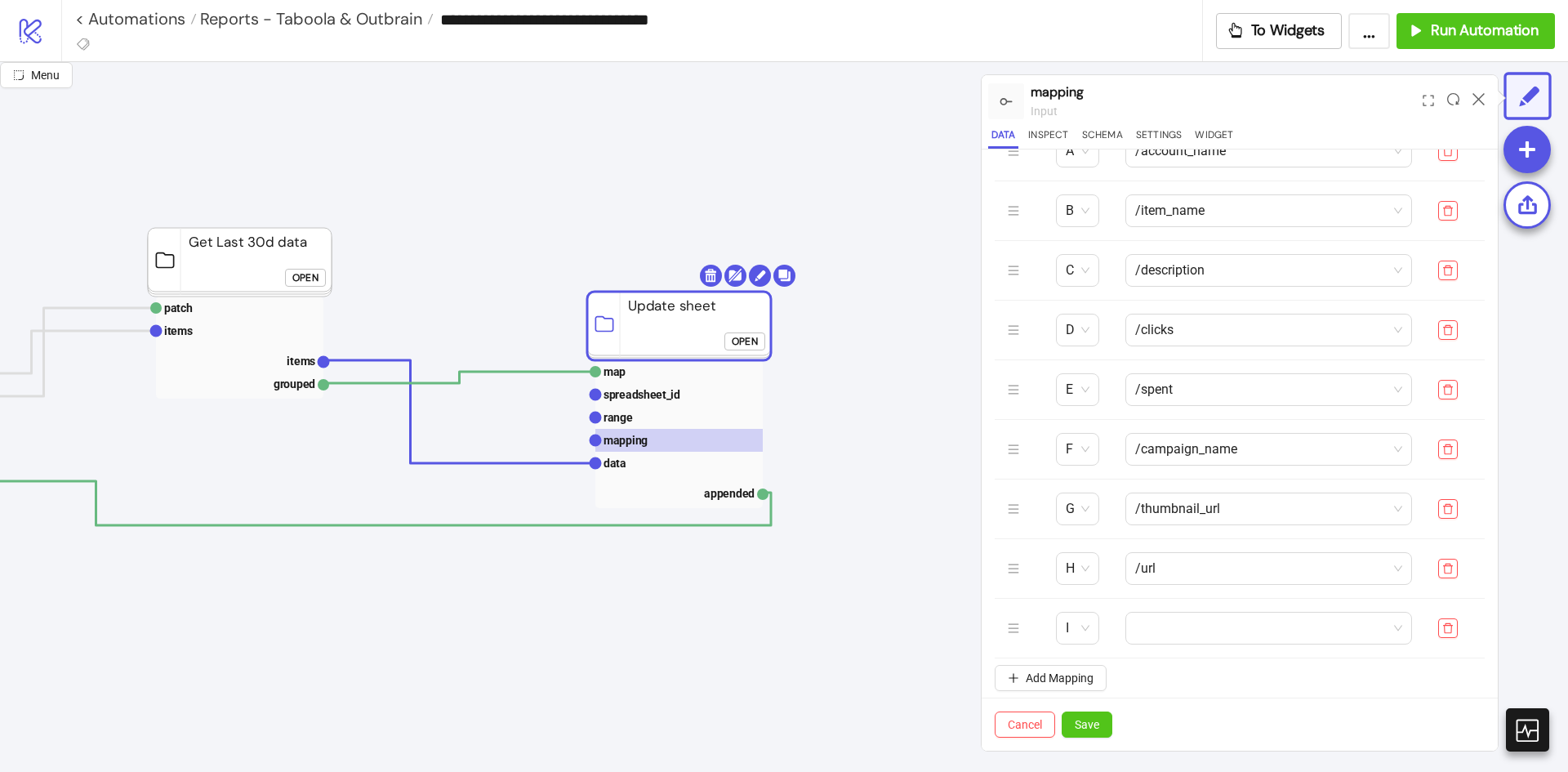 click on "Sort Column Pointer Action A /account_name B /item_name C /description D /clicks E /spent F /campaign_name G /thumbnail_url H /url I Add Mapping
To pick up a draggable item, press the space bar.
While dragging, use the arrow keys to move the item.
Press space again to drop the item in its new position, or press escape to cancel." at bounding box center [1240, 387] 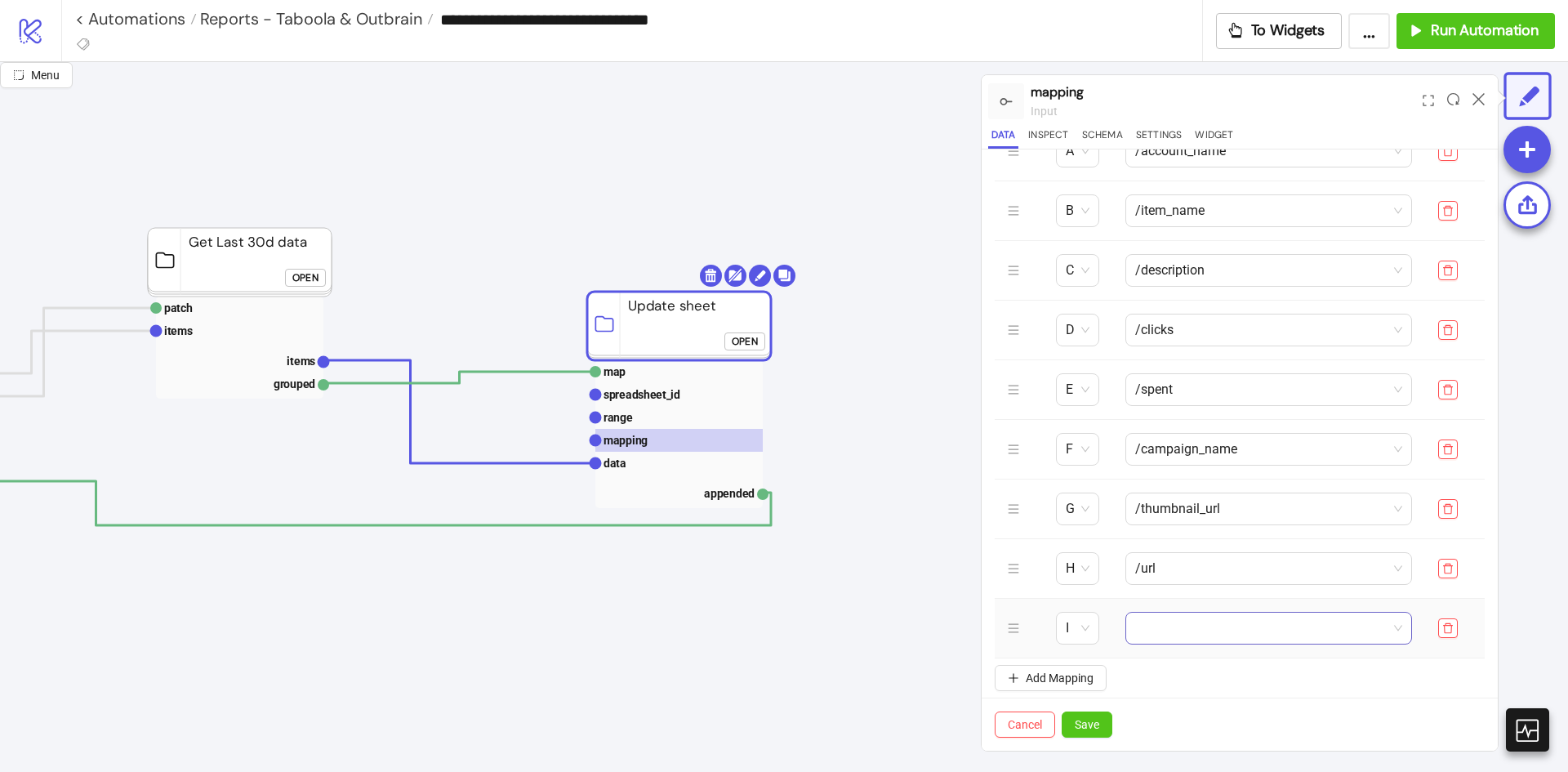 click at bounding box center [1268, 628] 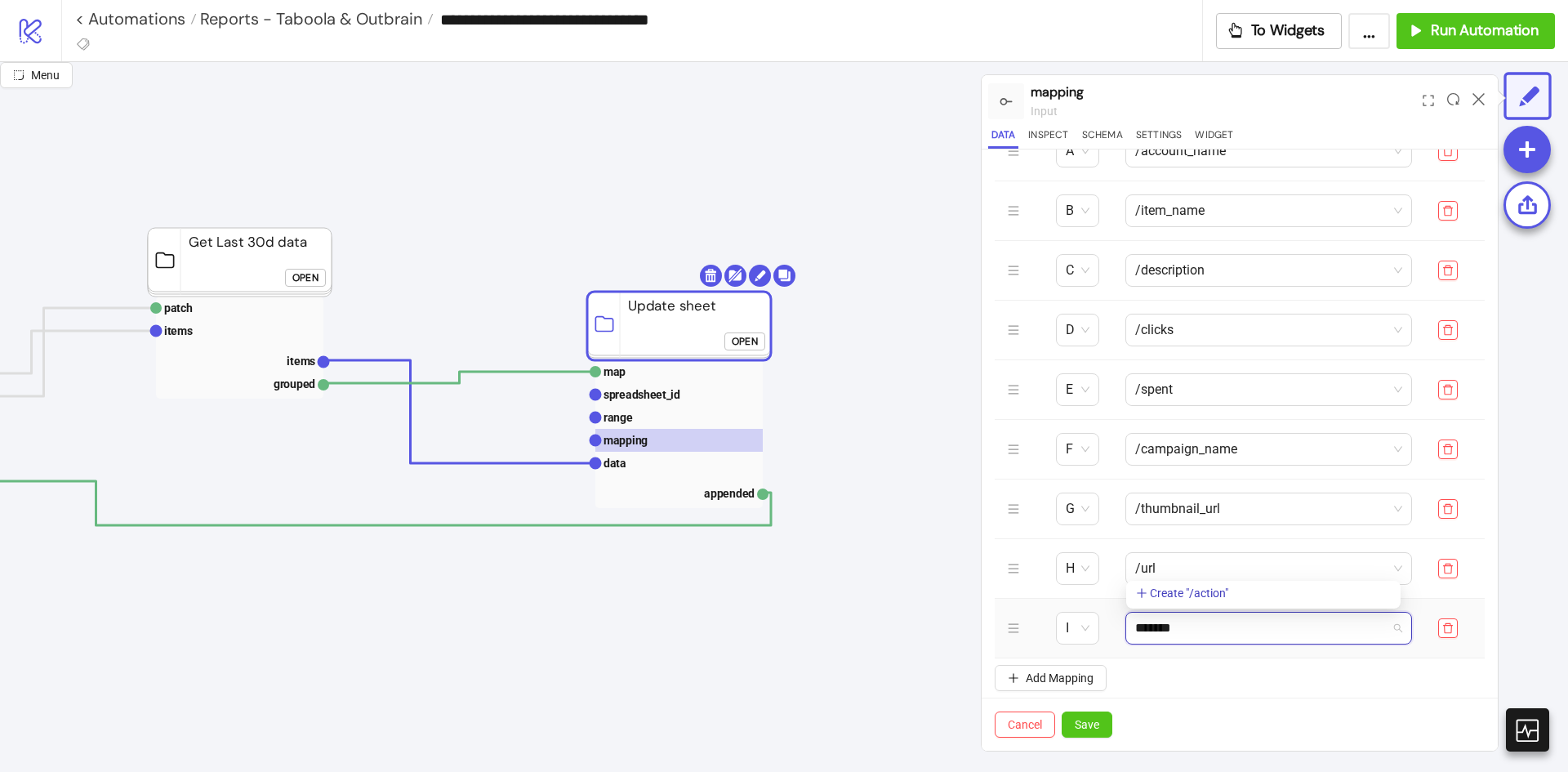 type on "********" 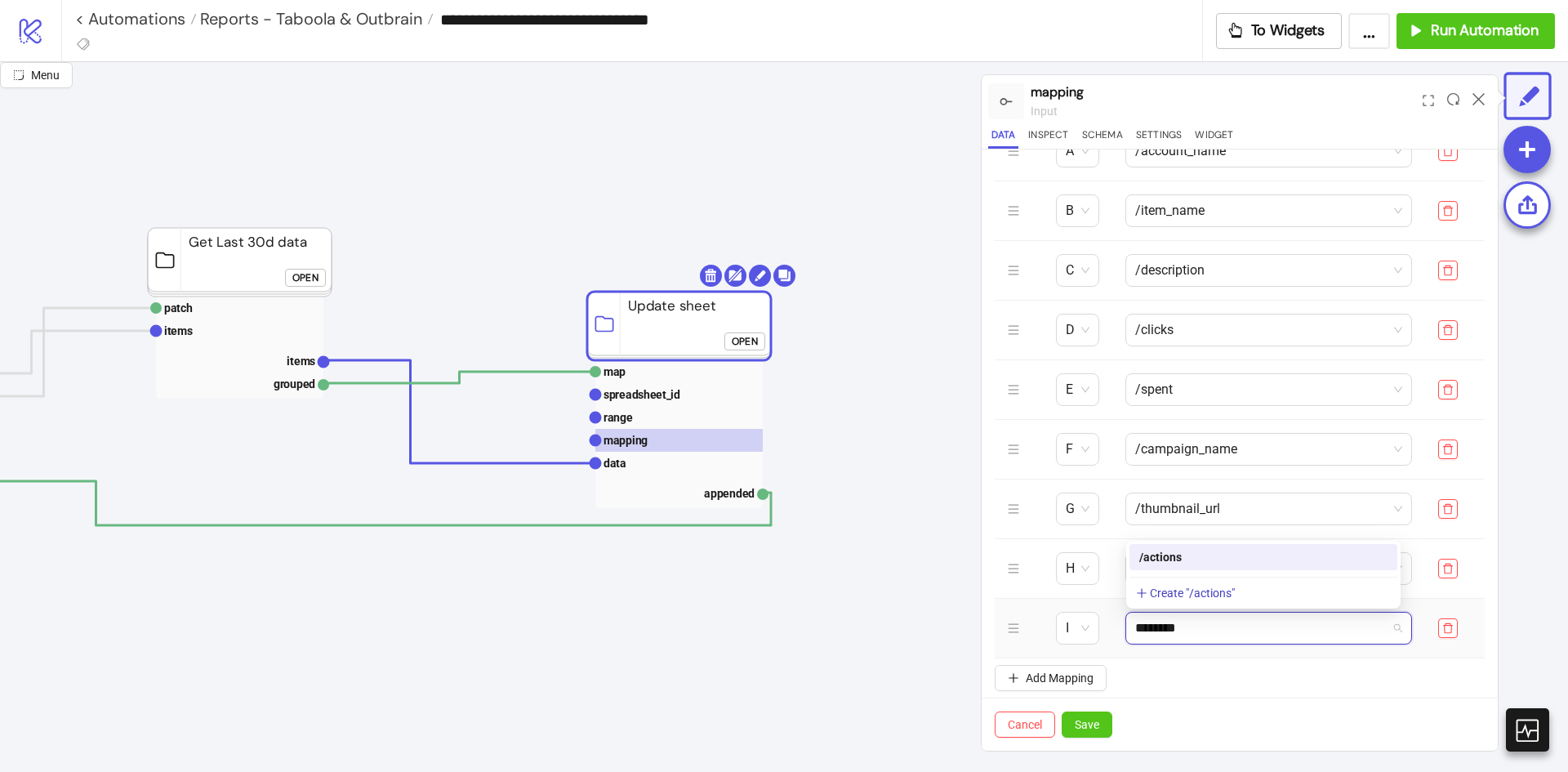 type 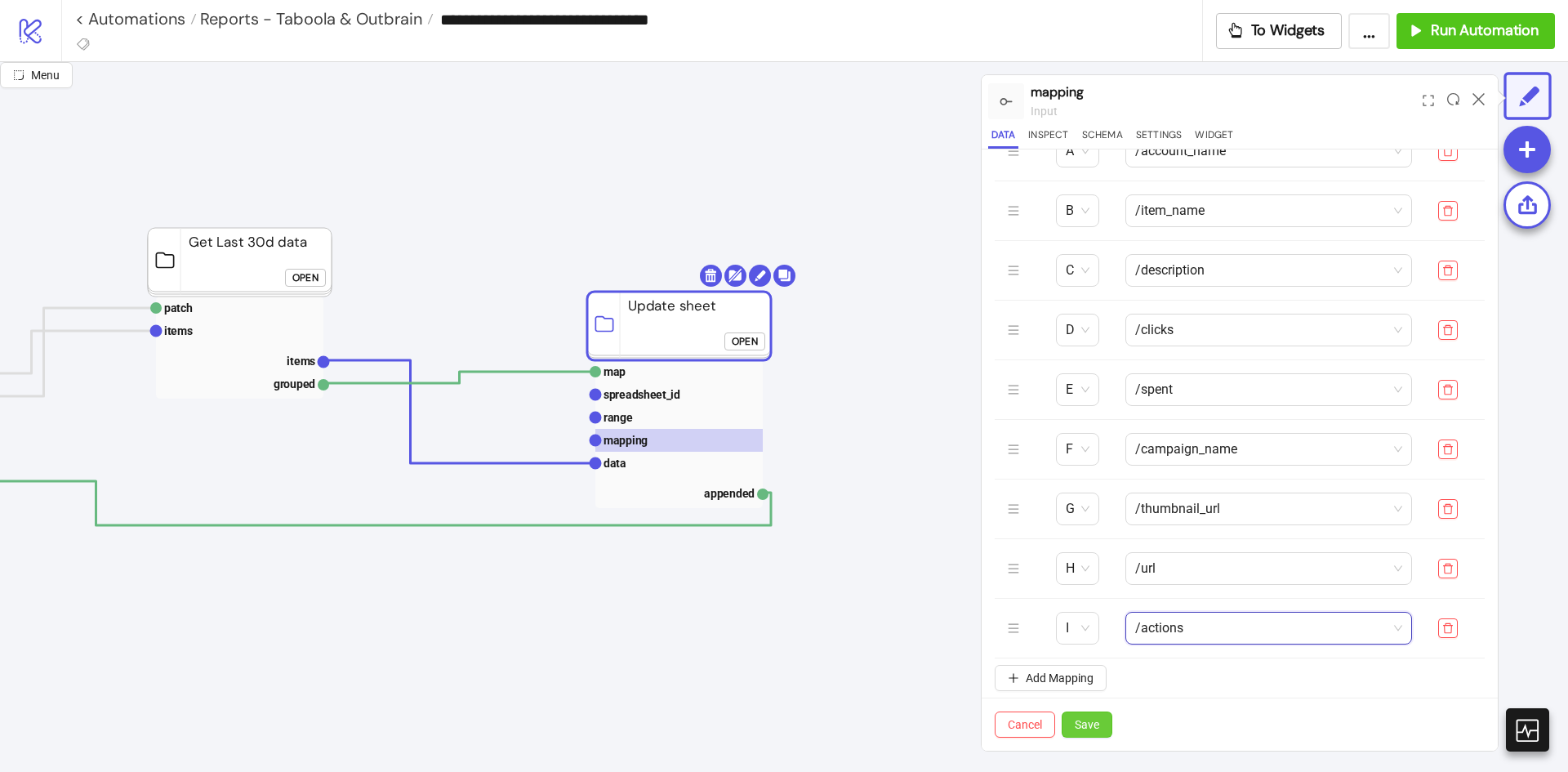 click on "Save" at bounding box center (1087, 725) 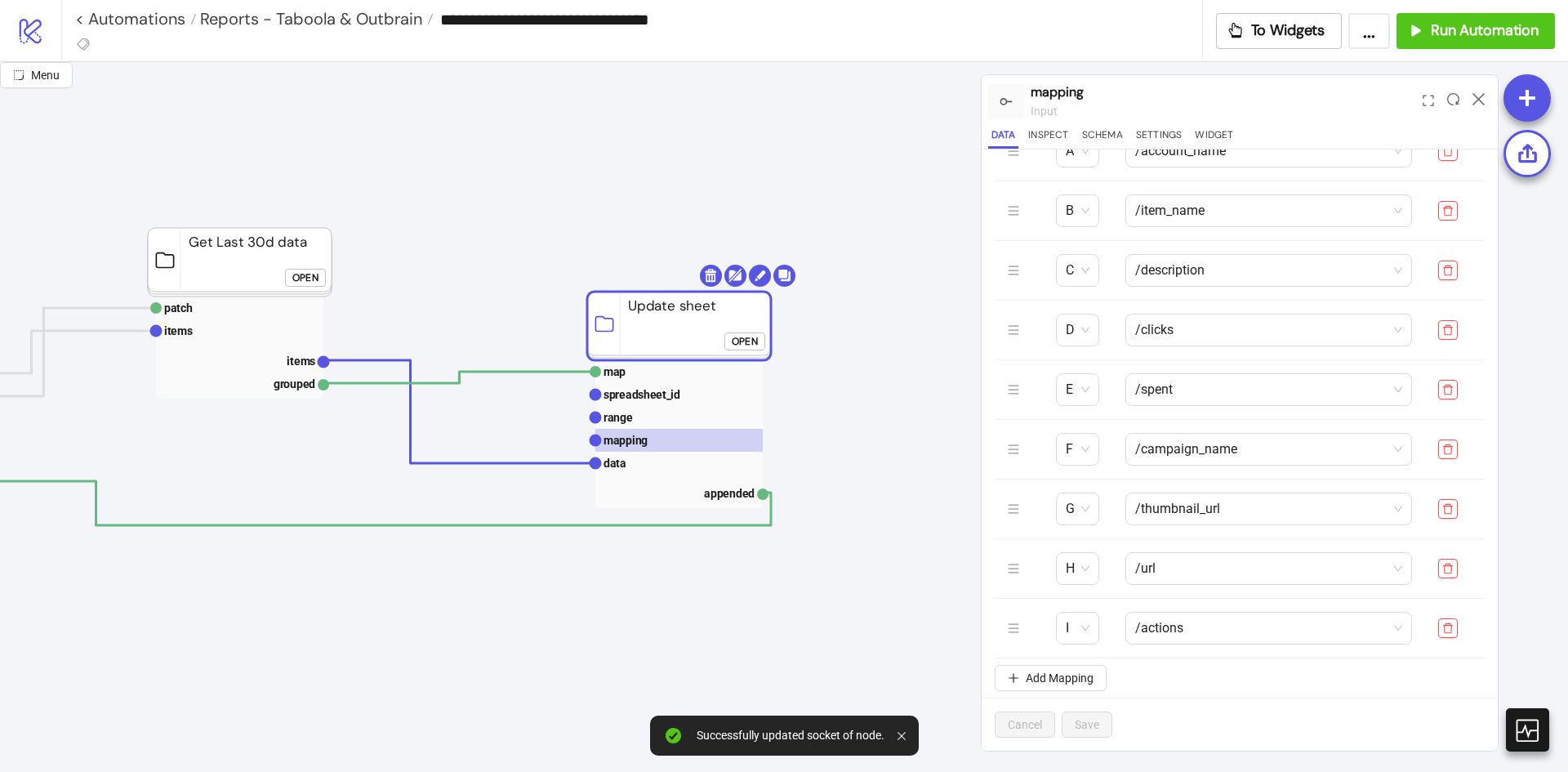 click at bounding box center (1478, 101) 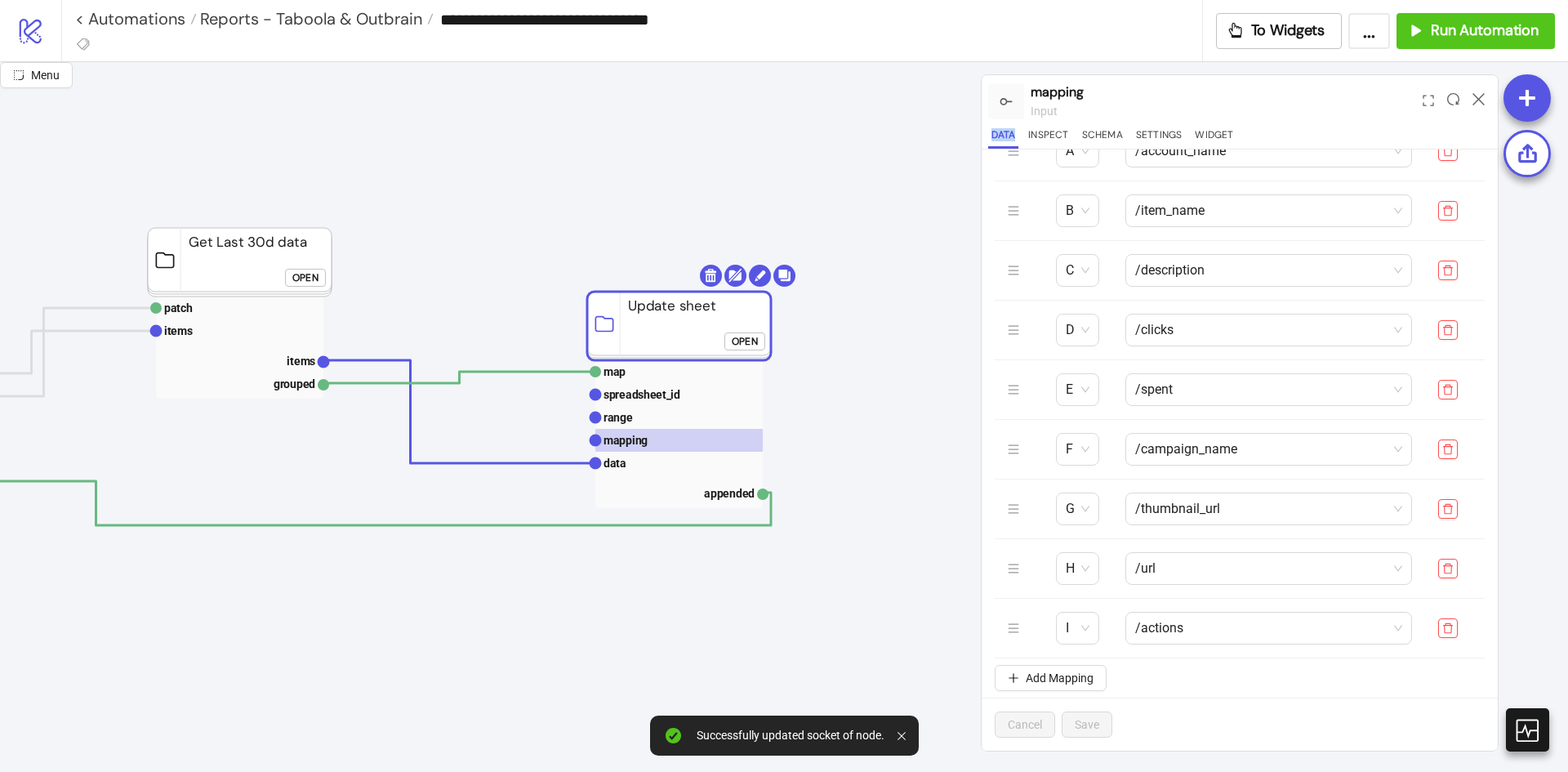click at bounding box center (1478, 101) 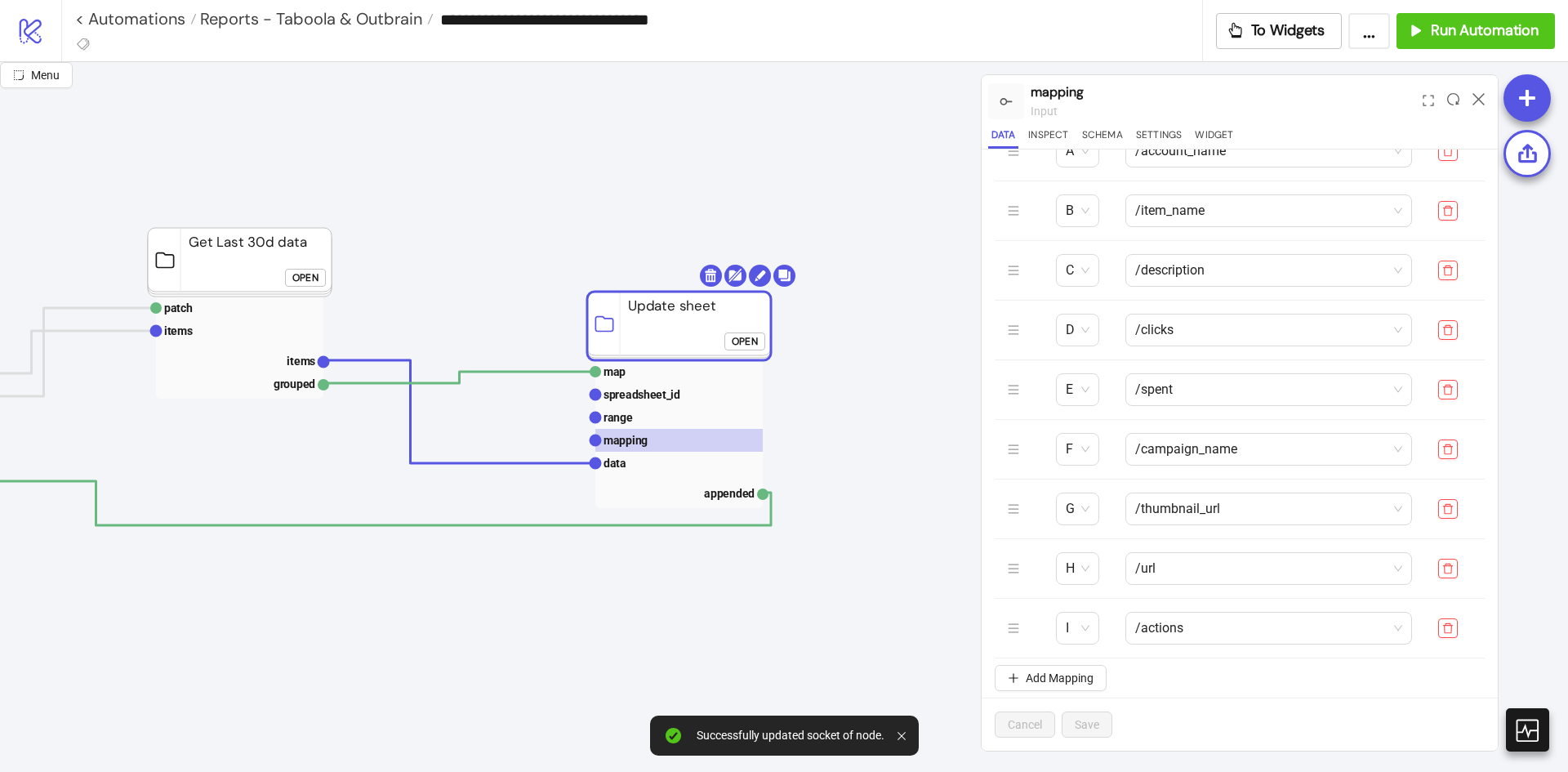 click at bounding box center (1478, 101) 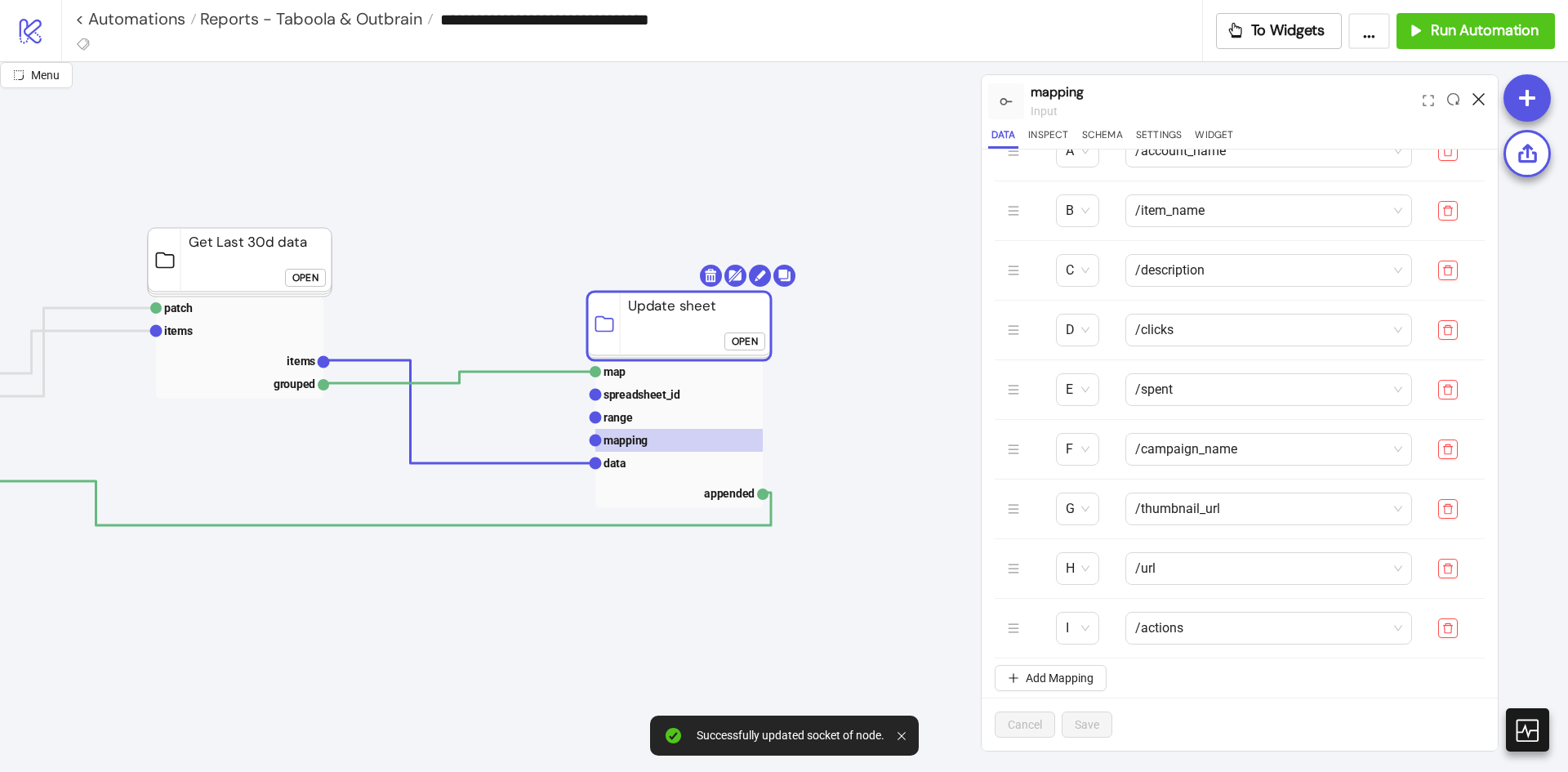 click 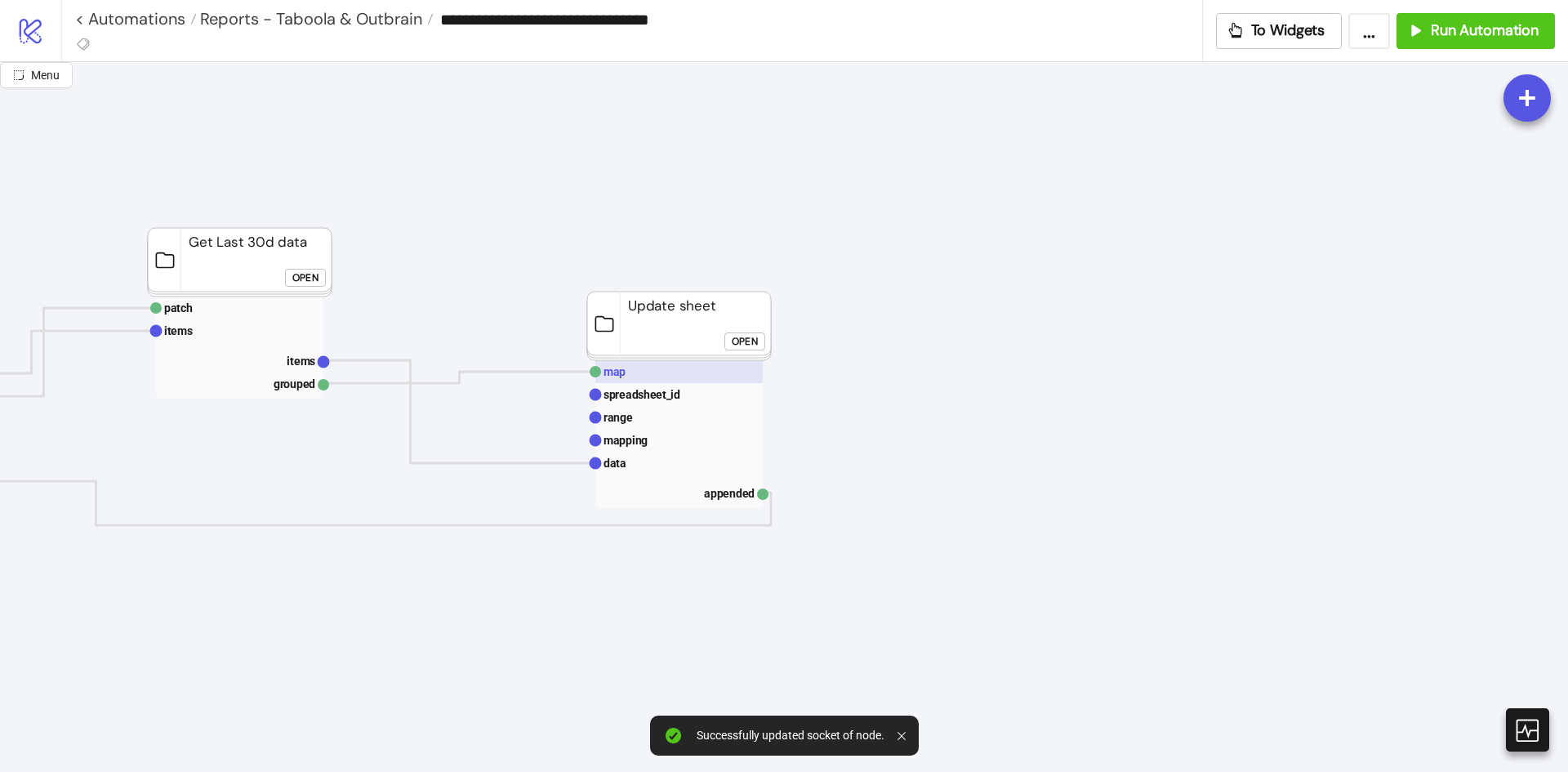 click 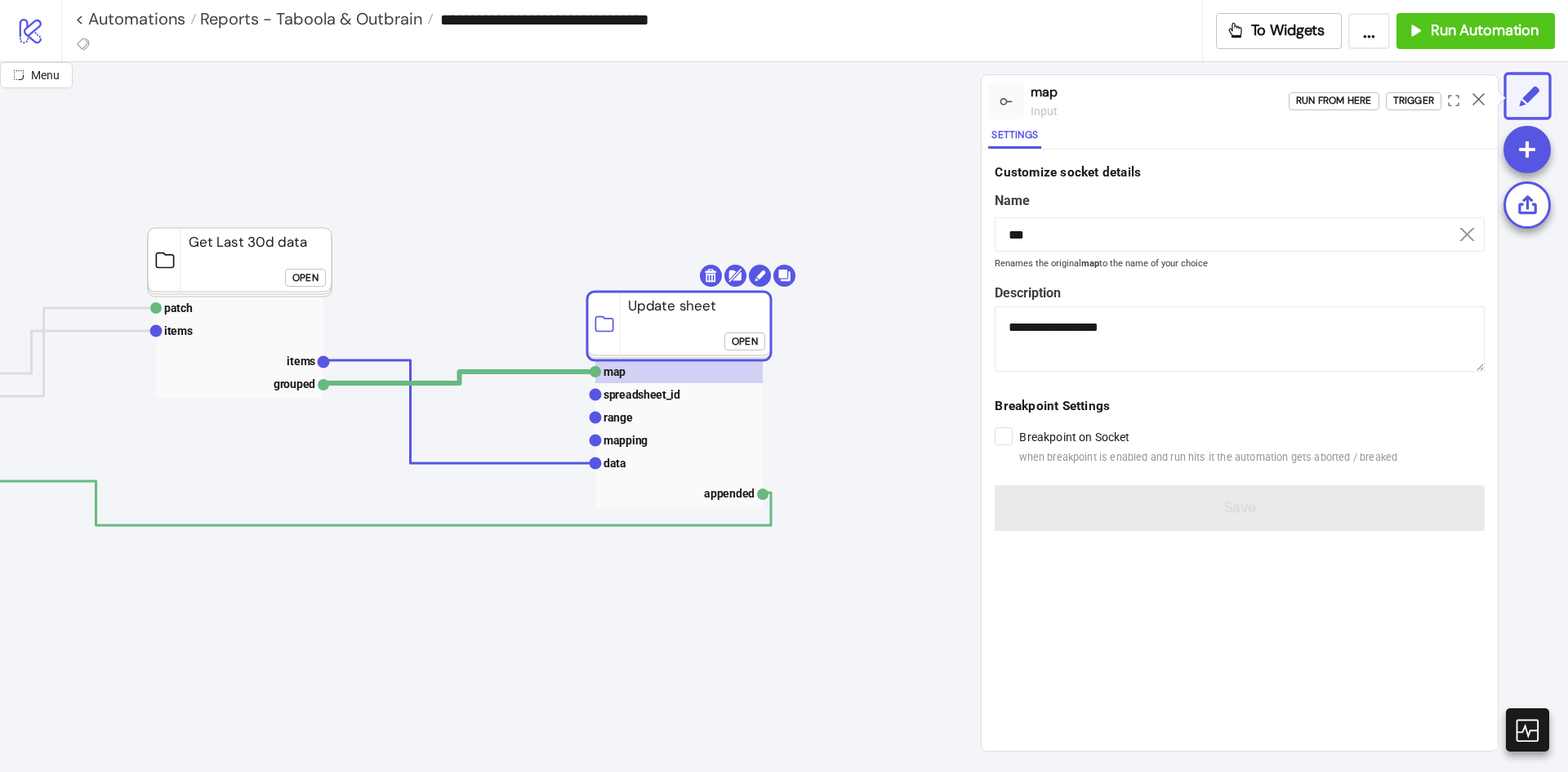 click on "Open" 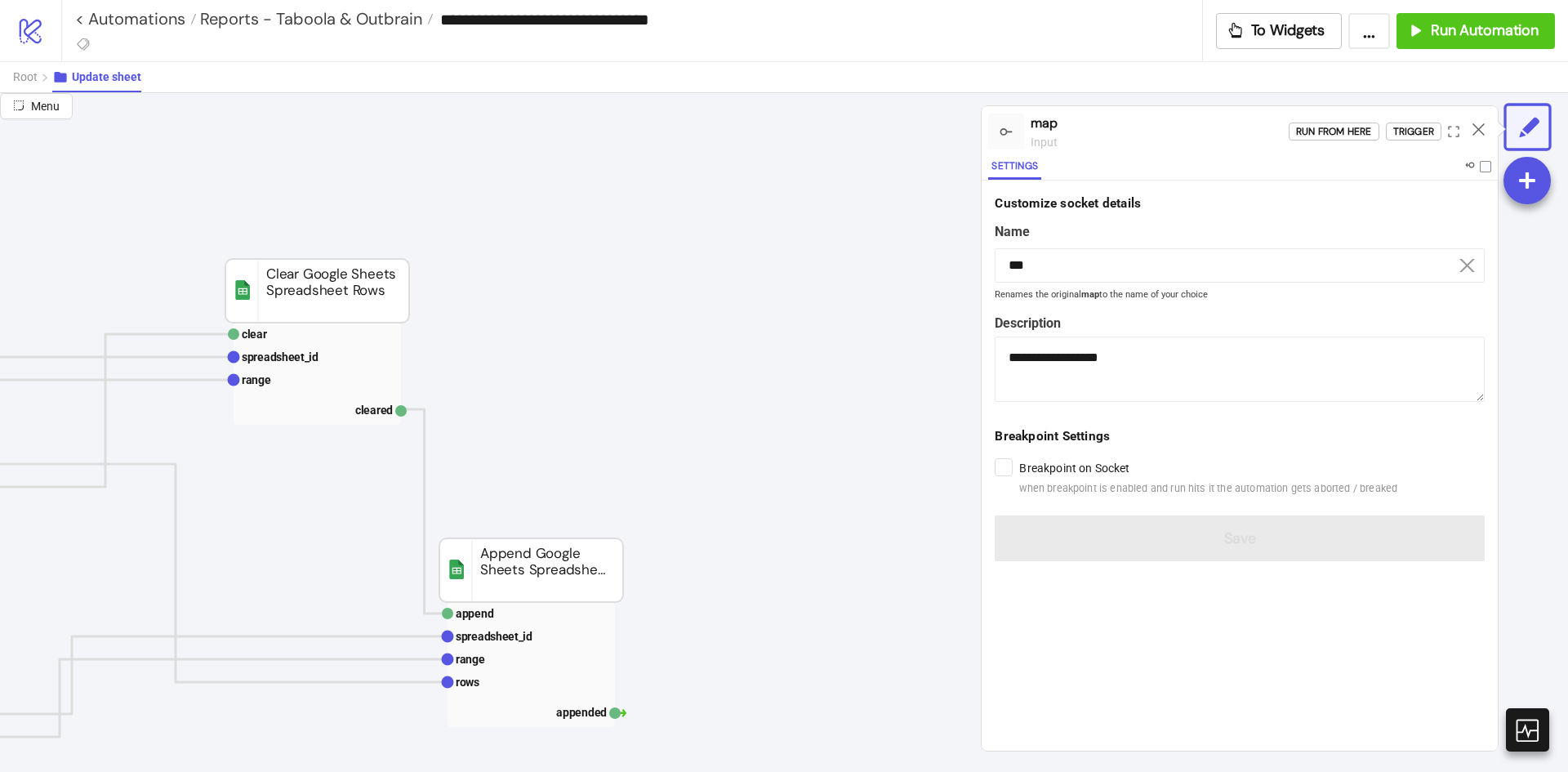 scroll, scrollTop: 0, scrollLeft: 0, axis: both 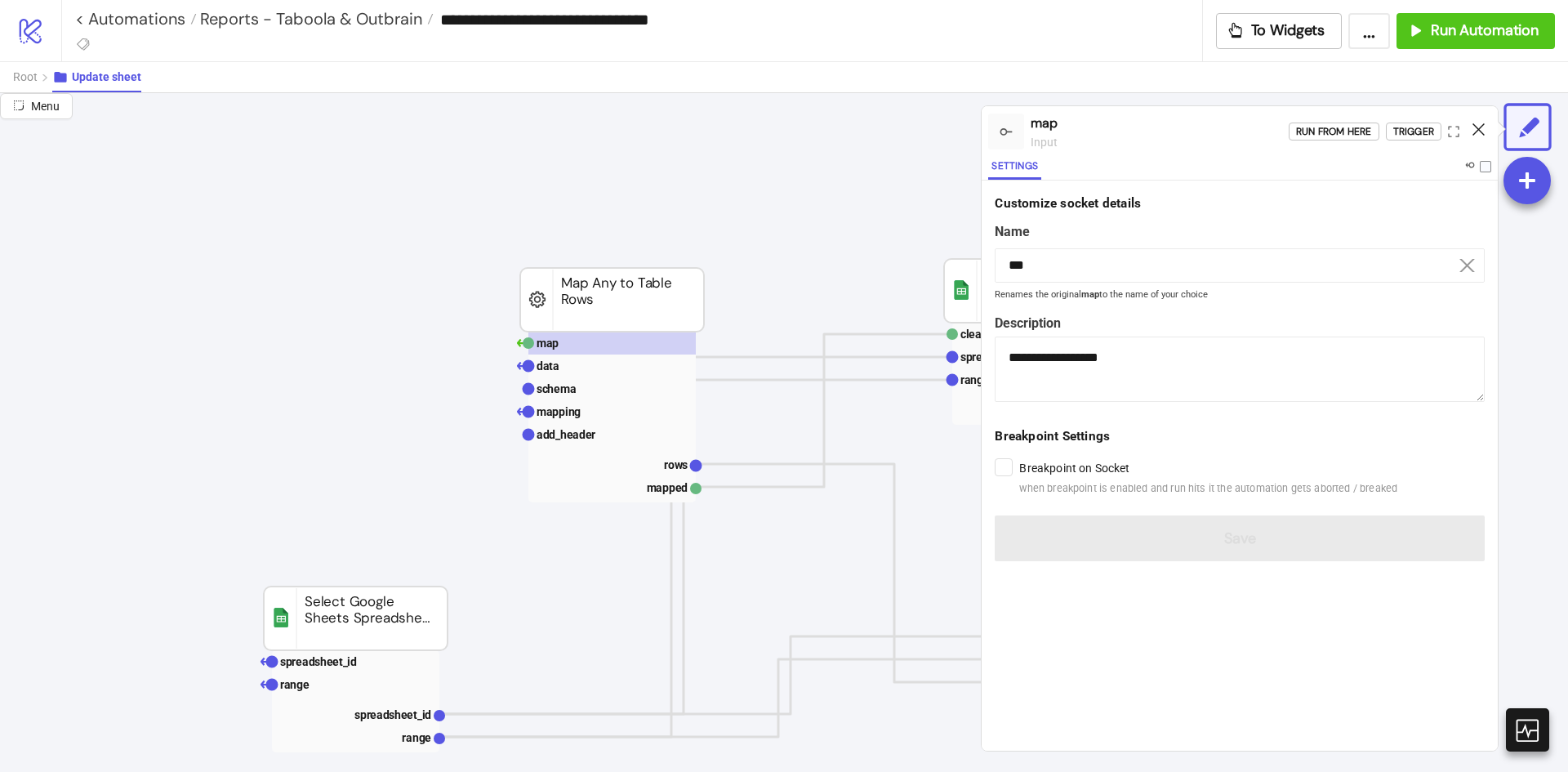 click 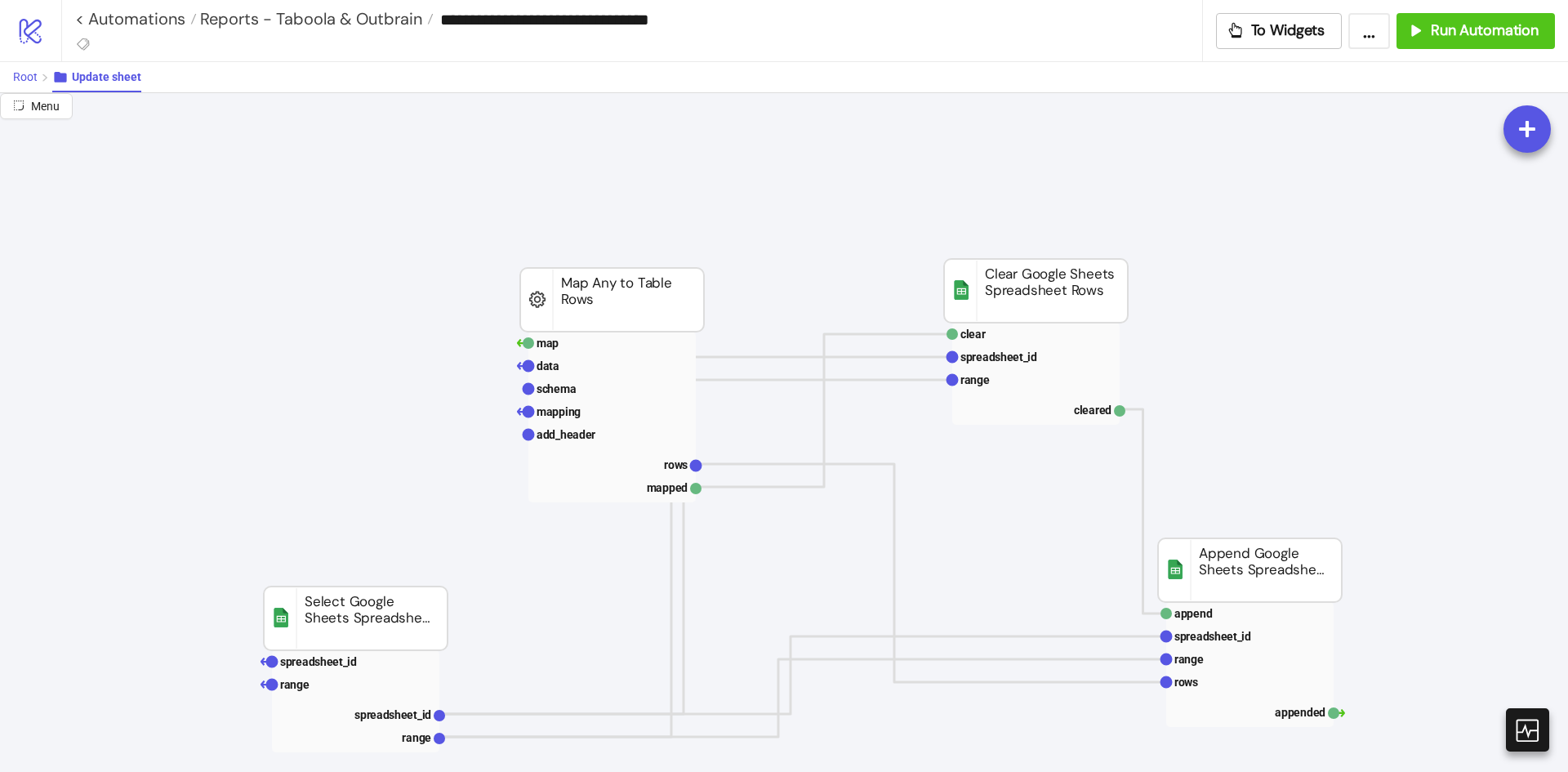 click on "Root" at bounding box center (33, 77) 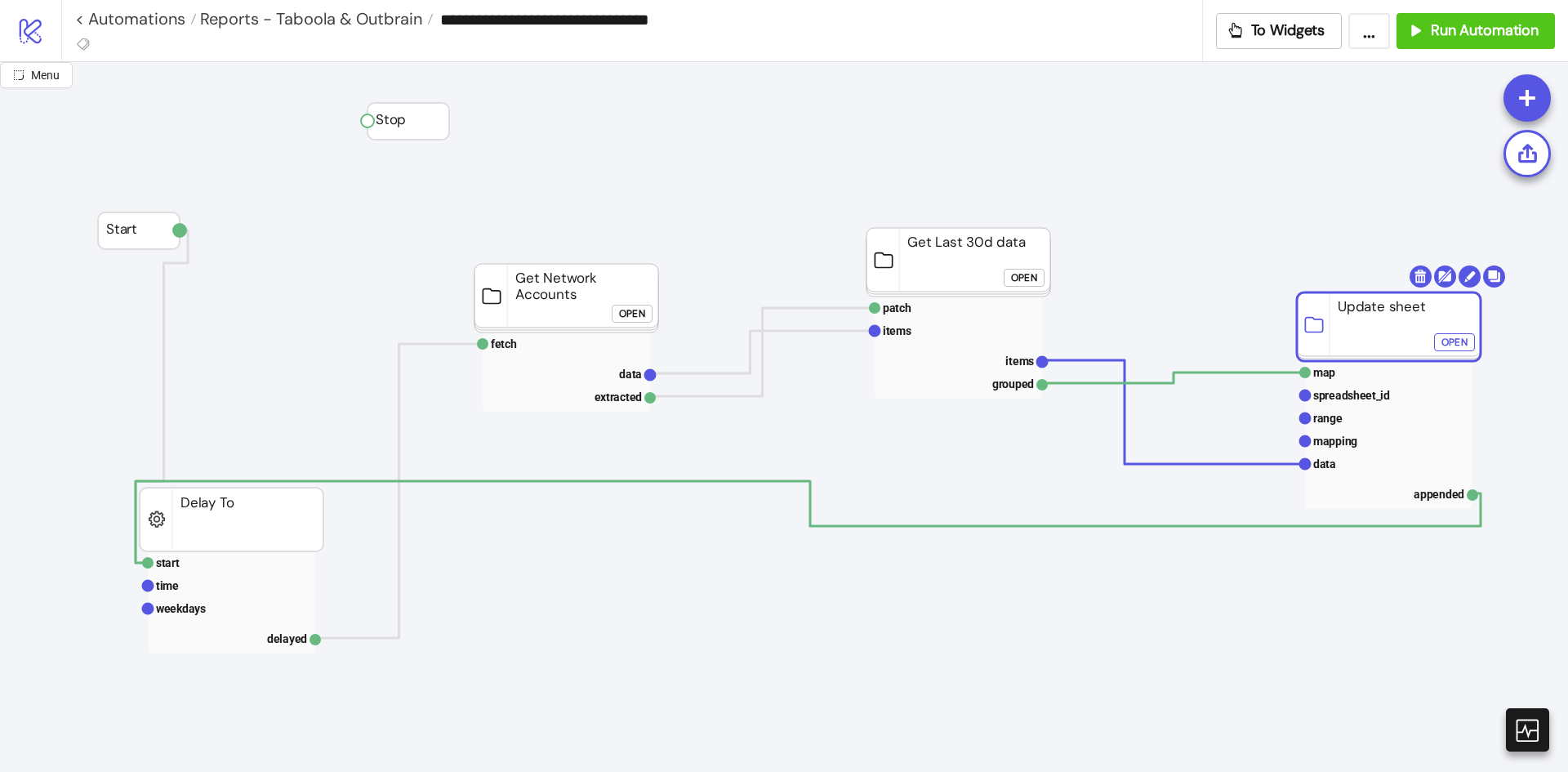 drag, startPoint x: 1393, startPoint y: 342, endPoint x: 1329, endPoint y: 344, distance: 64.031242 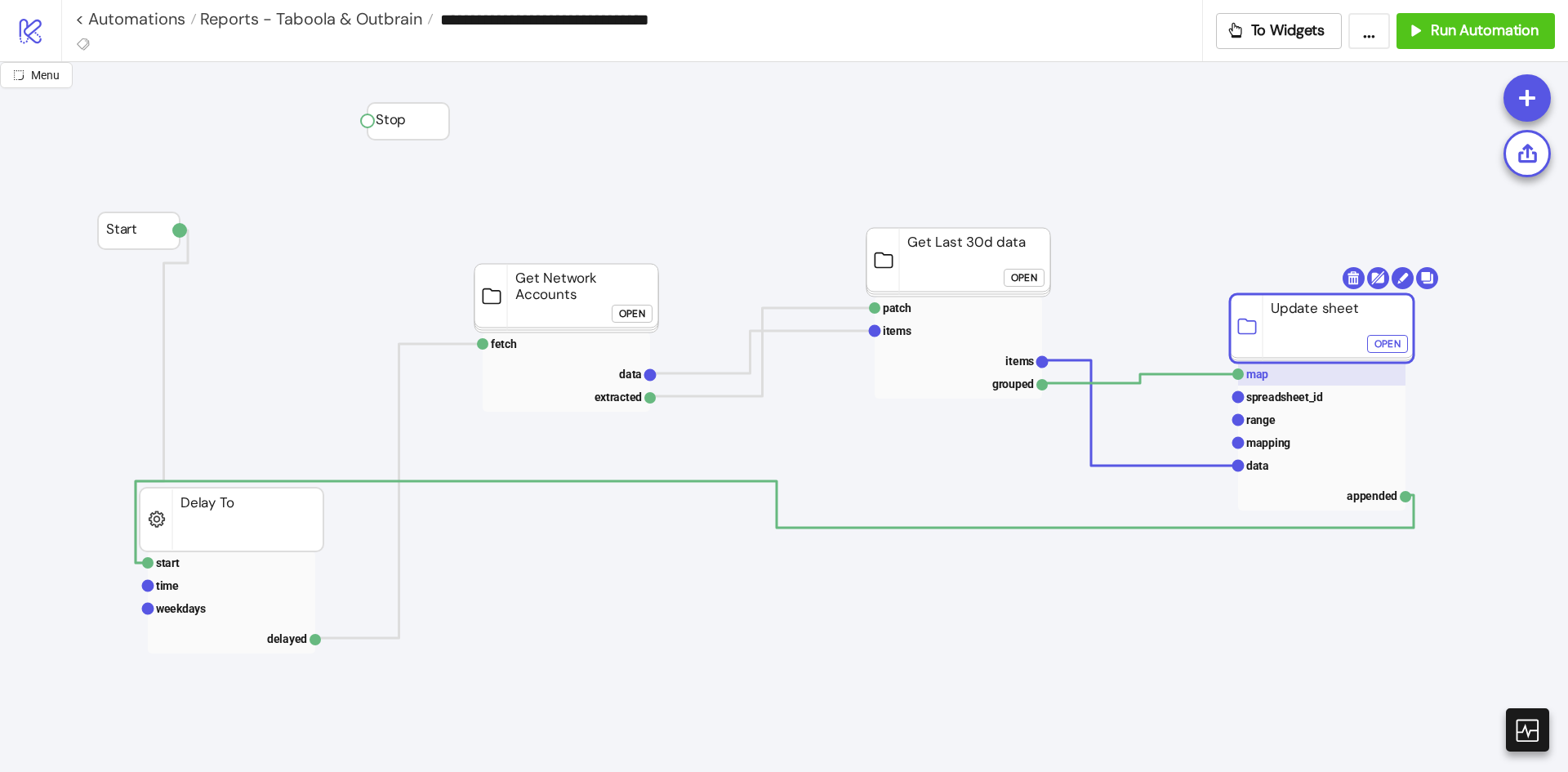 click 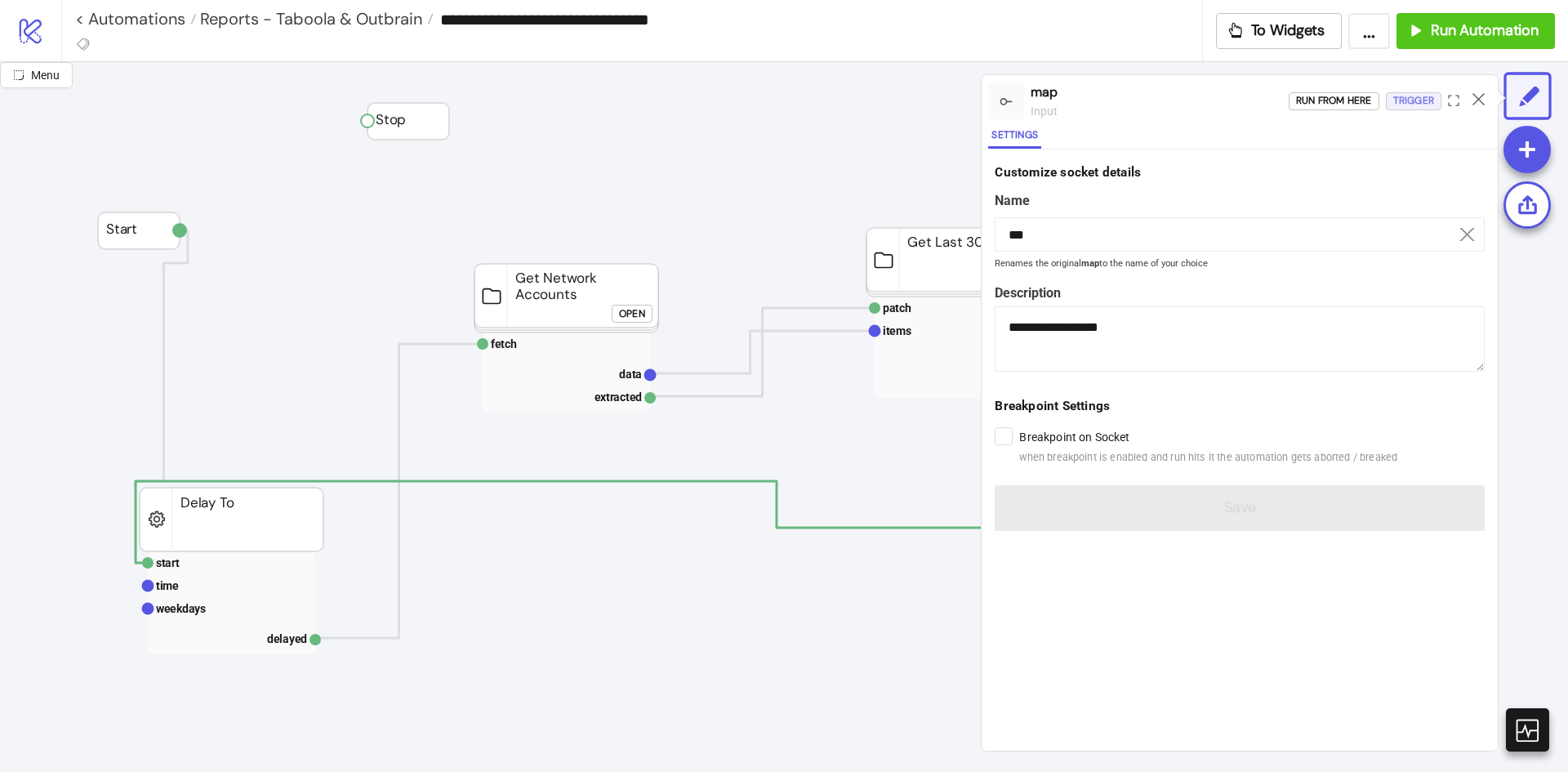 click on "Trigger" at bounding box center [1414, 100] 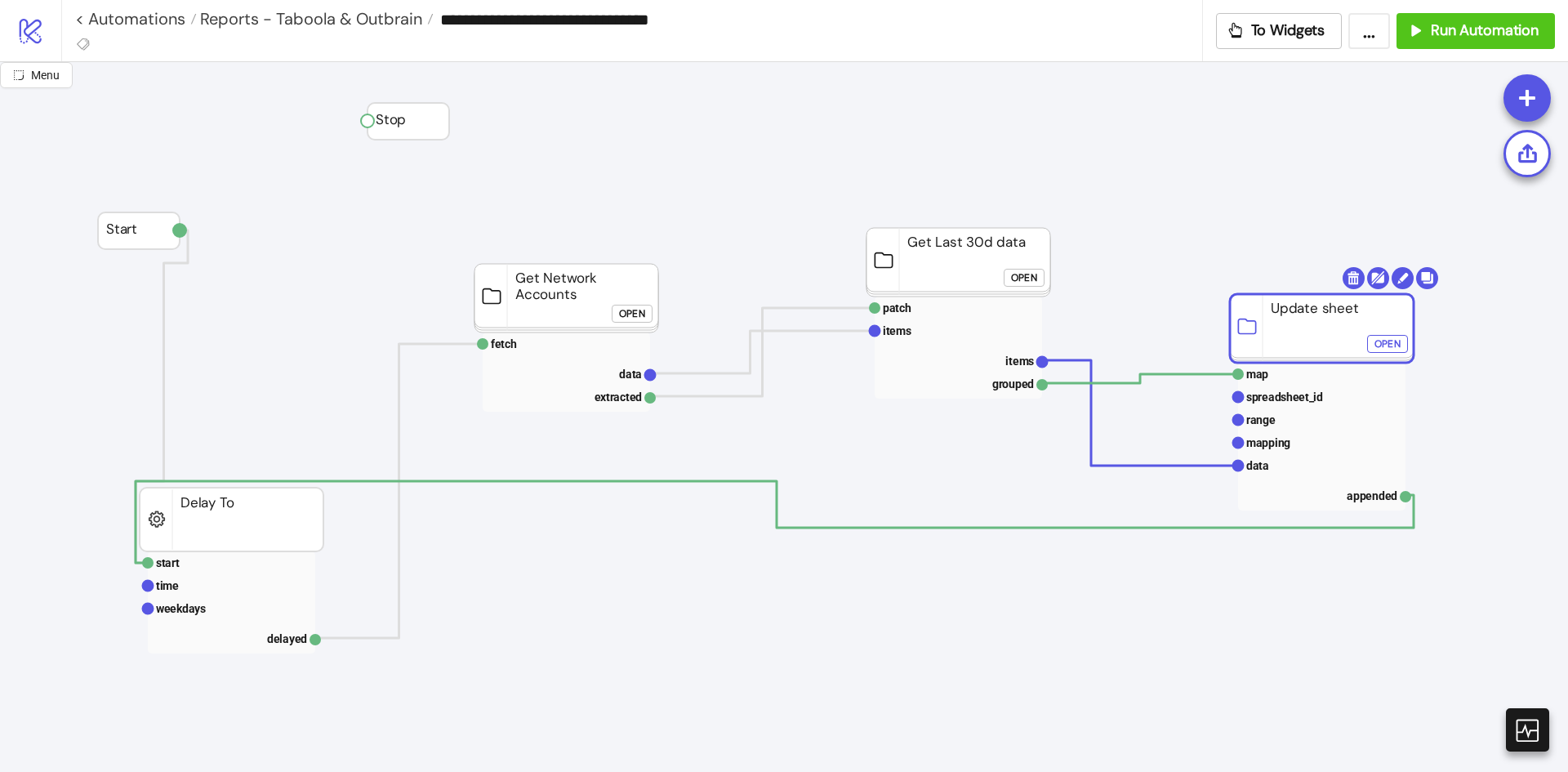 click on "Open" 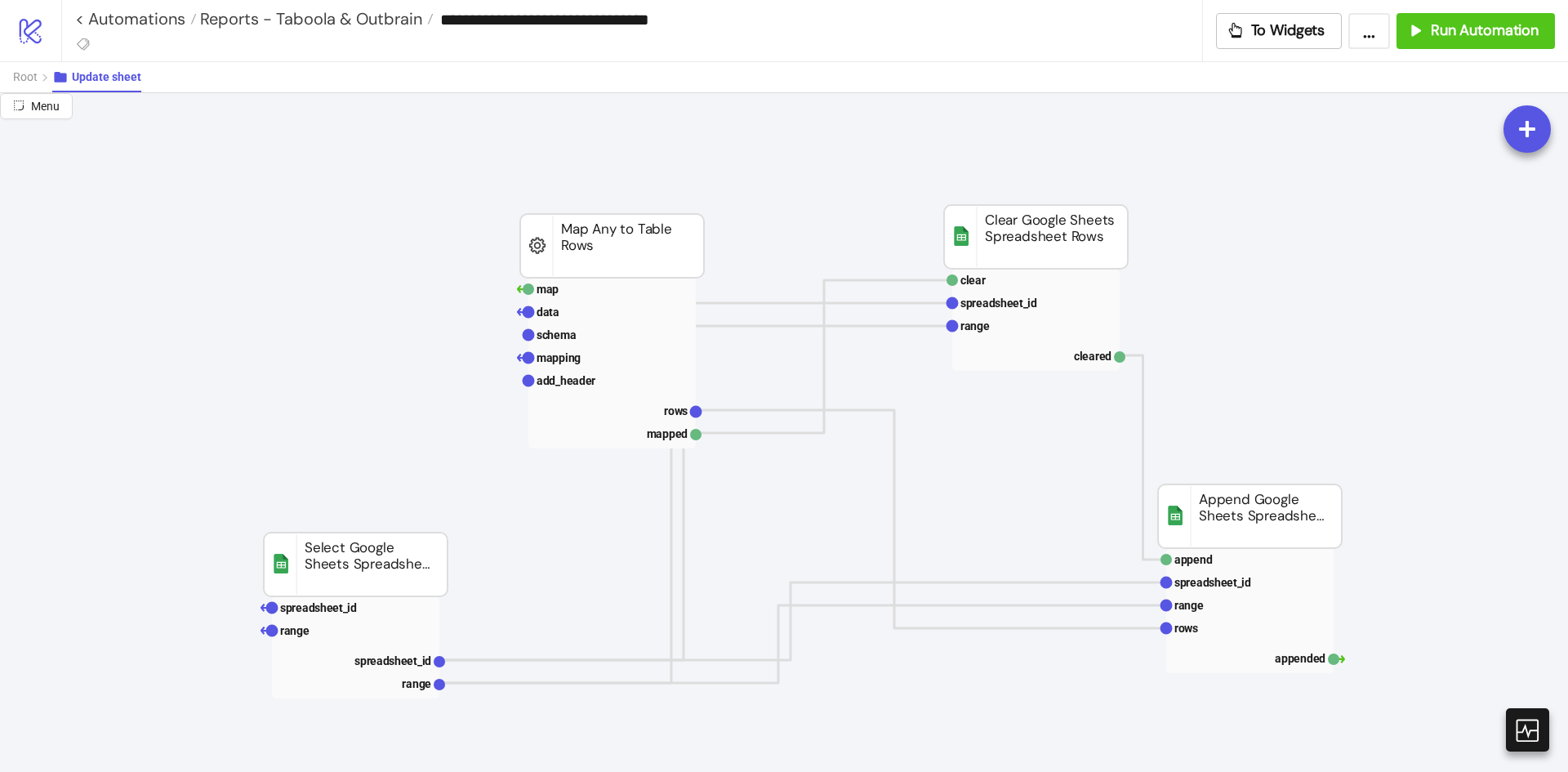 scroll, scrollTop: 82, scrollLeft: 0, axis: vertical 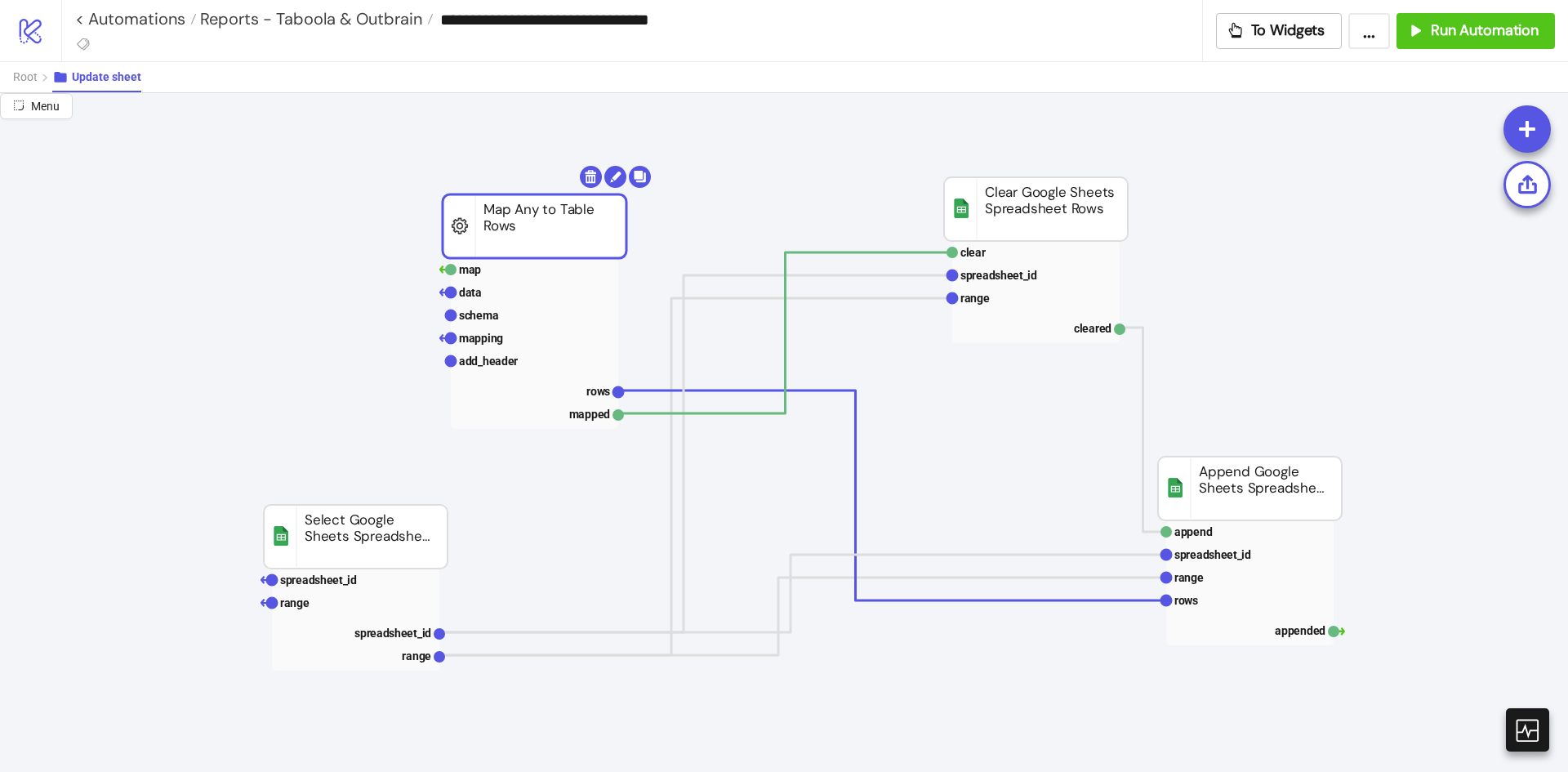 drag, startPoint x: 632, startPoint y: 211, endPoint x: 555, endPoint y: 219, distance: 77.414469 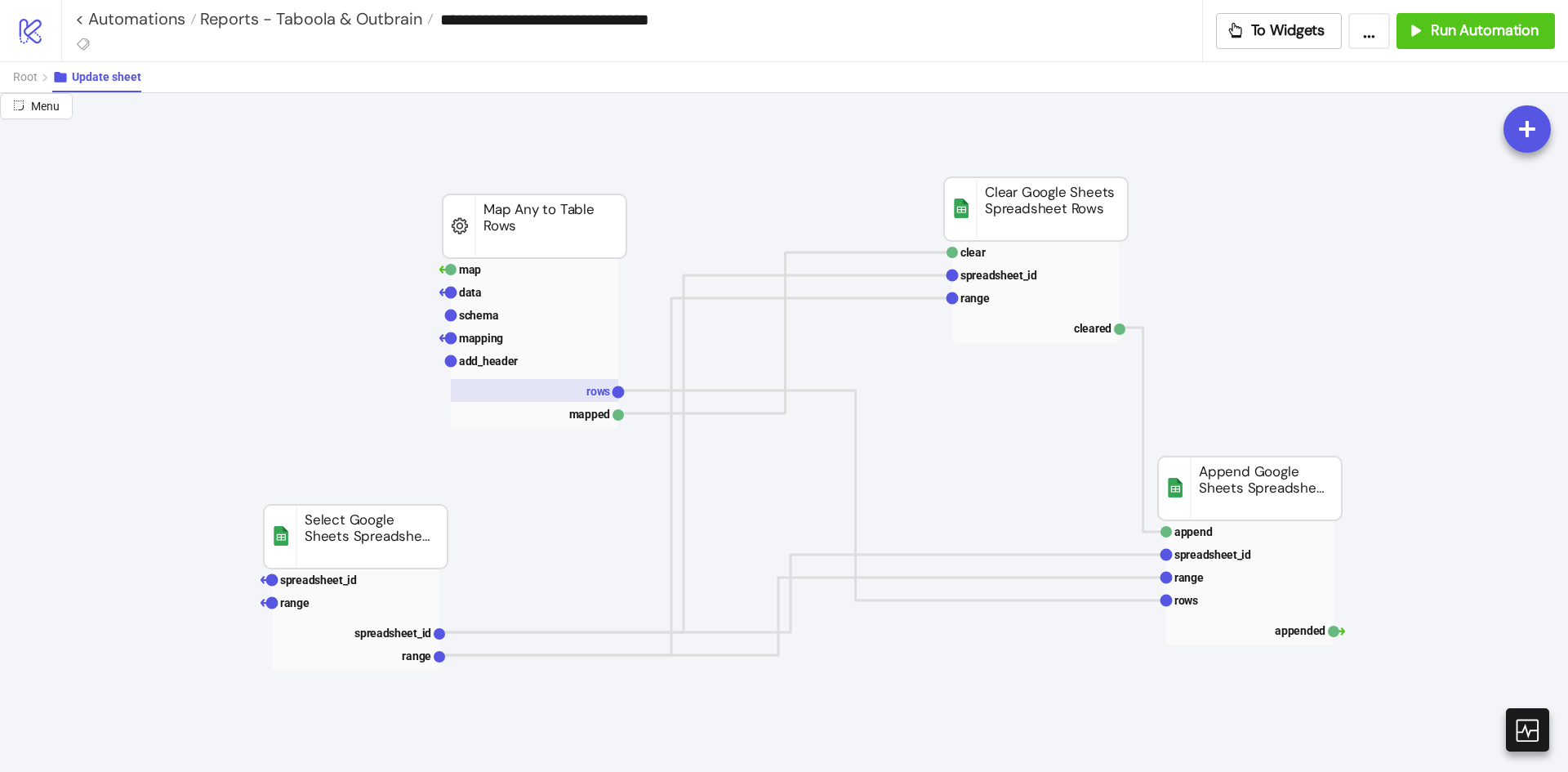 click 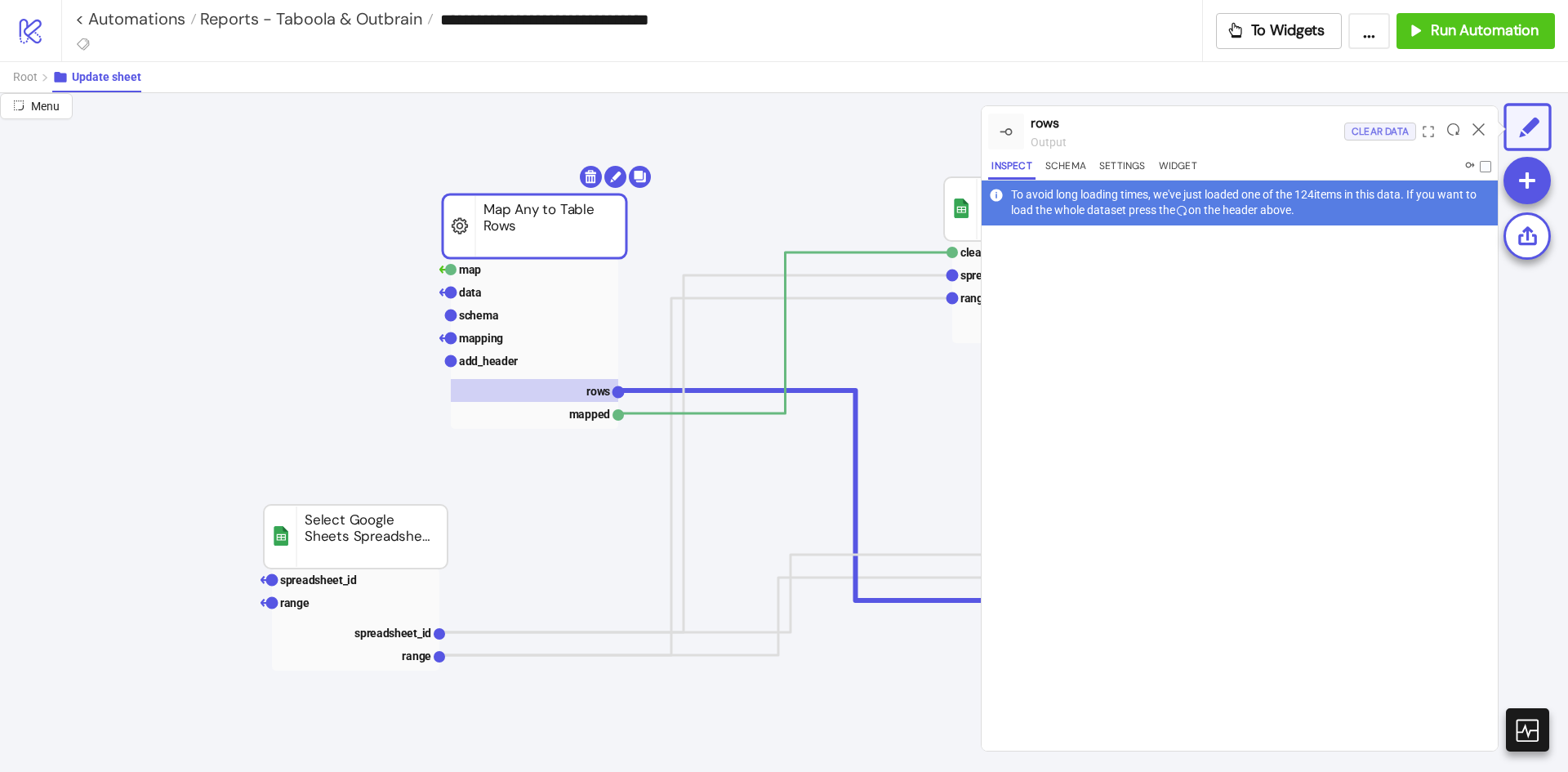 click on "Clear Data" at bounding box center [1380, 132] 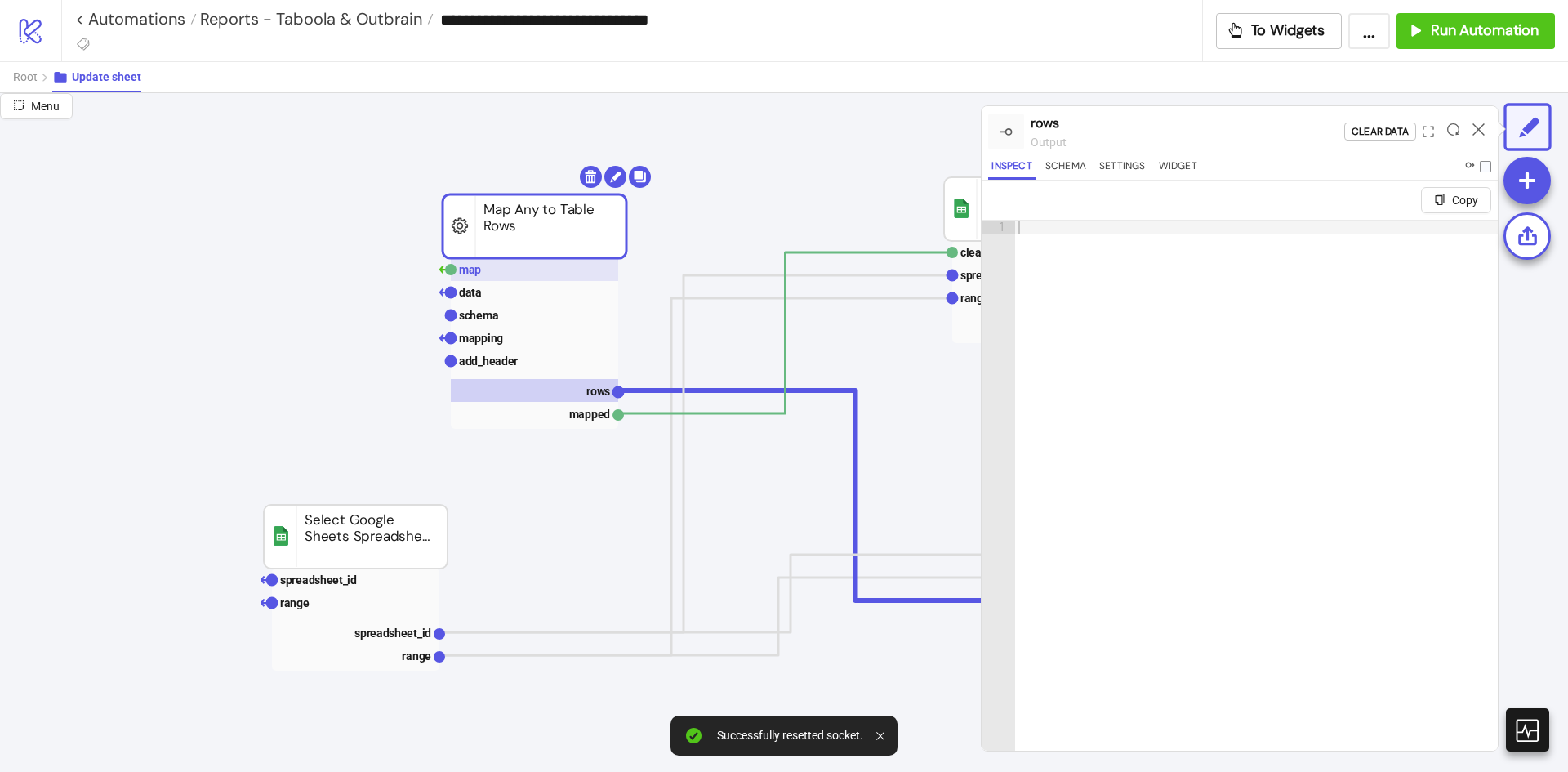 click 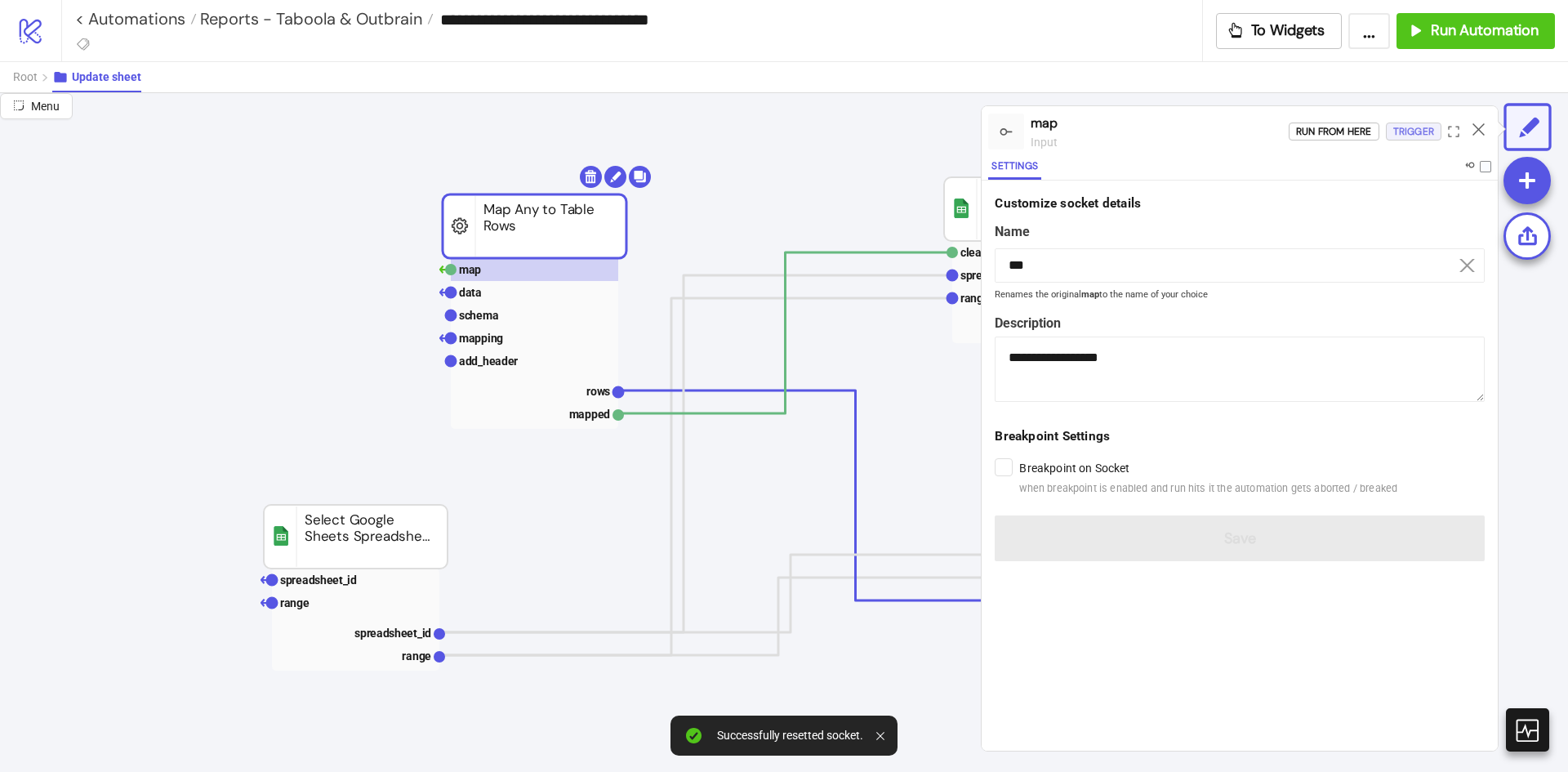 click on "Trigger" at bounding box center (1414, 132) 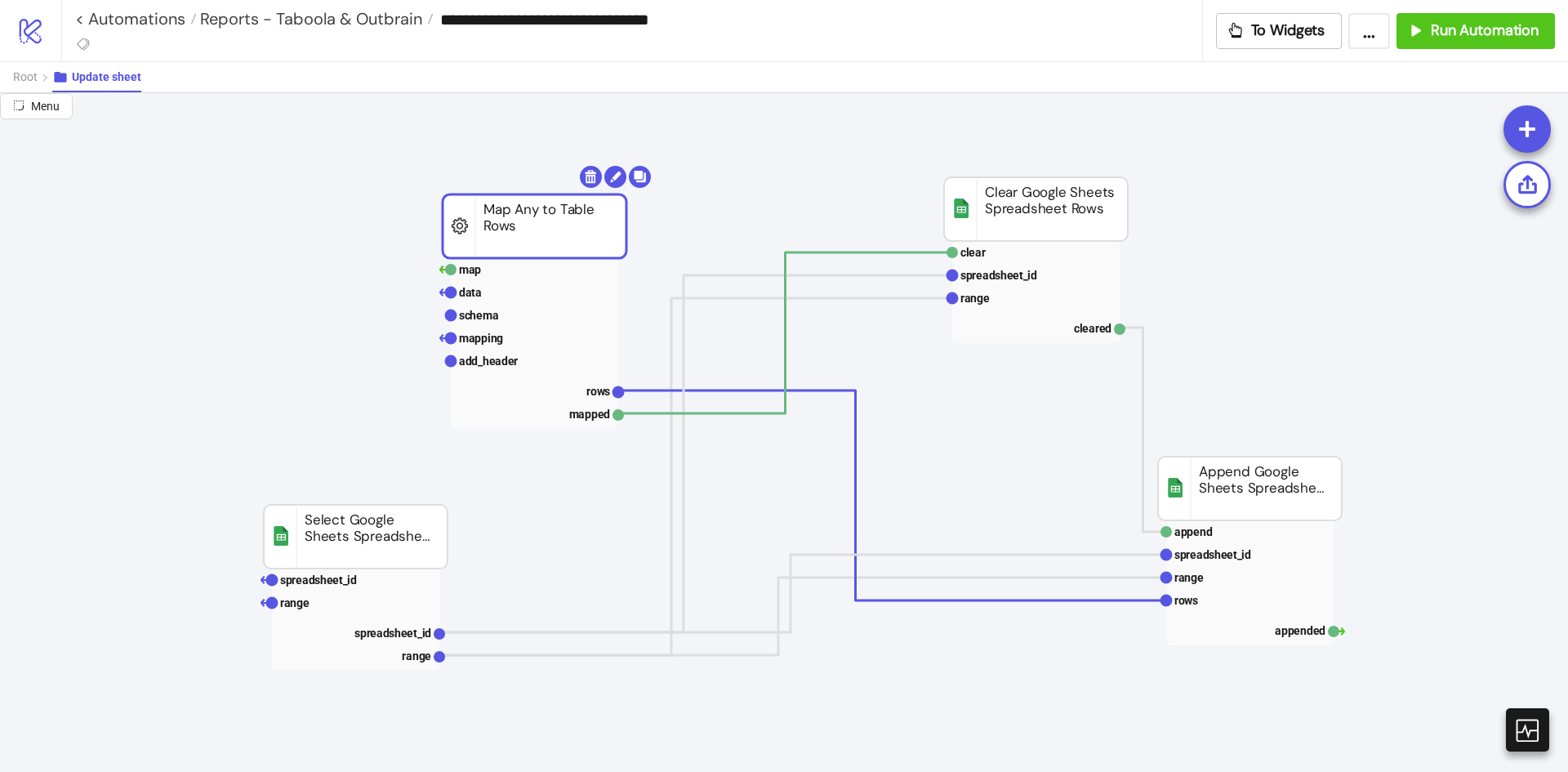click 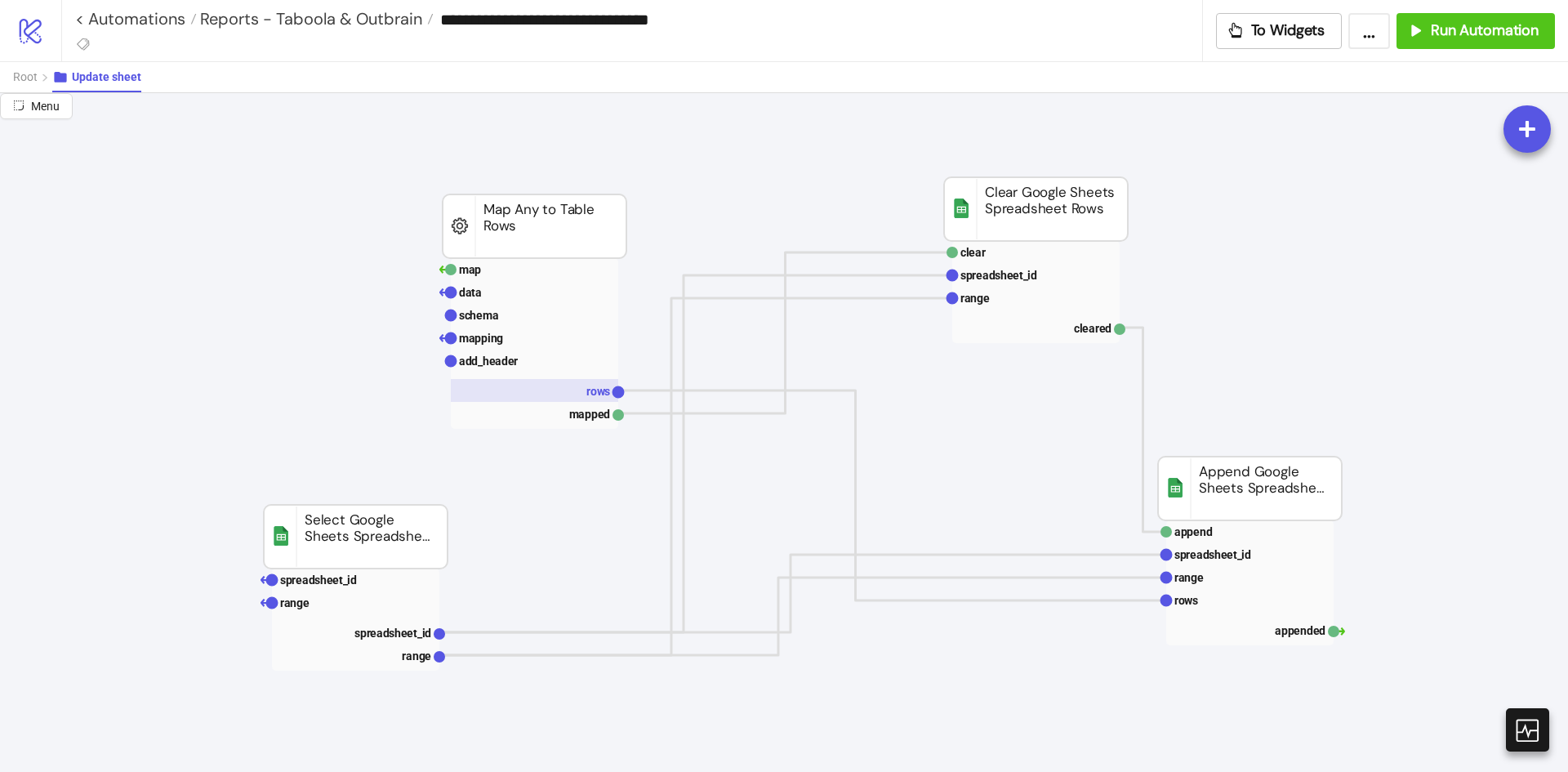 click 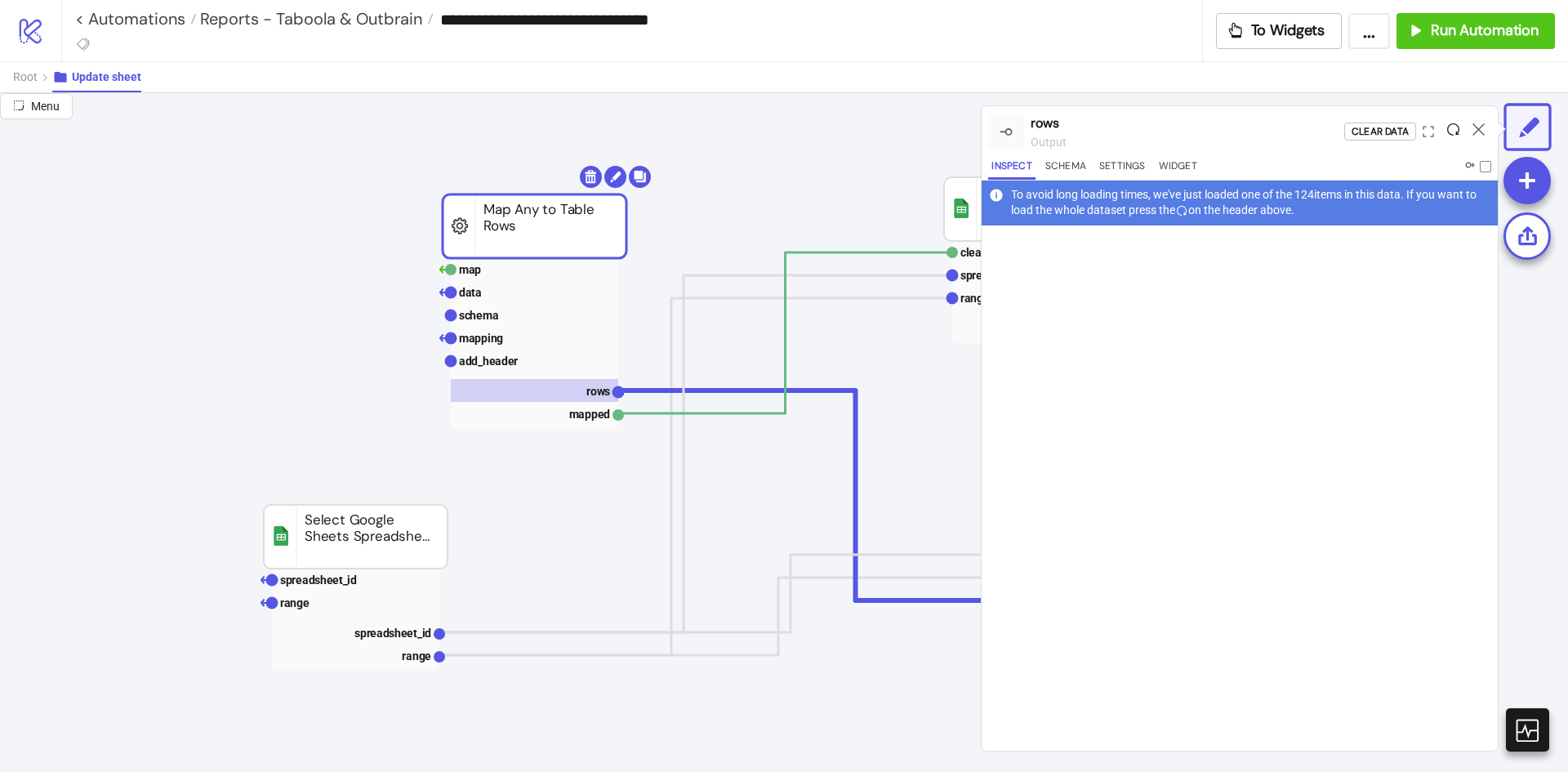 click 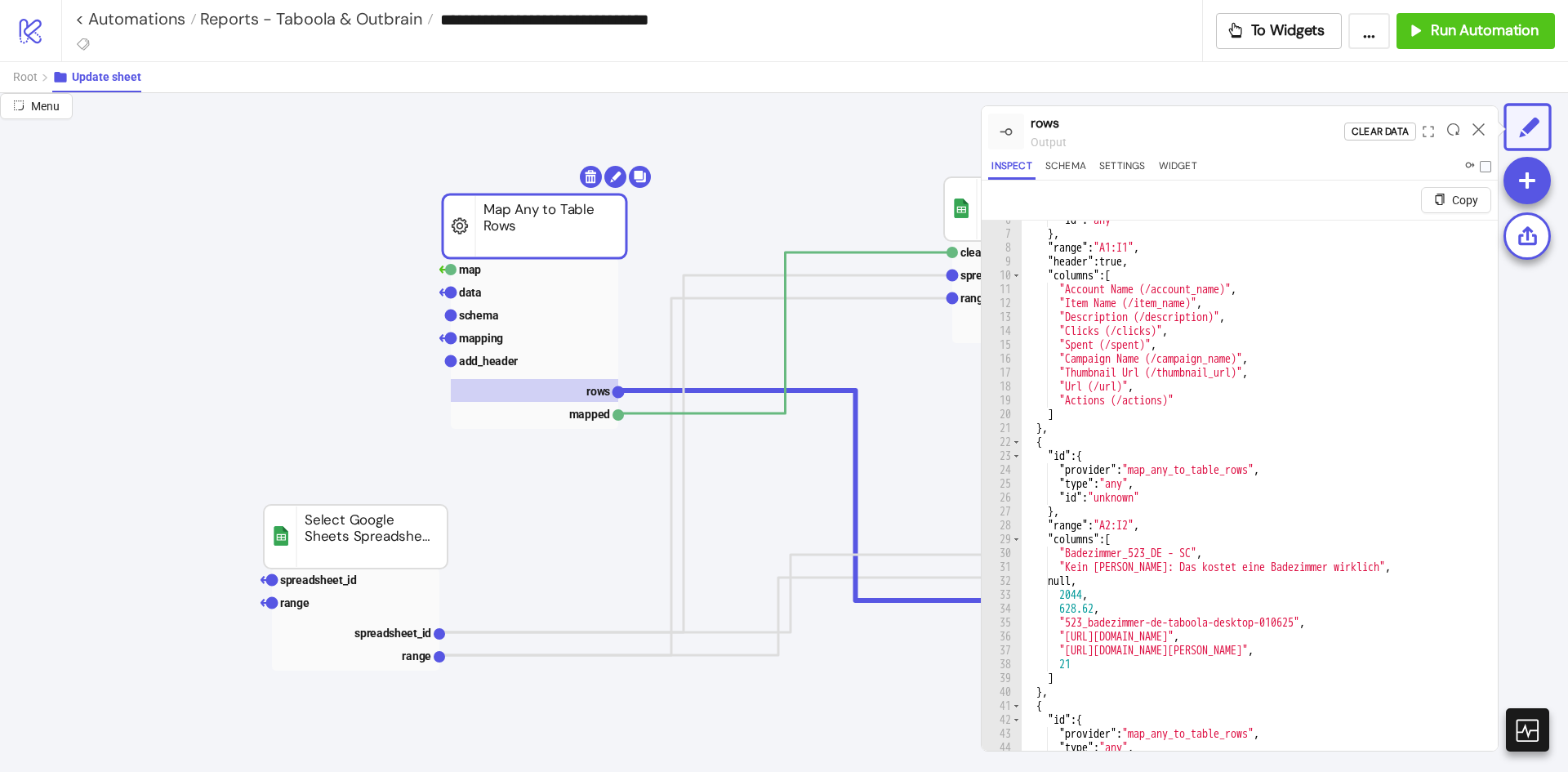 scroll, scrollTop: 63, scrollLeft: 0, axis: vertical 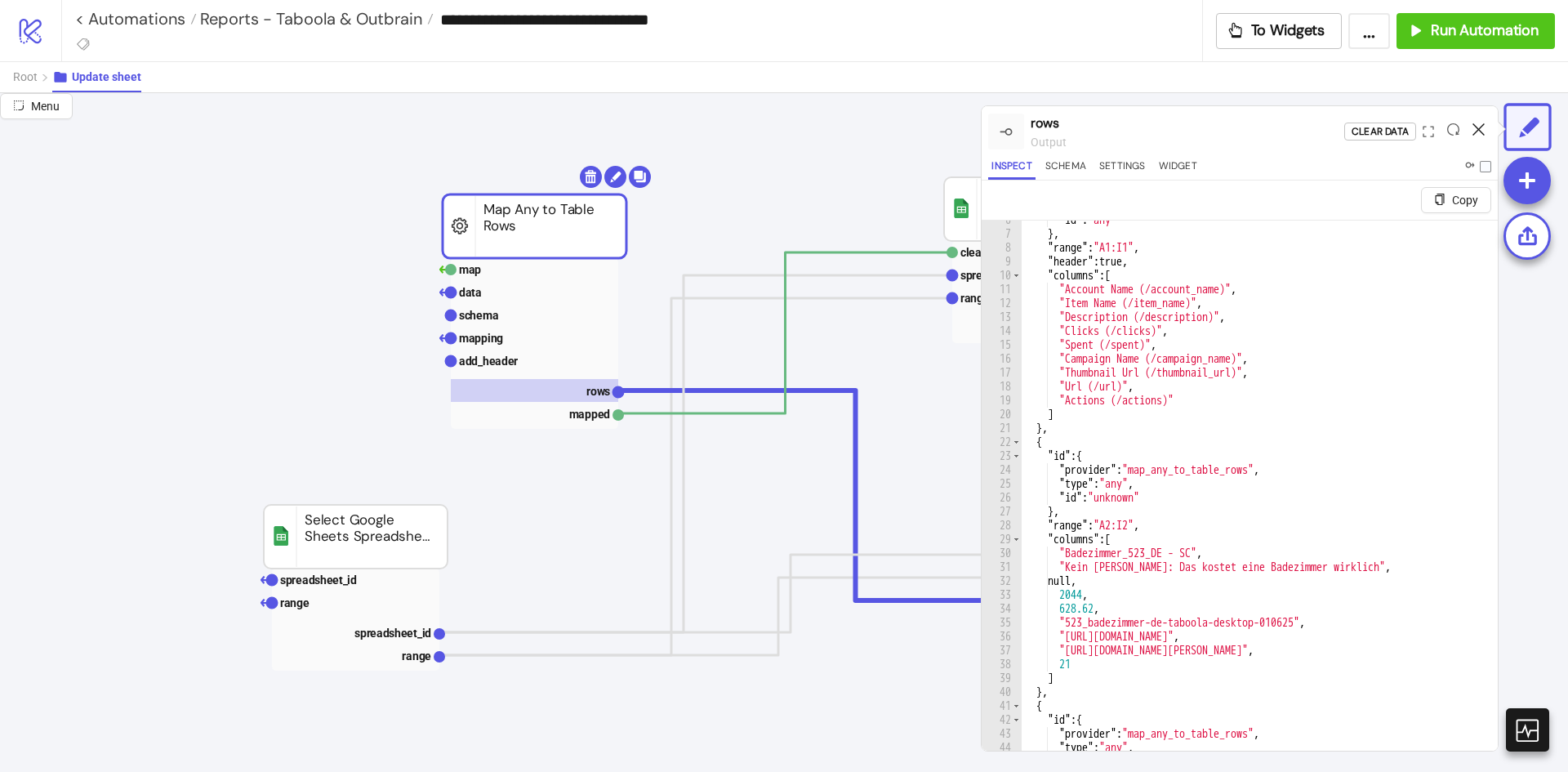 click 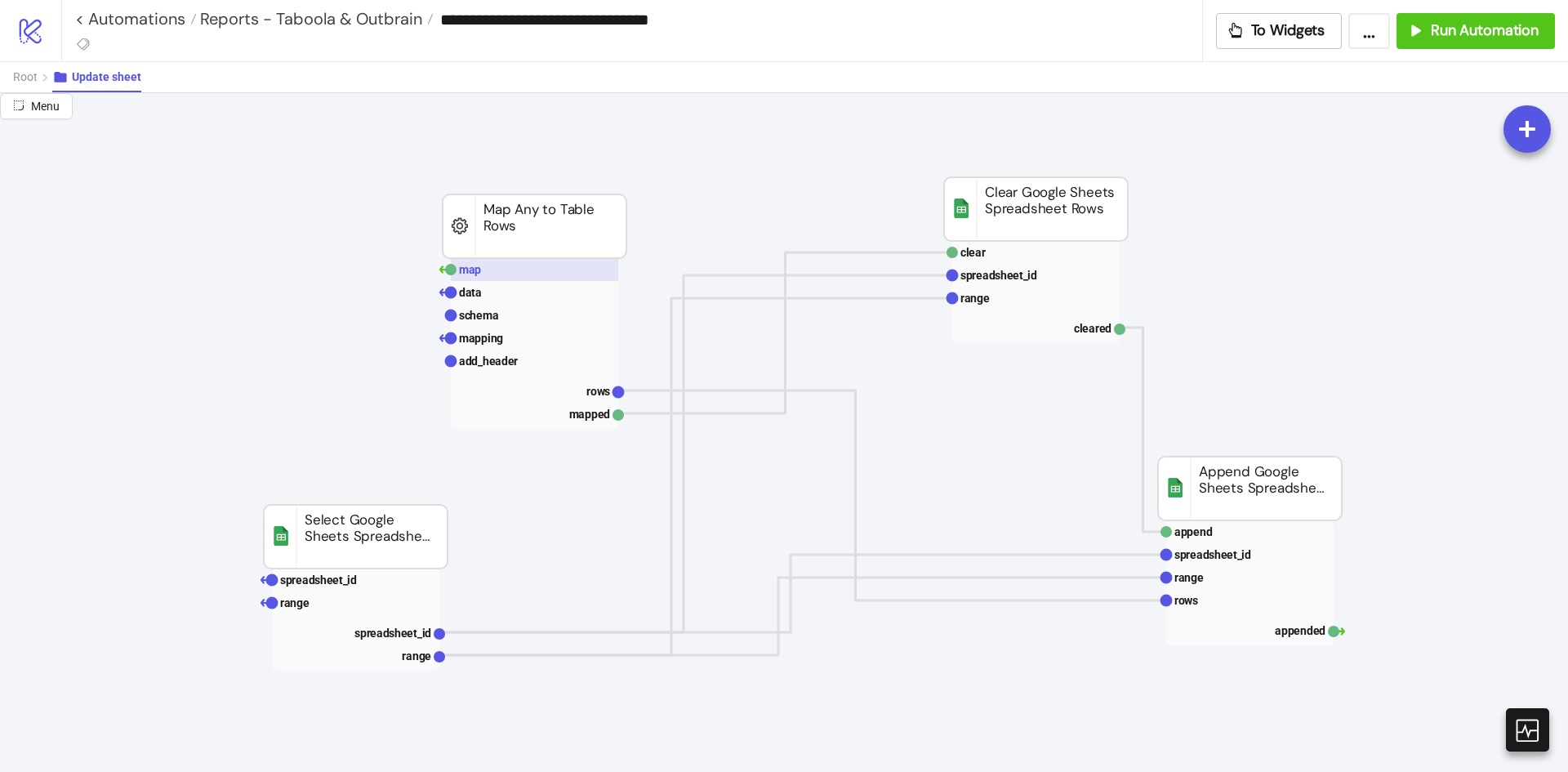 click 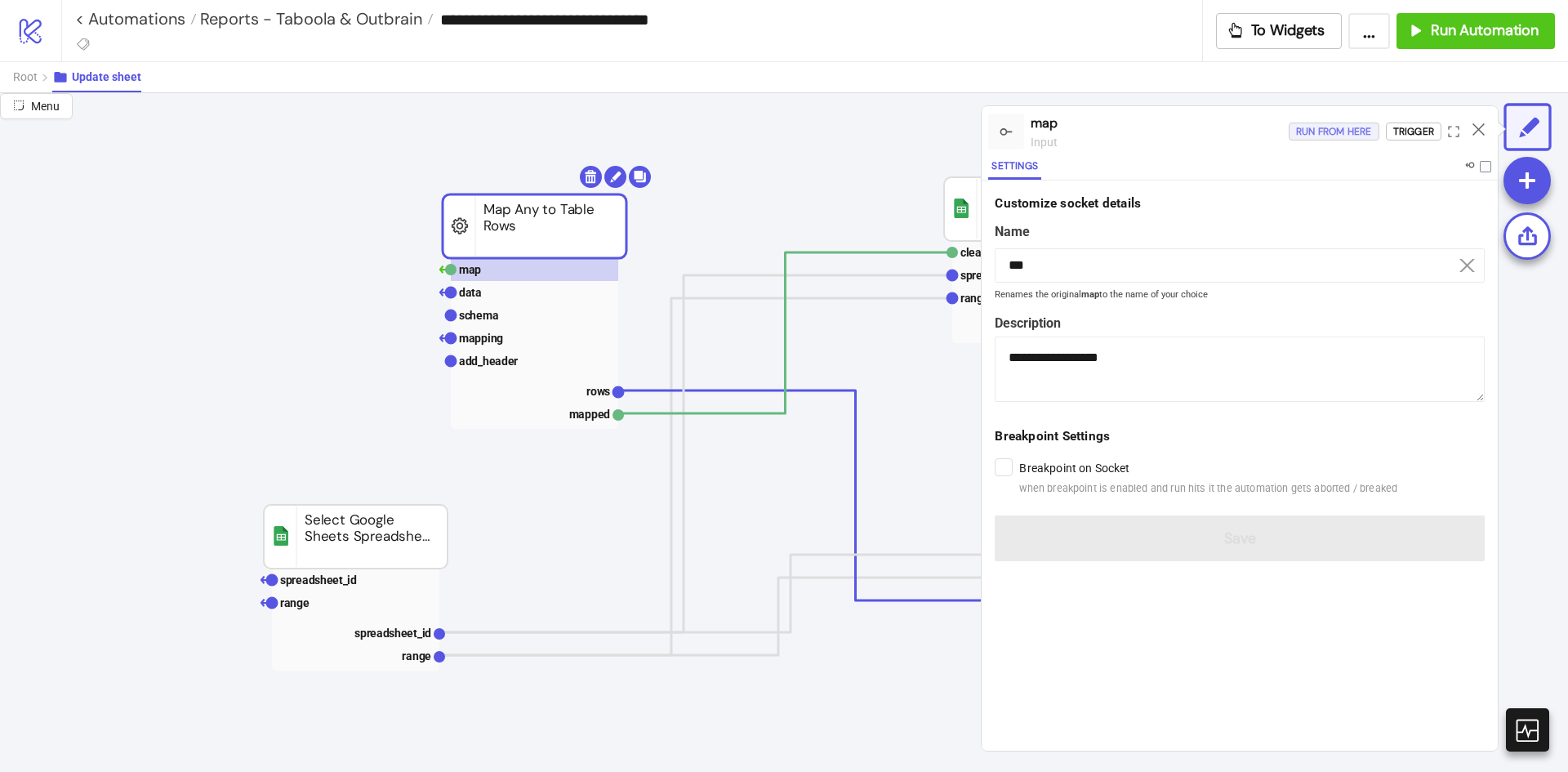 click on "Run from here" at bounding box center (1334, 132) 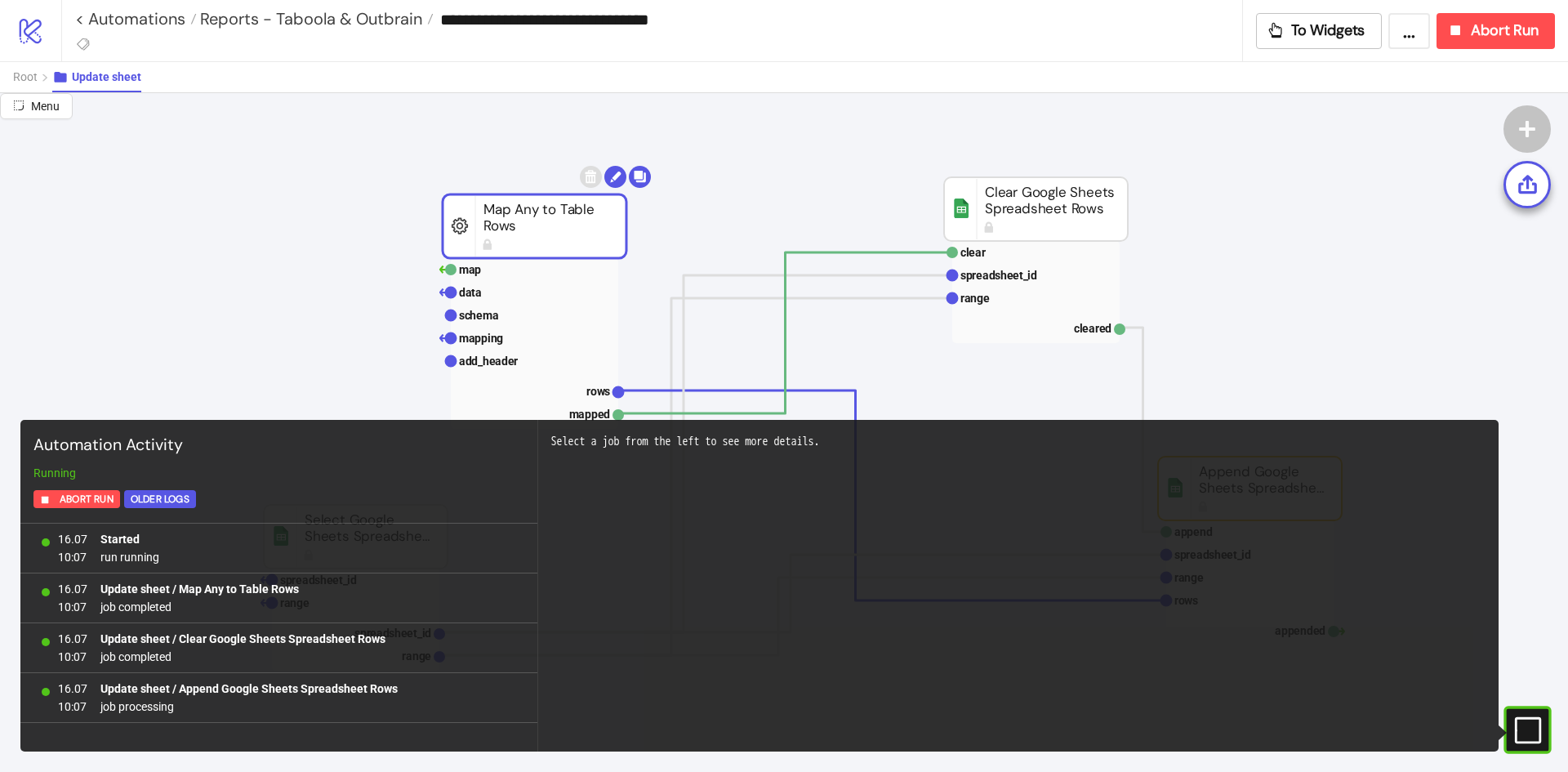 scroll, scrollTop: 71, scrollLeft: 0, axis: vertical 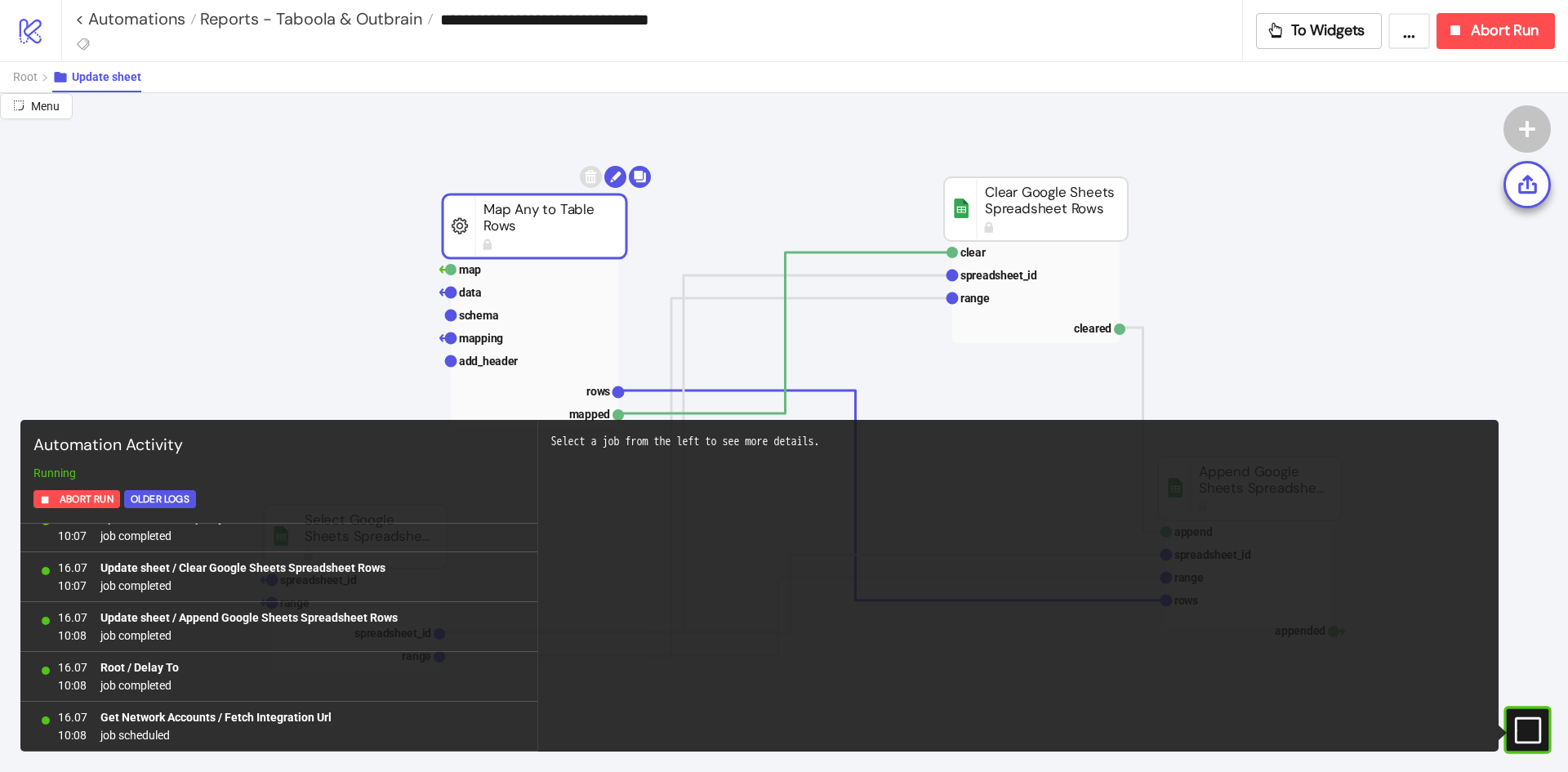 click 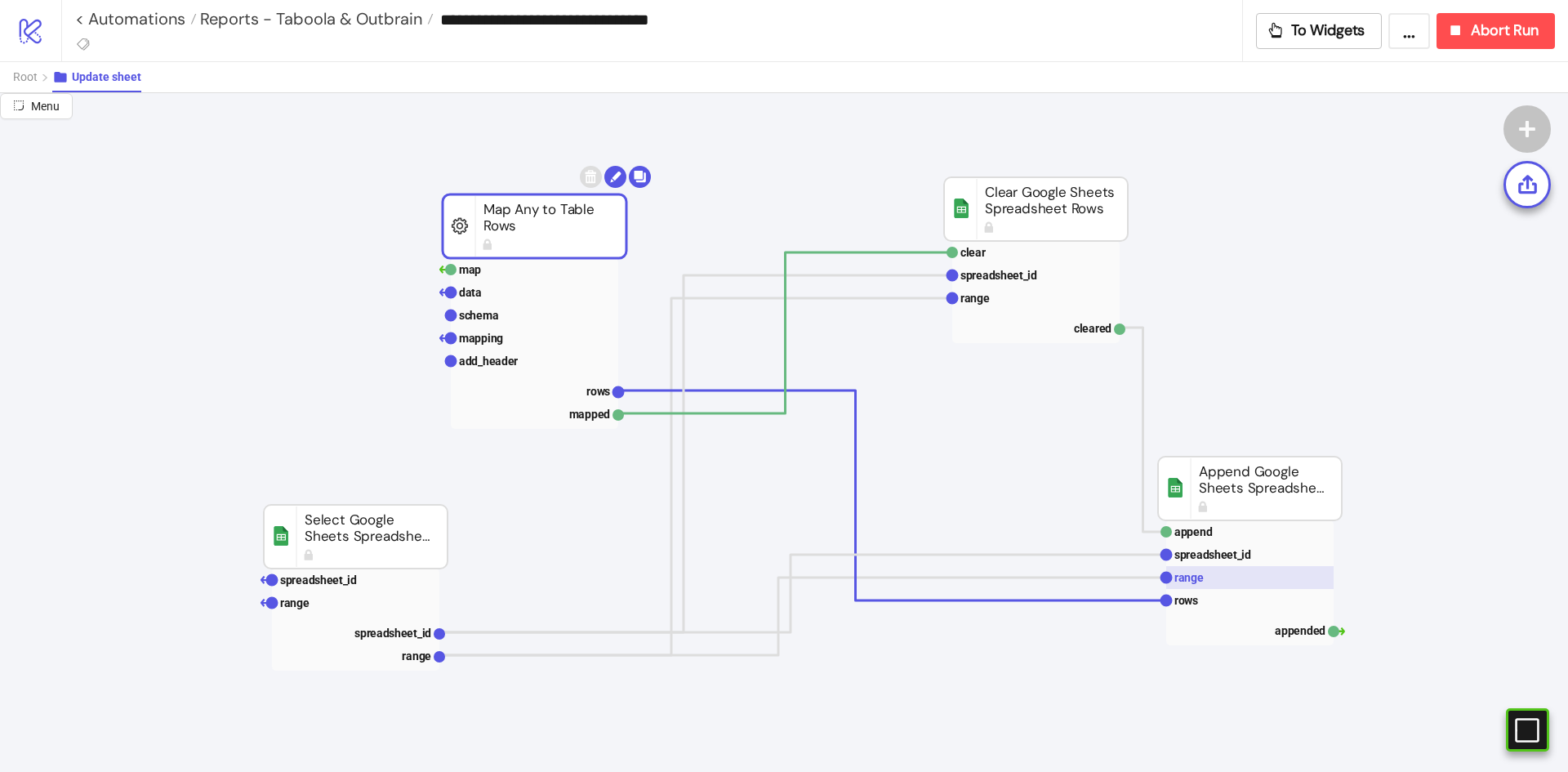 click on "range" 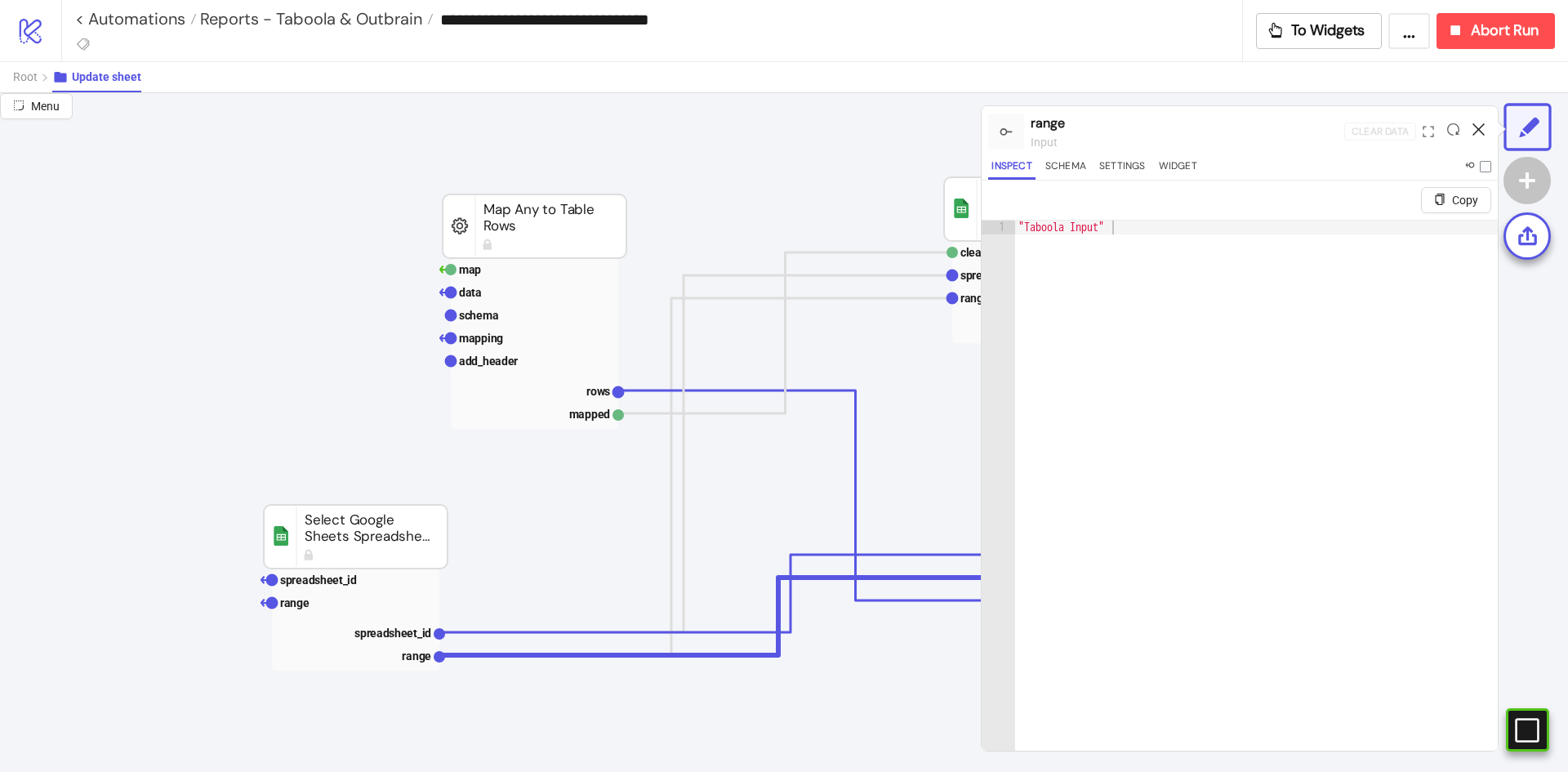 click 